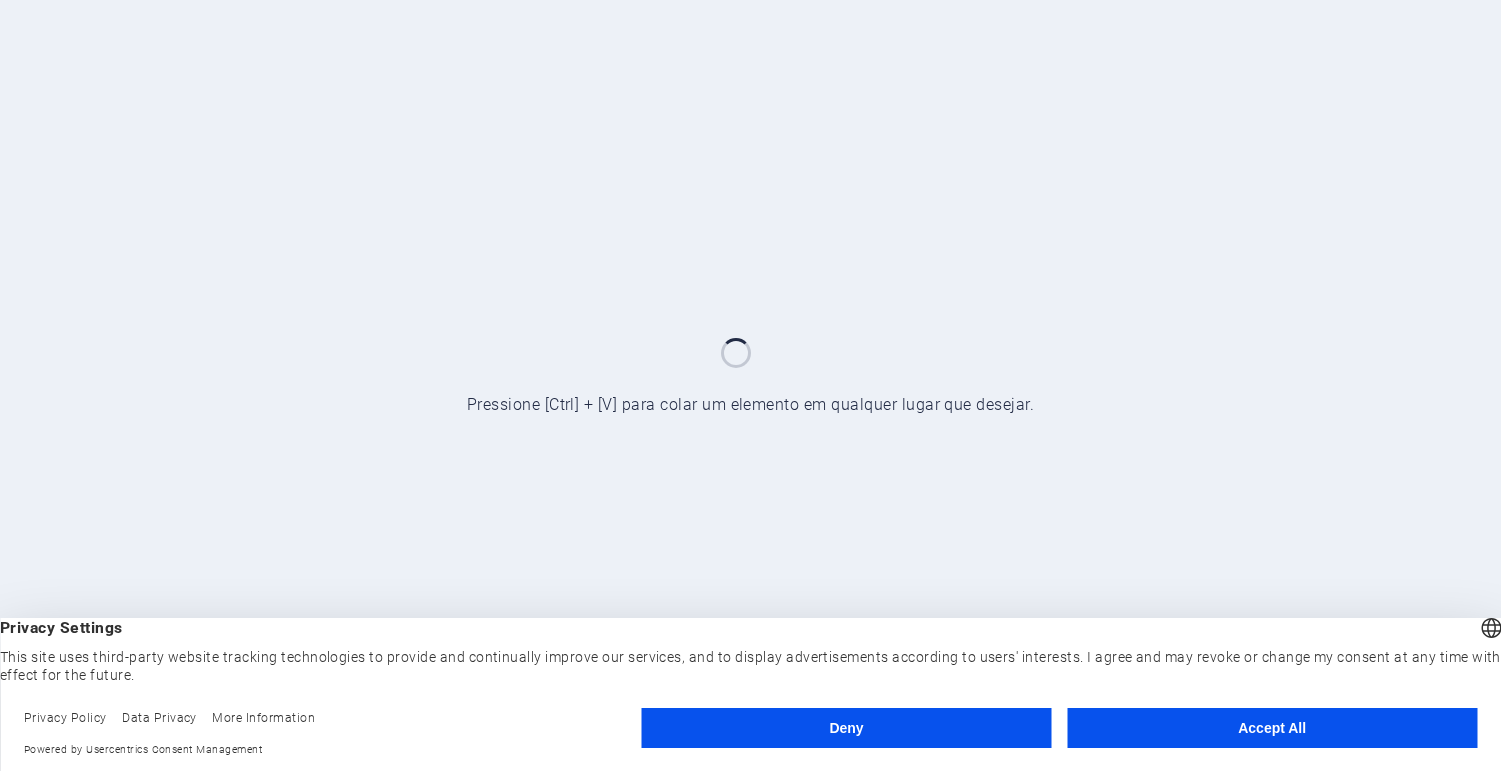 scroll, scrollTop: 0, scrollLeft: 0, axis: both 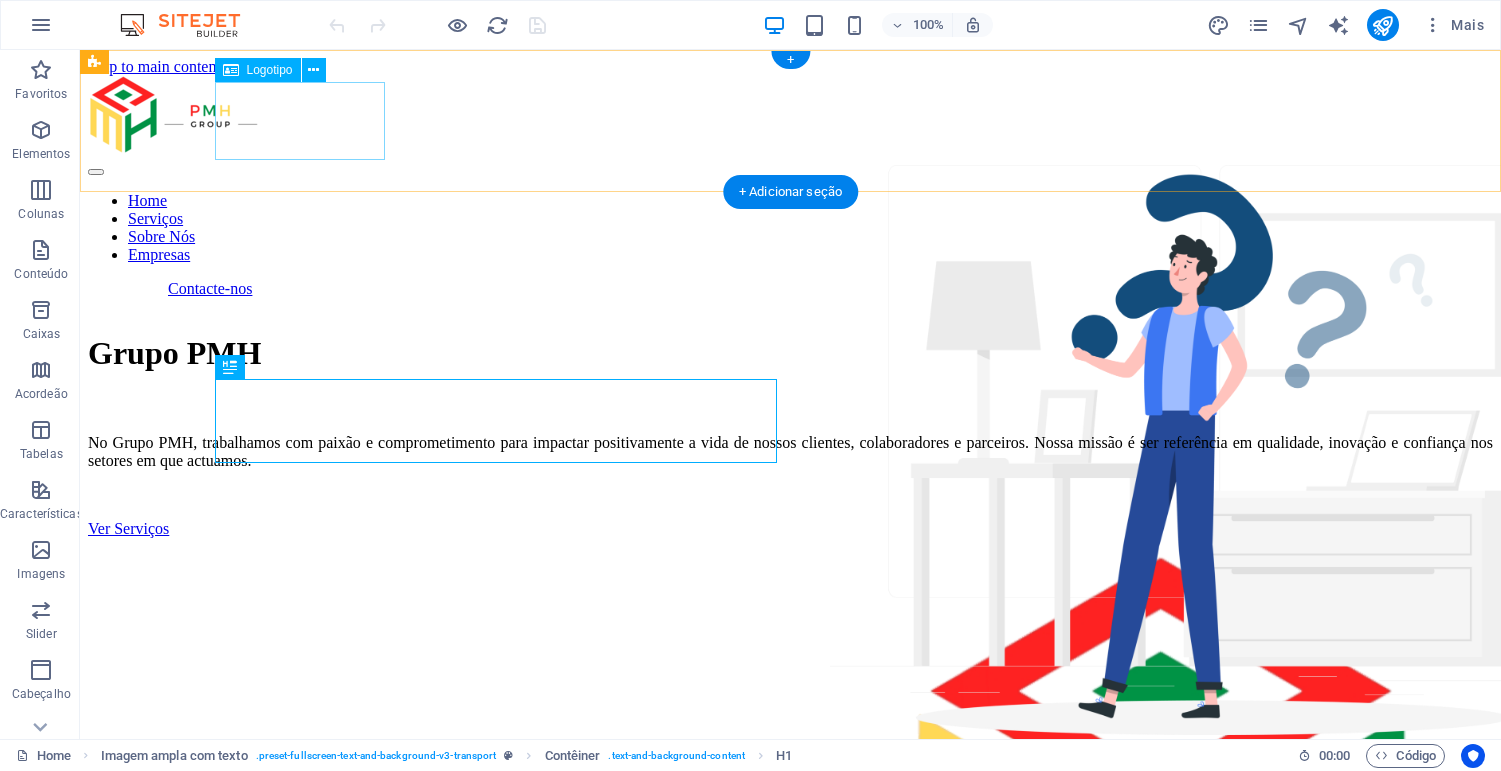 click at bounding box center [790, 117] 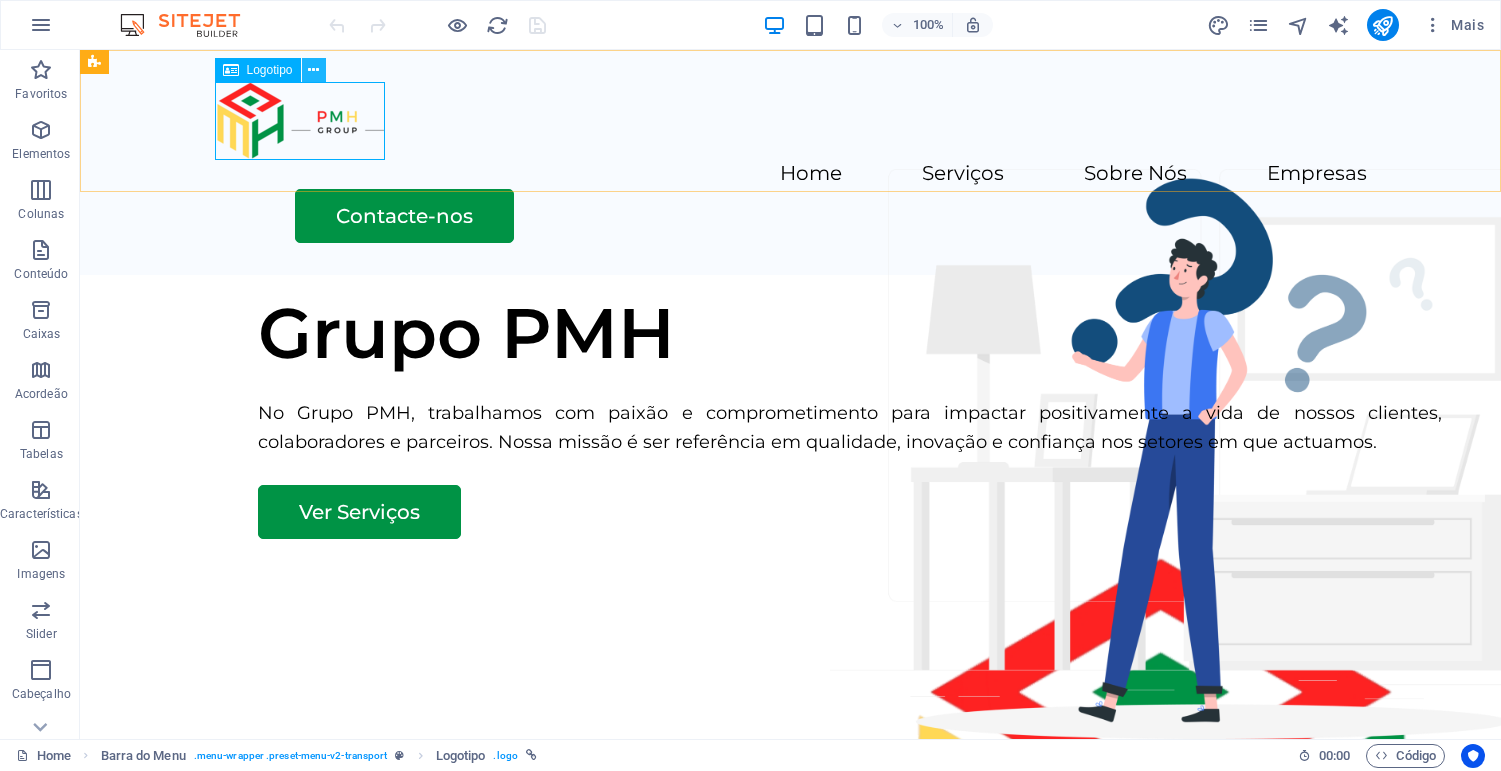 click at bounding box center (313, 70) 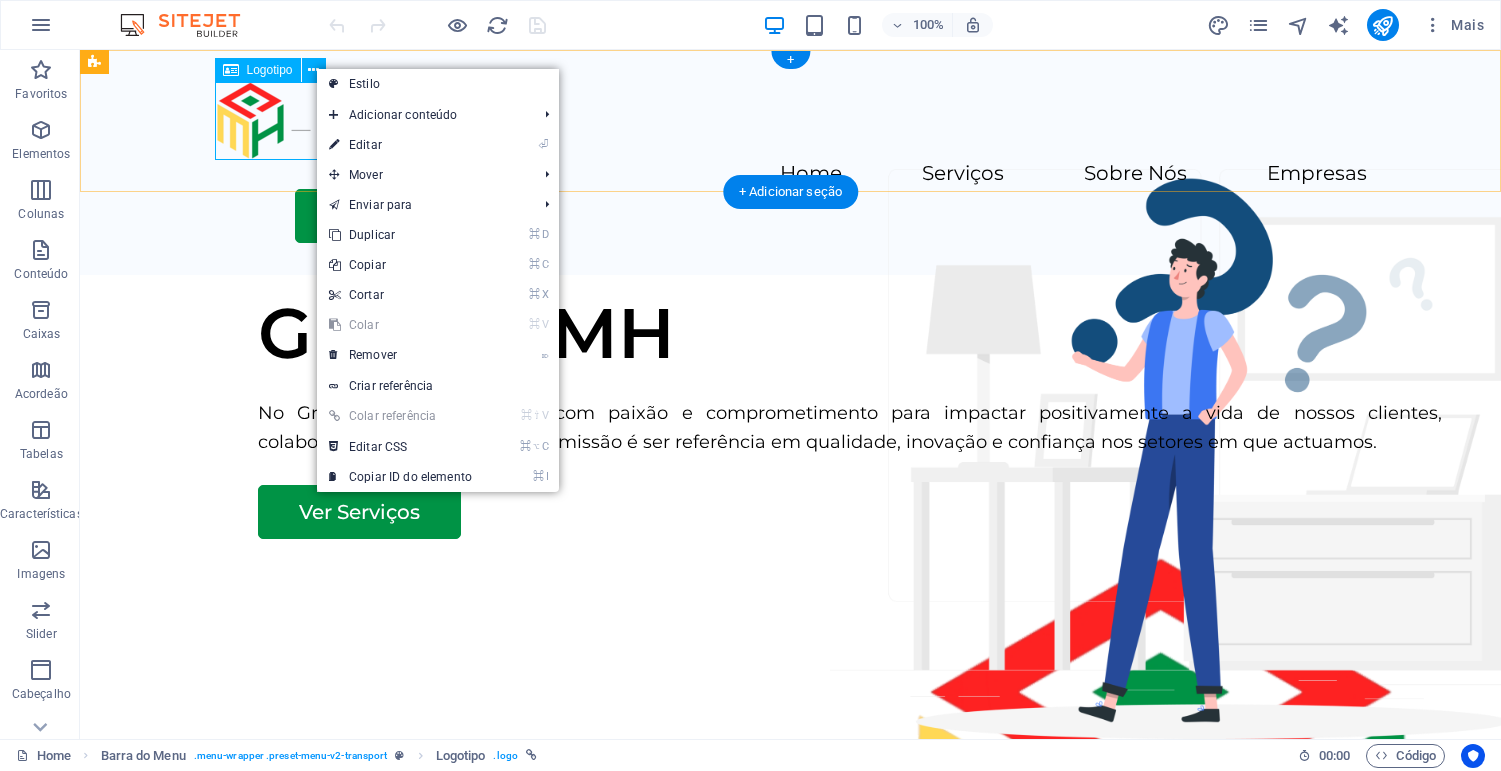 click at bounding box center (791, 121) 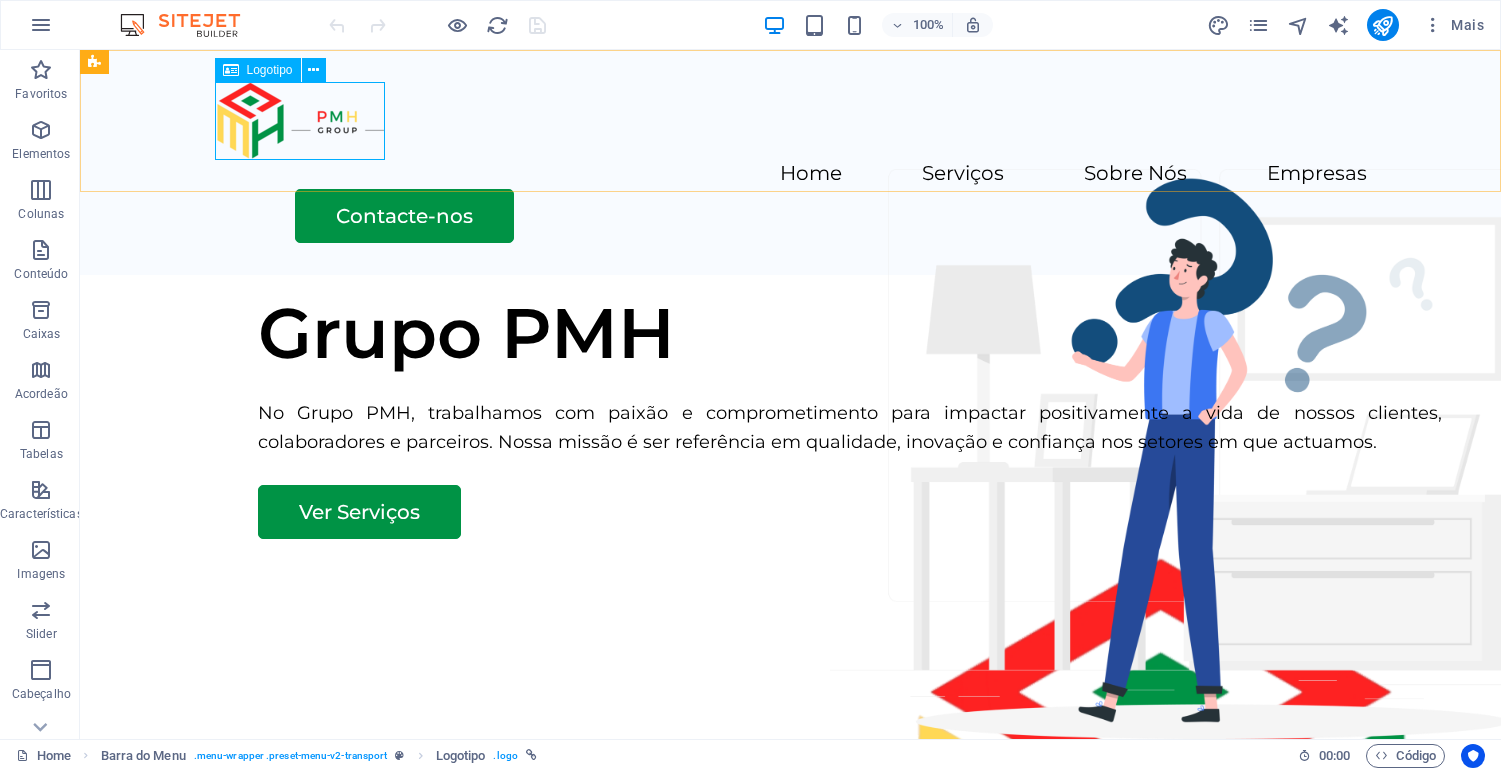 click at bounding box center (231, 70) 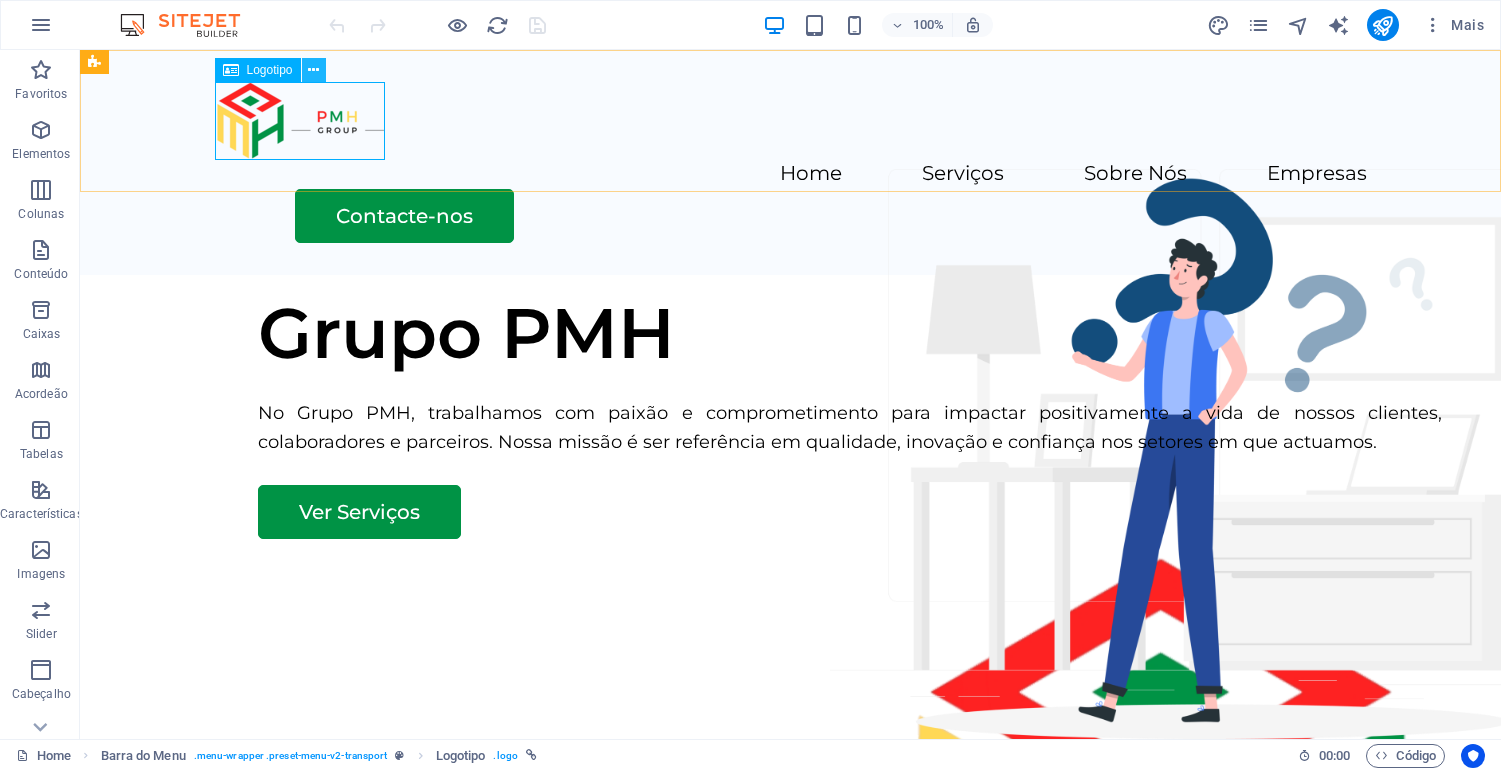 click at bounding box center [313, 70] 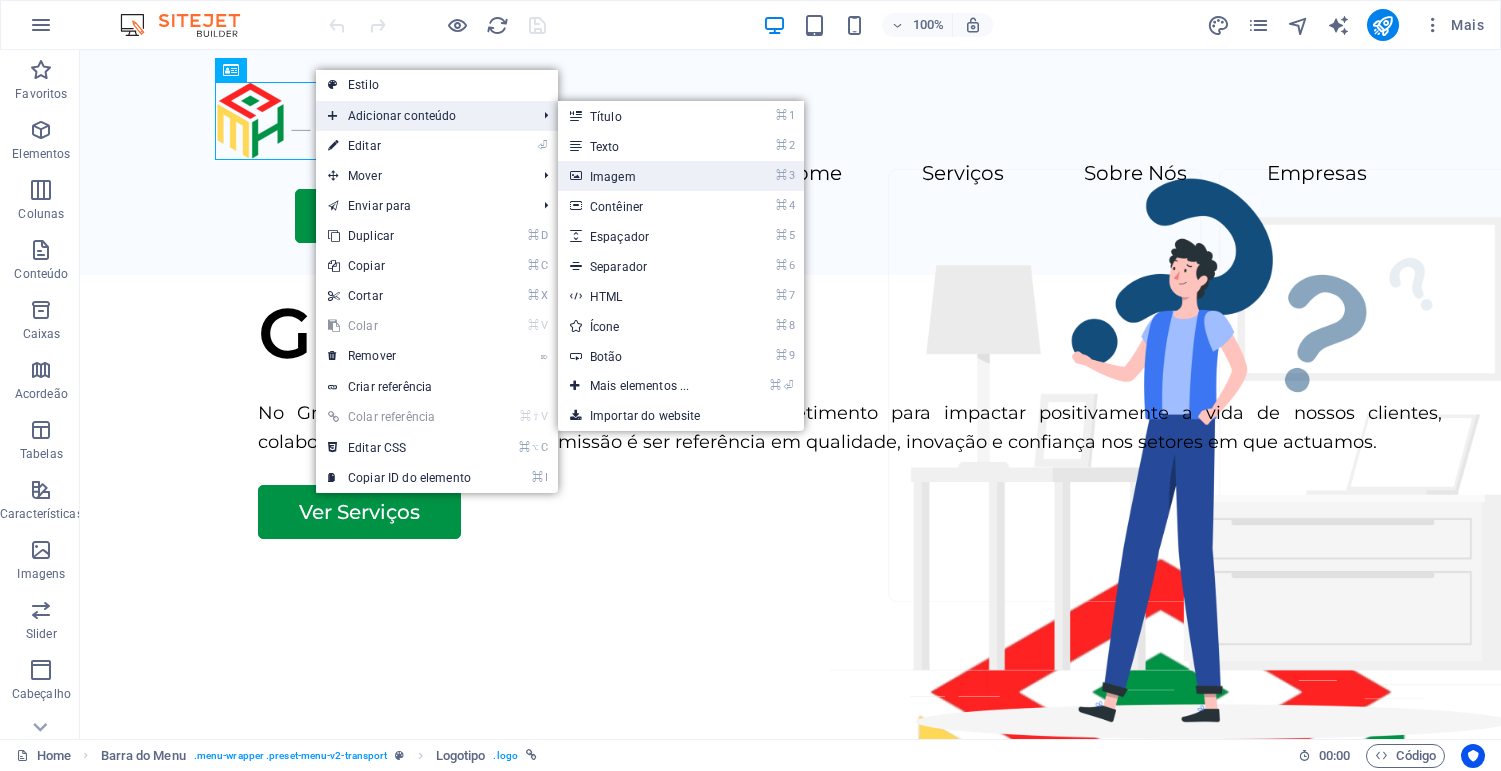click on "⌘ 3  Imagem" at bounding box center (644, 176) 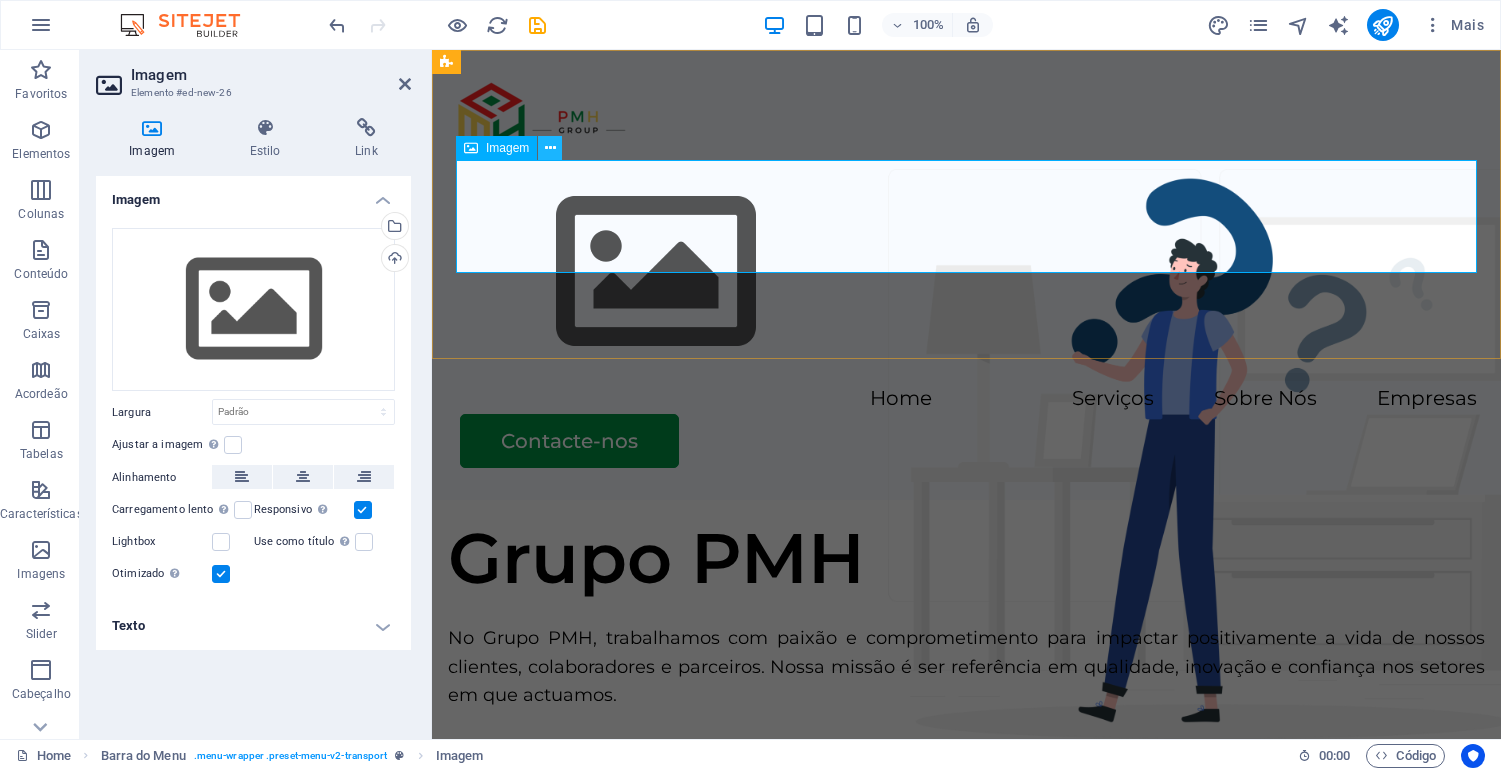 click at bounding box center (550, 148) 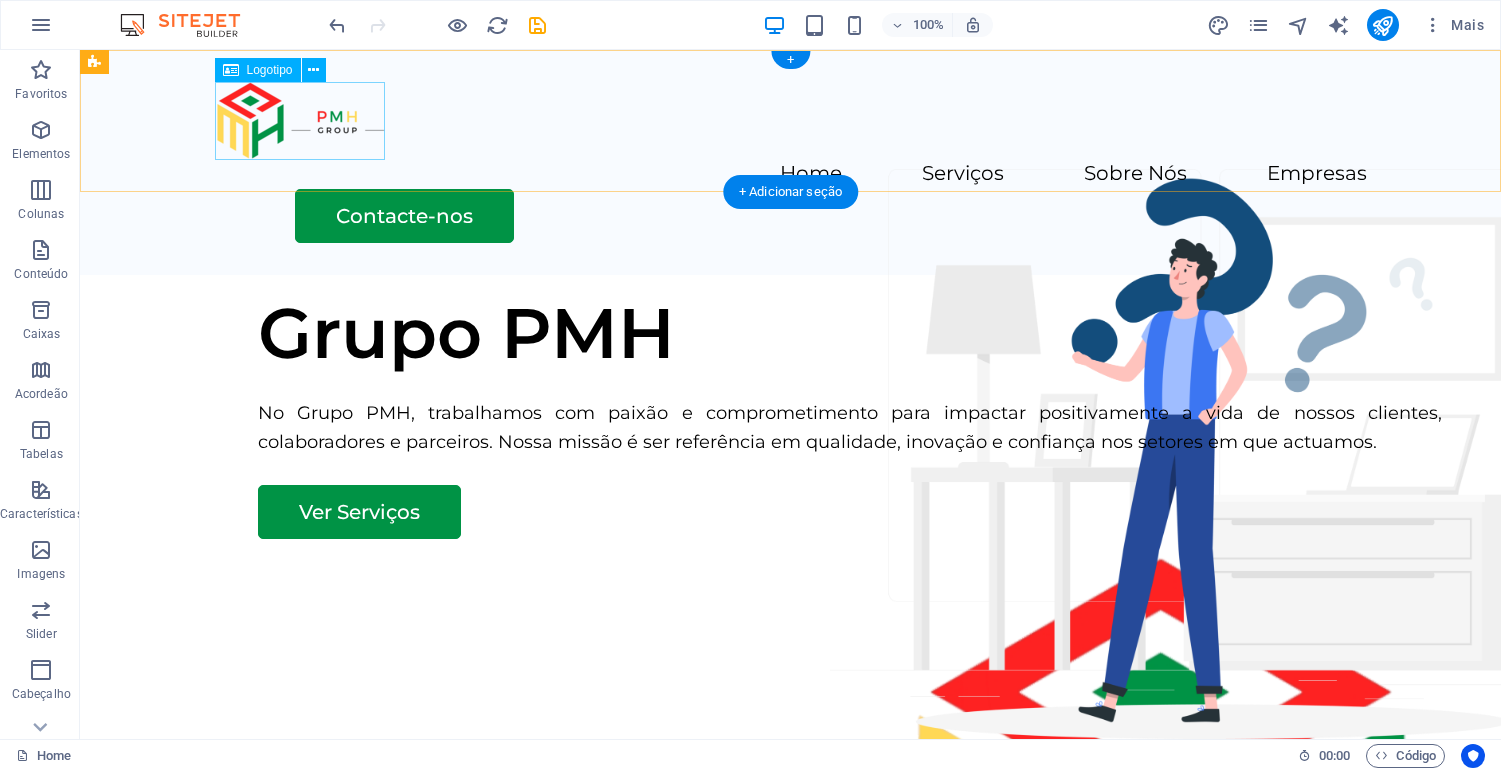 click at bounding box center [791, 121] 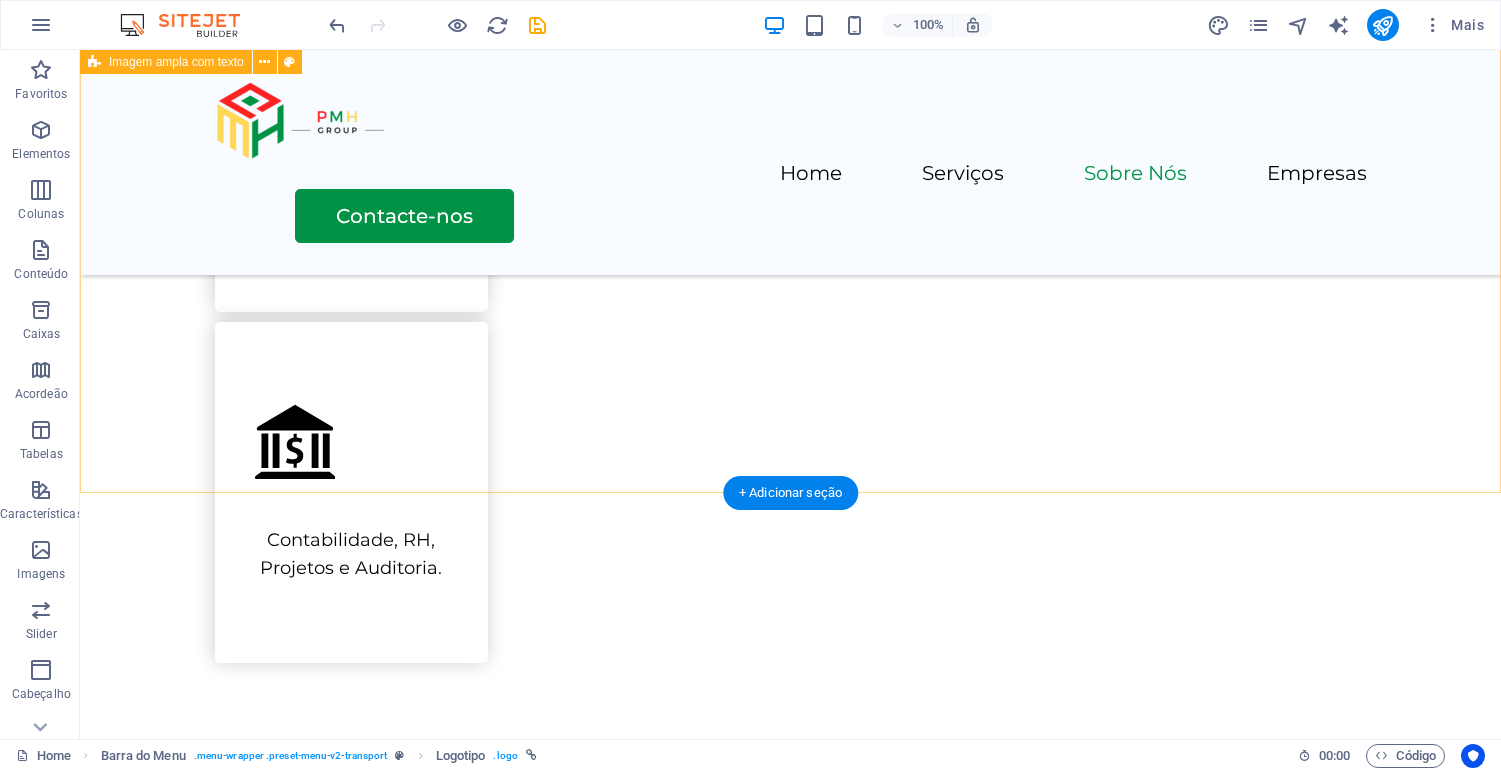 scroll, scrollTop: 1932, scrollLeft: 0, axis: vertical 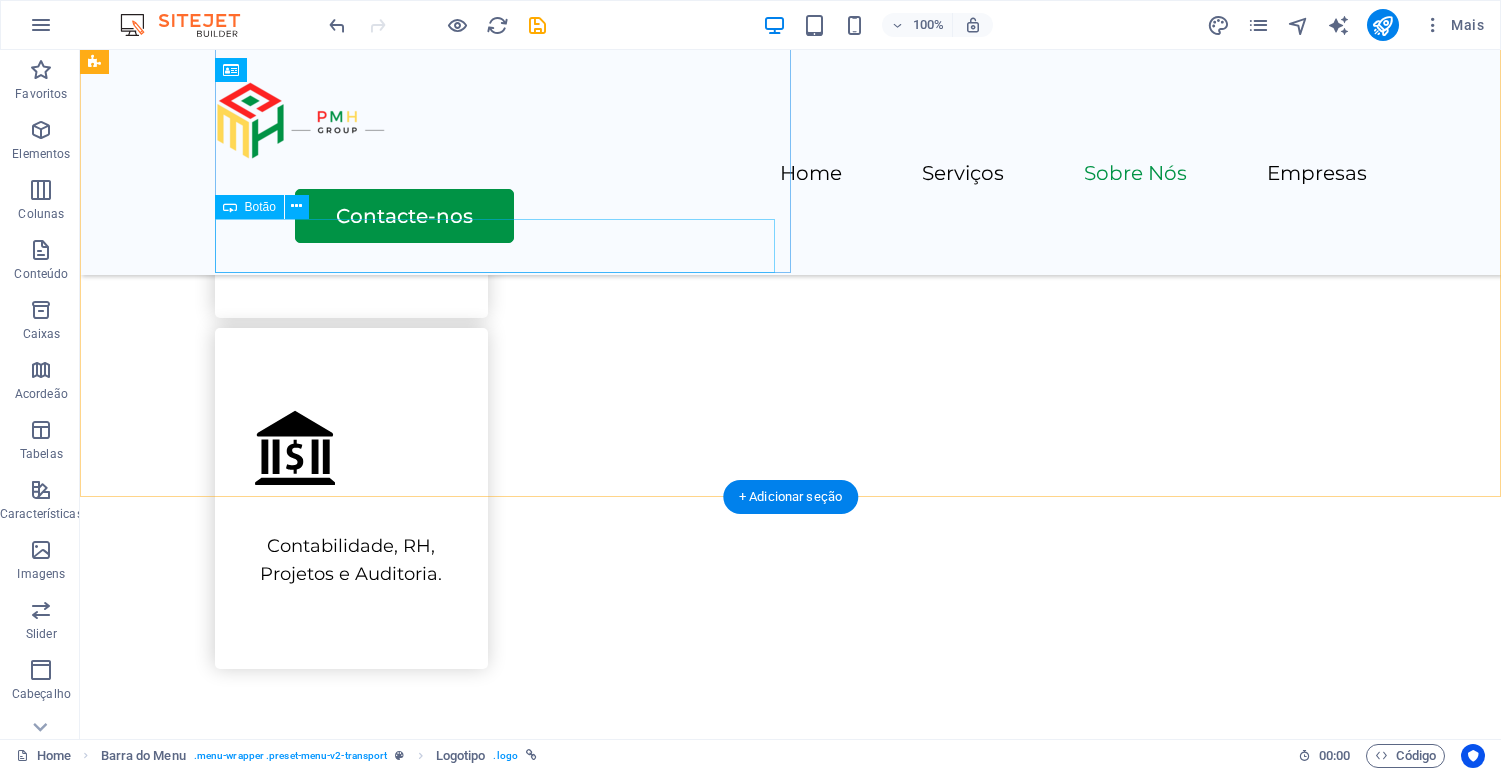 click on "Contacto Nós" at bounding box center [850, 1107] 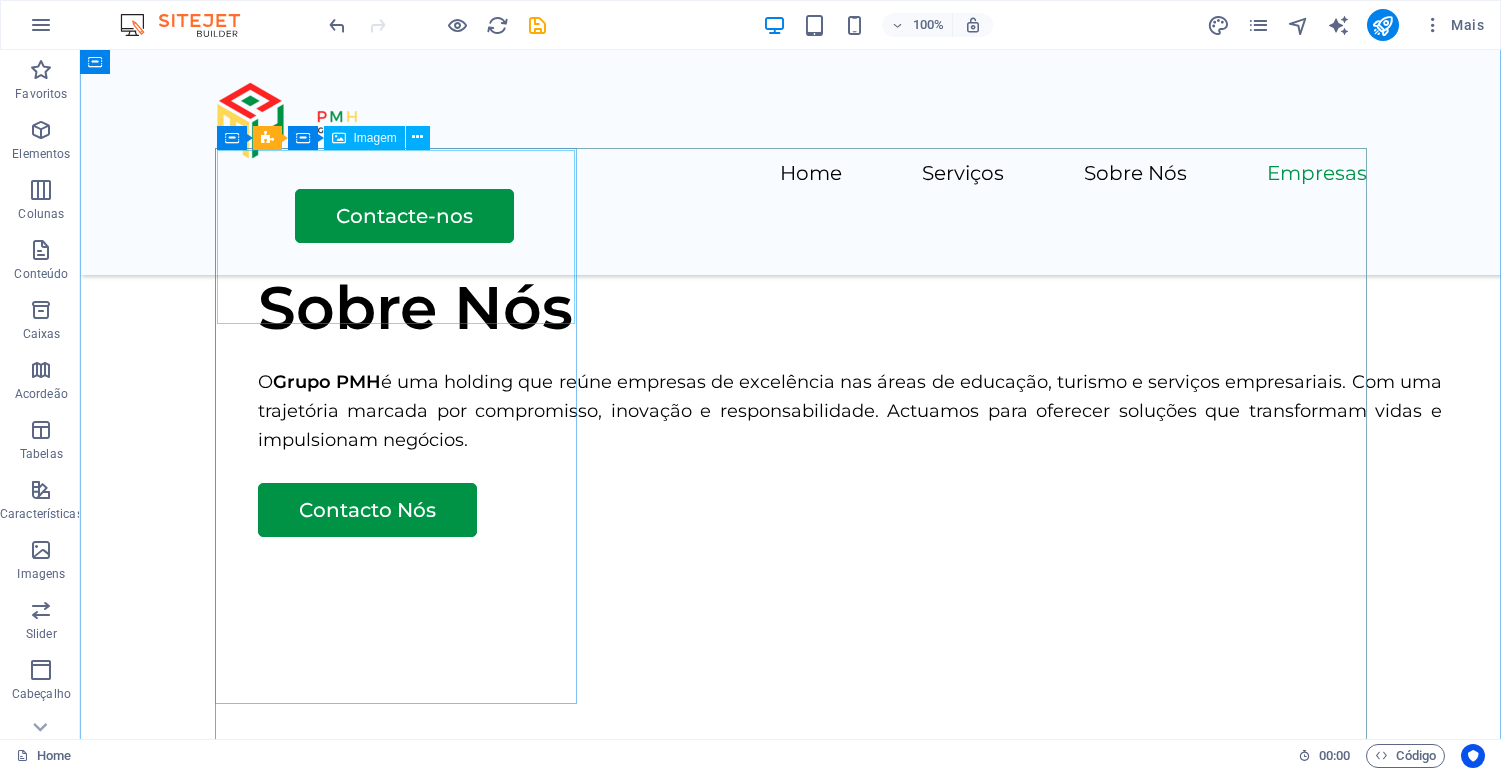 scroll, scrollTop: 2539, scrollLeft: 0, axis: vertical 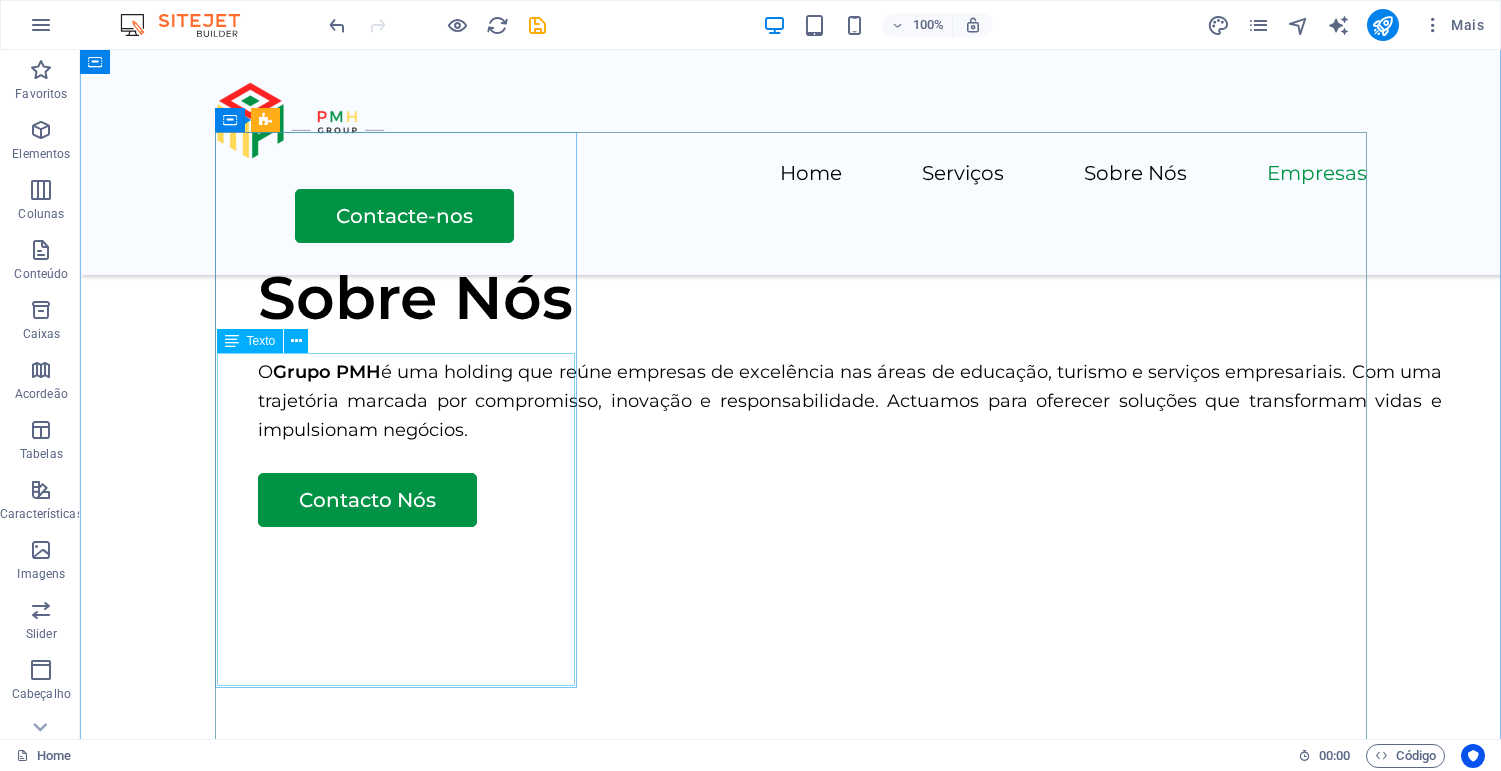 click on "Oferecemos experiências de viagem inesquecíveis com pacotes personalizados, voos, hotéis, cruzeiros e assistência para vistos. Contactos: Telefone: +[COUNTRY_CODE] [PHONE]  Email:  [EMAIL]  Endereço: [STREET], [CITY]" at bounding box center [396, 1612] 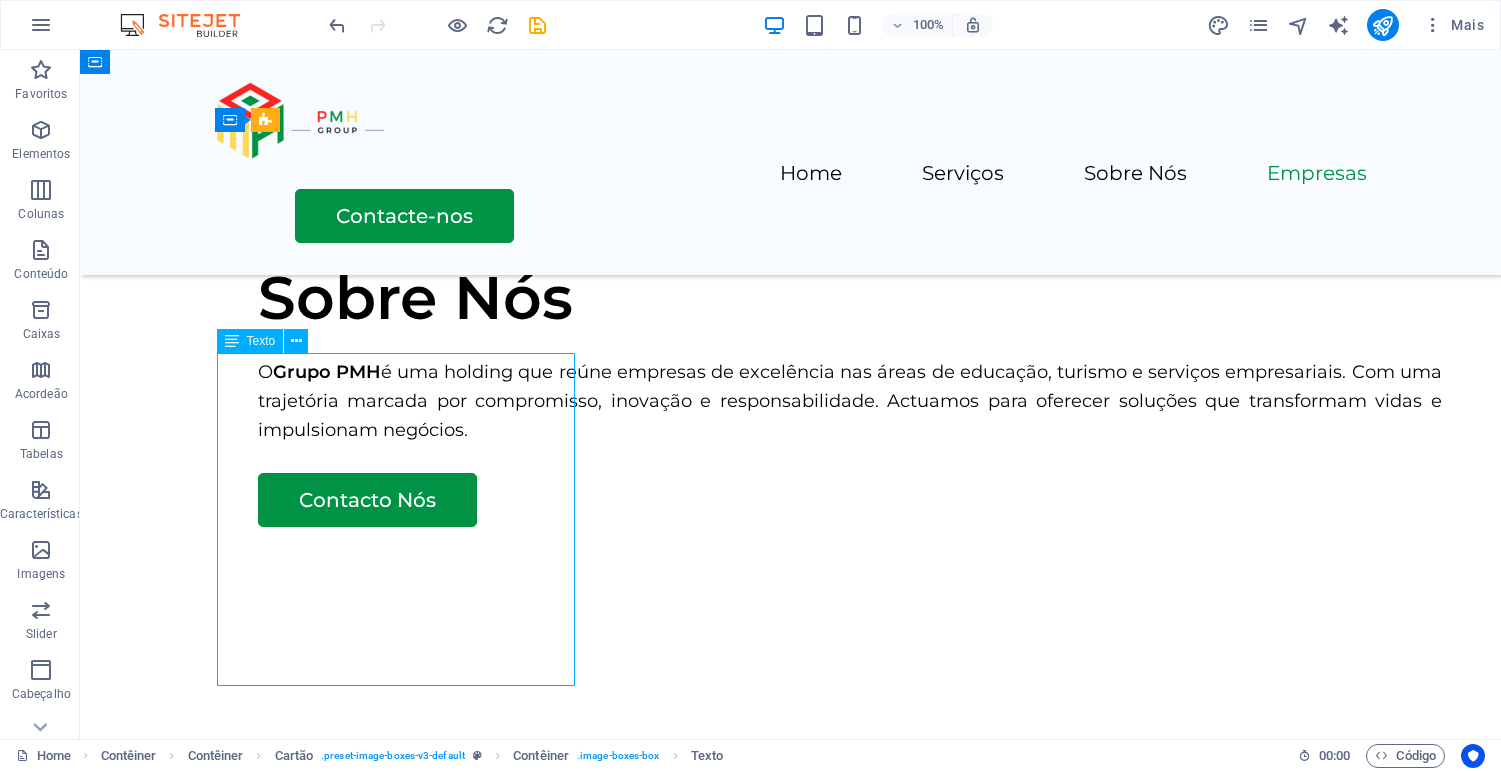 click on "Oferecemos experiências de viagem inesquecíveis com pacotes personalizados, voos, hotéis, cruzeiros e assistência para vistos. Contactos: Telefone: +[COUNTRY_CODE] [PHONE]  Email:  [EMAIL]  Endereço: [STREET], [CITY]" at bounding box center (396, 1612) 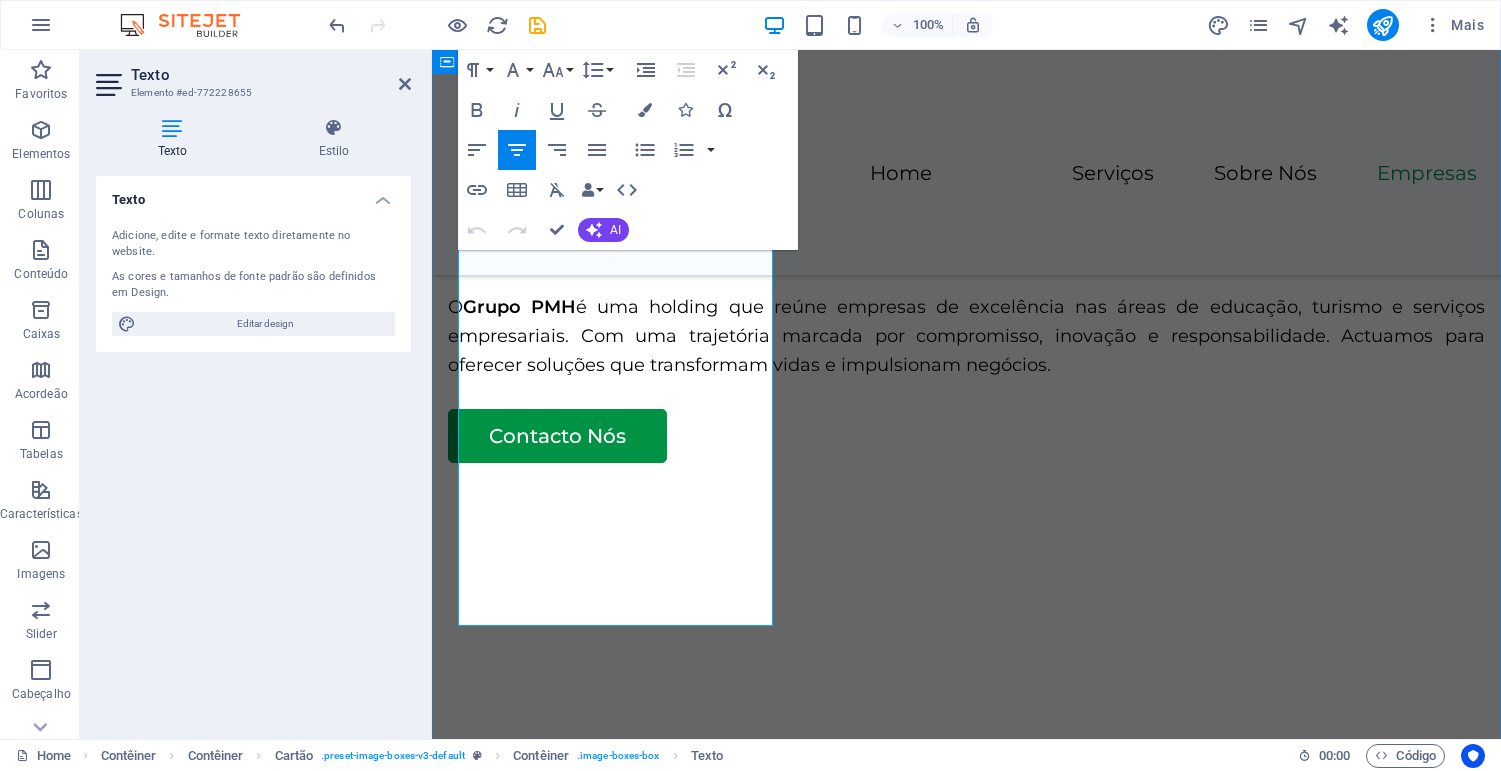 scroll, scrollTop: 2750, scrollLeft: 0, axis: vertical 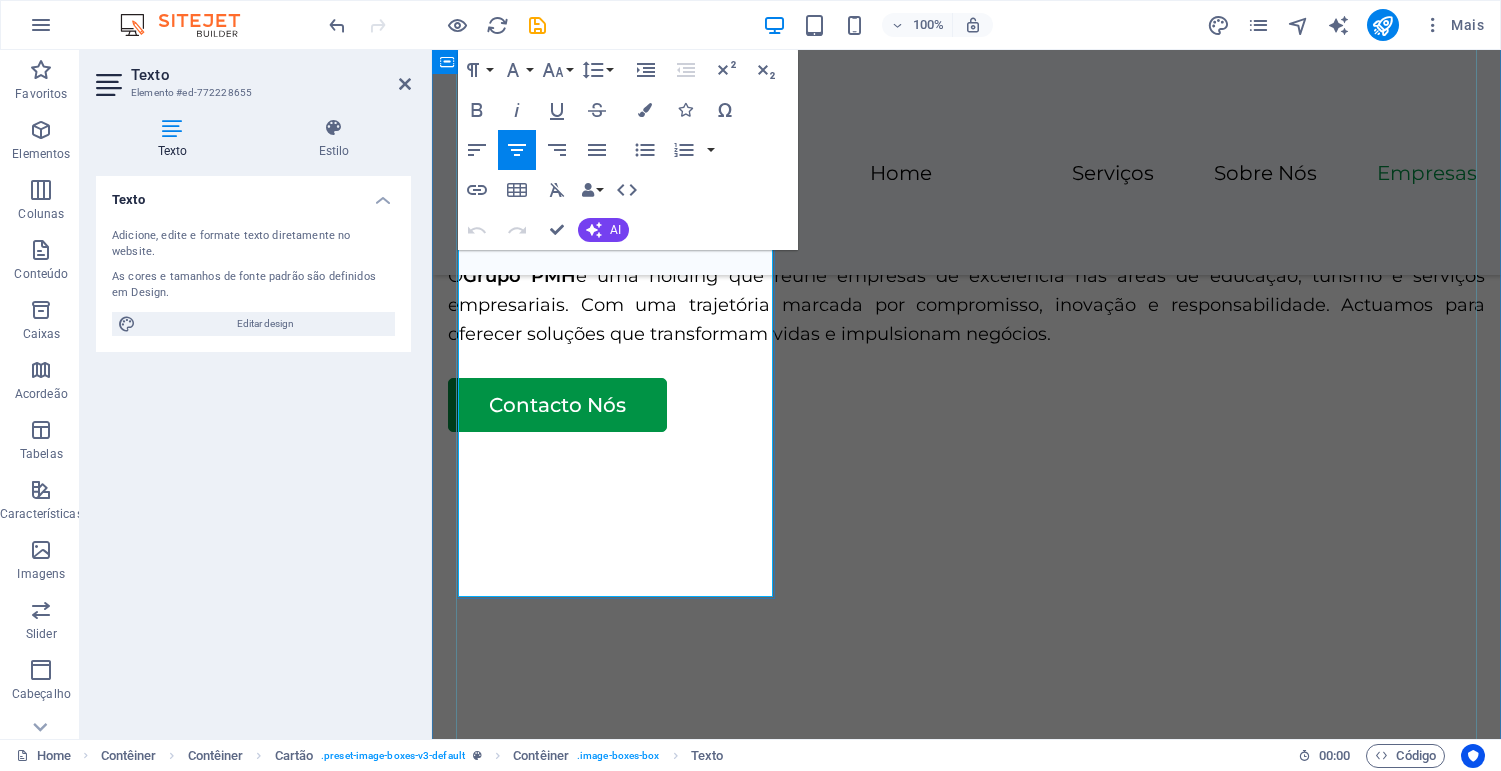 drag, startPoint x: 729, startPoint y: 394, endPoint x: 656, endPoint y: 392, distance: 73.02739 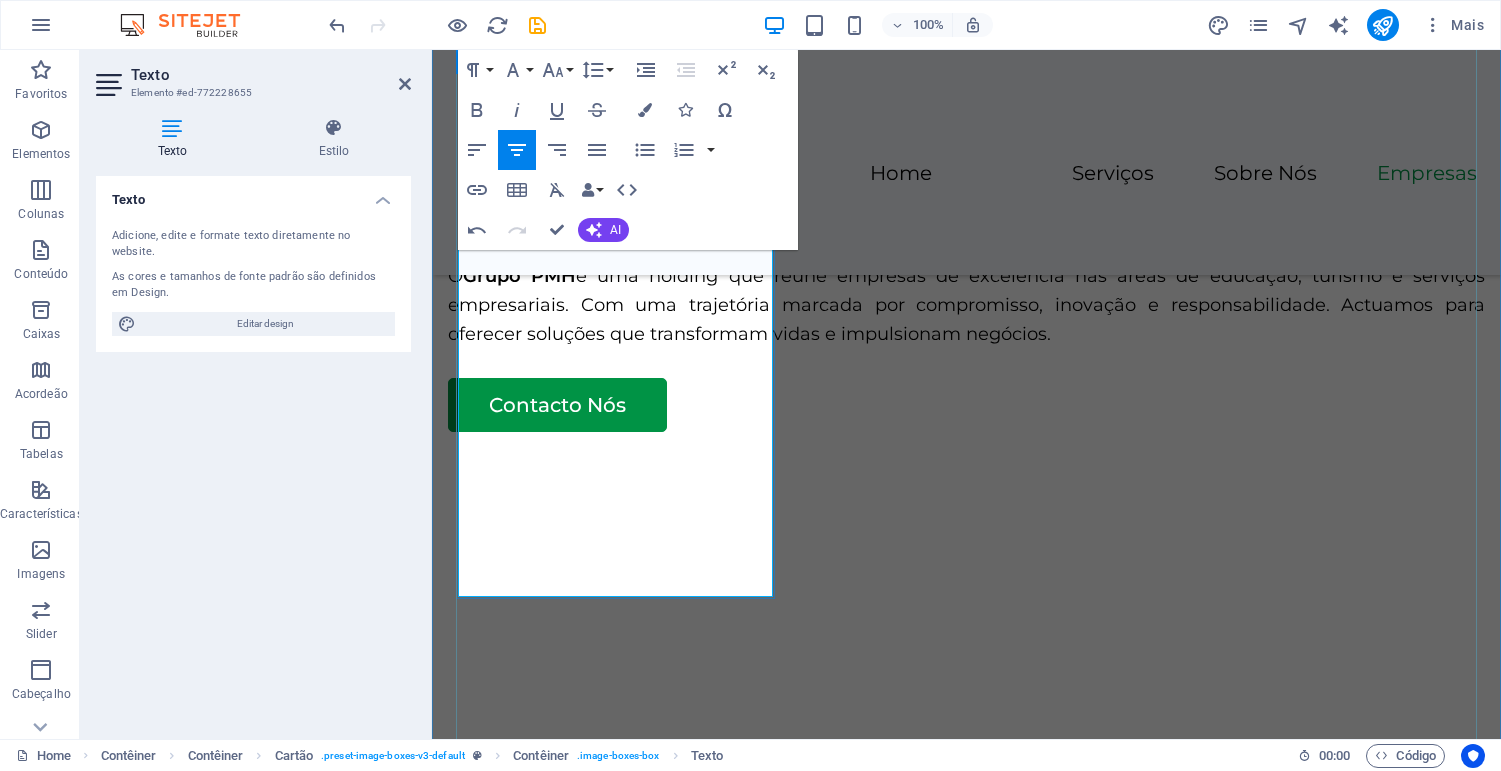 click on "[EMAIL]" at bounding box center (598, 1630) 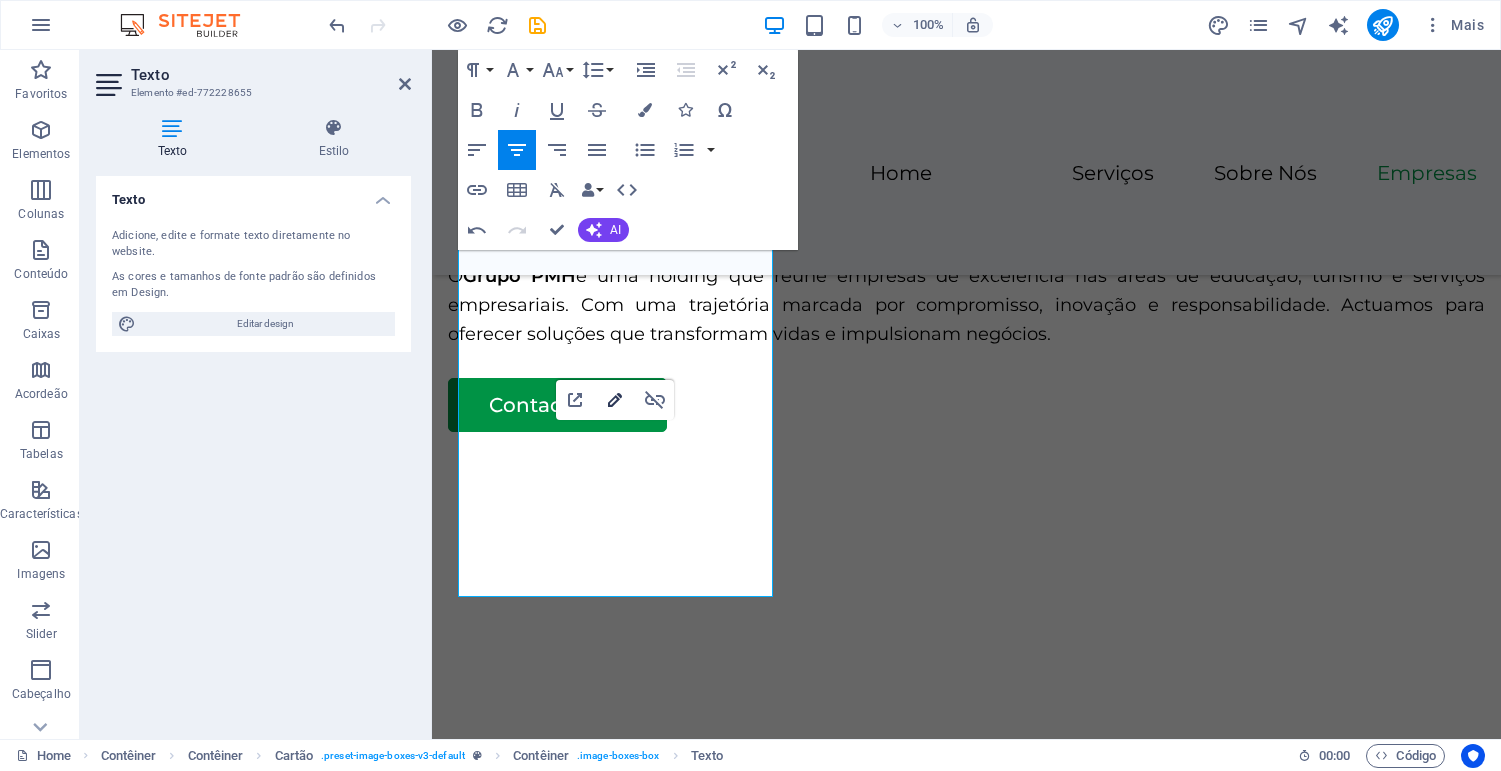 click 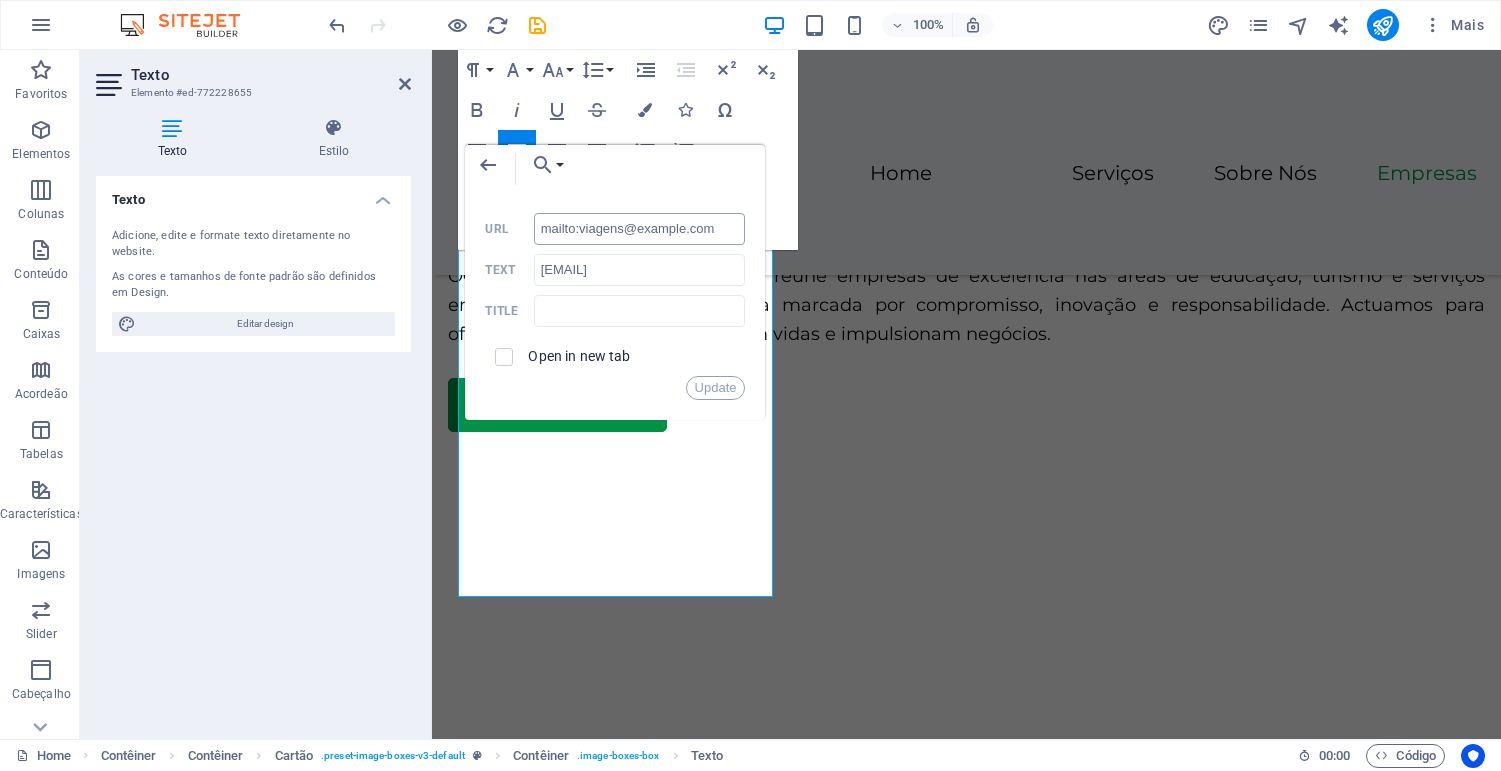 drag, startPoint x: 625, startPoint y: 234, endPoint x: 584, endPoint y: 230, distance: 41.19466 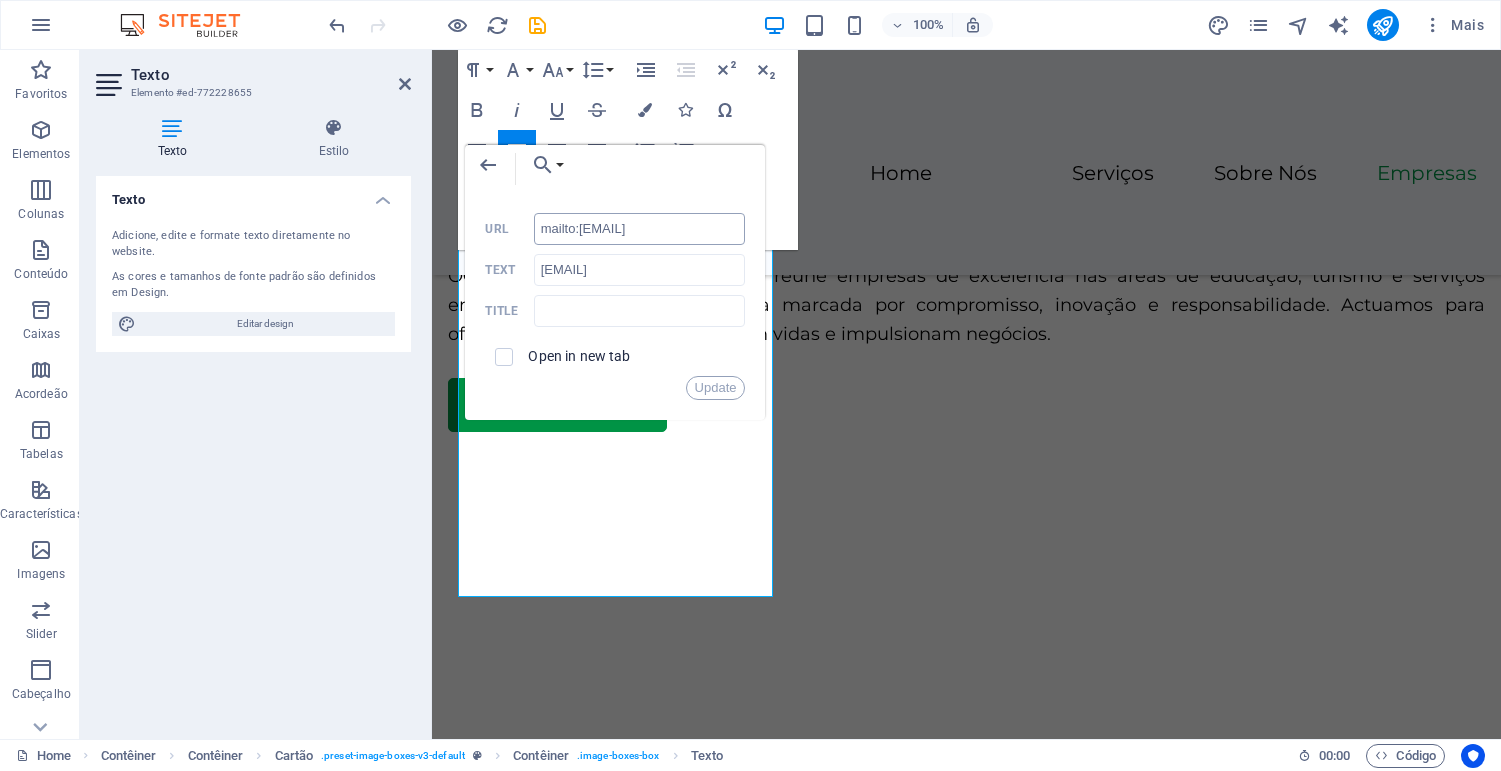 scroll, scrollTop: 0, scrollLeft: 63, axis: horizontal 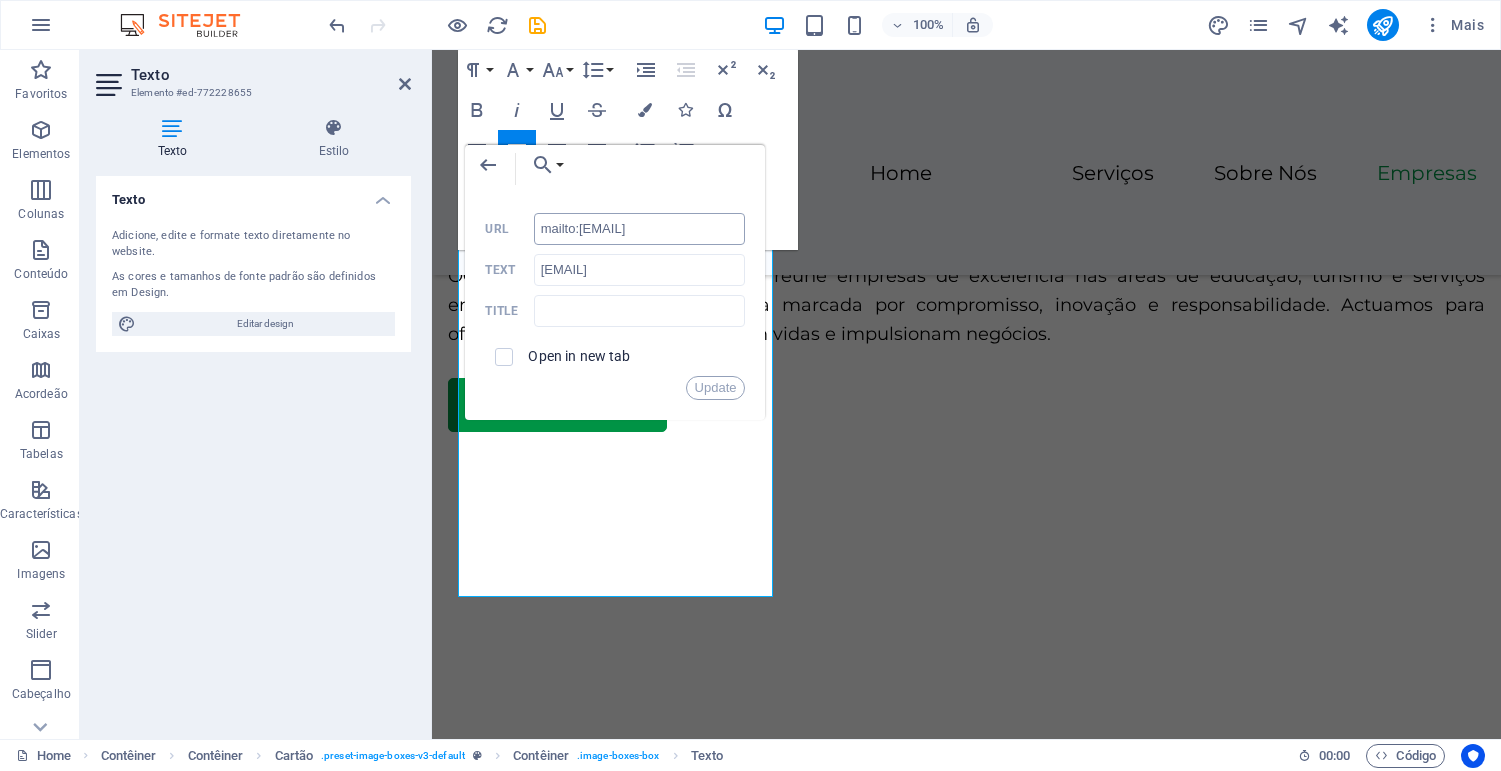 click on "mailto:[EMAIL]" at bounding box center [640, 229] 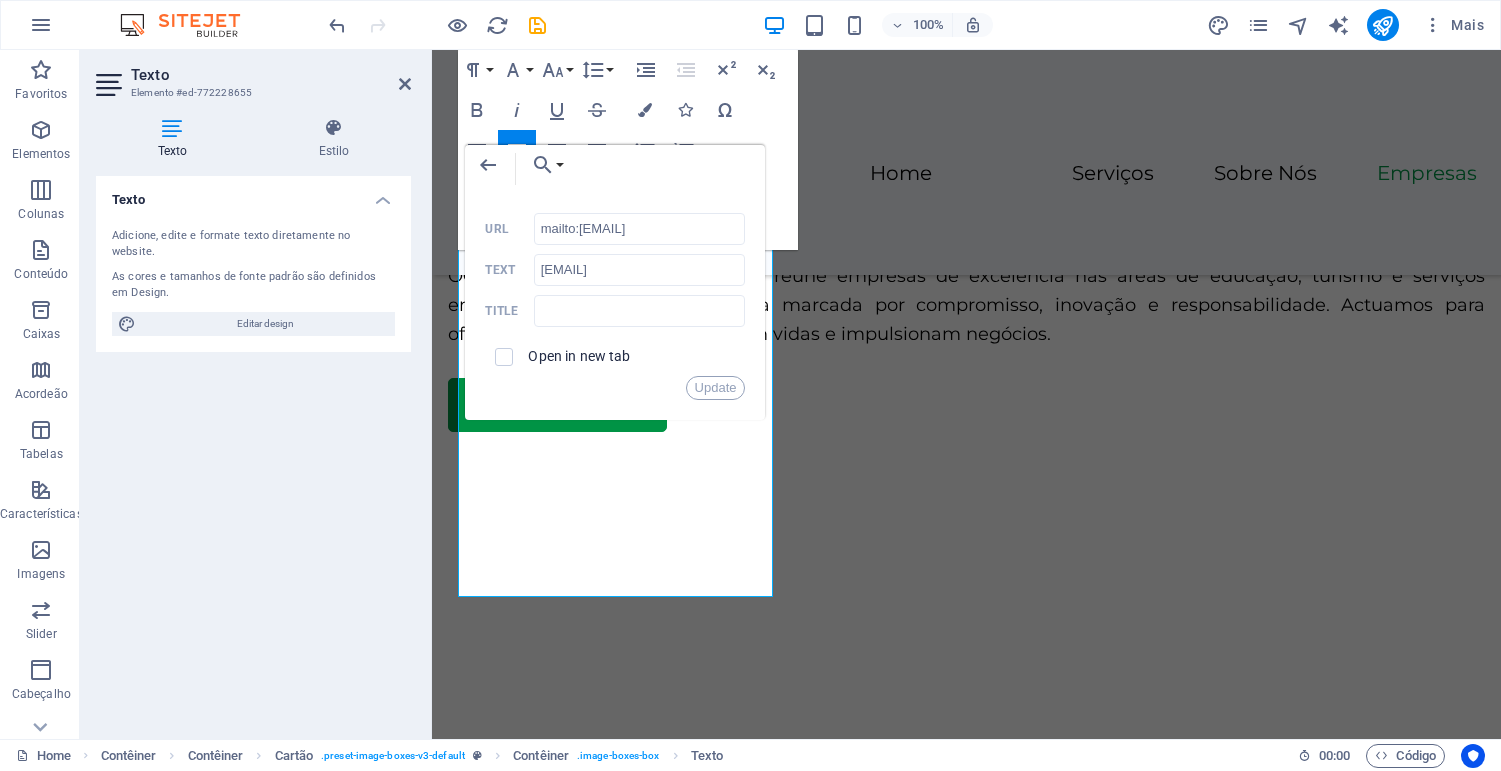 type on "mailto:[EMAIL]" 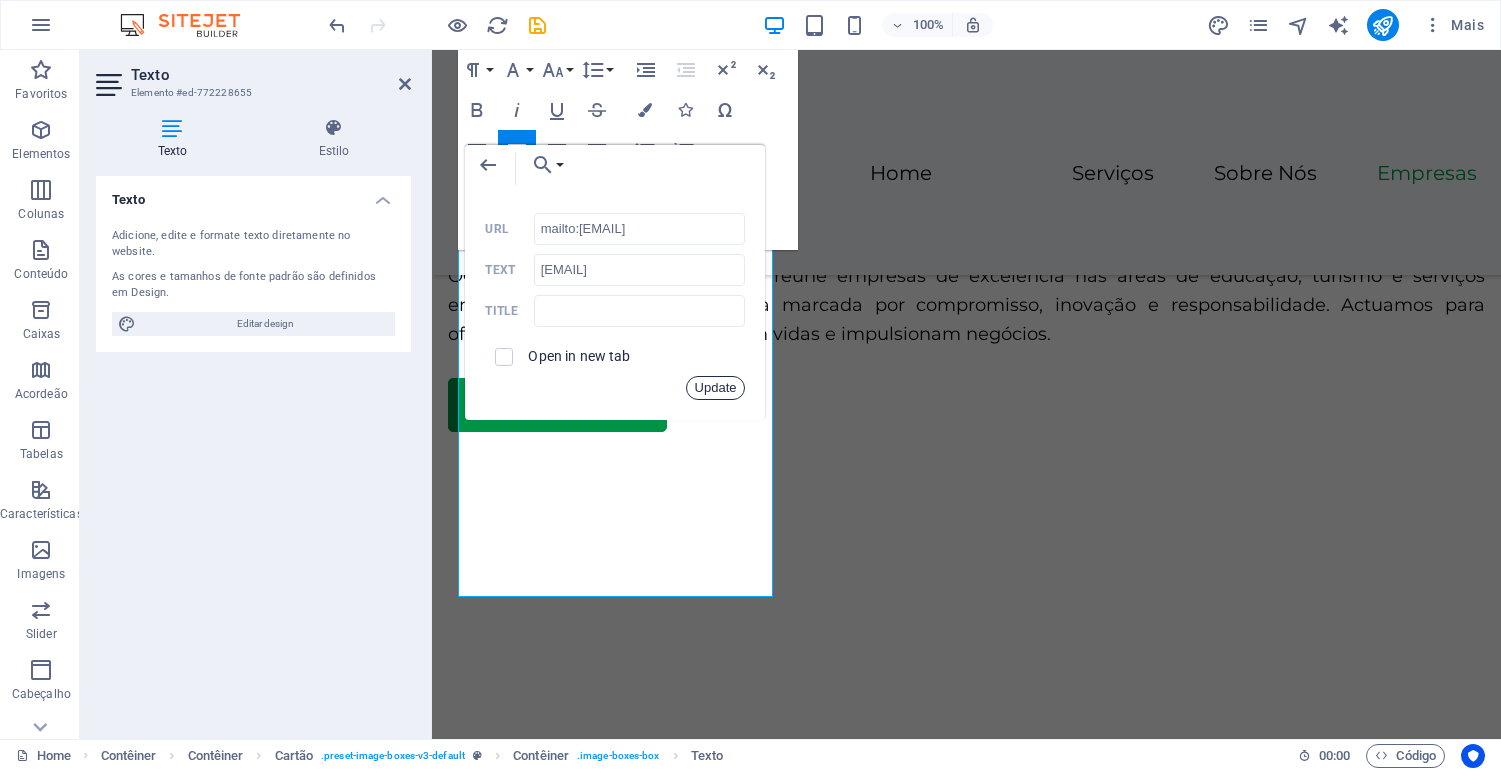 click on "Update" at bounding box center [716, 388] 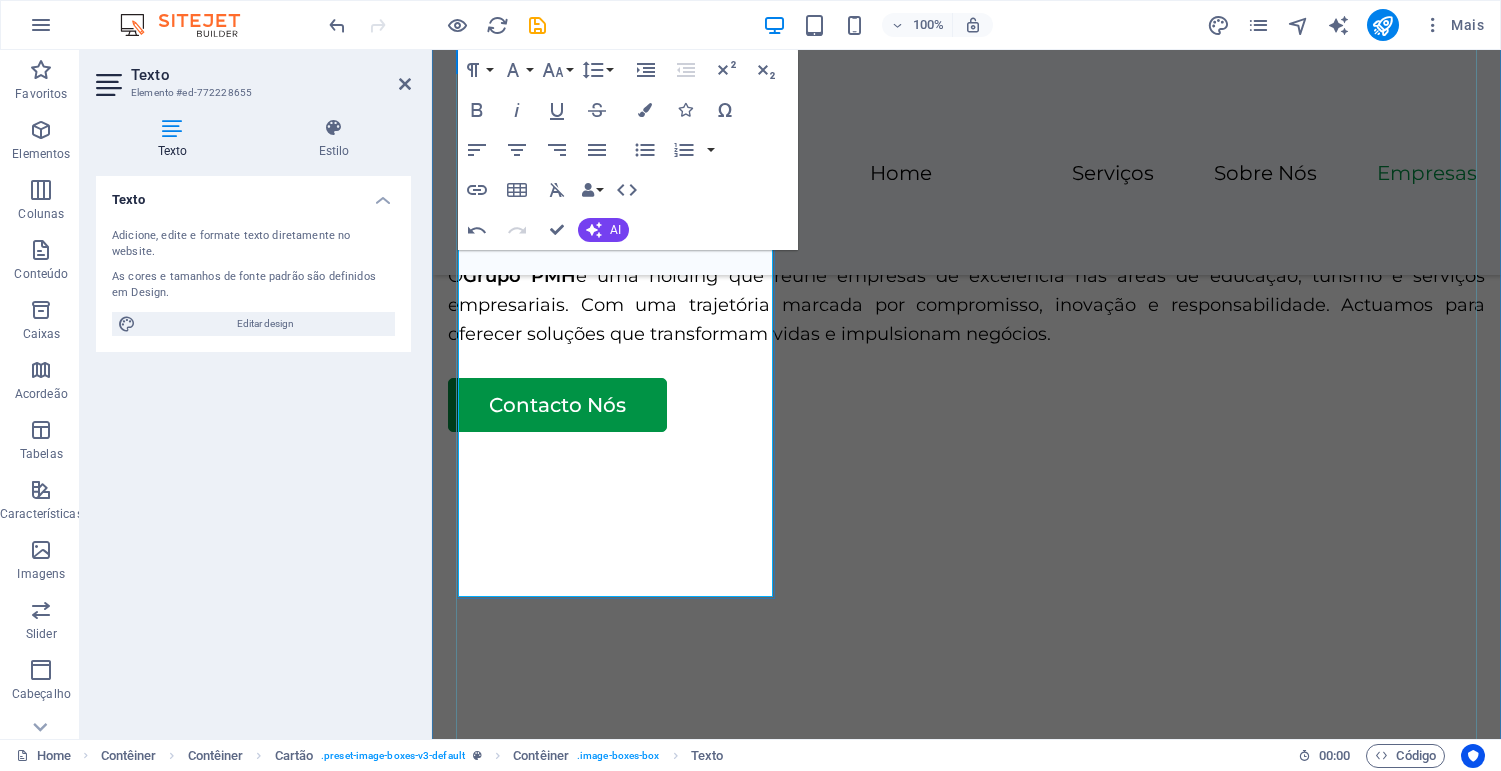 click at bounding box center [615, 1688] 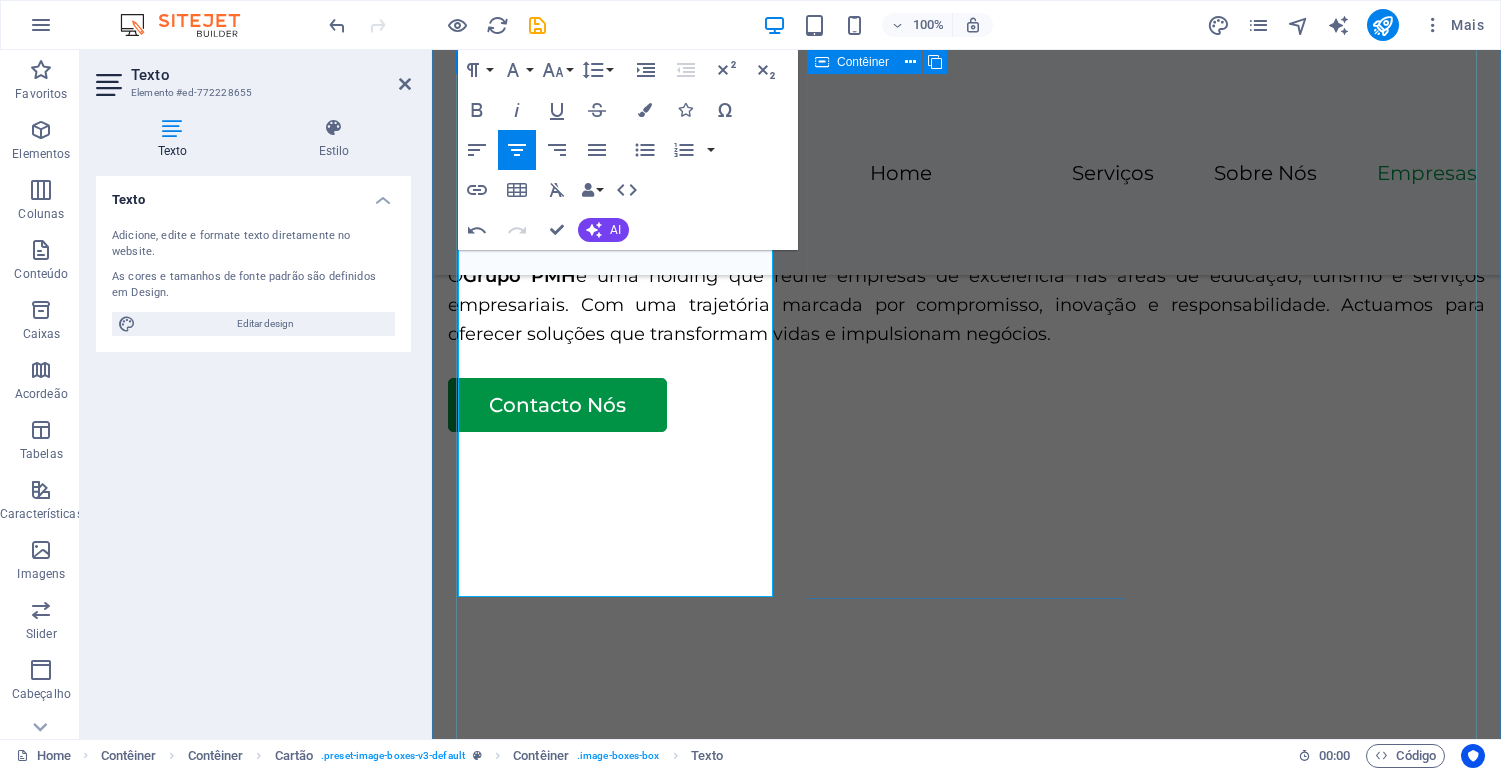 click on "[COMPANY_NAME] [CITY] Lda Prestamos serviços de contabilidade, auditoria, consultoria em gestão de projetos e recursos humanos com rigor, ética e eficiência. Contactos: Telefone: [PHONE]  Email:  [EMAIL]   Endereço: [STREET], nº [NUMBER], [CITY]" at bounding box center [615, 2038] 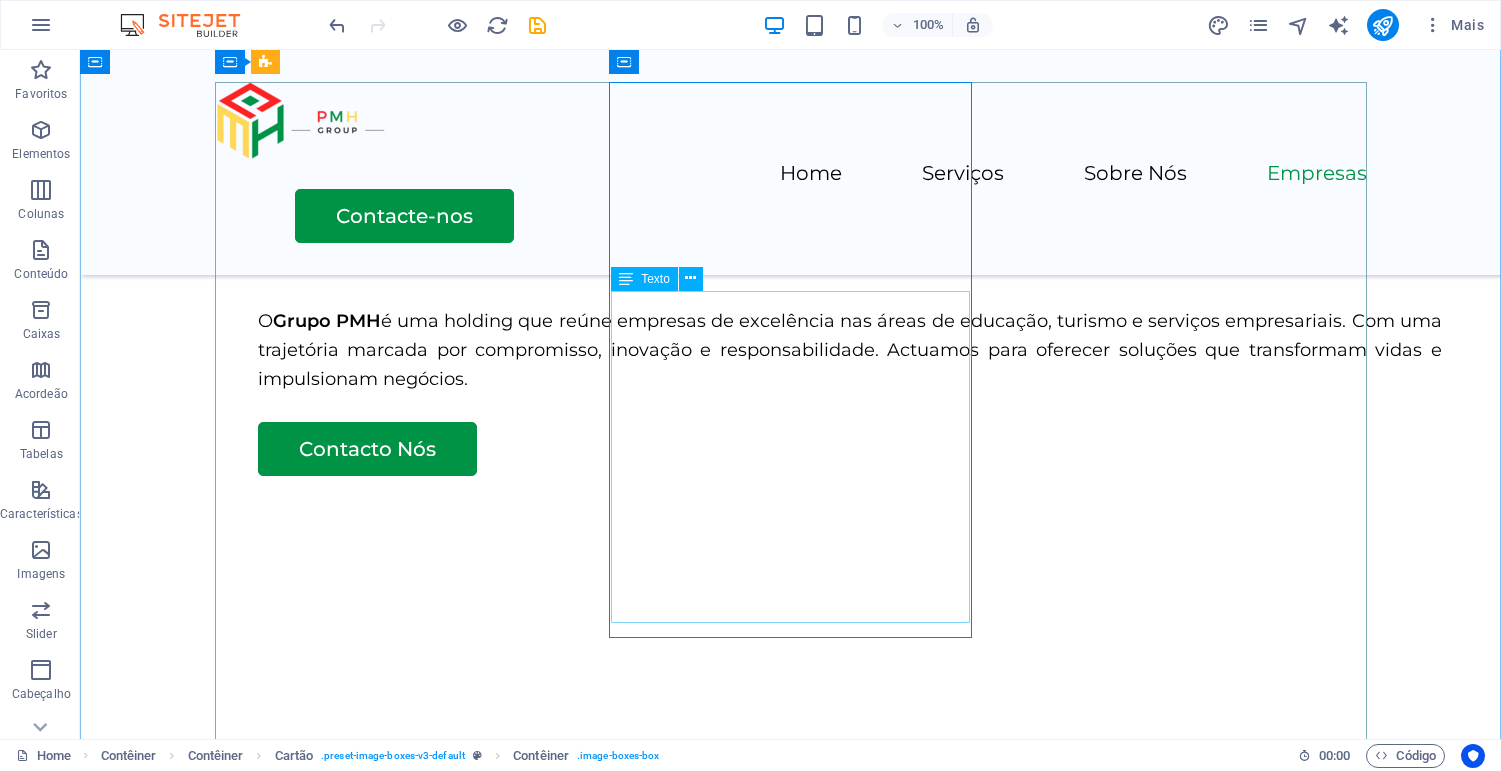 scroll, scrollTop: 2585, scrollLeft: 0, axis: vertical 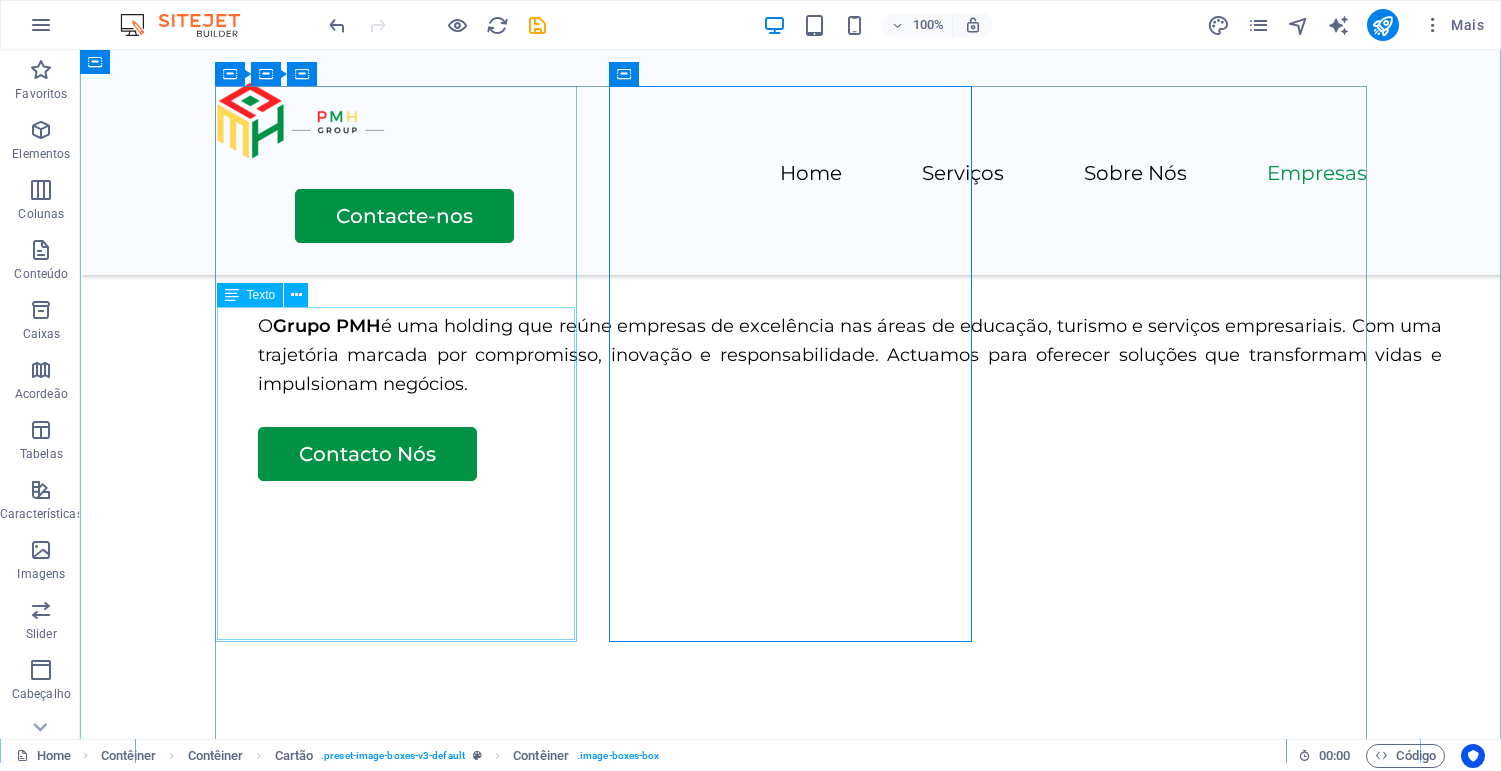 click on "Oferecemos experiências de viagem inesquecíveis com pacotes personalizados, voos, hotéis, cruzeiros e assistência para vistos. Contactos: Telefone: [PHONE]  Email:  [EMAIL]  Endereço: [STREET], [CITY]" at bounding box center (396, 1581) 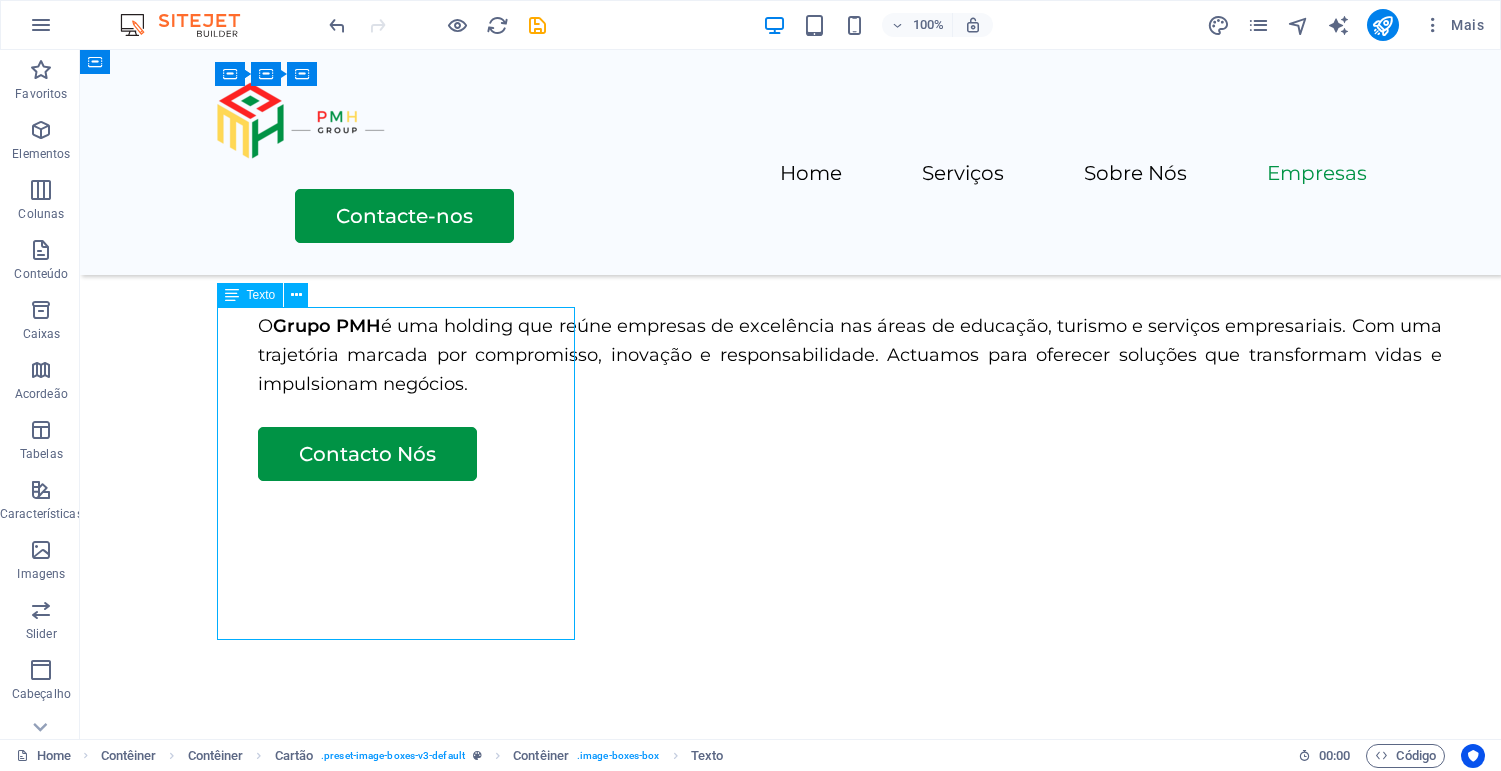 click on "Oferecemos experiências de viagem inesquecíveis com pacotes personalizados, voos, hotéis, cruzeiros e assistência para vistos. Contactos: Telefone: [PHONE]  Email:  [EMAIL]  Endereço: [STREET], [CITY]" at bounding box center (396, 1581) 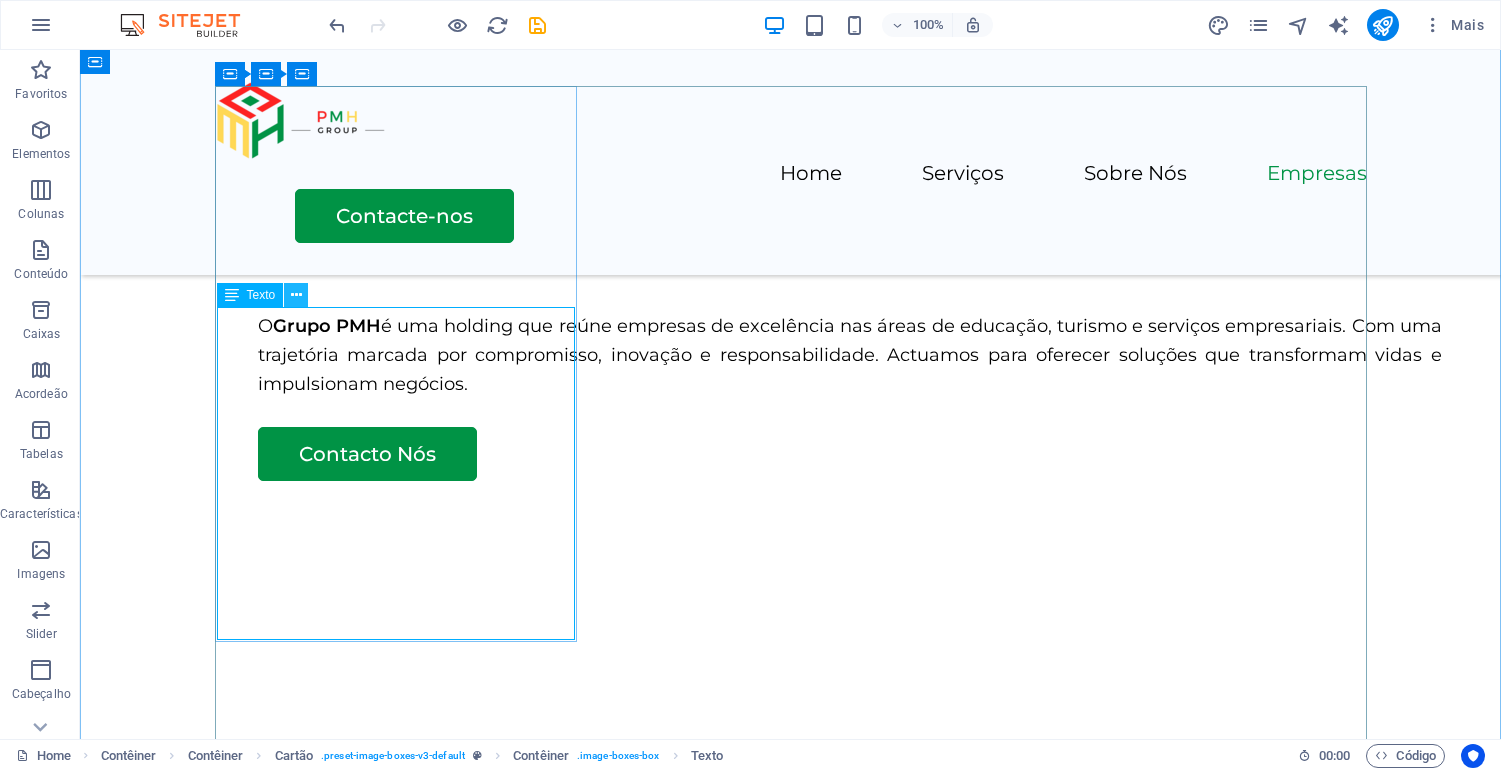 click at bounding box center (296, 295) 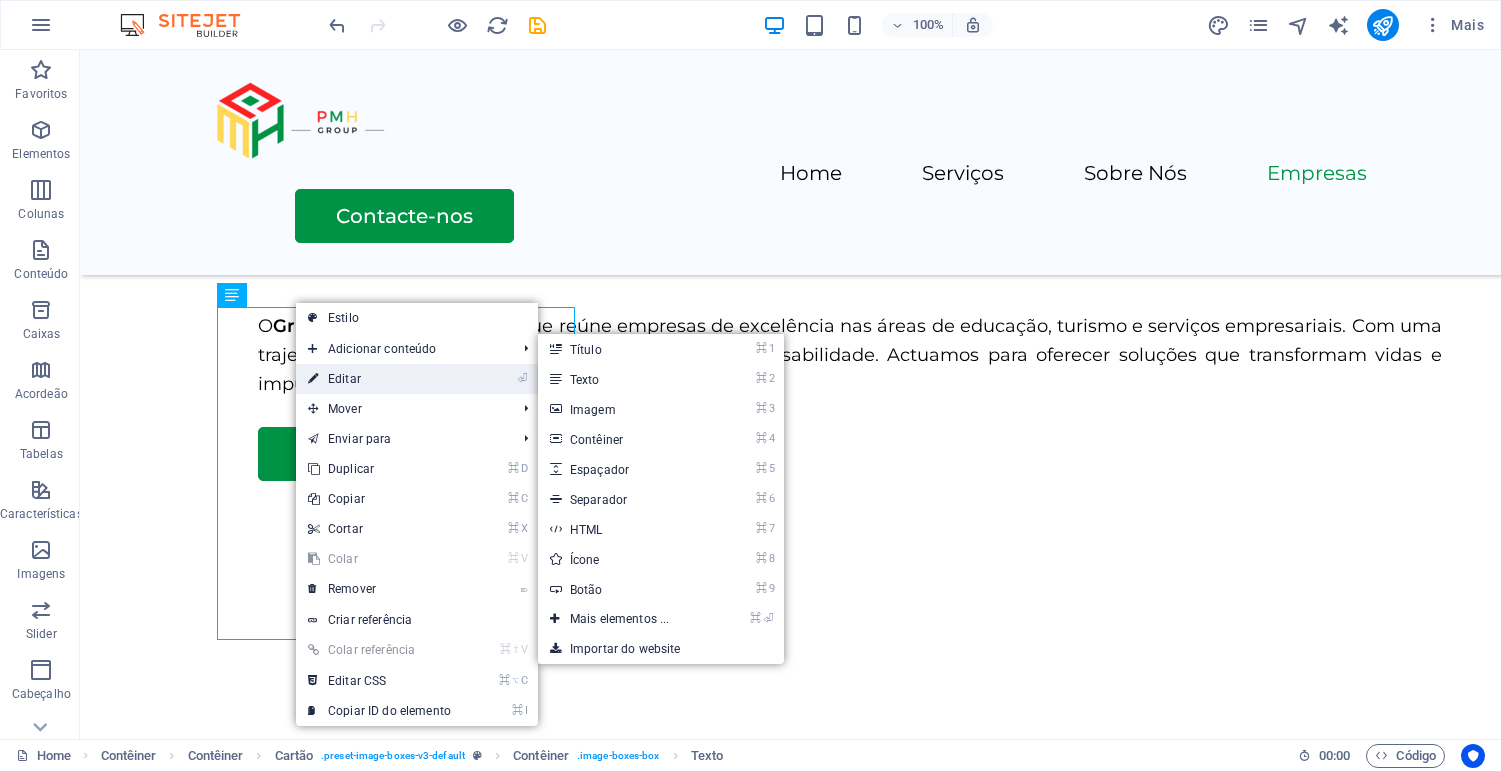 click on "⏎  Editar" at bounding box center [379, 379] 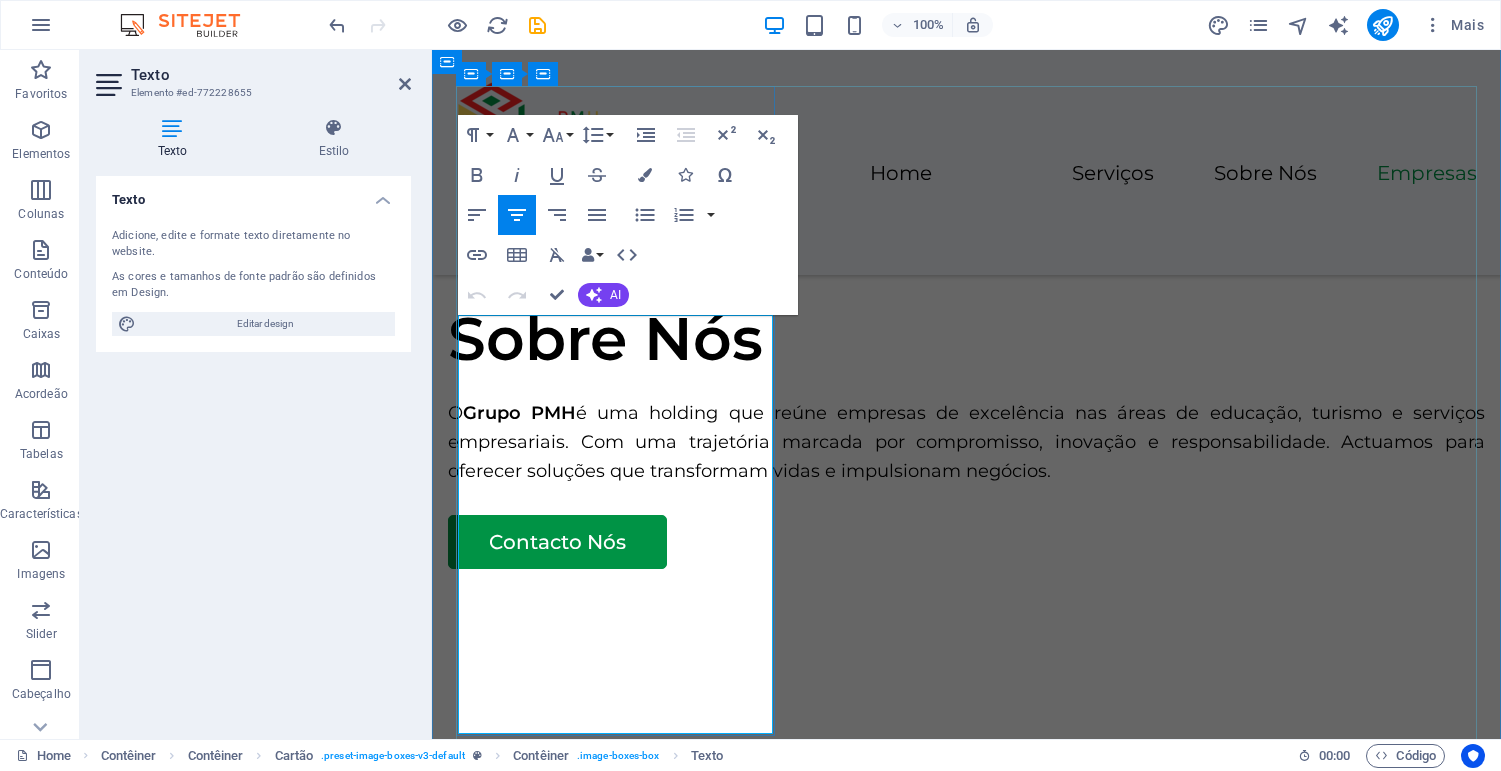click on "[EMAIL]" at bounding box center [598, 1767] 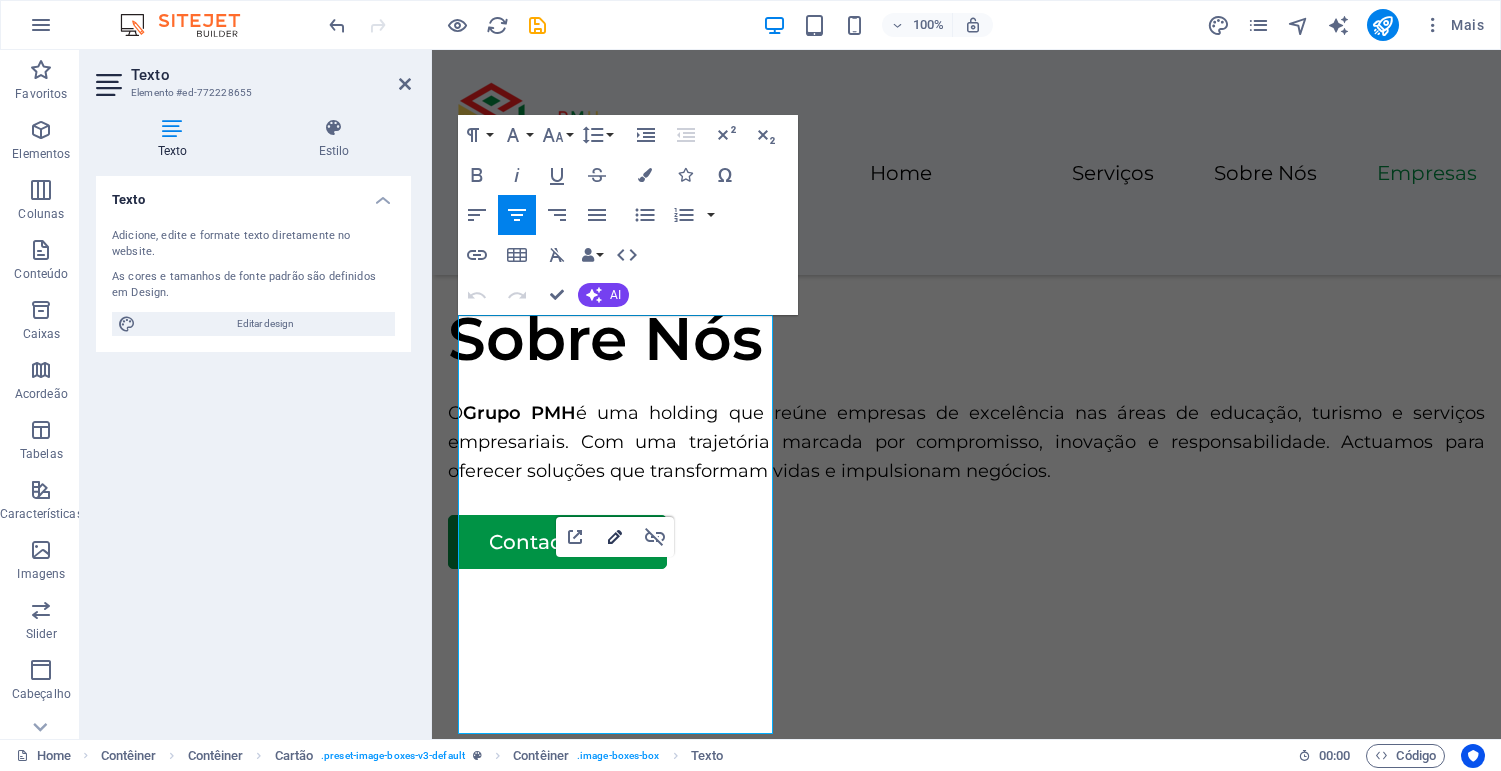 click 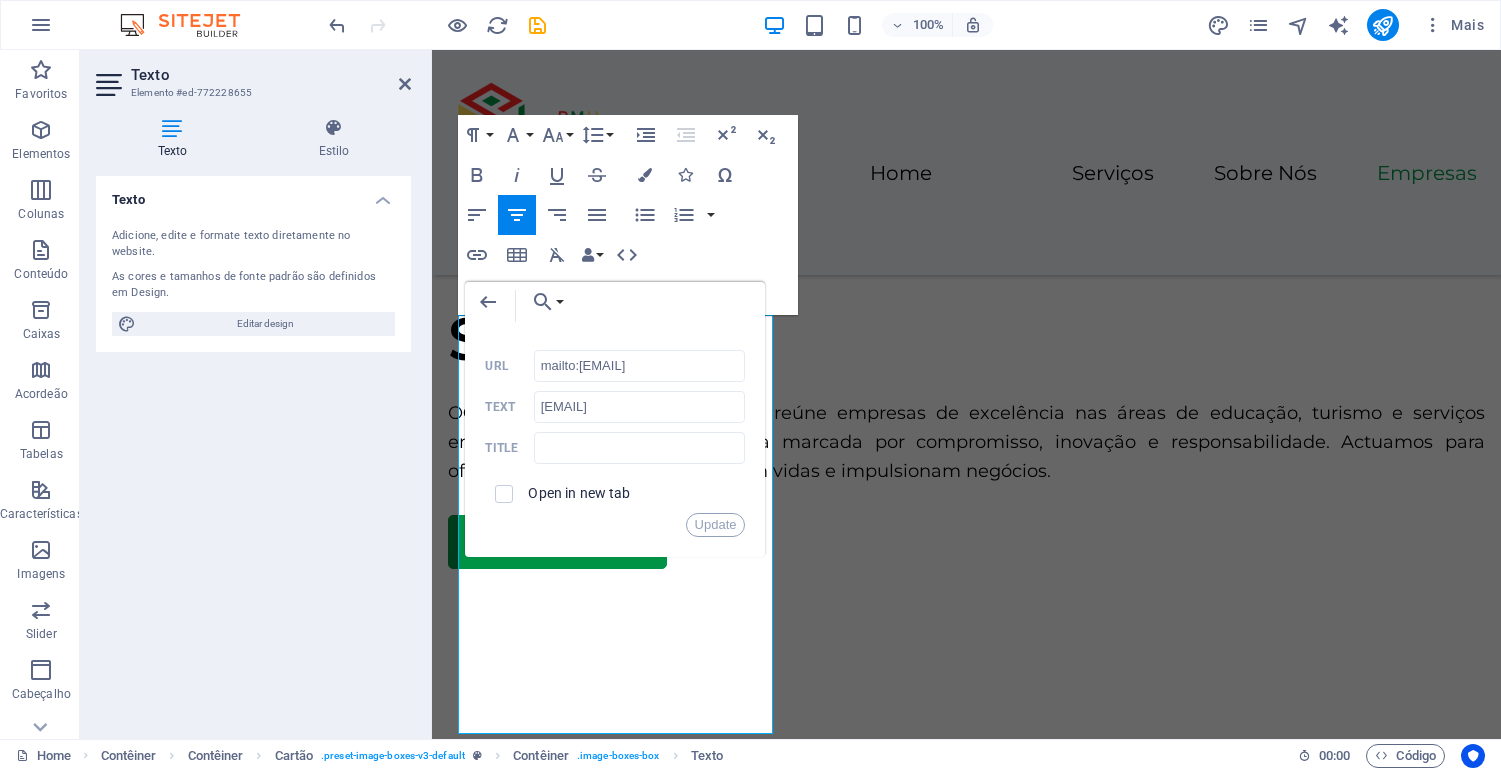 scroll, scrollTop: 0, scrollLeft: 30, axis: horizontal 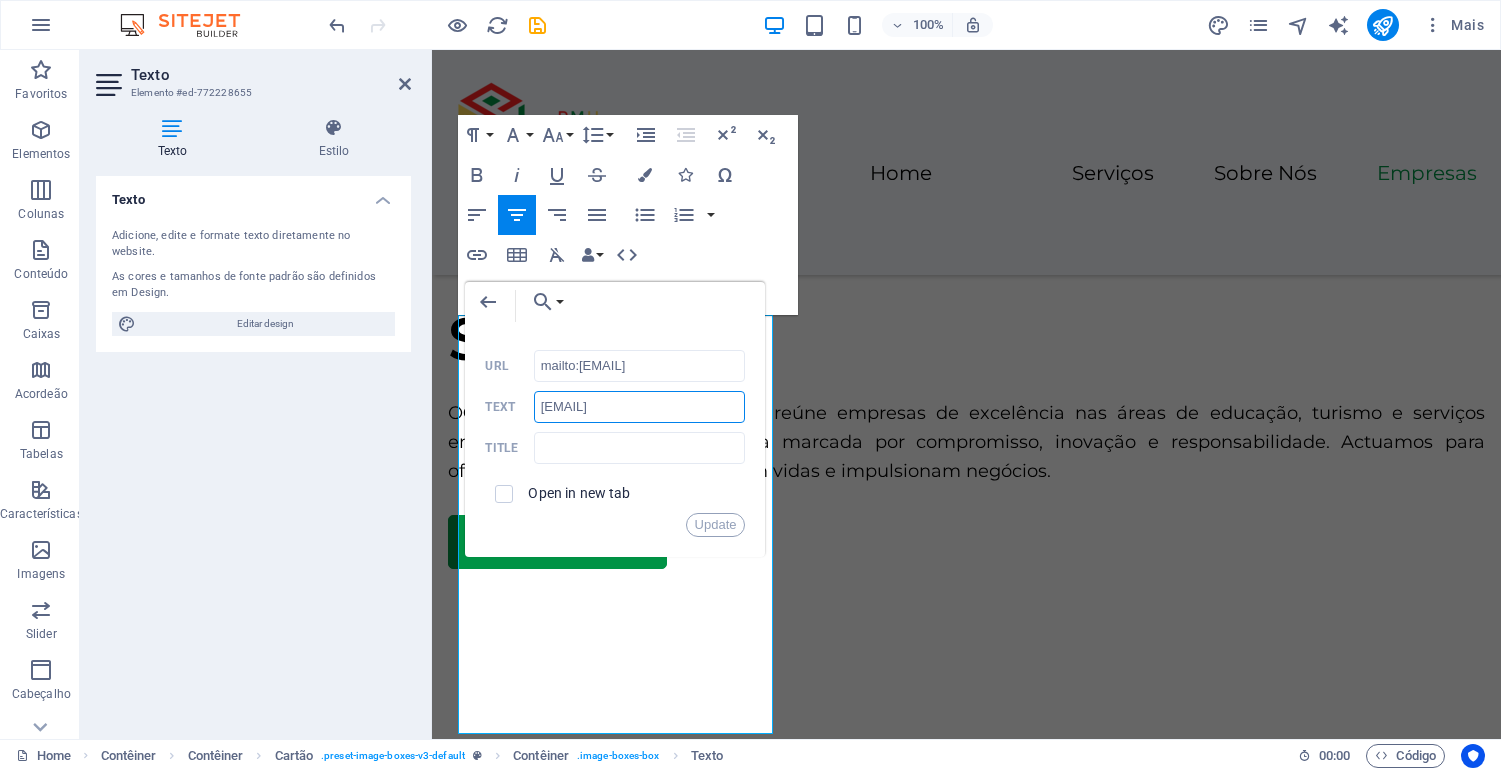drag, startPoint x: 587, startPoint y: 406, endPoint x: 526, endPoint y: 400, distance: 61.294373 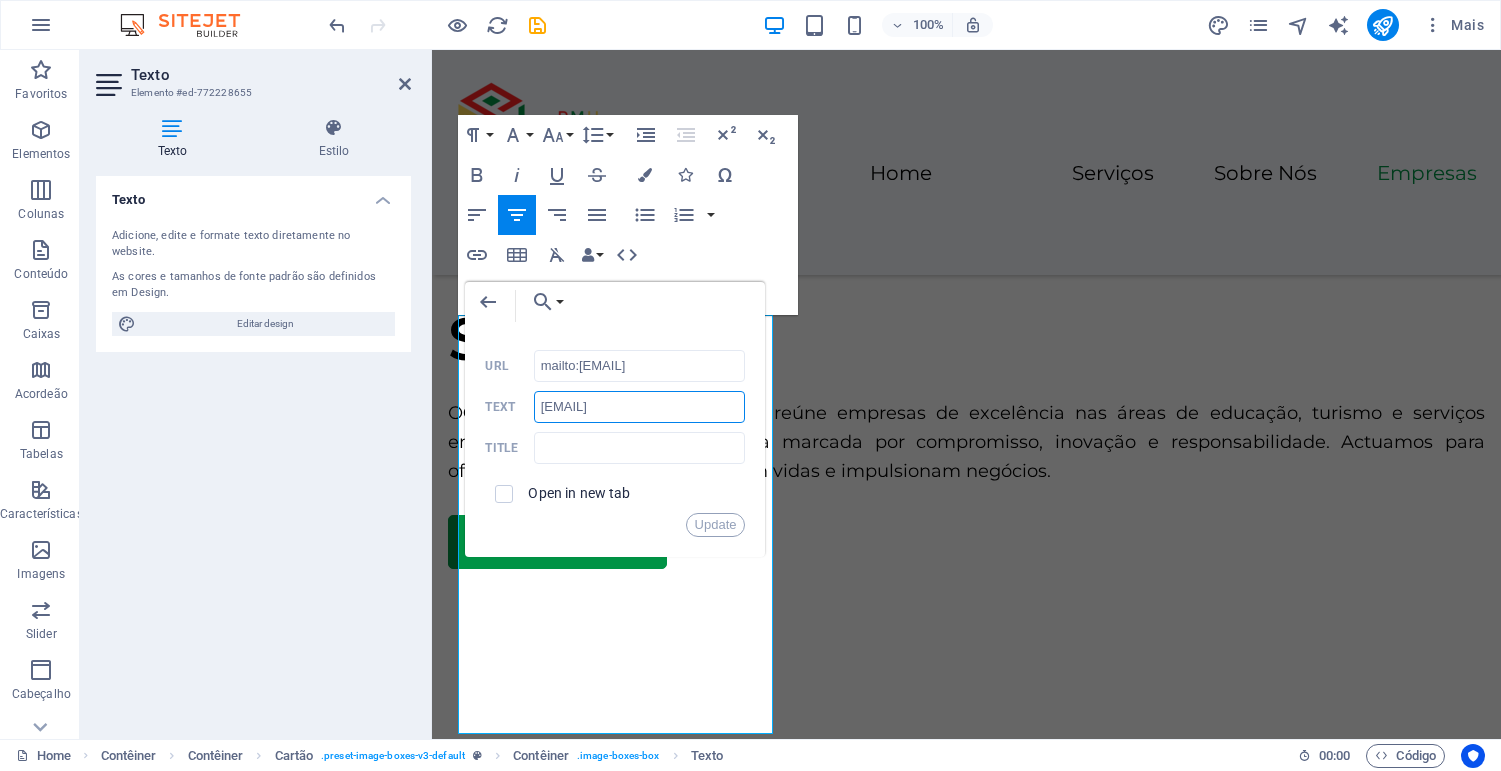 drag, startPoint x: 669, startPoint y: 407, endPoint x: 699, endPoint y: 406, distance: 30.016663 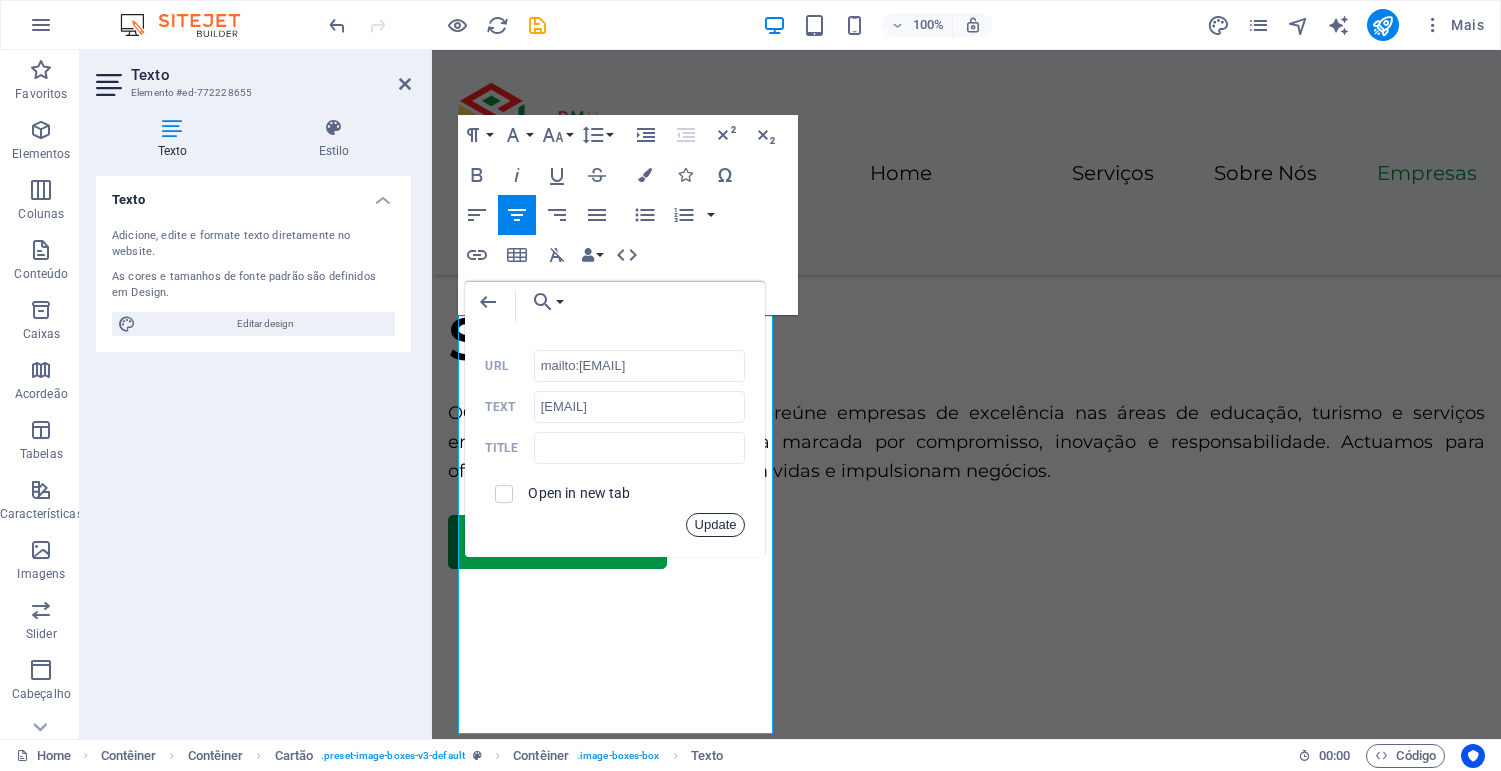 click on "Update" at bounding box center (716, 525) 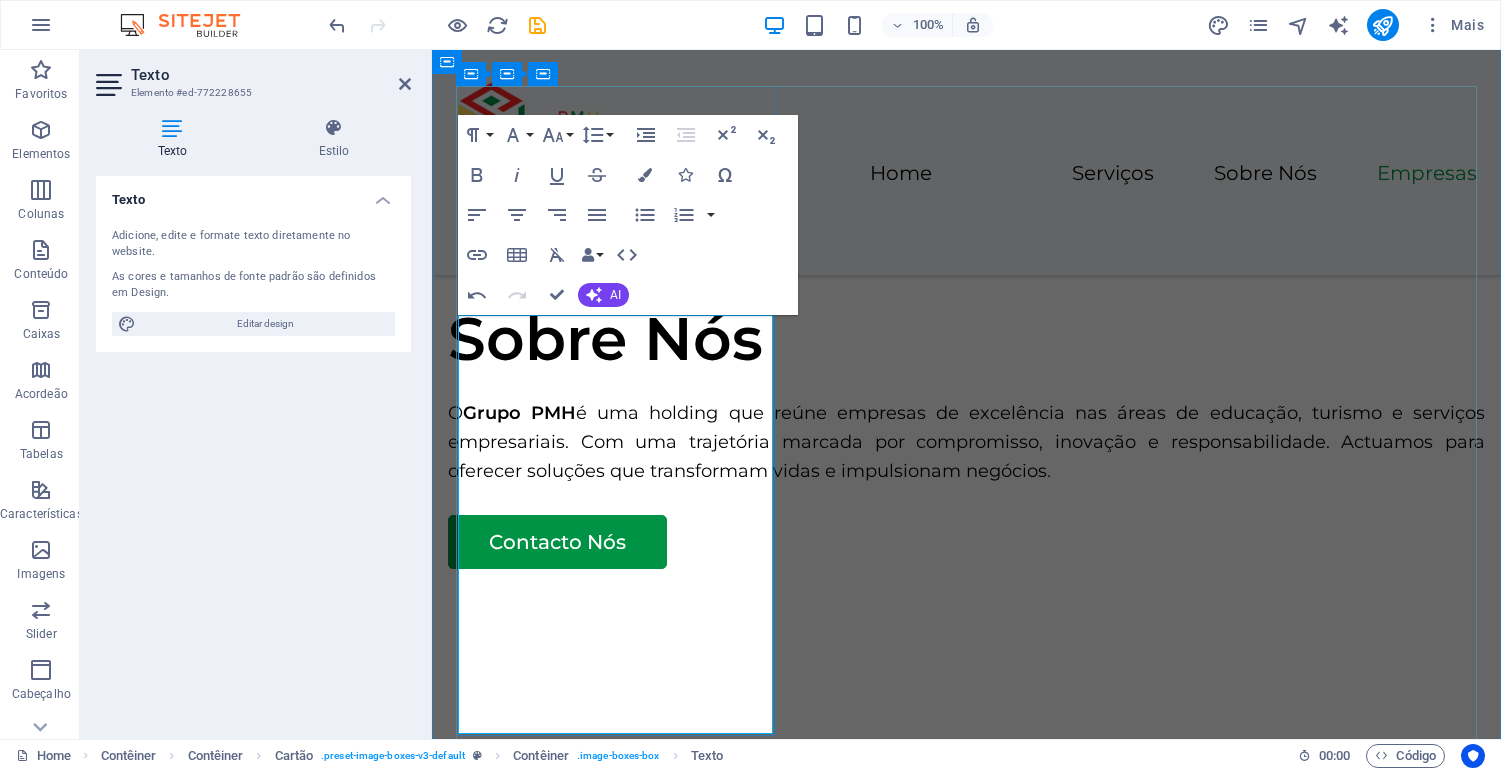 click on "Email:  [EMAIL]  Endereço: [STREET], [CITY]" at bounding box center [615, 1782] 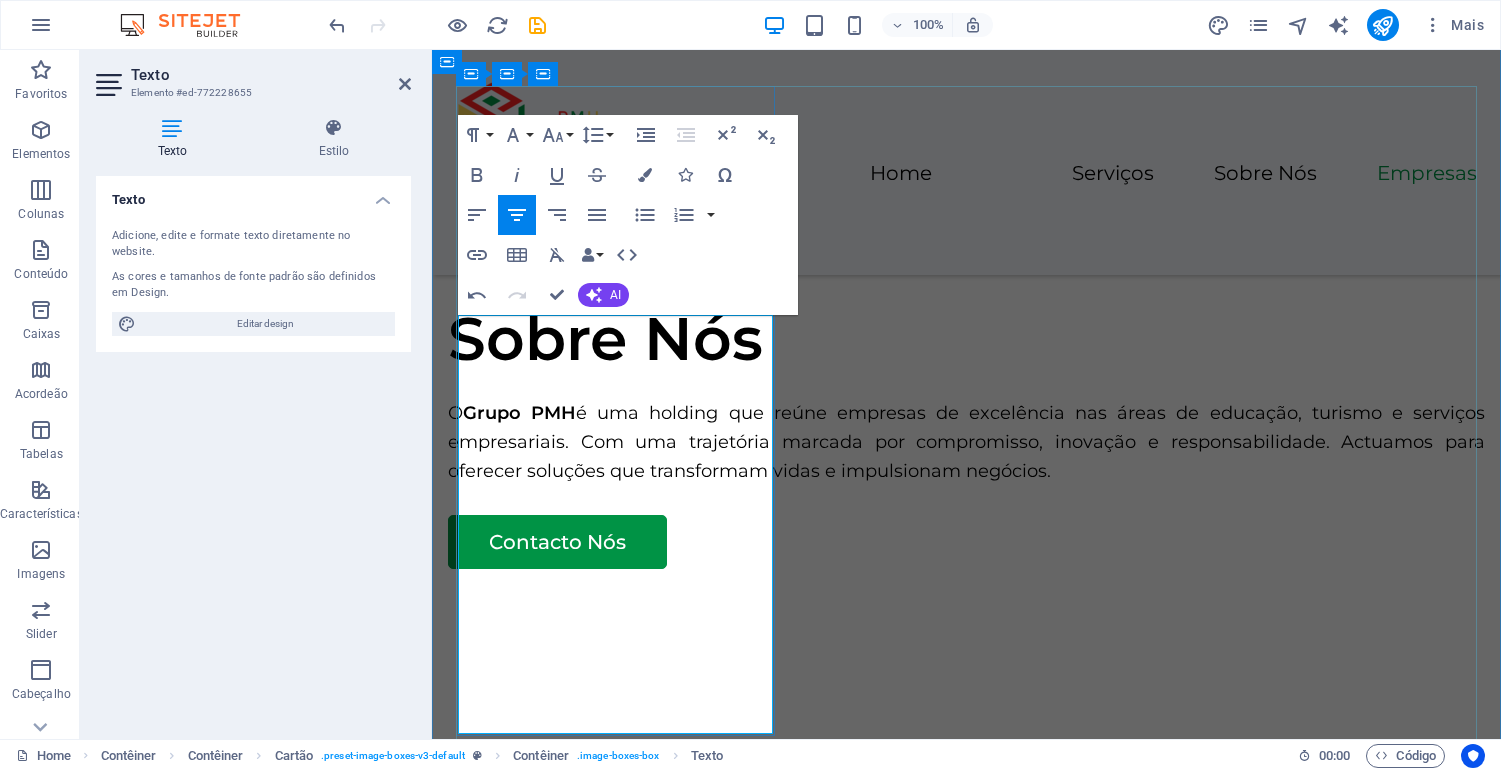 drag, startPoint x: 643, startPoint y: 615, endPoint x: 631, endPoint y: 648, distance: 35.1141 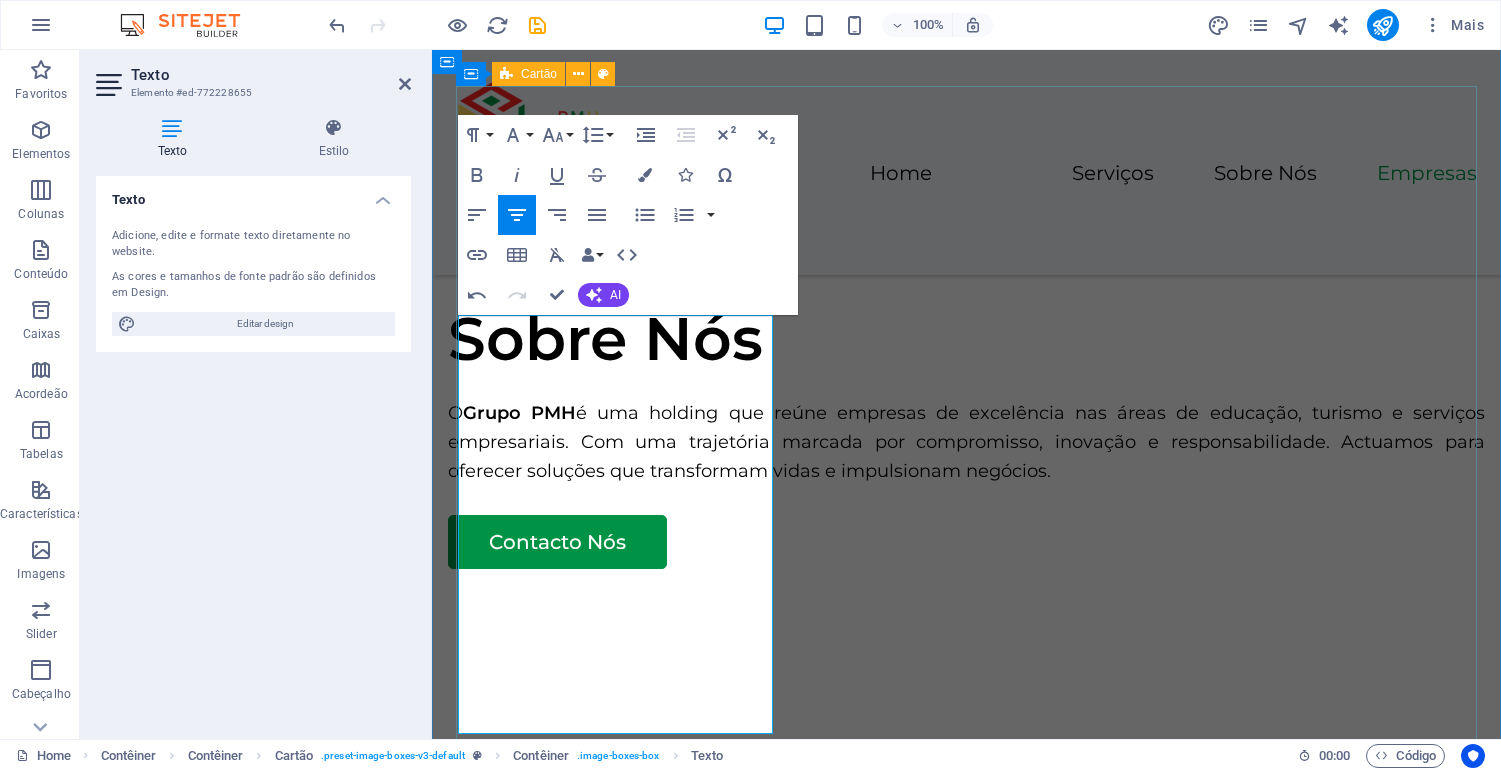 click on "[COMPANY_NAME] [CITY] Oferecemos experiências de viagem inesquecíveis com pacotes personalizados, voos, hotéis, cruzeiros e assistência para vistos. Contactos: Telefone: [PHONE]  Email:  [EMAIL]  Endereço: [STREET], [NEIGHBORHOOD], [CITY] [COMPANY_NAME] Lda Prestamos serviços de contabilidade, auditoria, consultoria em gestão de projetos e recursos humanos com rigor, ética e eficiência. Contactos: Telefone: [PHONE]  Email:  [EMAIL]   Endereço: [STREET], nº [NUMBER], [CITY] [COMPANY_NAME] Oferecemos uma educação de qualidade com uma abordagem centrada no aluno, promovendo o desenvolvimento intelectual, emocional e social. Contactos: Telefone: [PHONE]  Email:  [EMAIL]  Endereço: [STREET], [NEIGHBORHOOD], [CITY]  Contactos Telefone: [PHONE] Email: [EMAIL] Endereço: [STREET], [NEIGHBORHOOD], [CITY] [COMPANY_NAME] Contactos: Telefone: [PHONE]  Email:" at bounding box center (966, 2411) 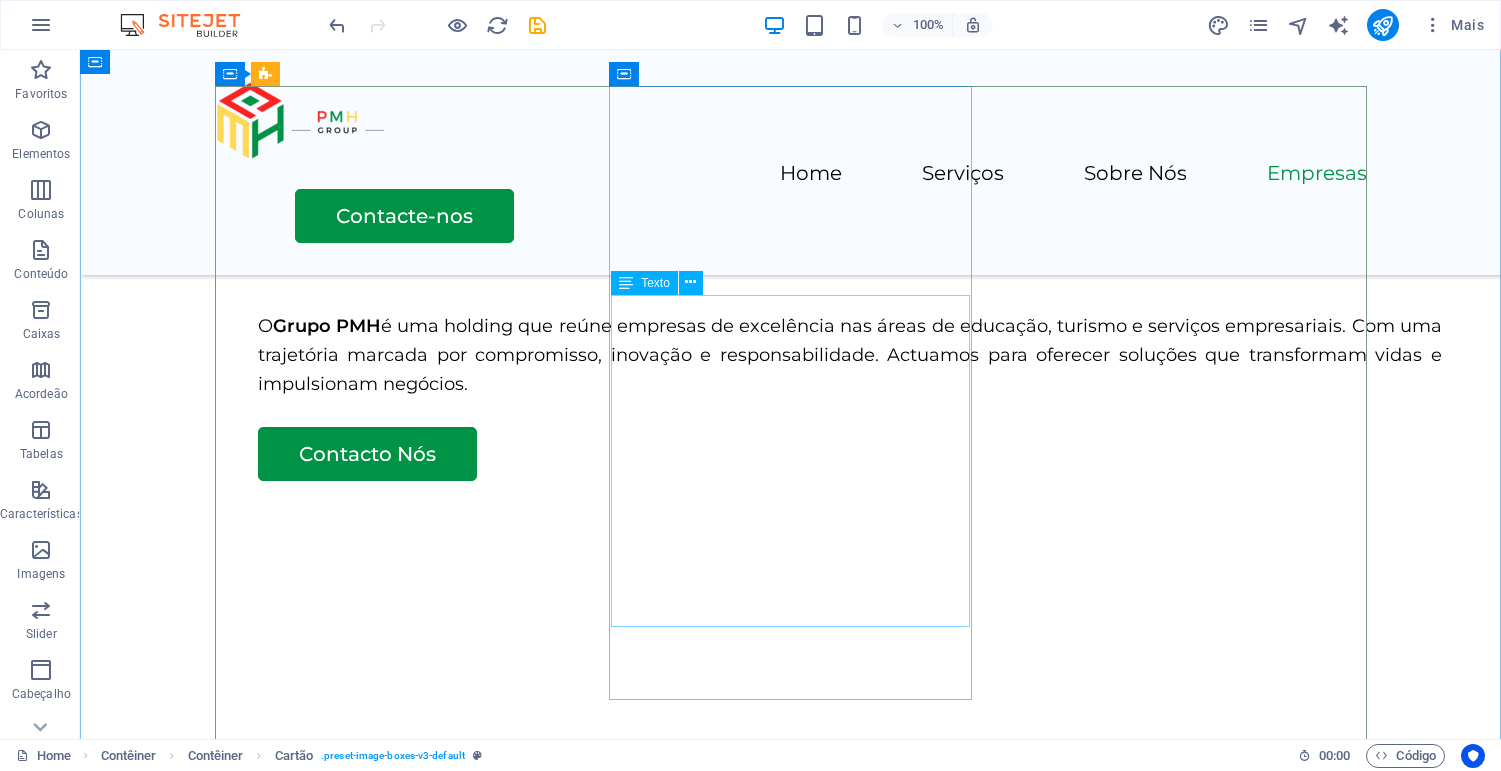 click on "Prestamos serviços de contabilidade, auditoria, consultoria em gestão de projetos e recursos humanos com rigor, ética e eficiência. Contactos: Telefone: [PHONE]  Email:  [EMAIL]   Endereço: [STREET], nº [NUMBER], [CITY]" at bounding box center (396, 2154) 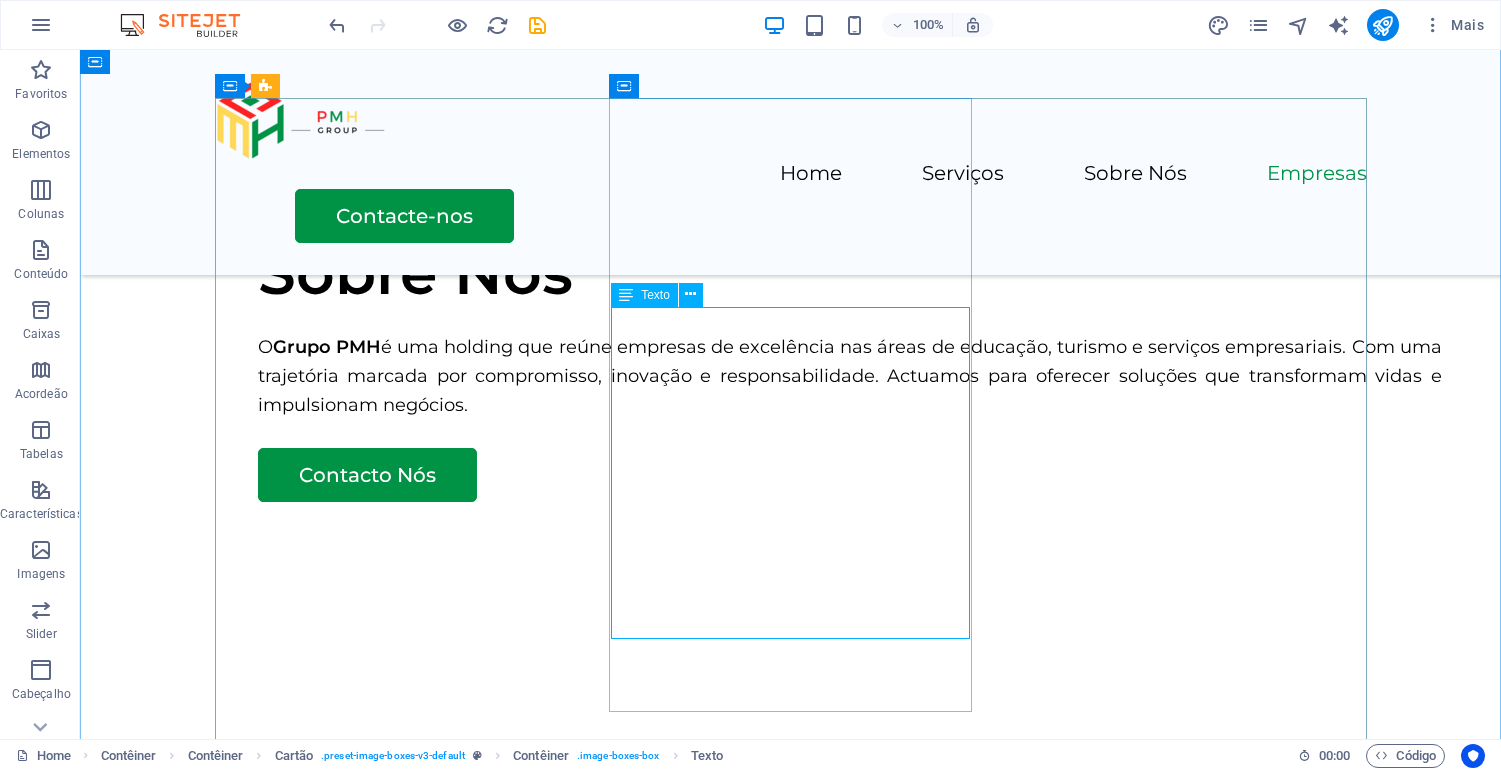 scroll, scrollTop: 2556, scrollLeft: 0, axis: vertical 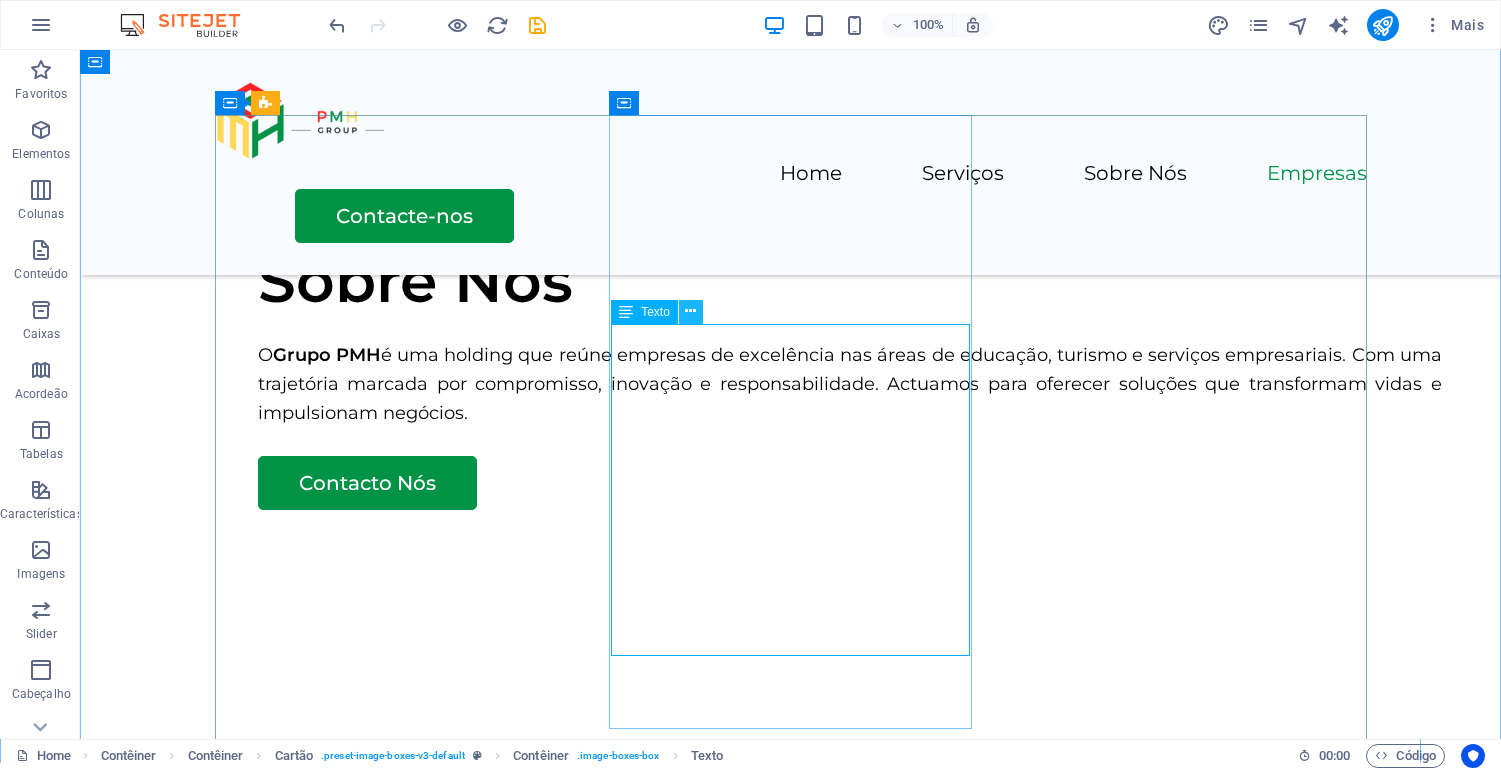 click at bounding box center (690, 311) 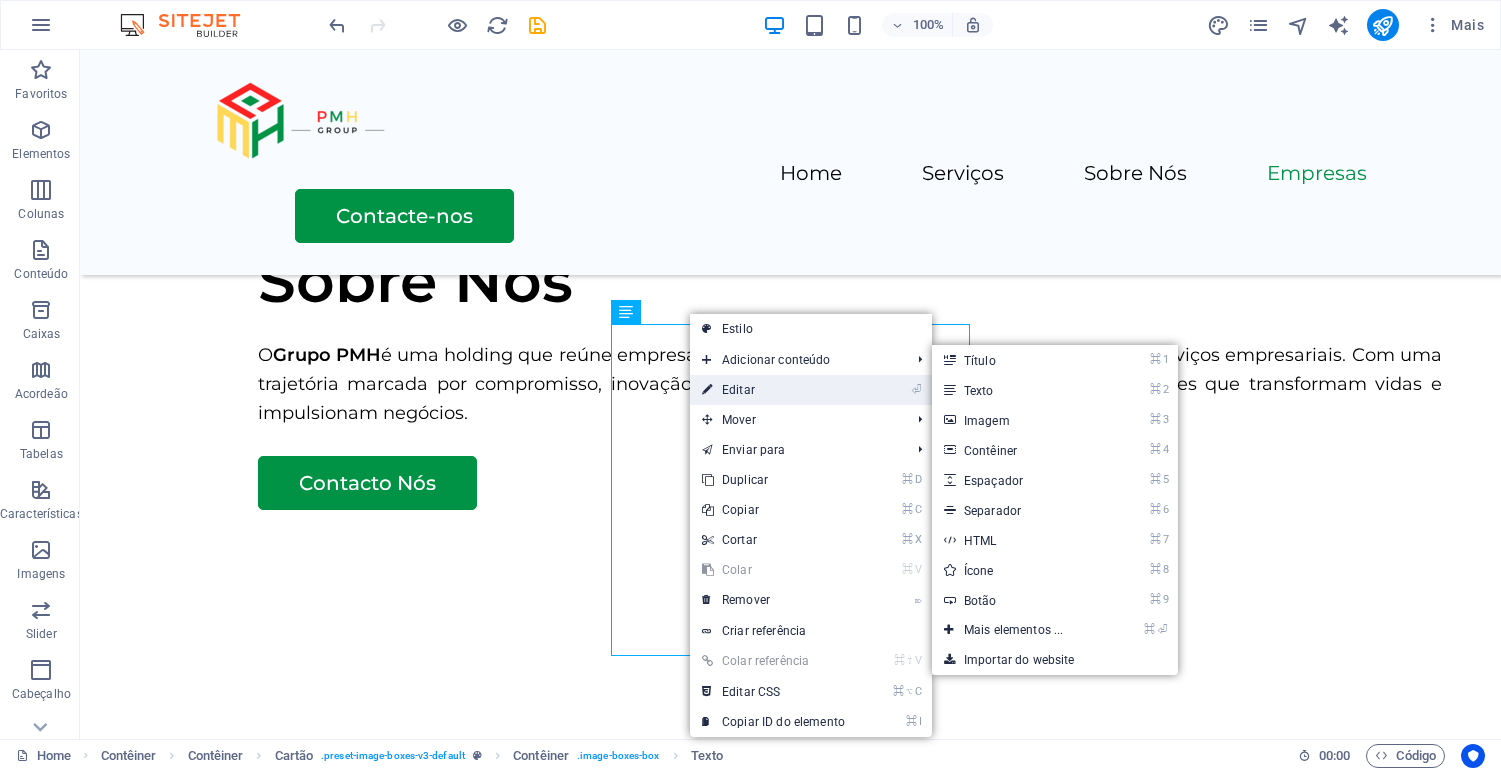 click on "⏎  Editar" at bounding box center (773, 390) 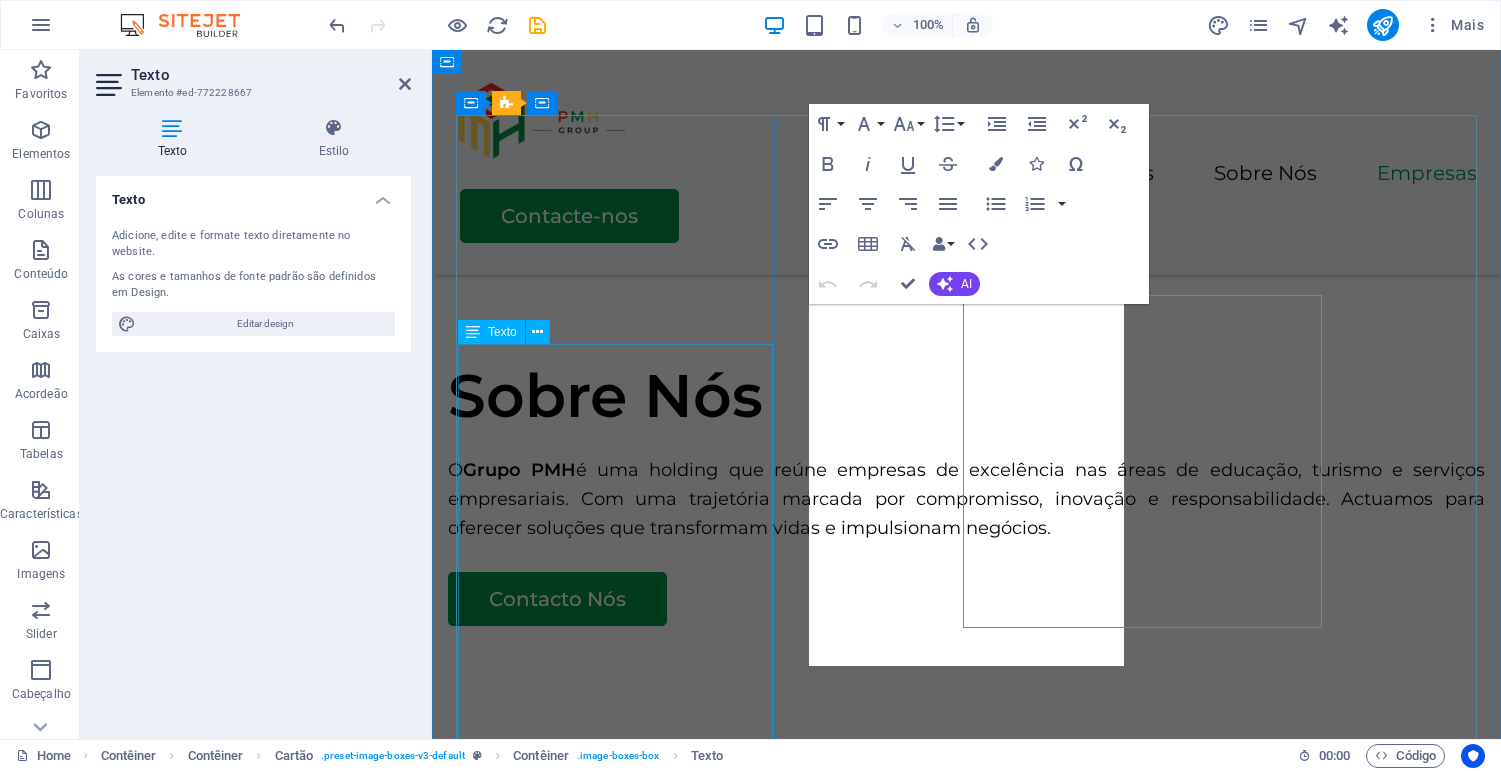 scroll, scrollTop: 2584, scrollLeft: 0, axis: vertical 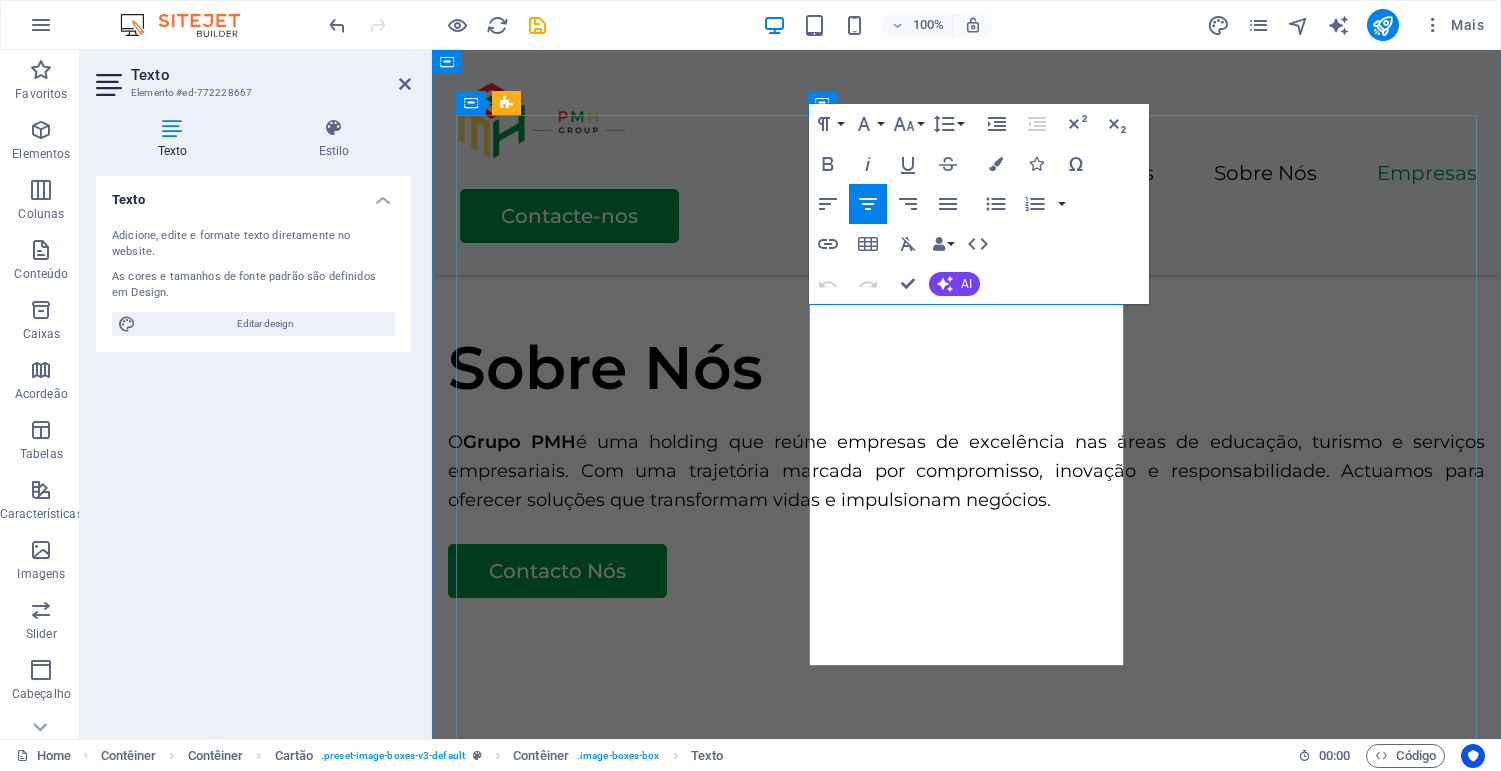 click on "Telefone: +258 [PHONE]" at bounding box center [615, 2385] 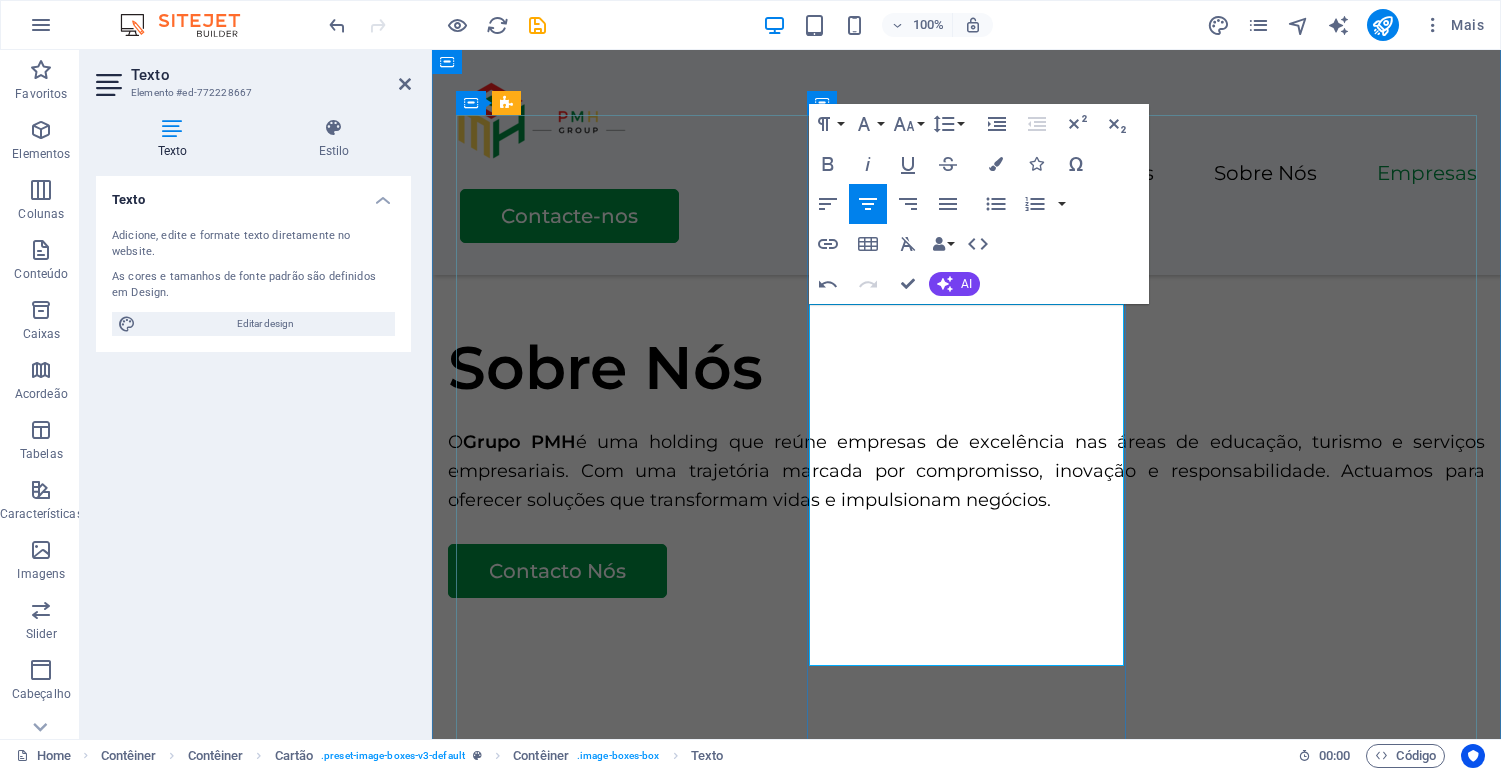drag, startPoint x: 1037, startPoint y: 525, endPoint x: 1004, endPoint y: 523, distance: 33.06055 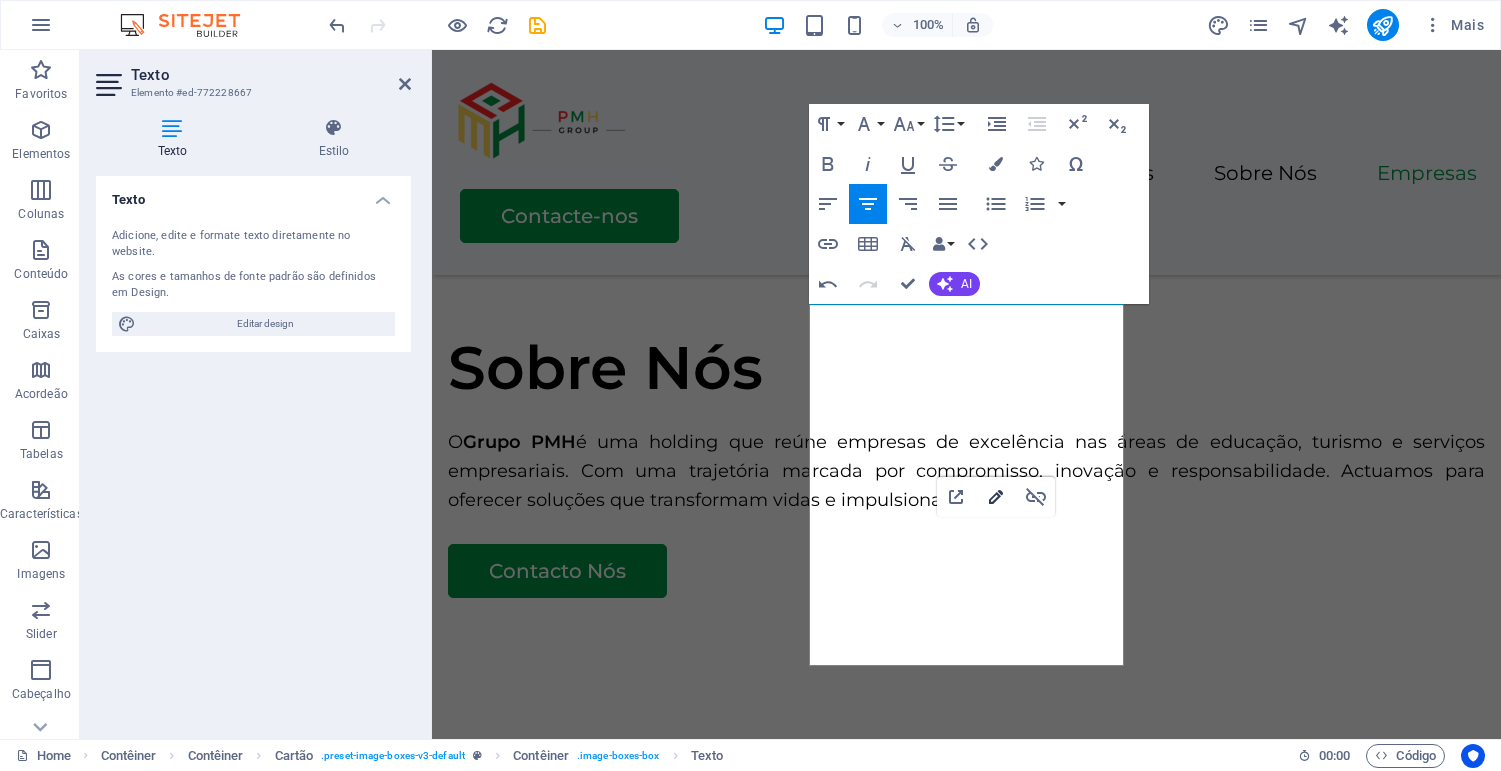 click 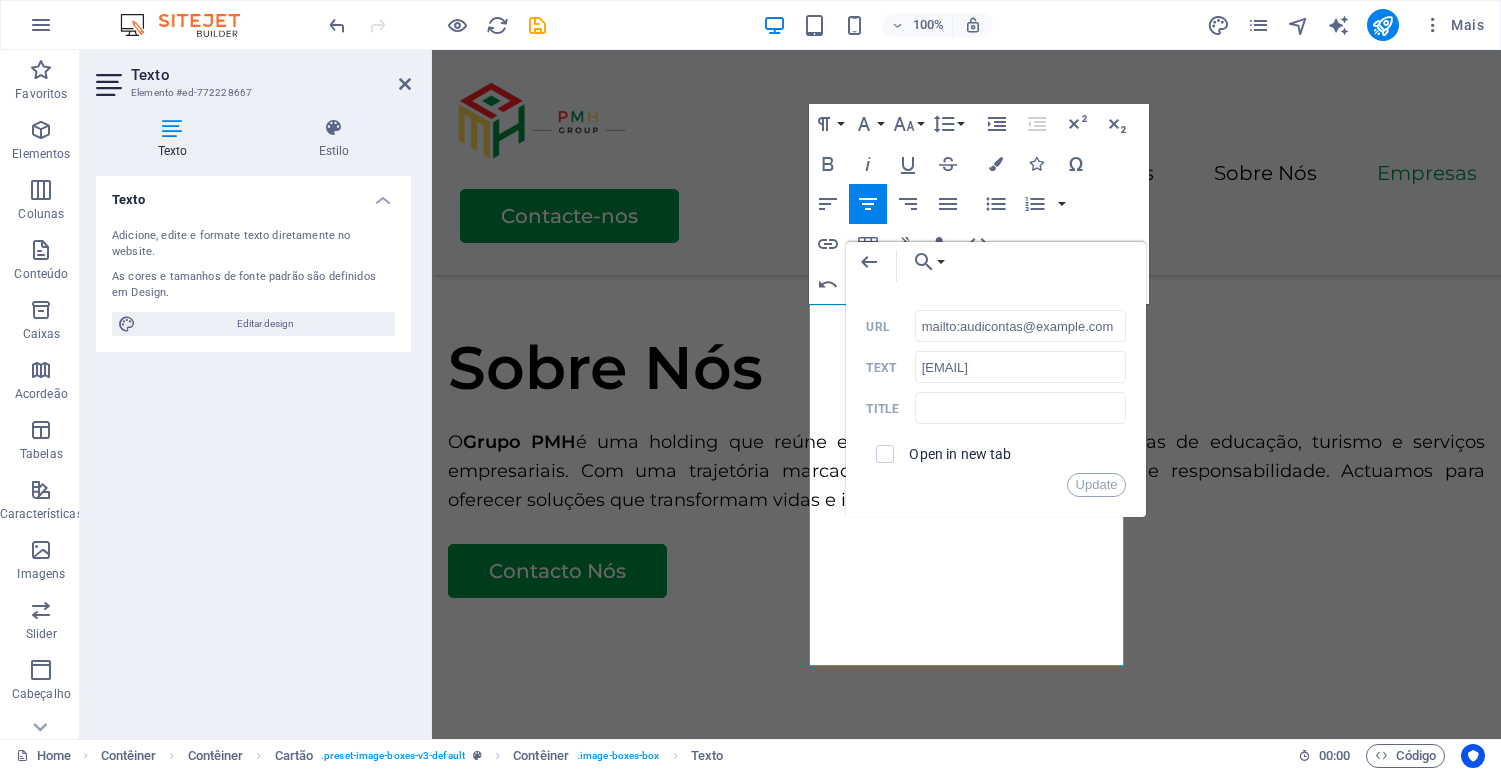 scroll, scrollTop: 0, scrollLeft: 13, axis: horizontal 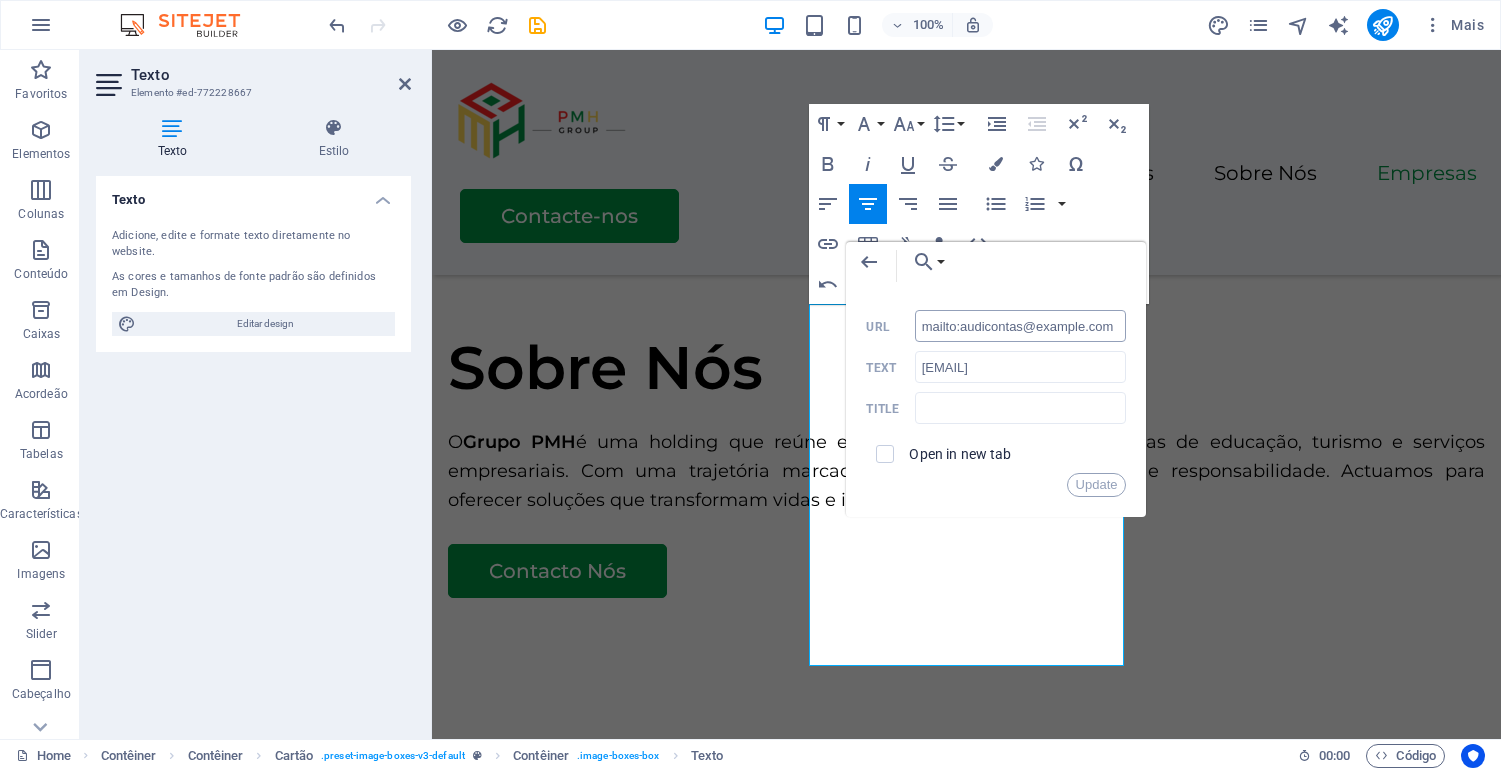 drag, startPoint x: 1011, startPoint y: 327, endPoint x: 998, endPoint y: 327, distance: 13 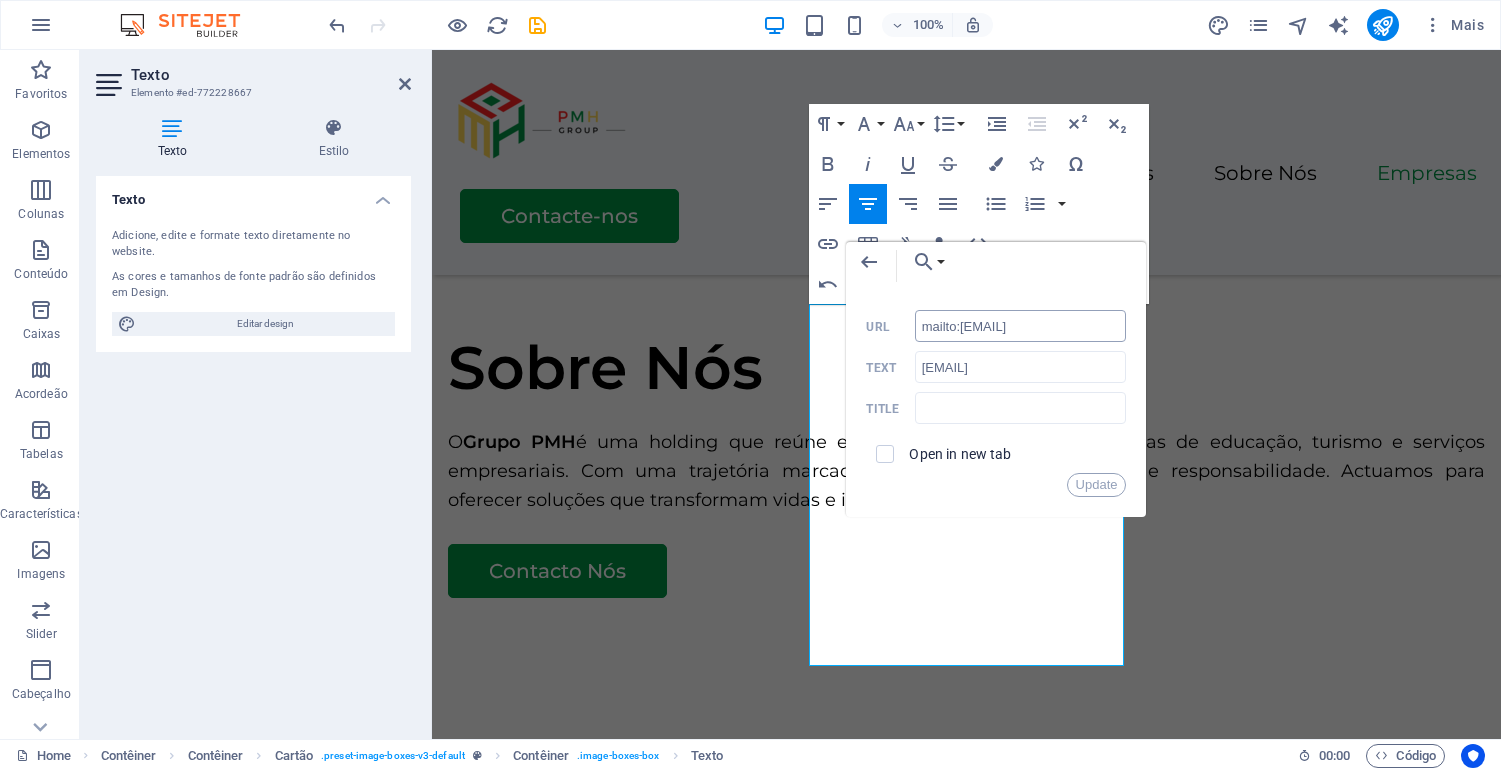 scroll, scrollTop: 0, scrollLeft: 0, axis: both 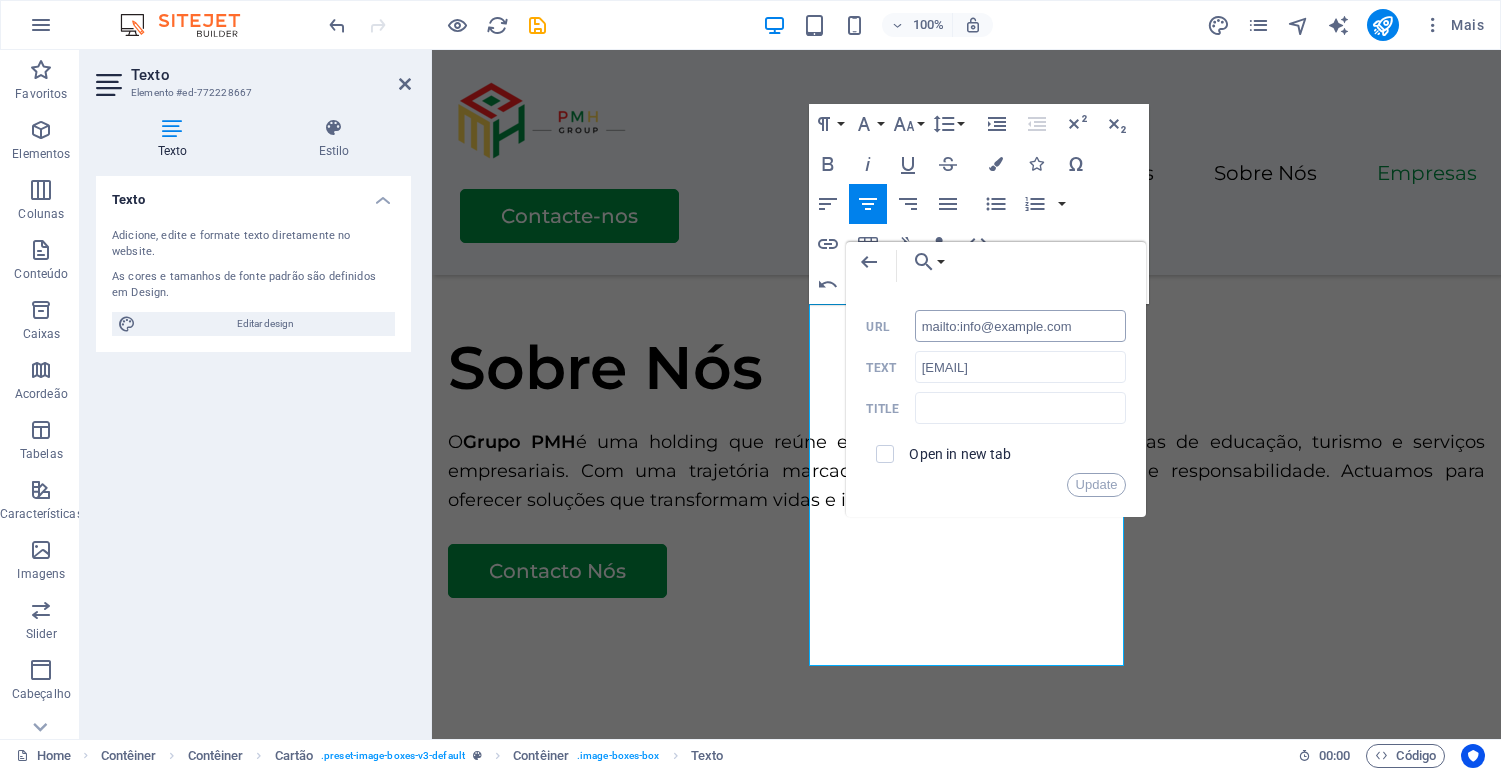 drag, startPoint x: 1053, startPoint y: 328, endPoint x: 995, endPoint y: 325, distance: 58.077534 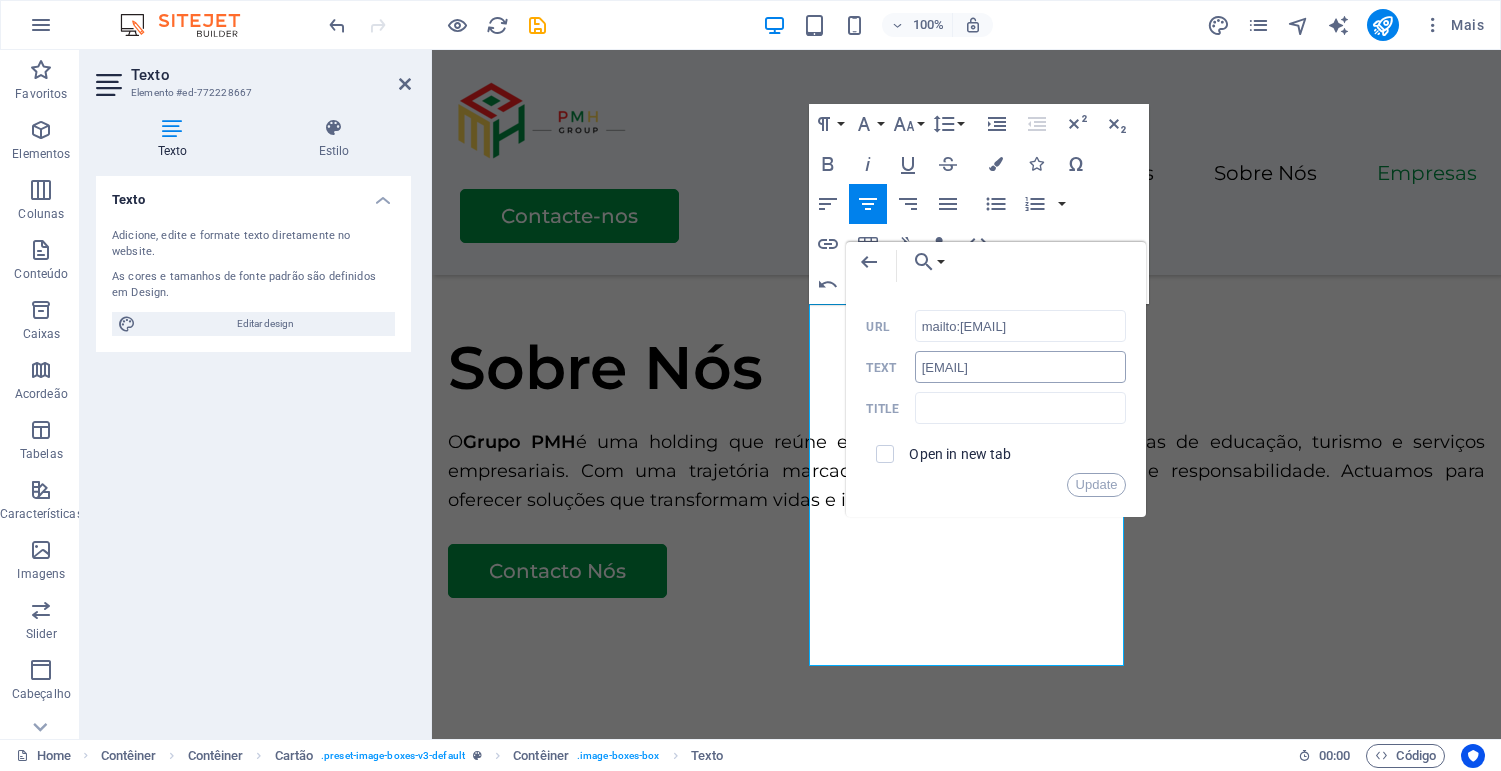 type on "mailto:[EMAIL]" 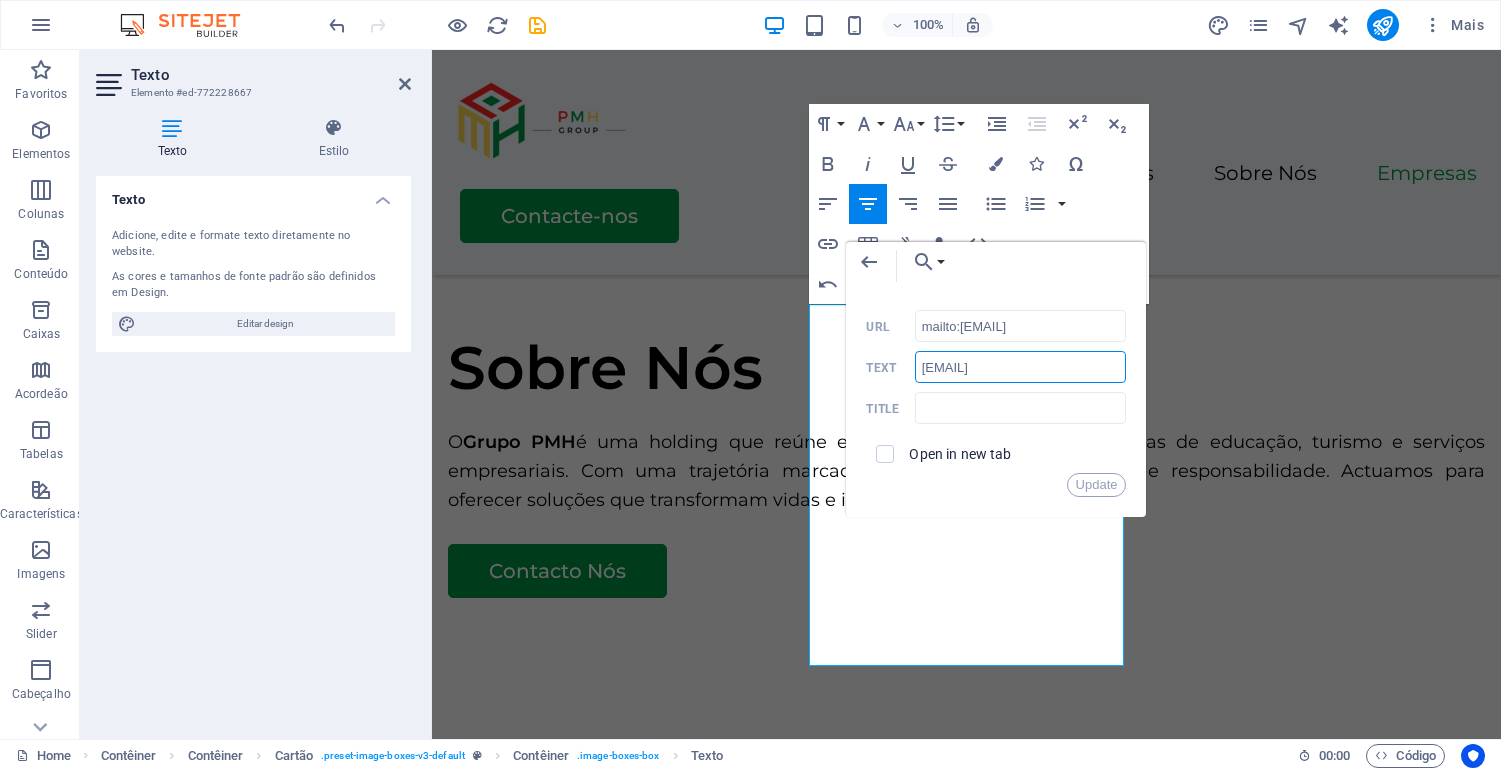drag, startPoint x: 984, startPoint y: 369, endPoint x: 908, endPoint y: 365, distance: 76.105194 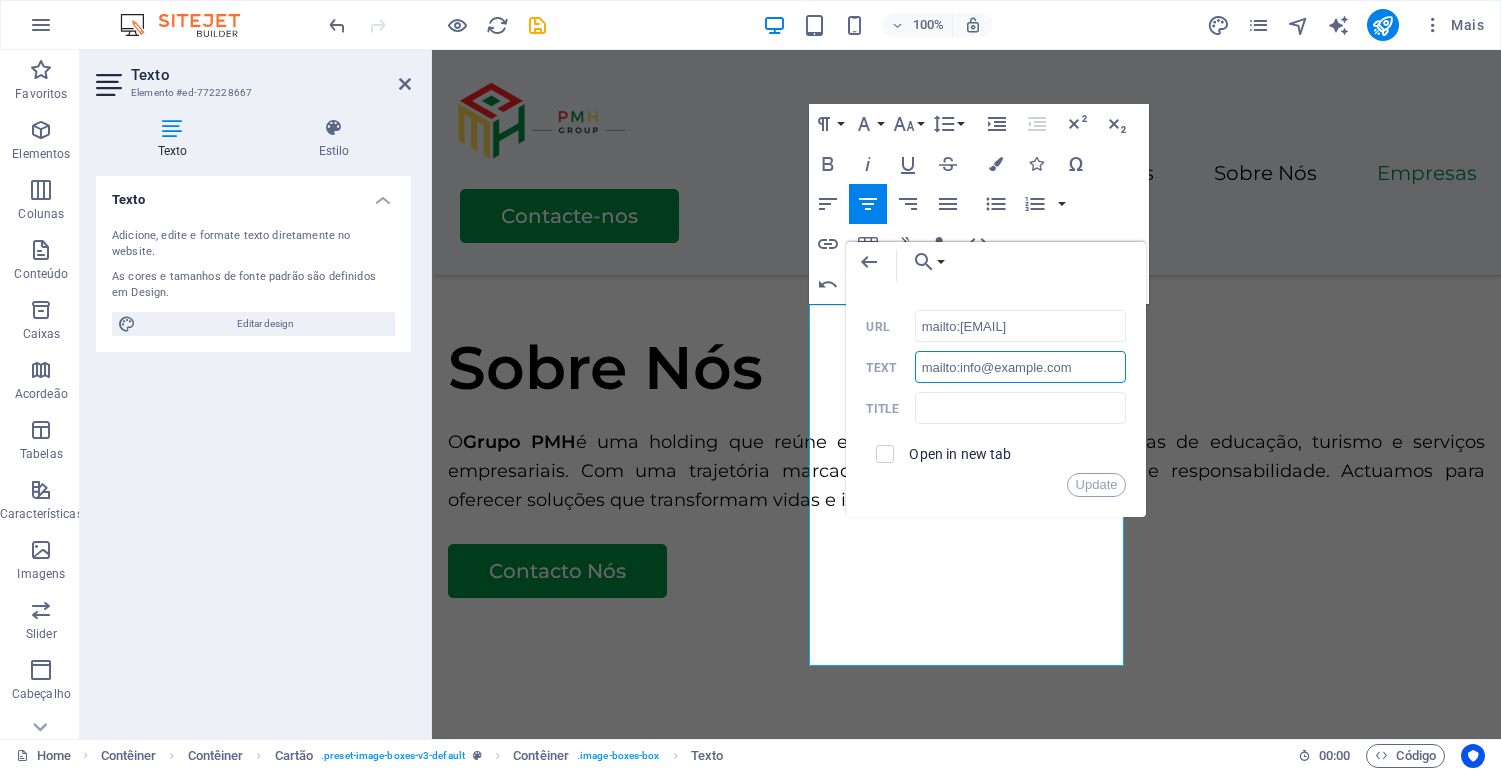drag, startPoint x: 1008, startPoint y: 367, endPoint x: 956, endPoint y: 367, distance: 52 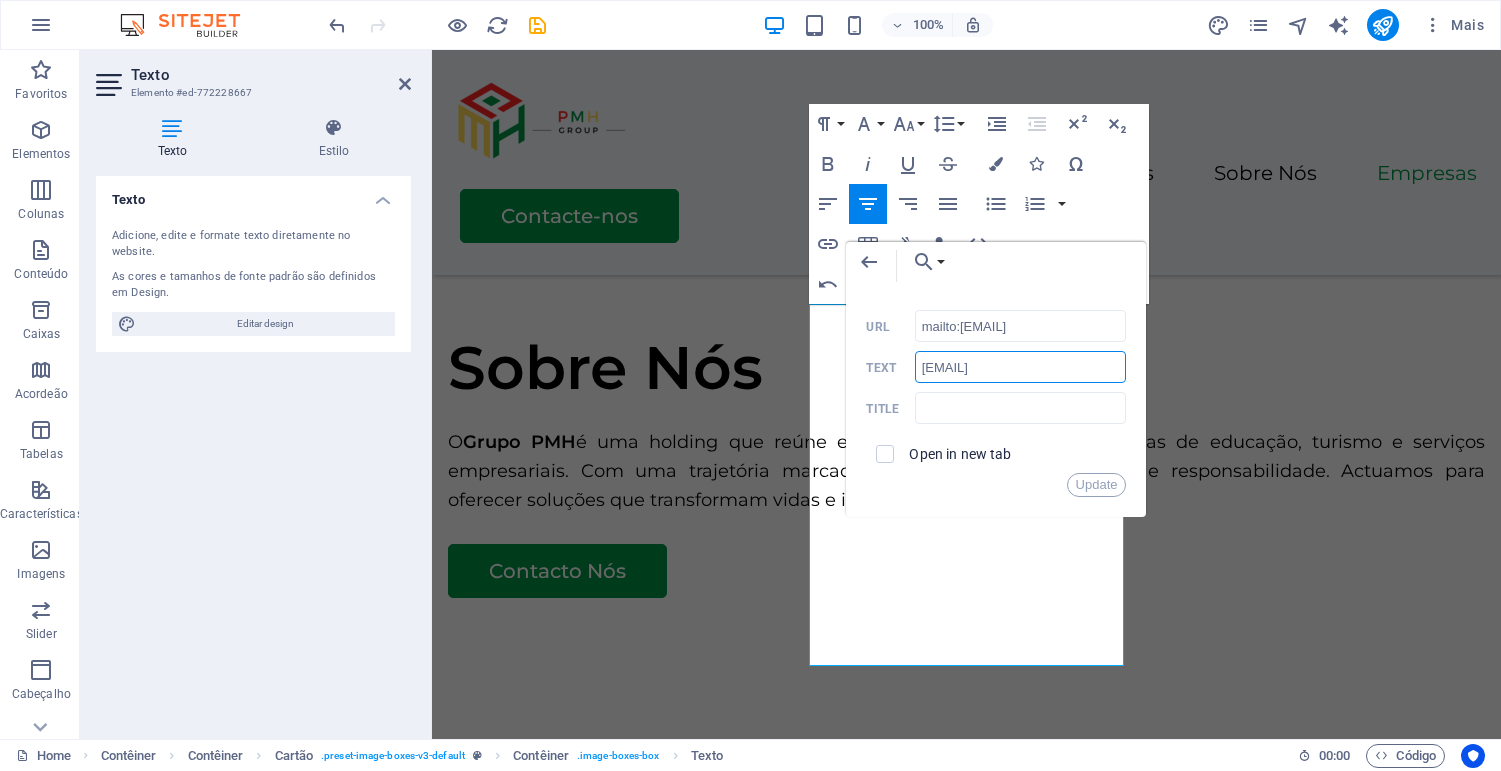 type on "mailto:info@audicontas.co.mz" 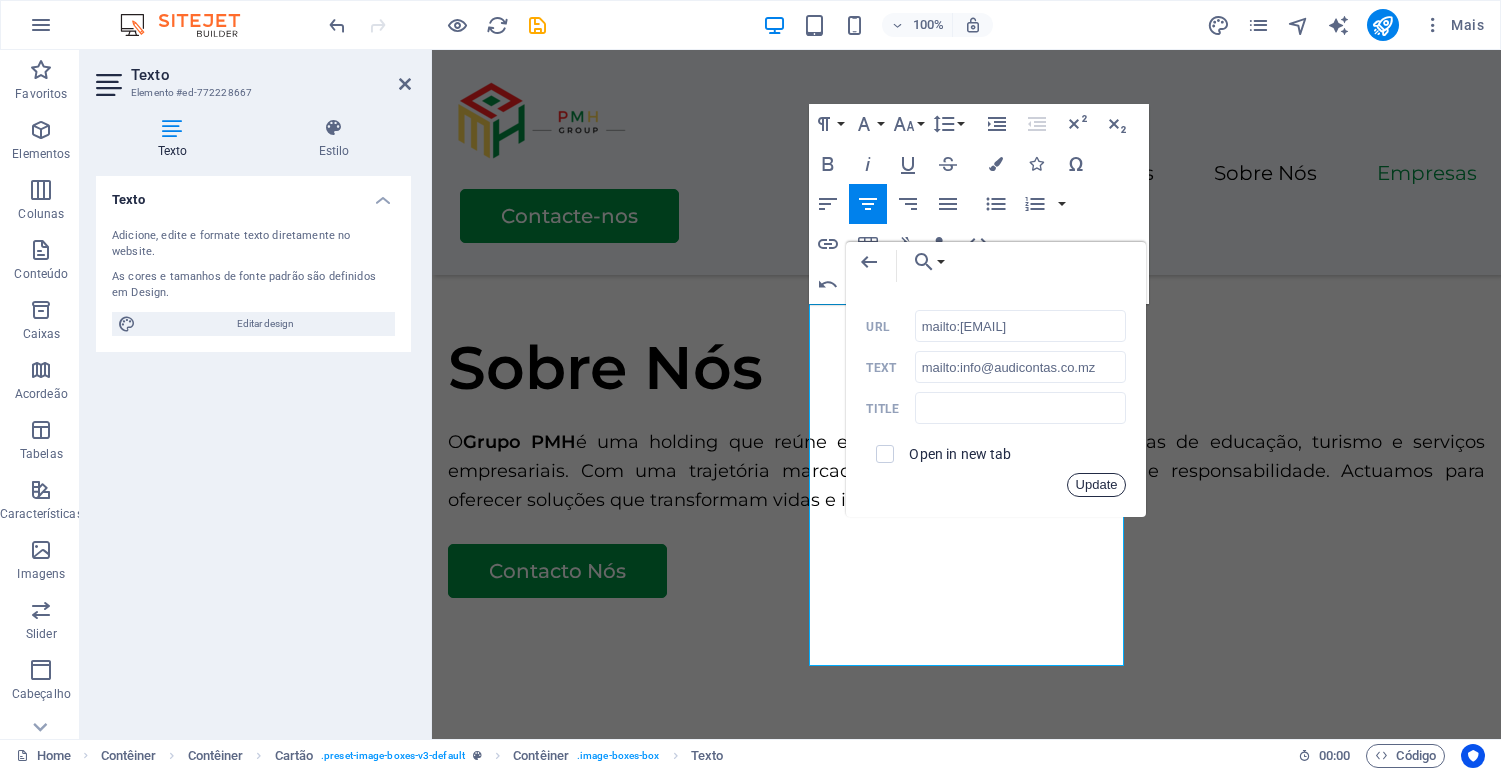 click on "Update" at bounding box center (1097, 485) 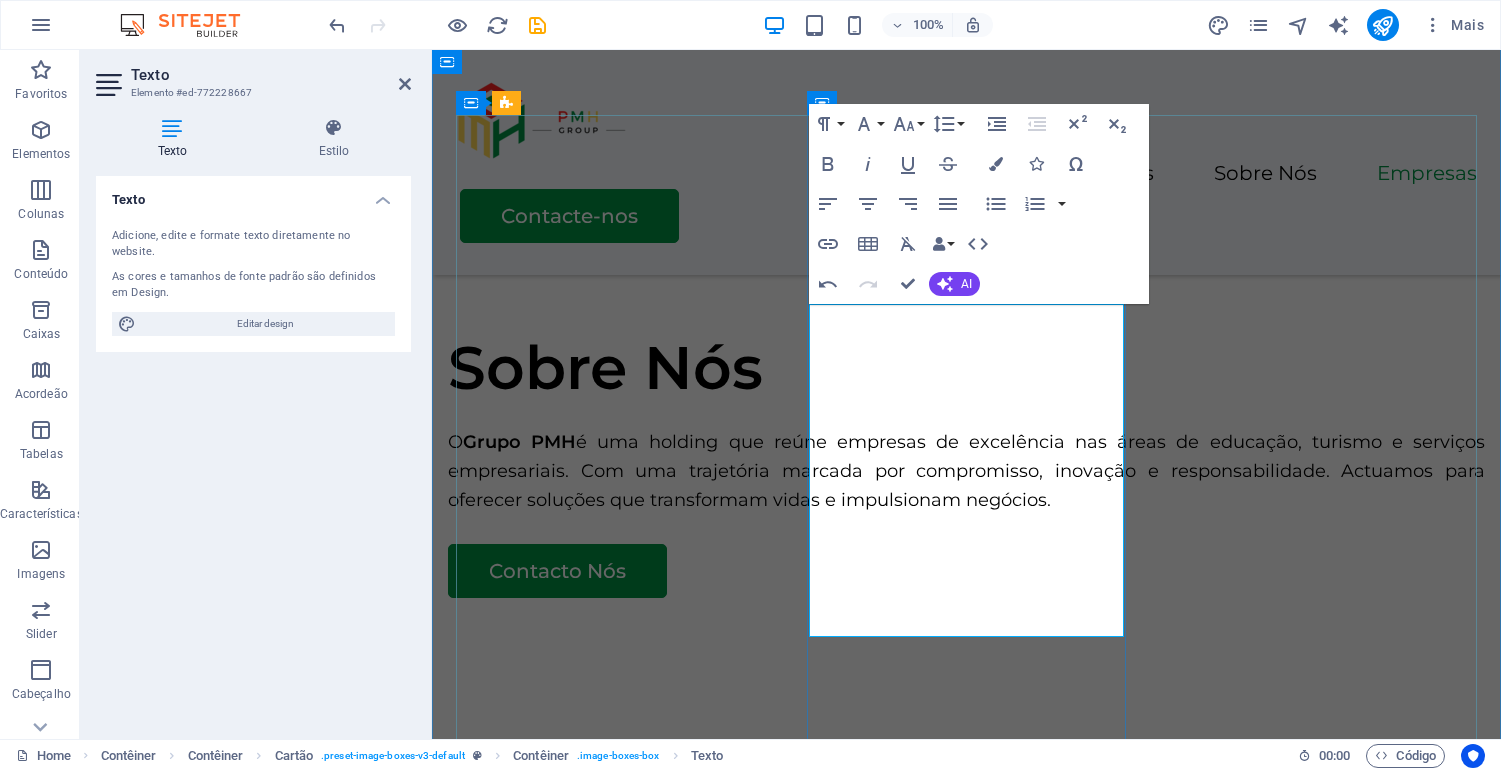 drag, startPoint x: 1002, startPoint y: 610, endPoint x: 922, endPoint y: 577, distance: 86.53901 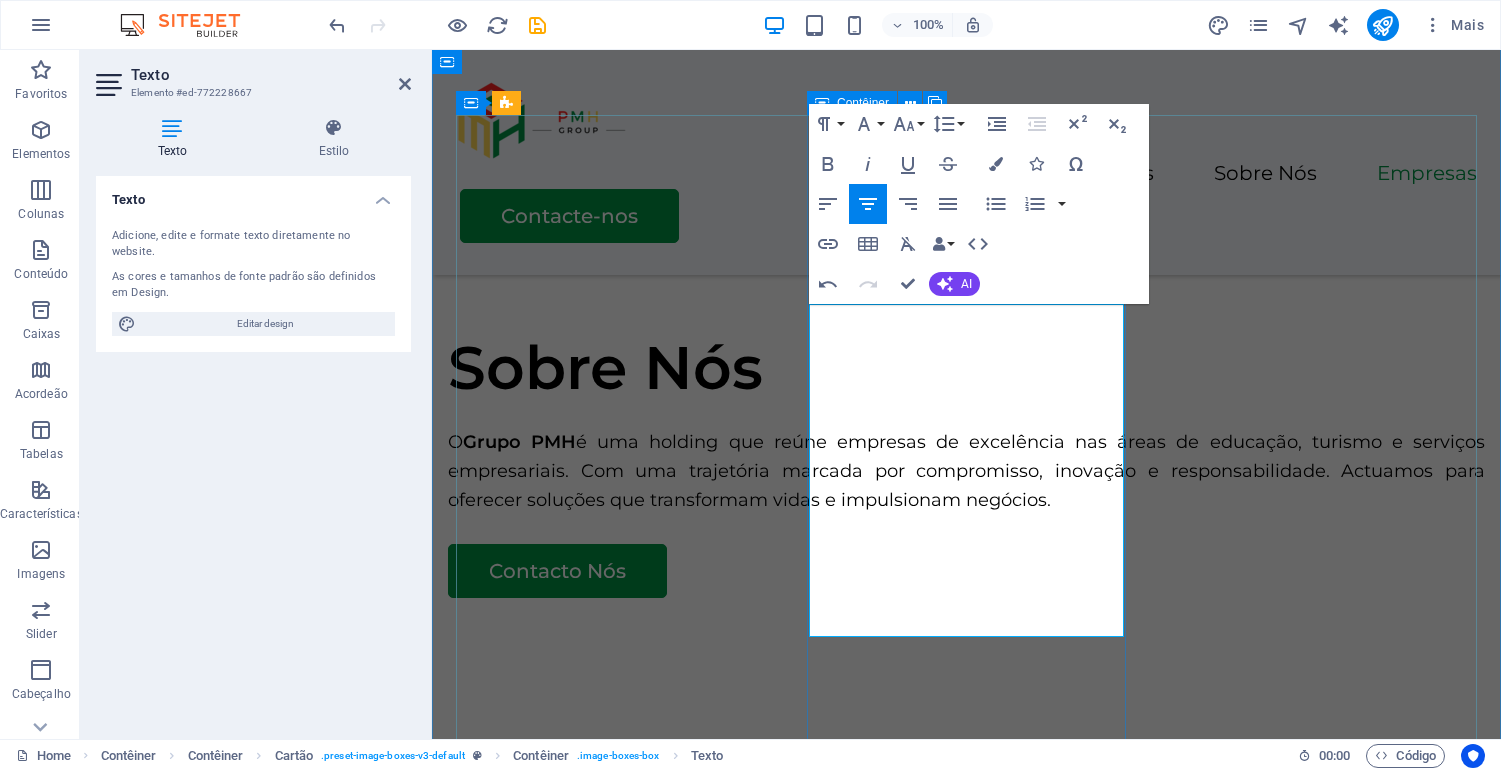 click on "Audiconta Beira Lda Prestamos serviços de contabilidade, auditoria, consultoria em gestão de projetos e recursos humanos com rigor, ética e eficiência. Contactos: Telefone: +258 [PHONE]  Email:  [EMAIL]   Endereço:[STREET]" at bounding box center [615, 2246] 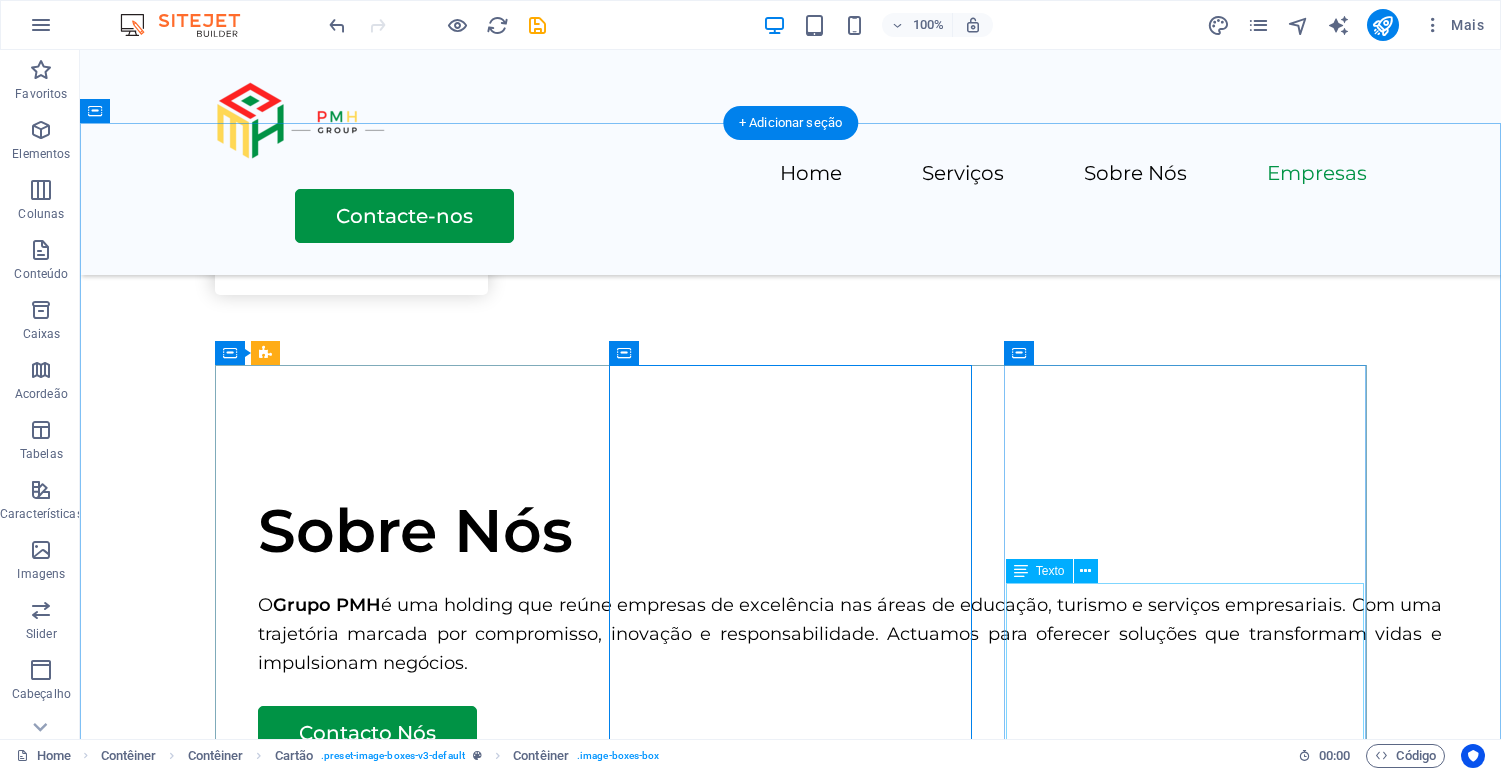 scroll, scrollTop: 2430, scrollLeft: 0, axis: vertical 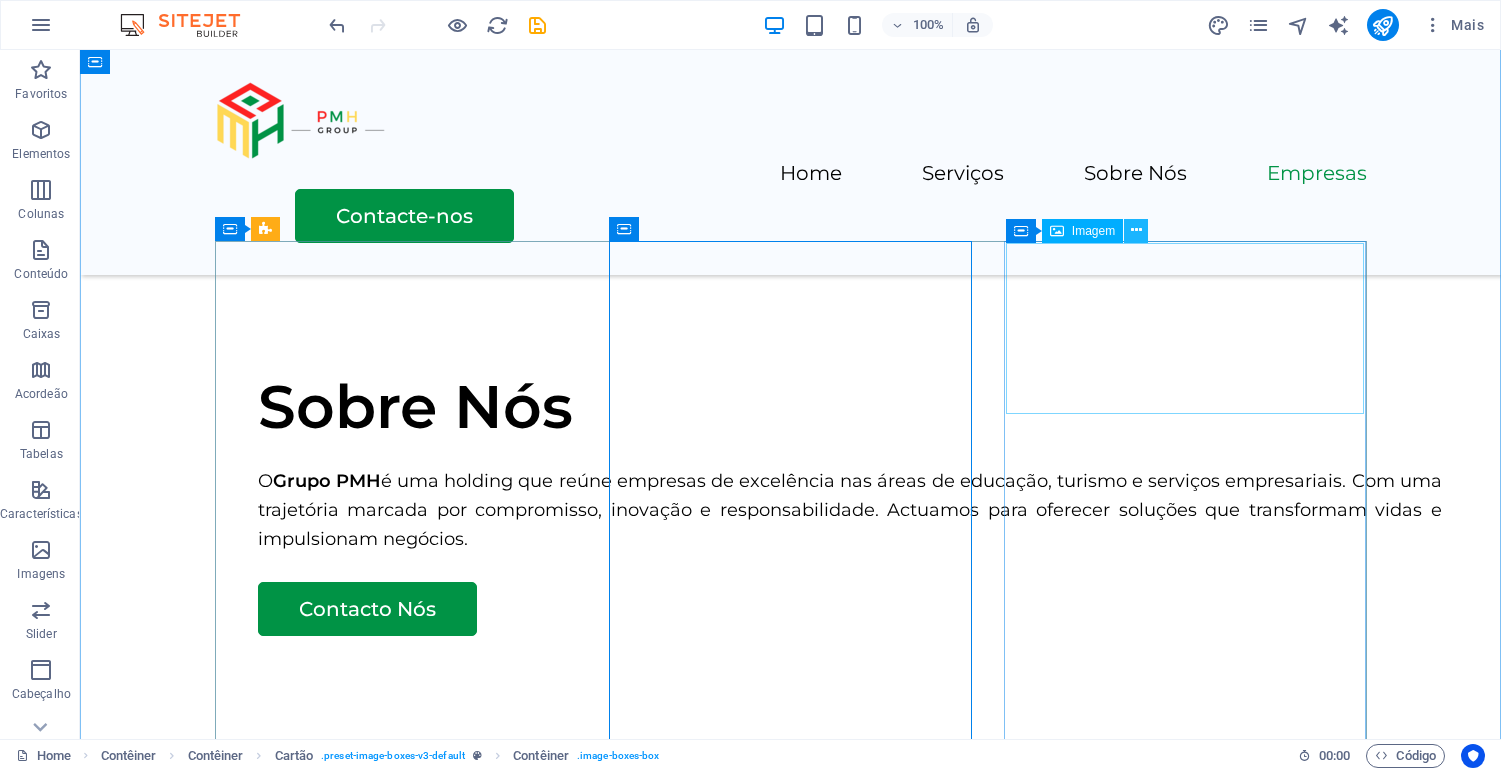 click at bounding box center (1136, 230) 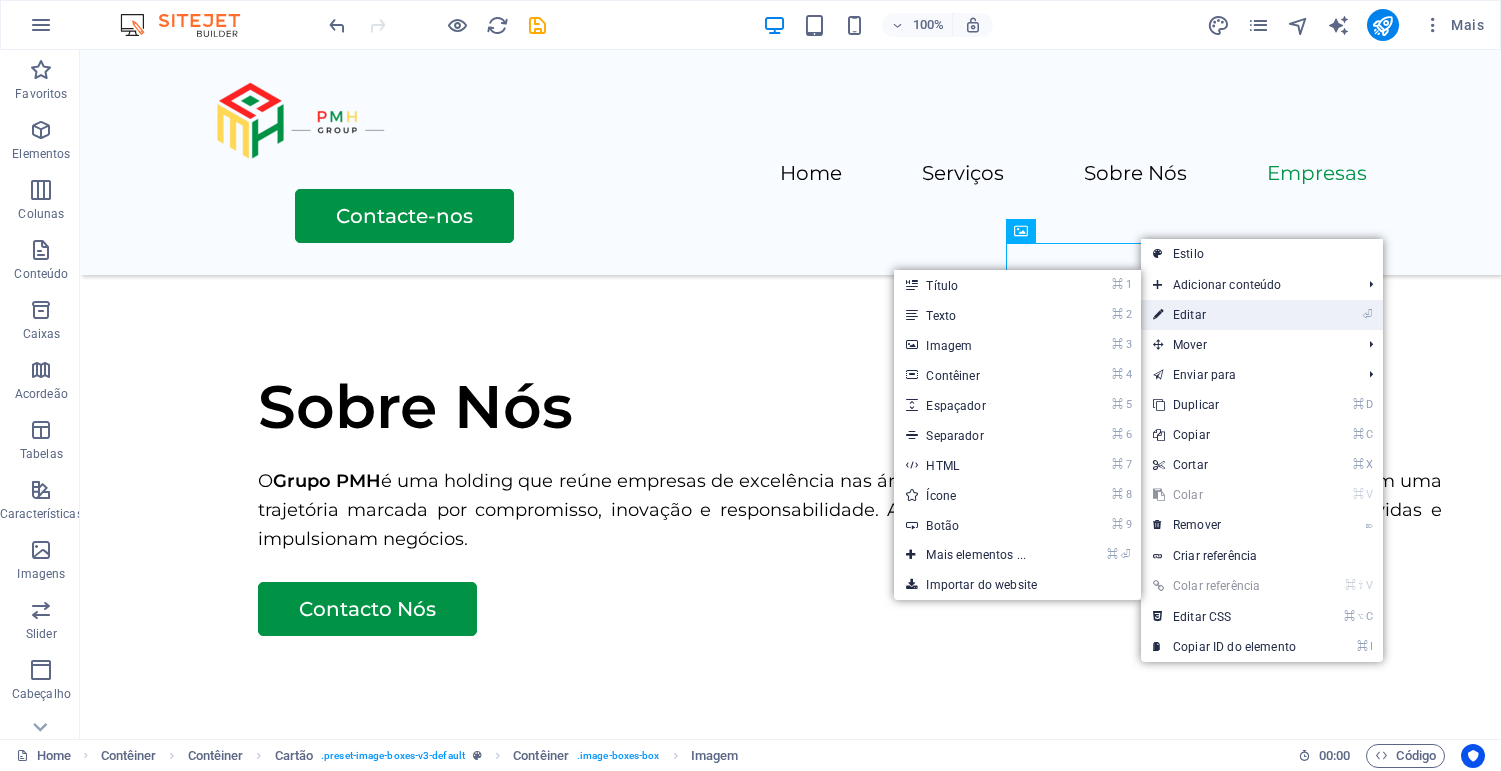 click on "⏎  Editar" at bounding box center (1224, 315) 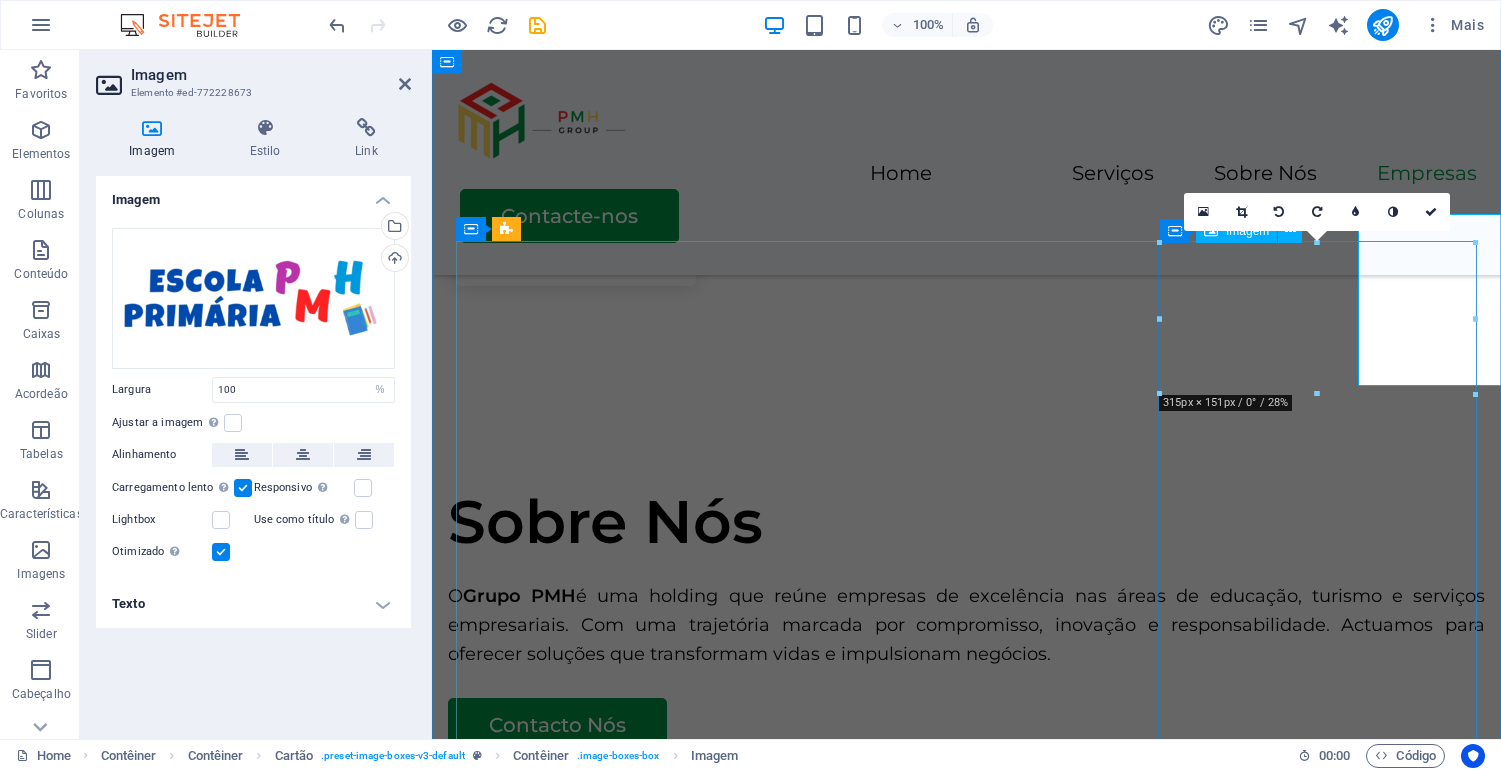 scroll, scrollTop: 2458, scrollLeft: 0, axis: vertical 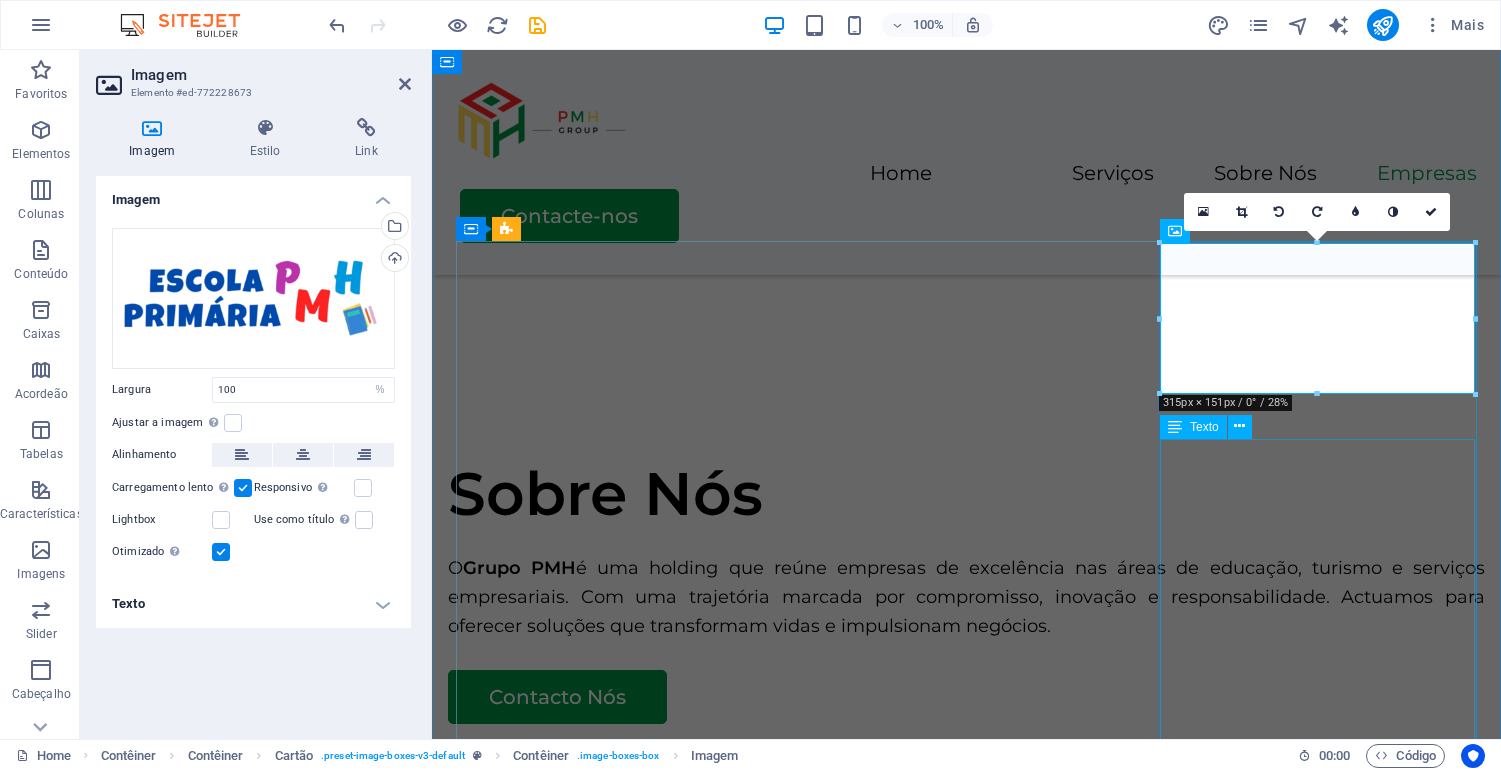 click on "Oferecemos uma educação de qualidade com uma abordagem centrada no aluno, promovendo o desenvolvimento intelectual, emocional e social." at bounding box center [615, 2930] 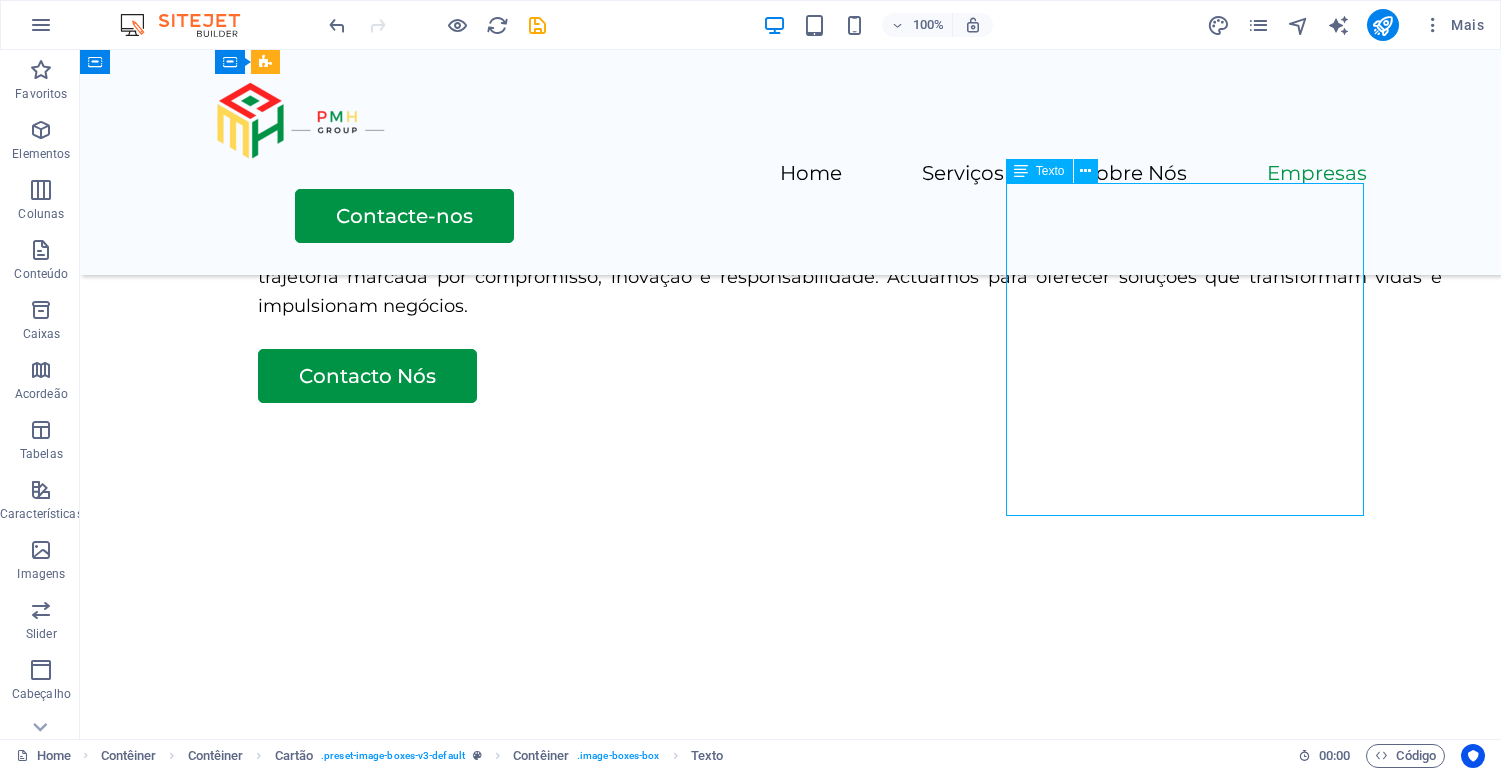 scroll, scrollTop: 2605, scrollLeft: 0, axis: vertical 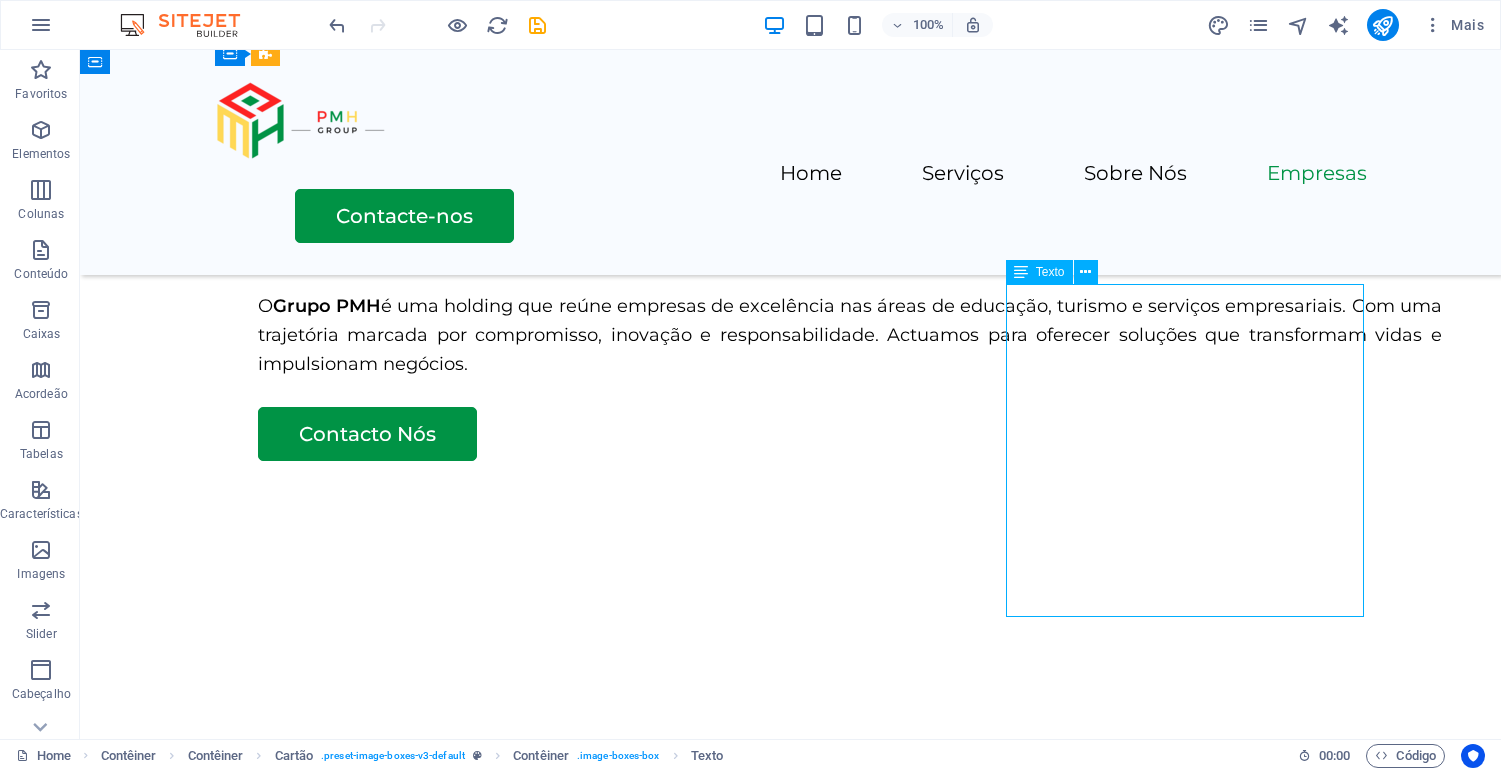 drag, startPoint x: 1226, startPoint y: 501, endPoint x: 1256, endPoint y: 501, distance: 30 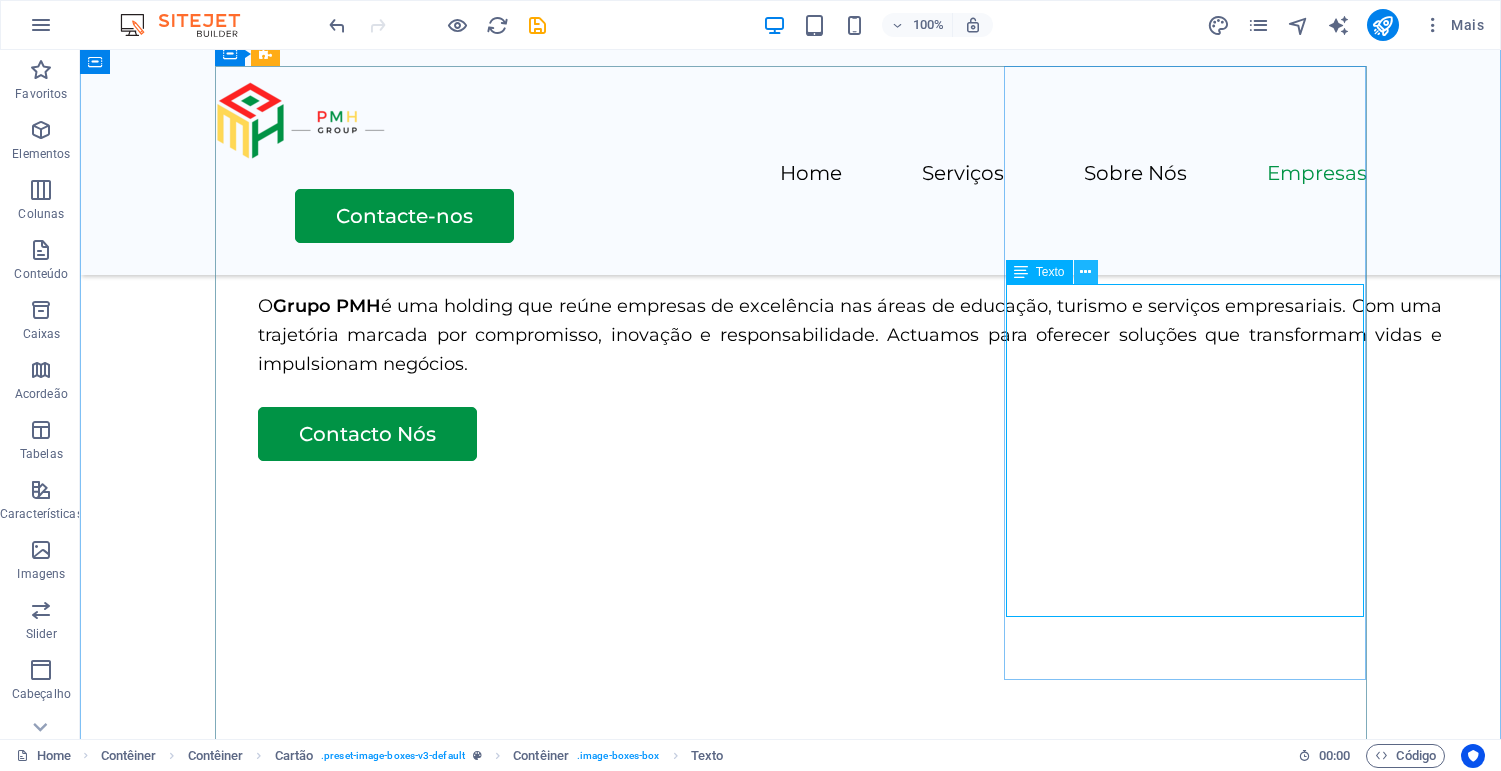 click at bounding box center (1085, 272) 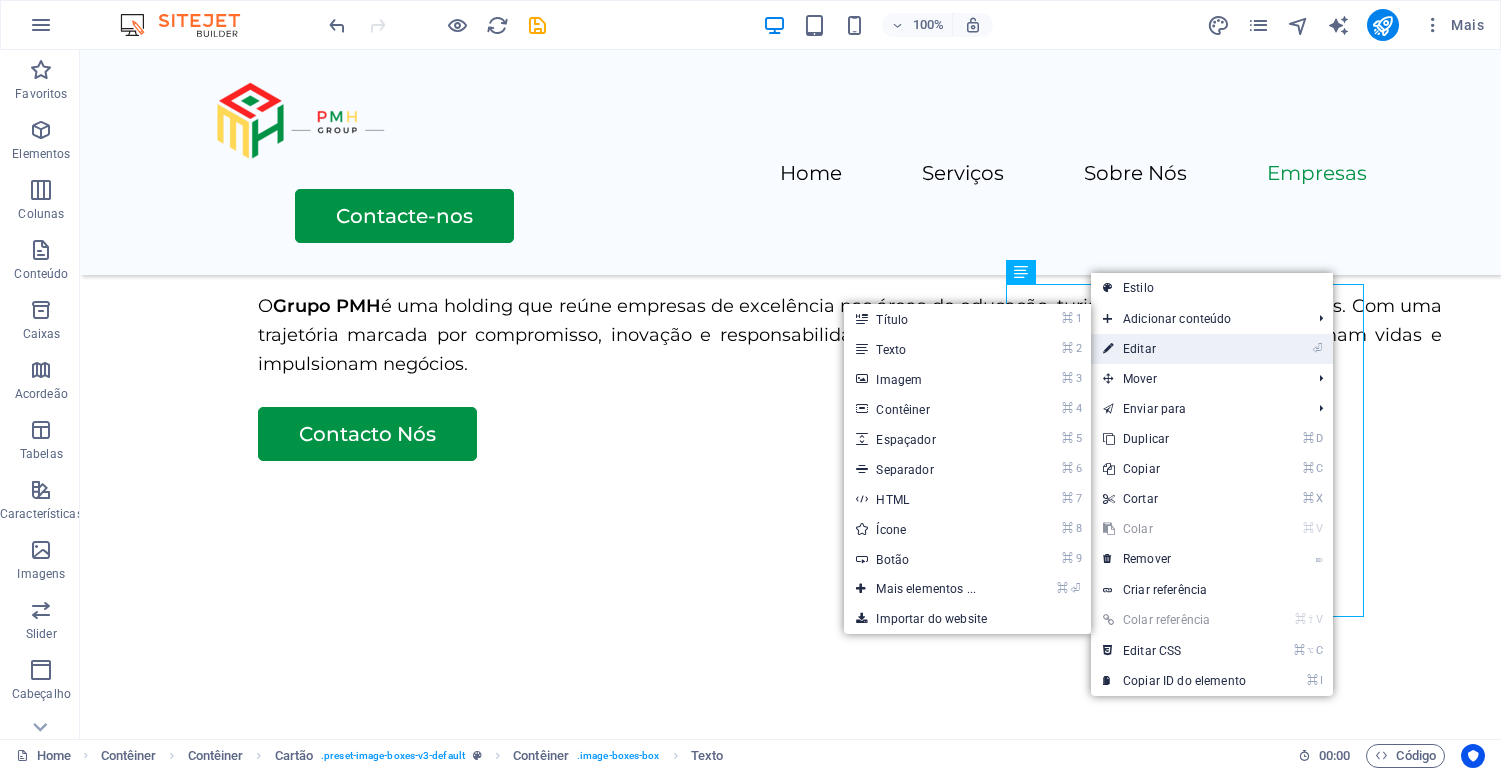 click on "⏎  Editar" at bounding box center (1174, 349) 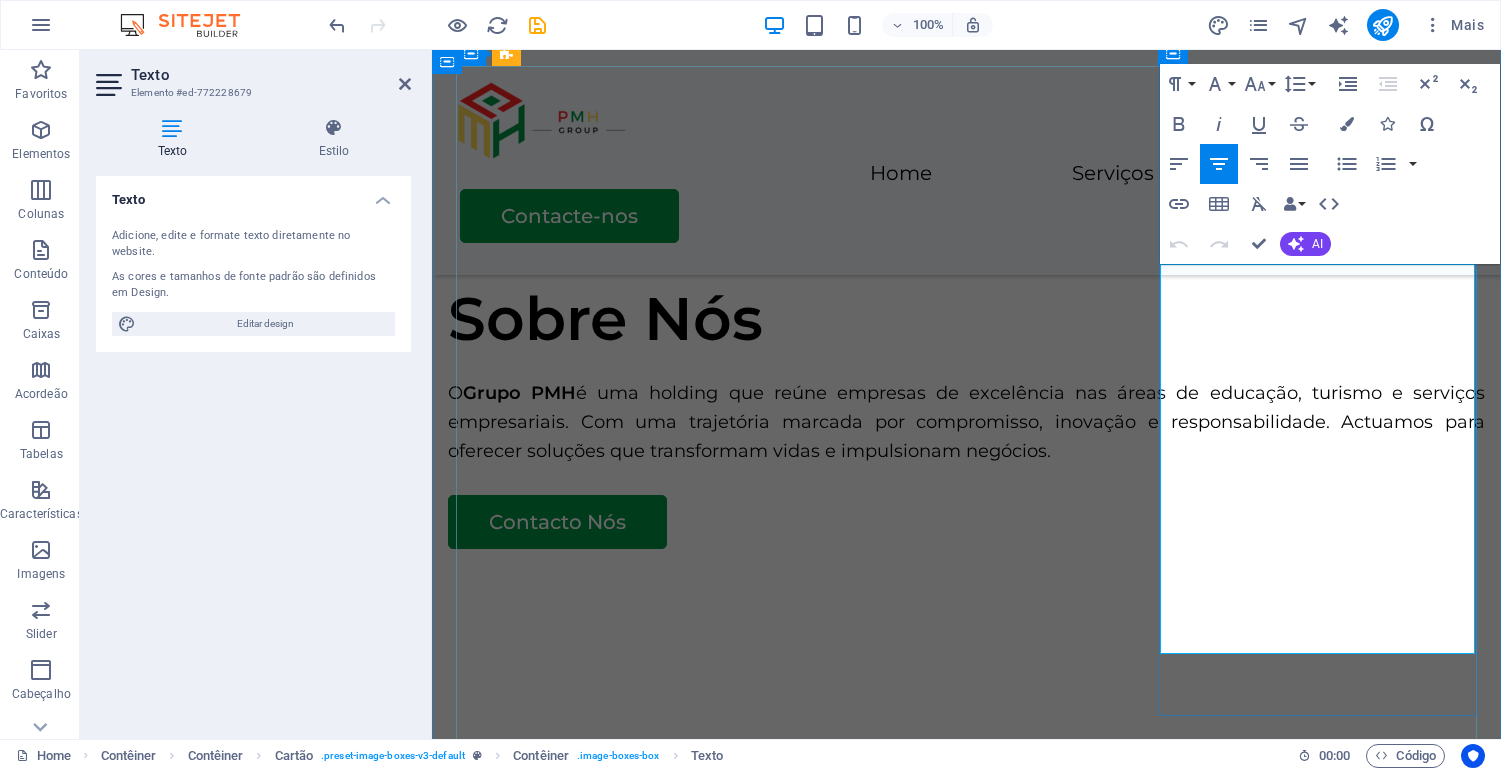 click on "mailto:escola@example.com" at bounding box center (616, 2985) 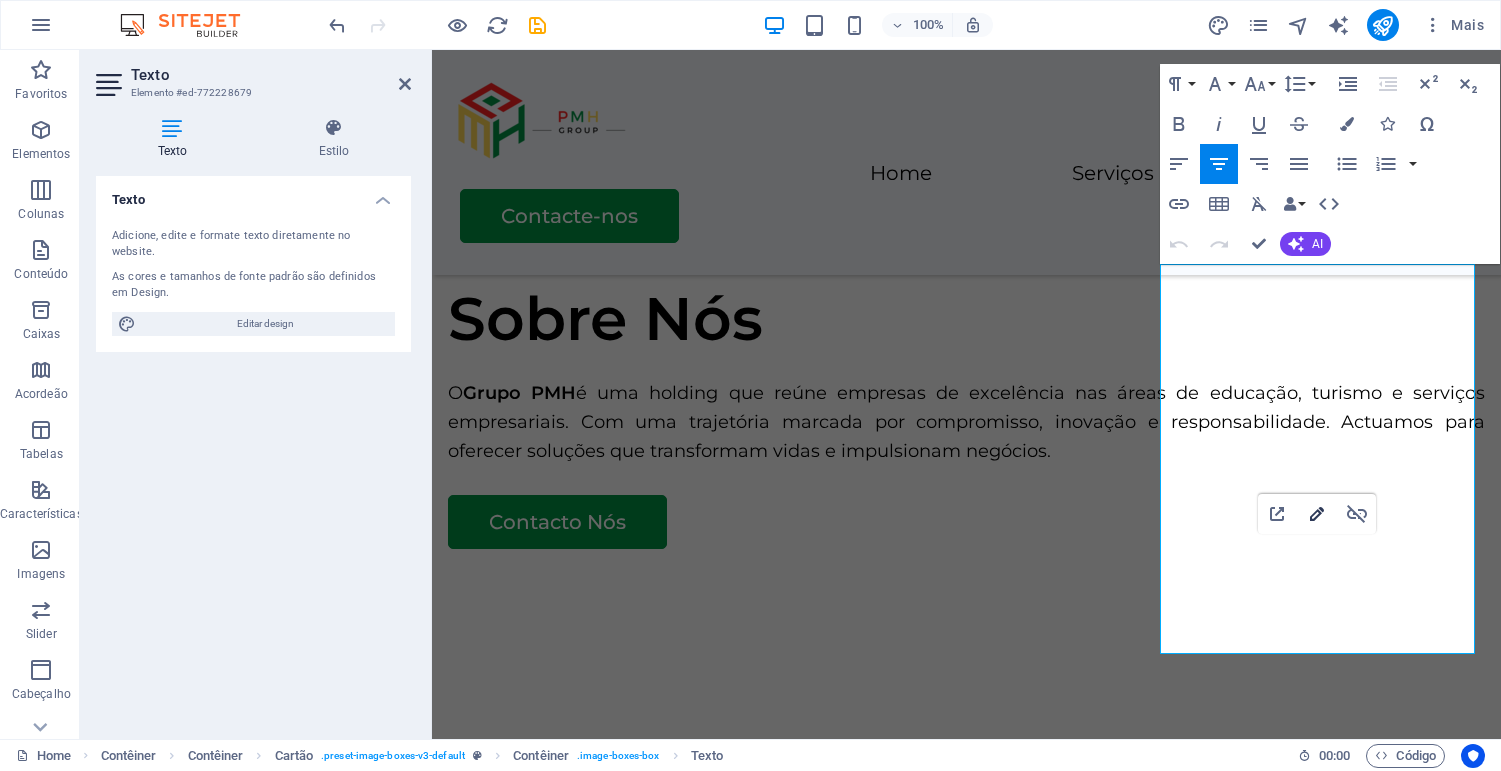 click 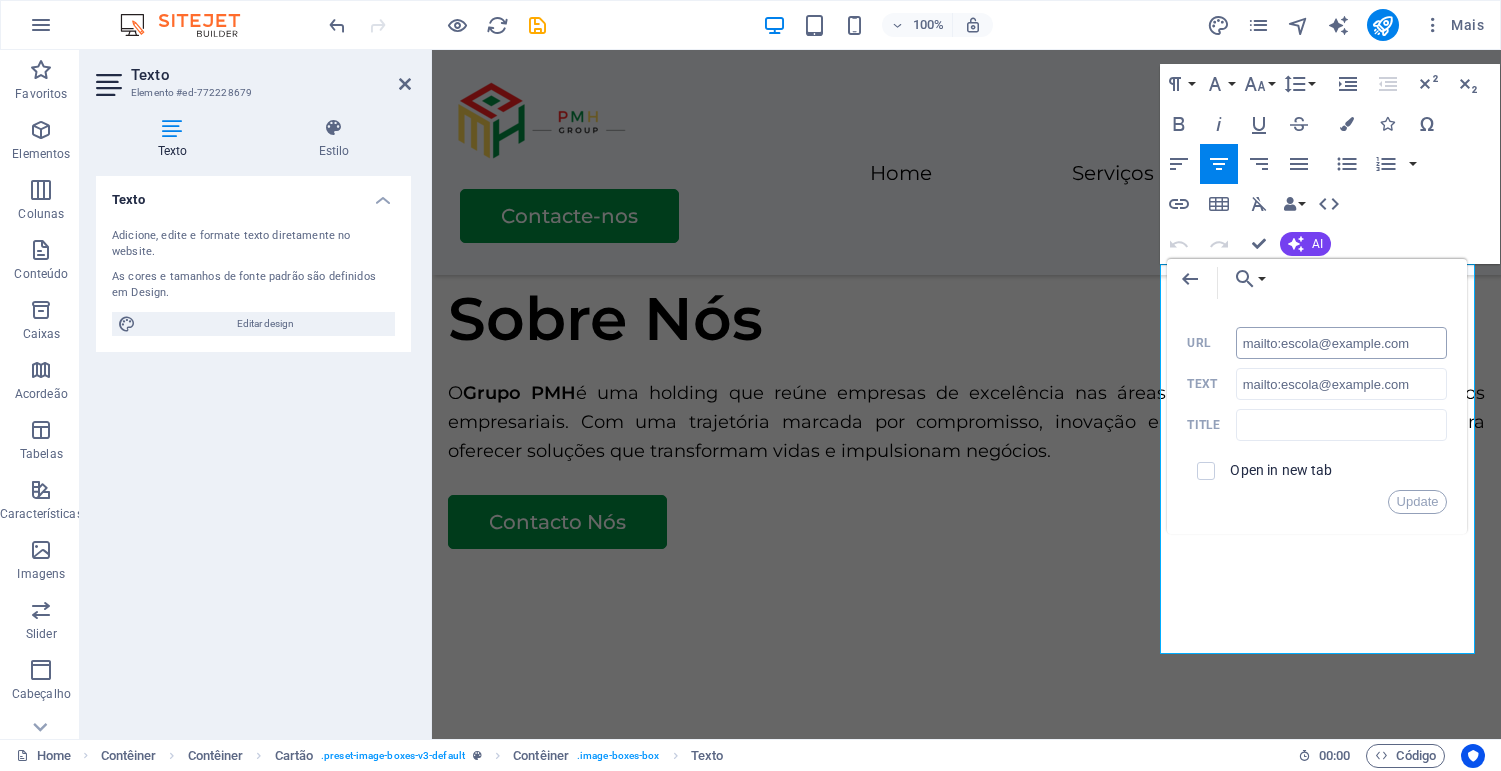 drag, startPoint x: 1317, startPoint y: 343, endPoint x: 1281, endPoint y: 342, distance: 36.013885 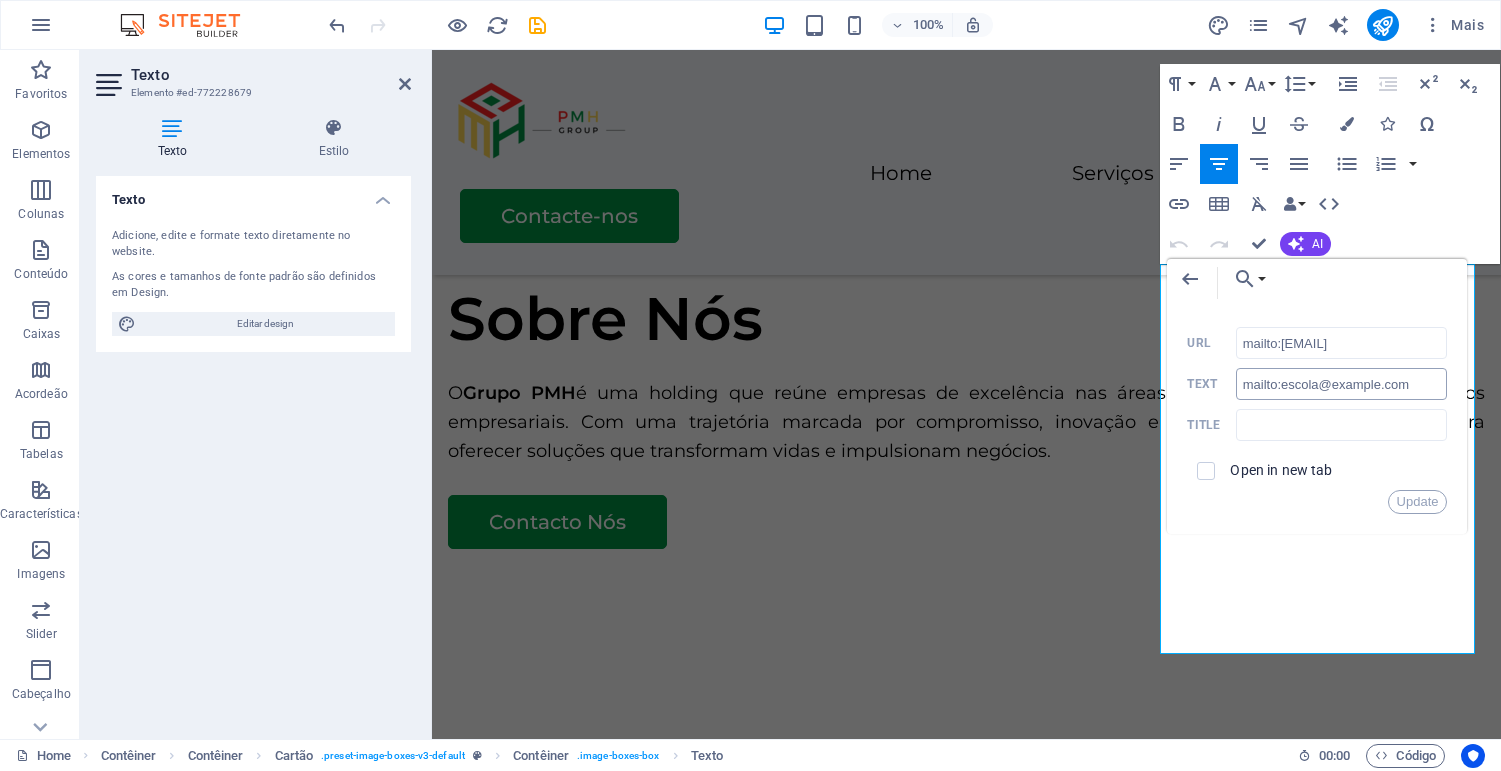 scroll, scrollTop: 0, scrollLeft: 60, axis: horizontal 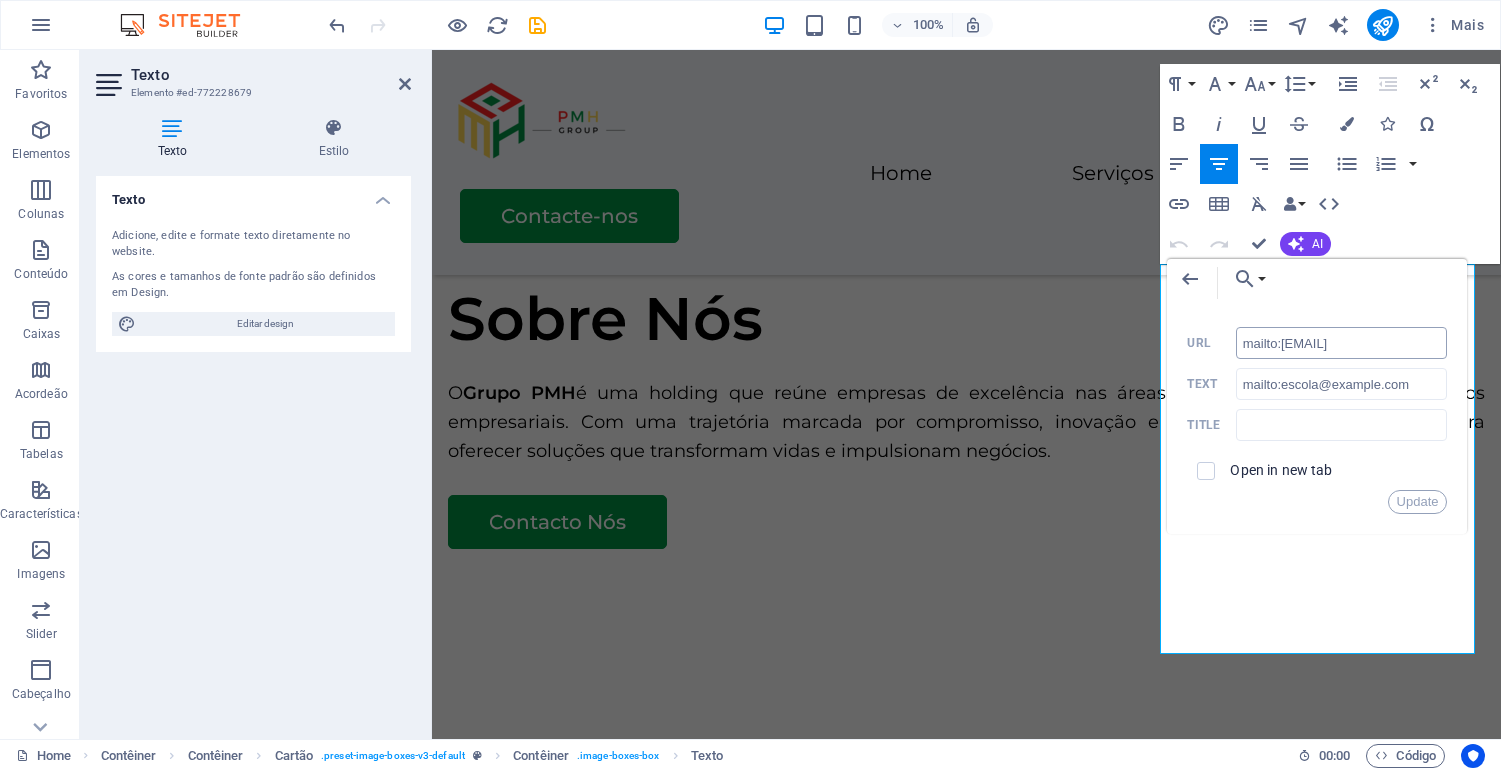 drag, startPoint x: 1401, startPoint y: 343, endPoint x: 1350, endPoint y: 338, distance: 51.24451 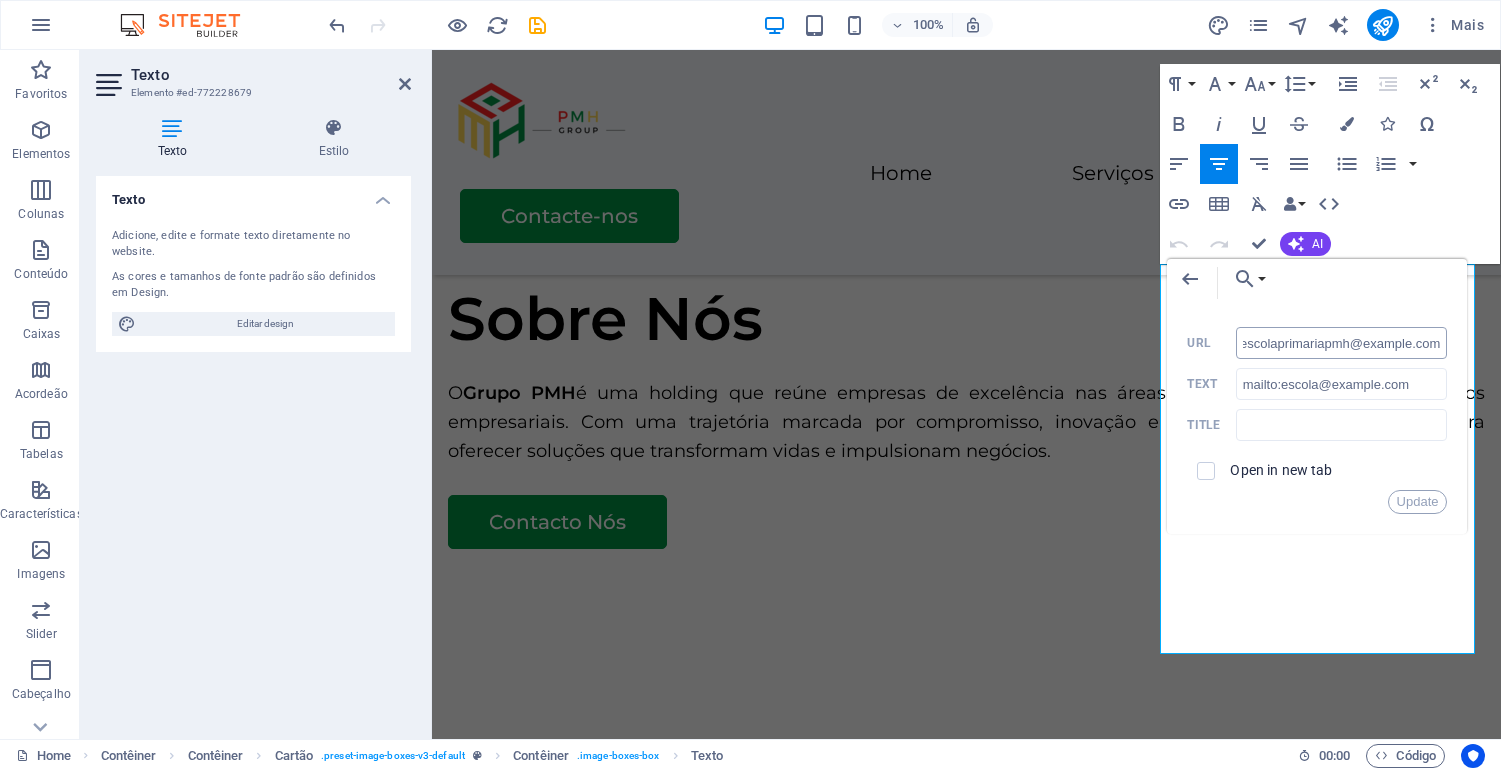 scroll, scrollTop: 0, scrollLeft: 27, axis: horizontal 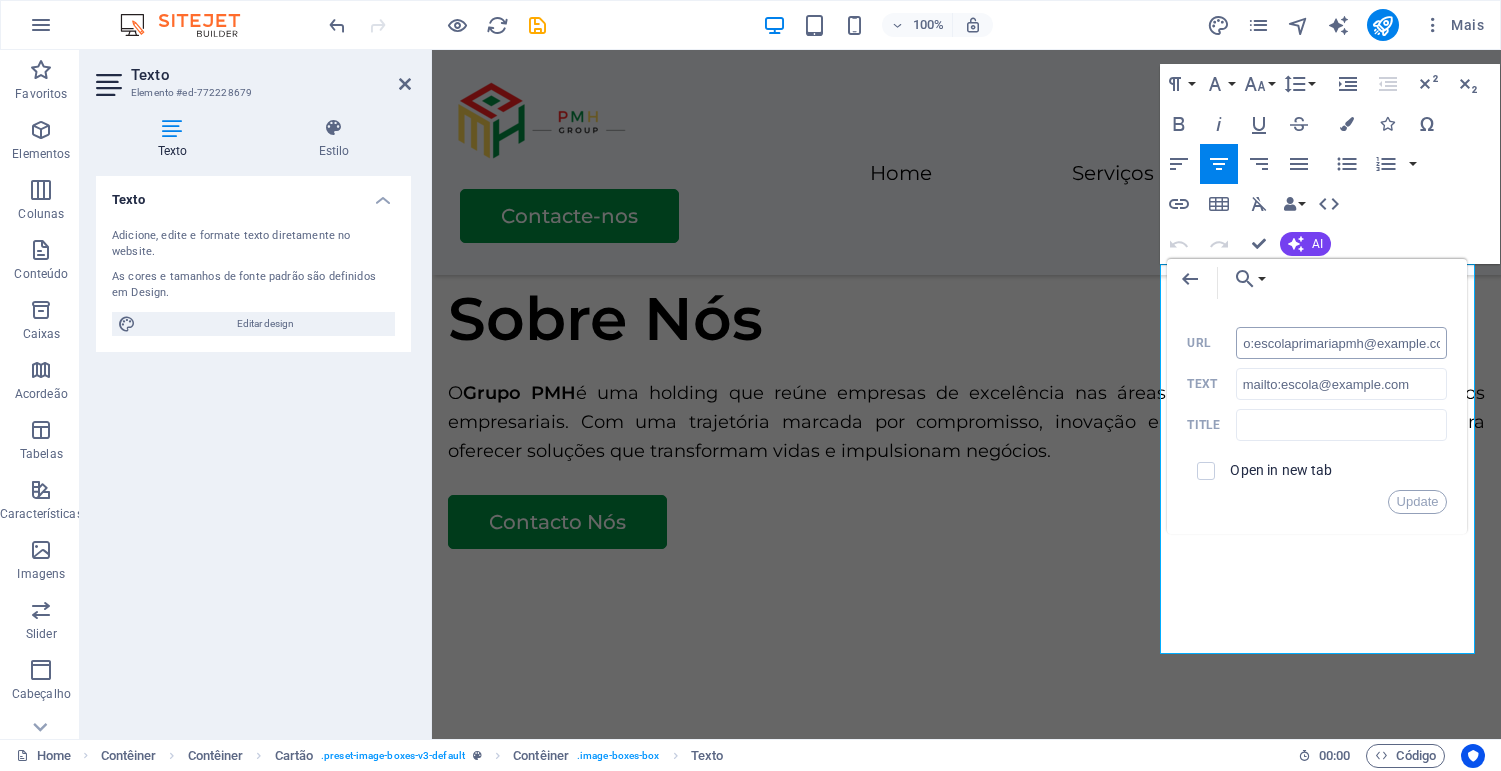 drag, startPoint x: 1442, startPoint y: 341, endPoint x: 1255, endPoint y: 335, distance: 187.09624 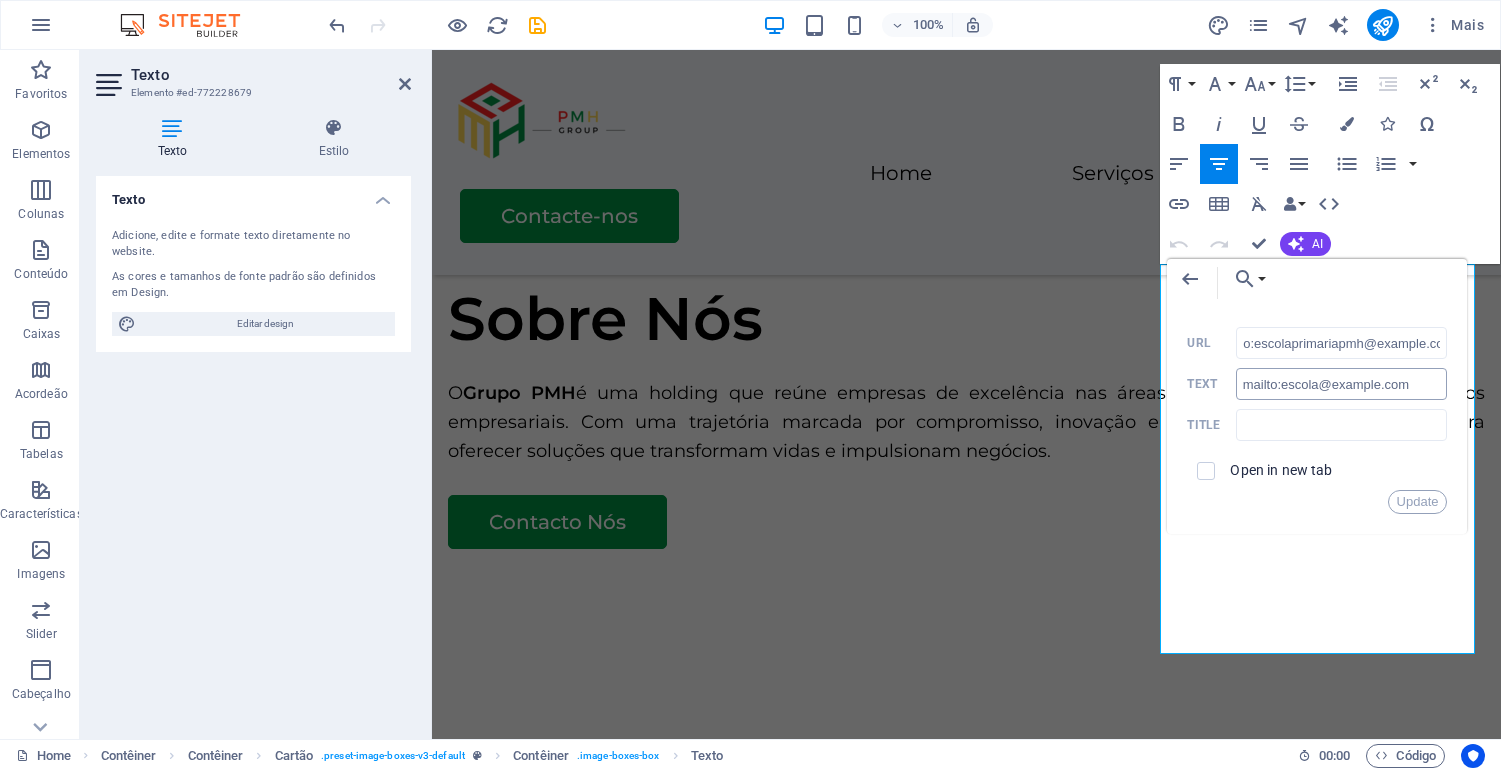 type on "mailto:escolaprimariapmh@example.com" 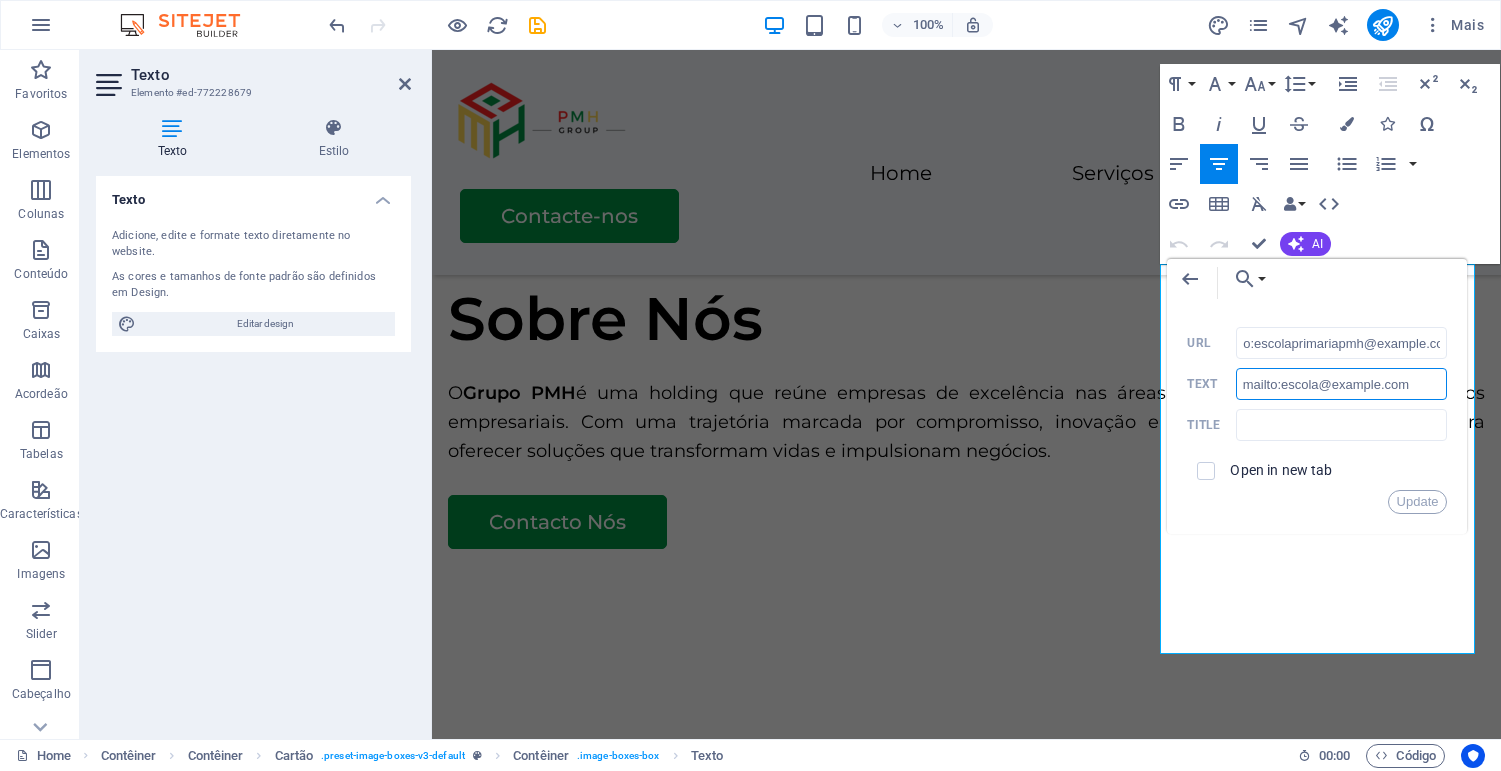 scroll, scrollTop: 0, scrollLeft: 0, axis: both 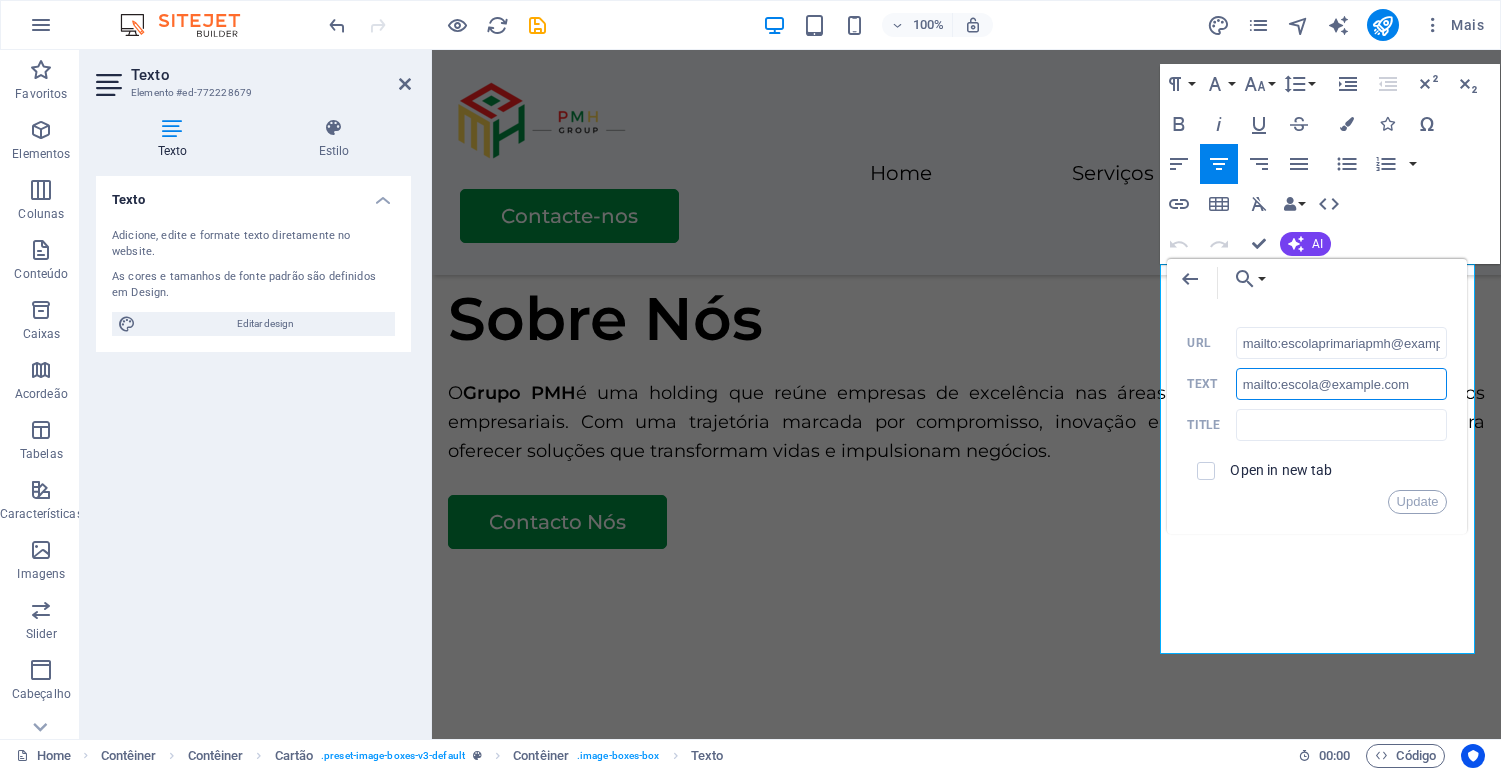 drag, startPoint x: 1404, startPoint y: 386, endPoint x: 1216, endPoint y: 375, distance: 188.32153 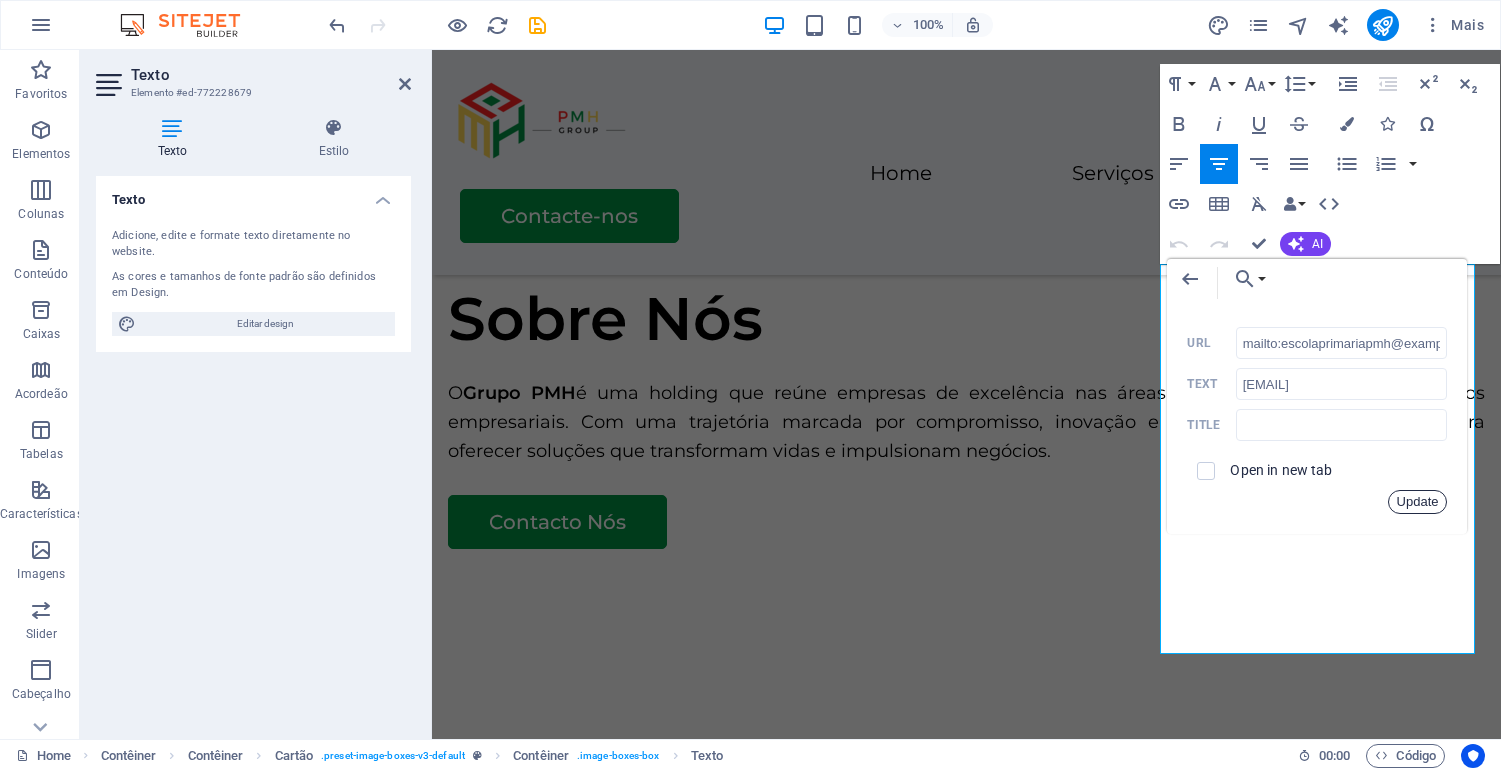 click on "Update" at bounding box center [1418, 502] 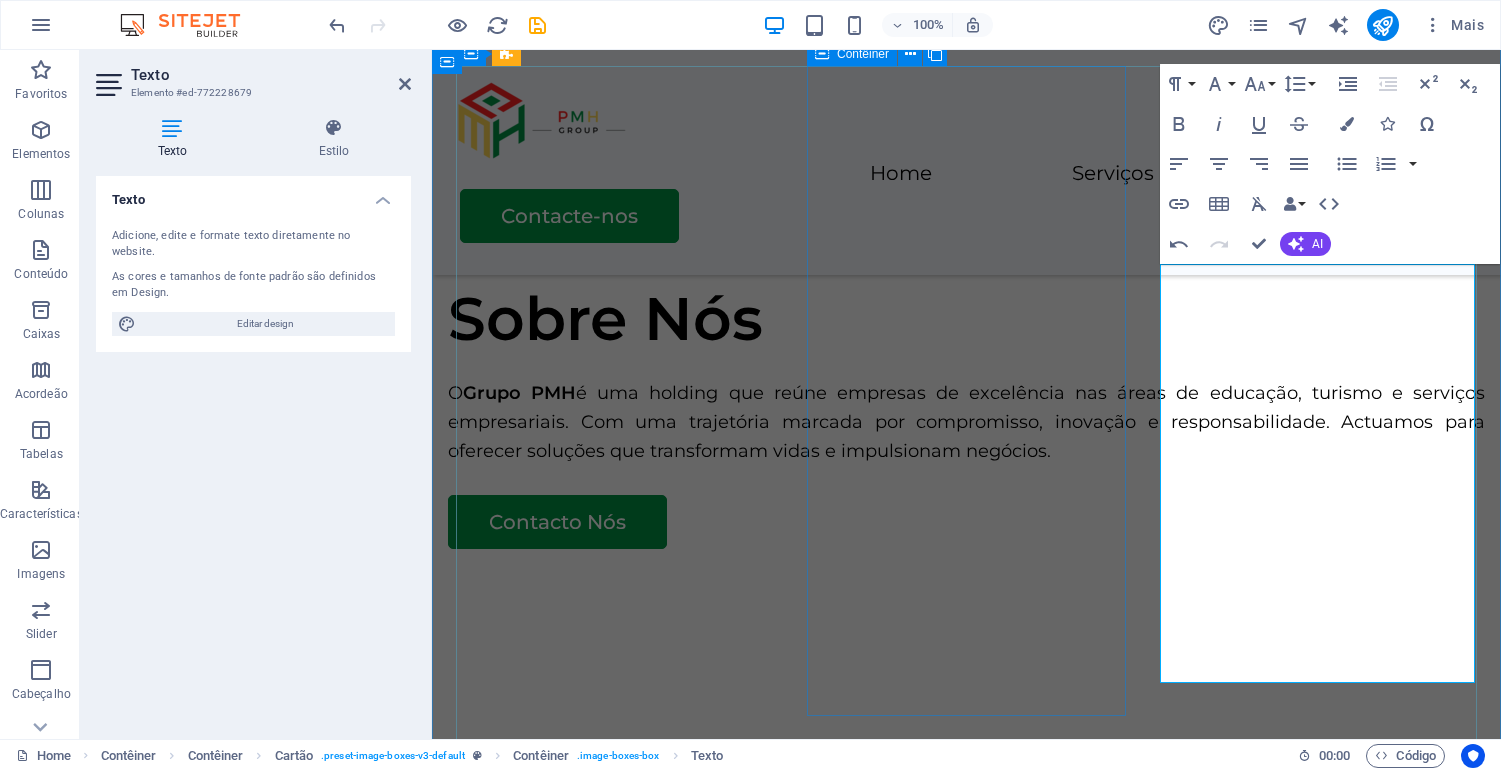 click on "Audiconta Beira Lda Prestamos serviços de contabilidade, auditoria, consultoria em gestão de projetos e recursos humanos com rigor, ética e eficiência. Contactos: Telefone: +258 [PHONE]  Email:  [EMAIL]   Endereço:[STREET]" at bounding box center [615, 2183] 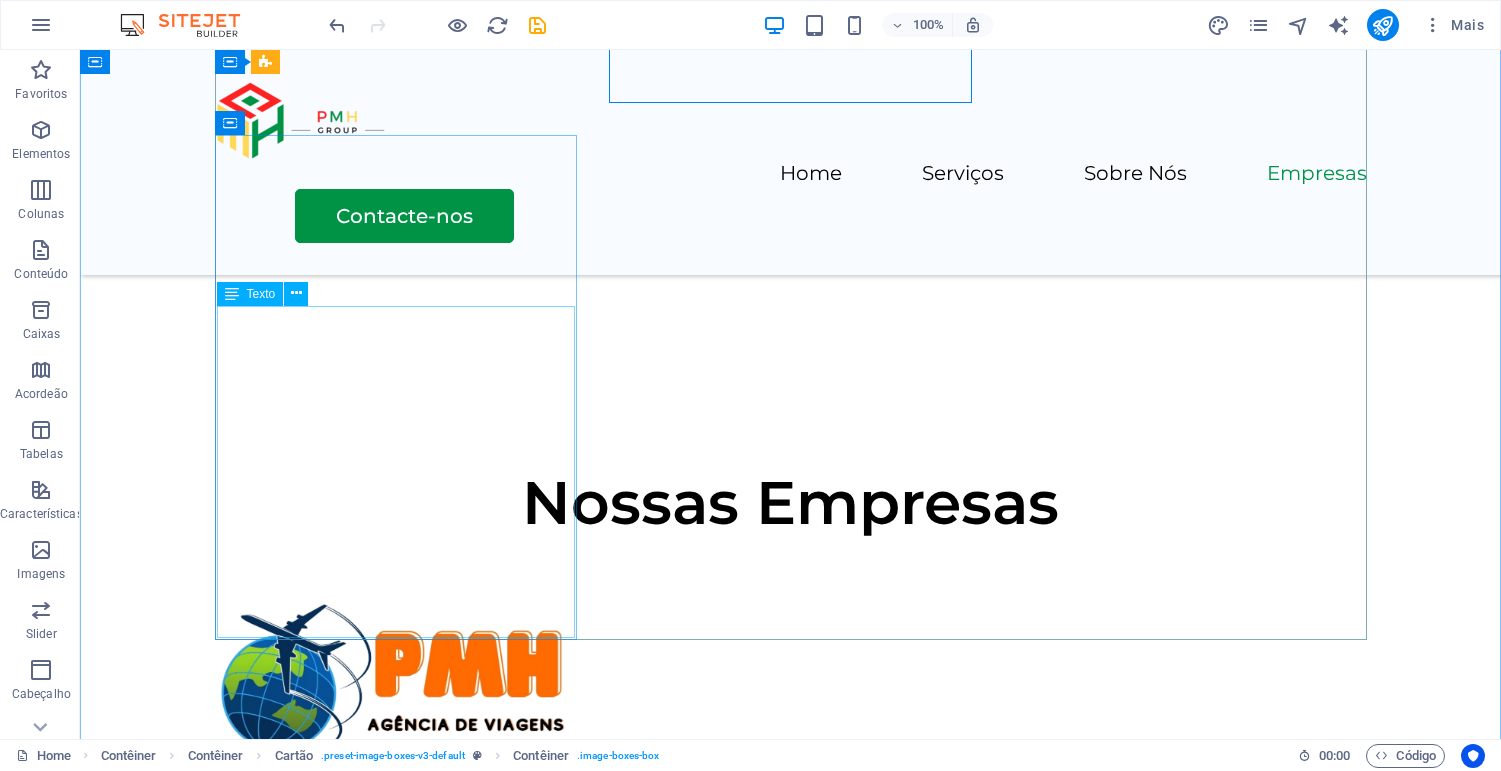 scroll, scrollTop: 3182, scrollLeft: 0, axis: vertical 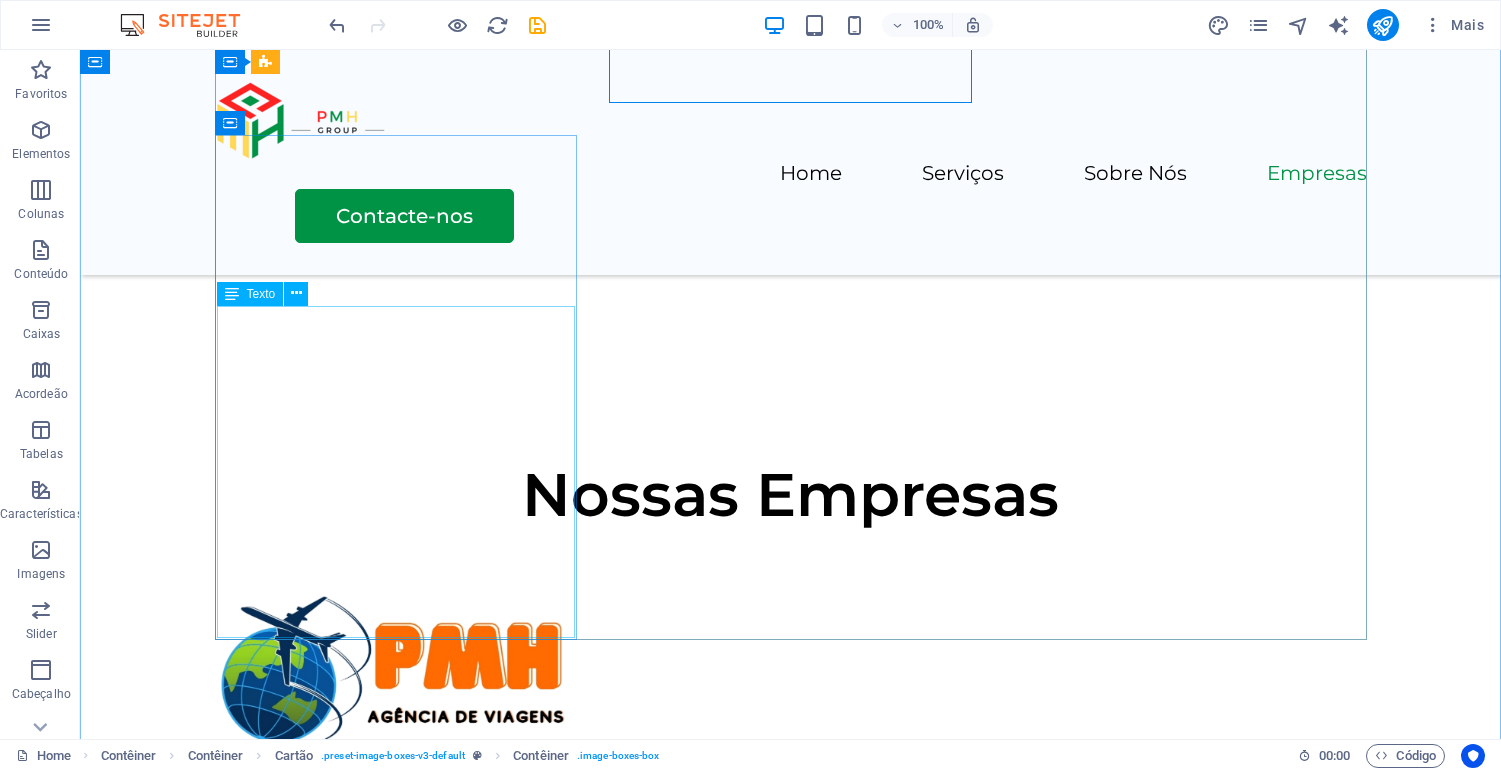 click on "Oferecemos um ambiente seguro, acolhedor e estimulante para o crescimento e aprendizagem das crianças nos seus primeiros anos de vida. Contactos: Telefone: +[COUNTRY_CODE] [PHONE]  Email:  [EMAIL]  Endereço: [STREET], [CITY]" at bounding box center (396, 2648) 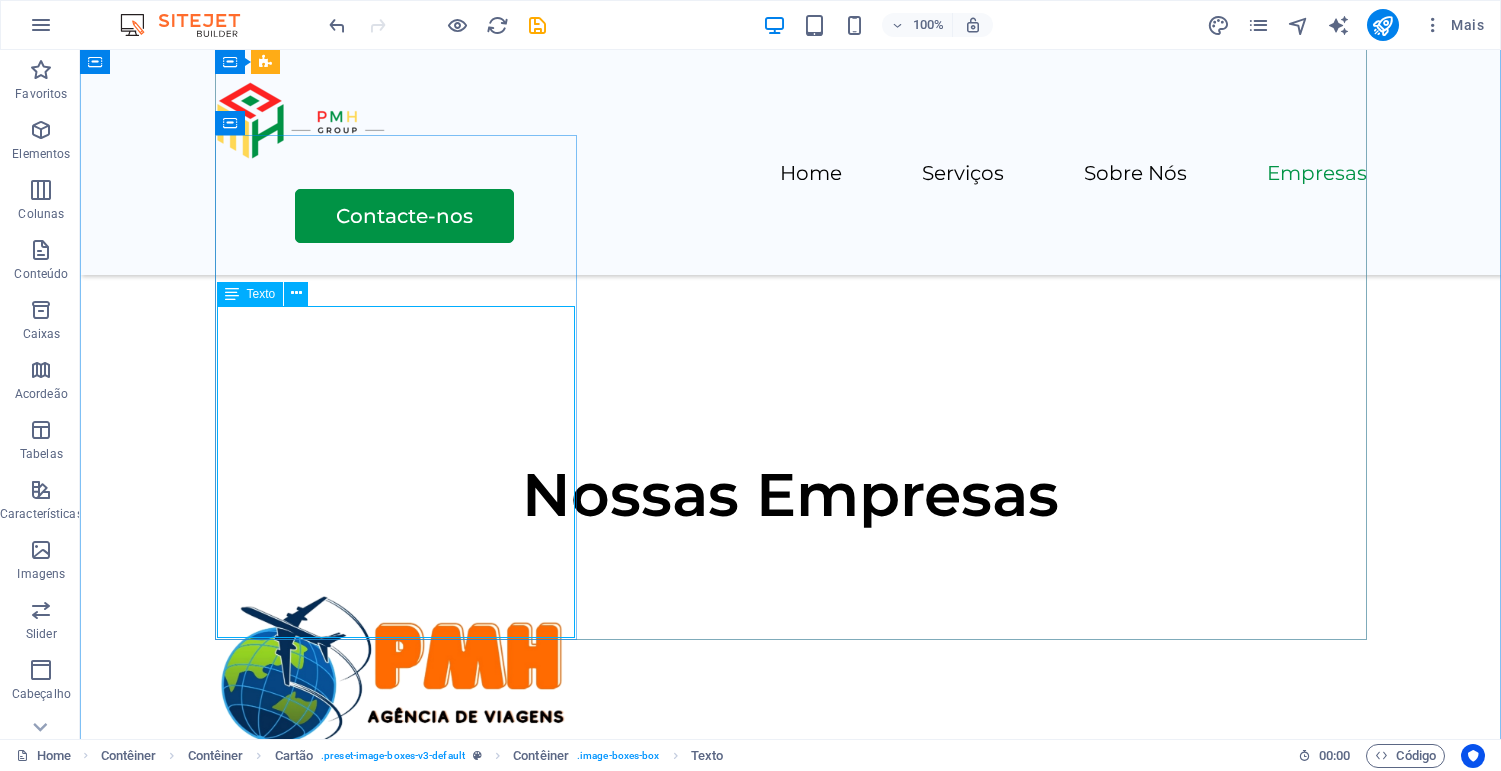 click on "Oferecemos um ambiente seguro, acolhedor e estimulante para o crescimento e aprendizagem das crianças nos seus primeiros anos de vida. Contactos: Telefone: +[COUNTRY_CODE] [PHONE]  Email:  [EMAIL]  Endereço: [STREET], [CITY]" at bounding box center [396, 2648] 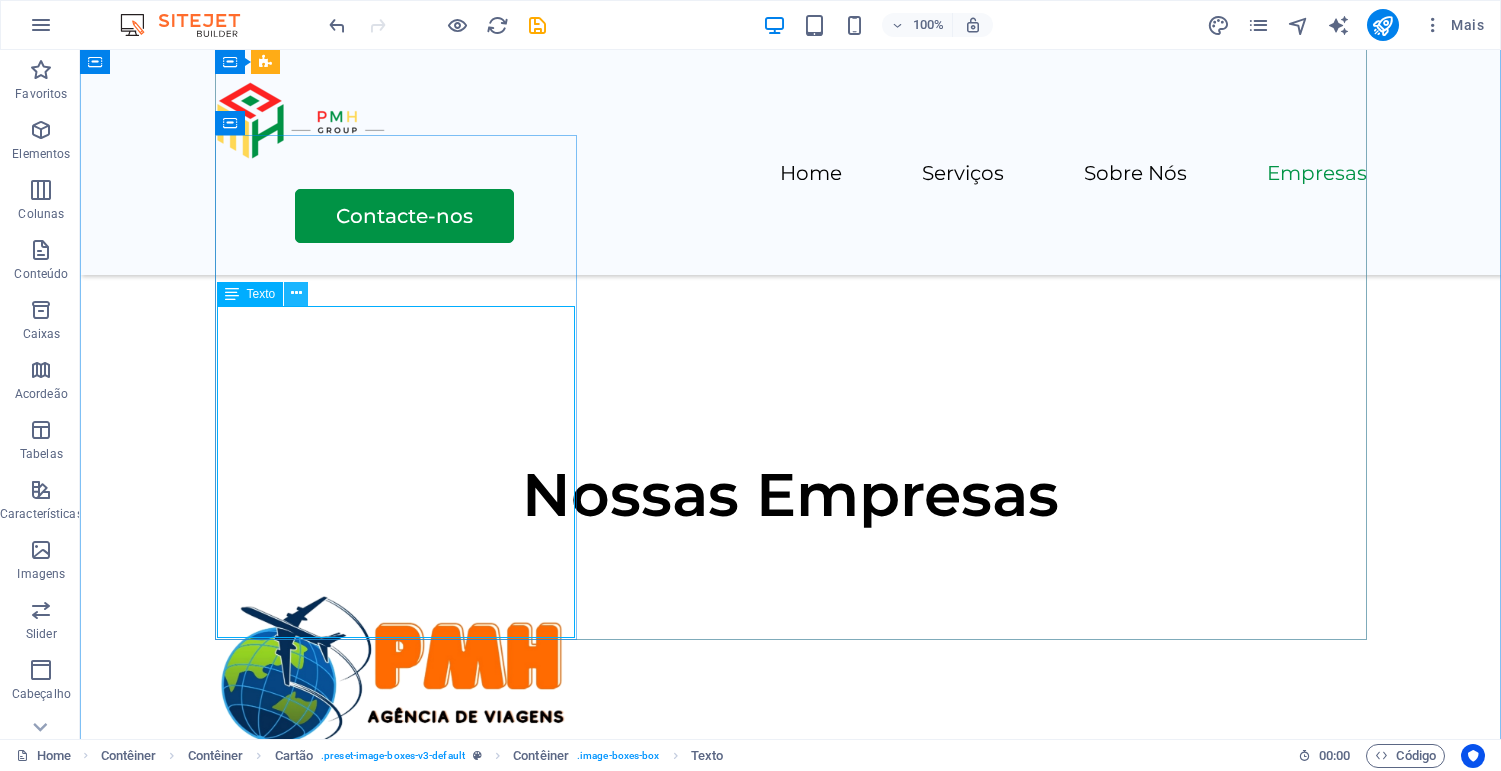 click at bounding box center [296, 293] 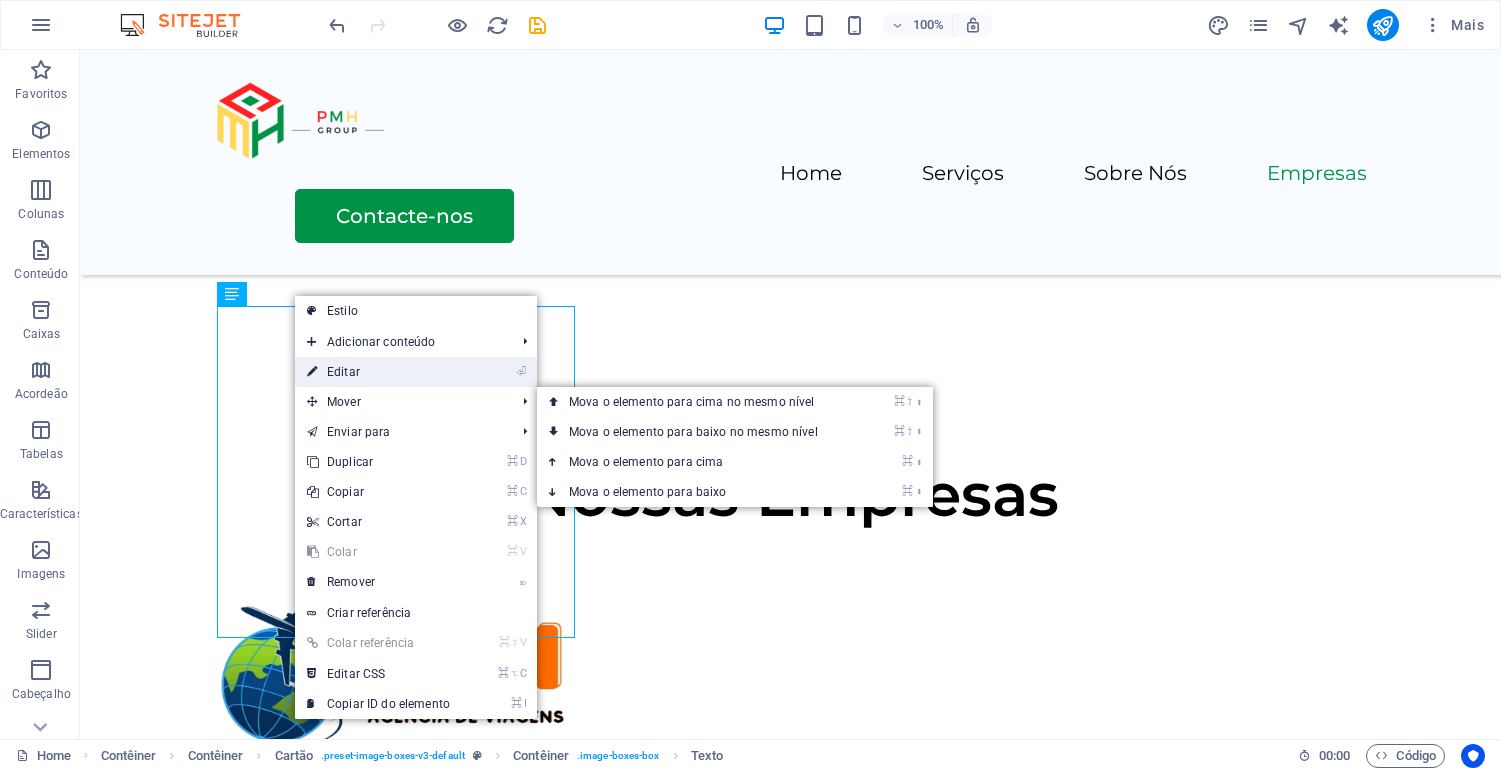 click on "⏎  Editar" at bounding box center (378, 372) 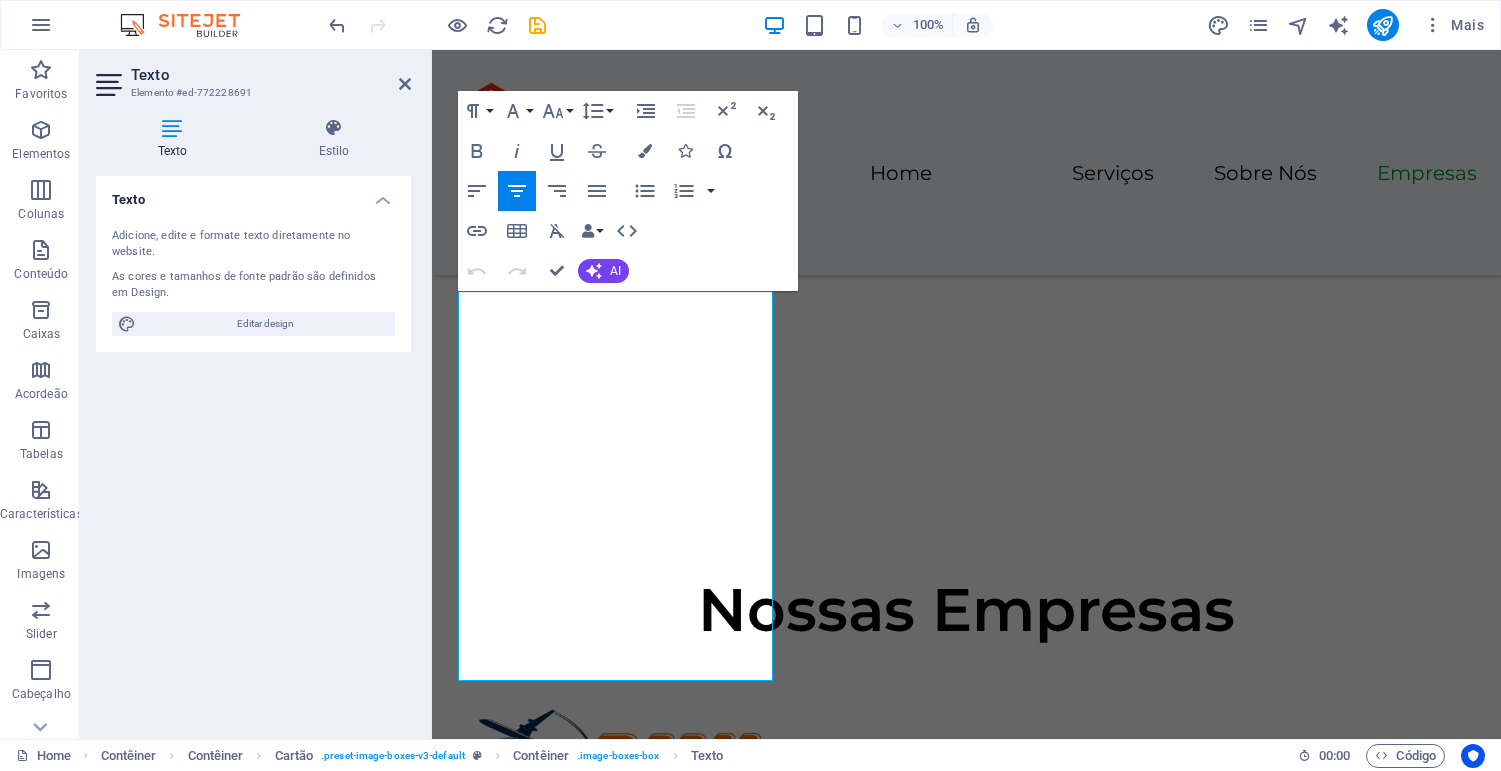 scroll, scrollTop: 3247, scrollLeft: 0, axis: vertical 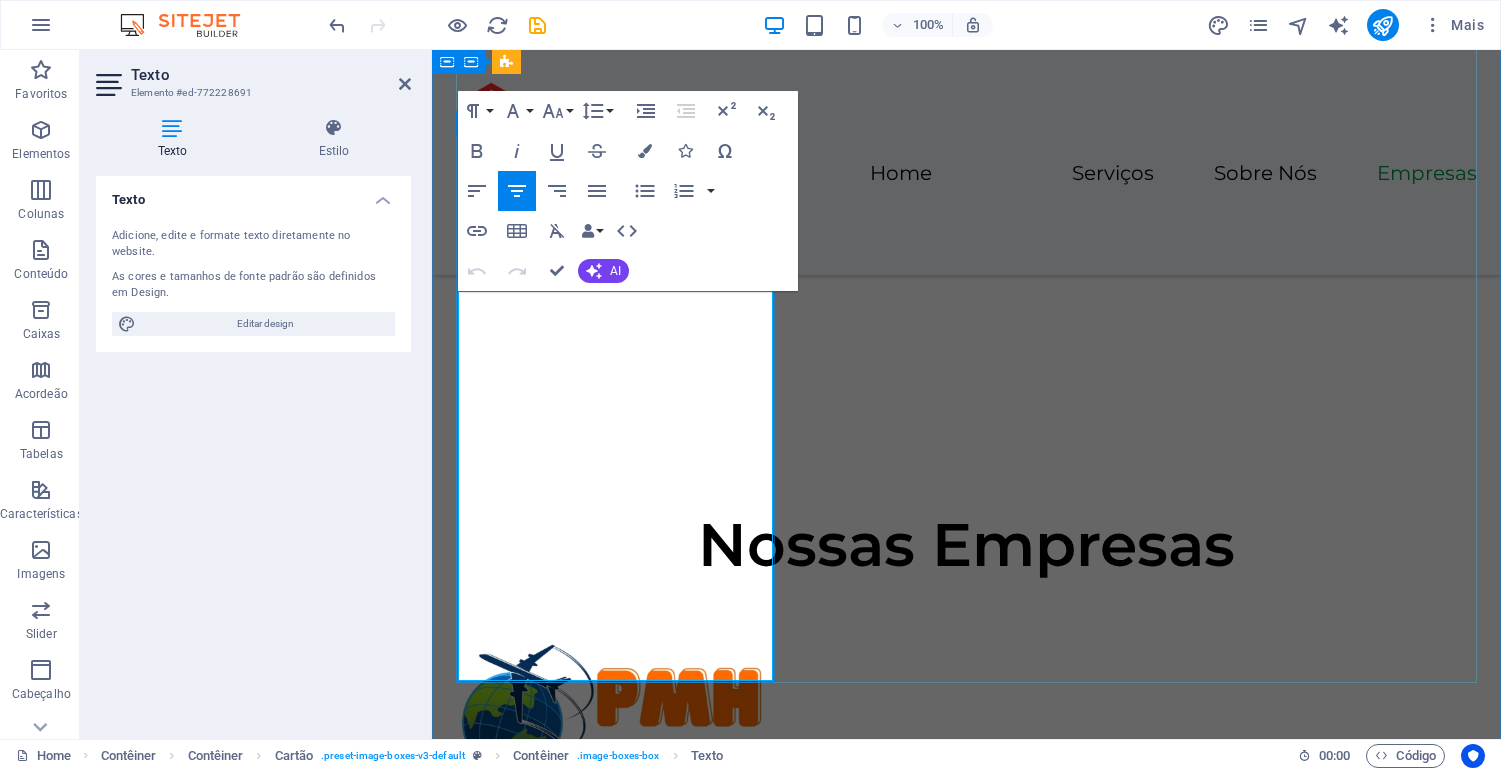 drag, startPoint x: 655, startPoint y: 533, endPoint x: 683, endPoint y: 535, distance: 28.071337 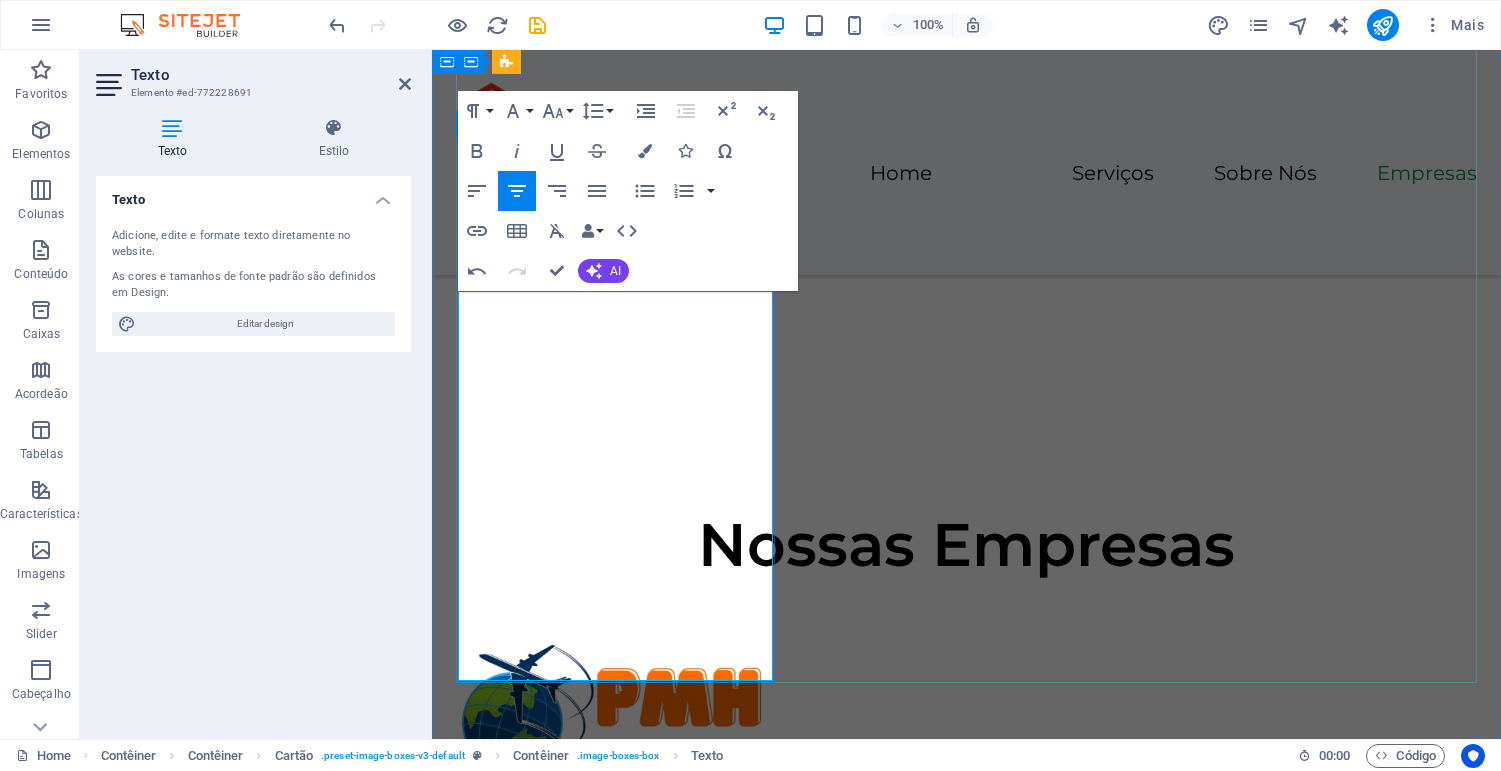 click on "Telefone: +258 [PHONE]" at bounding box center (615, 2834) 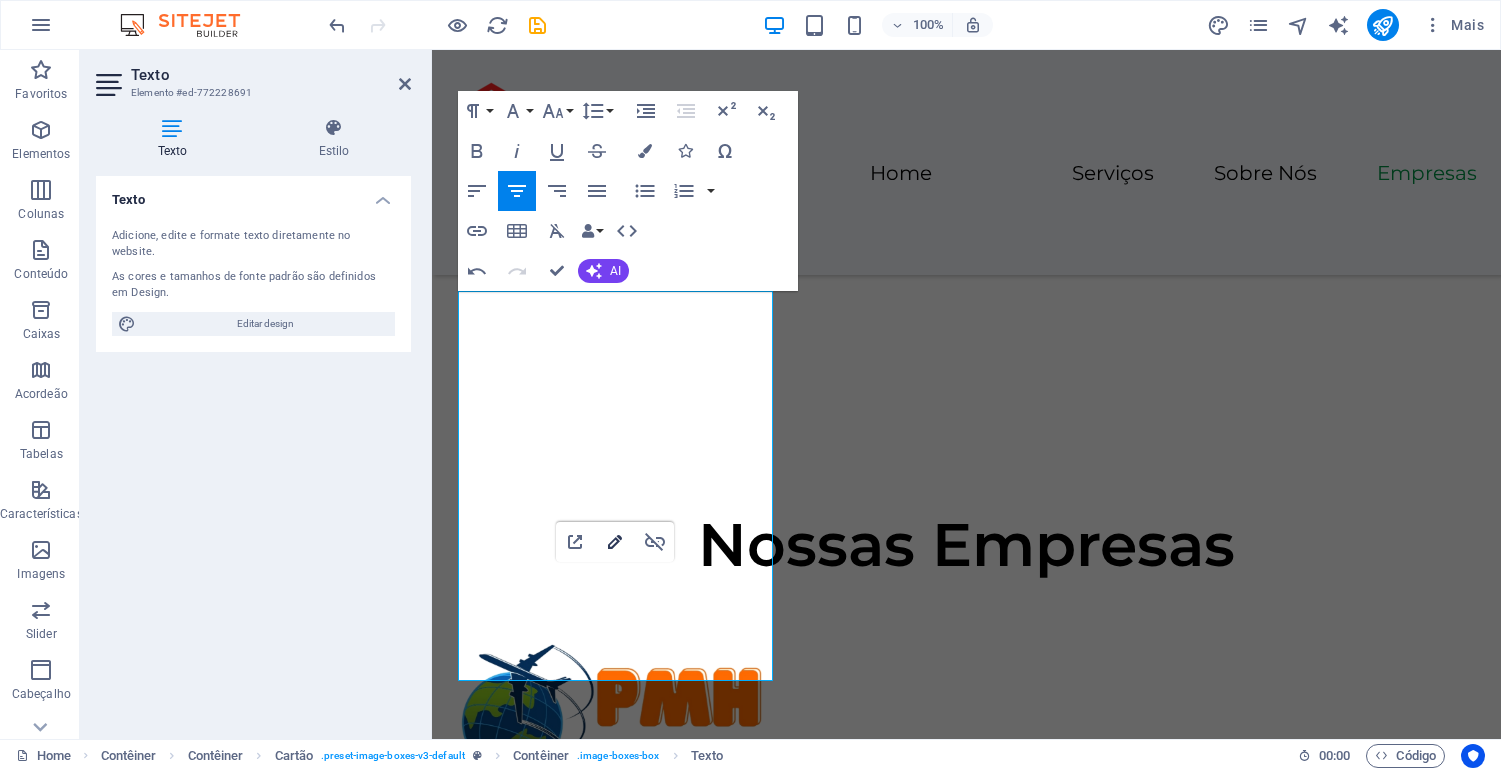 click 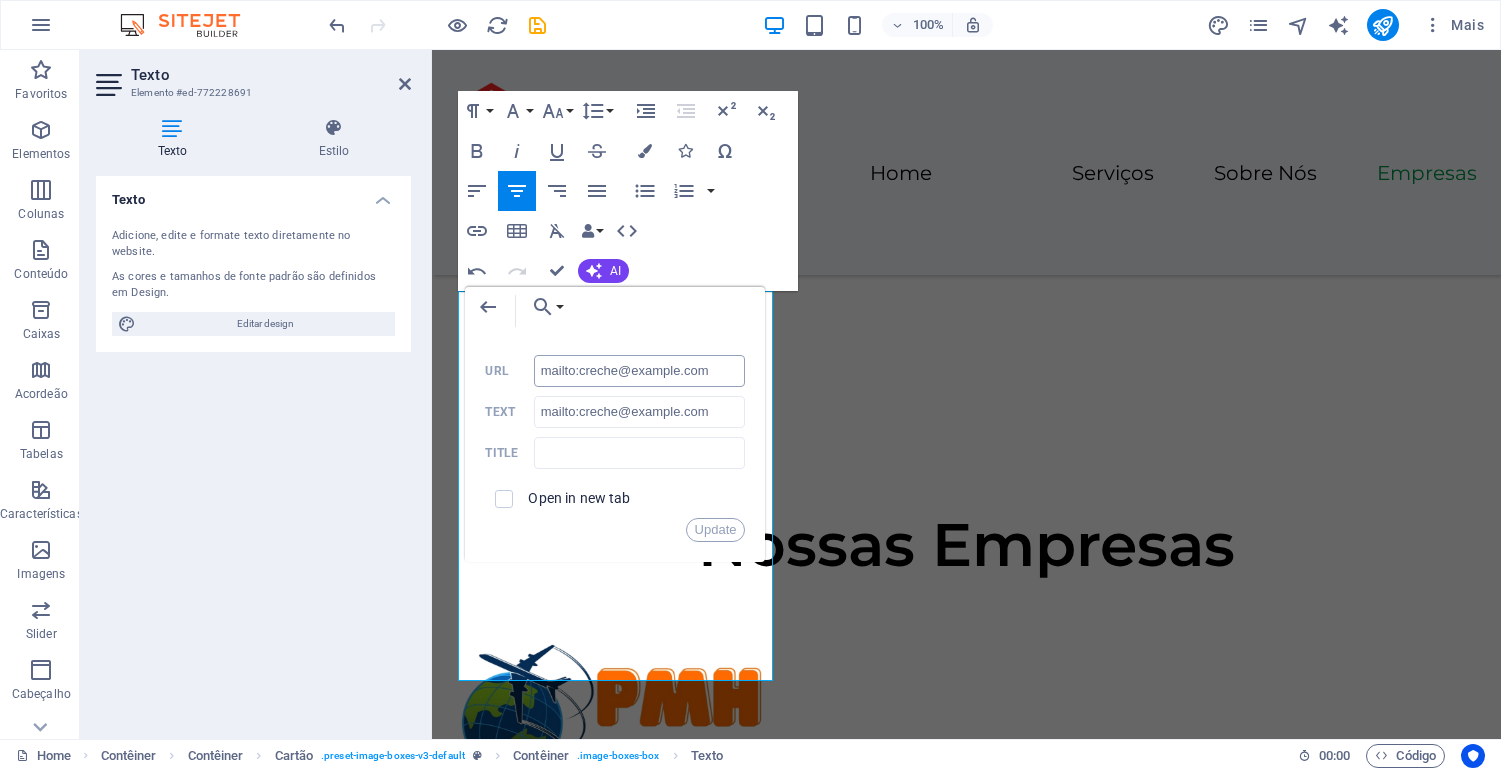 drag, startPoint x: 733, startPoint y: 370, endPoint x: 578, endPoint y: 366, distance: 155.0516 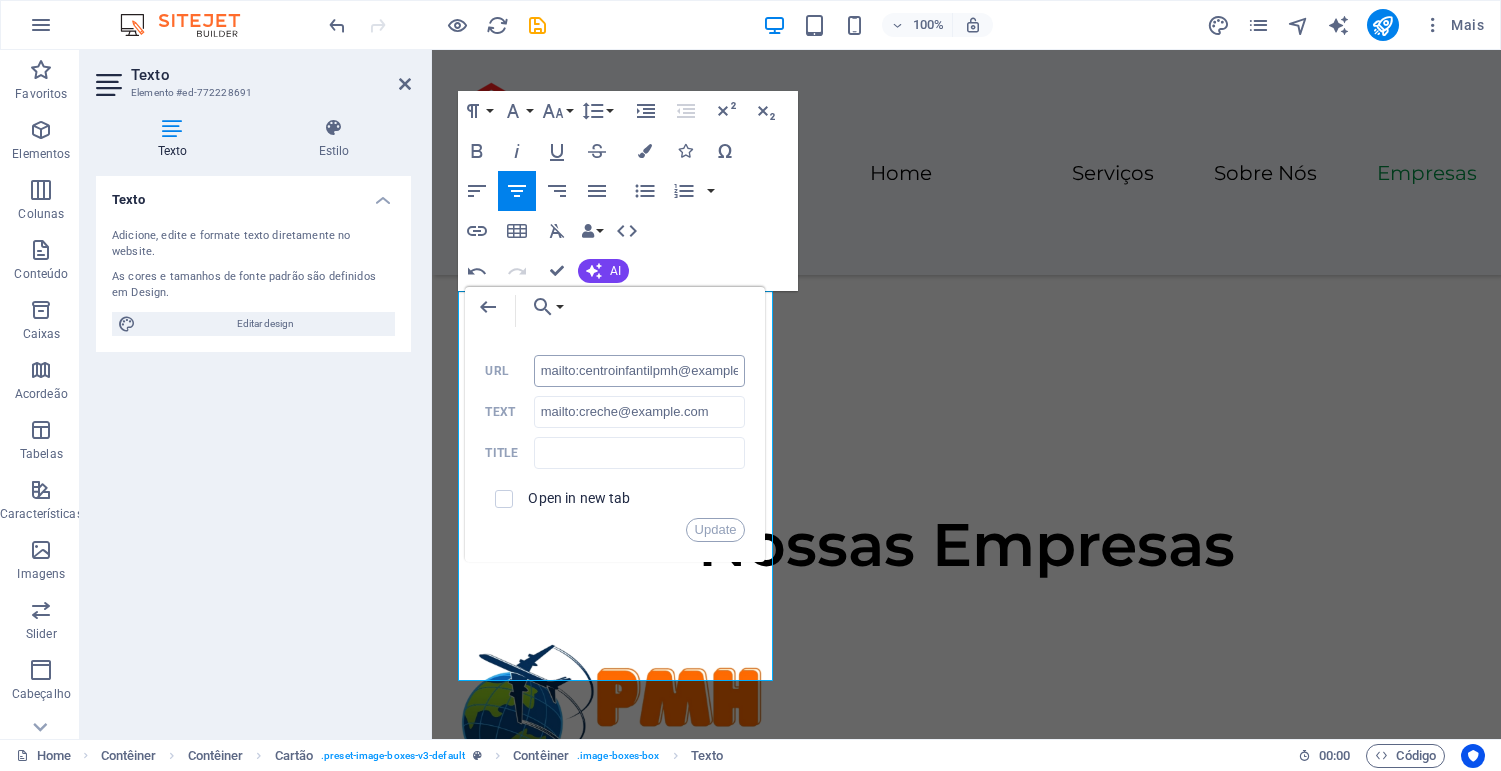 scroll, scrollTop: 0, scrollLeft: 16, axis: horizontal 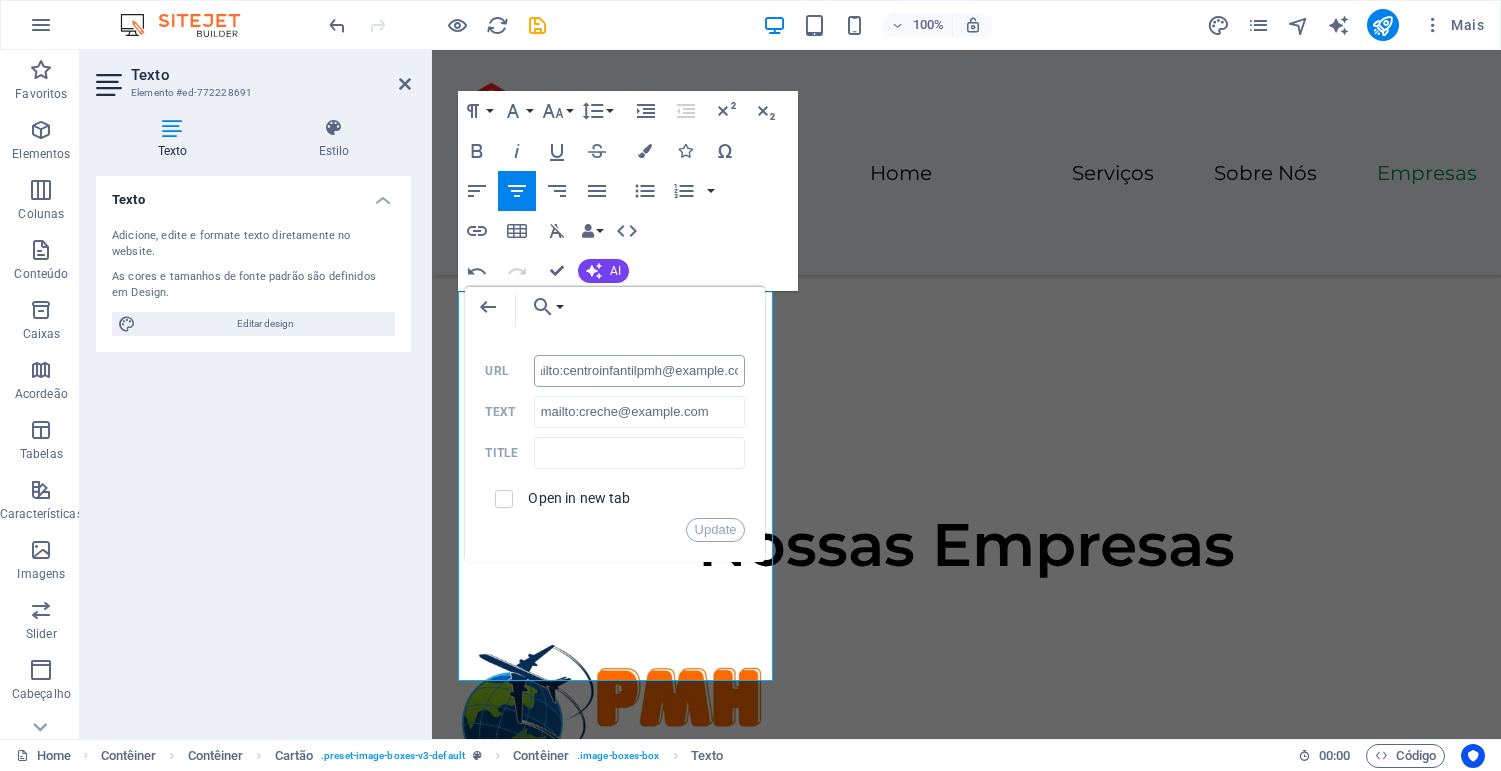 drag, startPoint x: 739, startPoint y: 371, endPoint x: 562, endPoint y: 369, distance: 177.01129 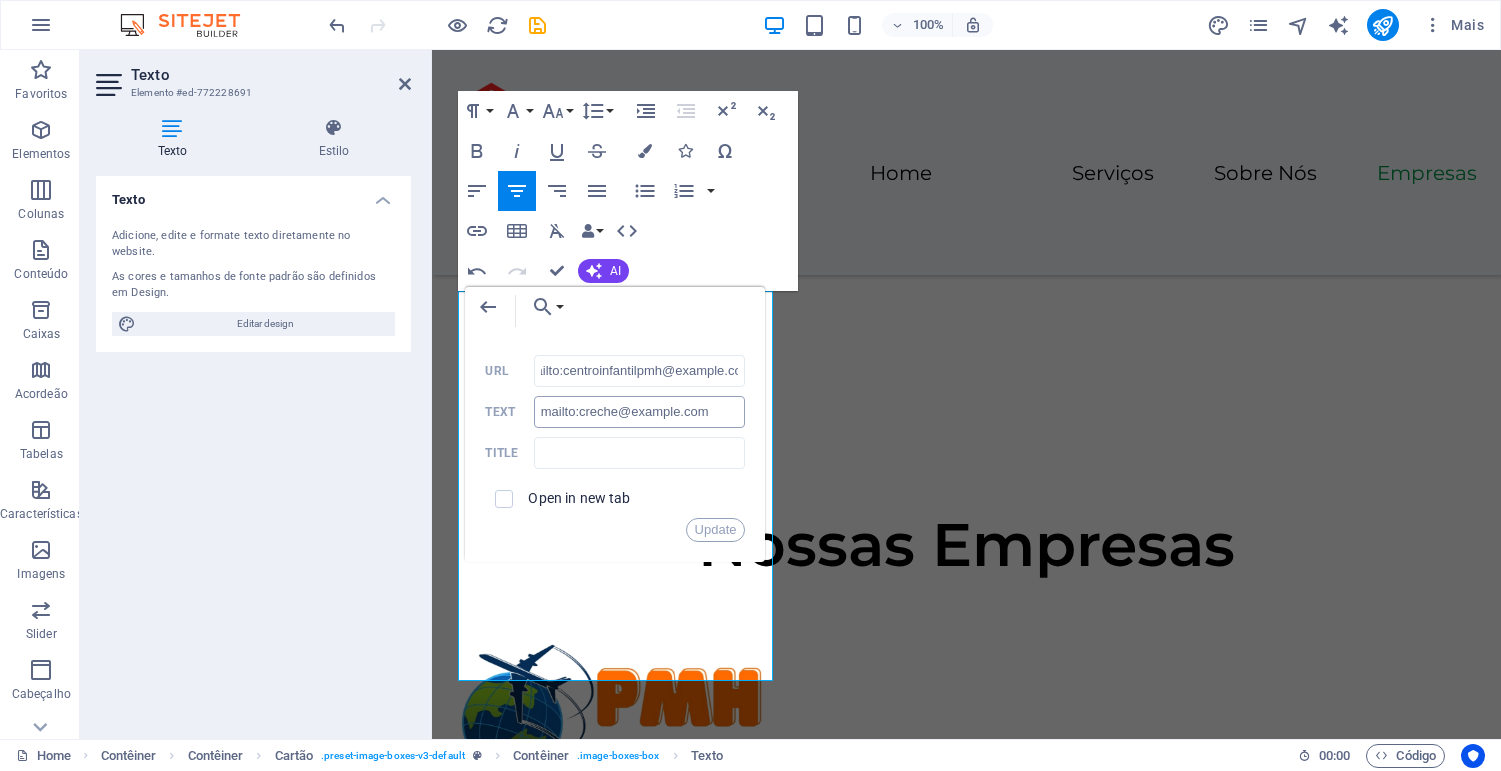 type on "mailto:centroinfantilpmh@example.com" 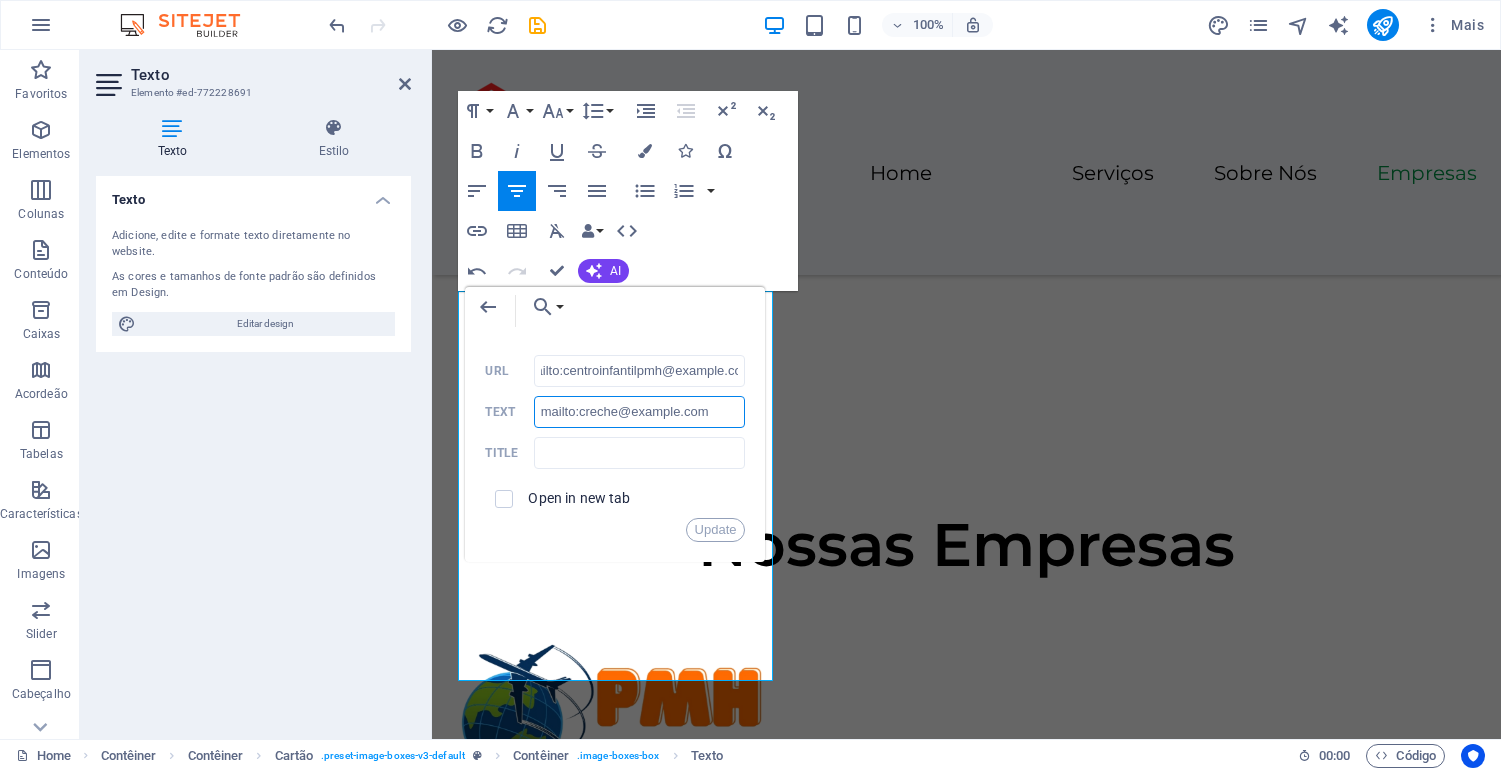 scroll, scrollTop: 0, scrollLeft: 0, axis: both 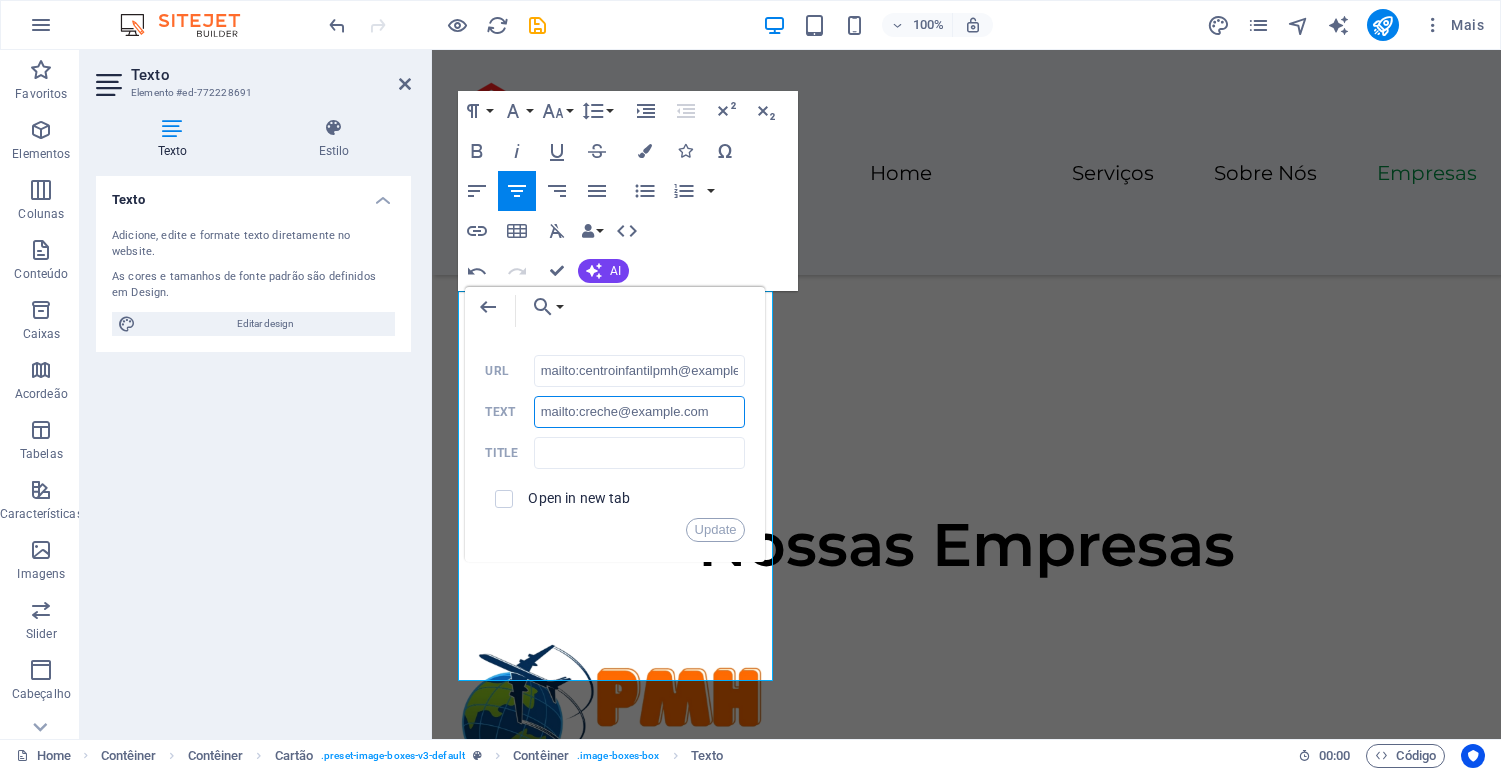 drag, startPoint x: 705, startPoint y: 415, endPoint x: 494, endPoint y: 415, distance: 211 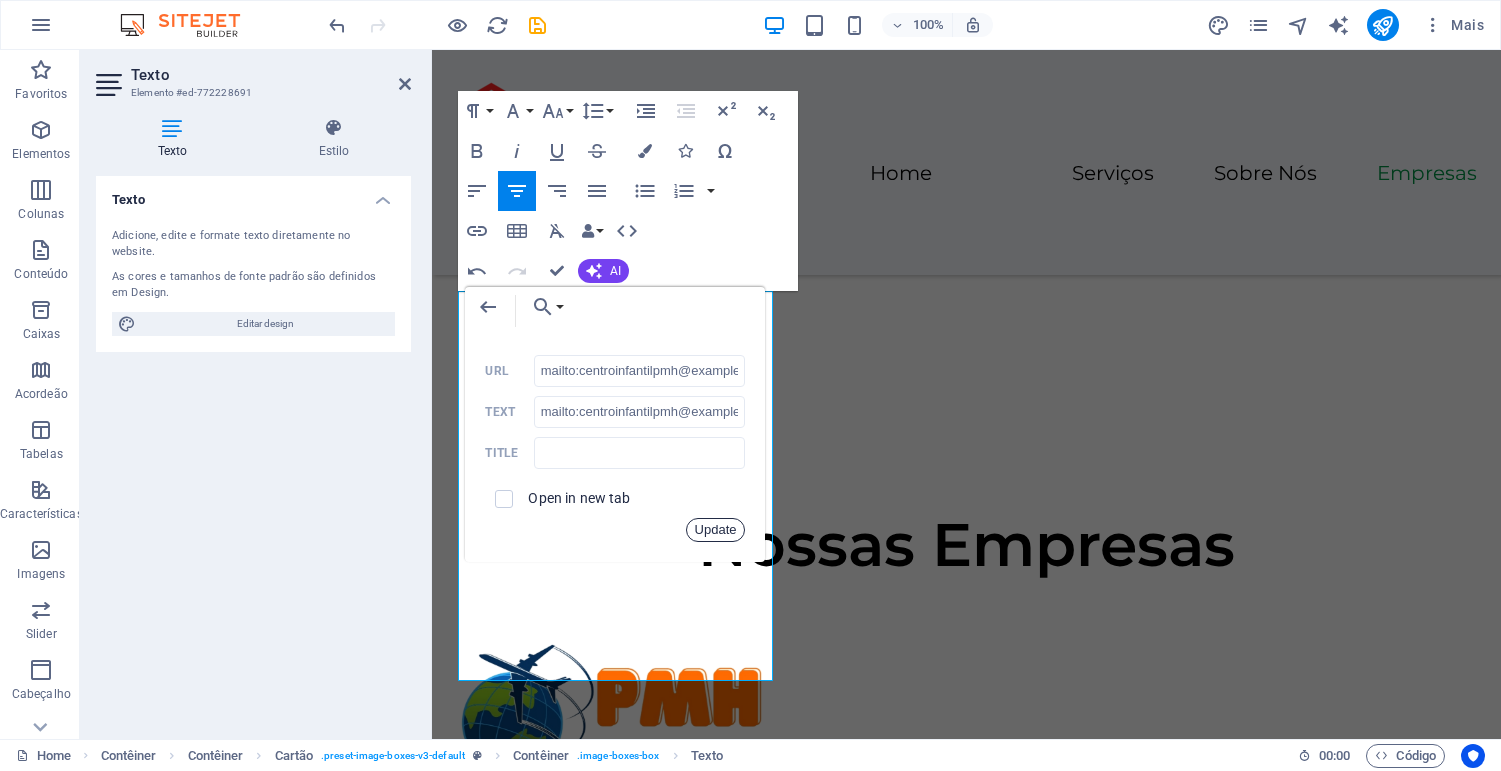 click on "Update" at bounding box center [716, 530] 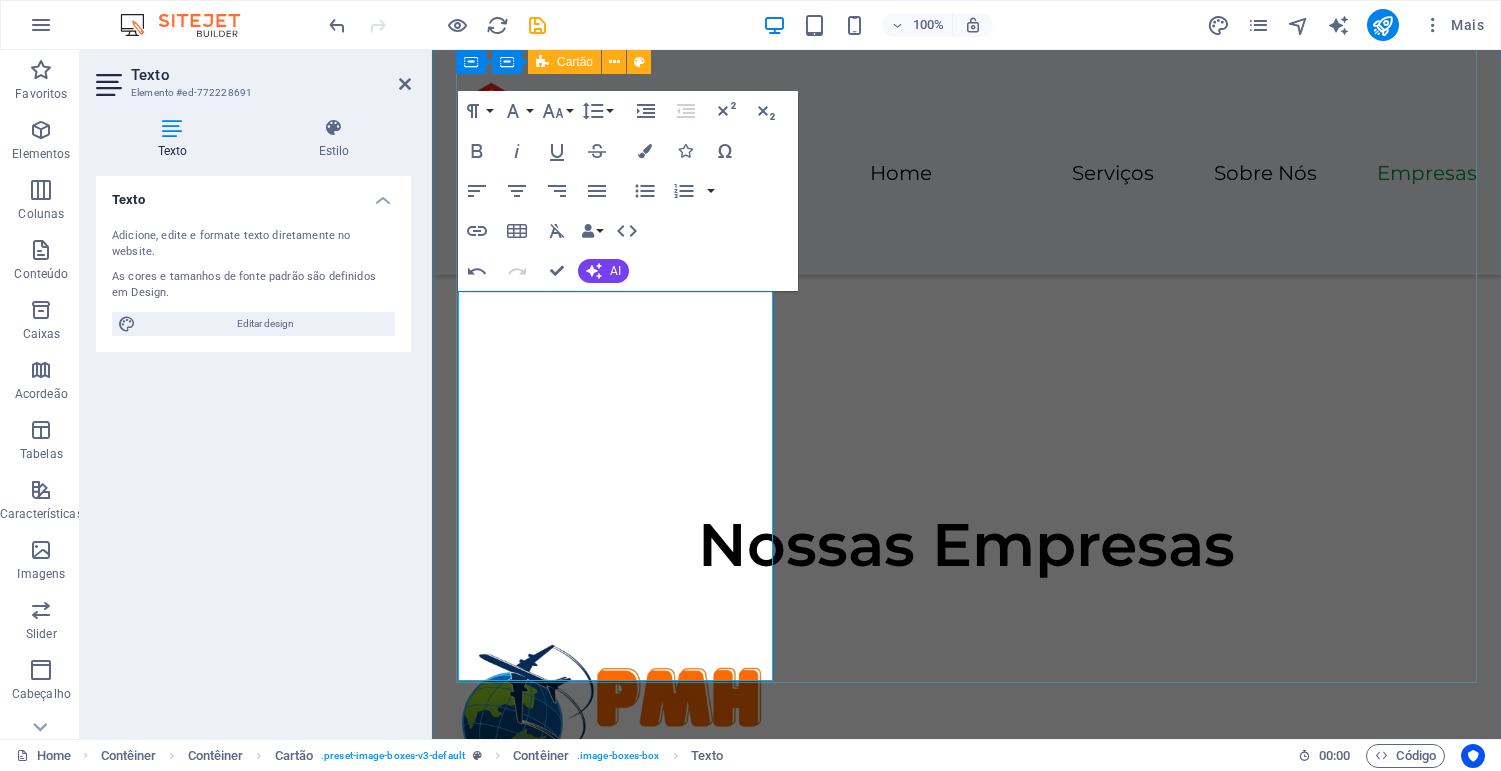 click on "Agência de Viagem PMH Oferecemos experiências de viagem inesquecíveis com pacotes personalizados, voos, hotéis, cruzeiros e assistência para vistos. Contactos: Telefone: +258 [PHONE]  Email:  [EMAIL]  Endereço: [STREET] Audiconta Beira Lda Prestamos serviços de contabilidade, auditoria, consultoria em gestão de projetos e recursos humanos com rigor, ética e eficiência. Contactos: Telefone: +258 [PHONE]  Email:  [EMAIL]   Endereço:[STREET] Escola Primaria PMH Oferecemos uma educação de qualidade com uma abordagem centrada no aluno, promovendo o desenvolvimento intelectual, emocional e social. Contactos: Telefone: +258 [PHONE] Email:  [EMAIL]  Endereço: [STREET]  Contactos Telefone: +258 [PHONE] Email: [EMAIL] Endereço: [STREET] Centro Infantil PMH Contactos: Telefone: +258 [PHONE]" at bounding box center (966, 1806) 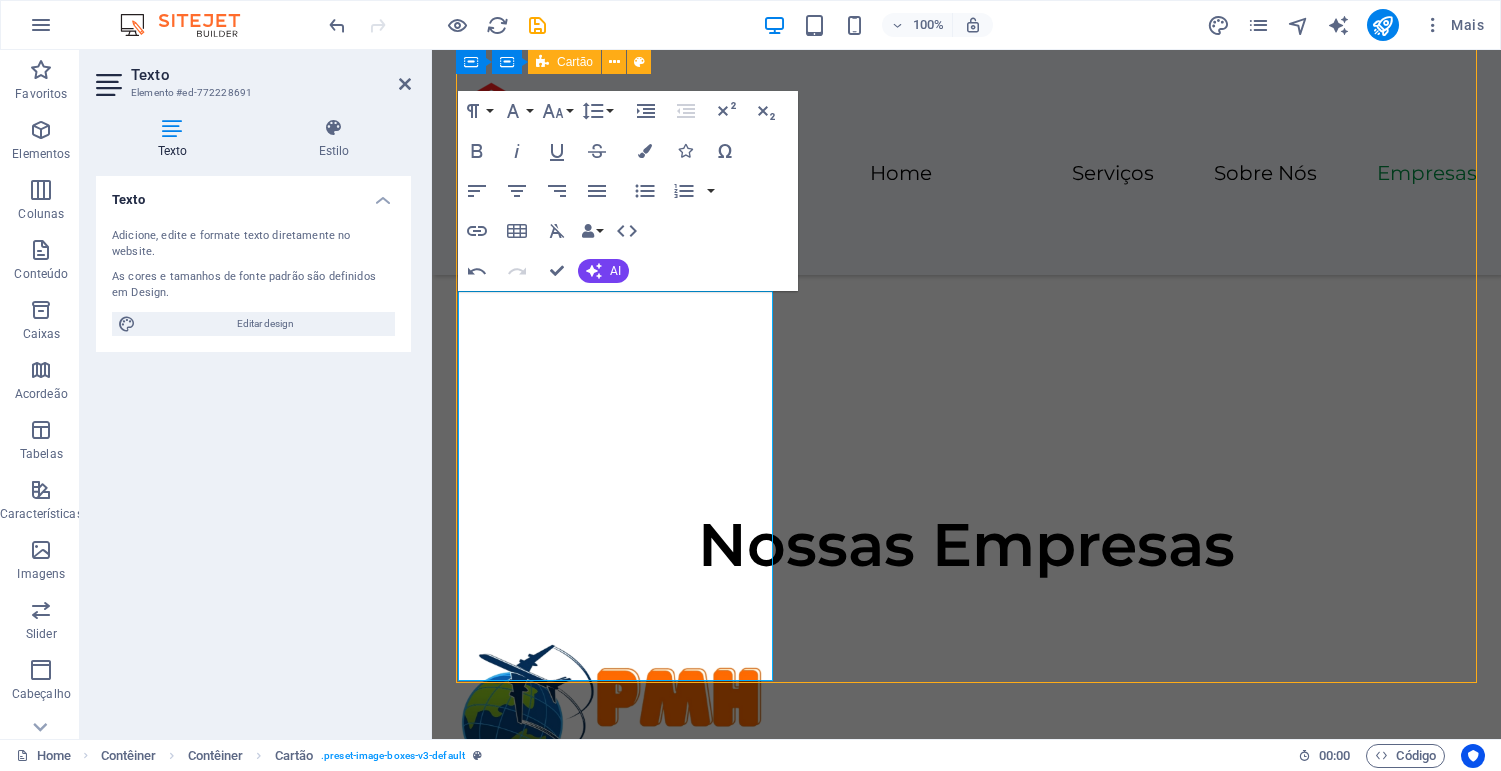 scroll, scrollTop: 3182, scrollLeft: 0, axis: vertical 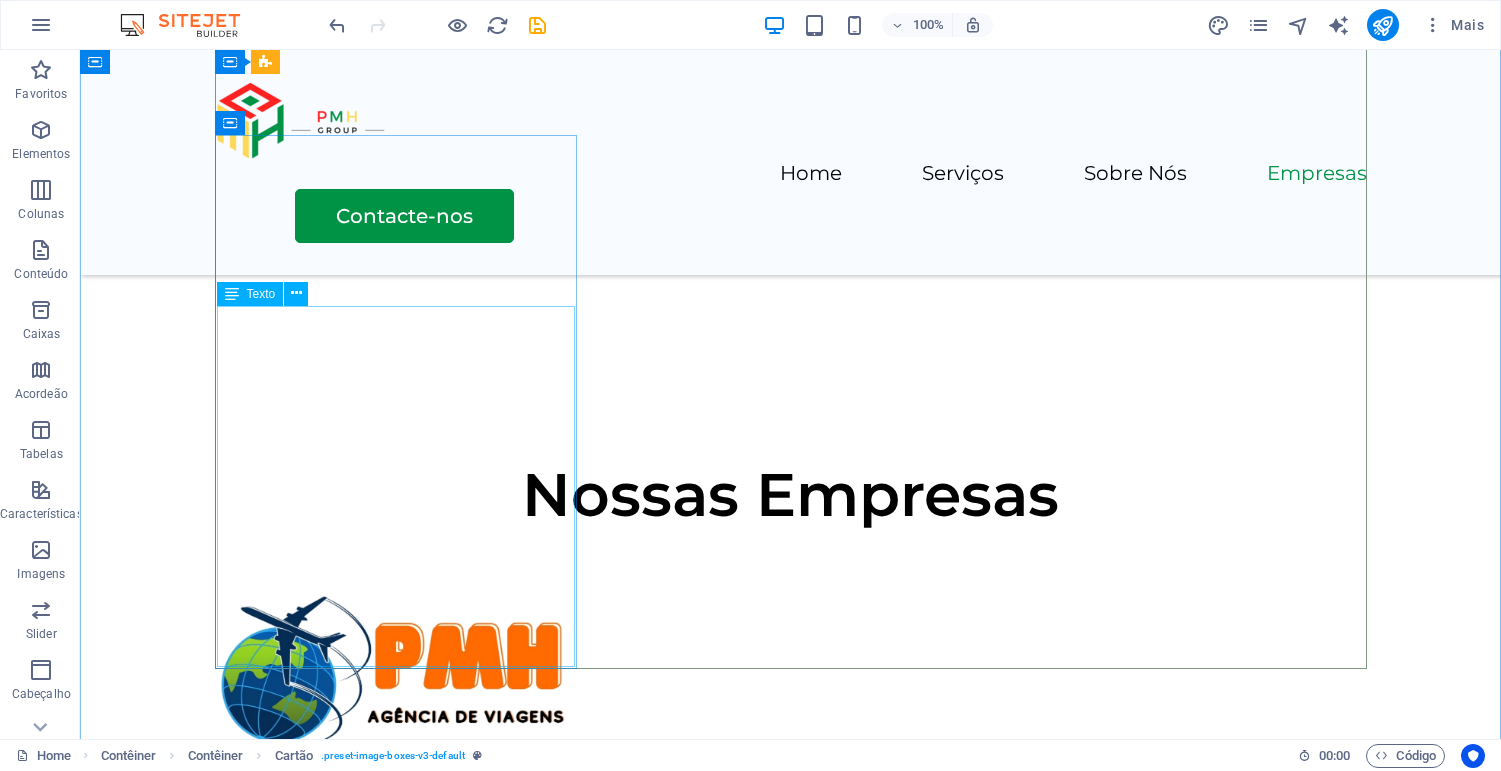 click on "Oferecemos um ambiente seguro, acolhedor e estimulante para o crescimento e aprendizagem das crianças nos seus primeiros anos de vida. Contactos: Telefone: +[COUNTRY_CODE] [PHONE] Email:  [EMAIL]  Endereço: [STREET], [CITY]" at bounding box center (396, 2648) 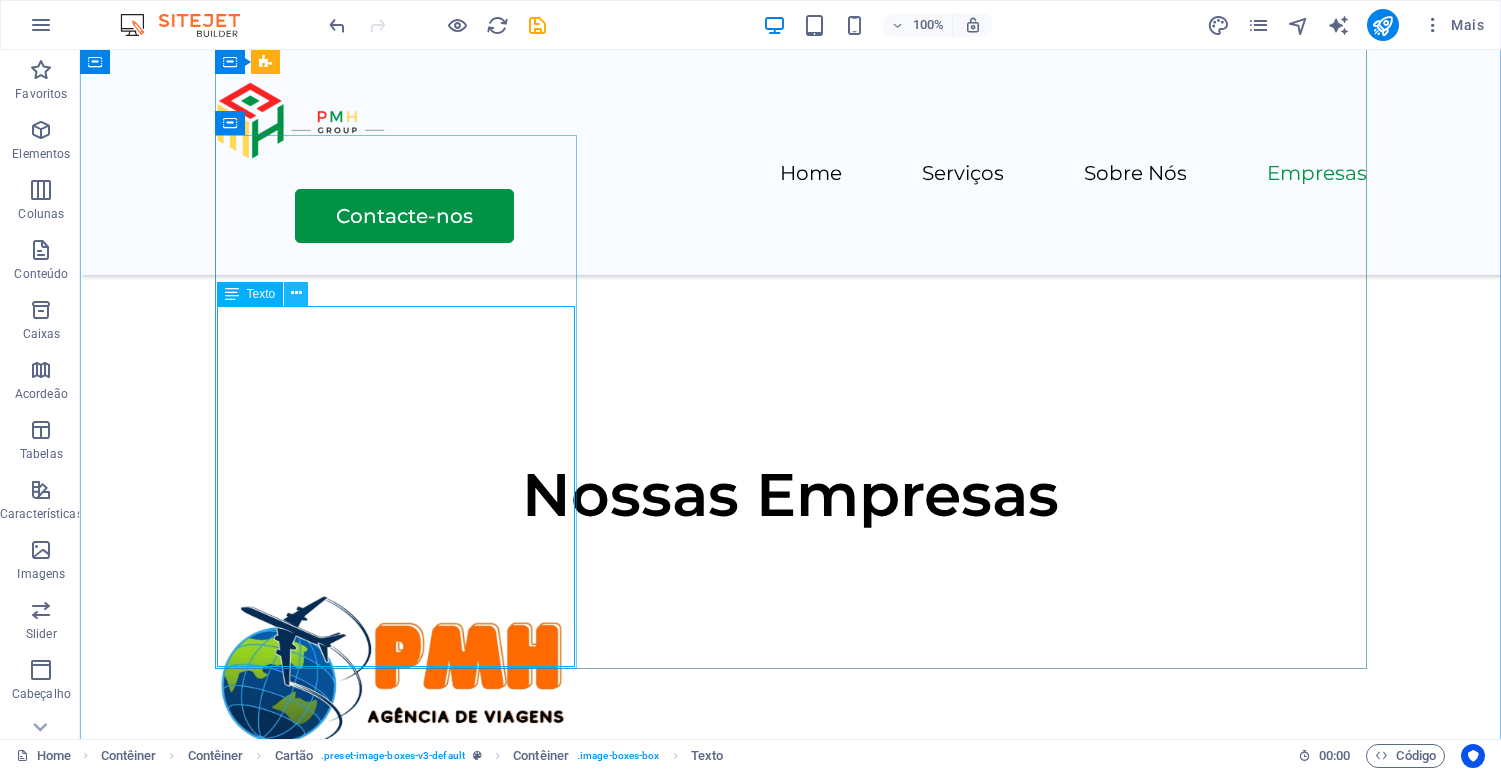 click at bounding box center (296, 293) 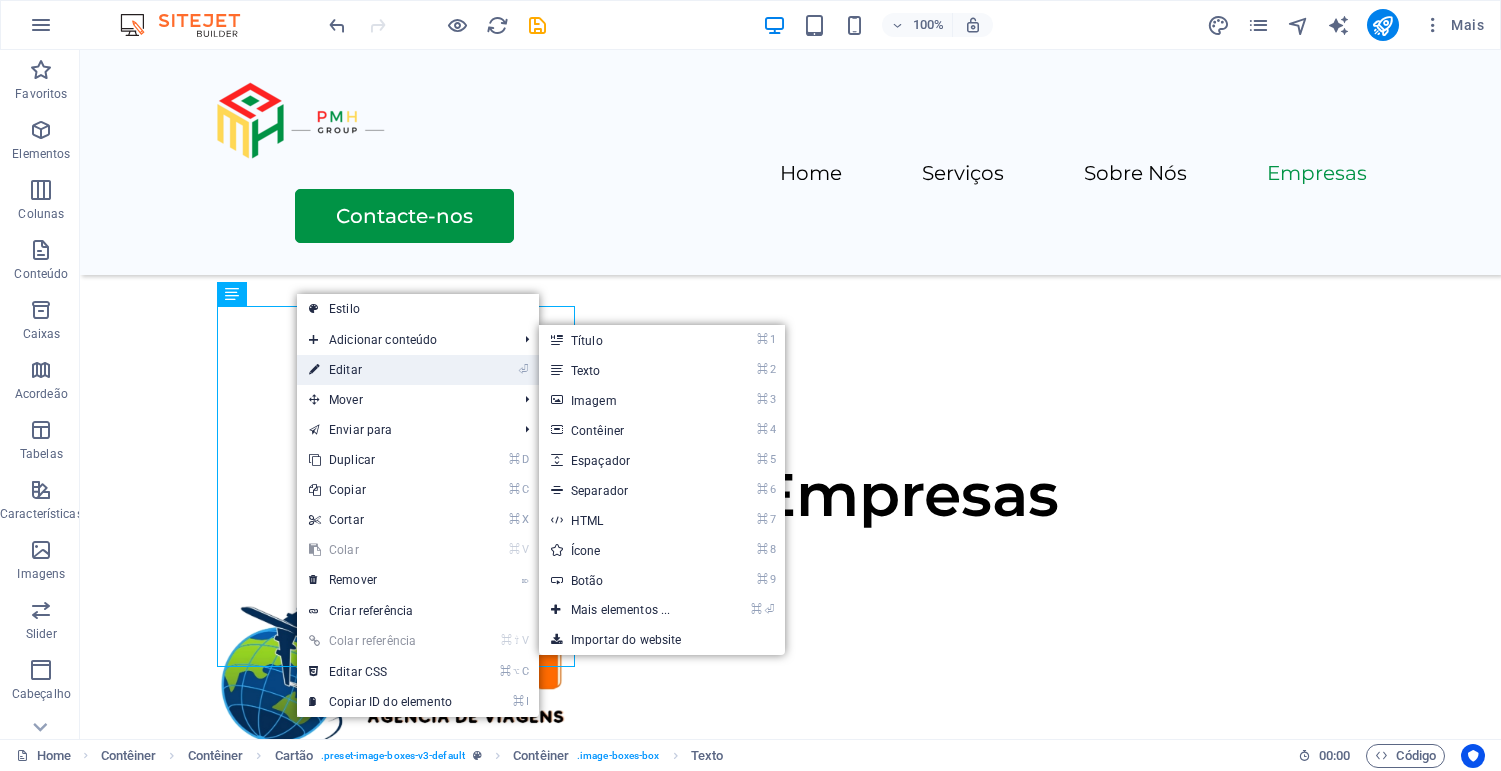 click on "⏎  Editar" at bounding box center [380, 370] 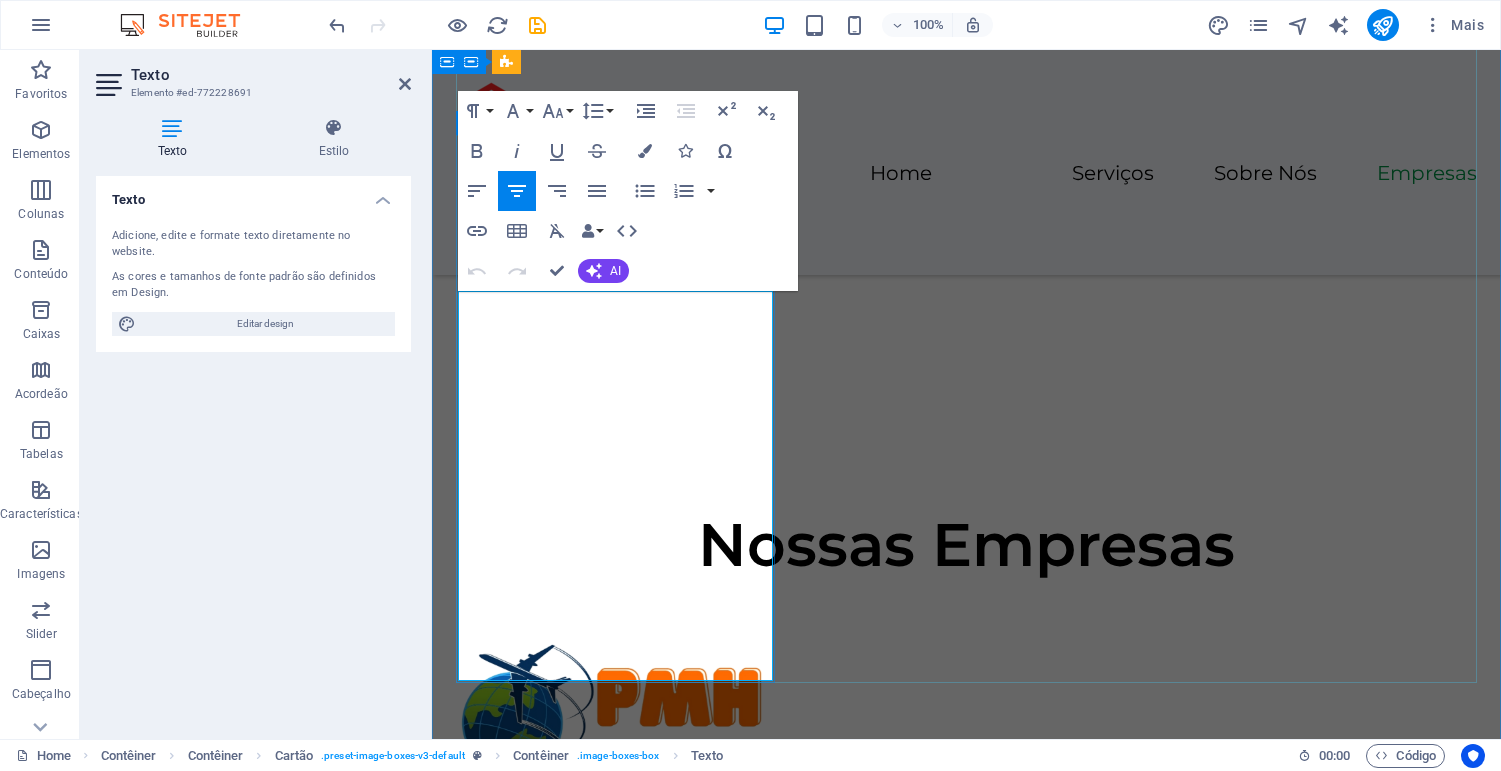 drag, startPoint x: 694, startPoint y: 655, endPoint x: 620, endPoint y: 620, distance: 81.859634 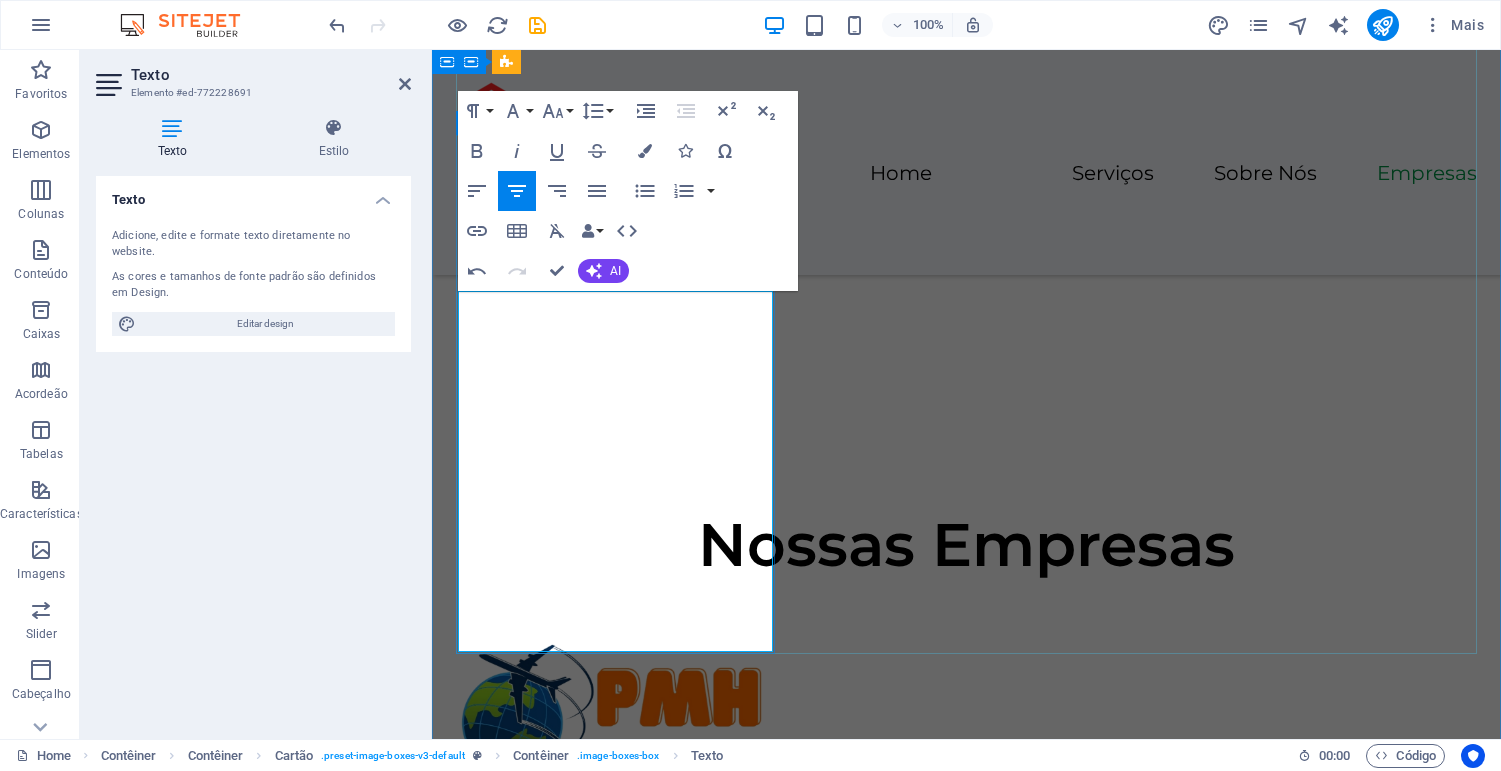 click on "Email:  [EMAIL]  Endereço:  [STREET]" at bounding box center (615, 2907) 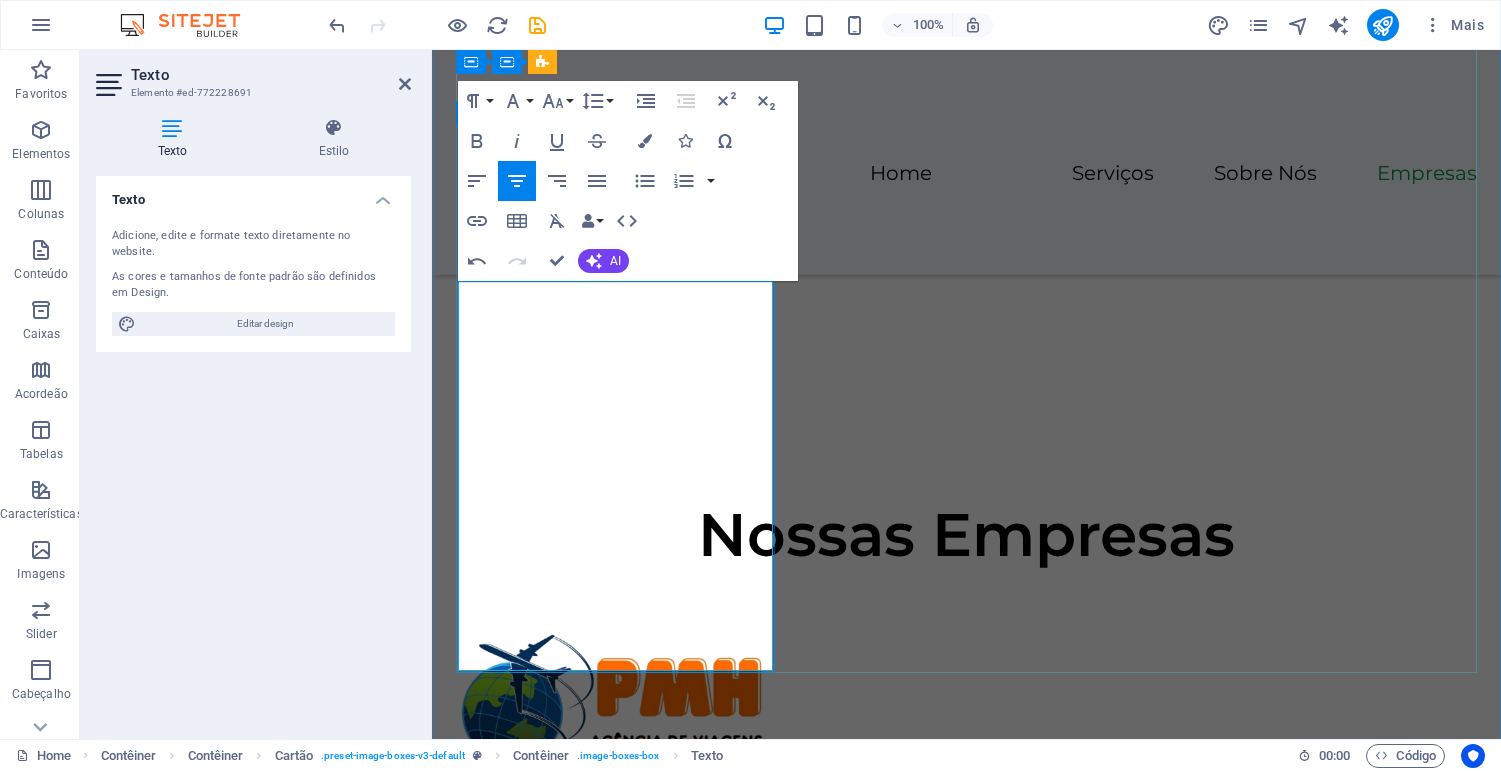 scroll, scrollTop: 3259, scrollLeft: 0, axis: vertical 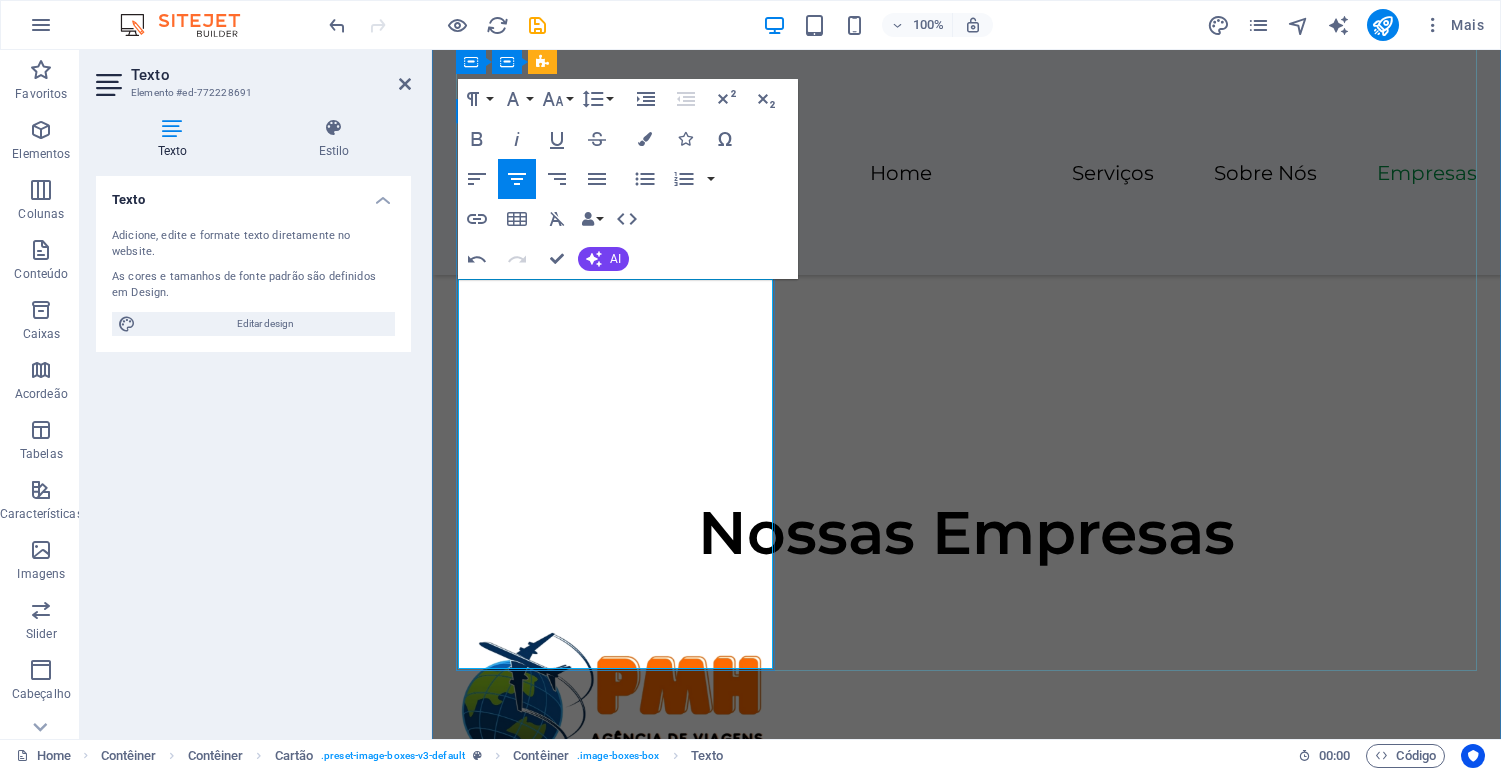 click on "Email:  [EMAIL]  Endereço: [STREET], [CITY]" at bounding box center [615, 2909] 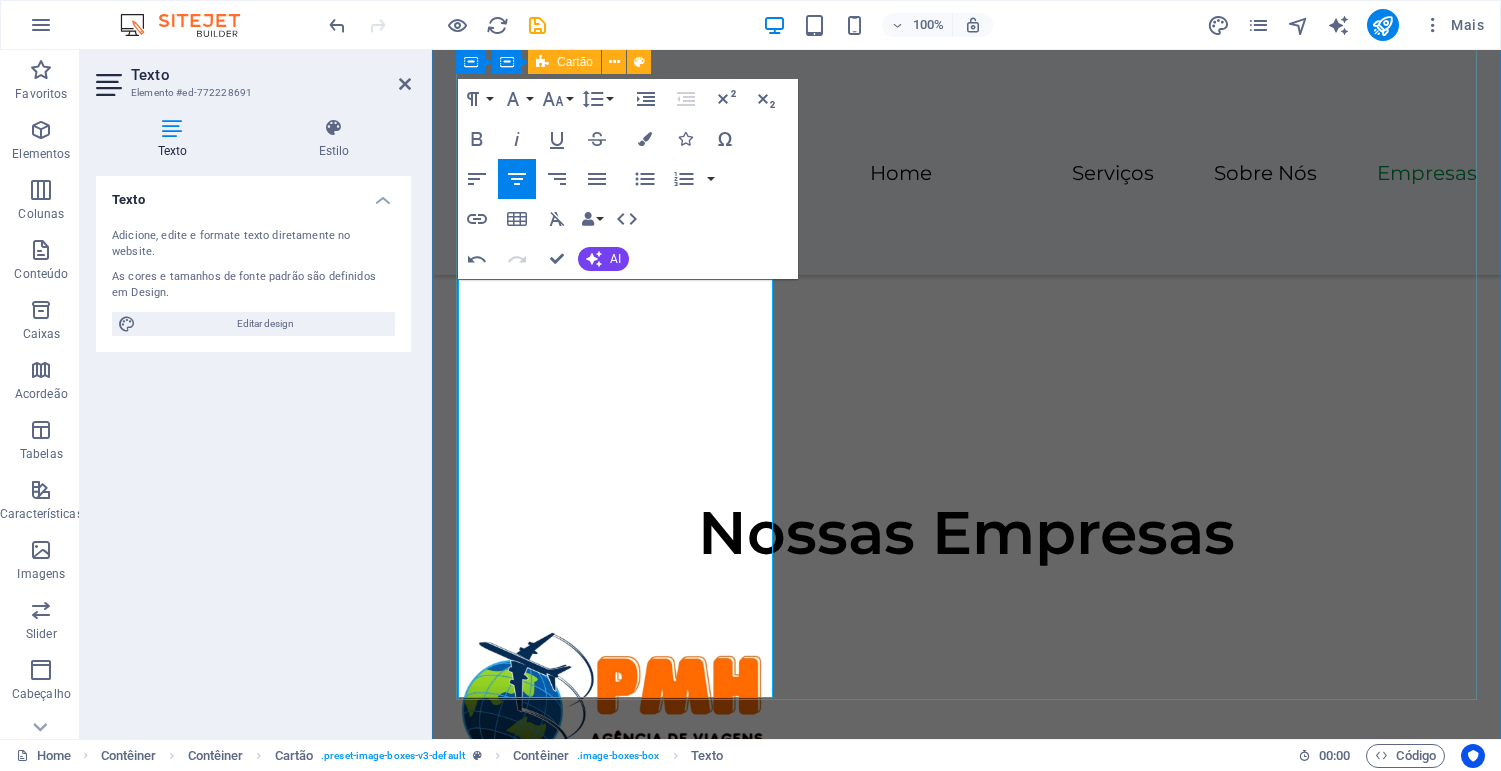 click on "Agência de Viagem PMH Oferecemos experiências de viagem inesquecíveis com pacotes personalizados, voos, hotéis, cruzeiros e assistência para vistos. Contactos: Telefone: +258 [PHONE]  Email:  [EMAIL]  Endereço: [STREET] Audiconta Beira Lda Prestamos serviços de contabilidade, auditoria, consultoria em gestão de projetos e recursos humanos com rigor, ética e eficiência. Contactos: Telefone: +258 [PHONE]  Email:  [EMAIL]   Endereço:[STREET] Escola Primaria PMH Oferecemos uma educação de qualidade com uma abordagem centrada no aluno, promovendo o desenvolvimento intelectual, emocional e social. Contactos: Telefone: +258 [PHONE] Email:  [EMAIL]  Endereço: [STREET]  Contactos Telefone: +258 [PHONE] Email: [EMAIL] Endereço: [STREET] Centro Infantil PMH Contactos: Telefone: +258 [PHONE]" at bounding box center [966, 1809] 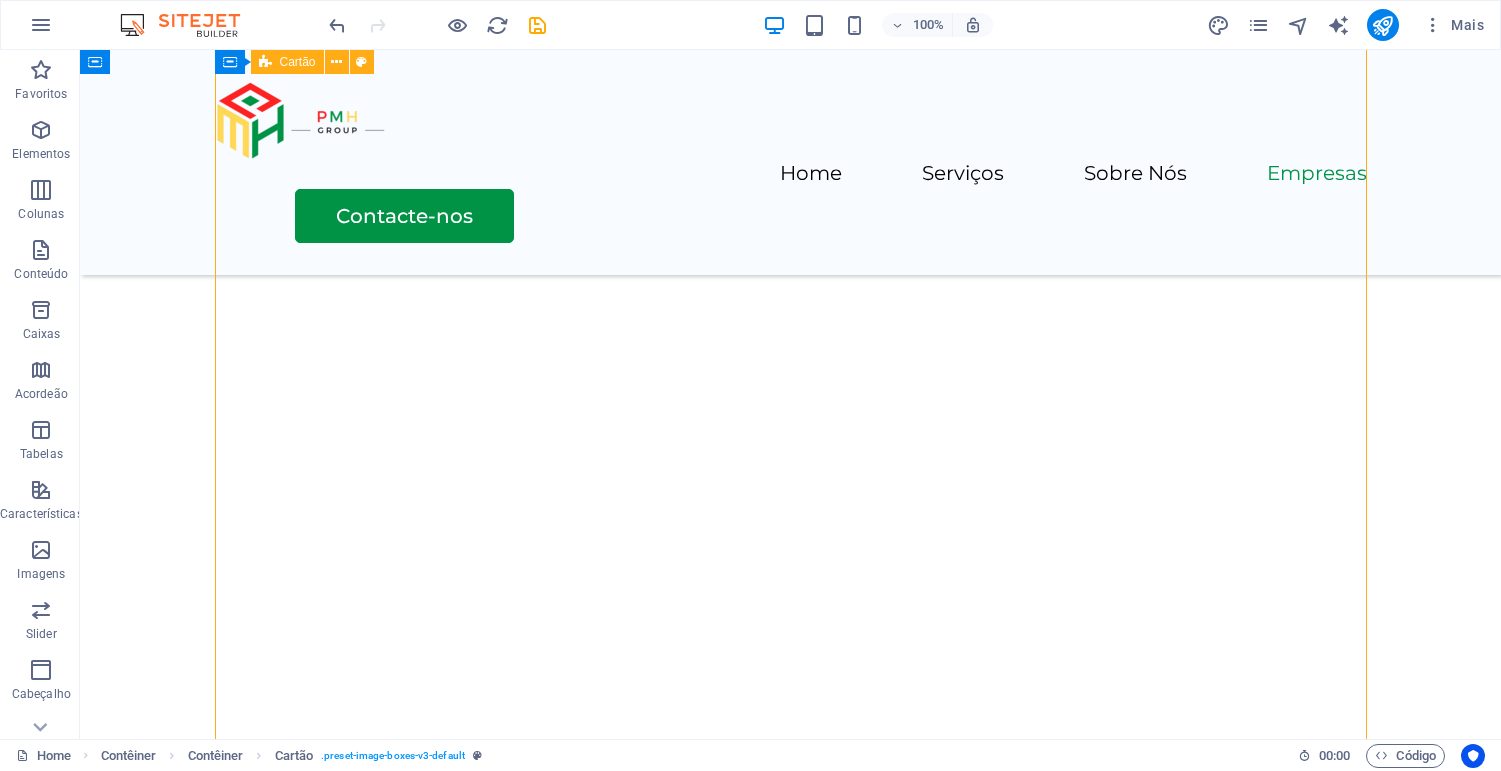 scroll, scrollTop: 2839, scrollLeft: 0, axis: vertical 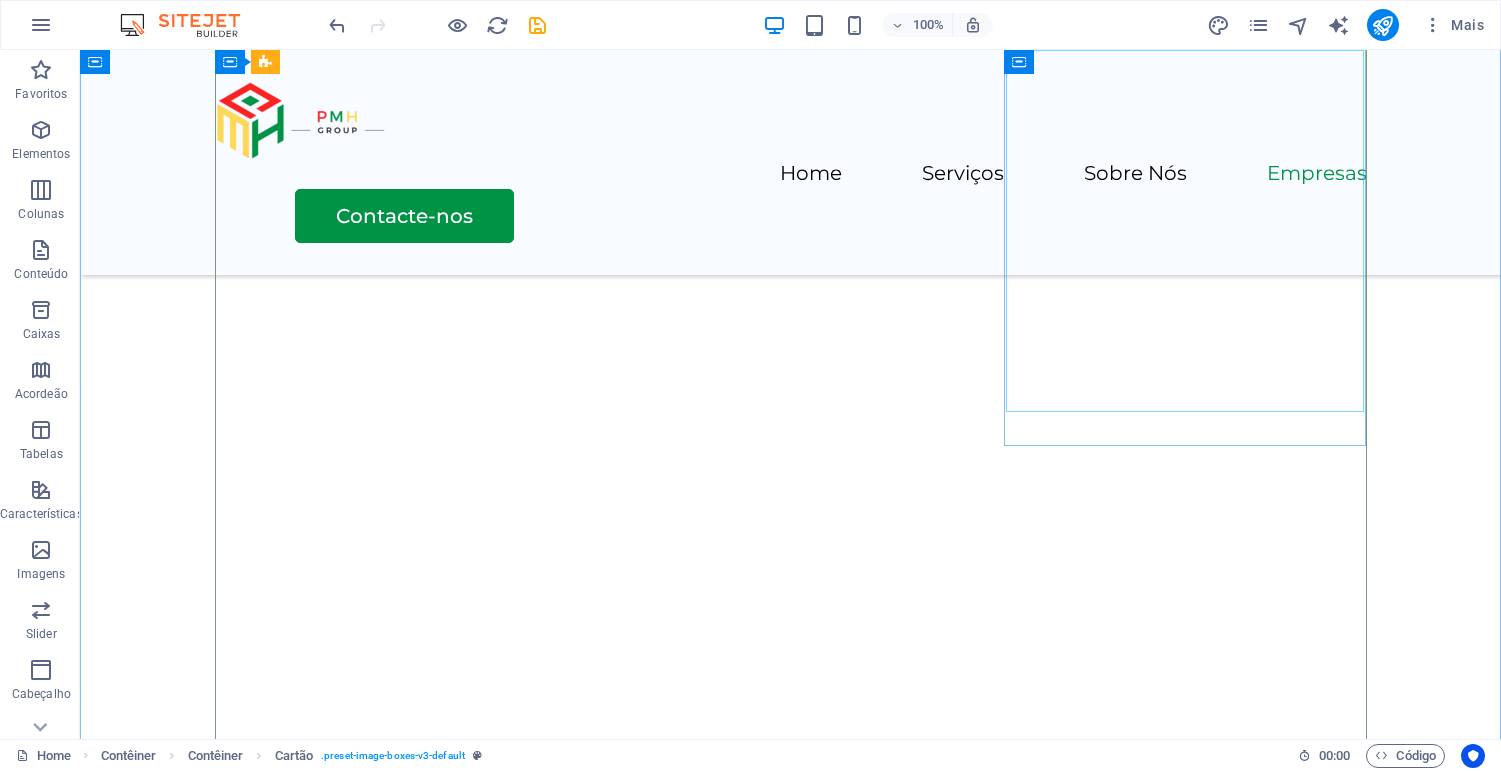 click on "[EMAIL]" at bounding box center [334, 2576] 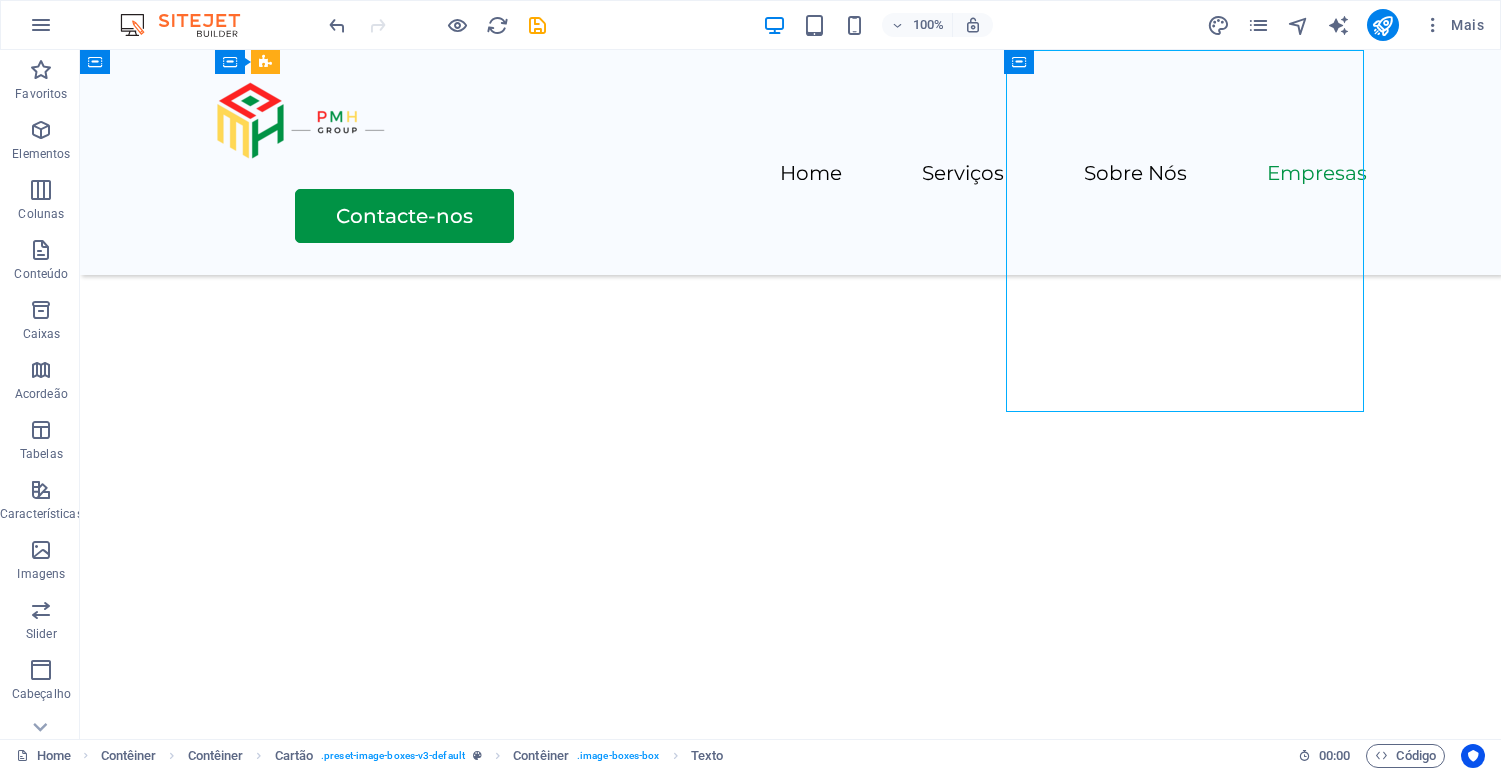 click on "Email:  [EMAIL]  Endereço: [STREET], [NEIGHBORHOOD], [CITY]" at bounding box center (396, 2591) 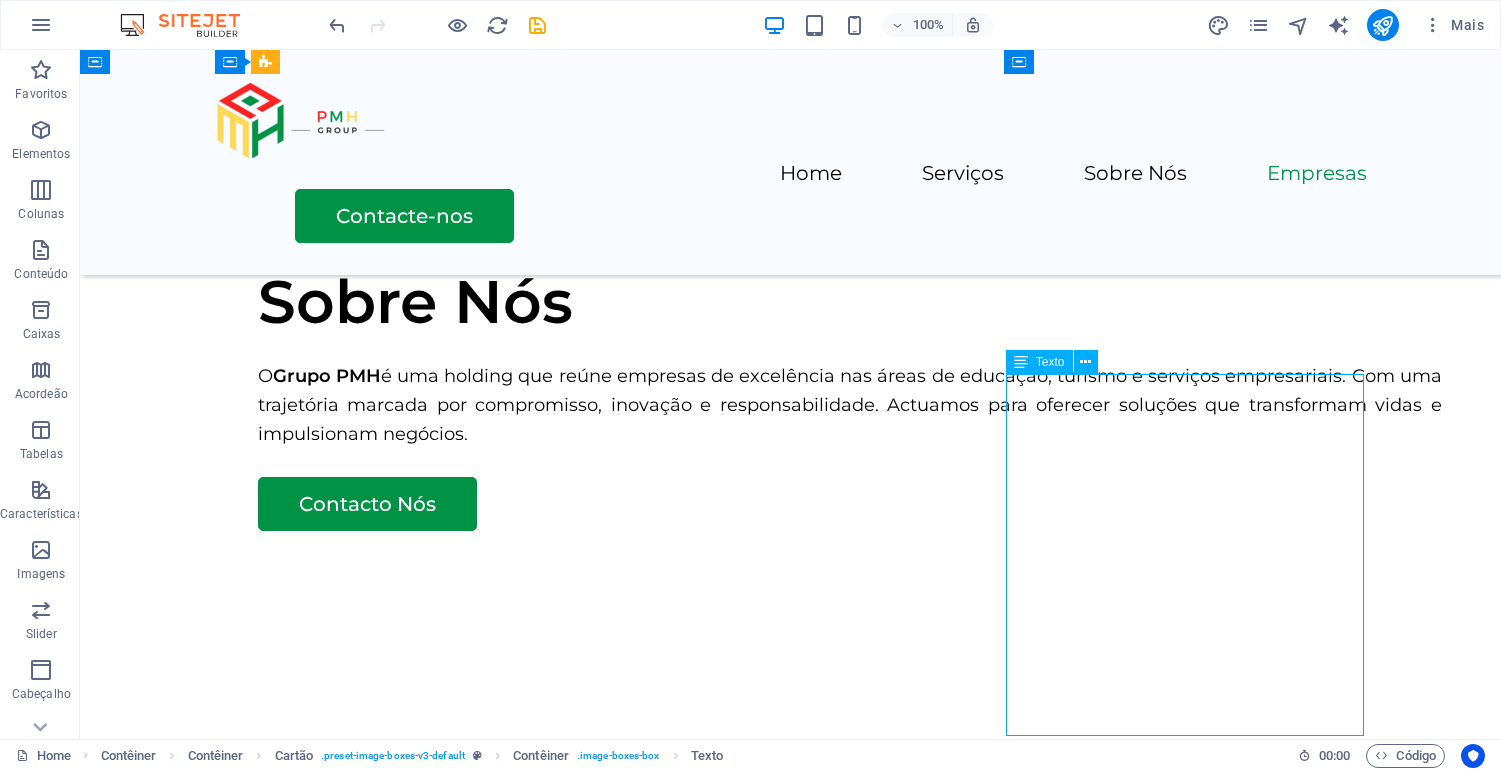 scroll, scrollTop: 2515, scrollLeft: 0, axis: vertical 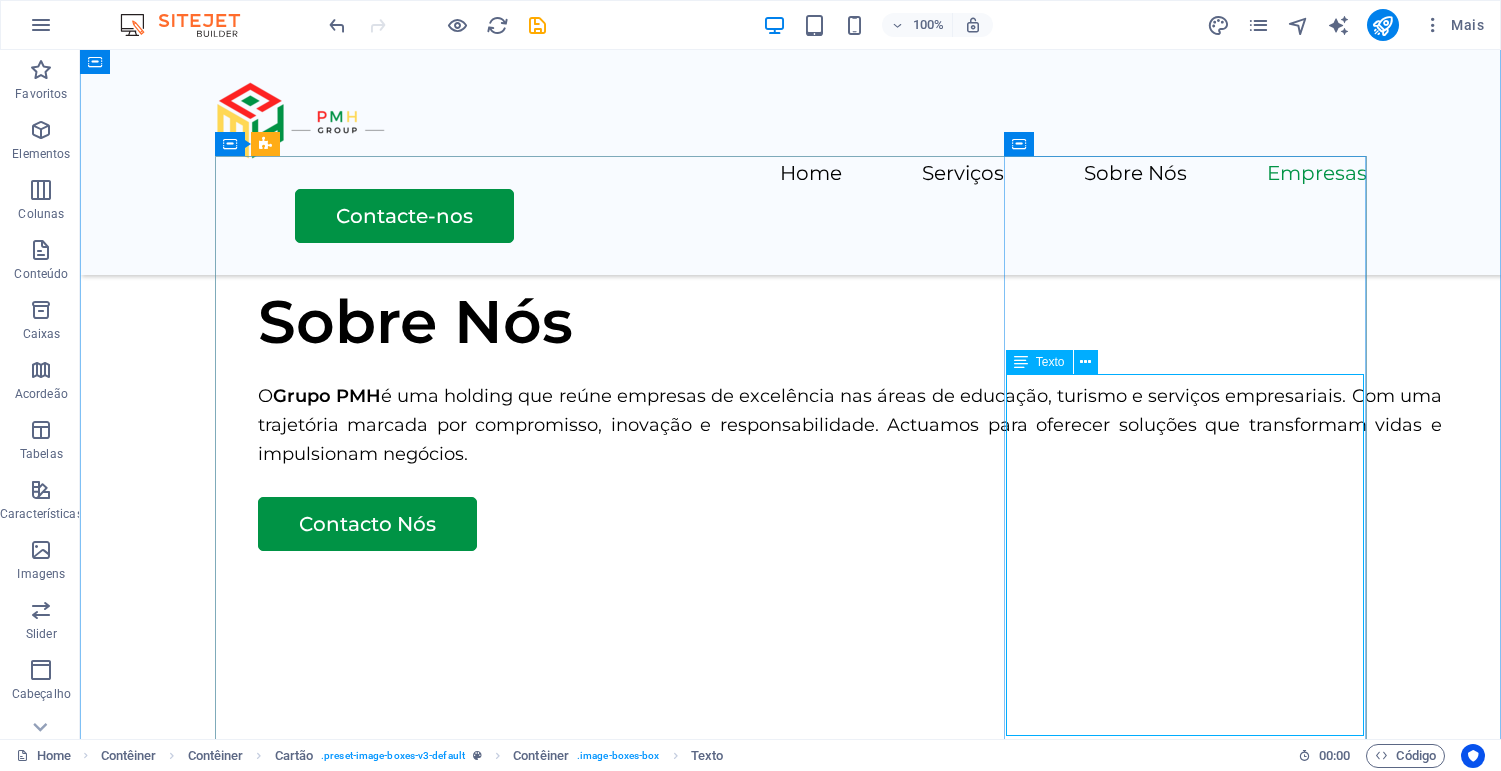click on "Texto" at bounding box center (1058, 362) 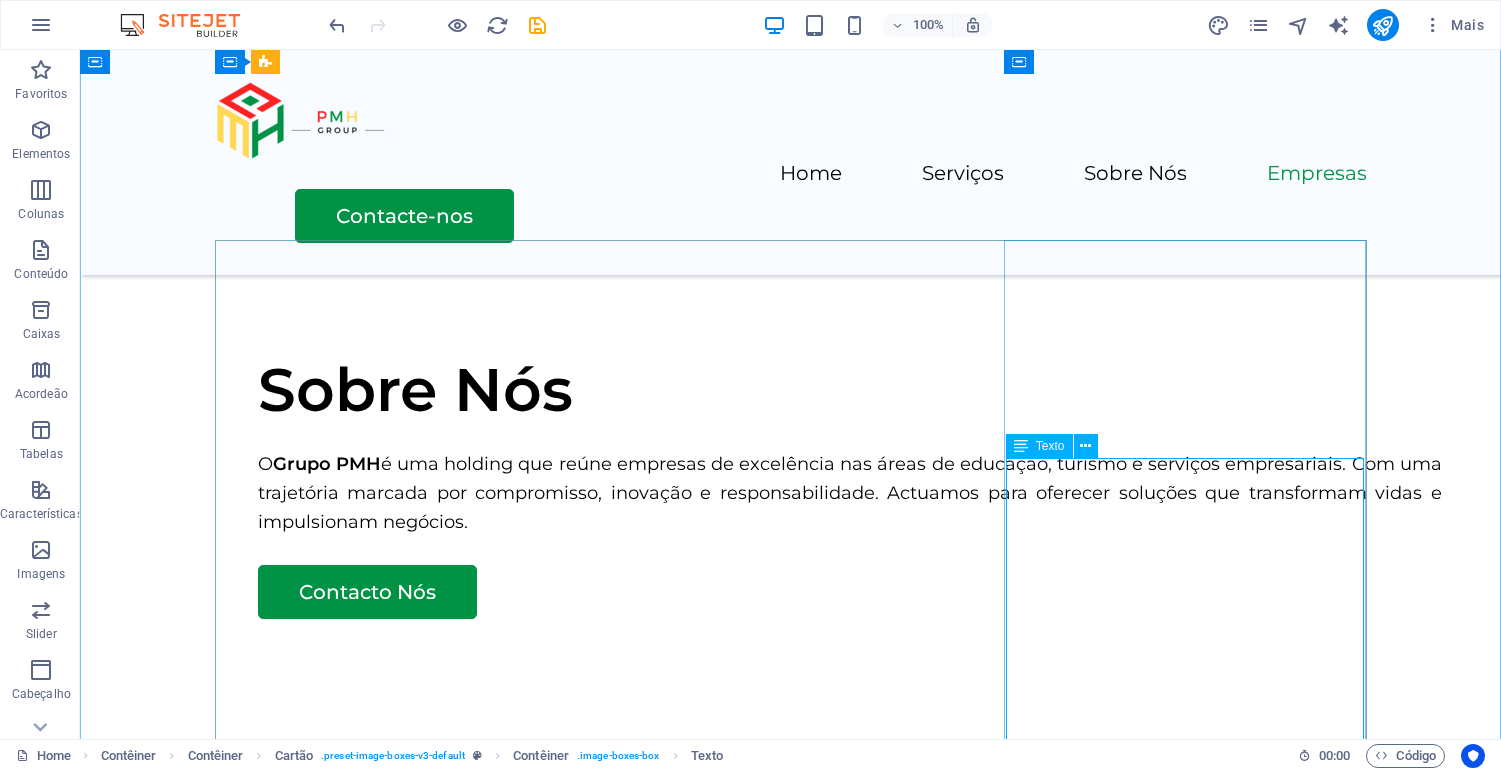 scroll, scrollTop: 2424, scrollLeft: 0, axis: vertical 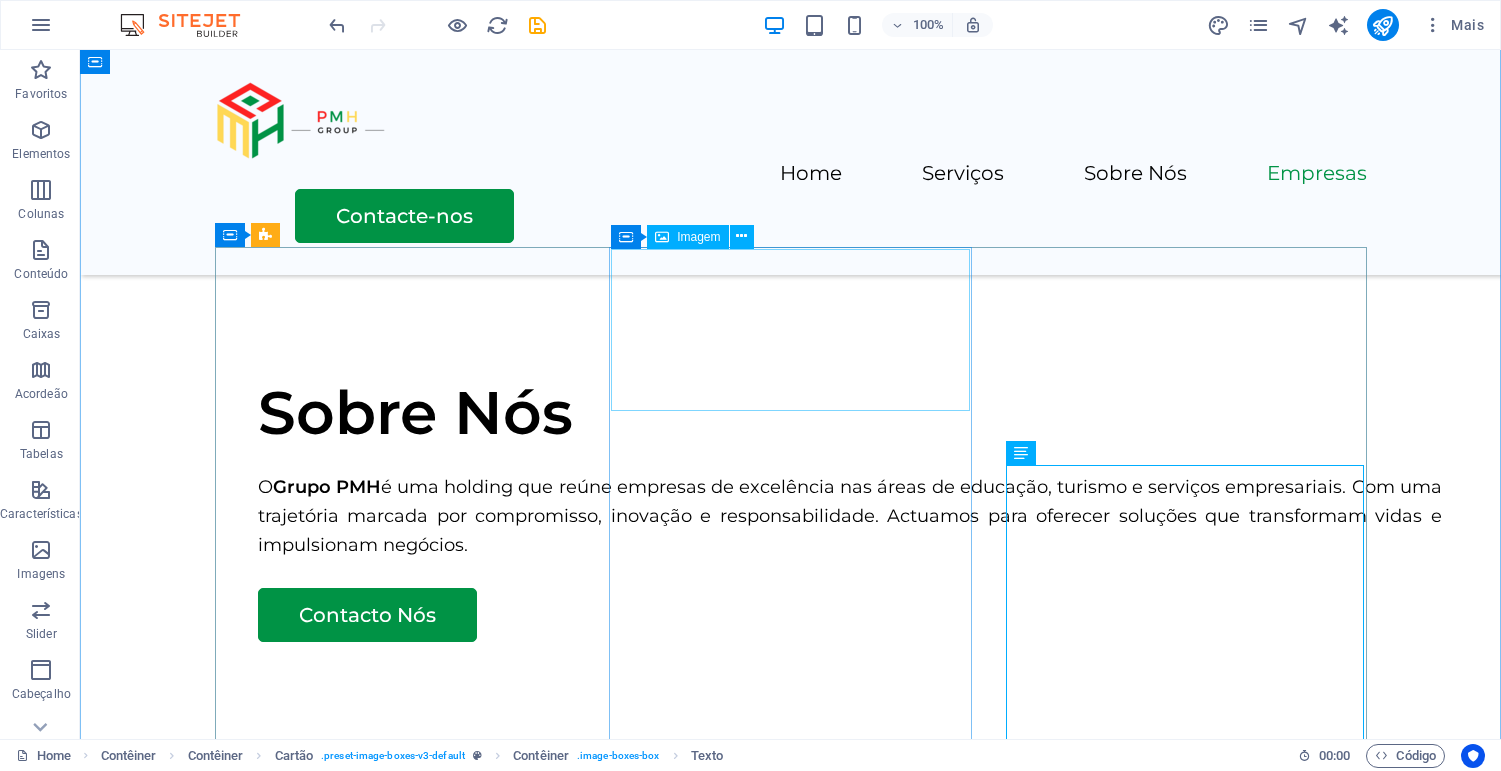click at bounding box center [396, 2023] 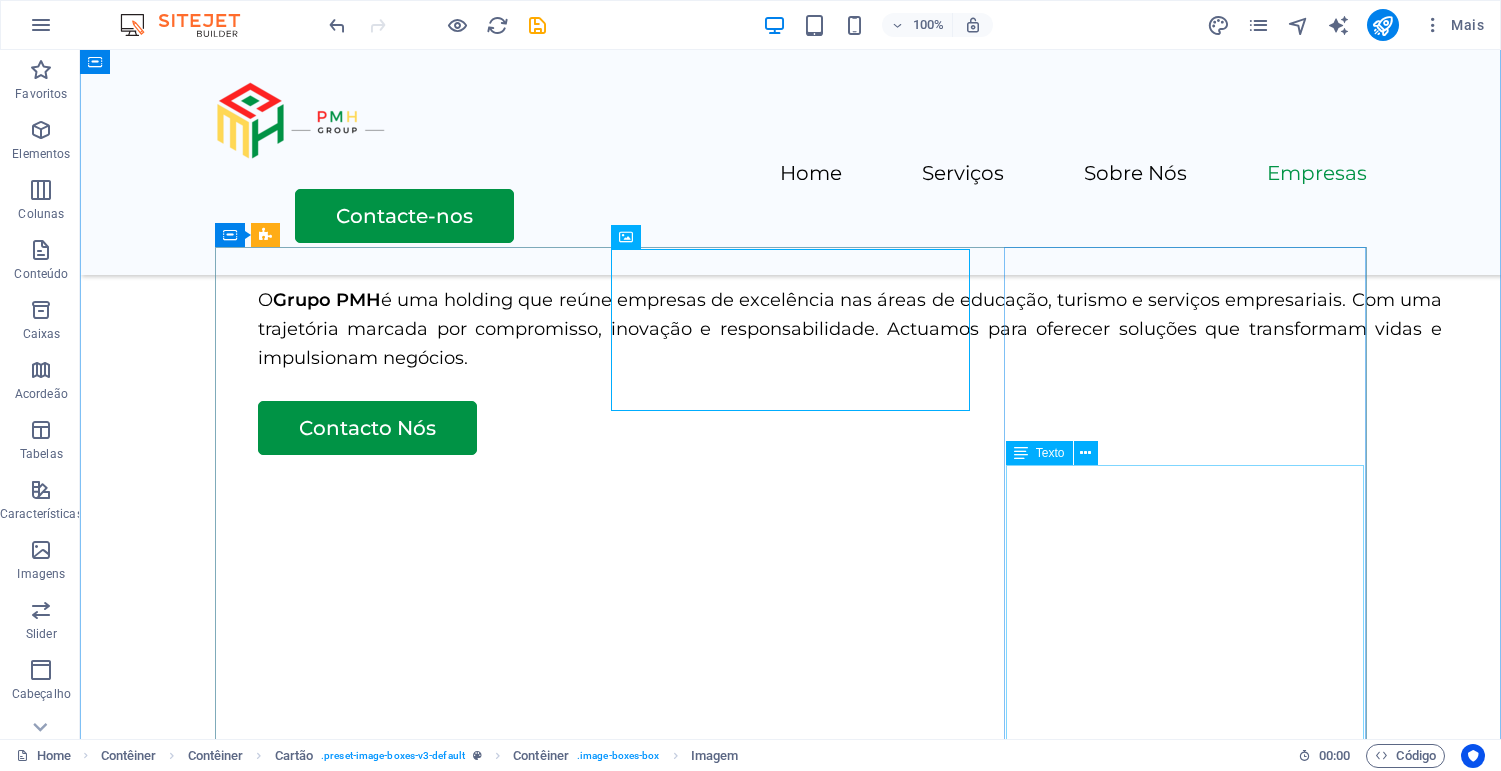 scroll, scrollTop: 2619, scrollLeft: 0, axis: vertical 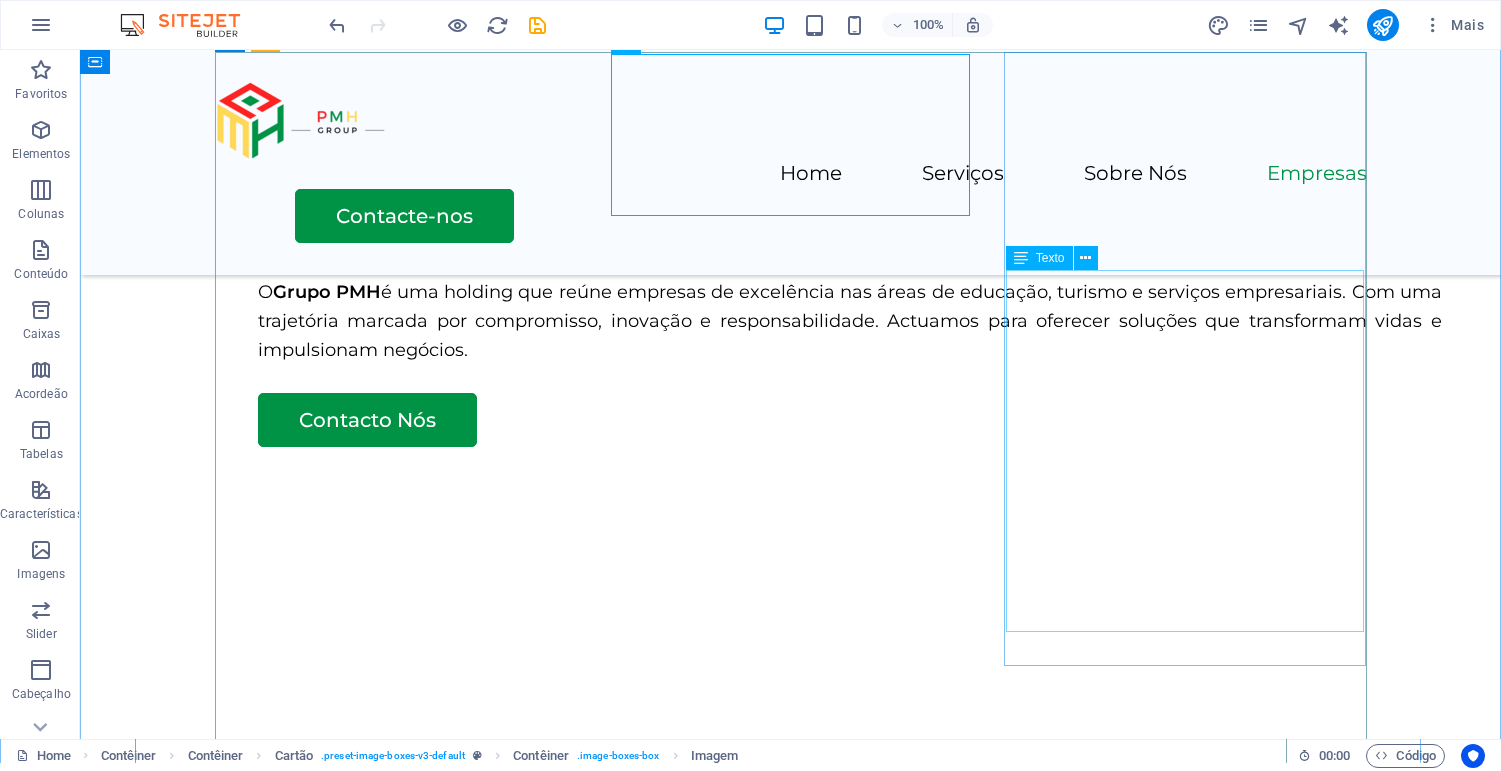click on "Email:  [EMAIL]  Endereço: [STREET], [NEIGHBORHOOD], [CITY]" at bounding box center [396, 2811] 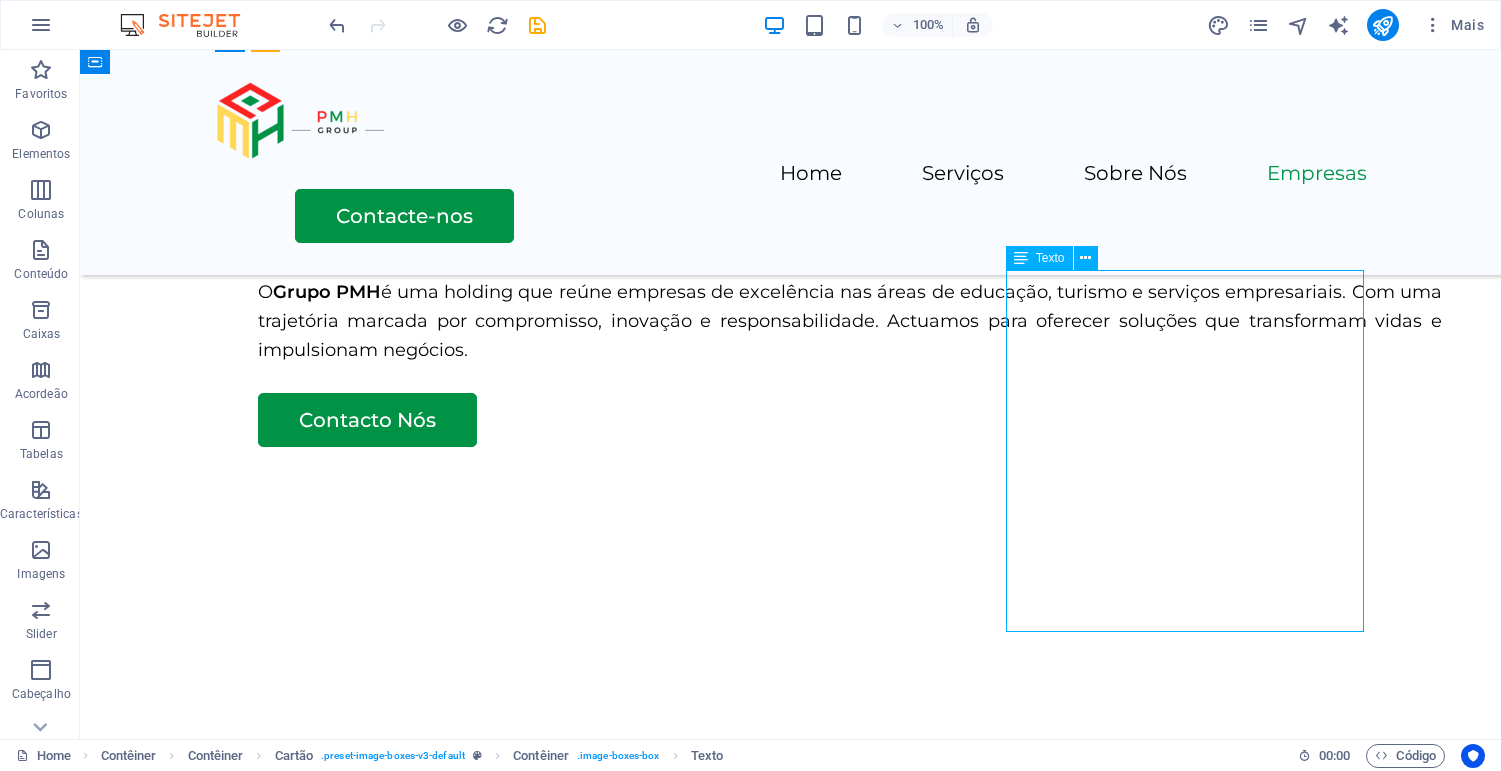 drag, startPoint x: 1280, startPoint y: 603, endPoint x: 1122, endPoint y: 563, distance: 162.98466 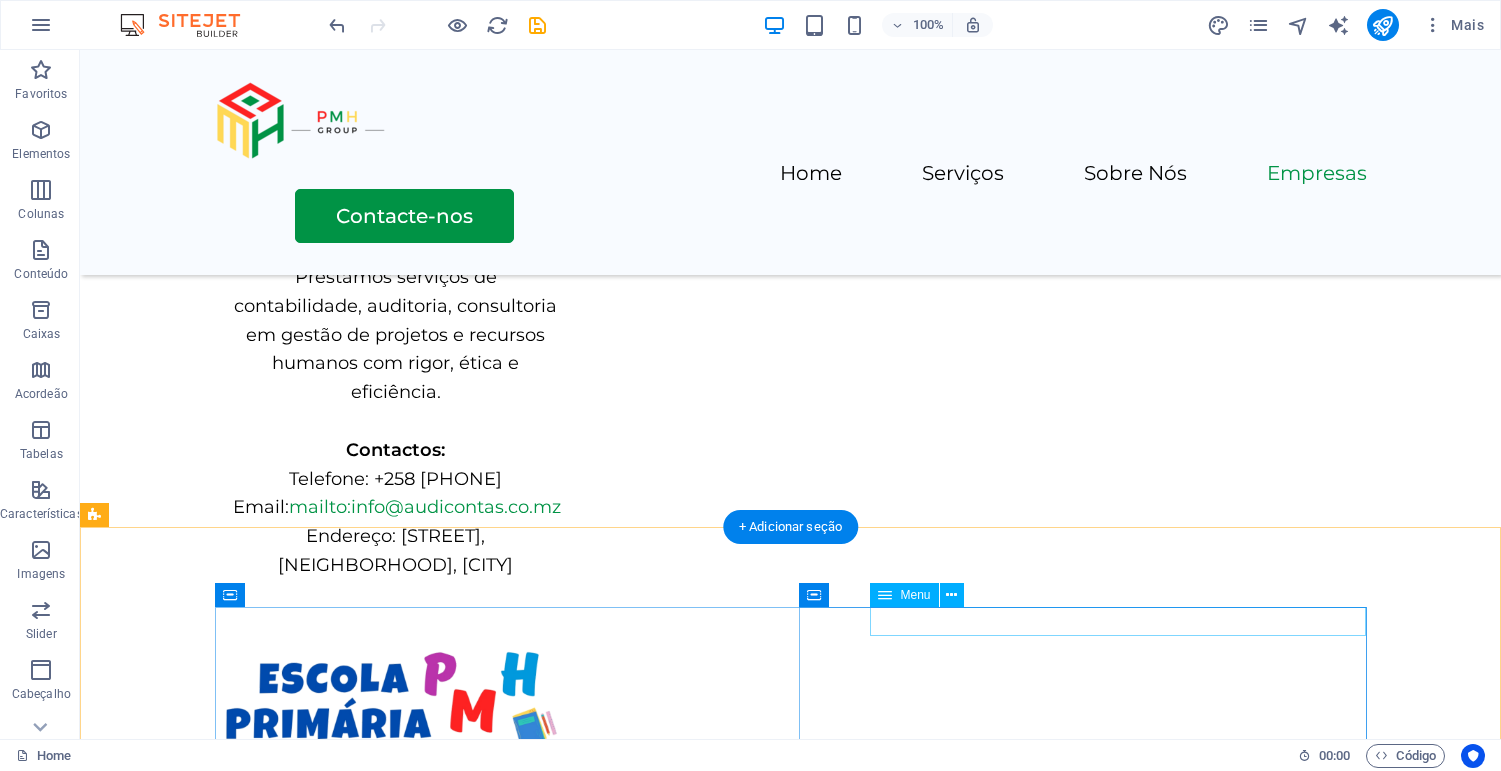 scroll, scrollTop: 4515, scrollLeft: 0, axis: vertical 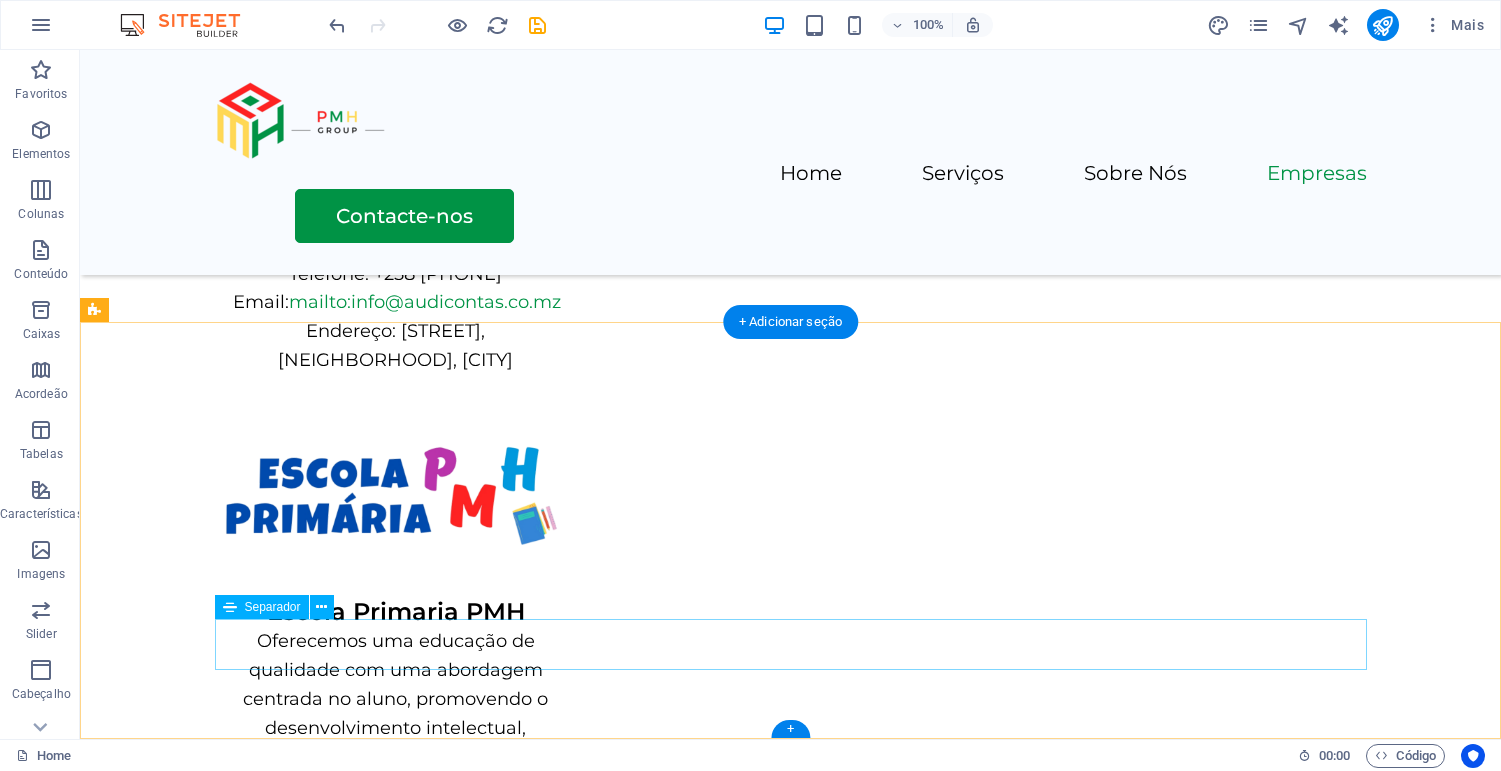 click at bounding box center (791, 3009) 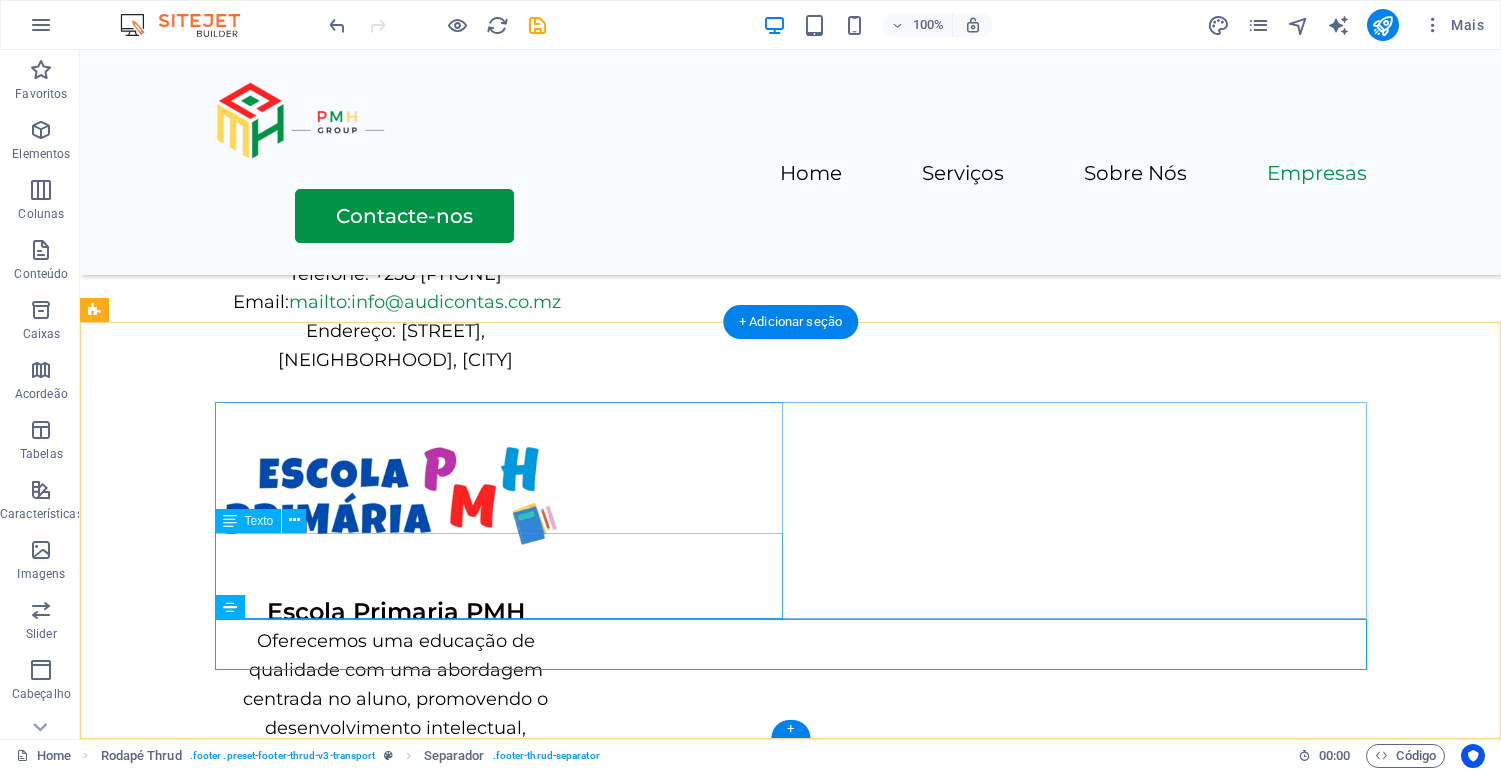 click on "[EMAIL]" at bounding box center [250, 2752] 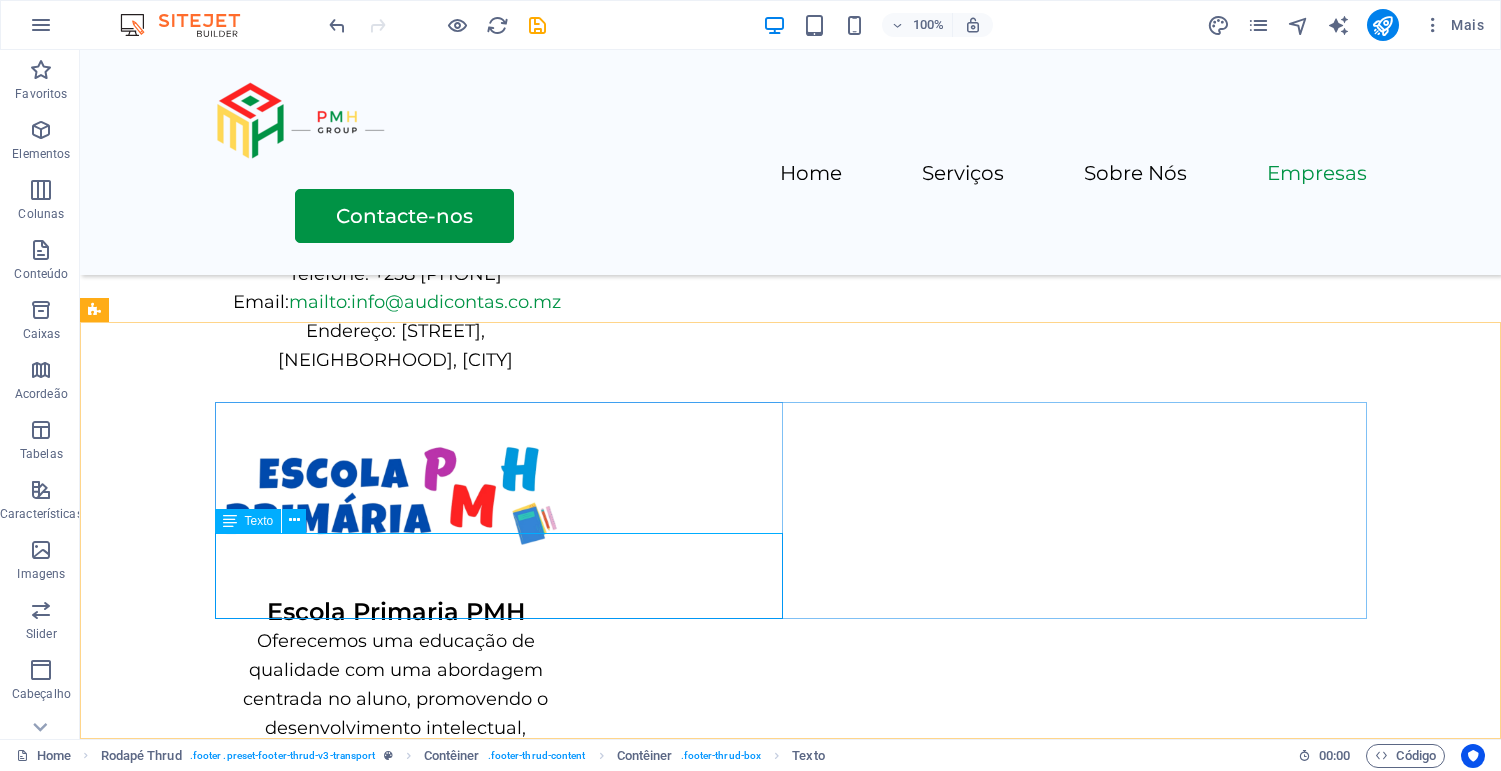 click at bounding box center (294, 520) 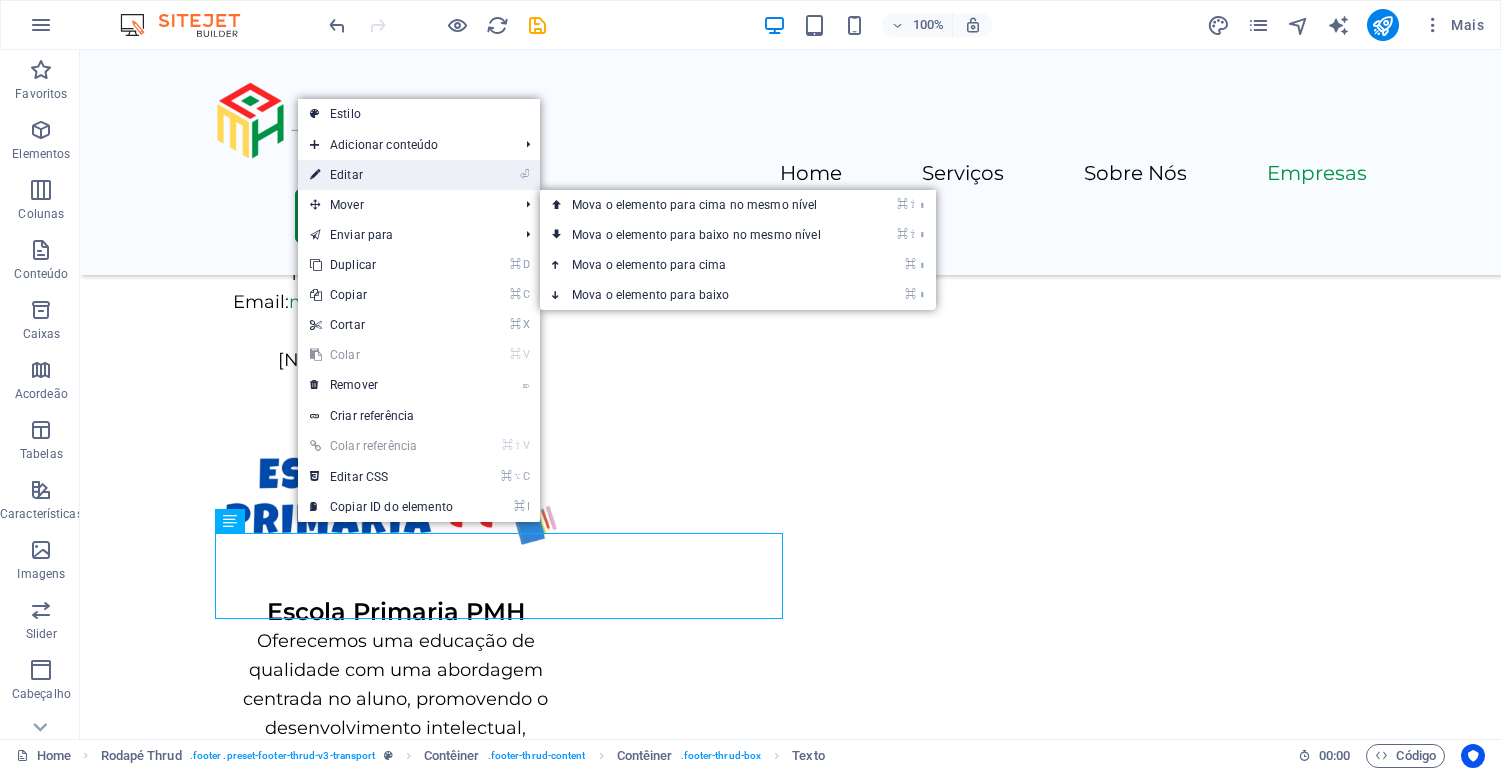 click on "⏎  Editar" at bounding box center (381, 175) 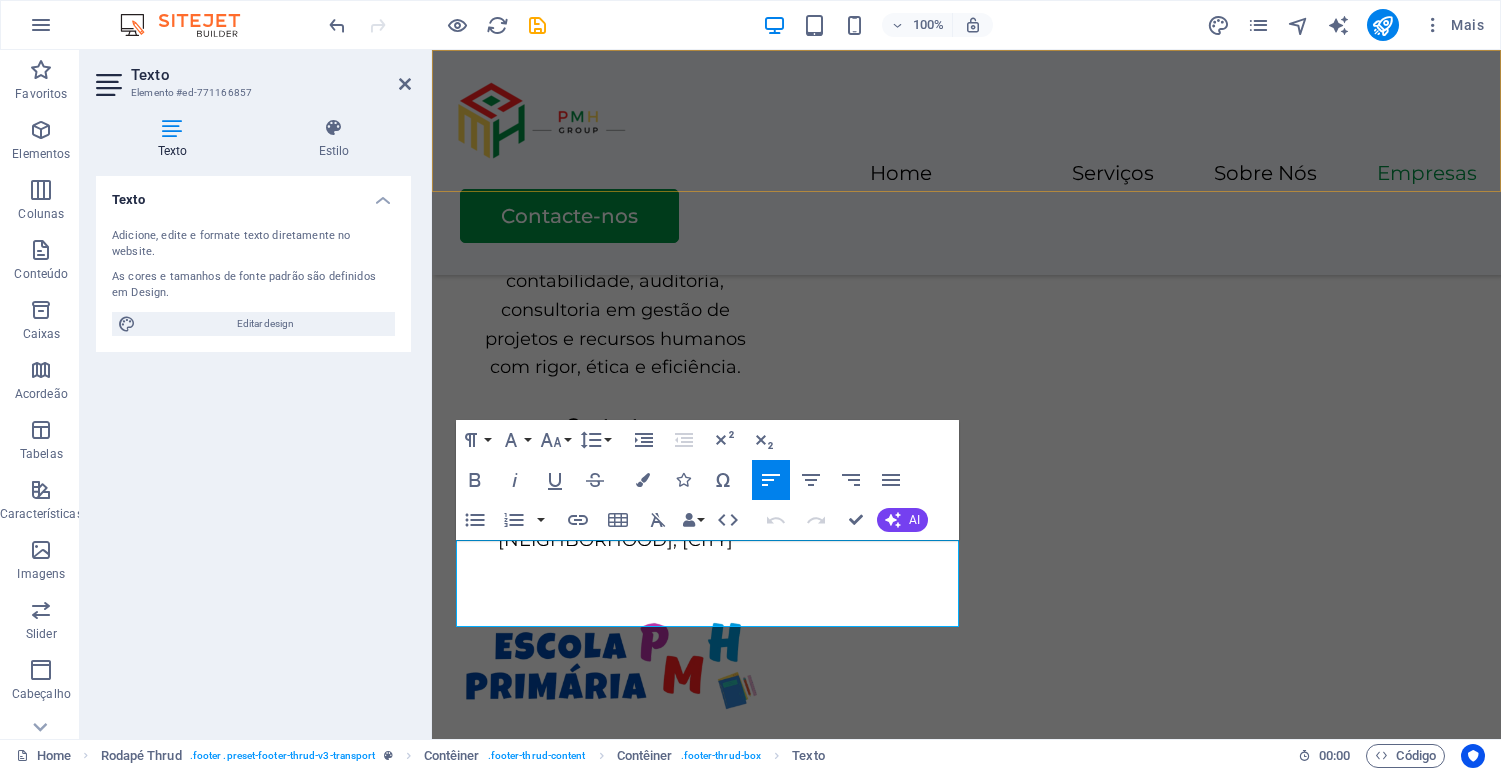 scroll, scrollTop: 4615, scrollLeft: 0, axis: vertical 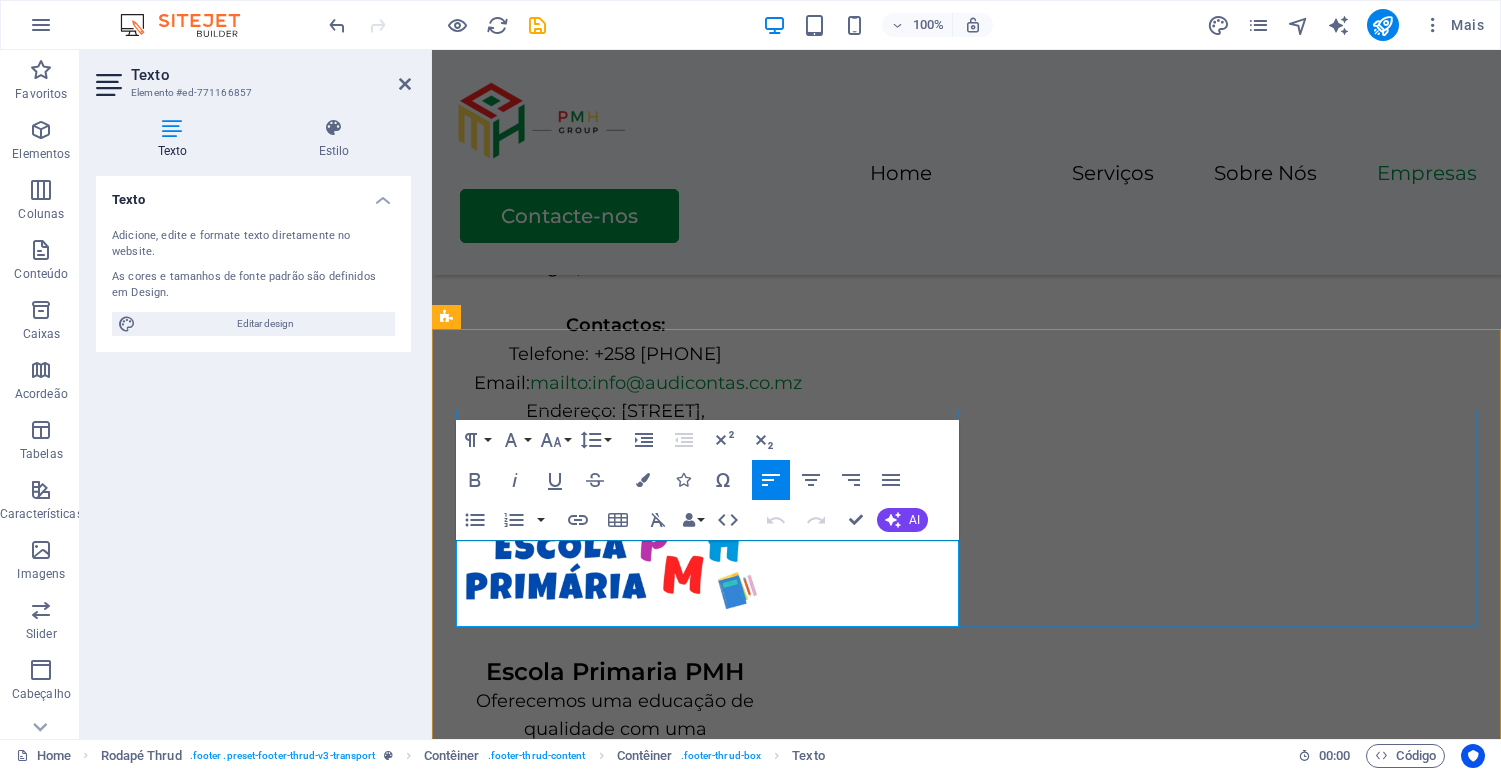 click on "[EMAIL]" at bounding box center [491, 2883] 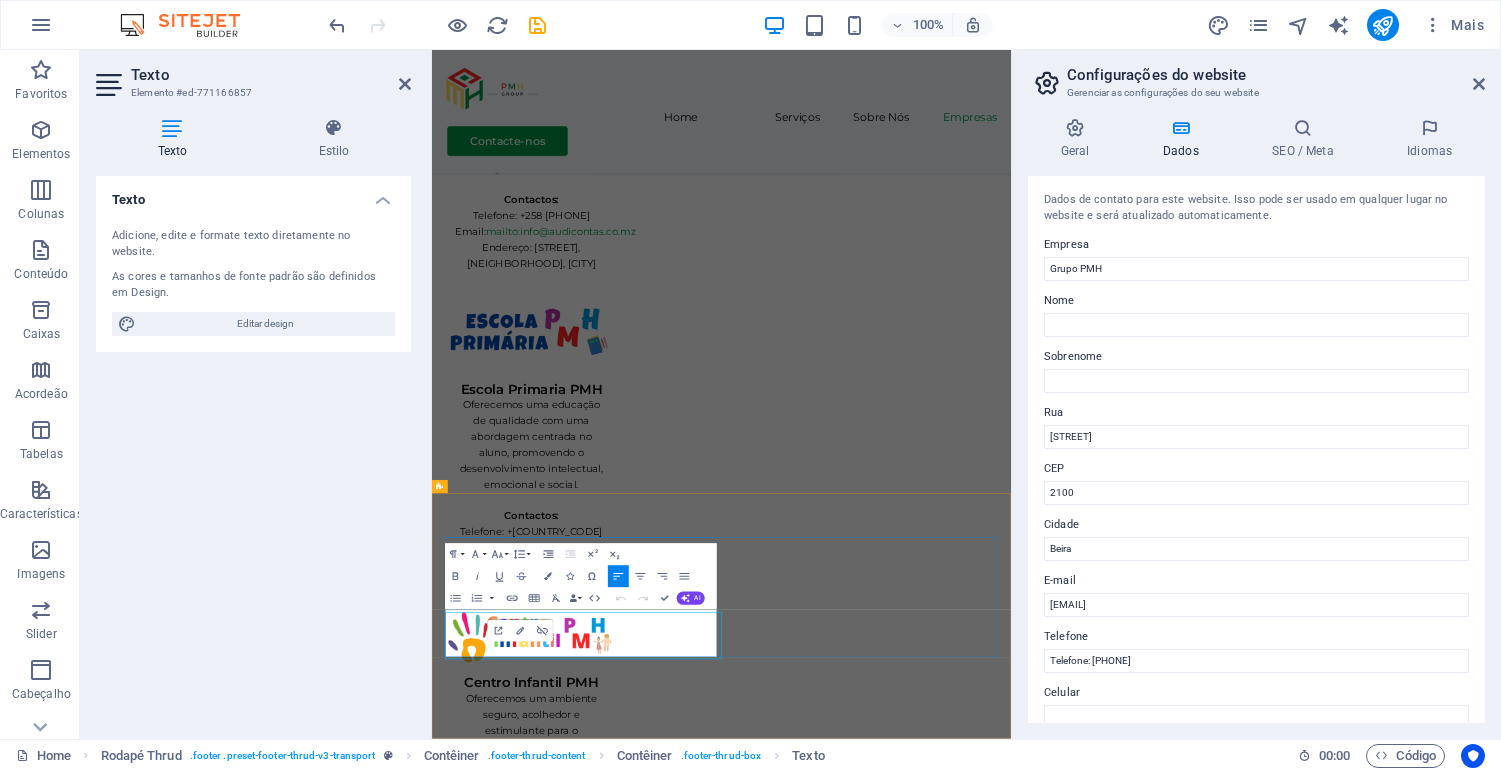 scroll, scrollTop: 4084, scrollLeft: 0, axis: vertical 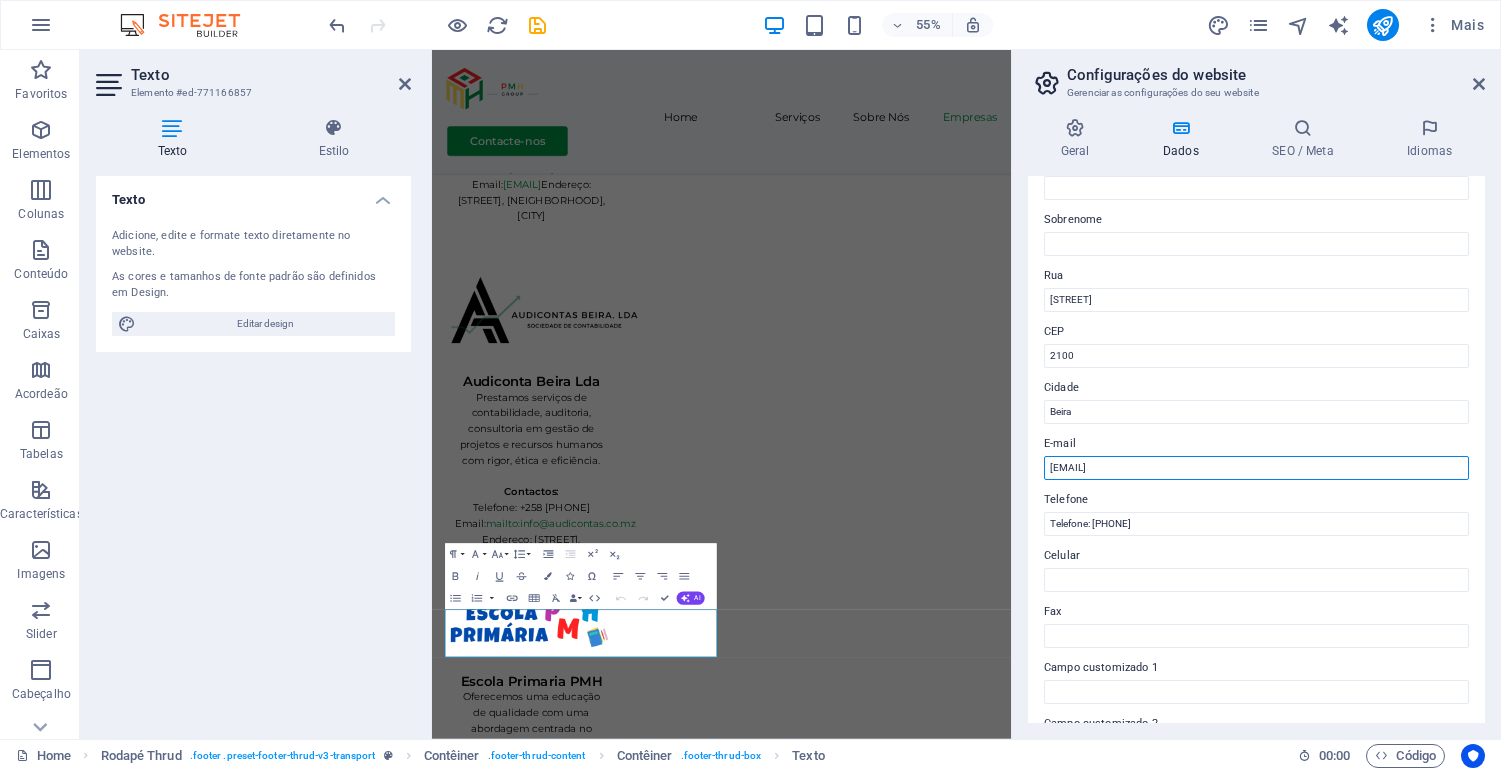 drag, startPoint x: 1130, startPoint y: 471, endPoint x: 1083, endPoint y: 471, distance: 47 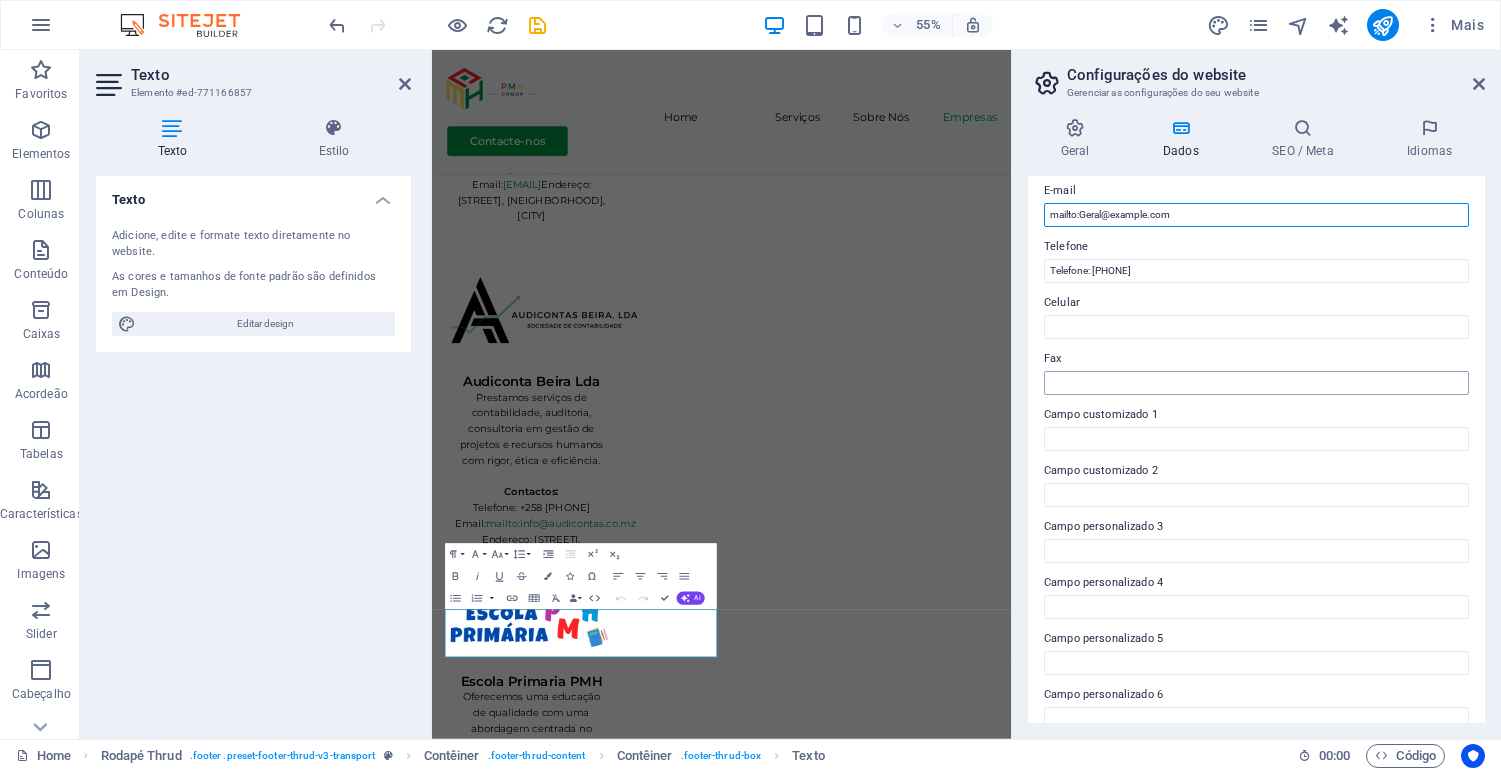 scroll, scrollTop: 413, scrollLeft: 0, axis: vertical 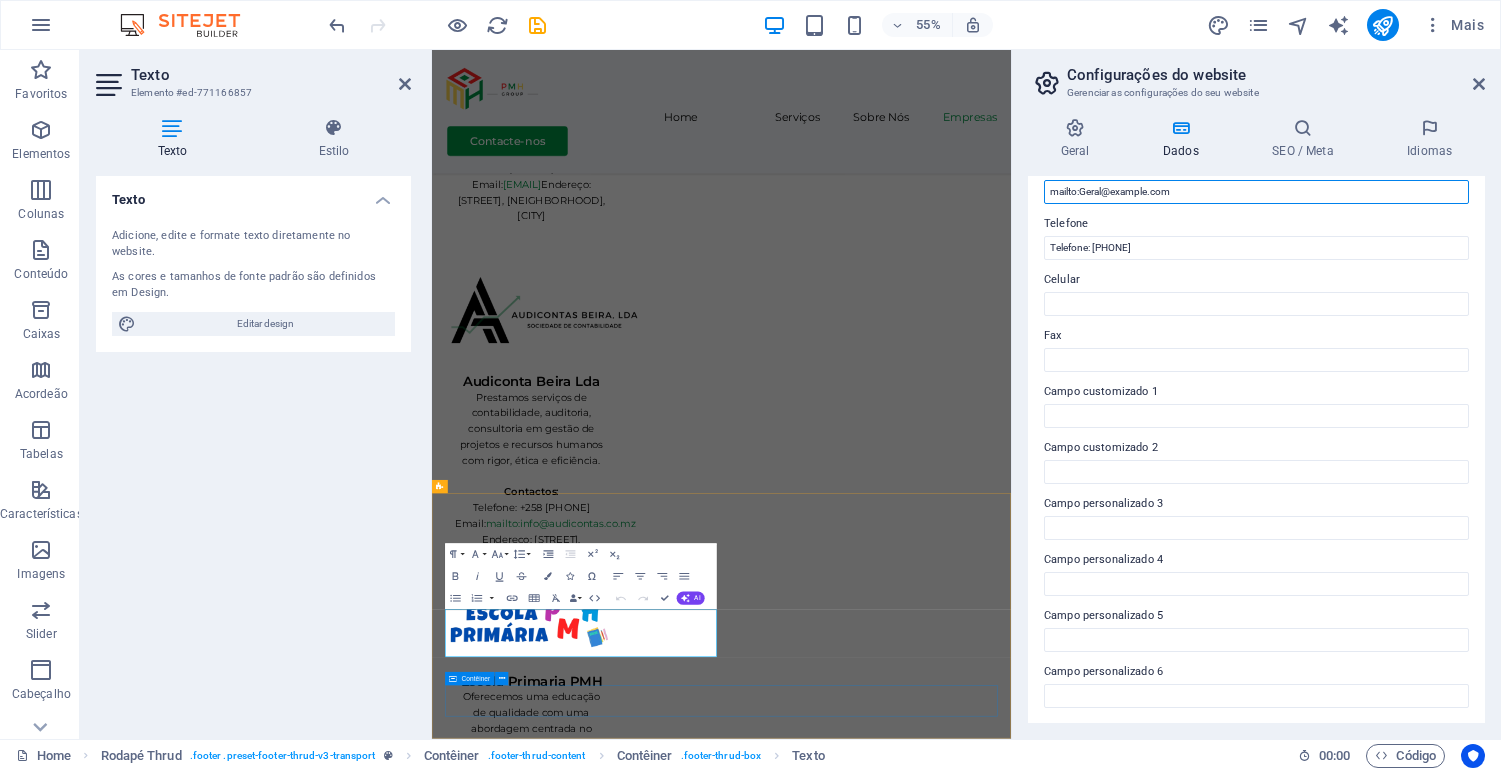type on "mailto:Geral@example.com" 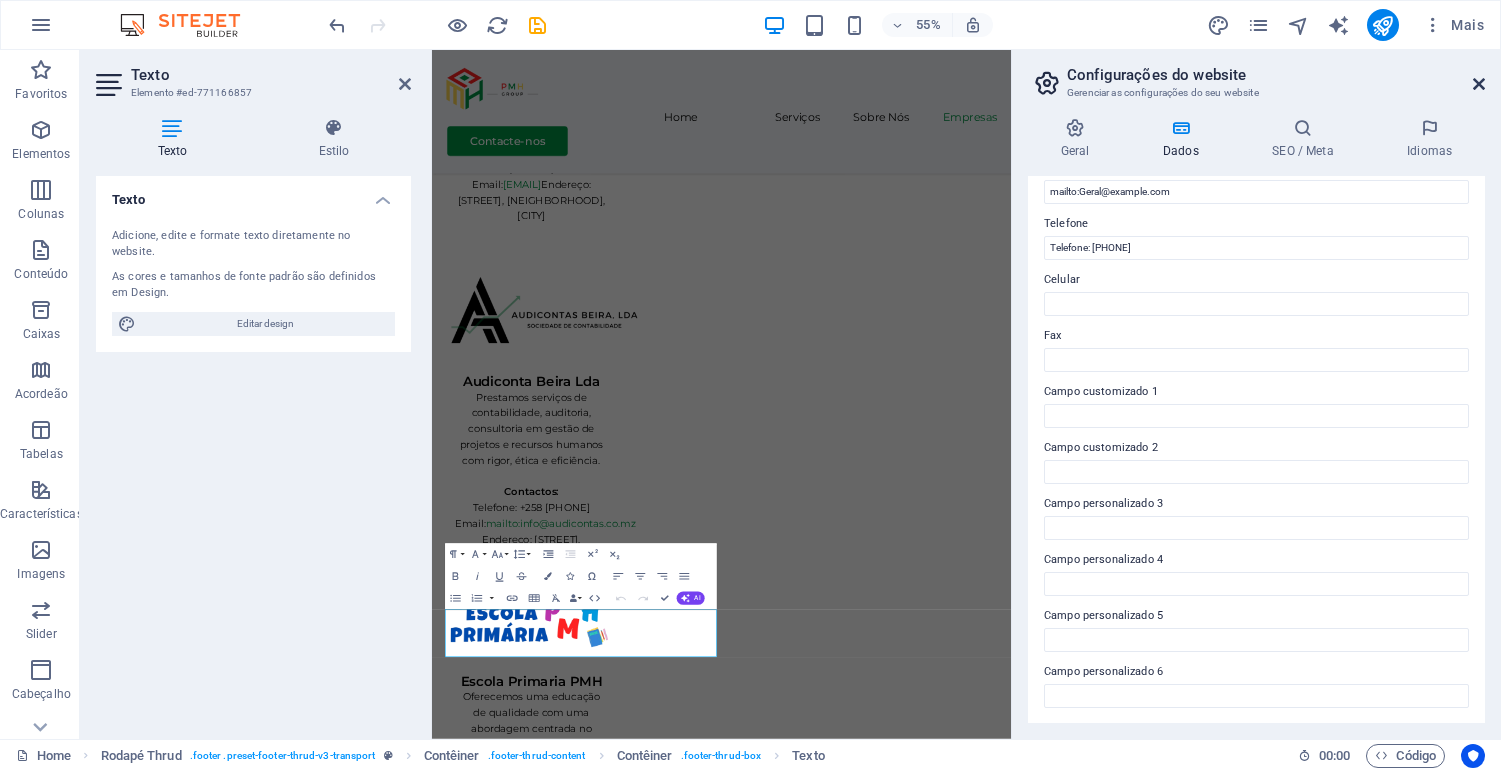click at bounding box center [1479, 84] 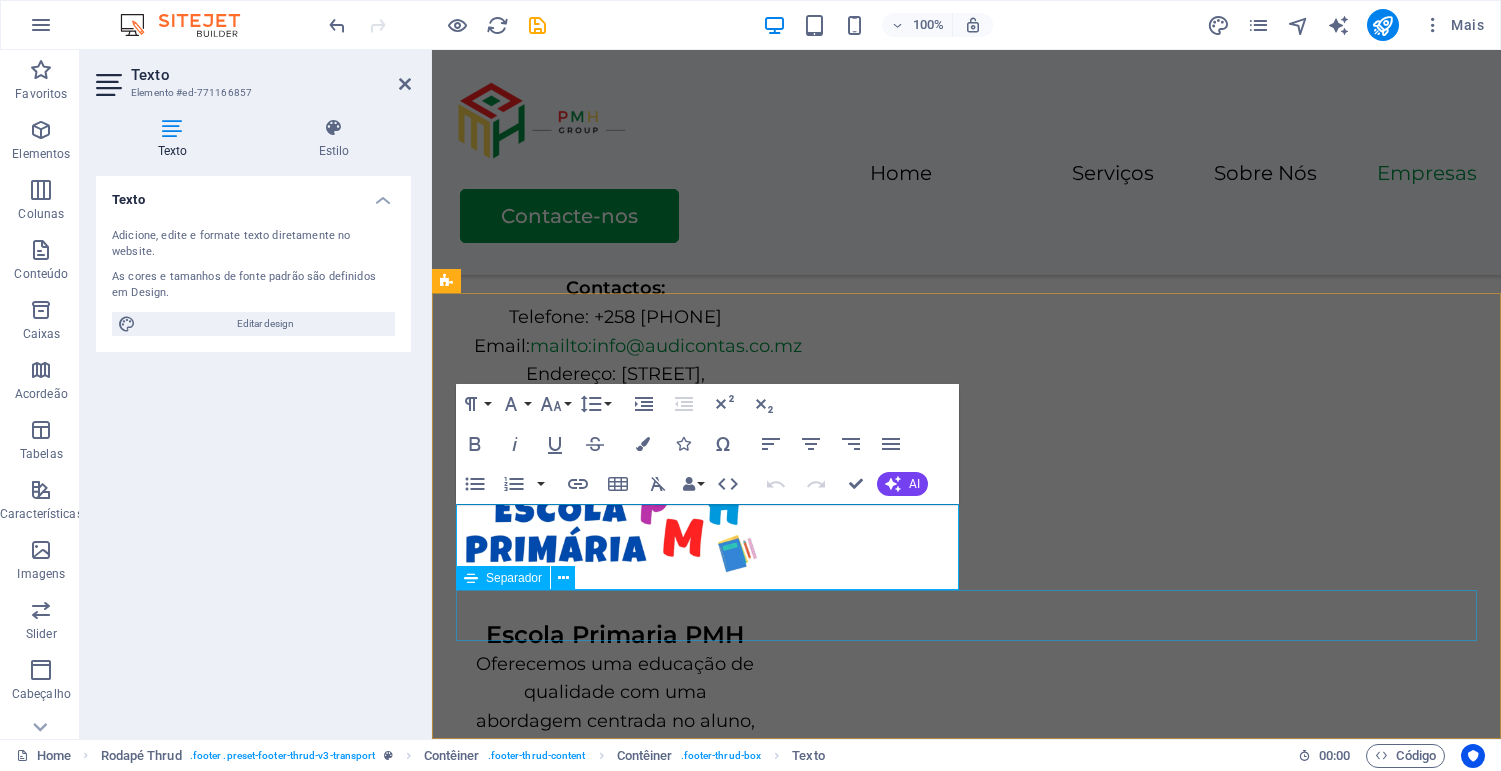 click at bounding box center (966, 3103) 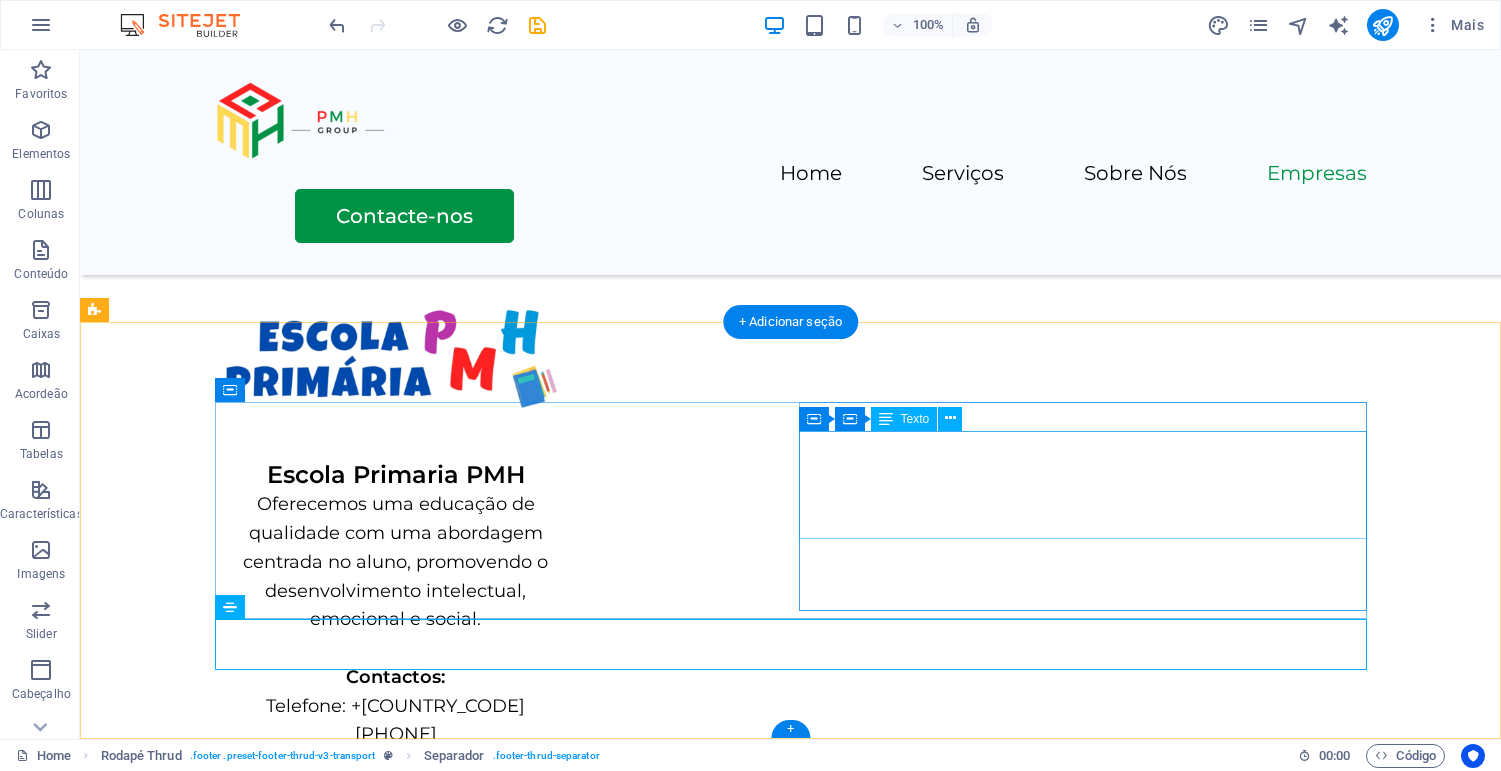 scroll, scrollTop: 4515, scrollLeft: 0, axis: vertical 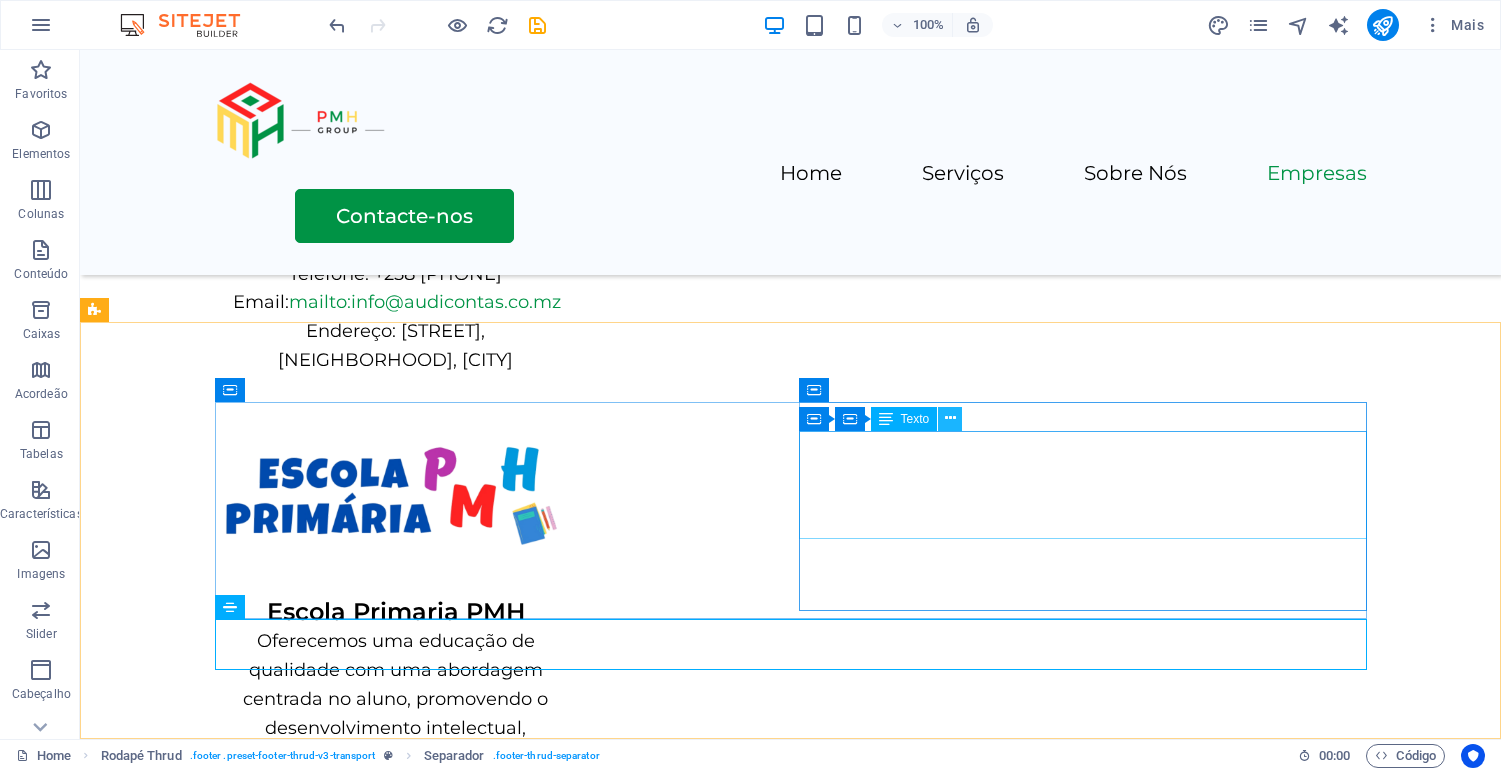 click at bounding box center [950, 418] 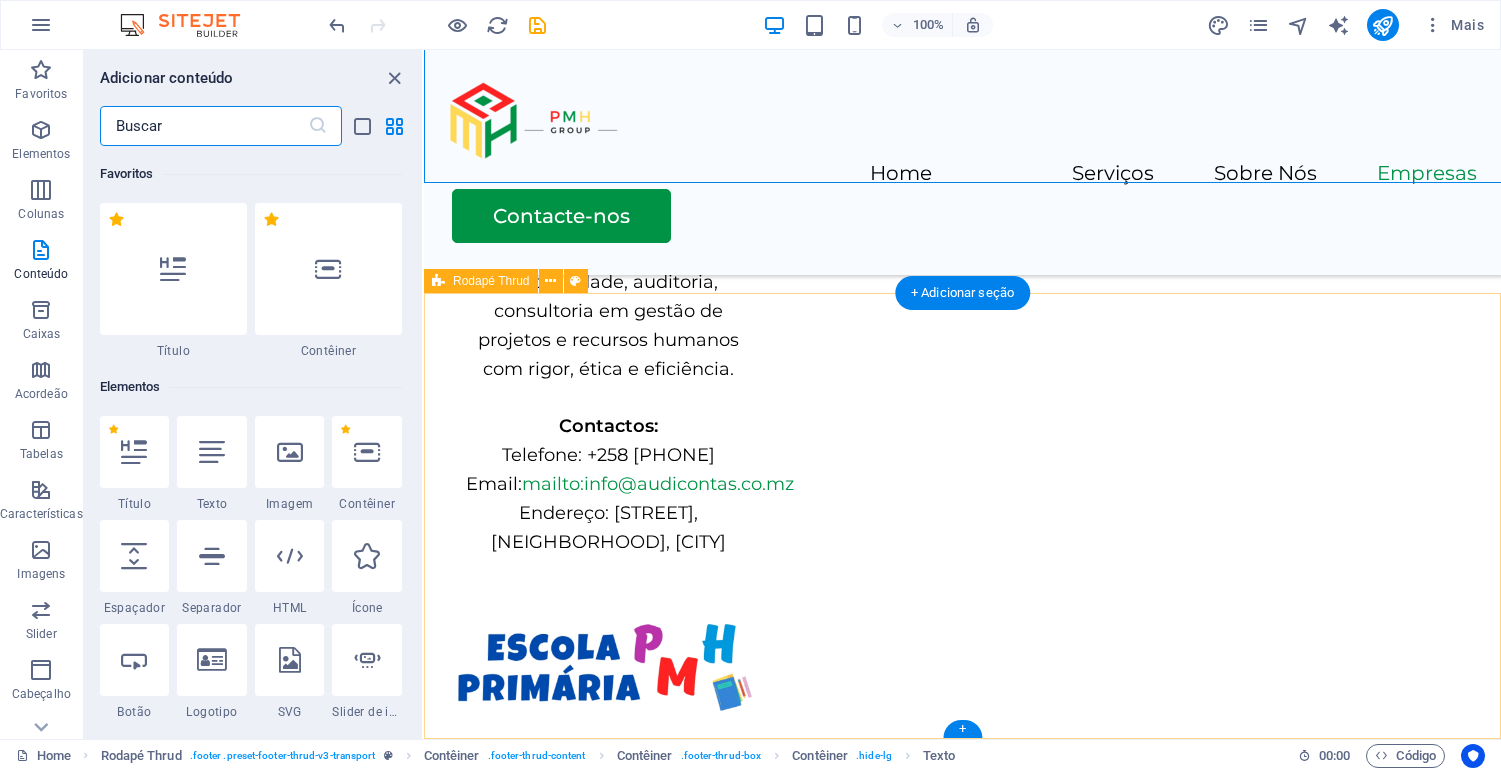 scroll, scrollTop: 4654, scrollLeft: 0, axis: vertical 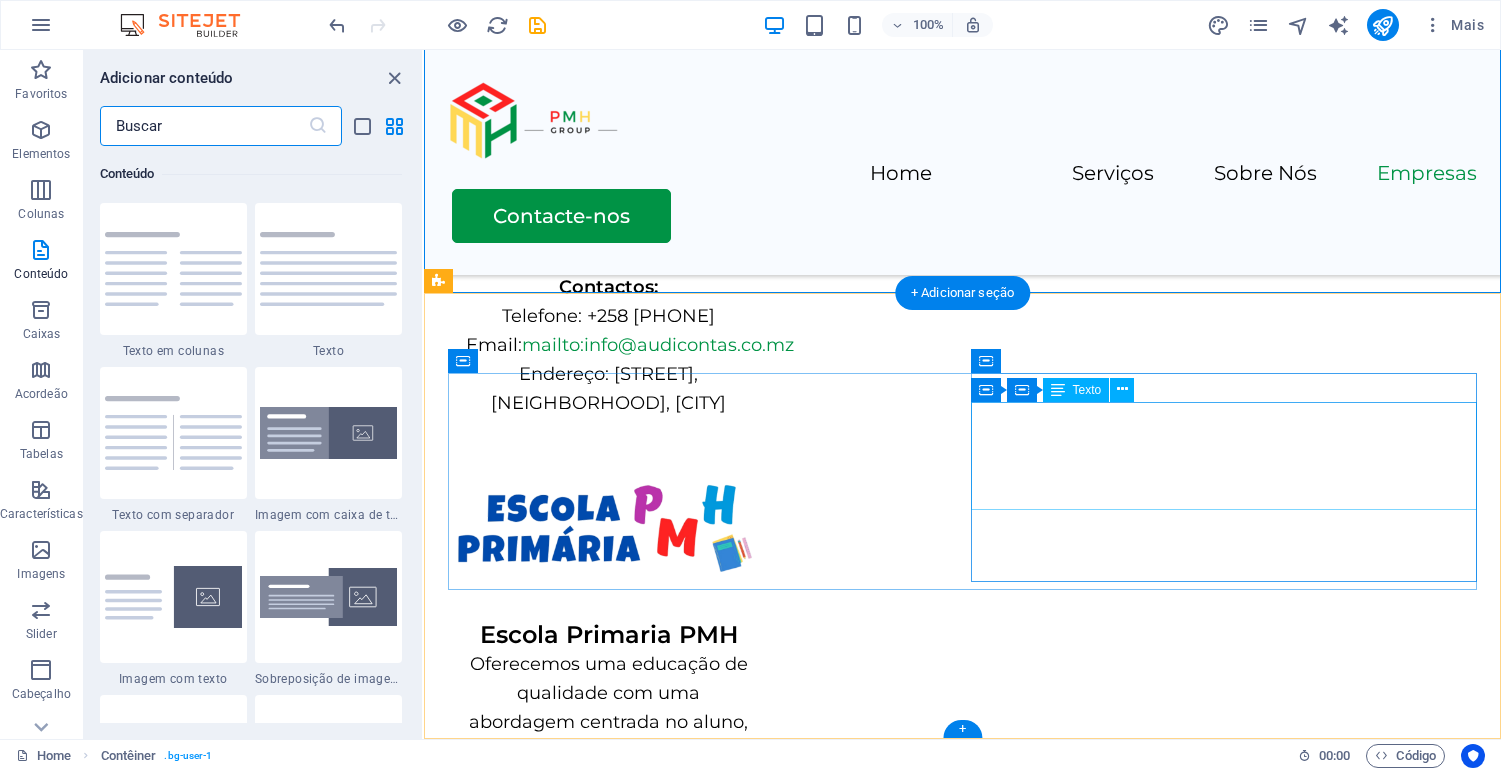 click on "HOME SERVICES ABOUT US" at bounding box center [701, 2953] 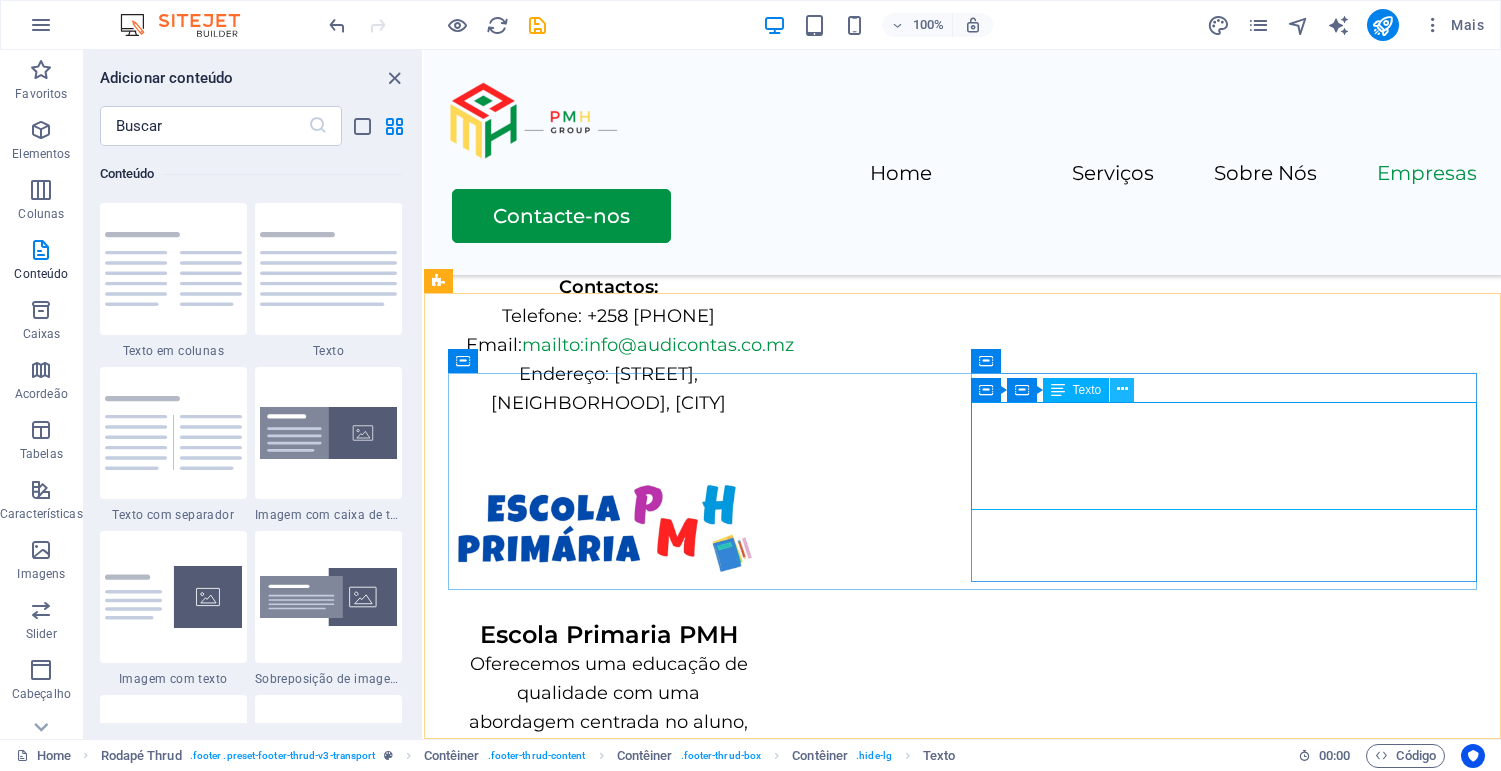 click at bounding box center [1122, 390] 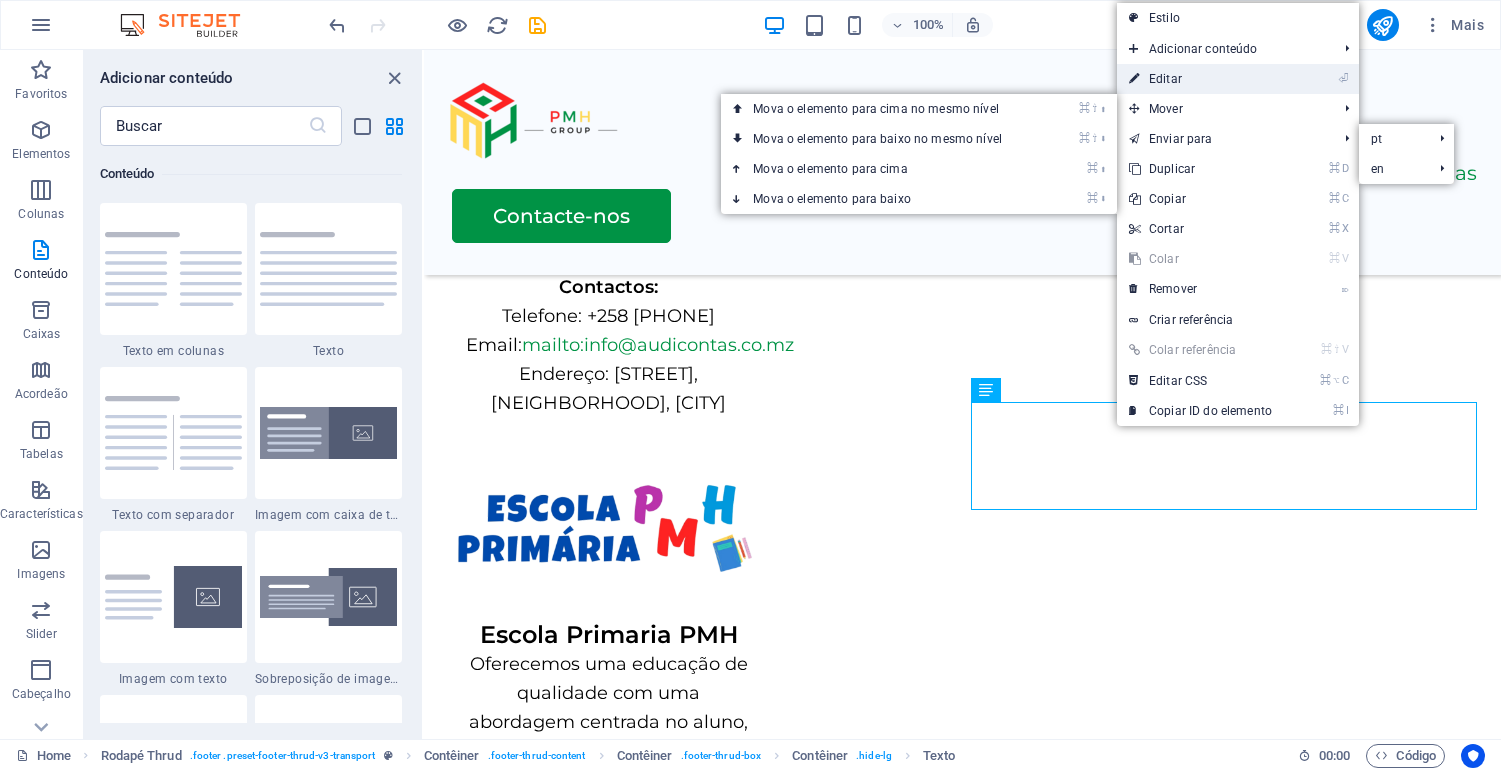 click on "⏎  Editar" at bounding box center (1200, 79) 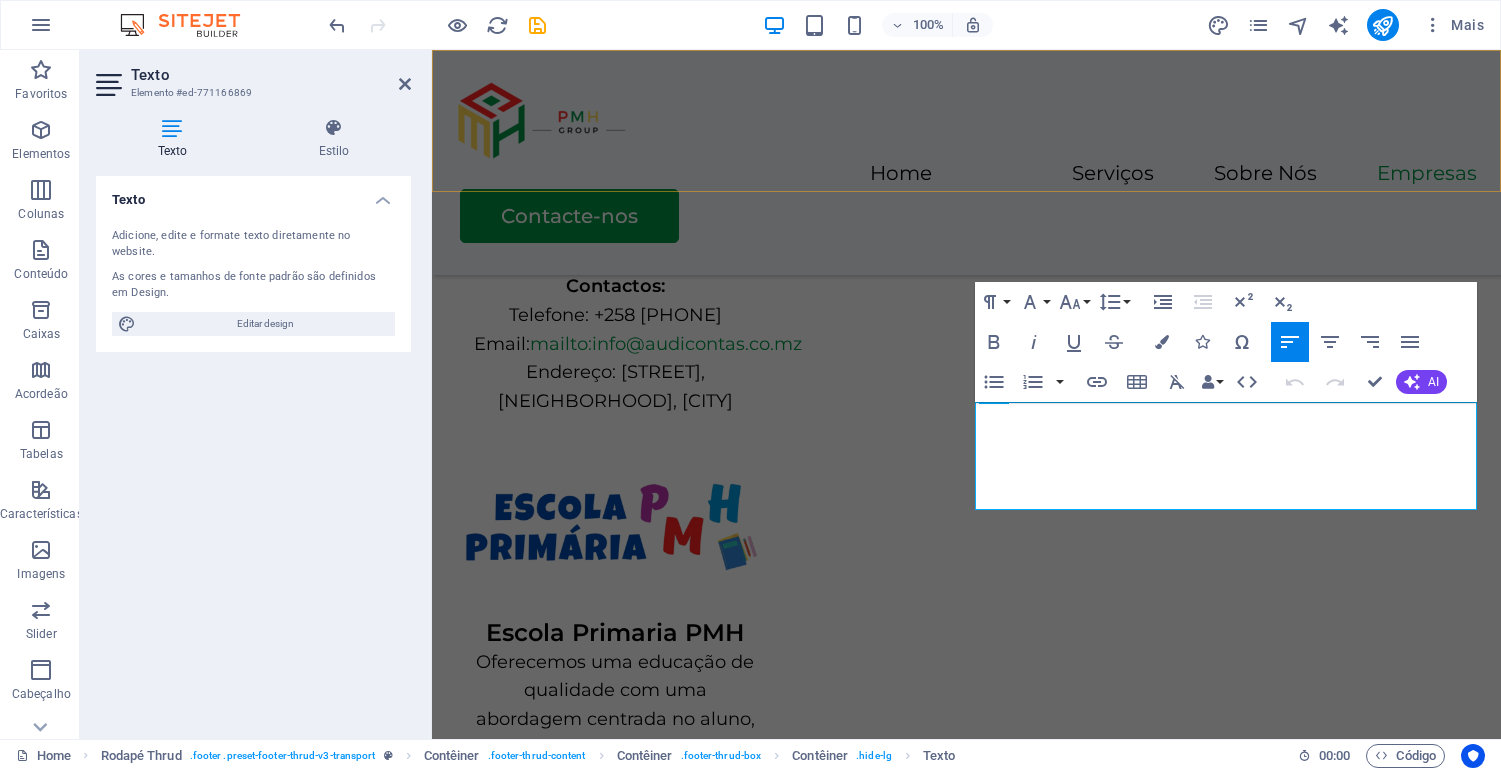 scroll, scrollTop: 4652, scrollLeft: 0, axis: vertical 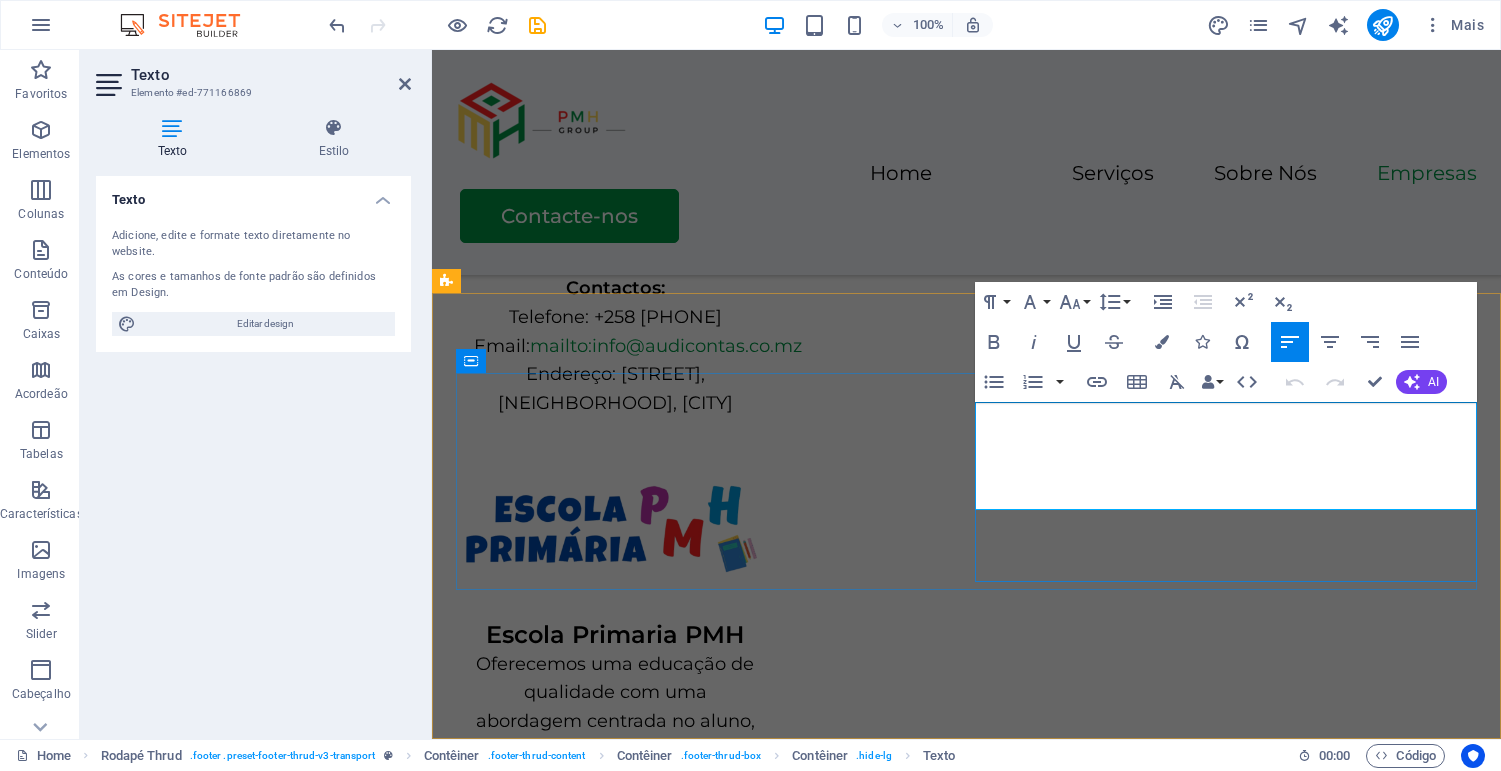 click on "ABOUT US" at bounding box center (707, 2988) 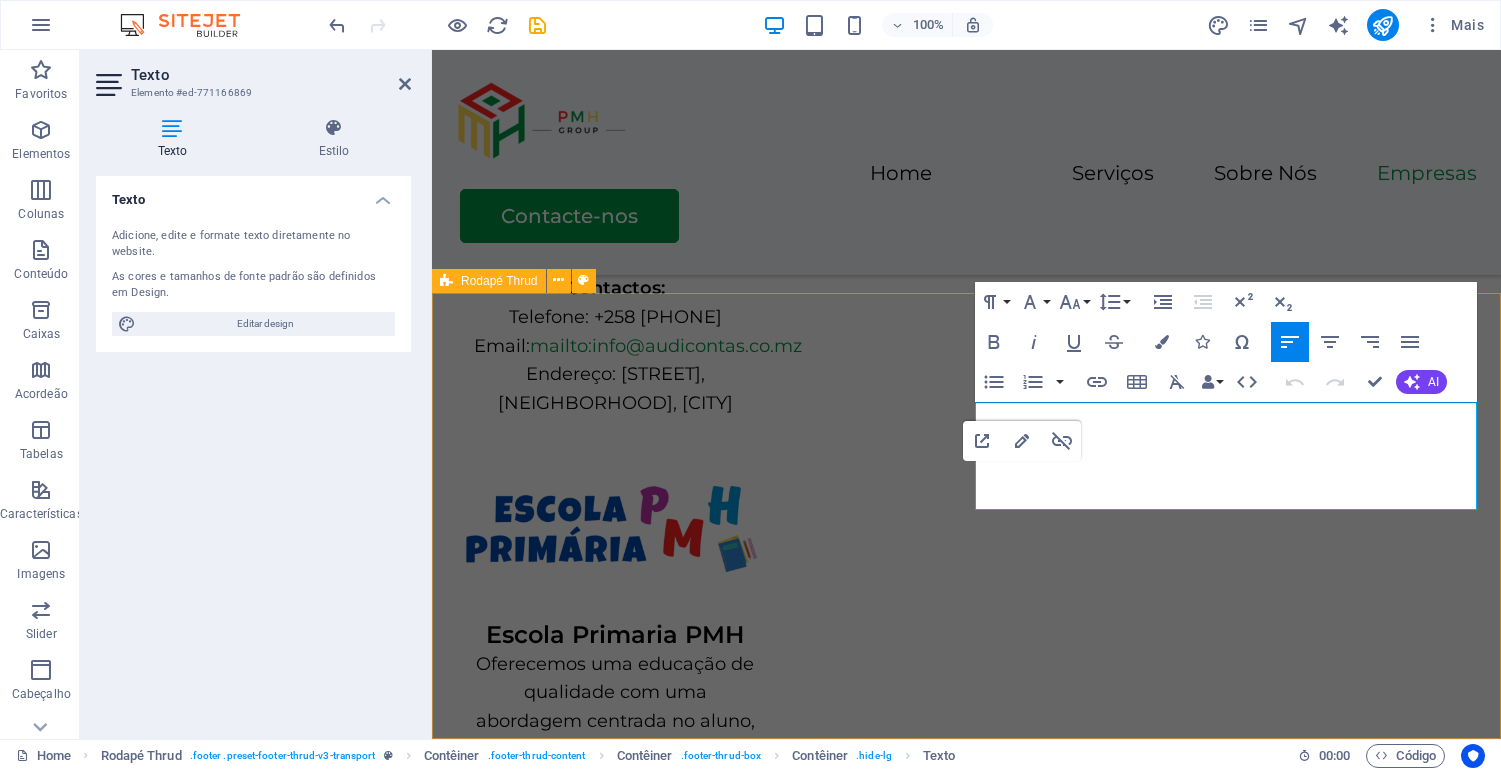click on "[STREET], [CITY], [POSTAL_CODE]
+258 [PHONE]
[EMAIL]
Home Serviços Sobre Nós Empresas Contacte-nos HOME SERVICES ABOUT US PRICING CONTACT US
[YEAR] Grupo PMH Todos os direitos reservados. Equipe de Desenvolvimento: [FIRST] [LAST]  & [FIRST] [LAST]  |  Privacy Policy" at bounding box center [966, 2894] 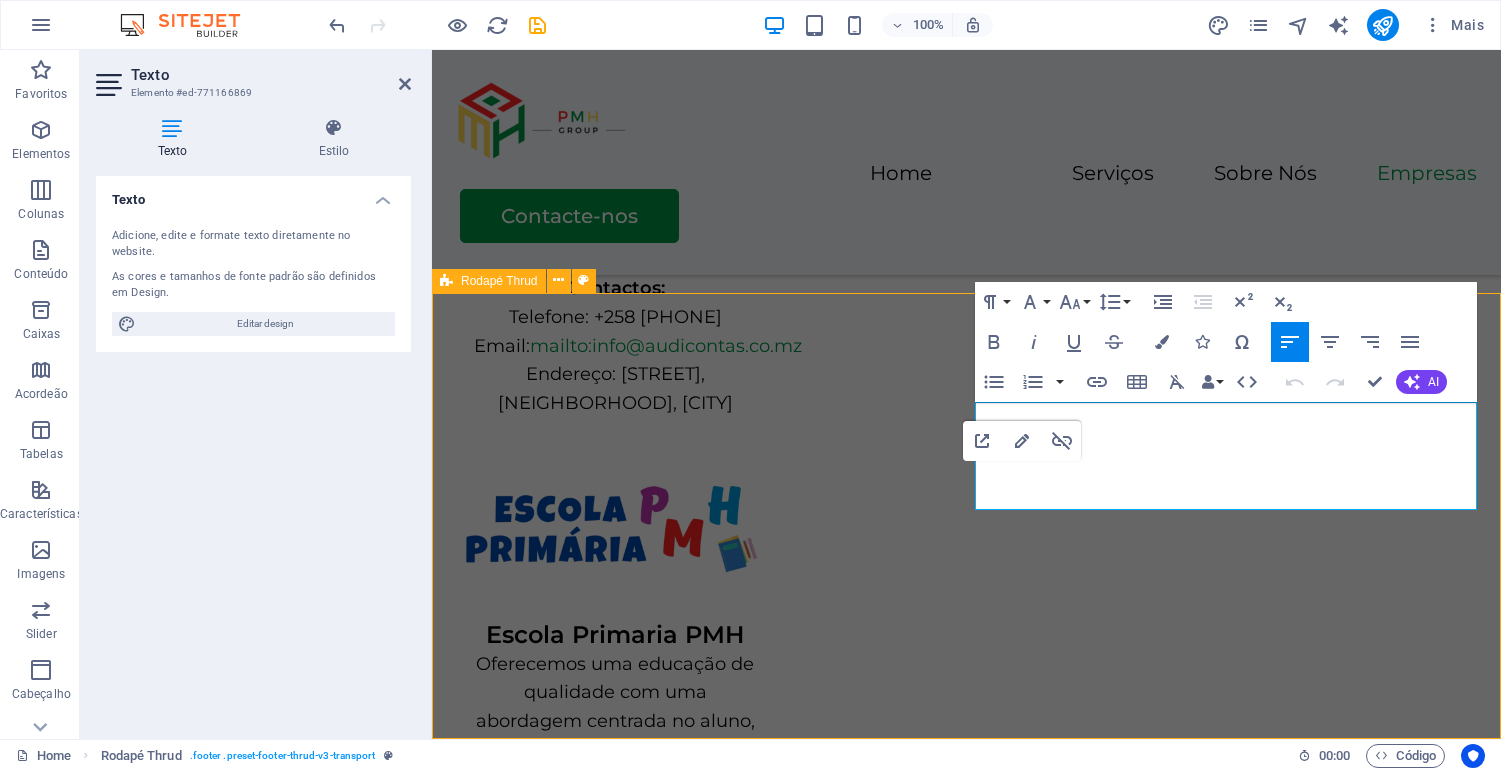 scroll, scrollTop: 4515, scrollLeft: 0, axis: vertical 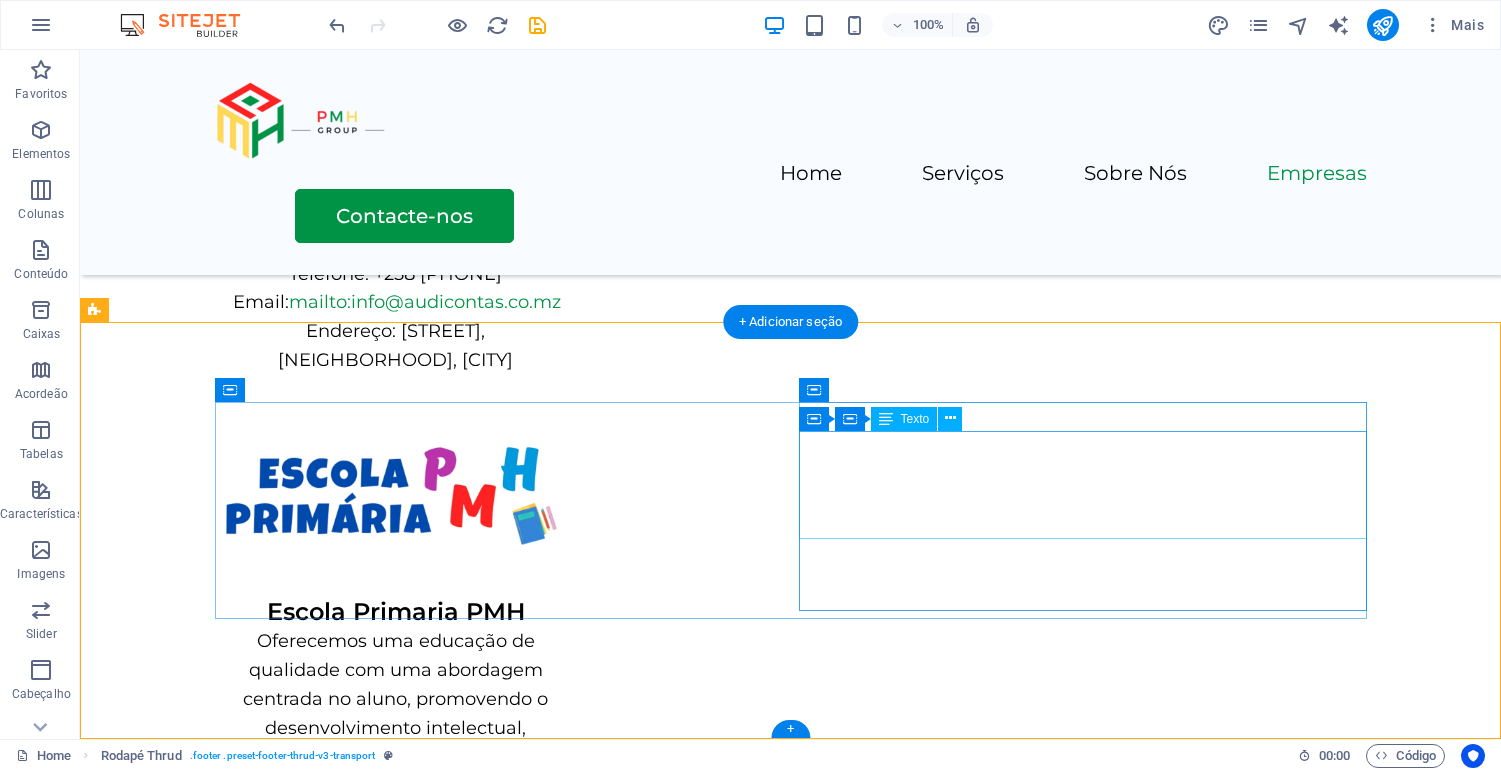 click on "HOME SERVICES ABOUT US" at bounding box center (499, 2858) 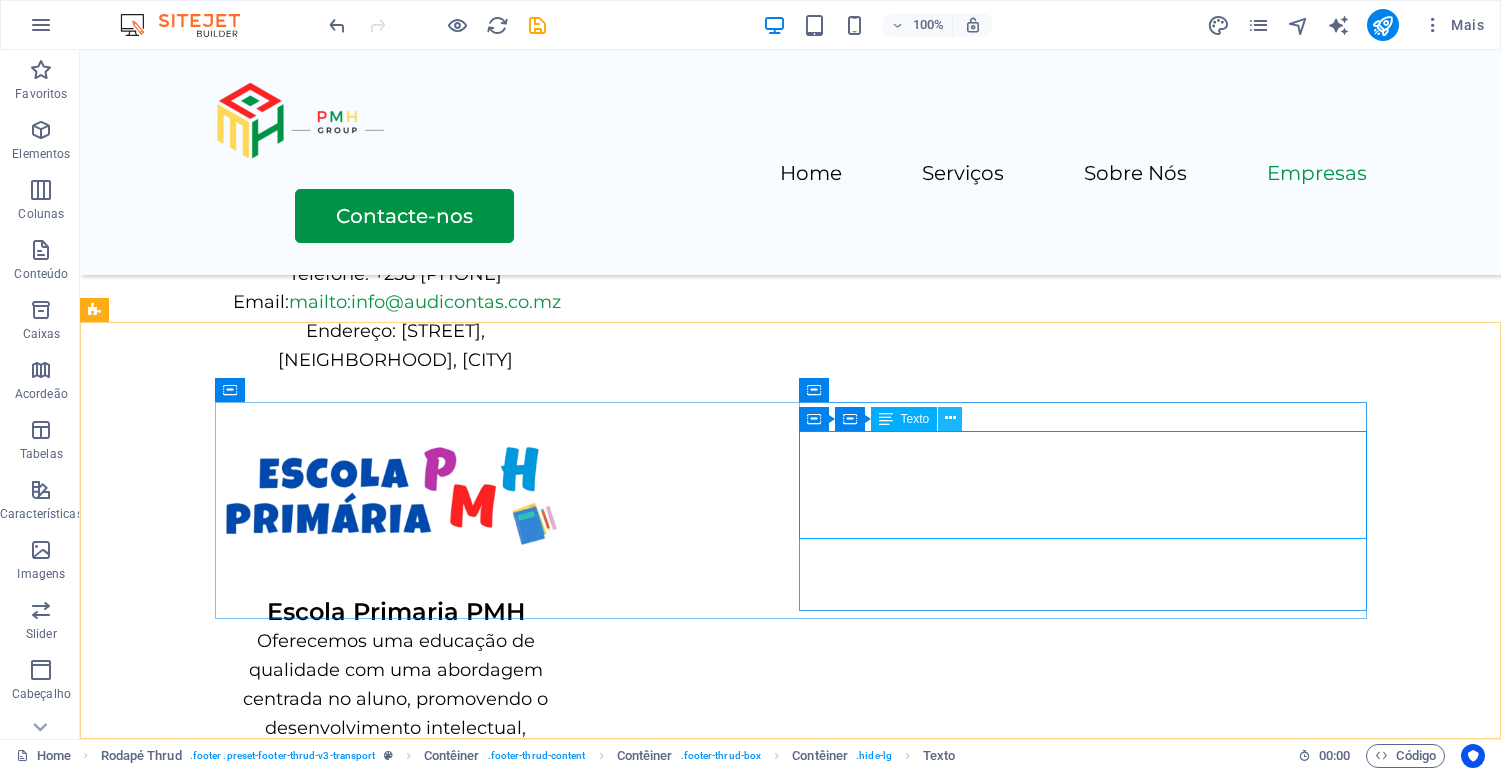 click at bounding box center (950, 418) 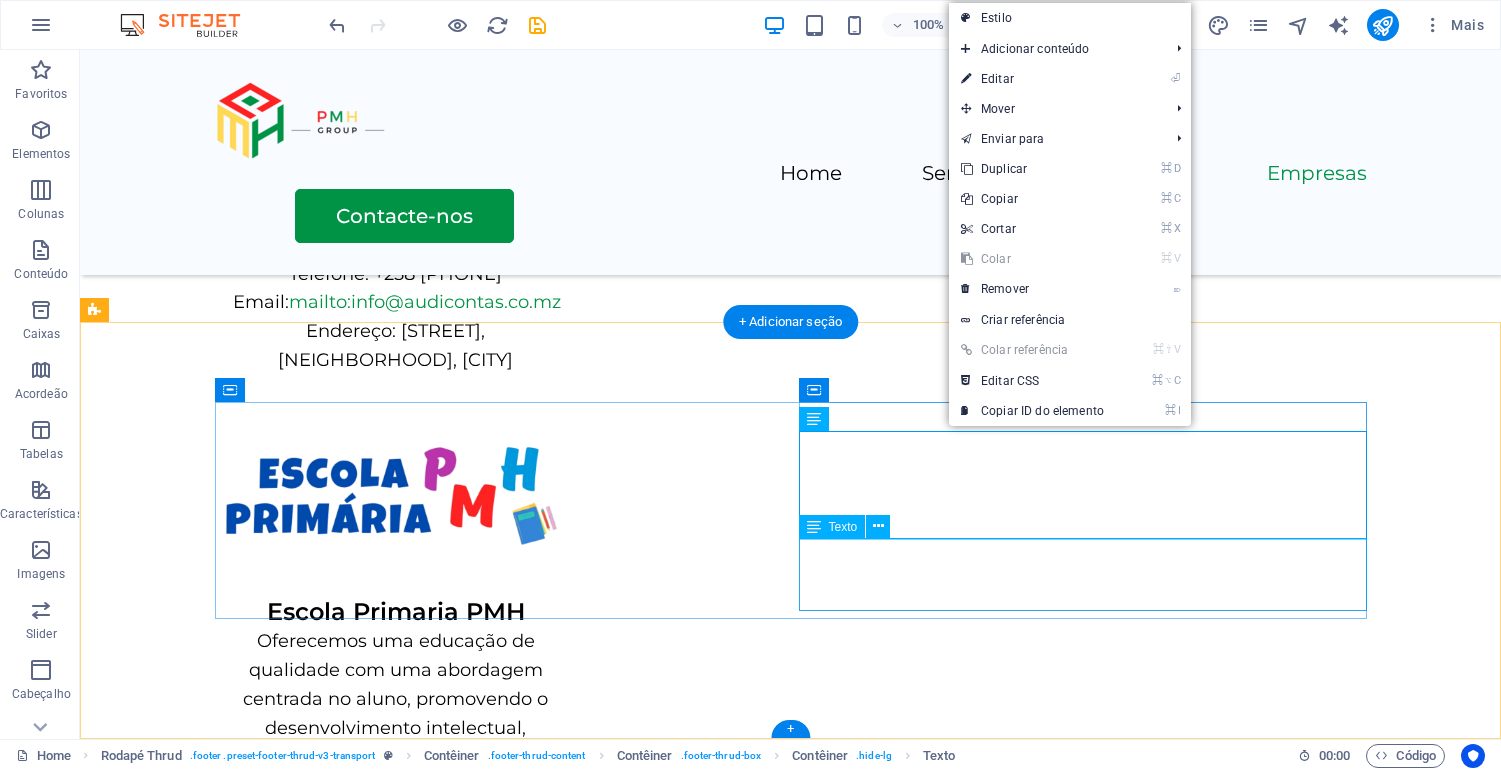 click on "PRICING CONTACT US" at bounding box center (499, 2948) 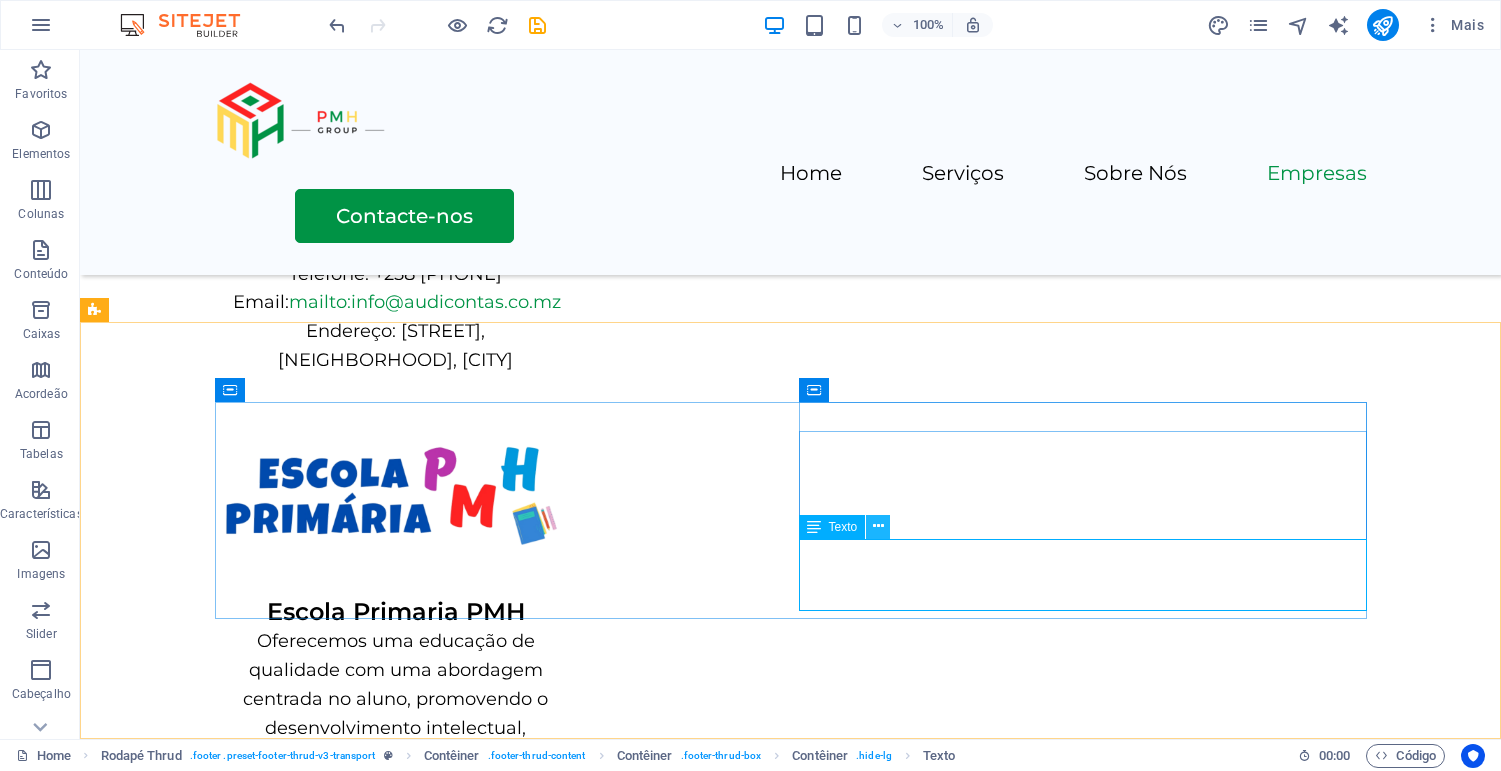 click at bounding box center [878, 526] 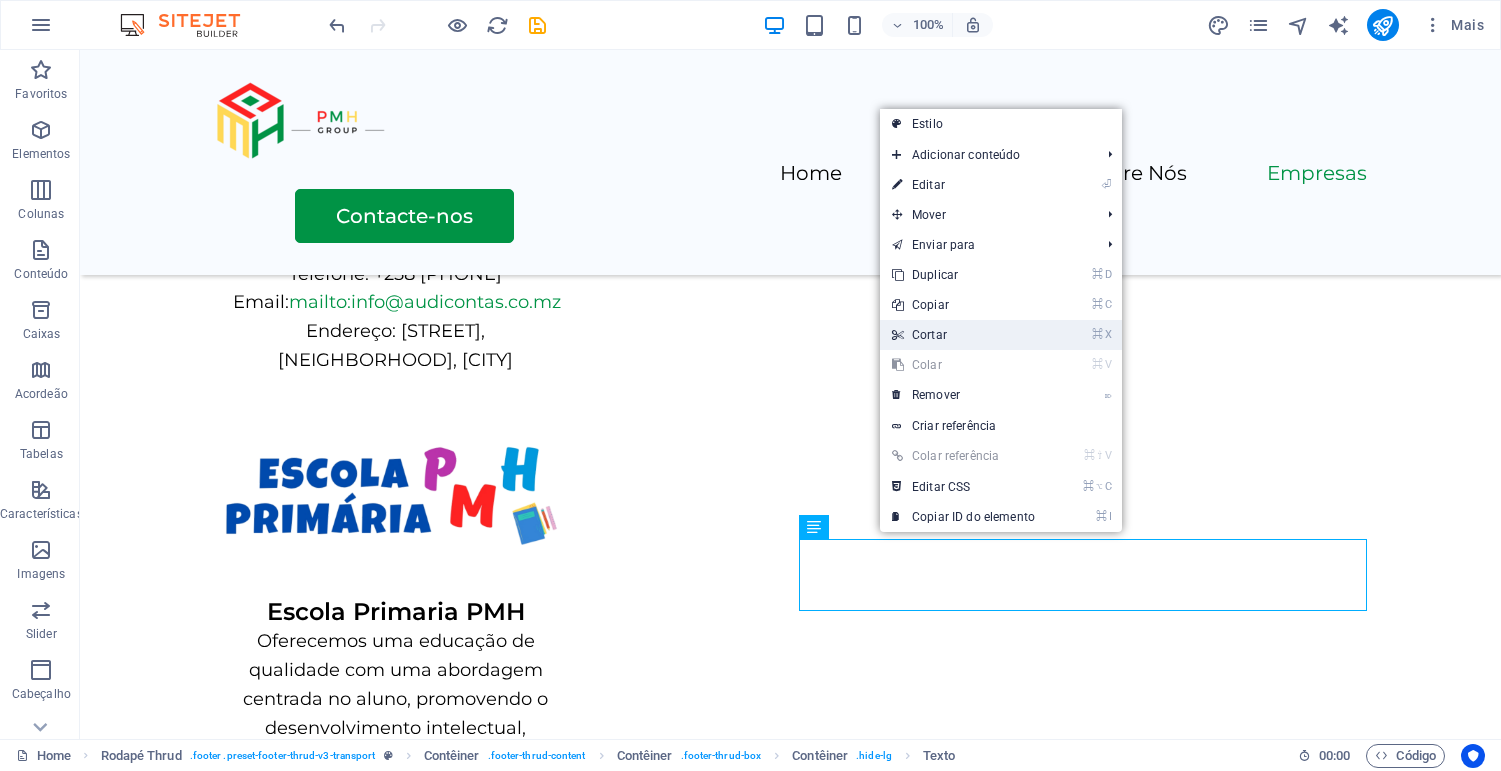 click on "⌘ X  Cortar" at bounding box center (963, 335) 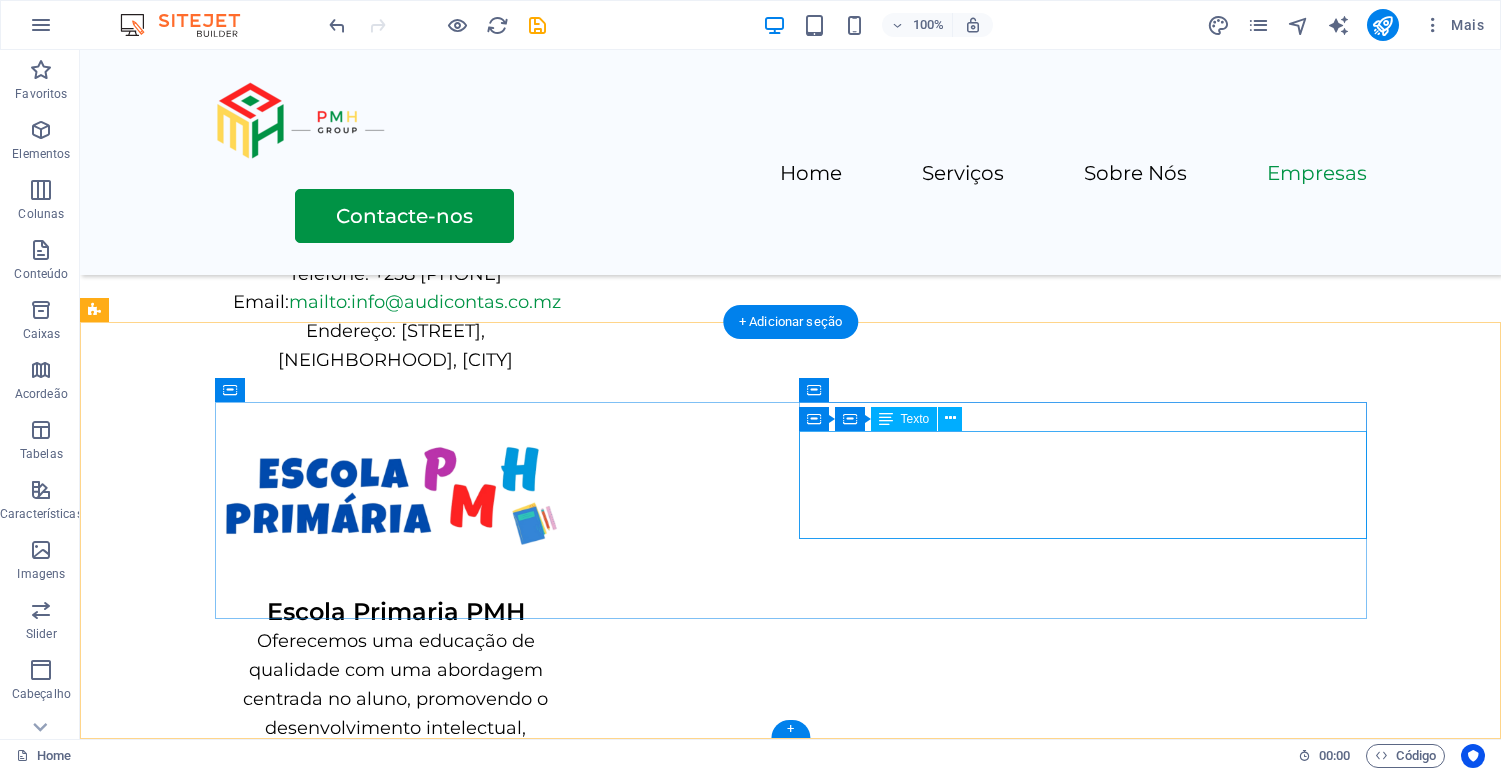 click on "HOME SERVICES ABOUT US" at bounding box center [499, 2858] 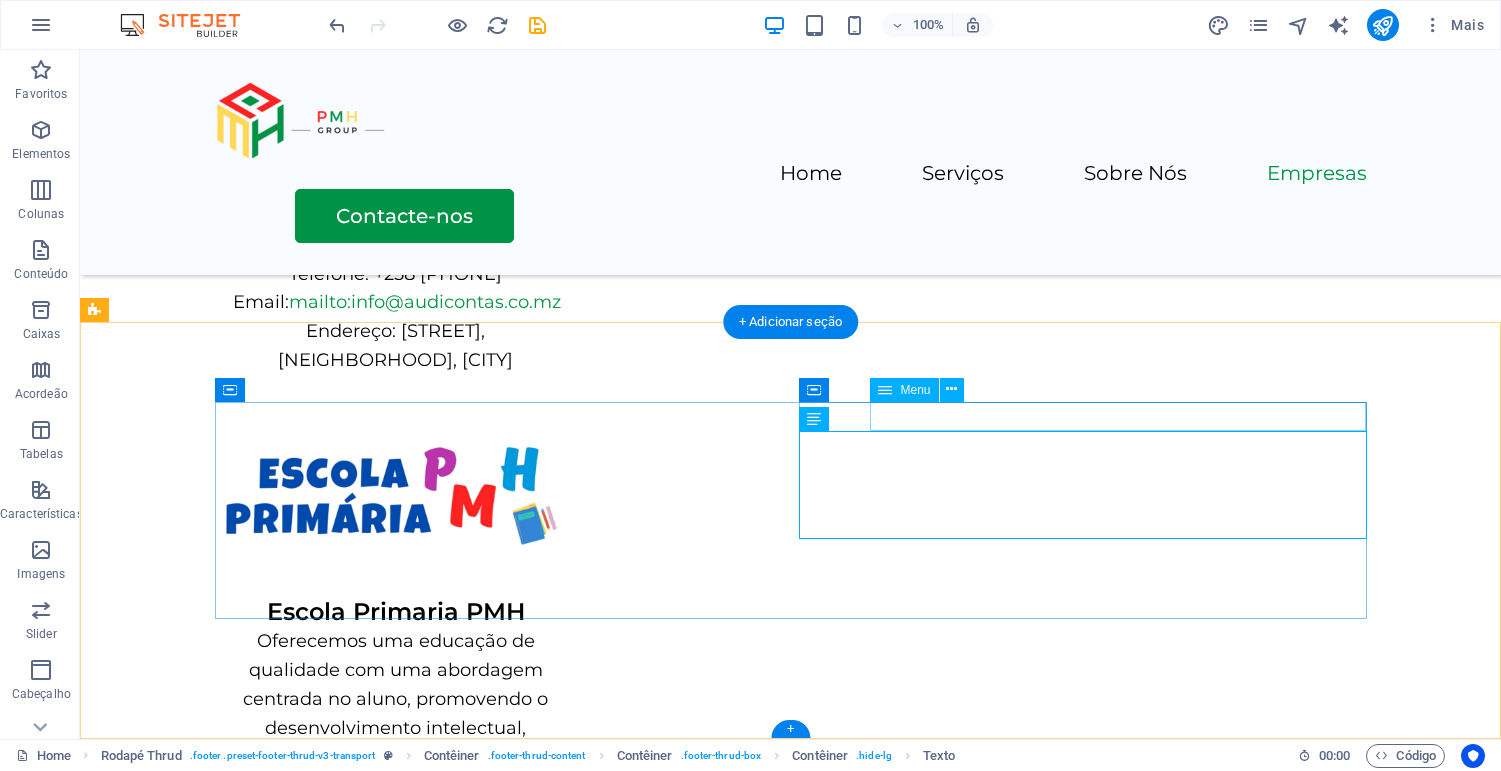 click on "Home Serviços Sobre Nós Empresas Contacte-nos" at bounding box center (499, 2789) 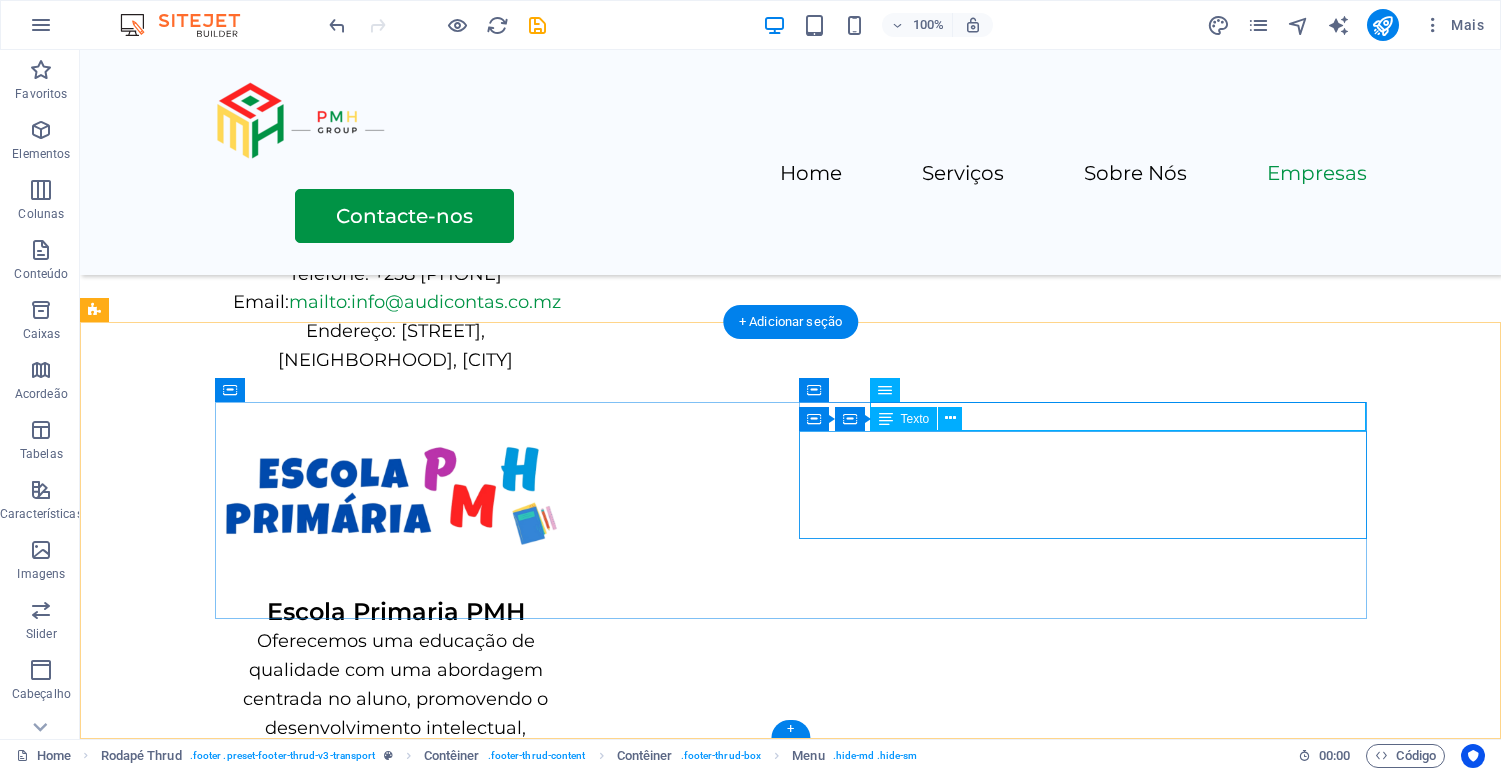 click on "HOME SERVICES ABOUT US" at bounding box center [499, 2858] 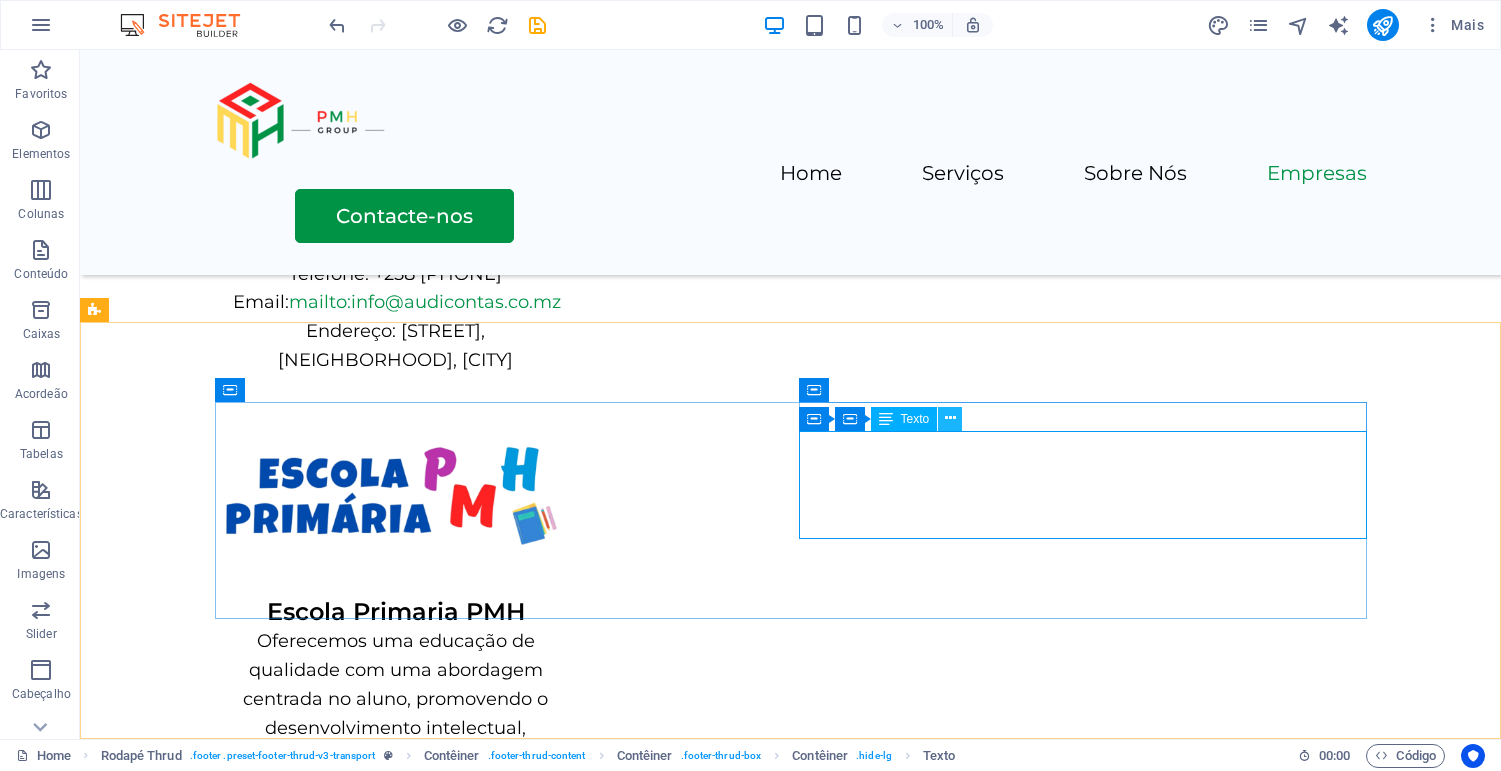 click at bounding box center [950, 418] 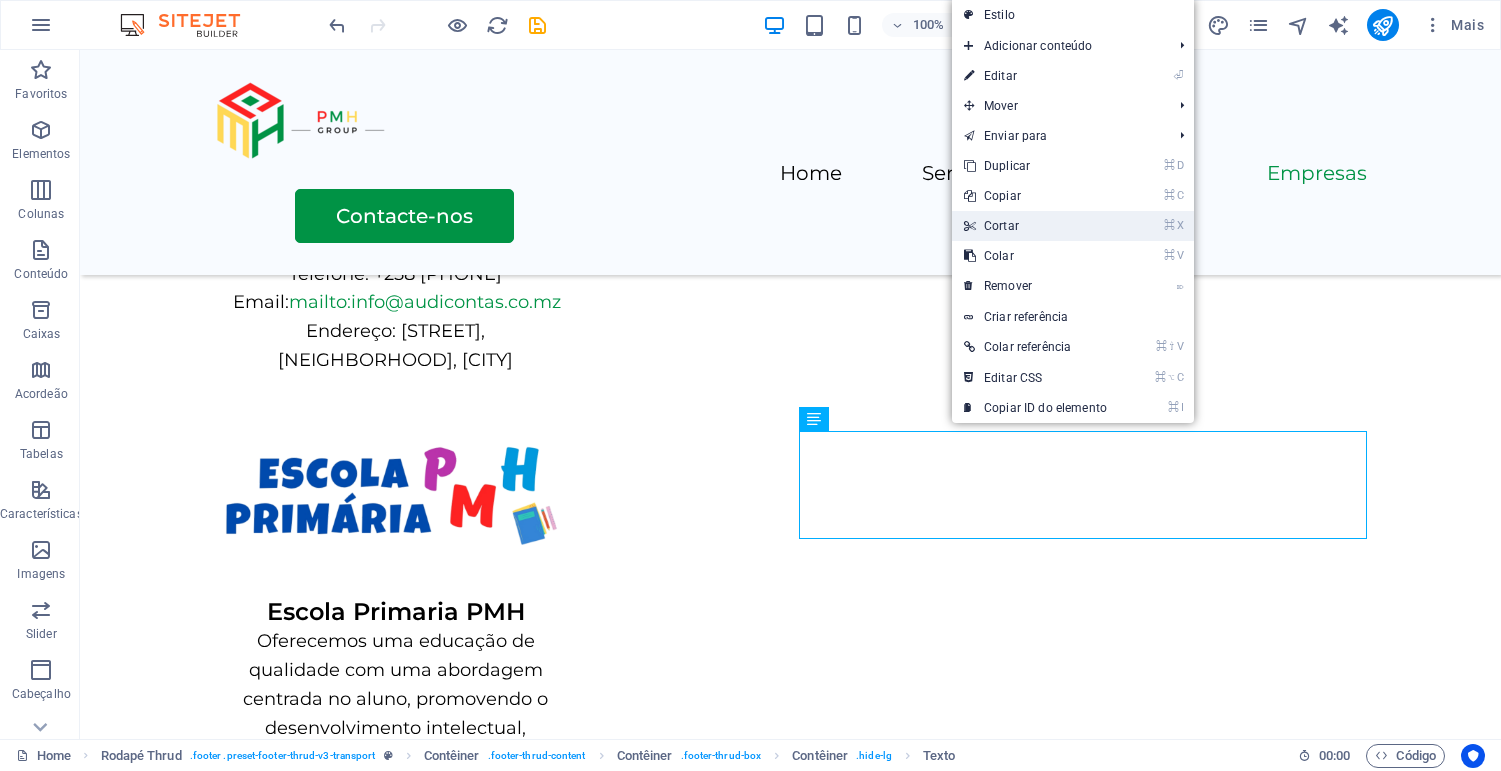 click on "⌘ X  Cortar" at bounding box center [1035, 226] 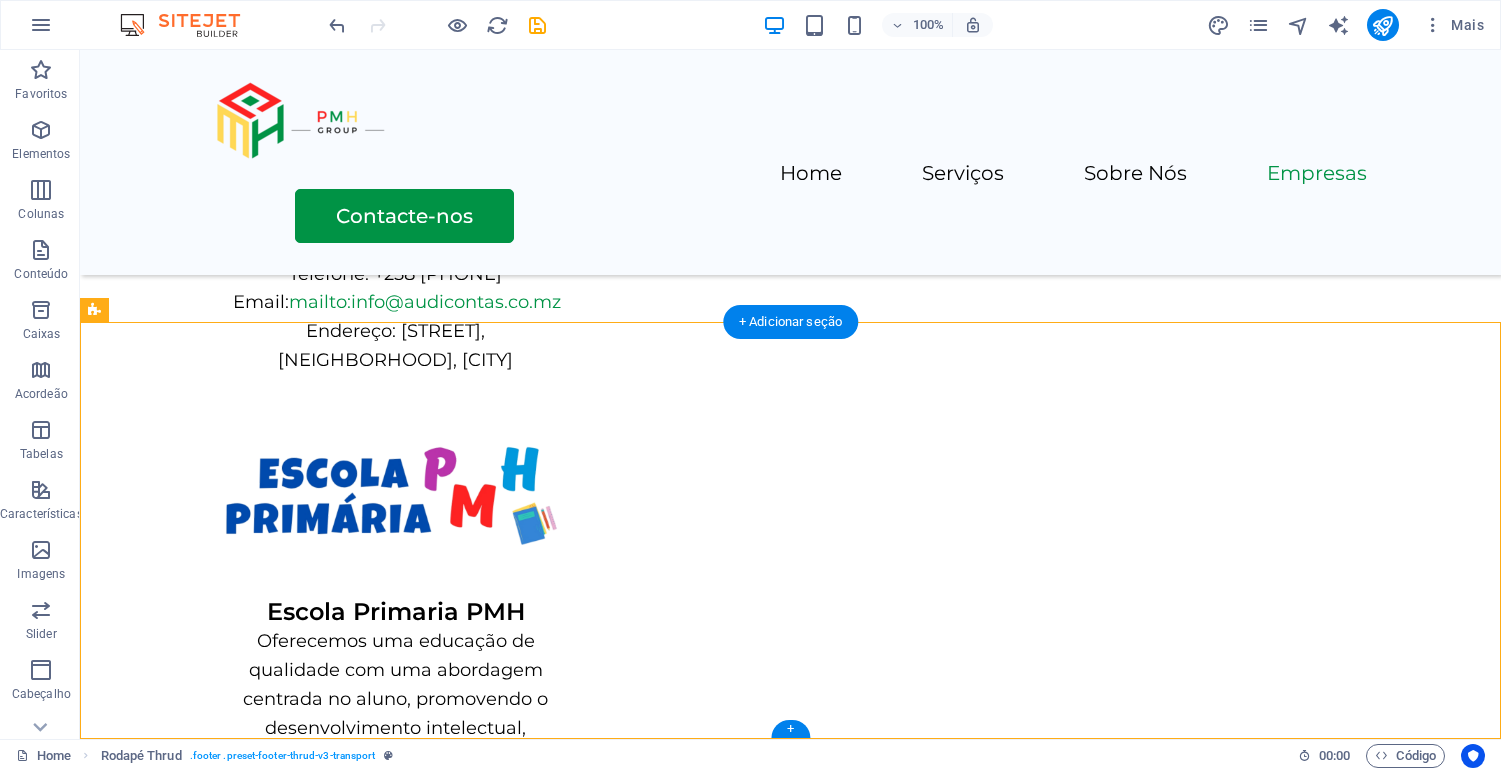 drag, startPoint x: 926, startPoint y: 411, endPoint x: 874, endPoint y: 496, distance: 99.64437 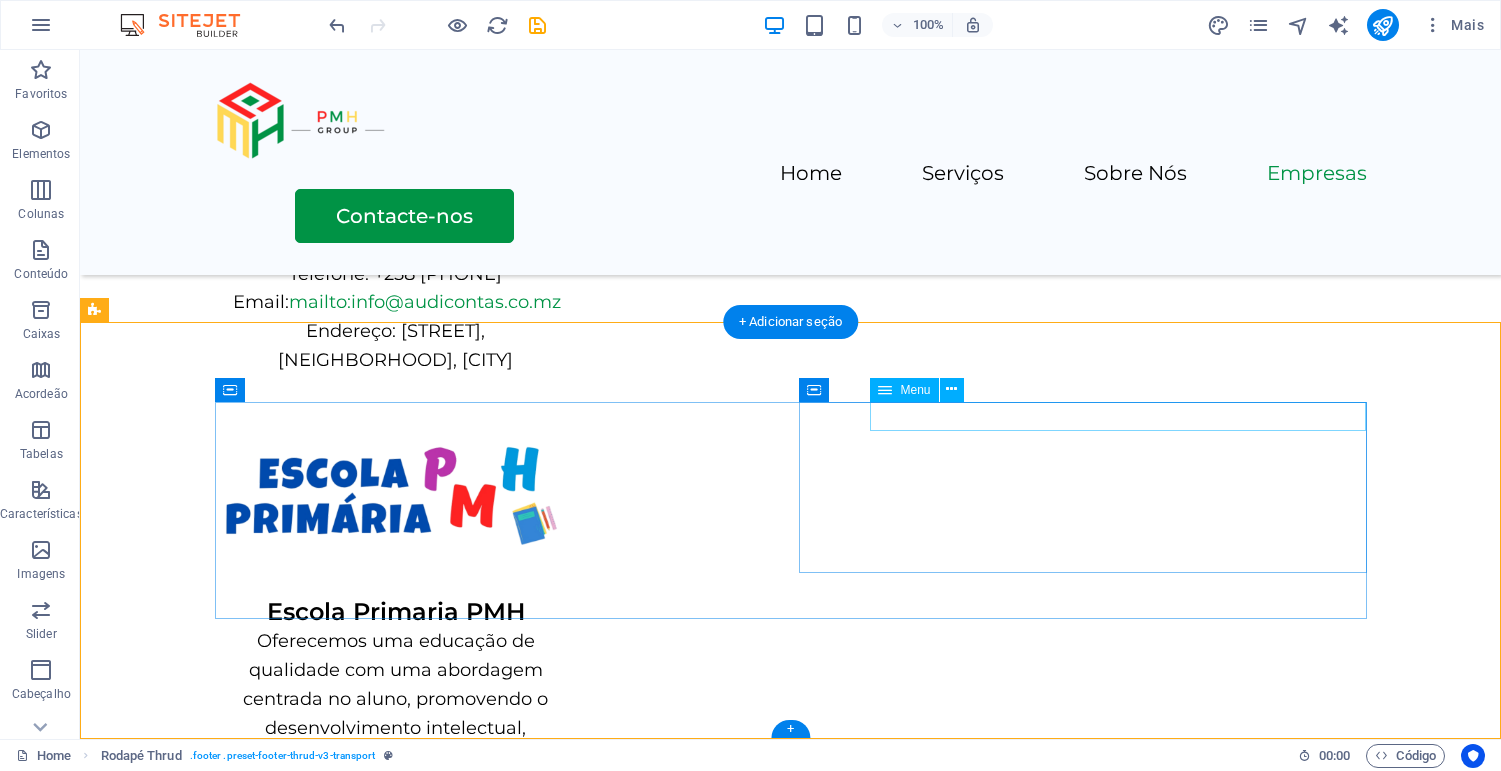 click on "Home Serviços Sobre Nós Empresas Contacte-nos" at bounding box center (499, 2789) 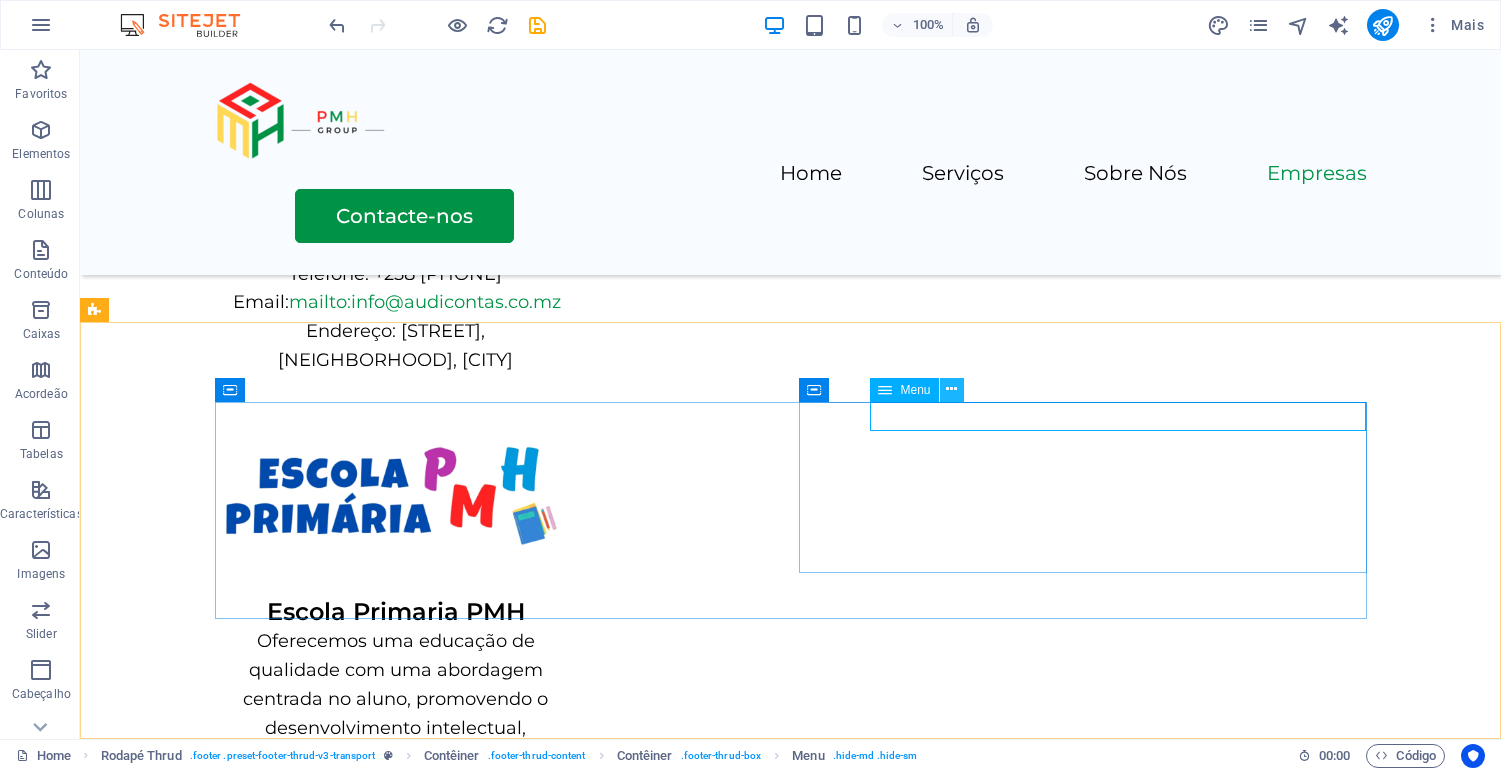 click at bounding box center (951, 389) 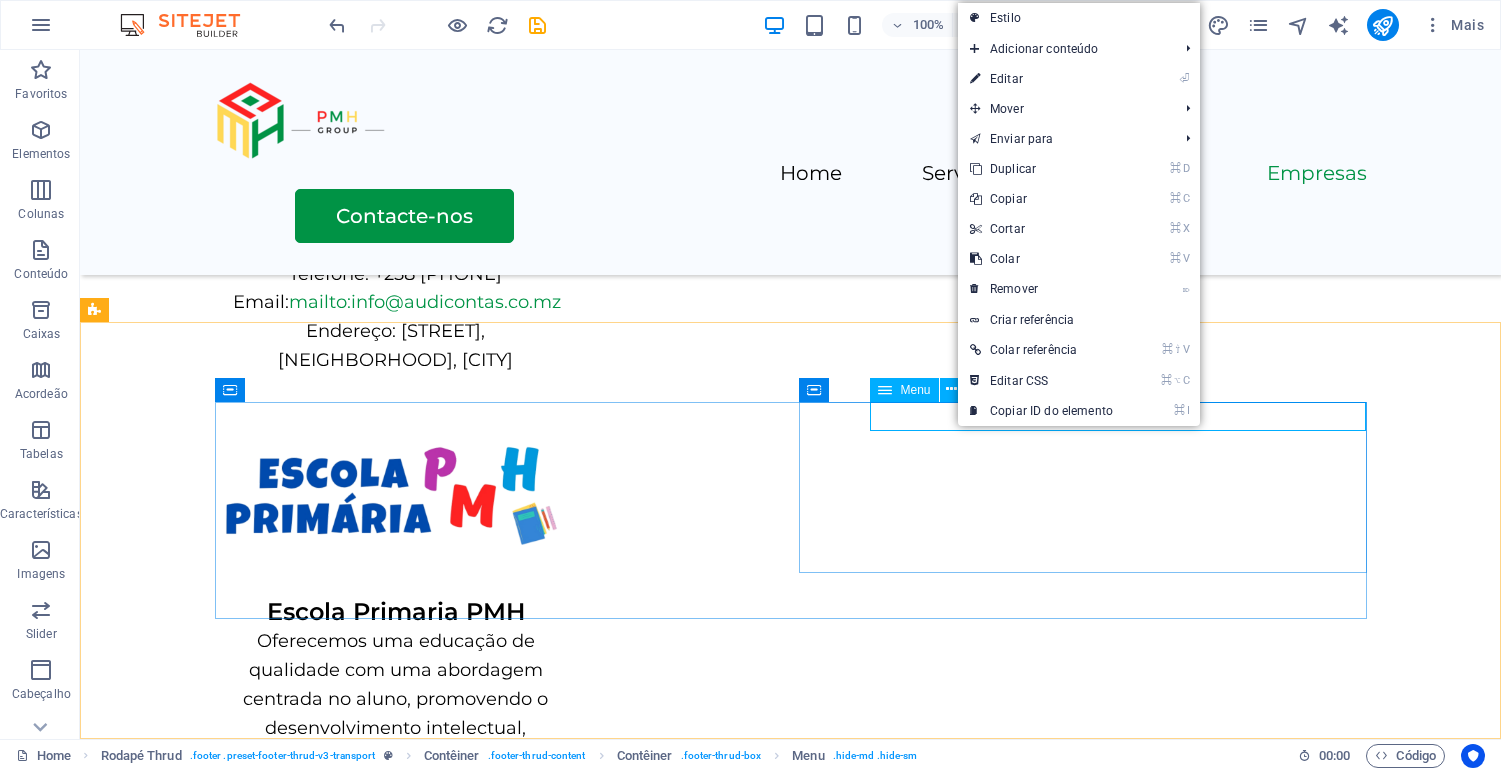 click on "Menu" at bounding box center [915, 390] 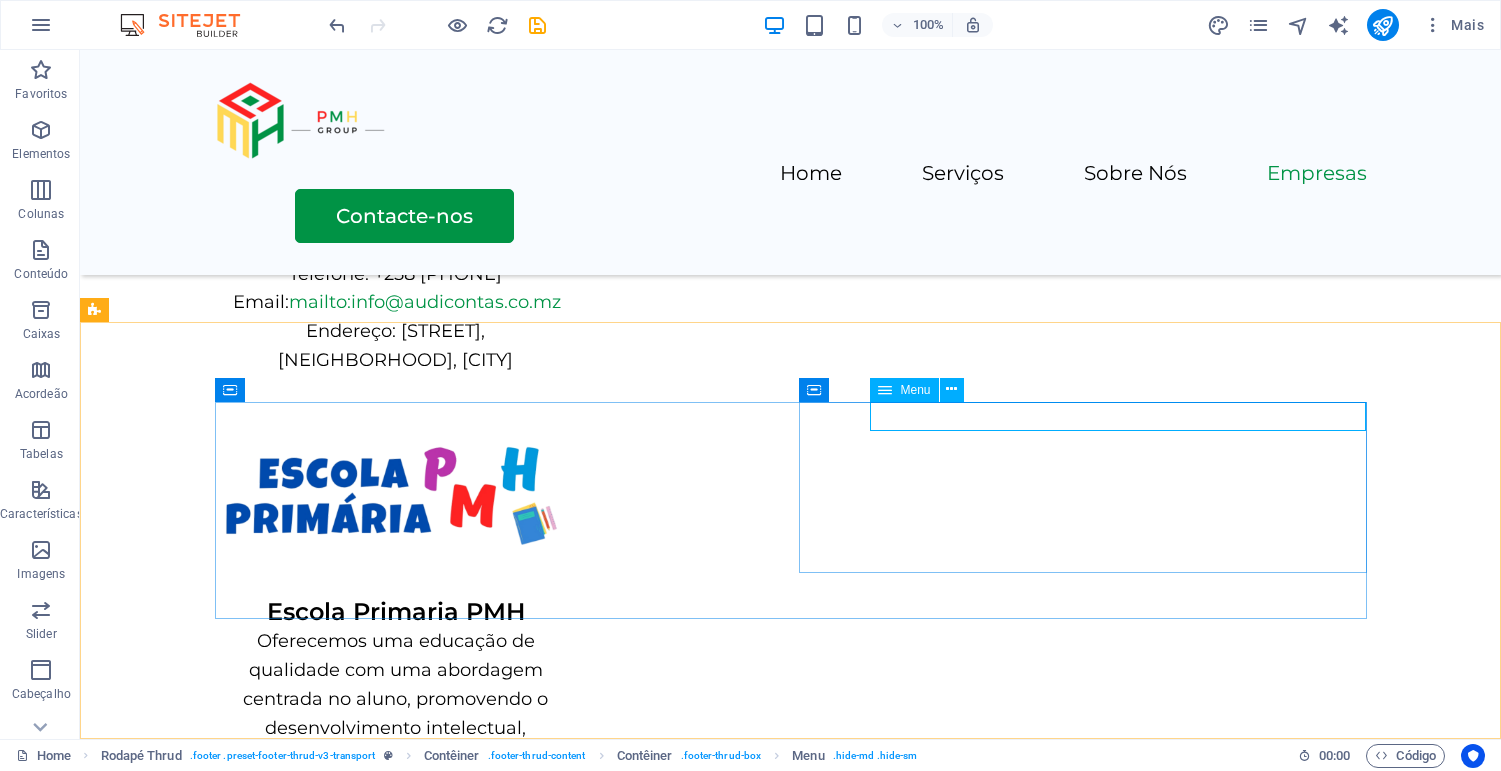 click on "Menu" at bounding box center (904, 390) 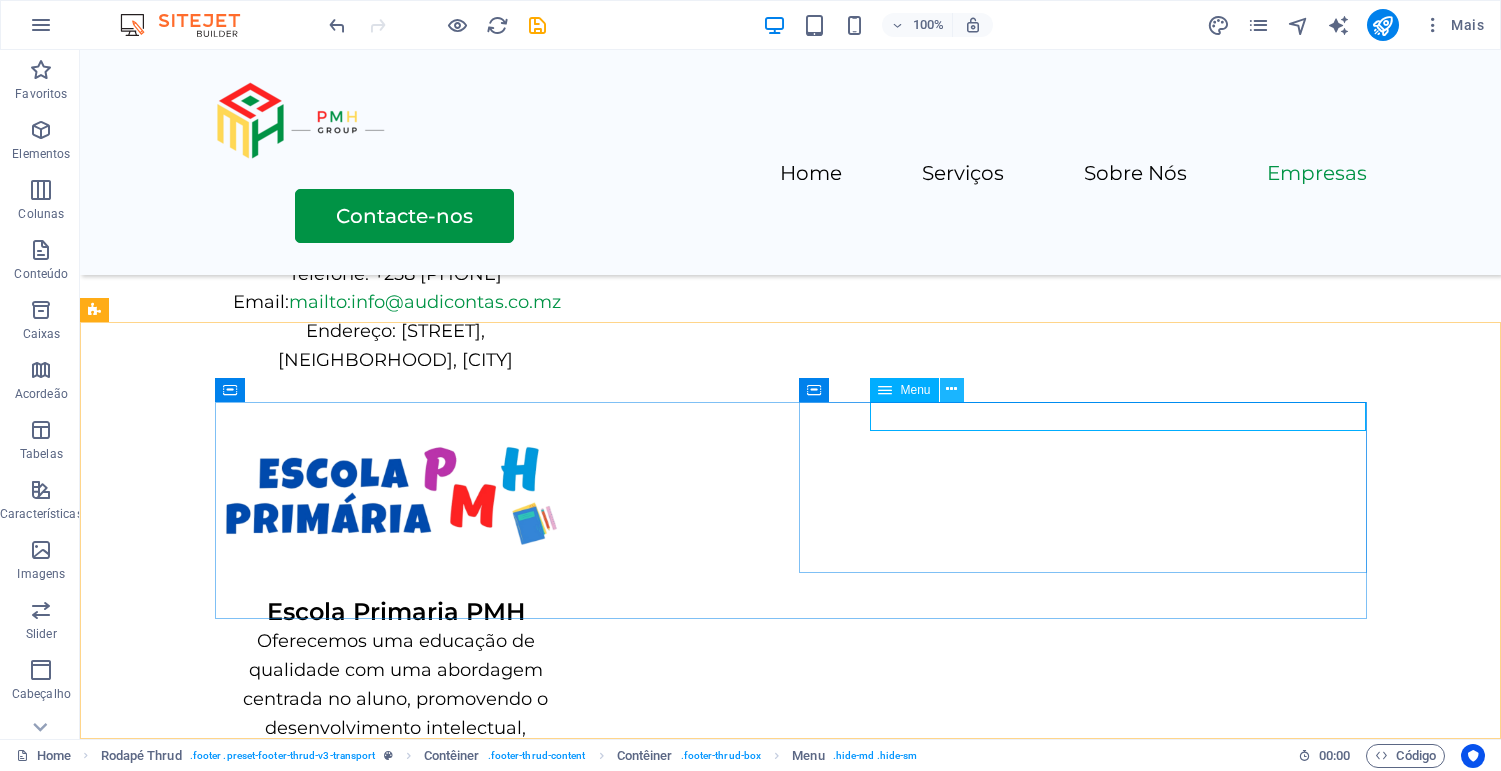 click at bounding box center (951, 389) 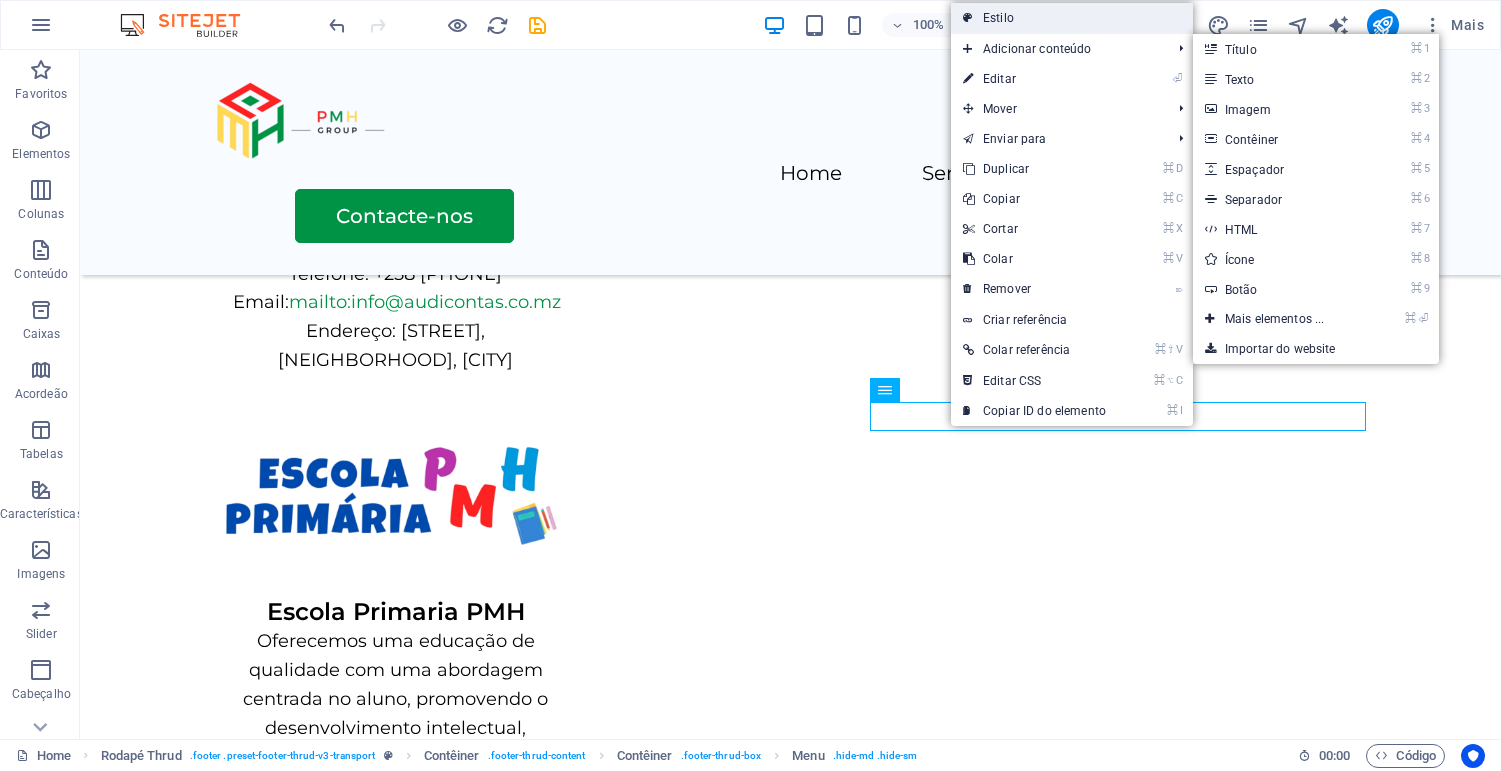 click on "Estilo" at bounding box center (1072, 18) 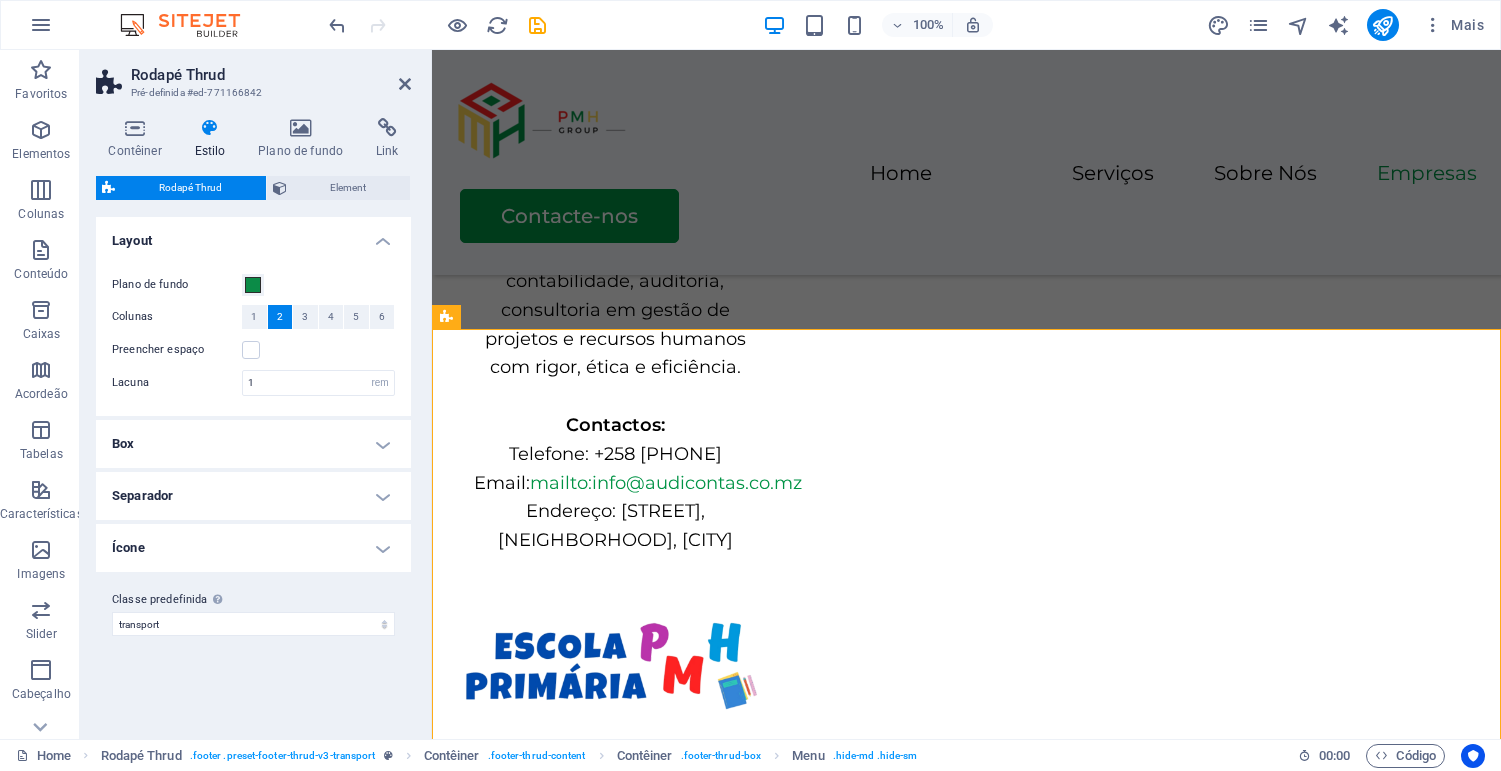 scroll, scrollTop: 4615, scrollLeft: 0, axis: vertical 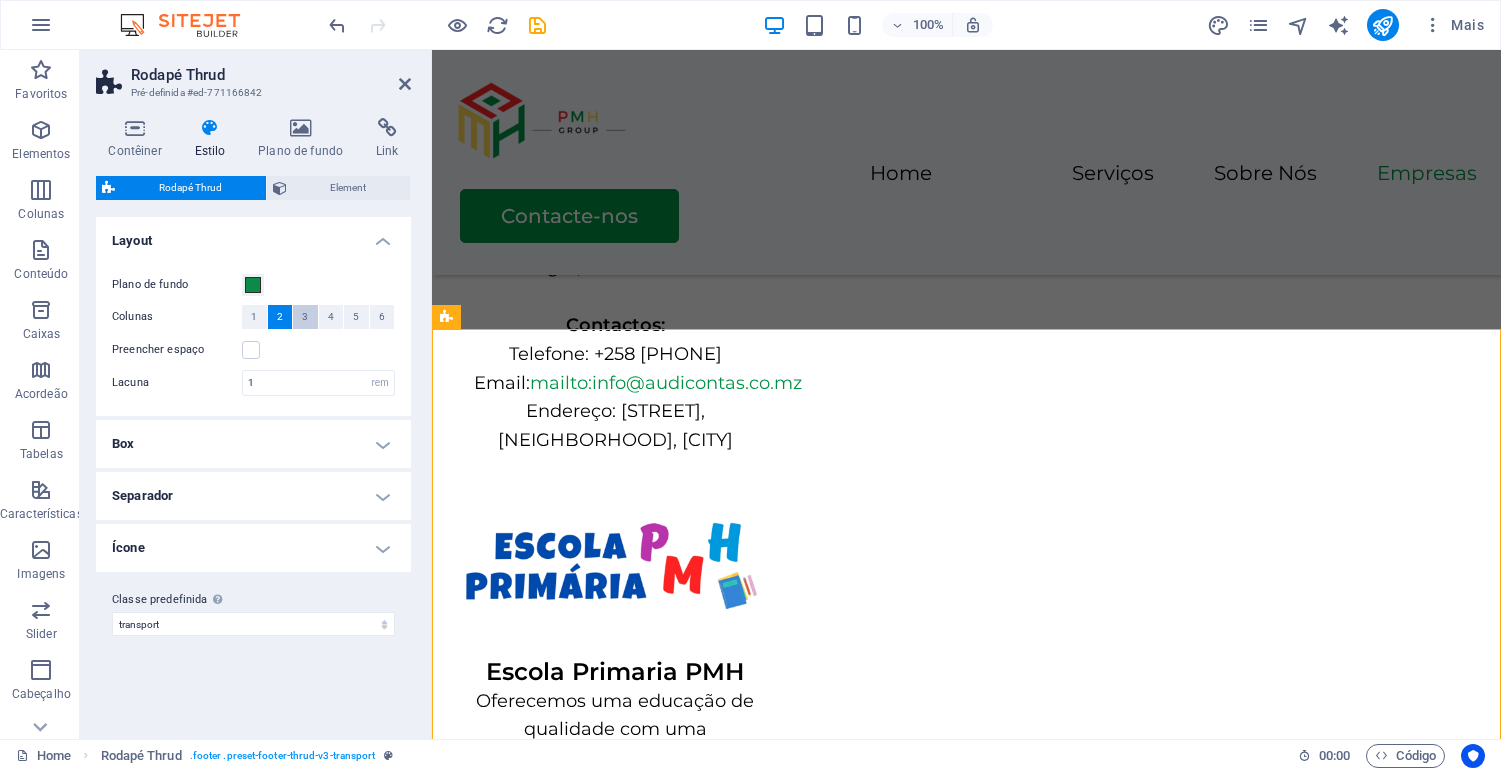 click on "3" at bounding box center (305, 317) 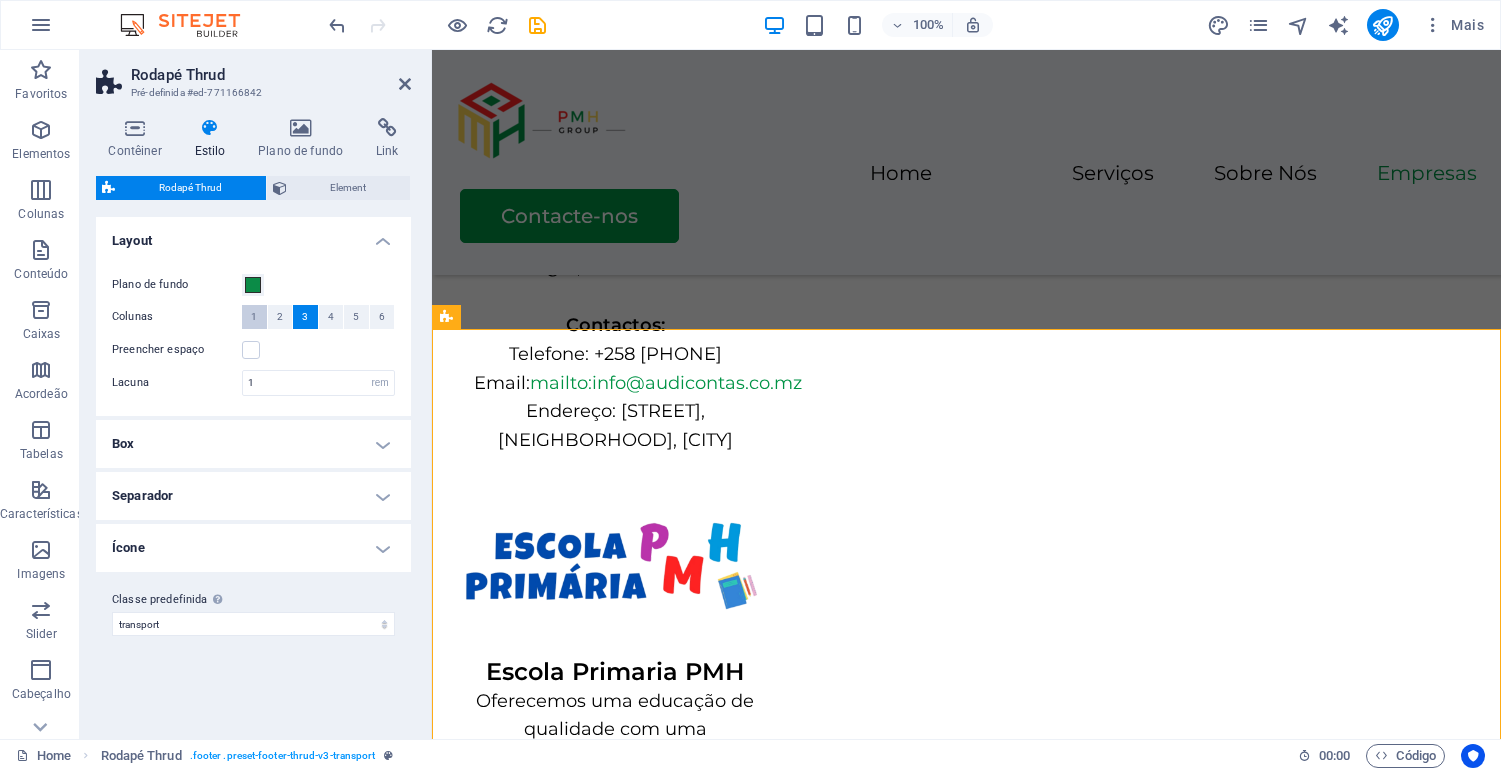 click on "1" at bounding box center [254, 317] 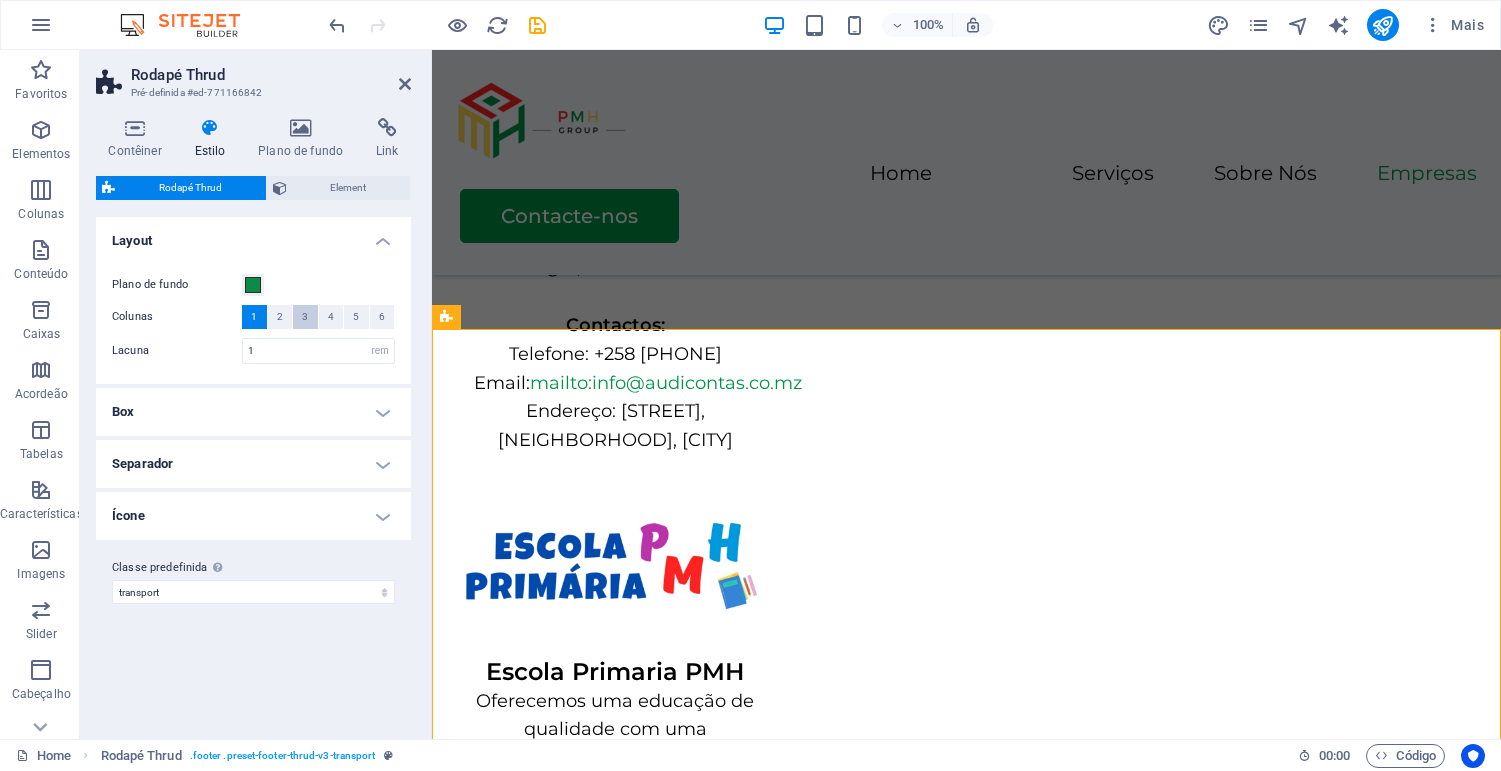click on "3" at bounding box center [305, 317] 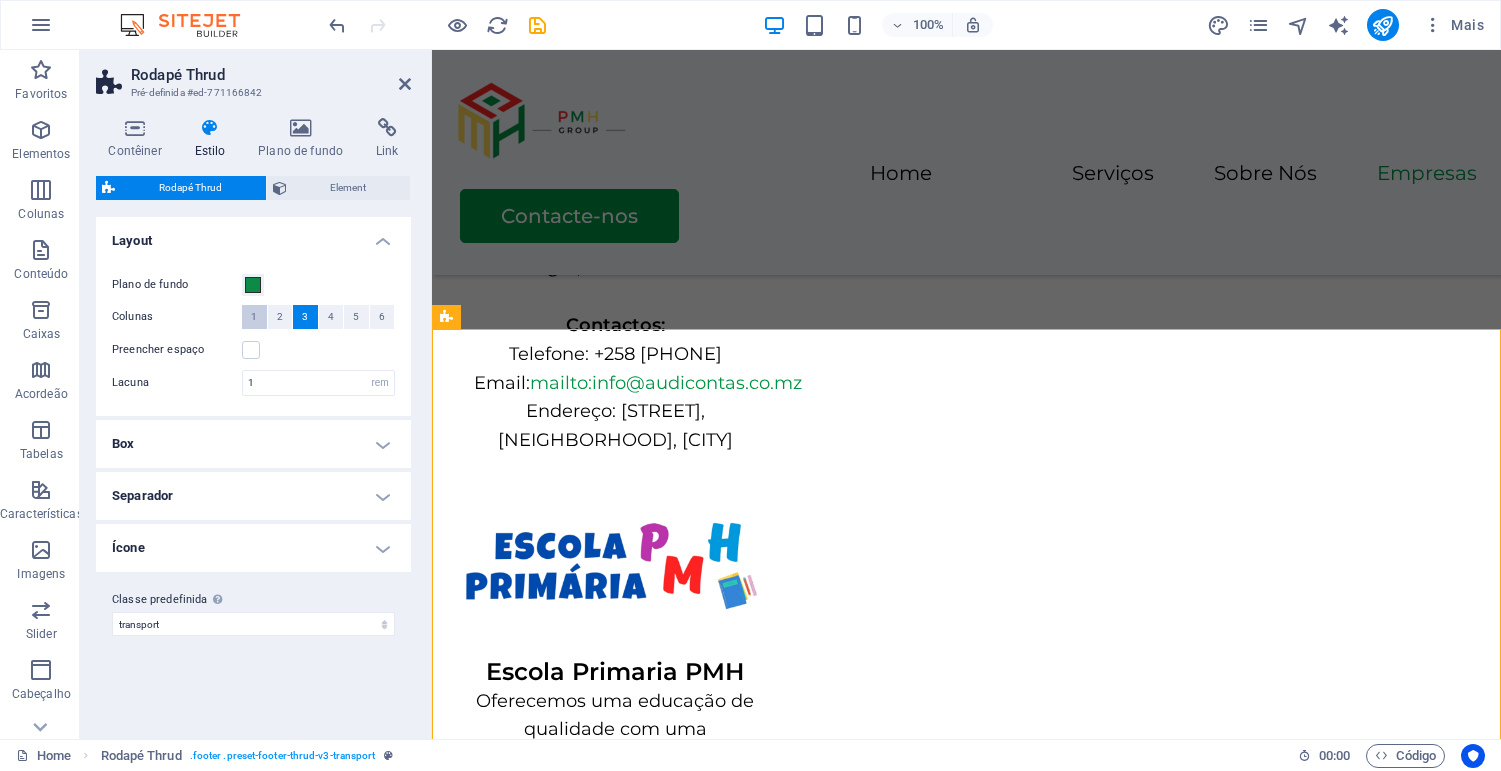 click on "1" at bounding box center [254, 317] 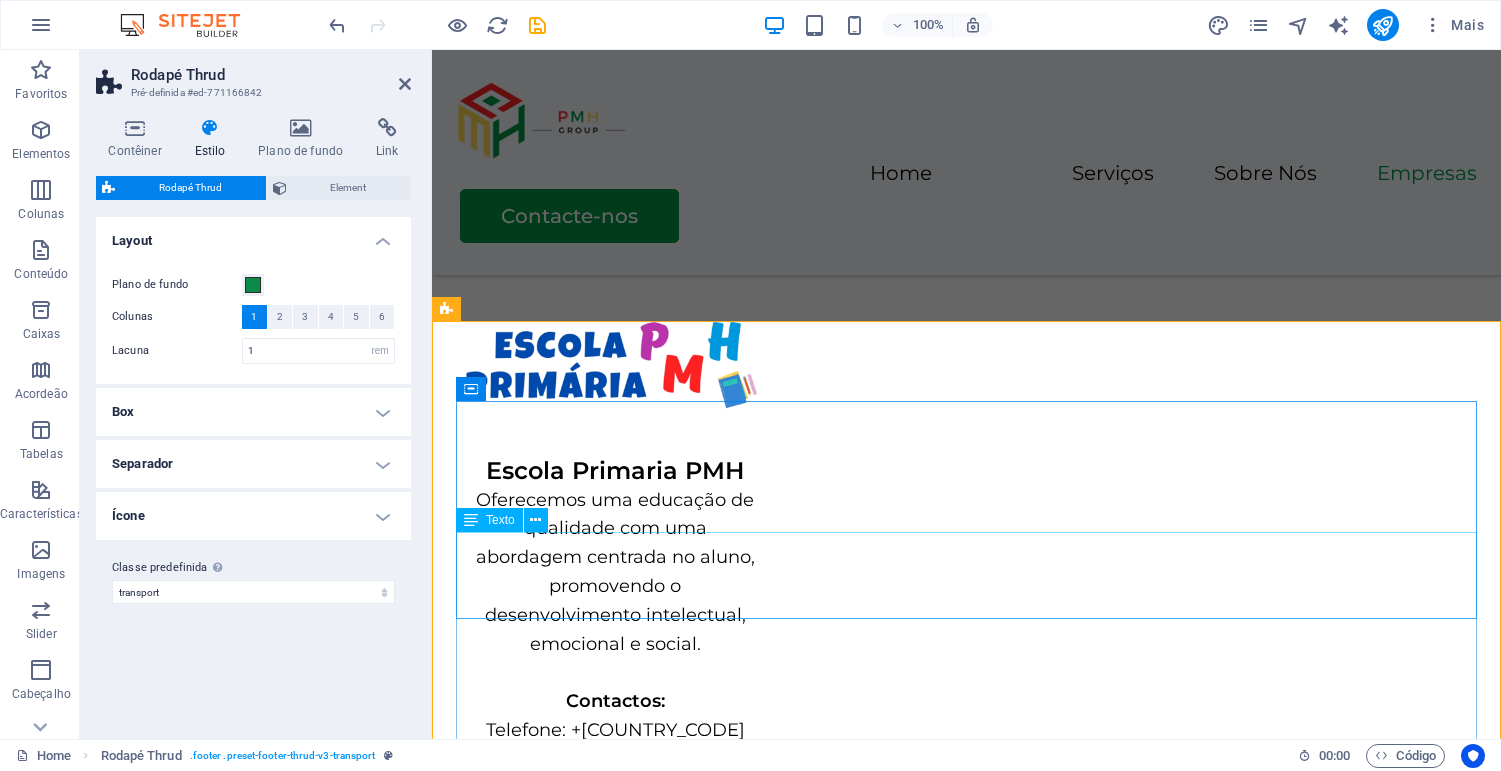 scroll, scrollTop: 4838, scrollLeft: 0, axis: vertical 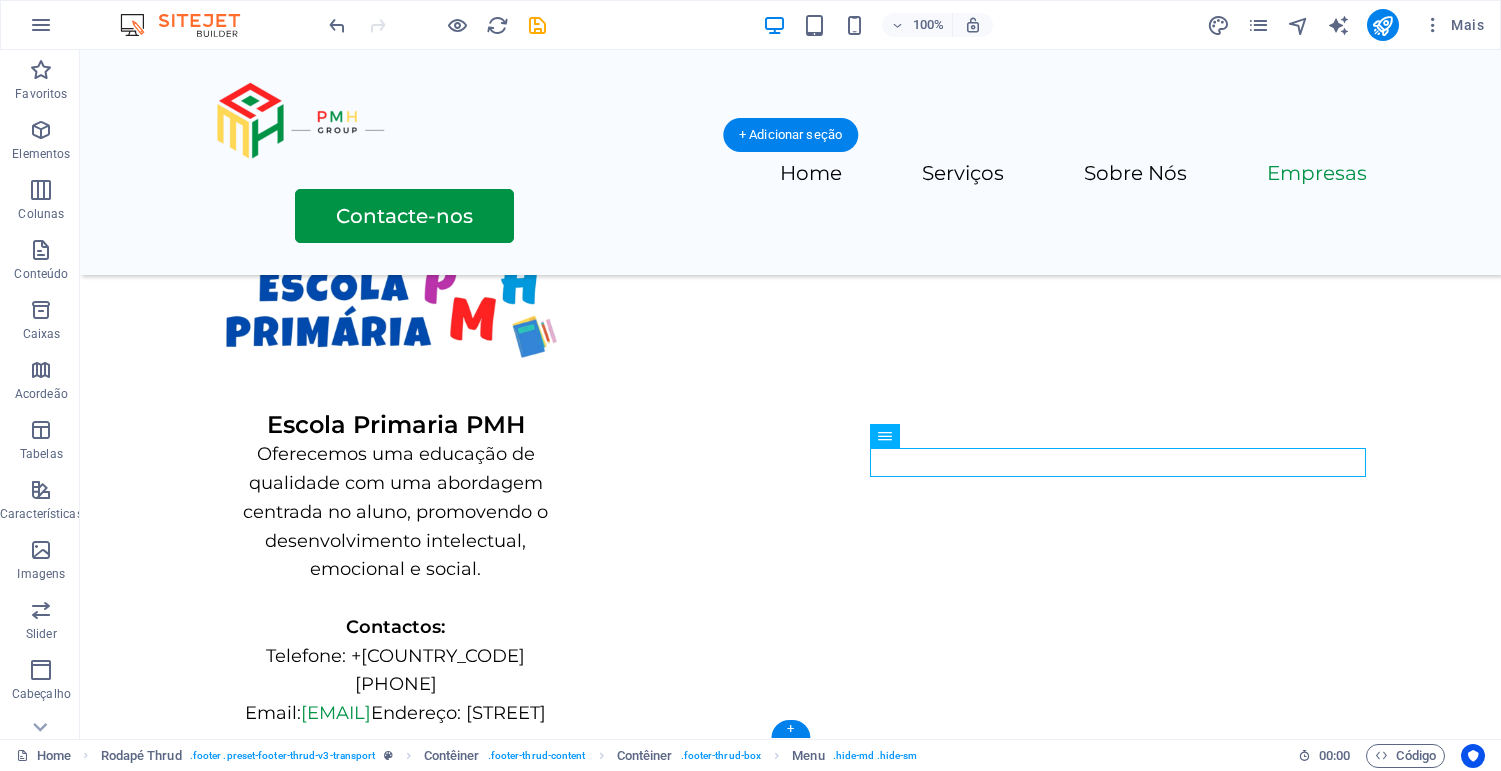drag, startPoint x: 1102, startPoint y: 459, endPoint x: 820, endPoint y: 567, distance: 301.9735 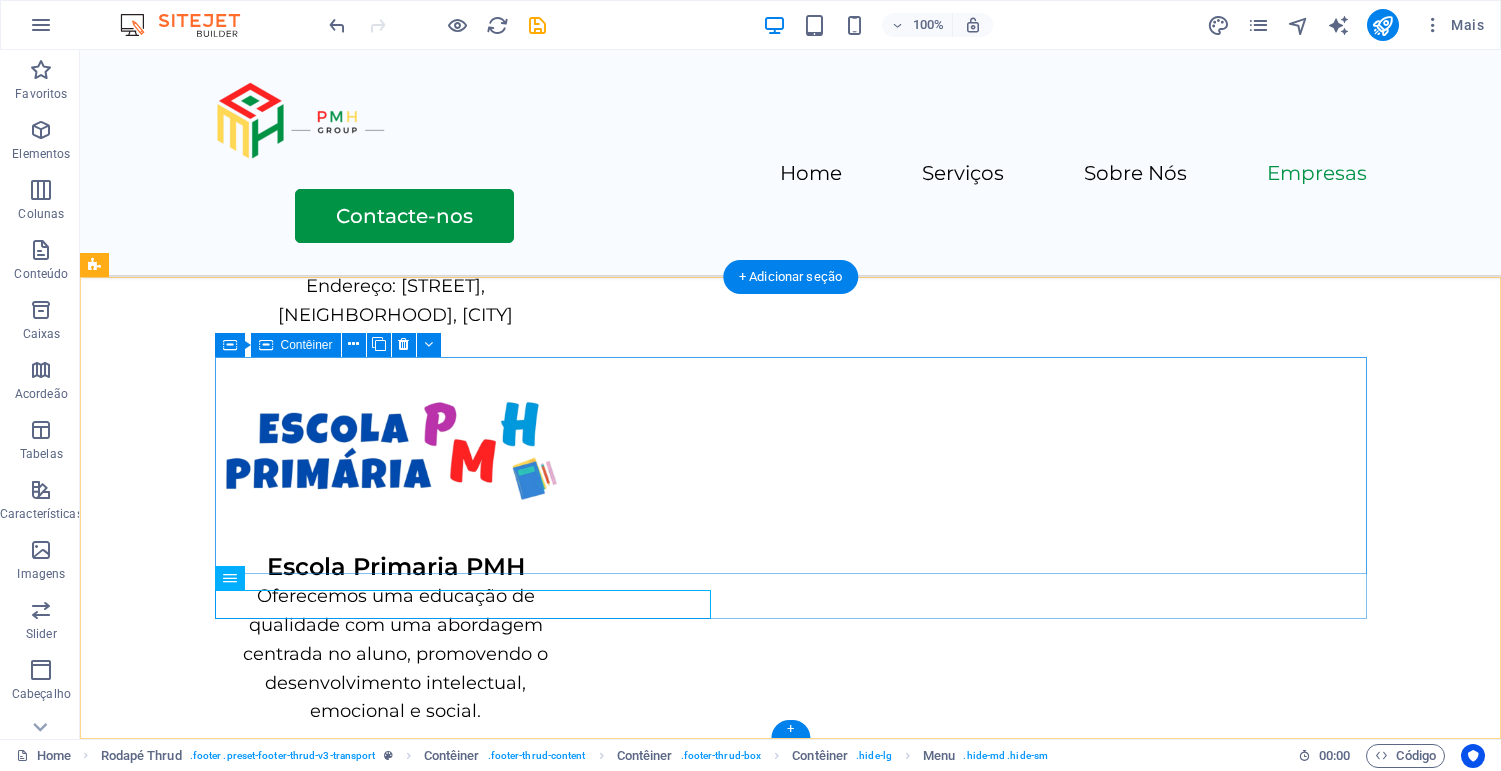click on "[STREET], [CITY], [POSTAL_CODE]
+258 [PHONE]
[EMAIL]" at bounding box center (791, 2613) 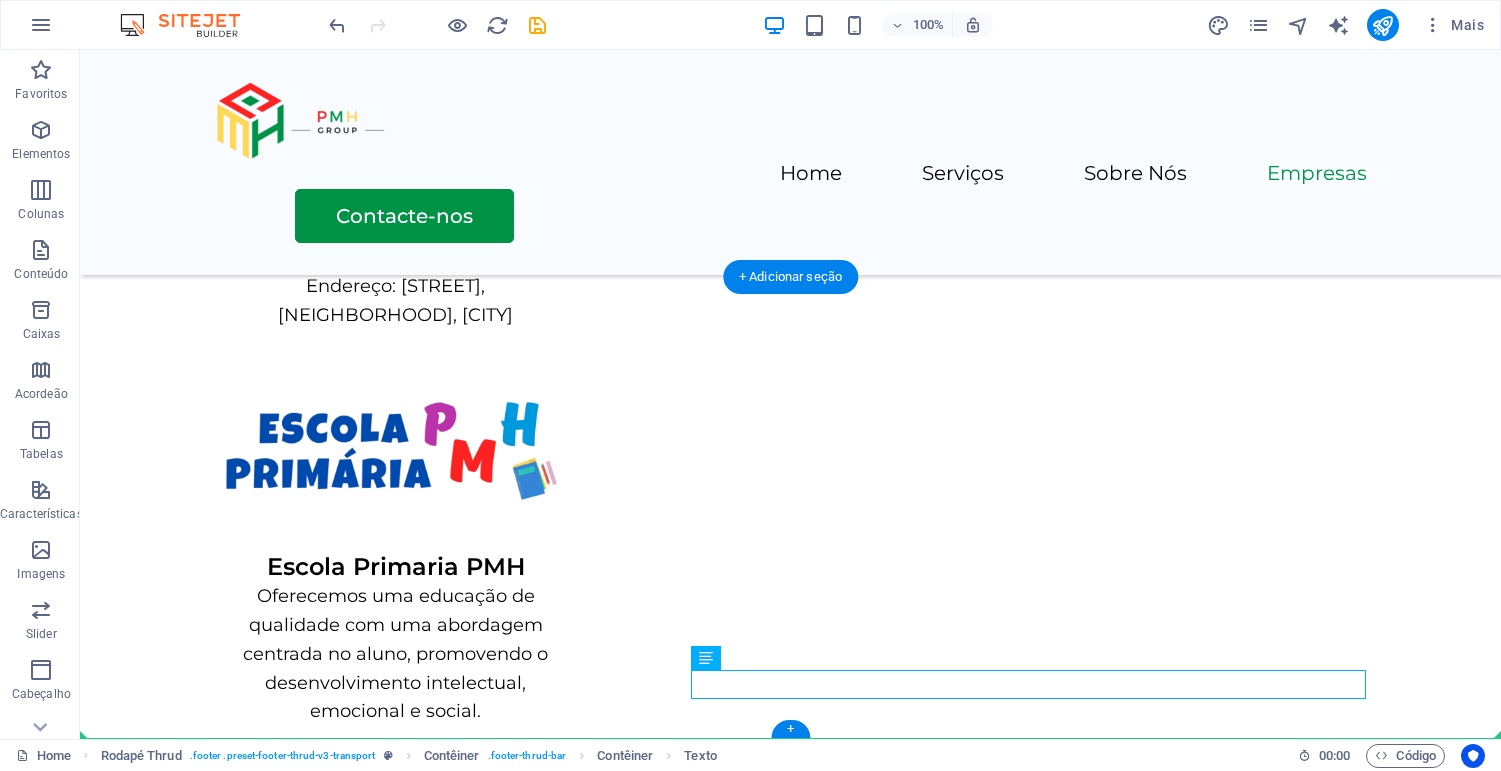 drag, startPoint x: 753, startPoint y: 687, endPoint x: 728, endPoint y: 722, distance: 43.011627 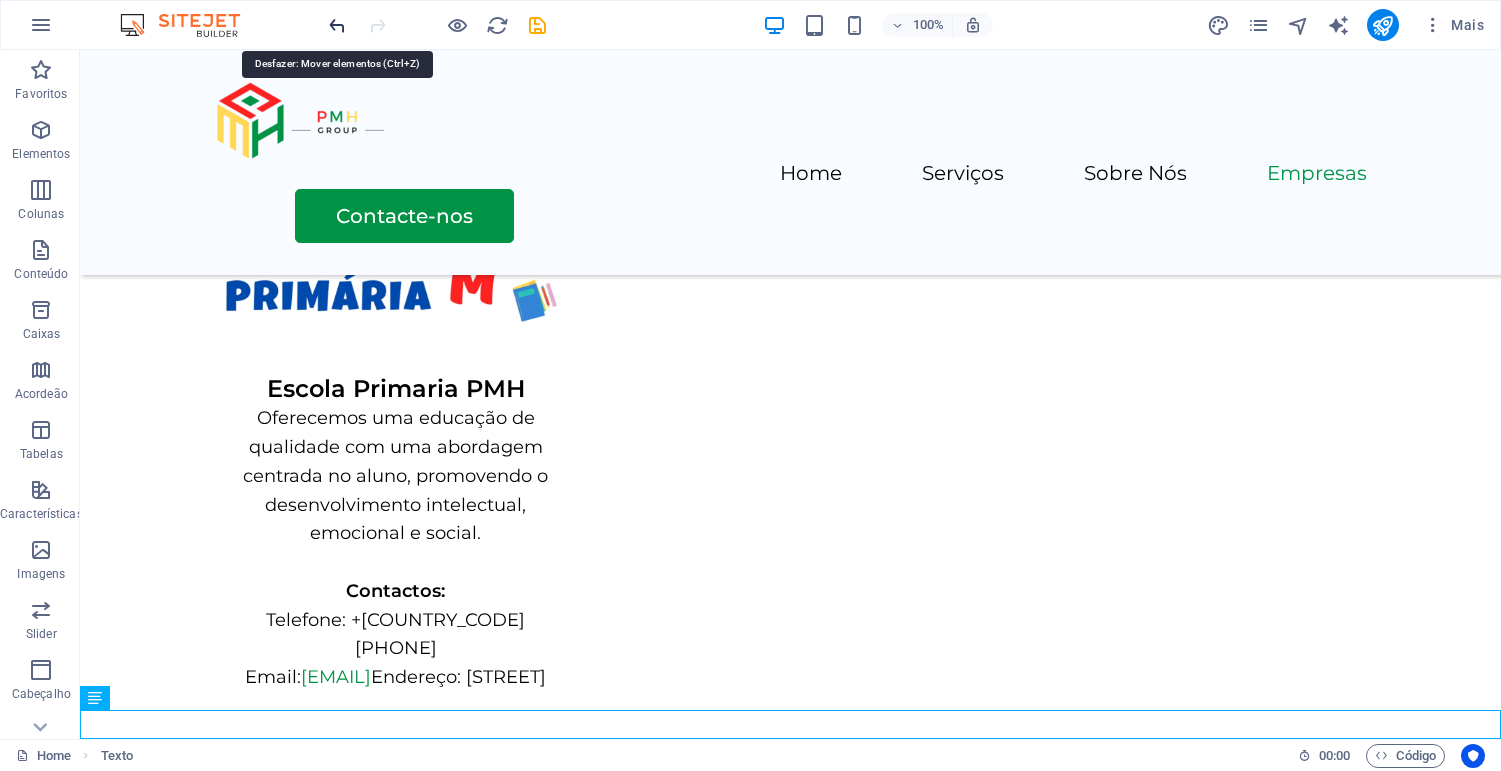 click at bounding box center [337, 25] 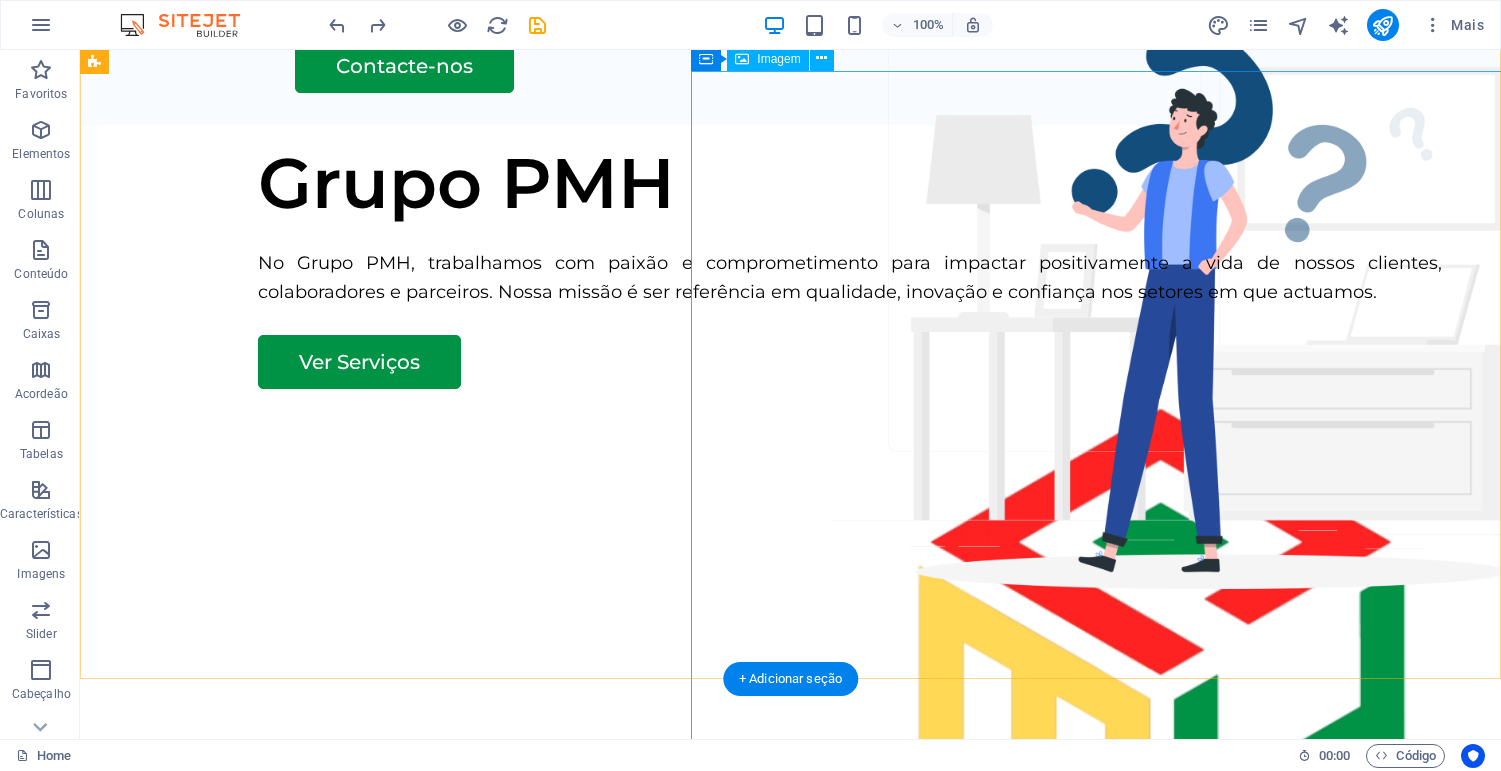 scroll, scrollTop: 0, scrollLeft: 0, axis: both 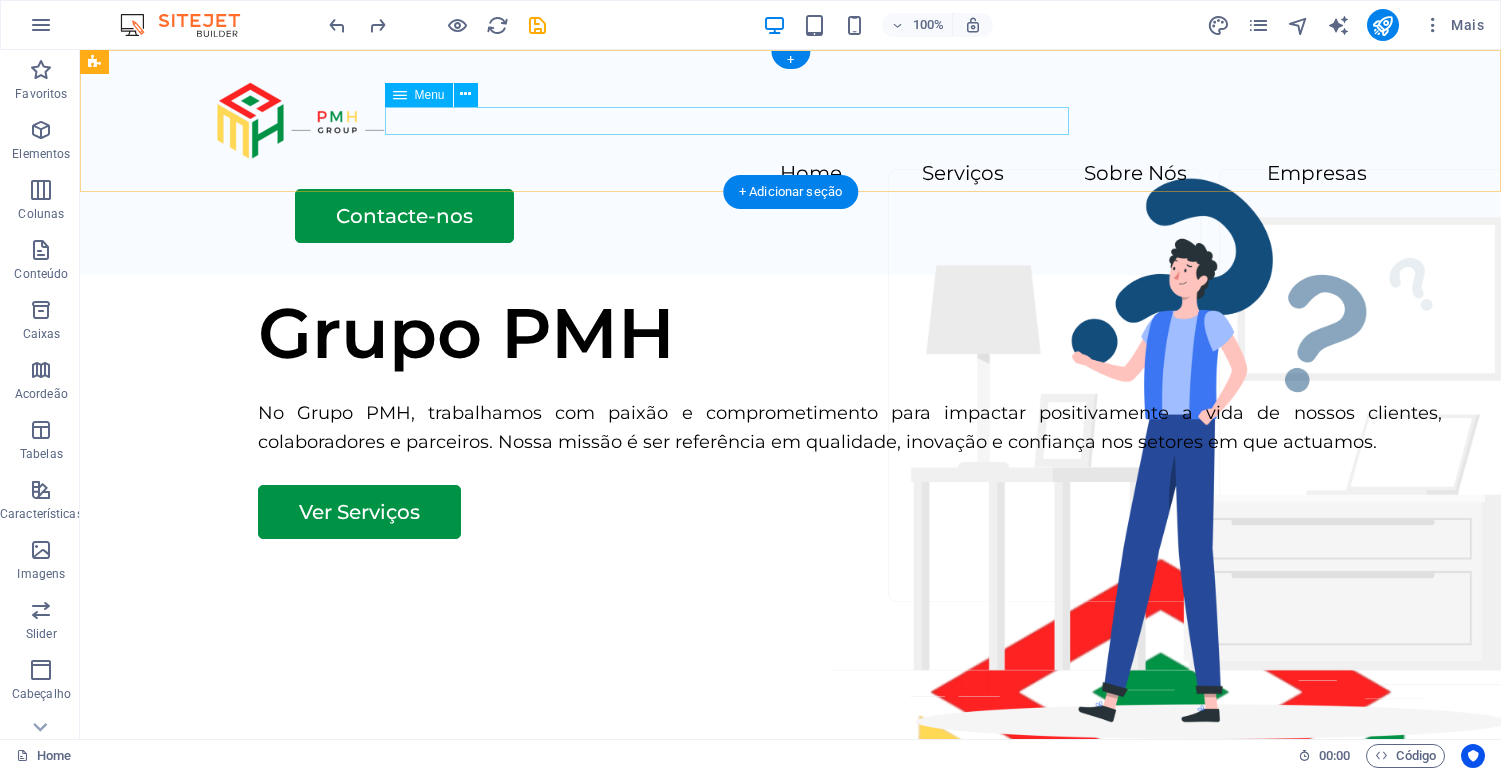 click on "Home Serviços Sobre Nós Empresas" at bounding box center [791, 174] 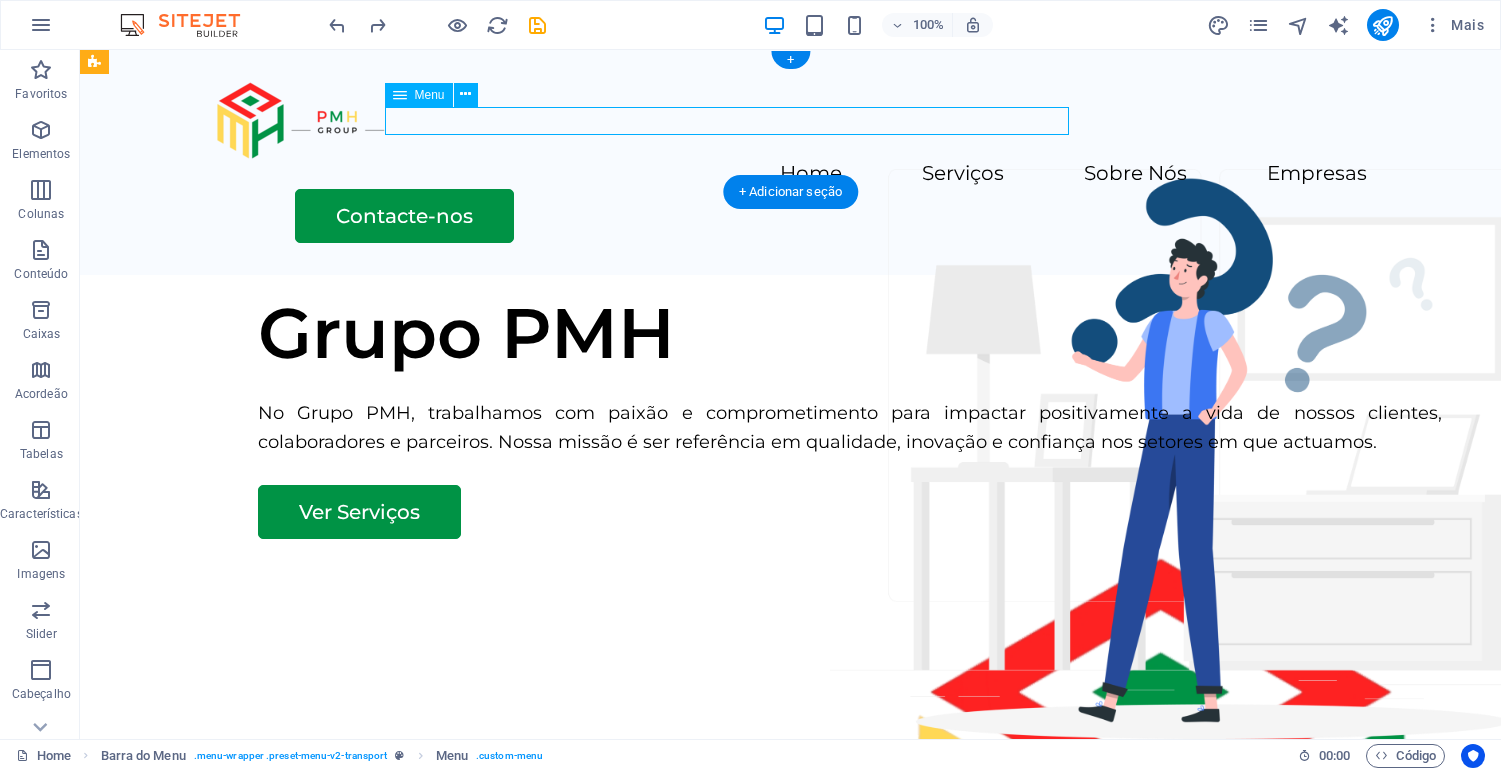 click on "Home Serviços Sobre Nós Empresas" at bounding box center (791, 174) 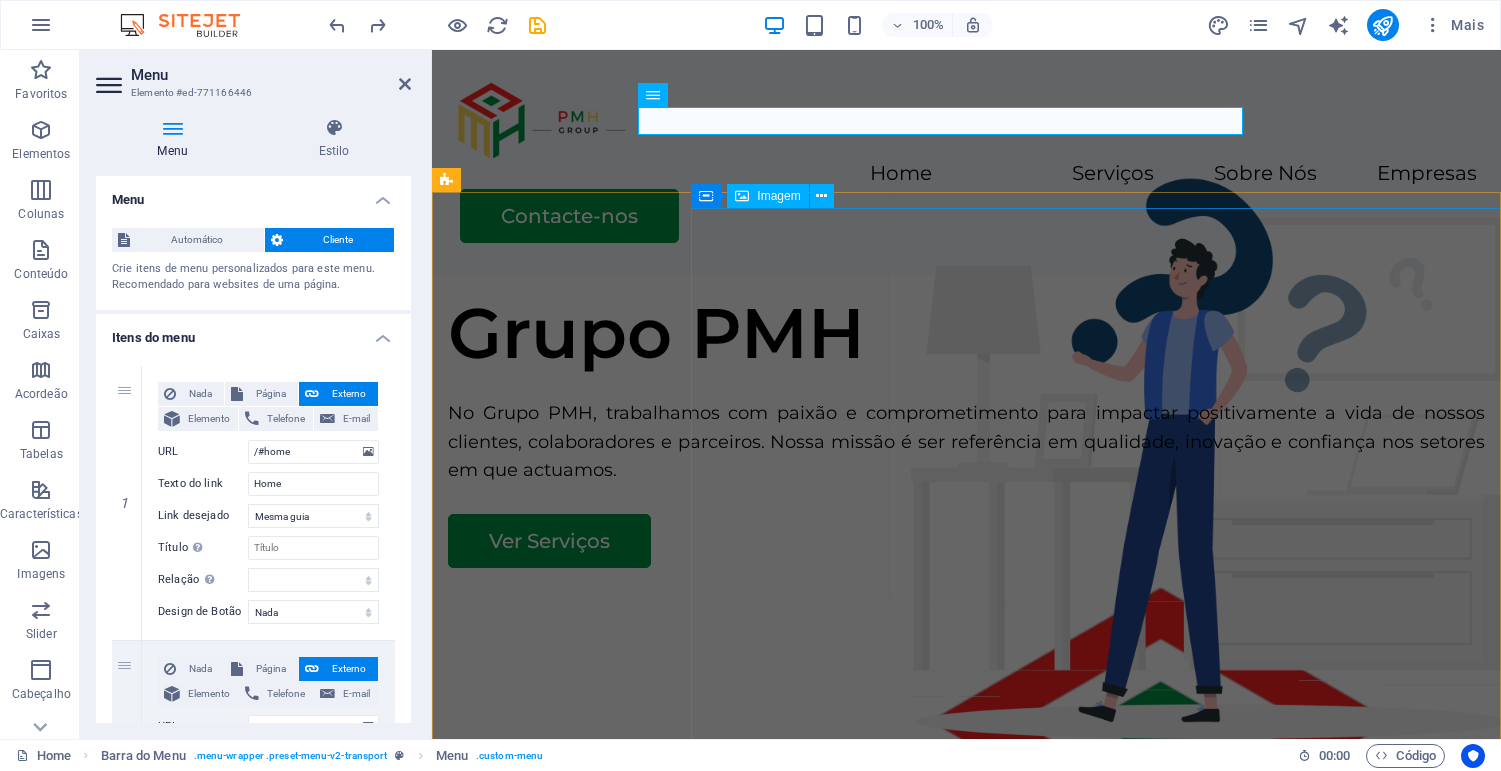 click on "Grupo PMH No Grupo PMH, trabalhamos com paixão e comprometimento para impactar positivamente a vida de nossos clientes, colaboradores e parceiros. Nossa missão é ser referência em qualidade, inovação e confiança nos setores em que actuamos.  Ver Serviços" at bounding box center (966, 658) 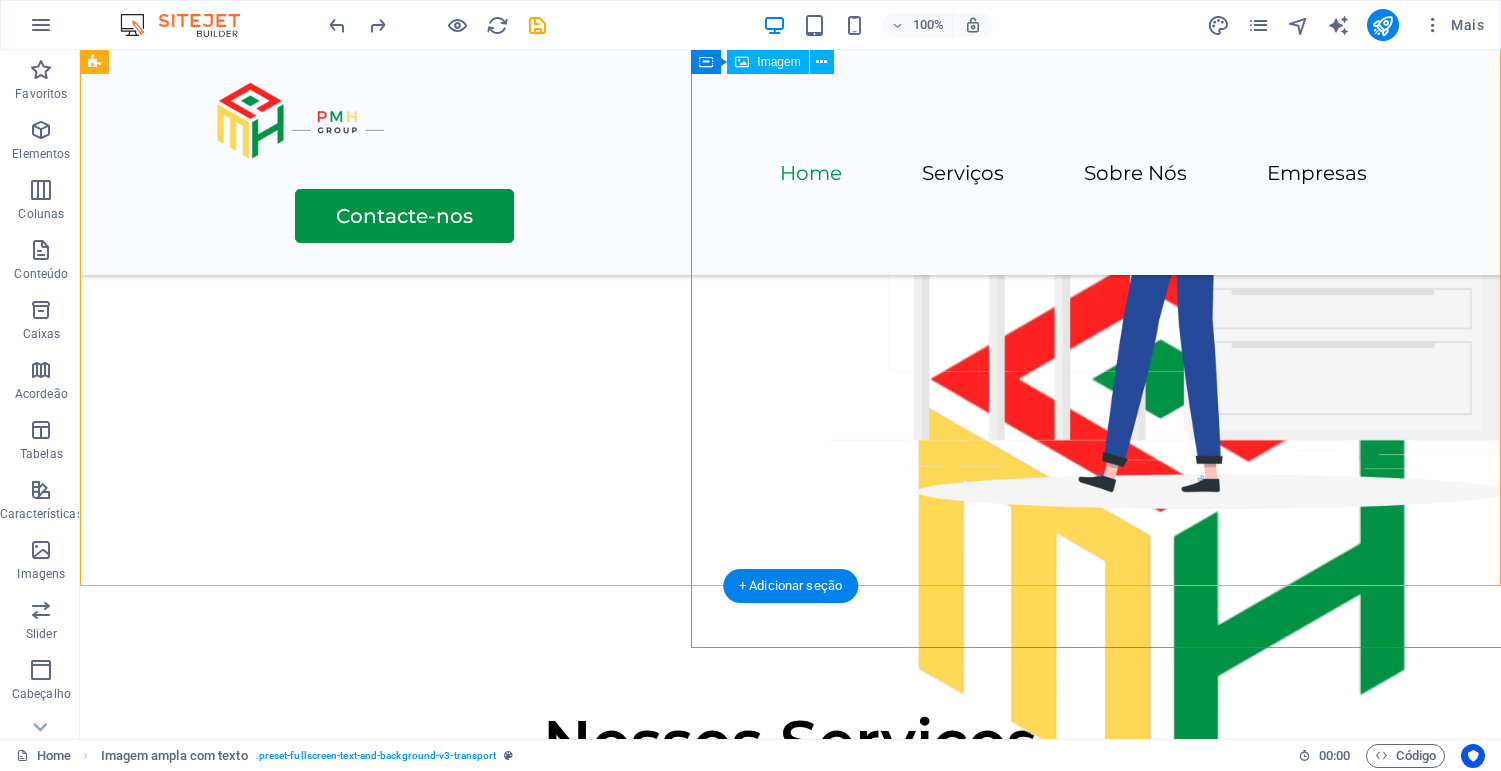 scroll, scrollTop: 0, scrollLeft: 0, axis: both 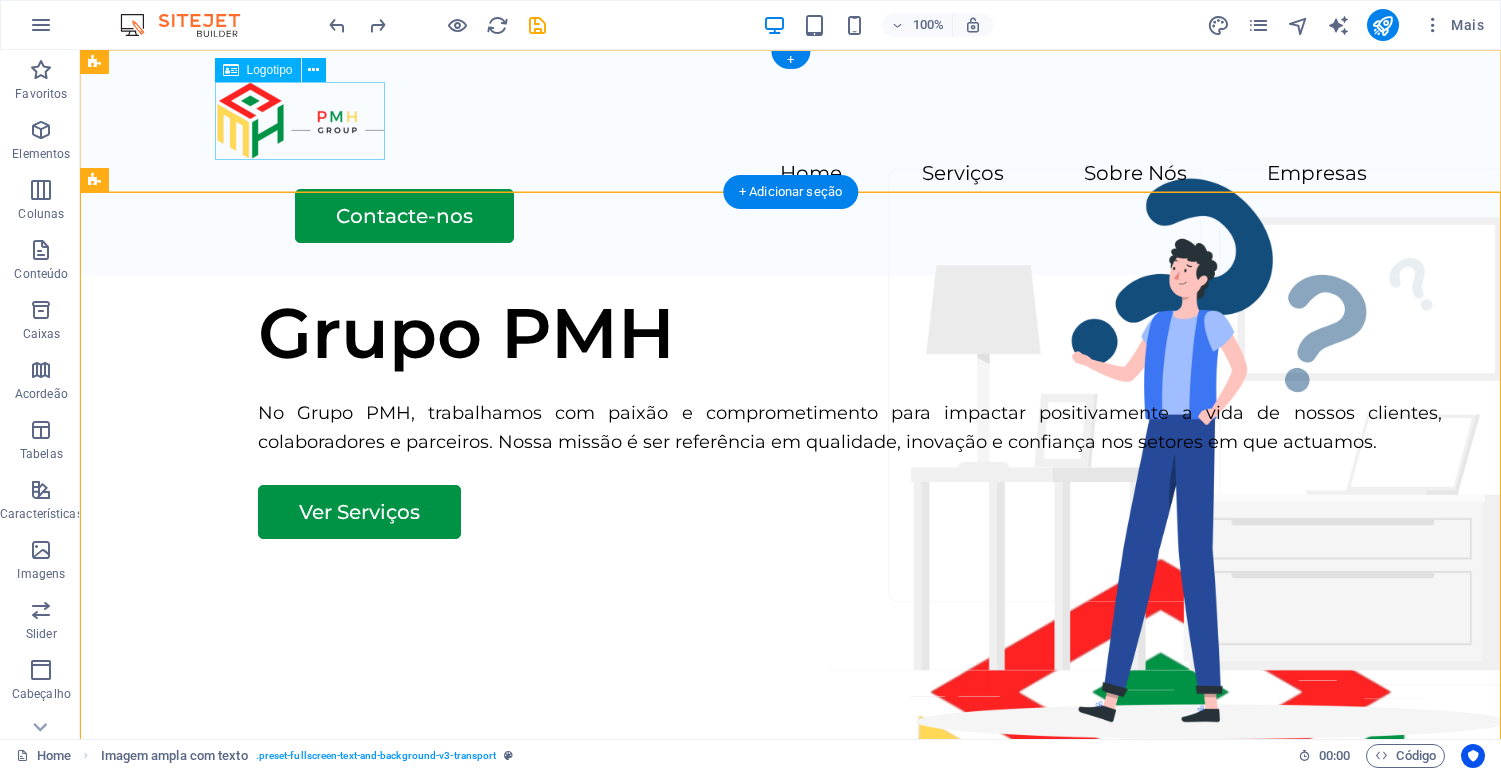 click at bounding box center (791, 121) 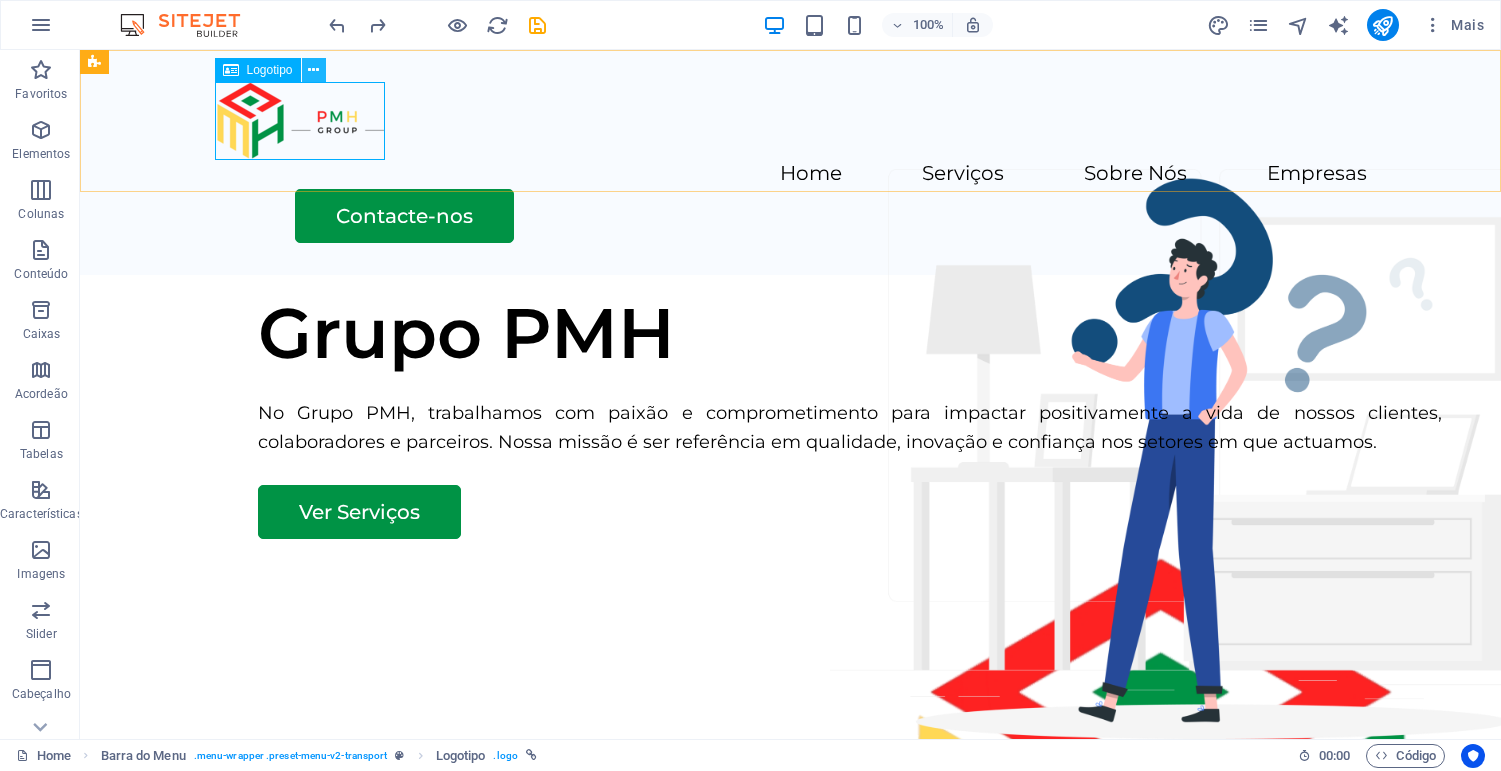 click at bounding box center [313, 70] 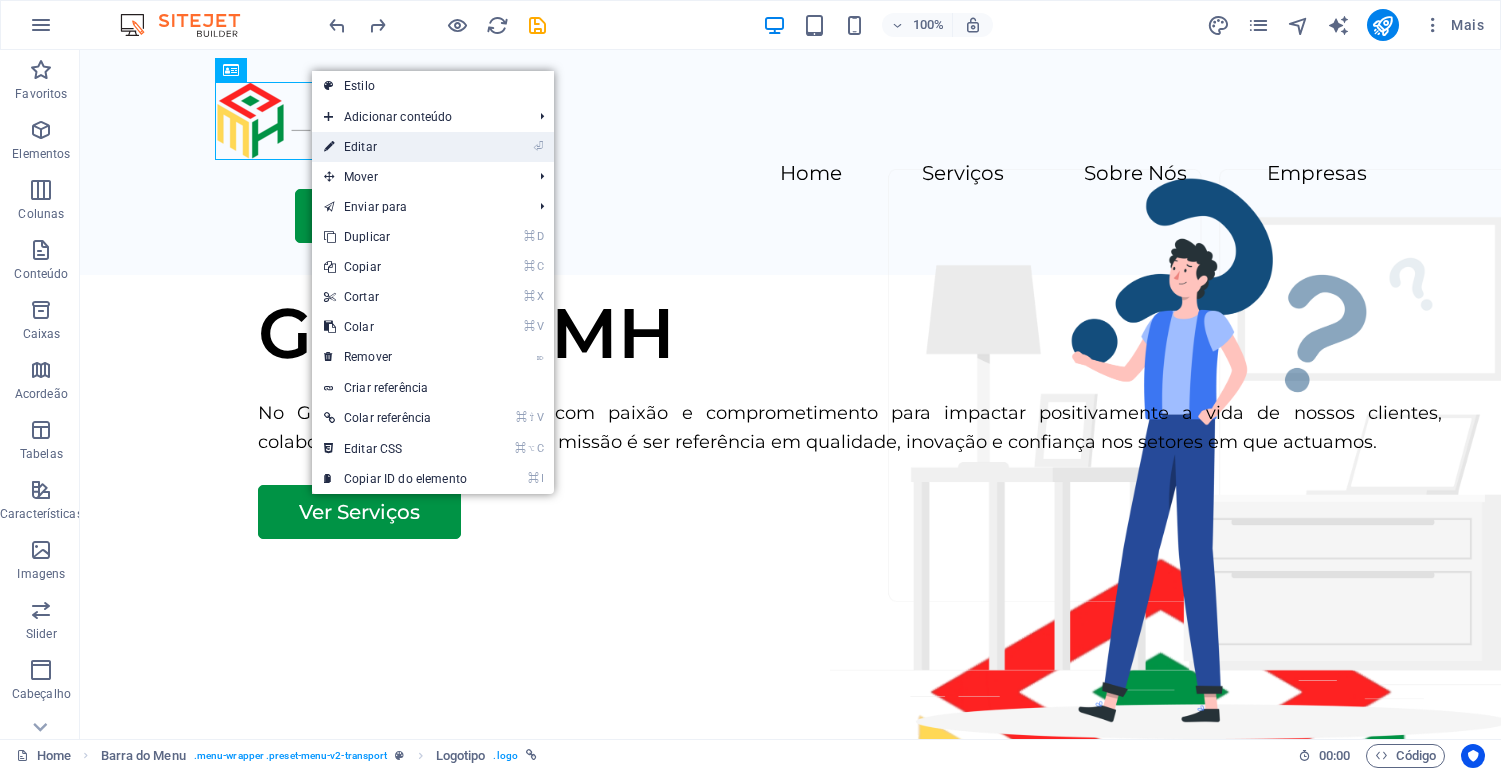 click on "⏎  Editar" at bounding box center [395, 147] 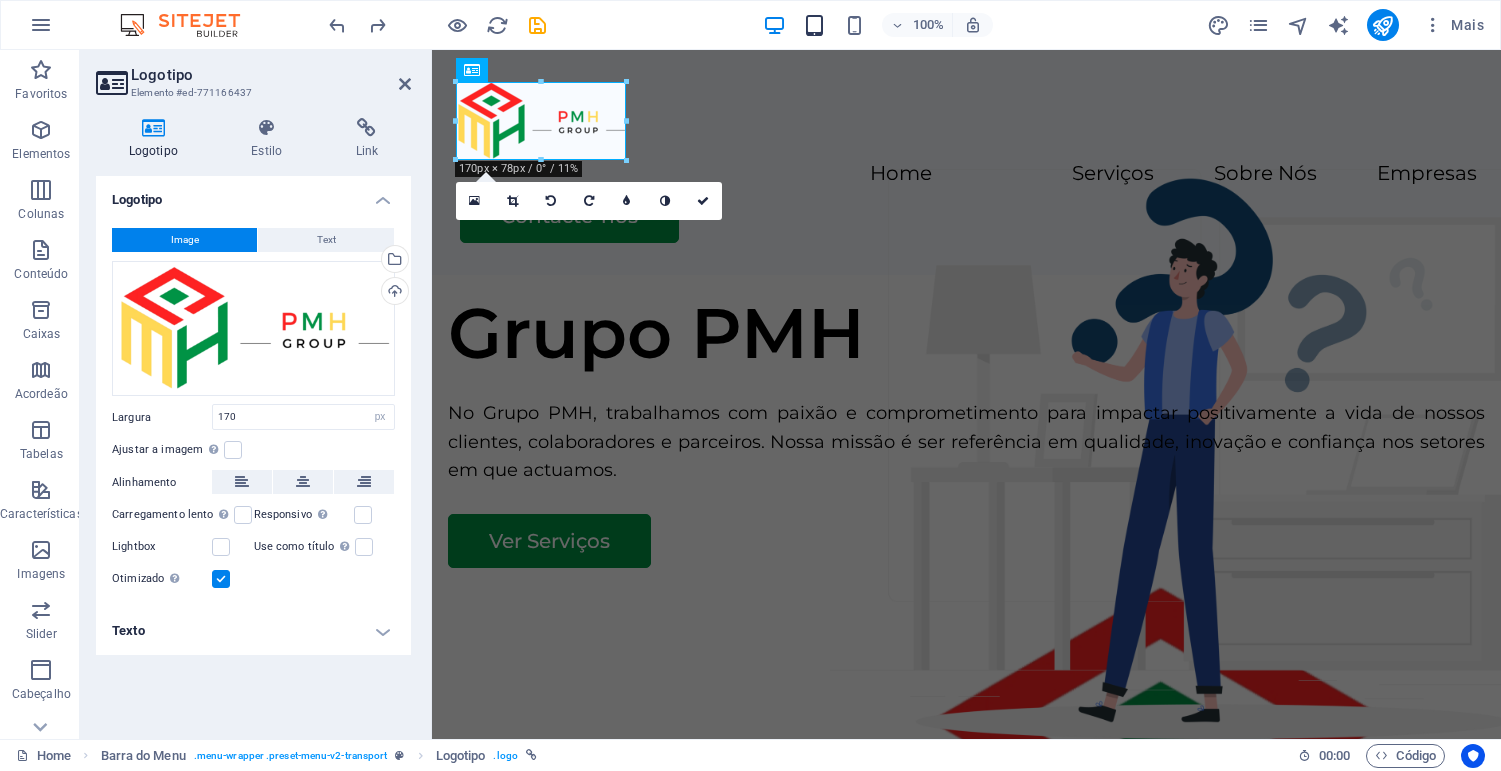click at bounding box center [814, 25] 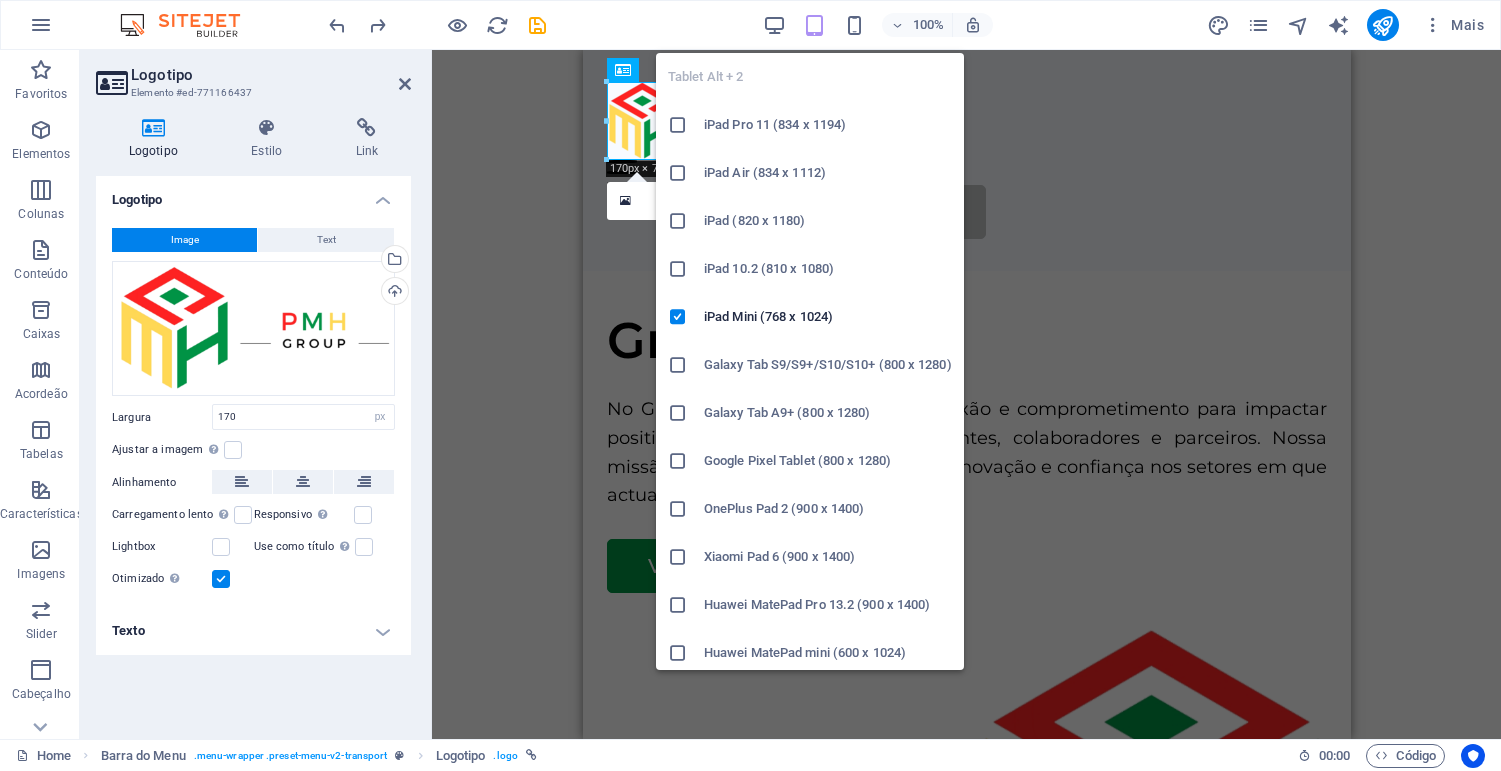 click at bounding box center (814, 25) 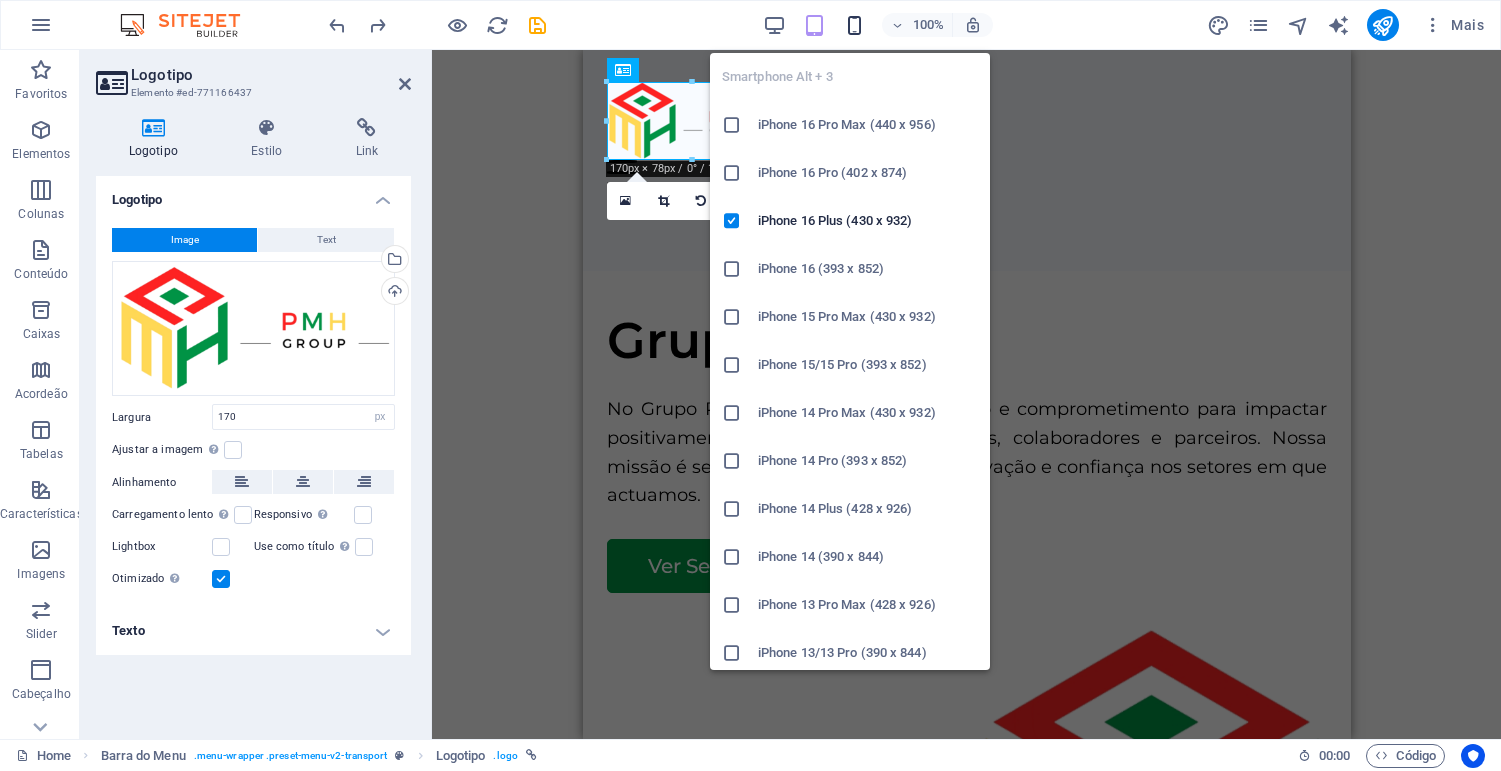 click at bounding box center (854, 25) 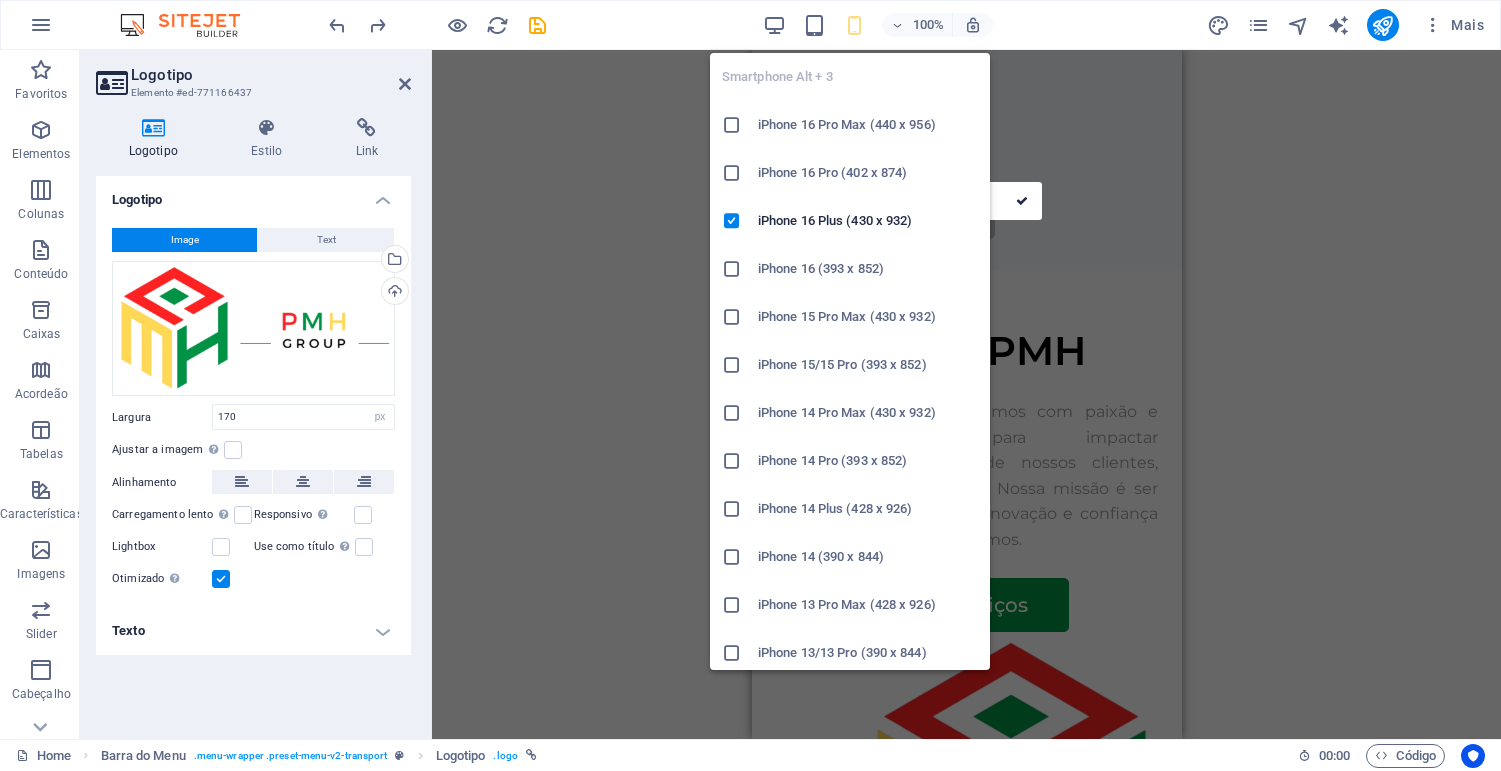 click at bounding box center [732, 125] 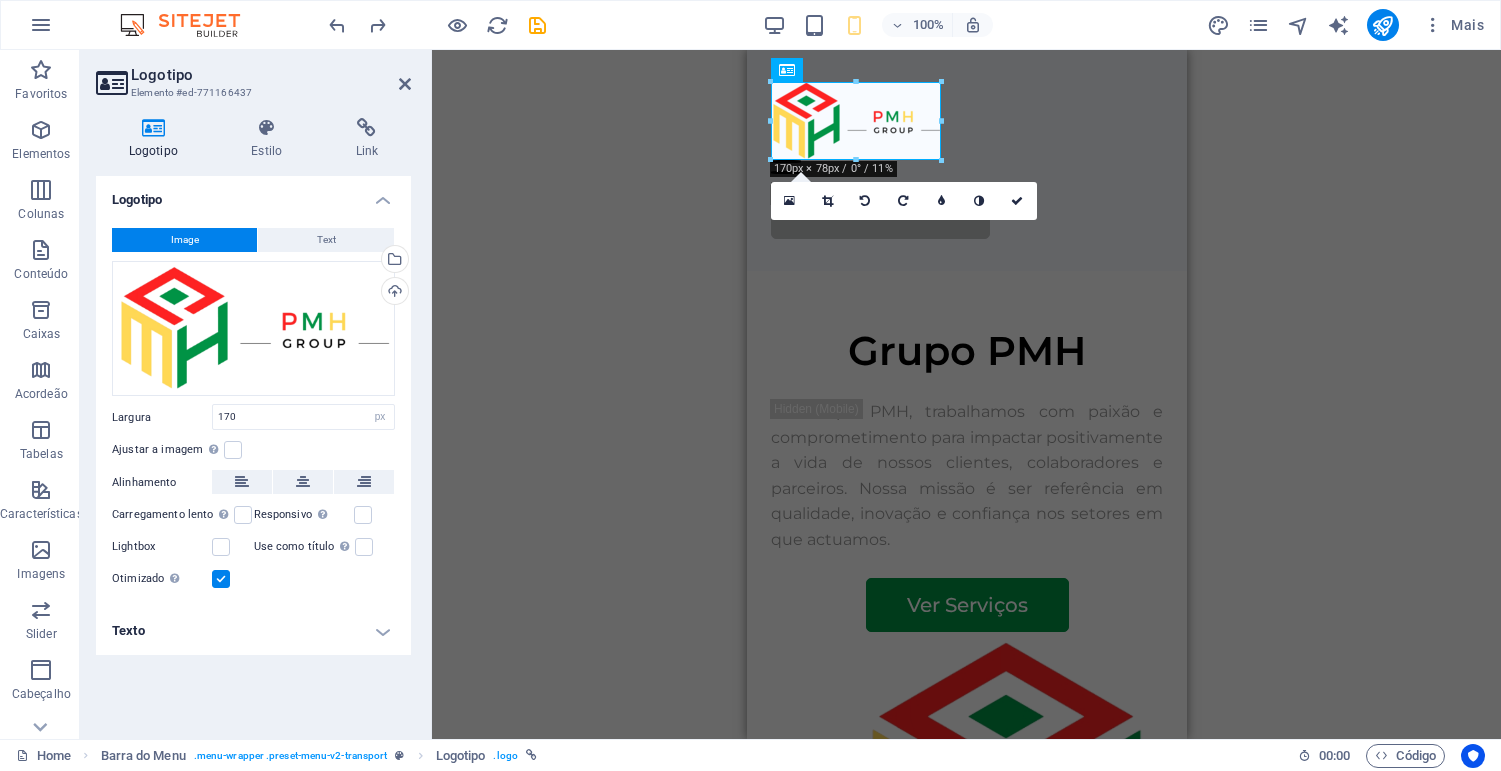 click on "Contêiner   H1   Imagem ampla com texto   Contêiner   Imagem ampla com texto   Contêiner   Imagem   Contêiner   Espaçador   Texto   Botão   Barra do Menu   Logotipo   Menu   Imagem   Contêiner   H2   Espaçador   Espaçador   Contêiner   Caixas   Imagem ampla com texto   Contêiner   H2   Contêiner   Espaçador   Texto   Botão   Contêiner   H2   Espaçador   Contêiner   Cartão   Contêiner   Imagem   Contêiner   Contêiner   Cartão   Contêiner   Contêiner   H4   Texto   Contêiner   Texto   Texto   Contêiner   H4   H4   Contêiner   Imagem   Contêiner   H2   Texto   Contêiner   H4   Contêiner   Imagem   Espaçador   Contêiner   Contêiner   Pré-definida   H2   Espaçador   Formulário de Contato   Entrada   Formulário de Contato   Formulário de Contato   Formulário   E-mail   Área de texto   Caixa de seleção   Captcha   Entrada   Entrada   Rodapé Thrud   Contêiner   Menu   Contêiner   Contêiner   Contêiner   Texto   Contêiner   Contêiner   Texto" at bounding box center (966, 394) 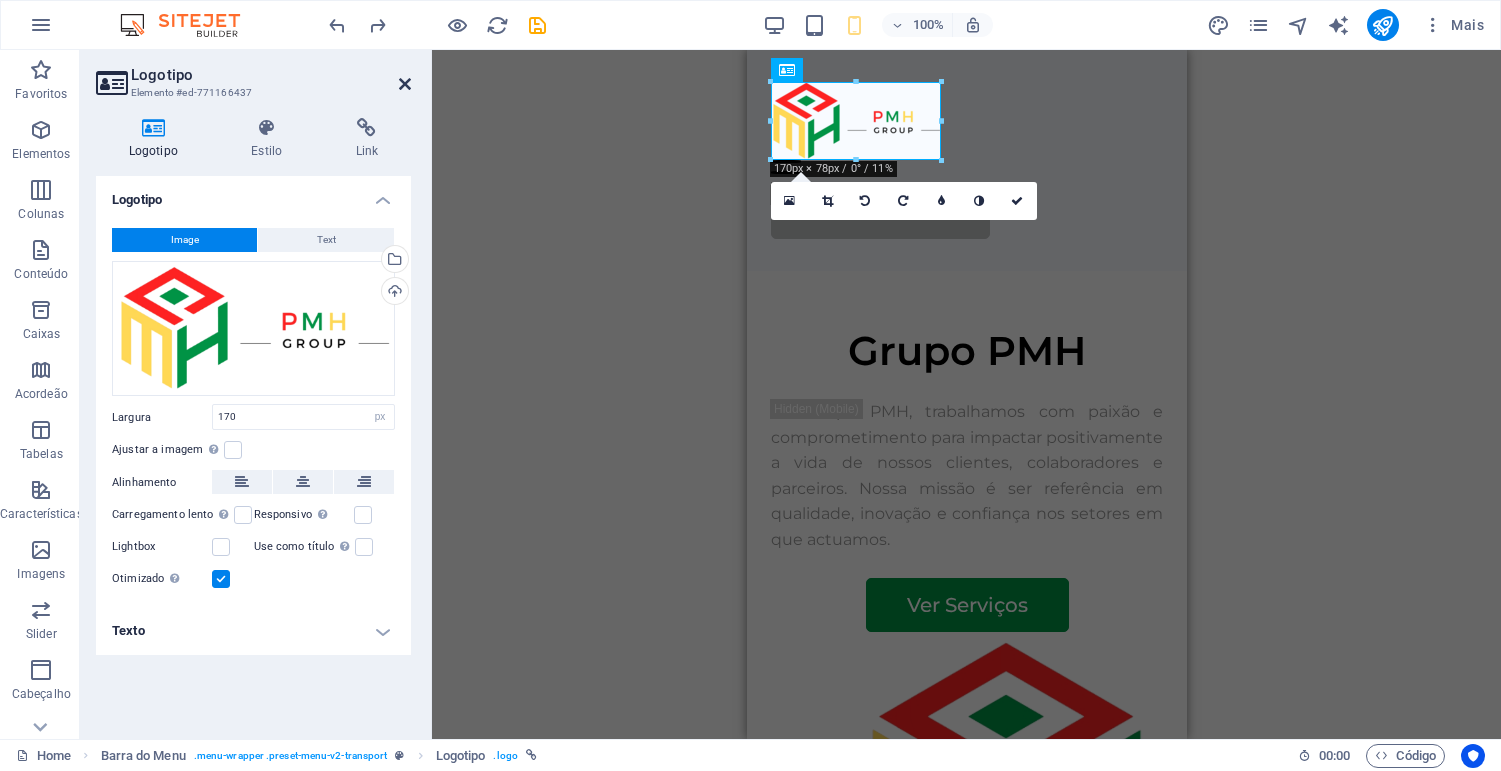 click at bounding box center (405, 84) 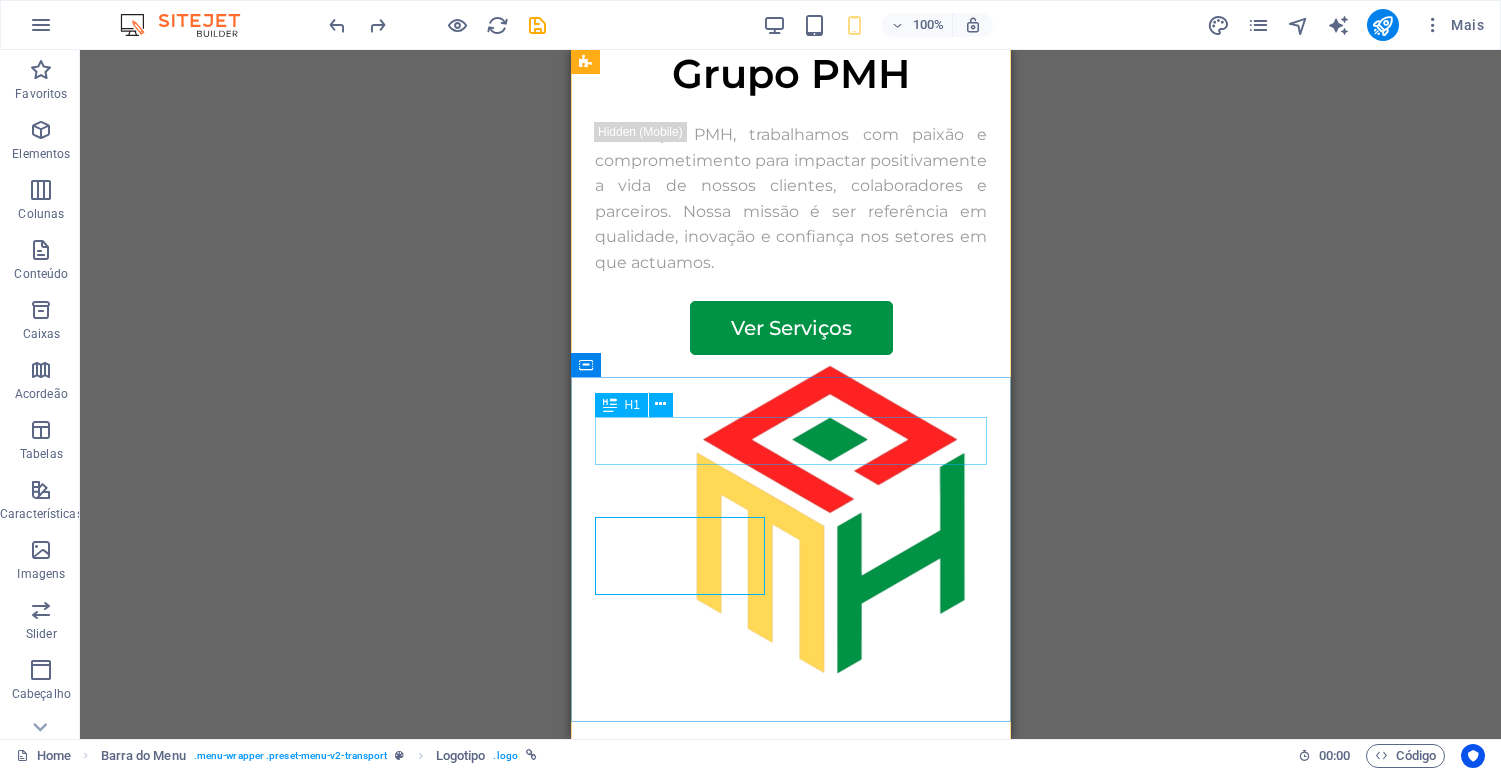 scroll, scrollTop: 0, scrollLeft: 0, axis: both 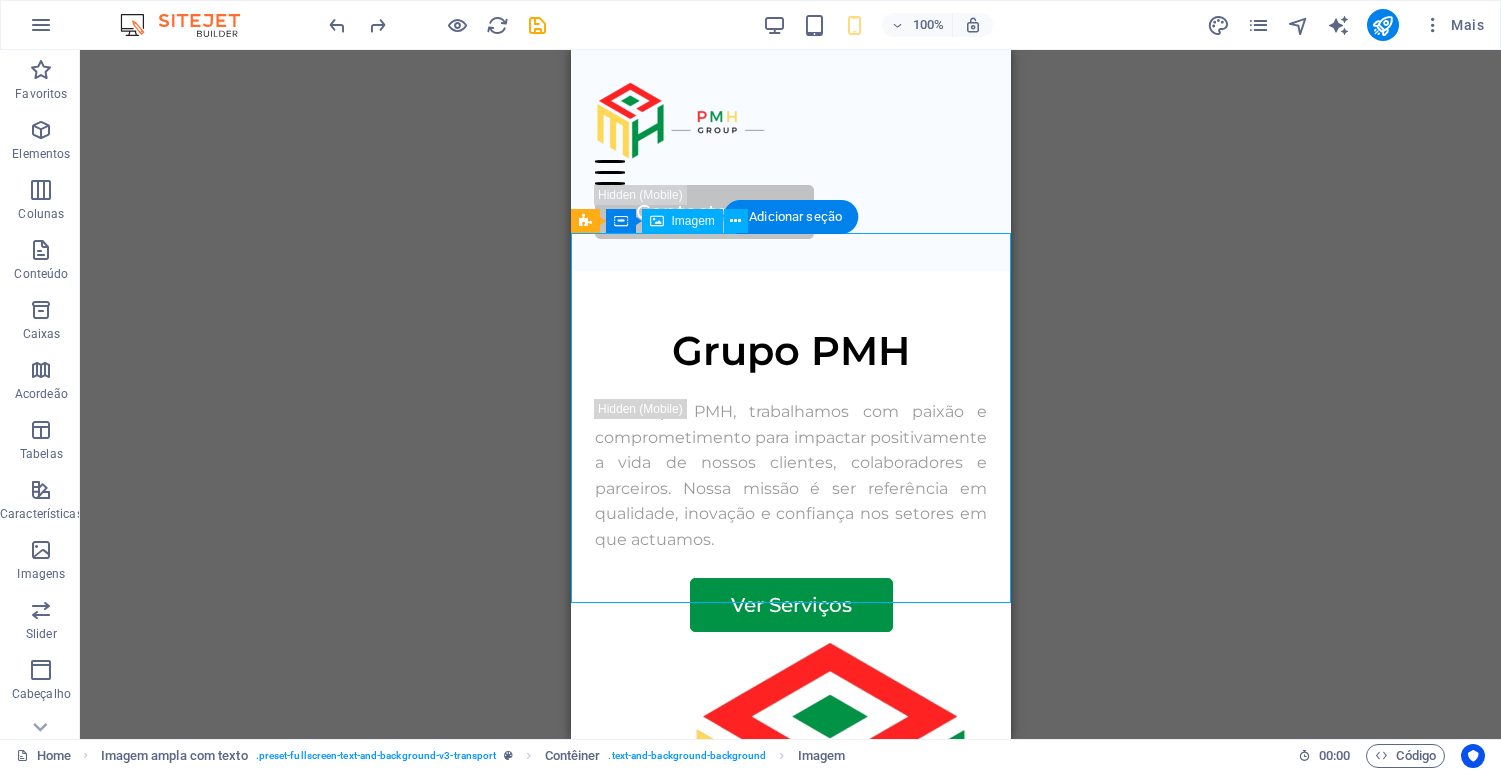 drag, startPoint x: 833, startPoint y: 431, endPoint x: 791, endPoint y: 431, distance: 42 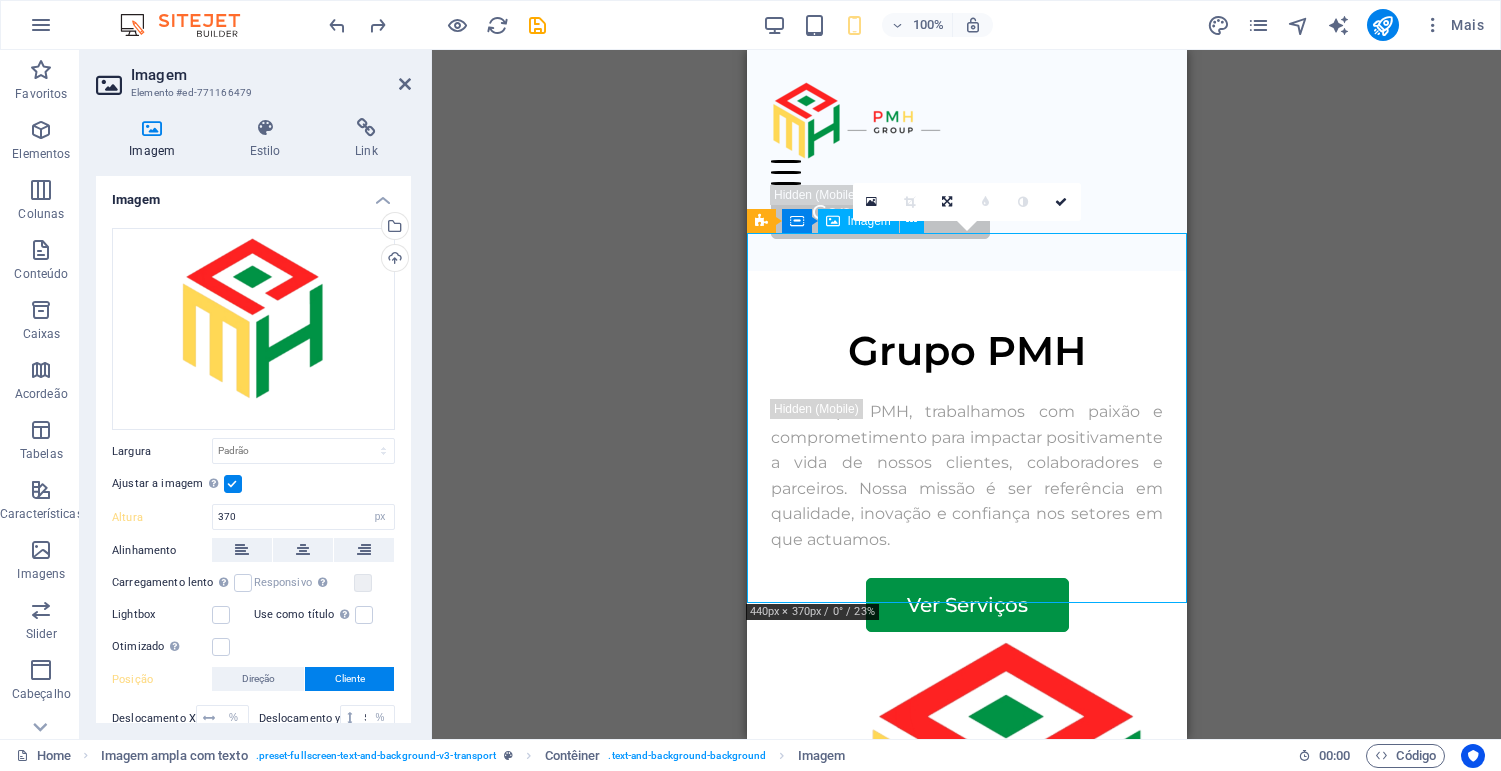 drag, startPoint x: 911, startPoint y: 402, endPoint x: 816, endPoint y: 404, distance: 95.02105 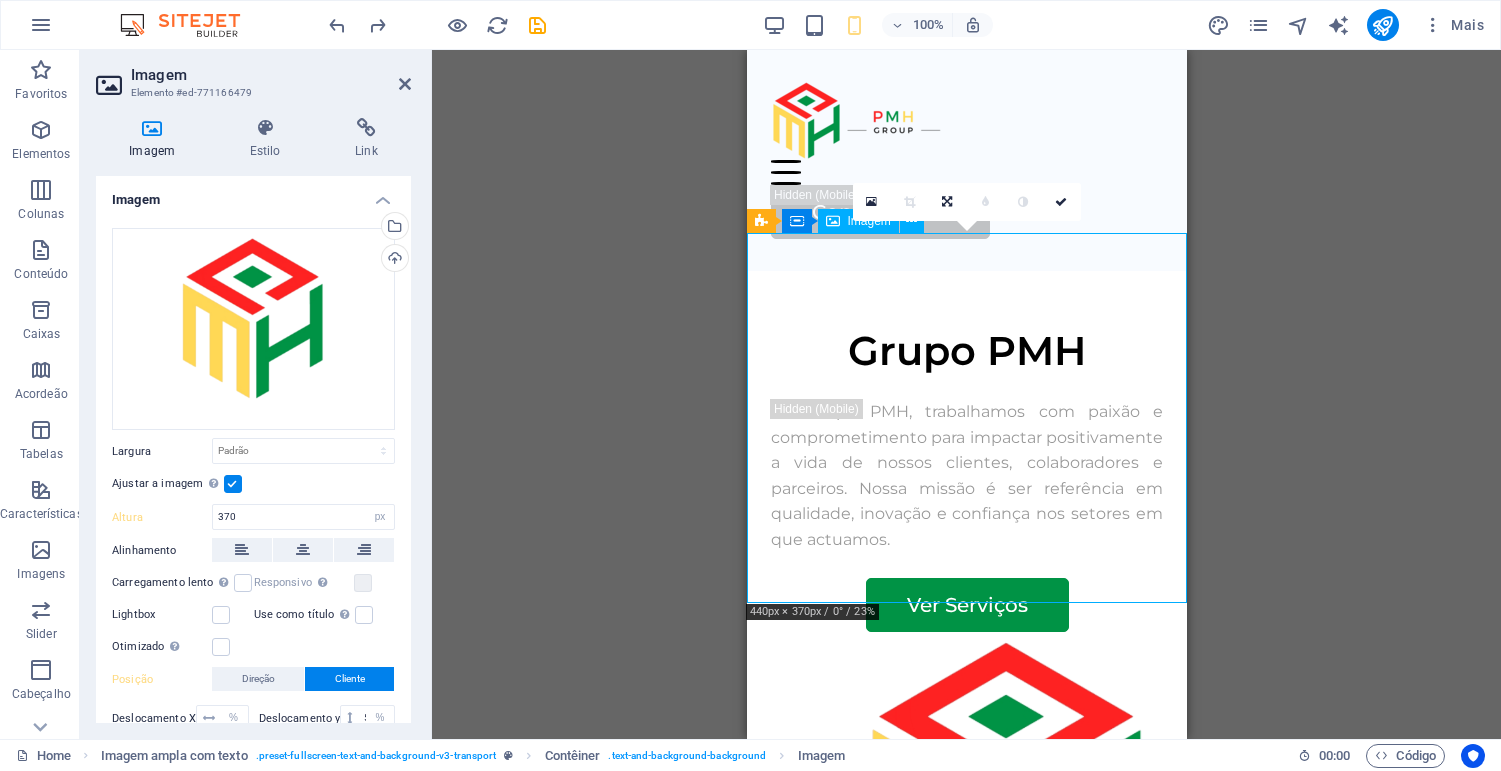 click at bounding box center [966, 817] 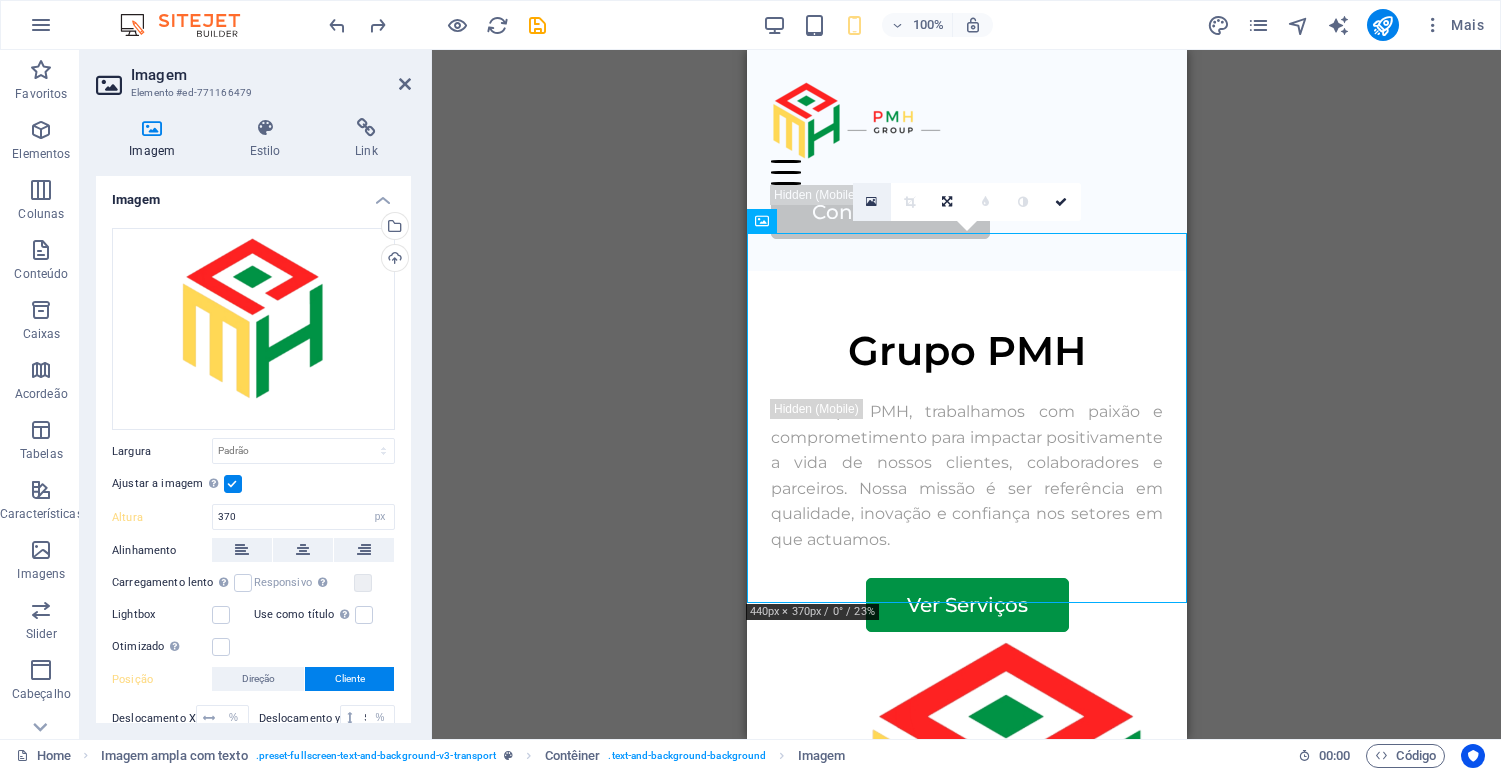 click at bounding box center [871, 202] 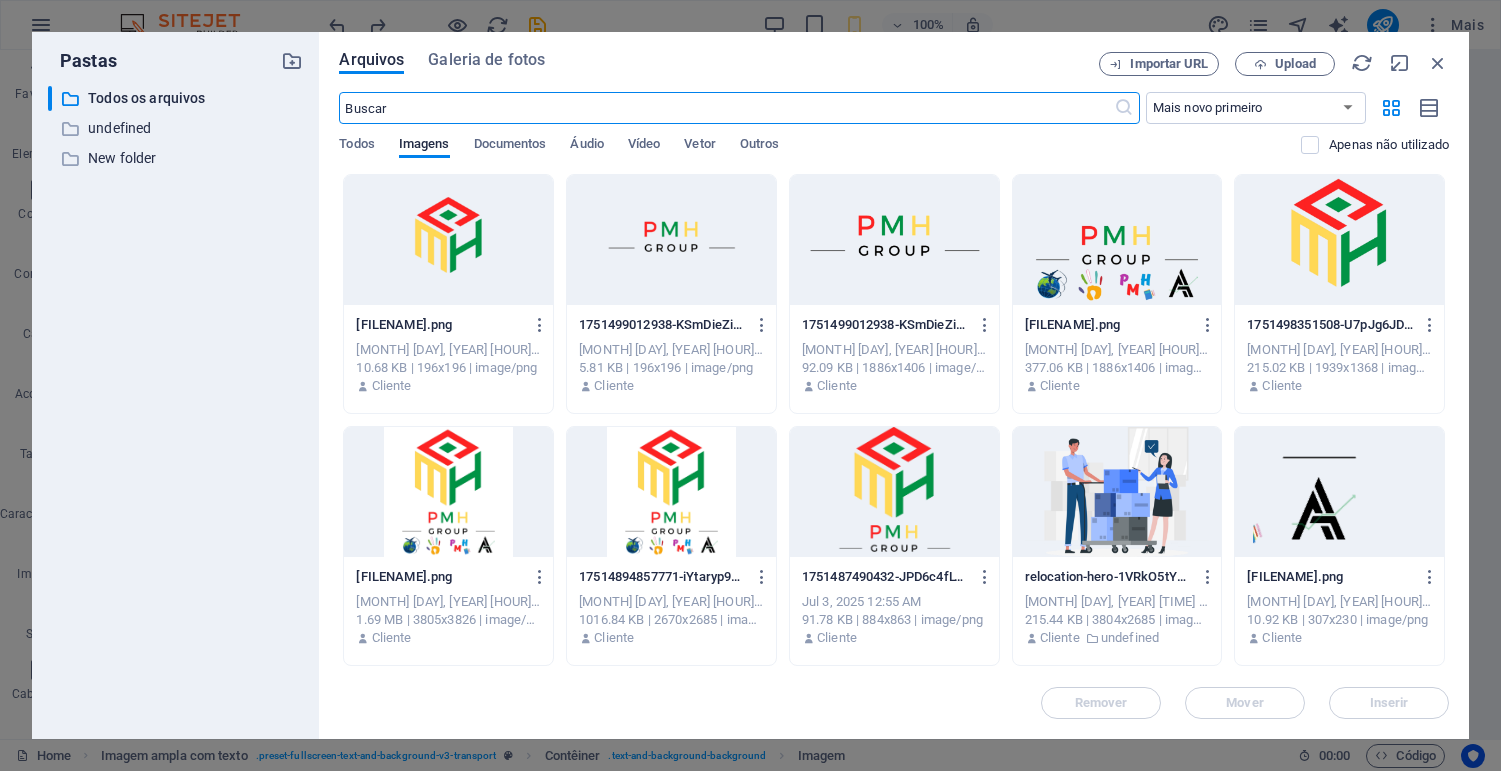 click at bounding box center [448, 240] 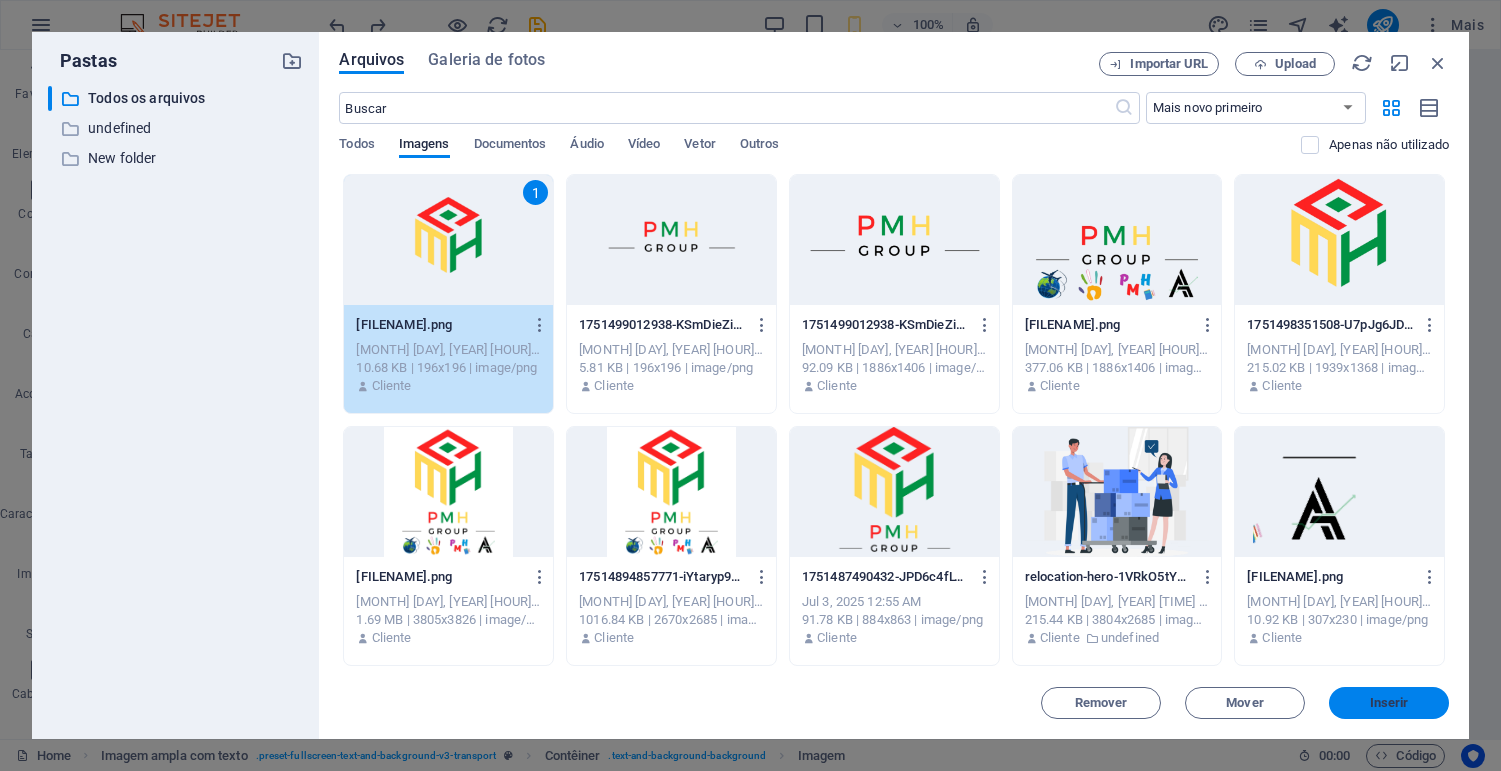click on "Inserir" at bounding box center [1389, 703] 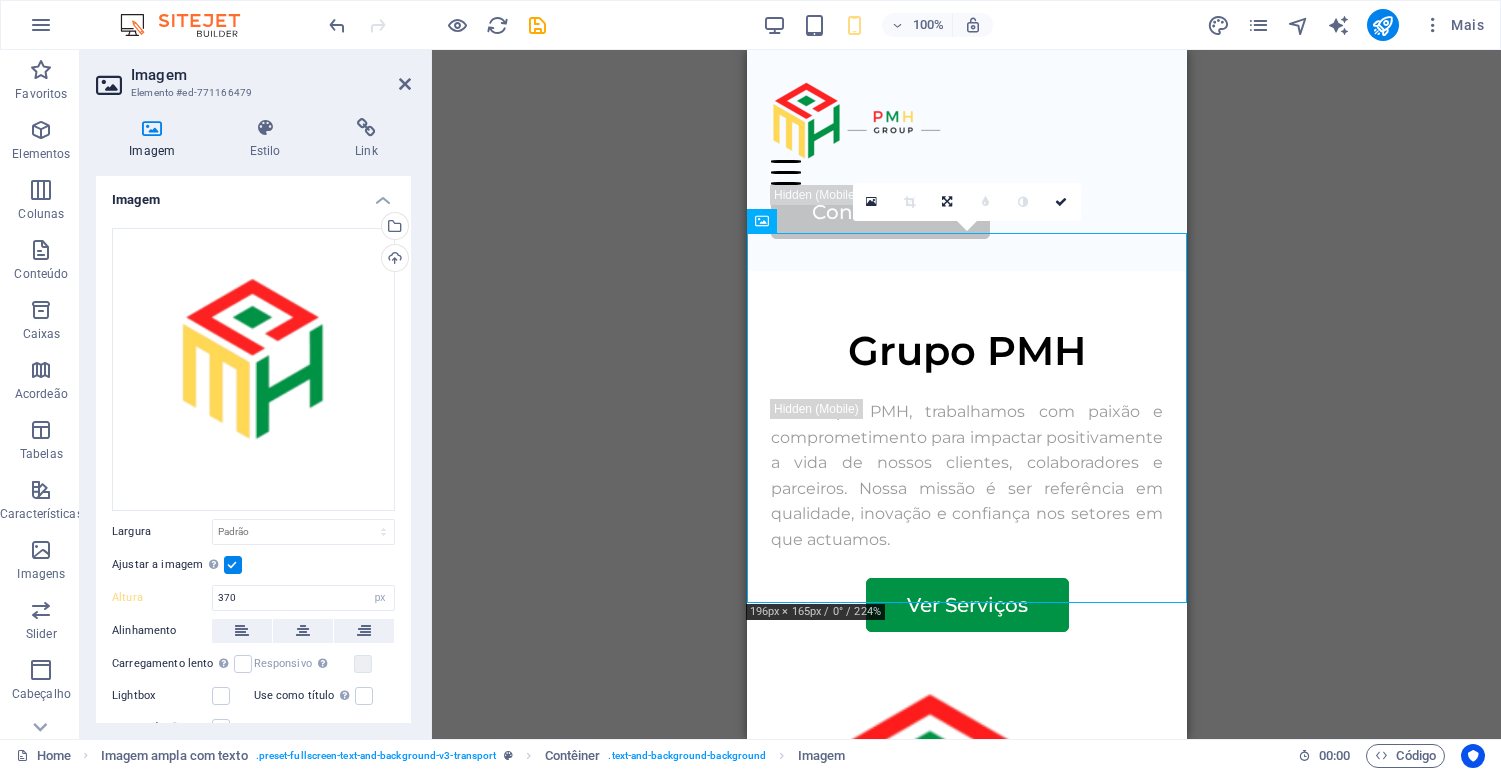 click at bounding box center [909, 202] 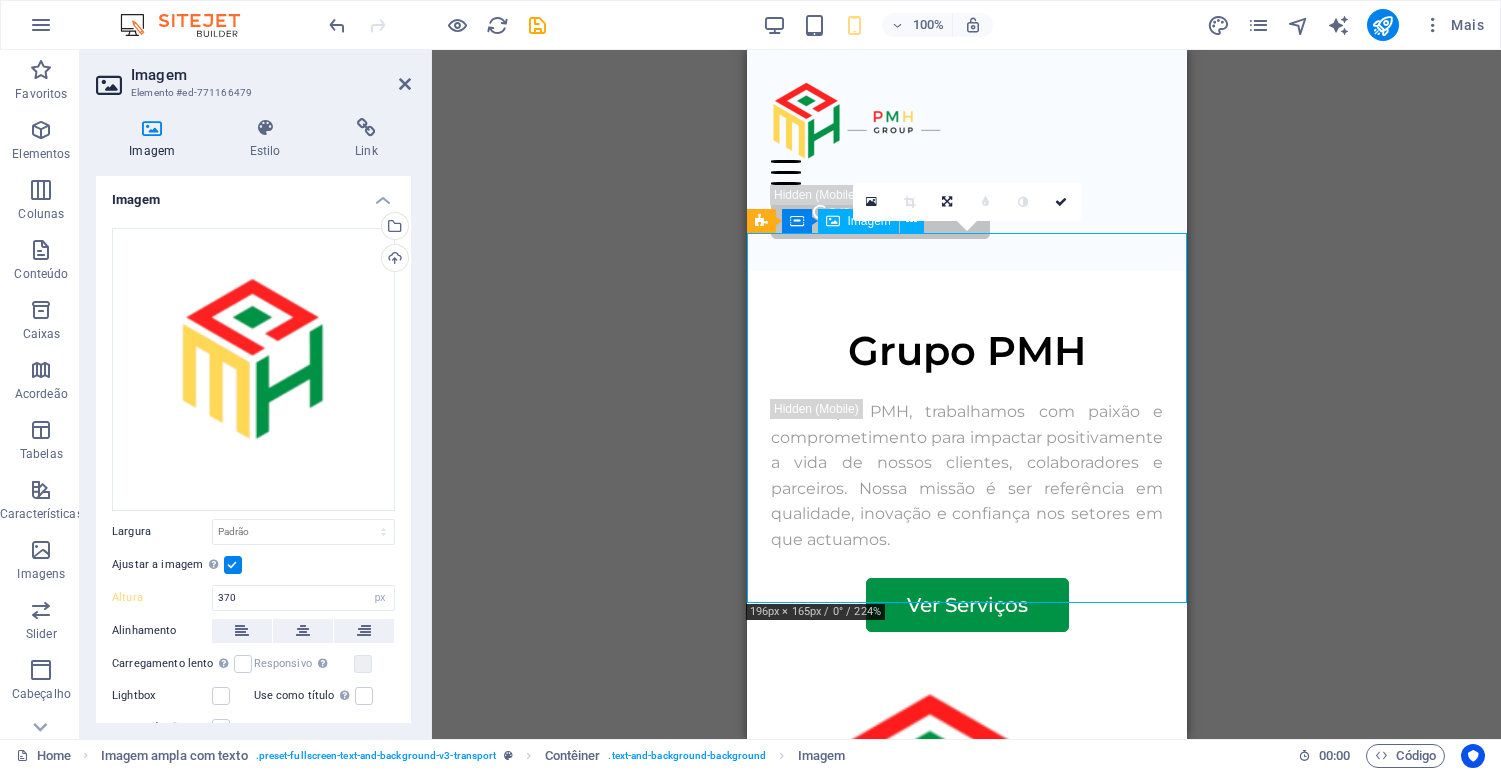 drag, startPoint x: 976, startPoint y: 330, endPoint x: 934, endPoint y: 330, distance: 42 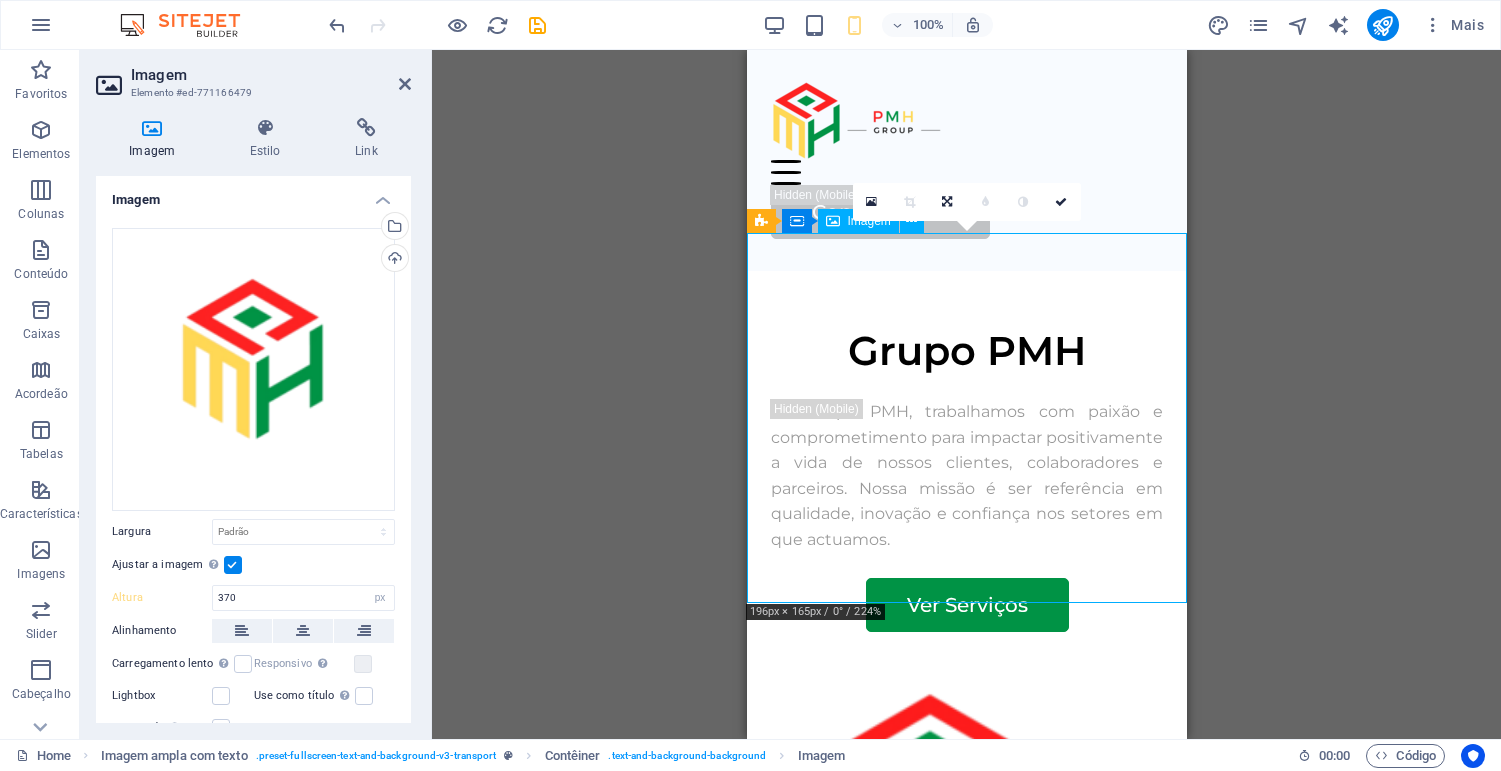 click at bounding box center (966, 817) 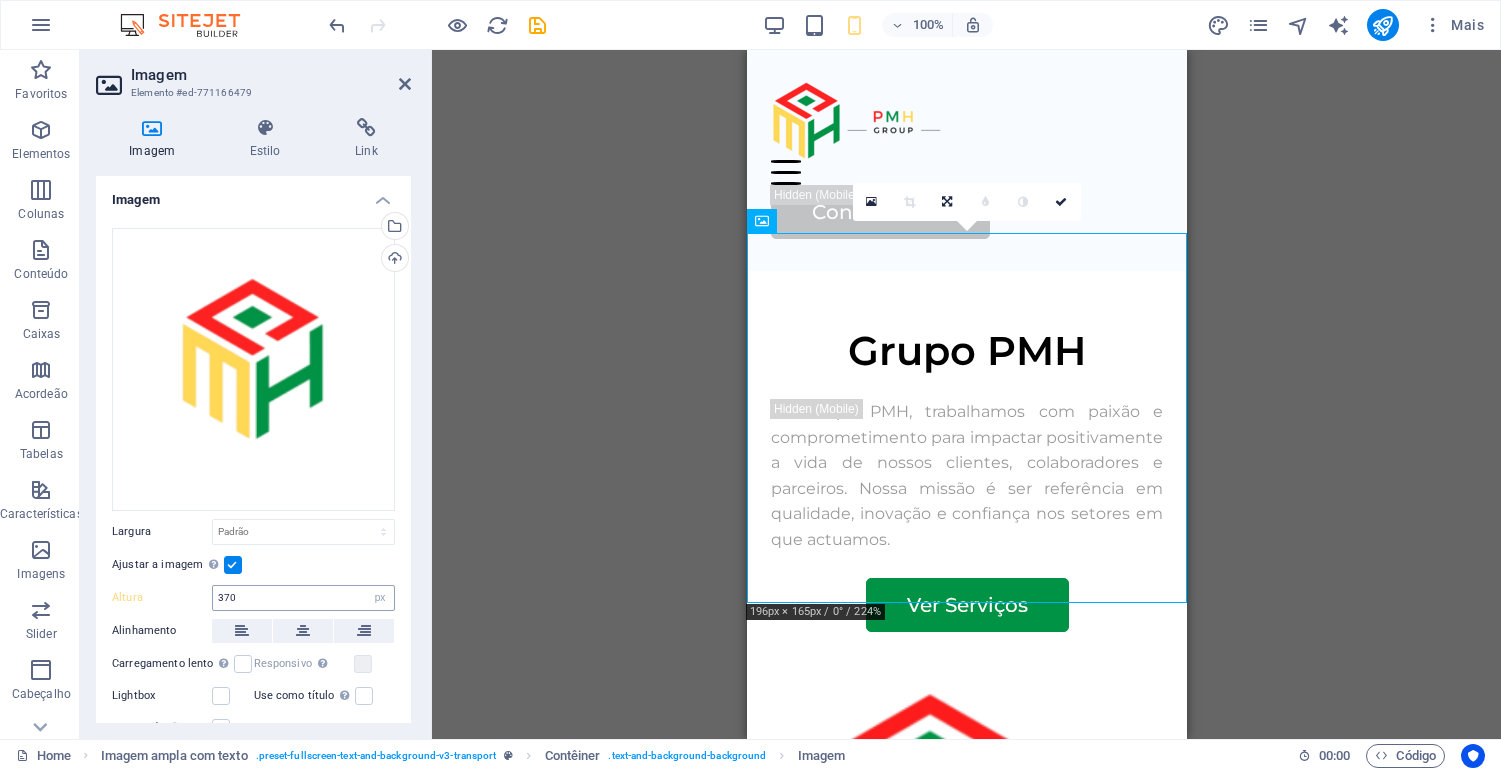 scroll, scrollTop: 74, scrollLeft: 0, axis: vertical 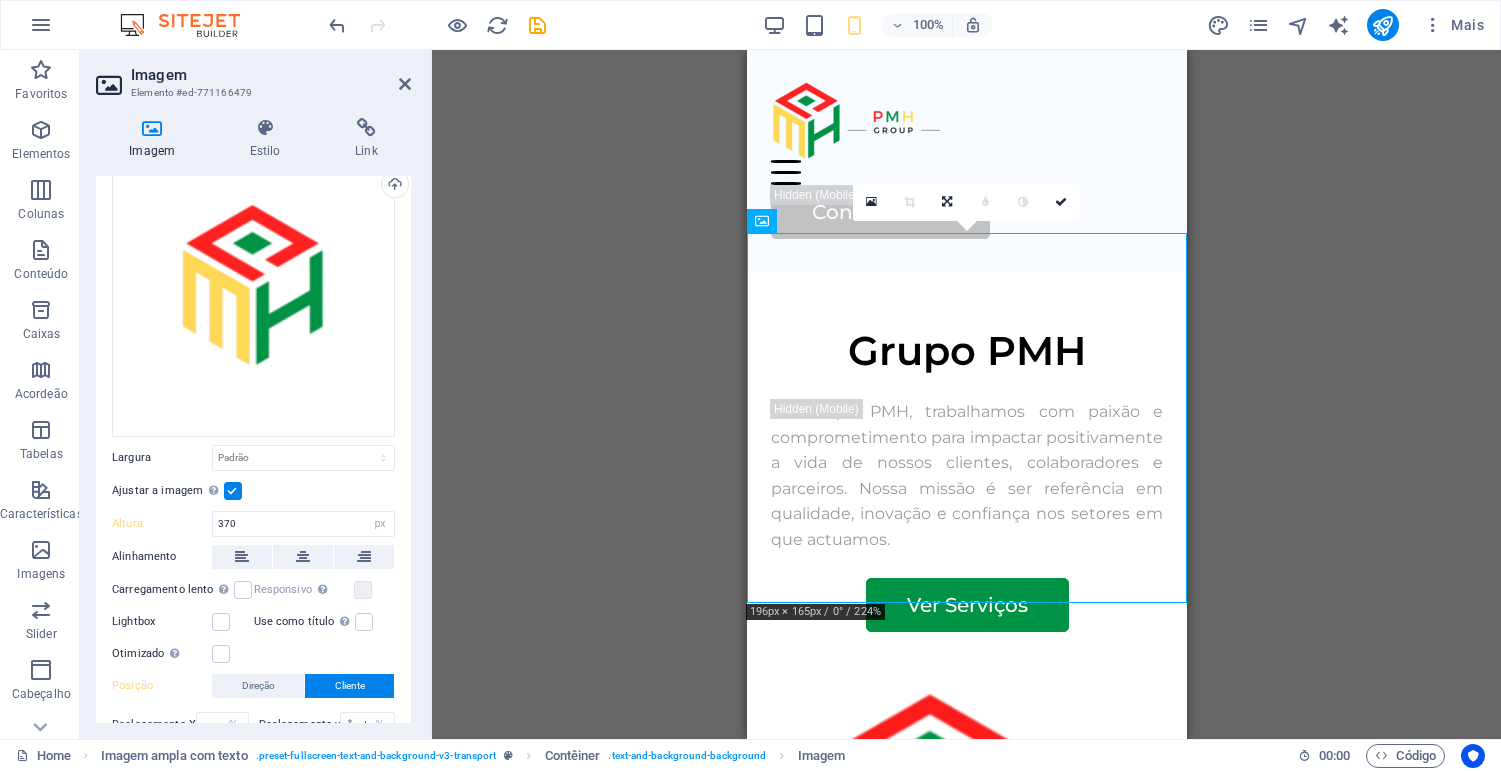 click on "Ajustar a imagem Ajustar a imagem automaticamente a uma largura e altura fixas" at bounding box center [253, 491] 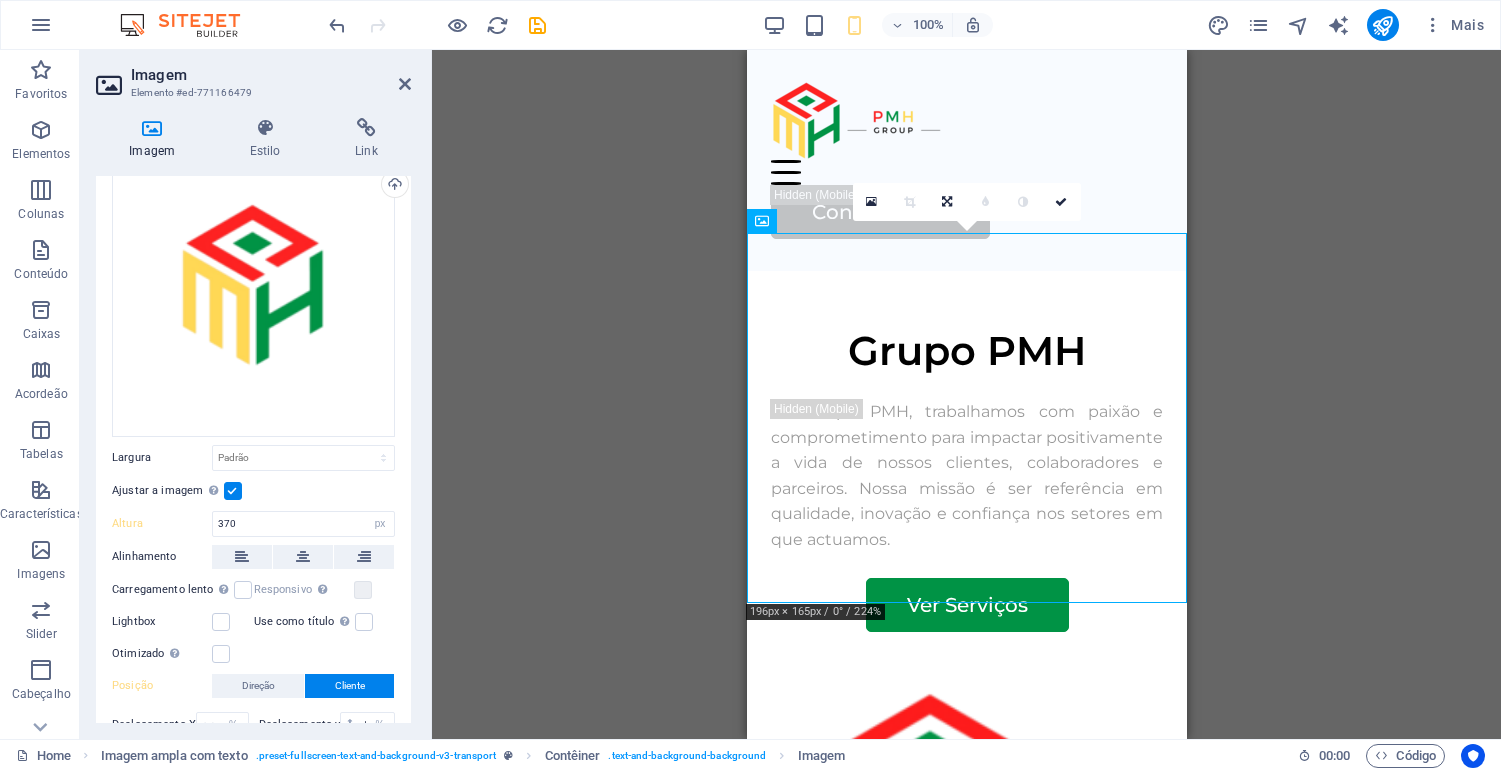 click at bounding box center [233, 491] 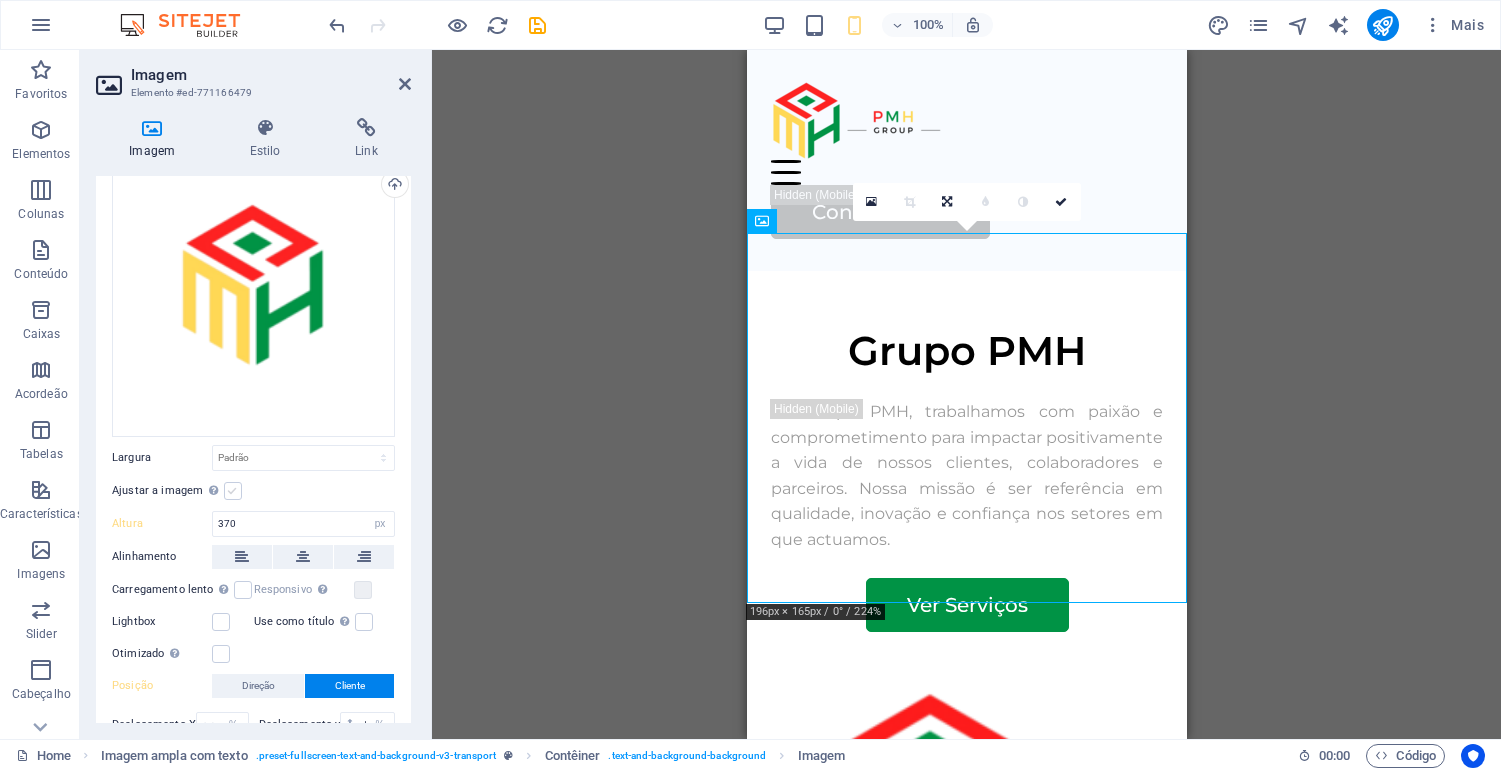 scroll, scrollTop: 0, scrollLeft: 0, axis: both 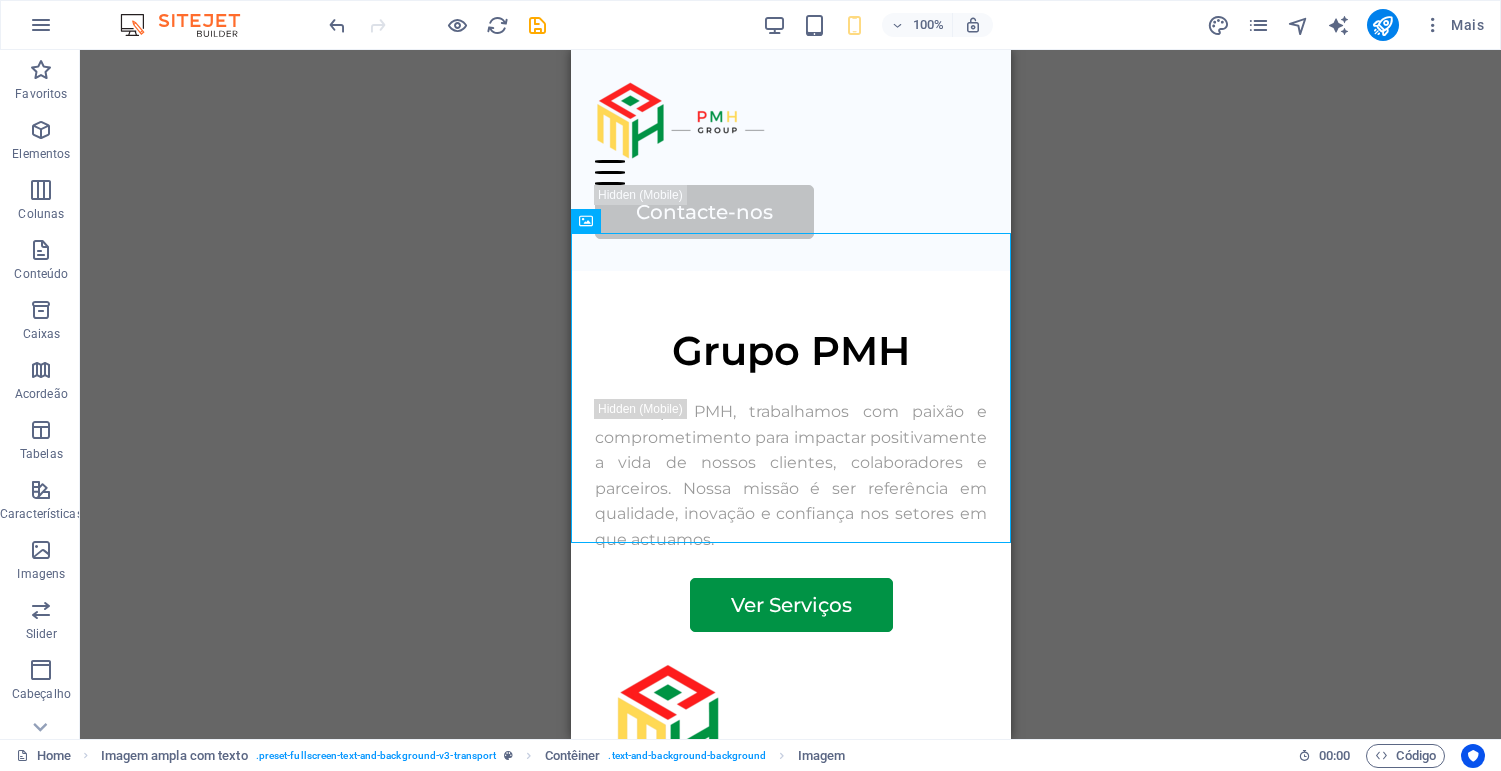 click on "H1 Imagem ampla com texto Contêiner Contêiner Imagem ampla com texto Imagem Imagem ampla com texto Contêiner Espaçador Texto Botão Barra do Menu Logotipo Menu Imagem Contêiner H2 Espaçador Espaçador Contêiner Caixas Imagem ampla com texto H2 Contêiner Espaçador Texto Botão Contêiner H2 Espaçador Contêiner Cartão Contêiner Imagem Contêiner Contêiner Contêiner Cartão Contêiner Contêiner H4 Texto Contêiner Texto Texto Contêiner H4 H4 Contêiner Imagem Contêiner H2 Texto Contêiner H4 Contêiner Imagem Espaçador Contêiner Contêiner Contêiner Pré-definida Contêiner H2 Espaçador Formulário de Contato Formulário Entrada Formulário de Contato Formulário de Contato Formulário E-mail Área de texto Captcha" at bounding box center [790, 394] 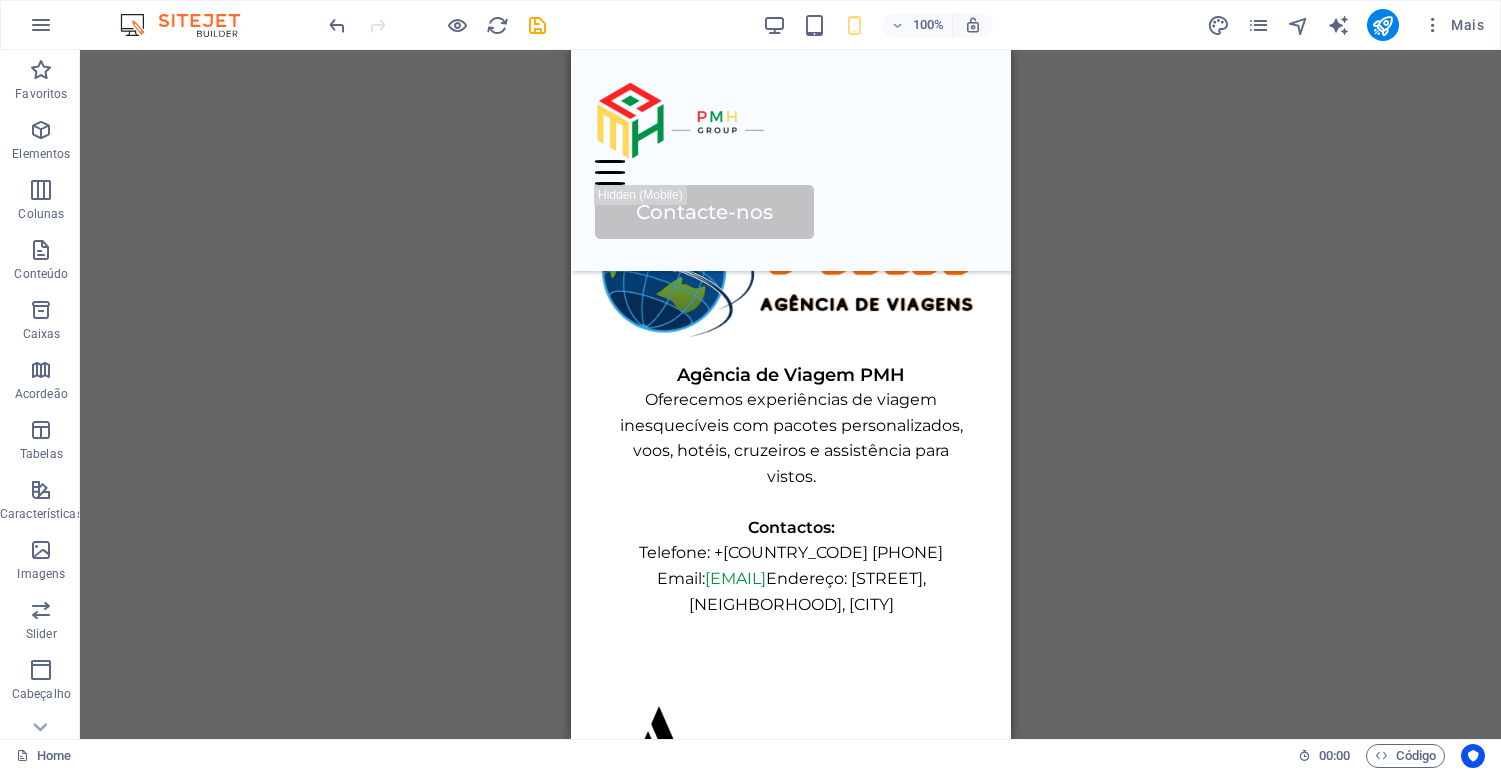 scroll, scrollTop: 3229, scrollLeft: 0, axis: vertical 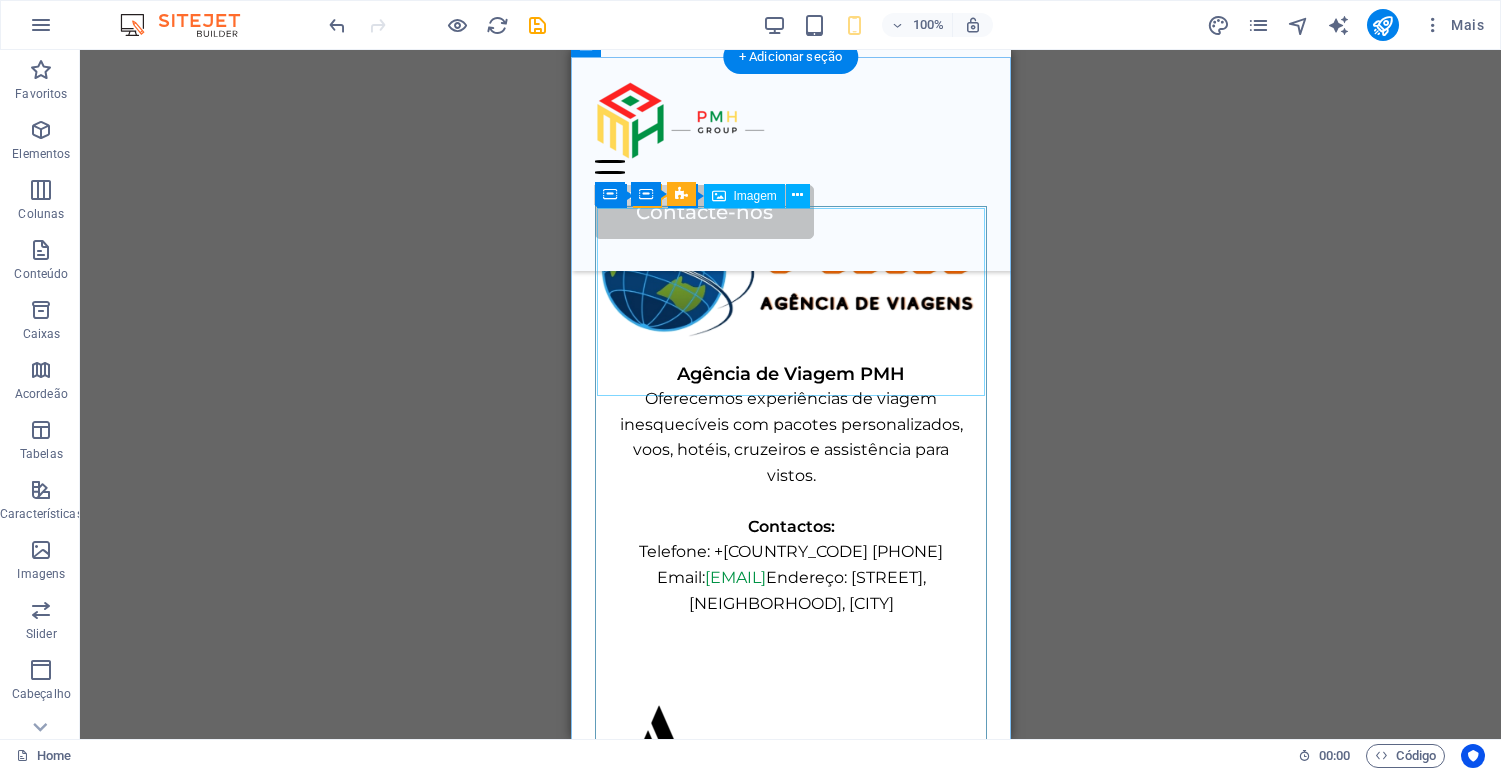 click at bounding box center [790, 253] 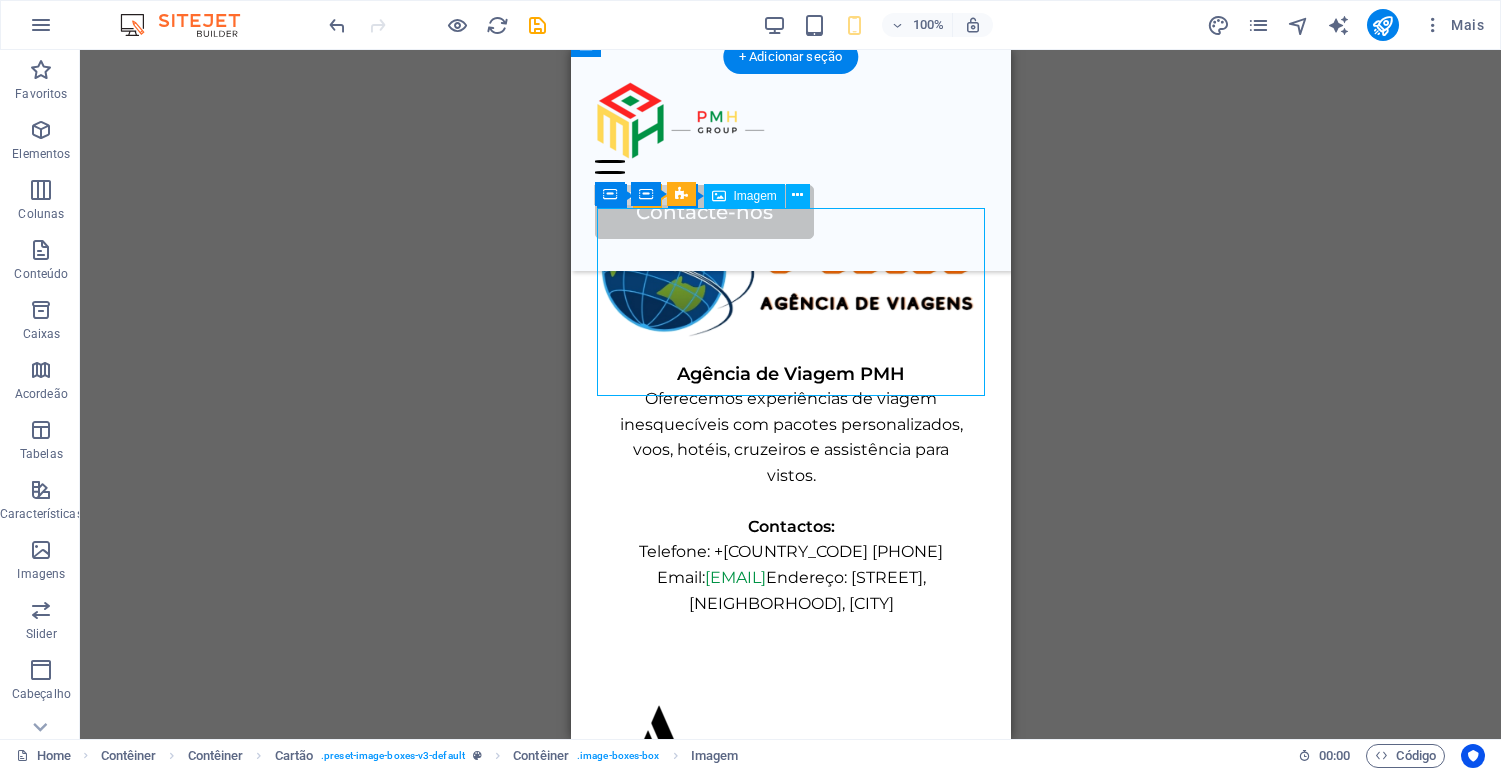 click at bounding box center [790, 253] 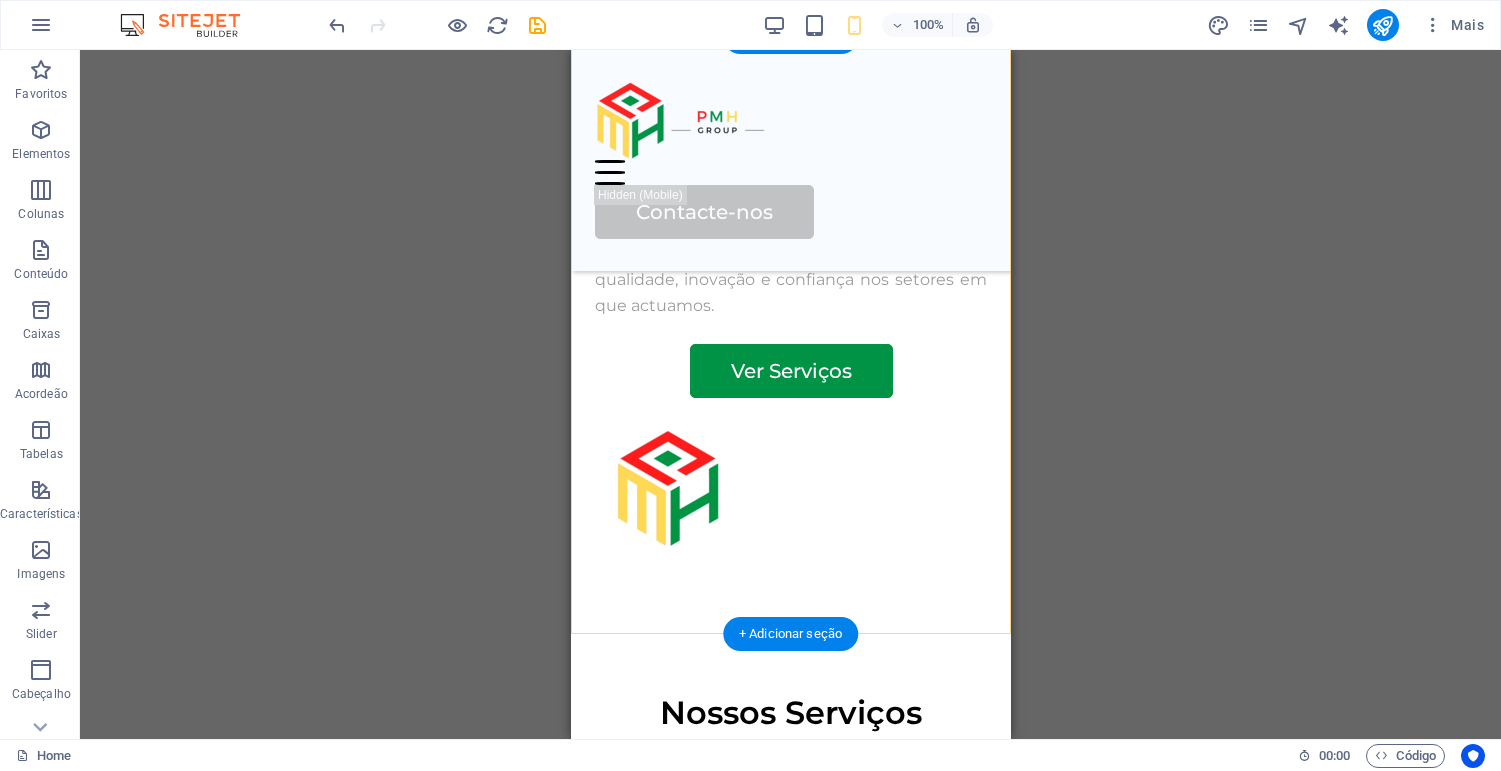 scroll, scrollTop: 0, scrollLeft: 0, axis: both 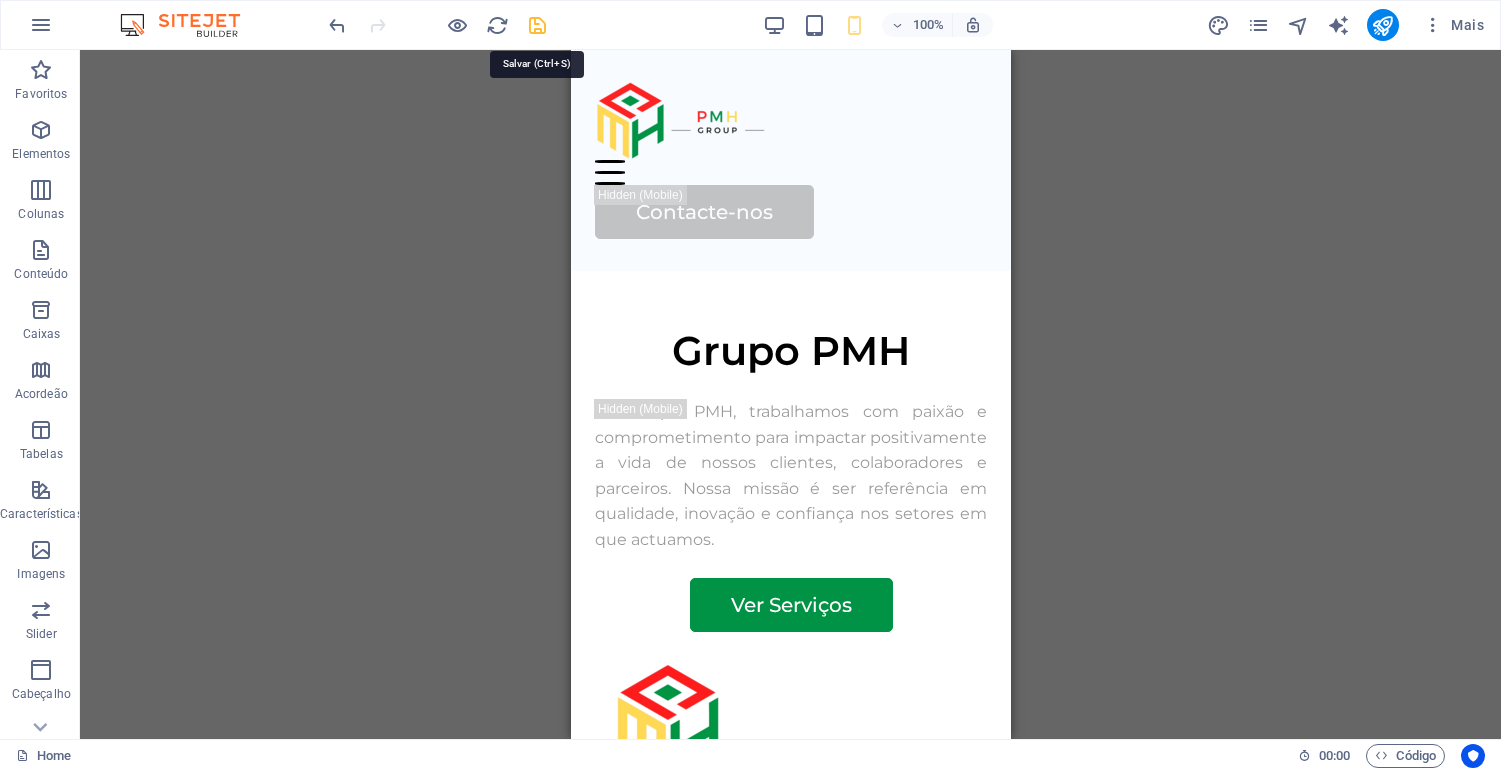 click at bounding box center (537, 25) 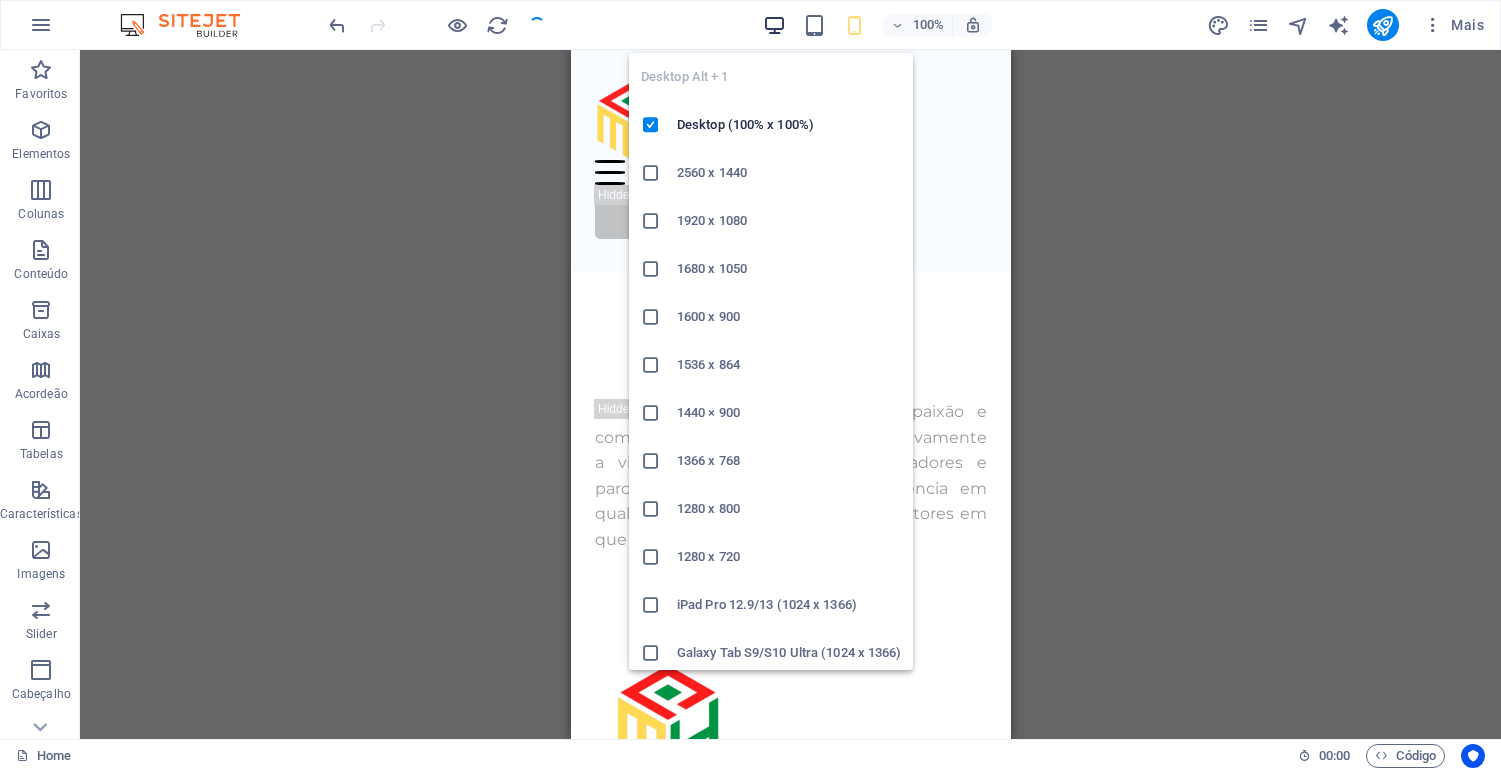 click at bounding box center (774, 25) 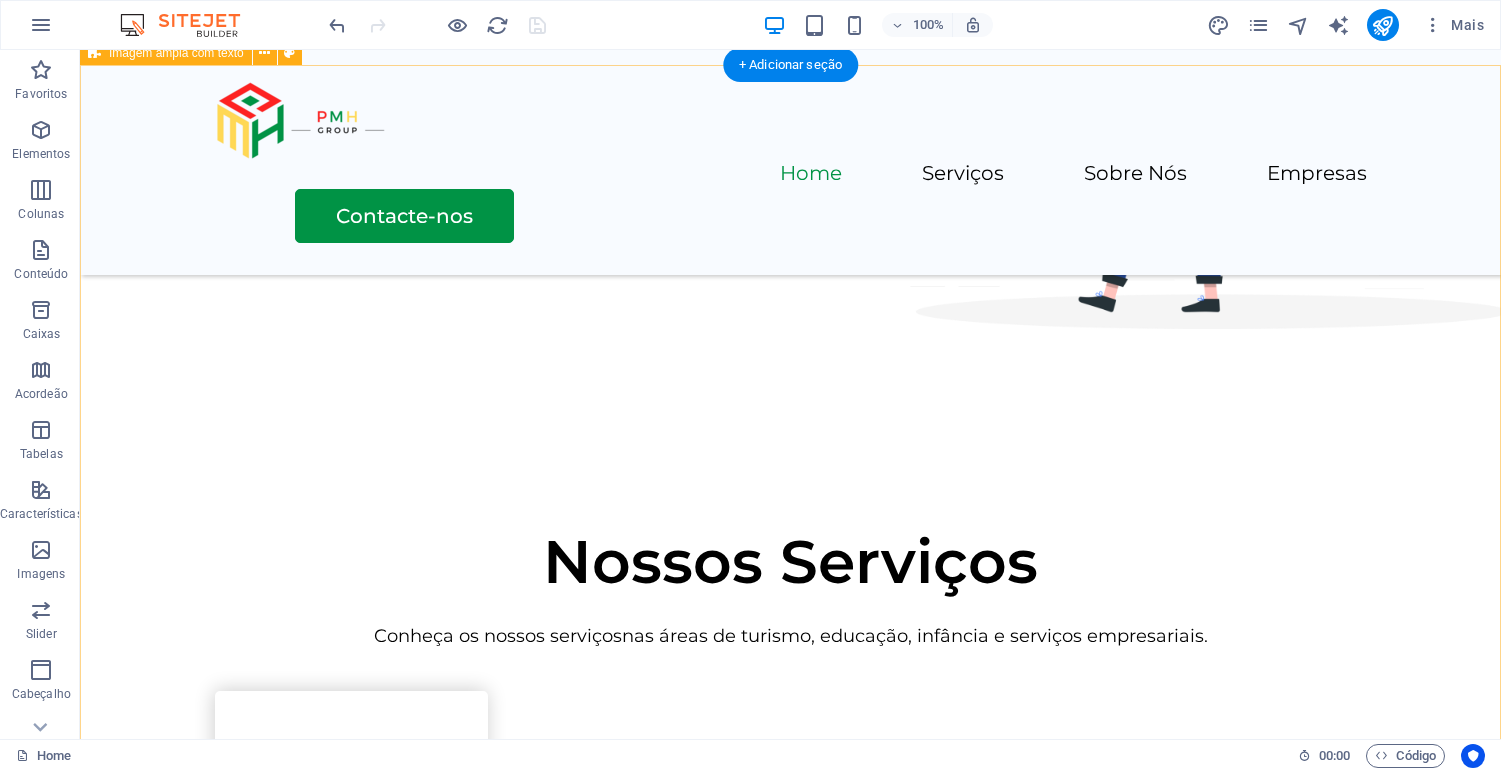 scroll, scrollTop: 0, scrollLeft: 0, axis: both 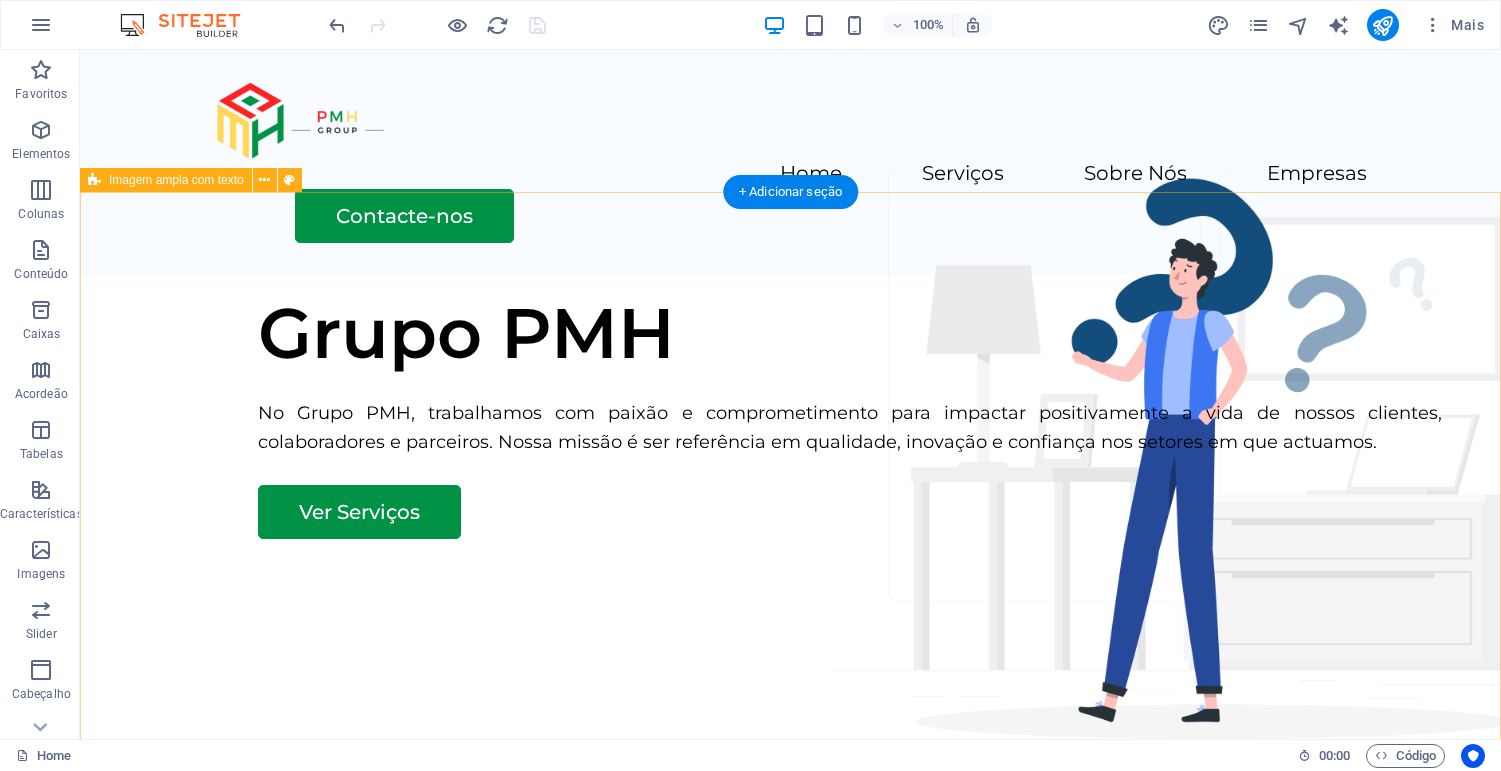 click on "Grupo PMH No Grupo PMH, trabalhamos com paixão e comprometimento para impactar positivamente a vida de nossos clientes, colaboradores e parceiros. Nossa missão é ser referência em qualidade, inovação e confiança nos setores em que actuamos.  Ver Serviços" at bounding box center [790, 658] 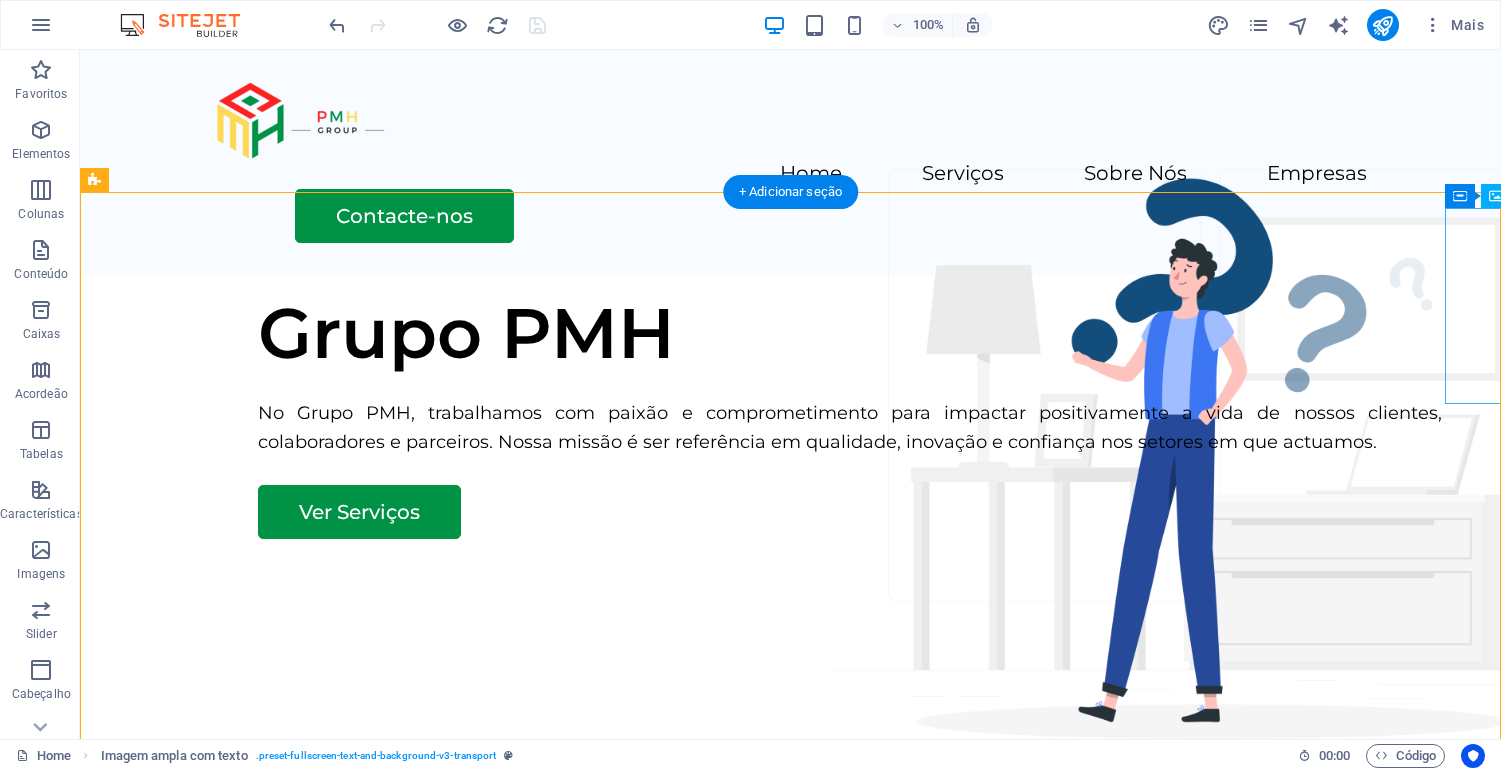 click at bounding box center (1543, 637) 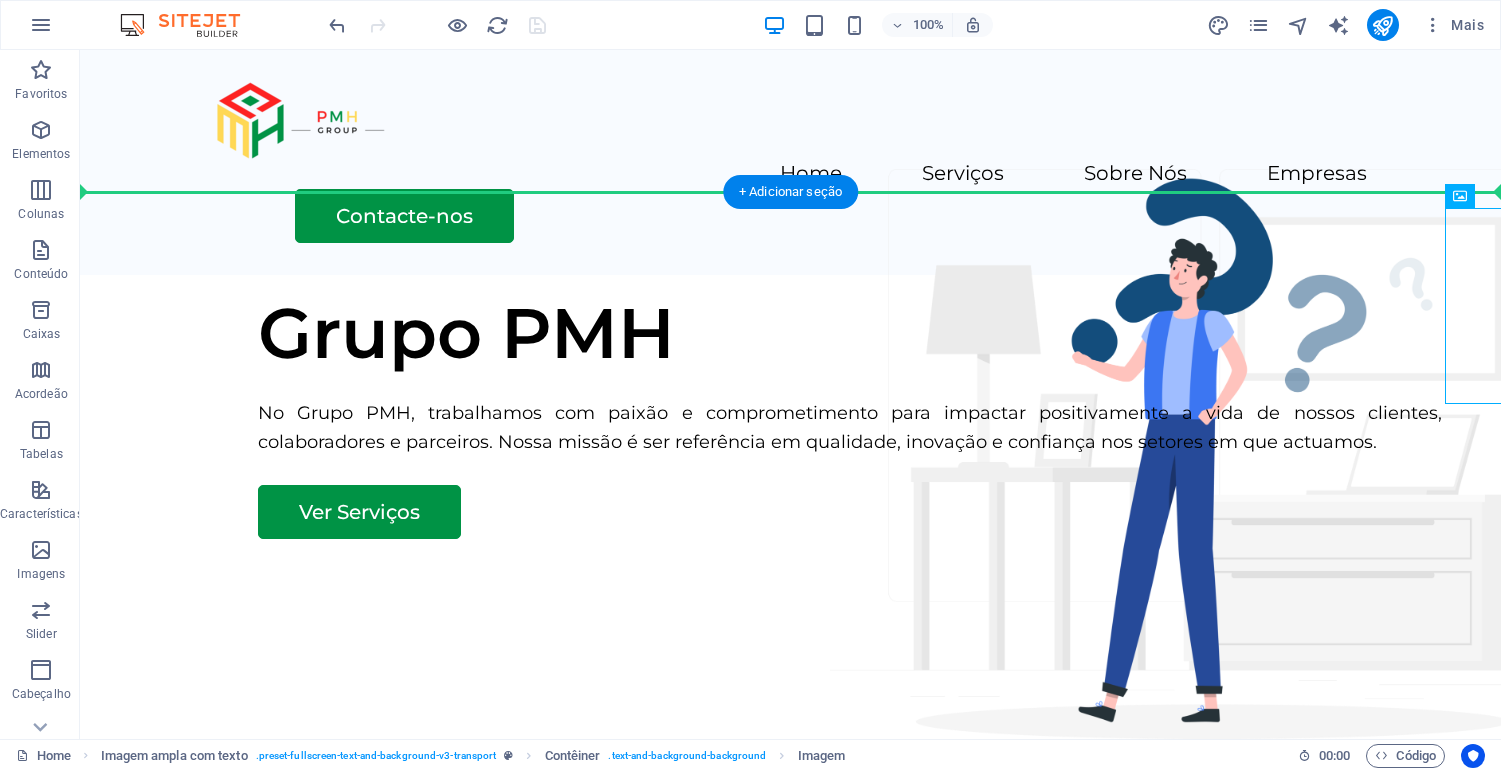 drag, startPoint x: 1491, startPoint y: 305, endPoint x: 1301, endPoint y: 362, distance: 198.36583 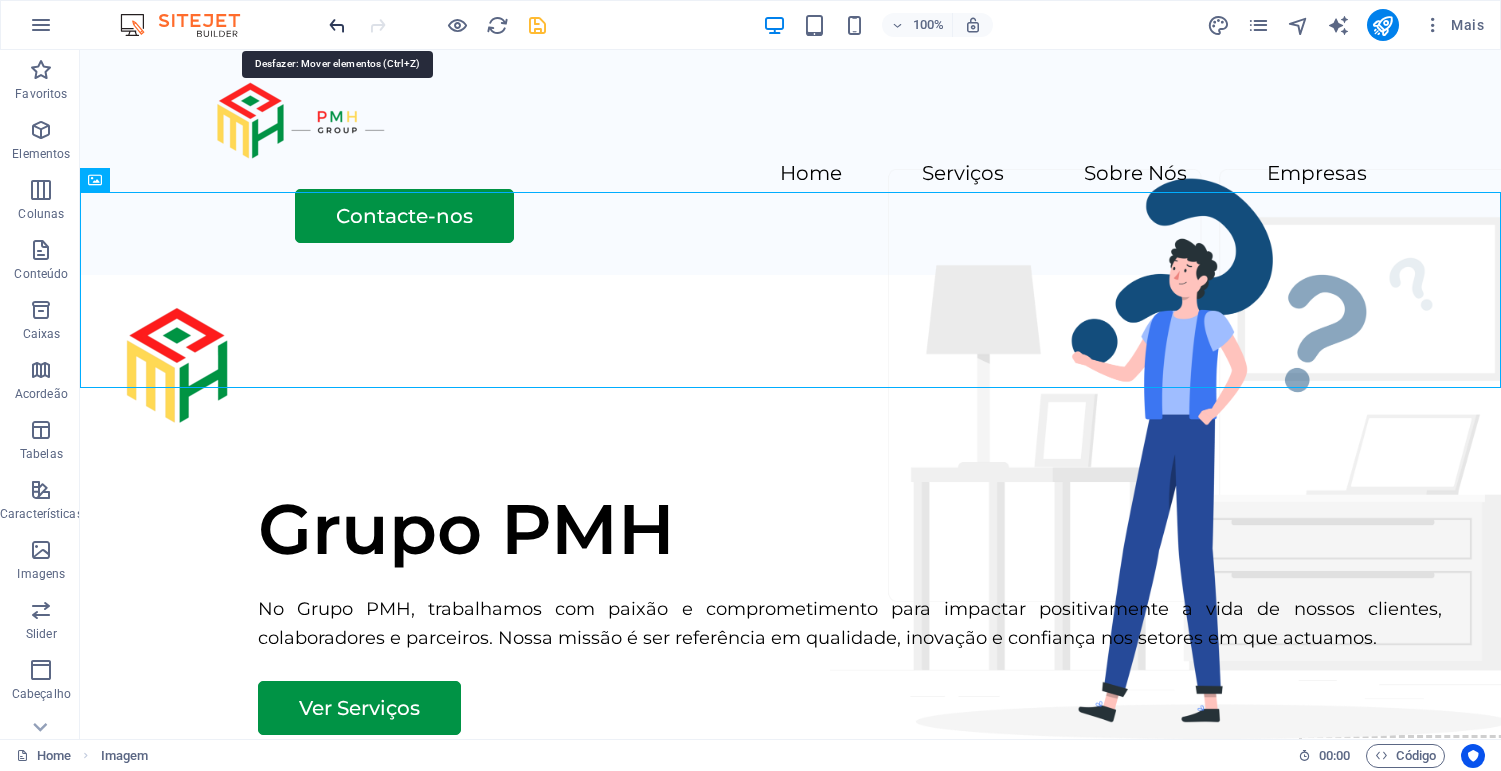 click at bounding box center (337, 25) 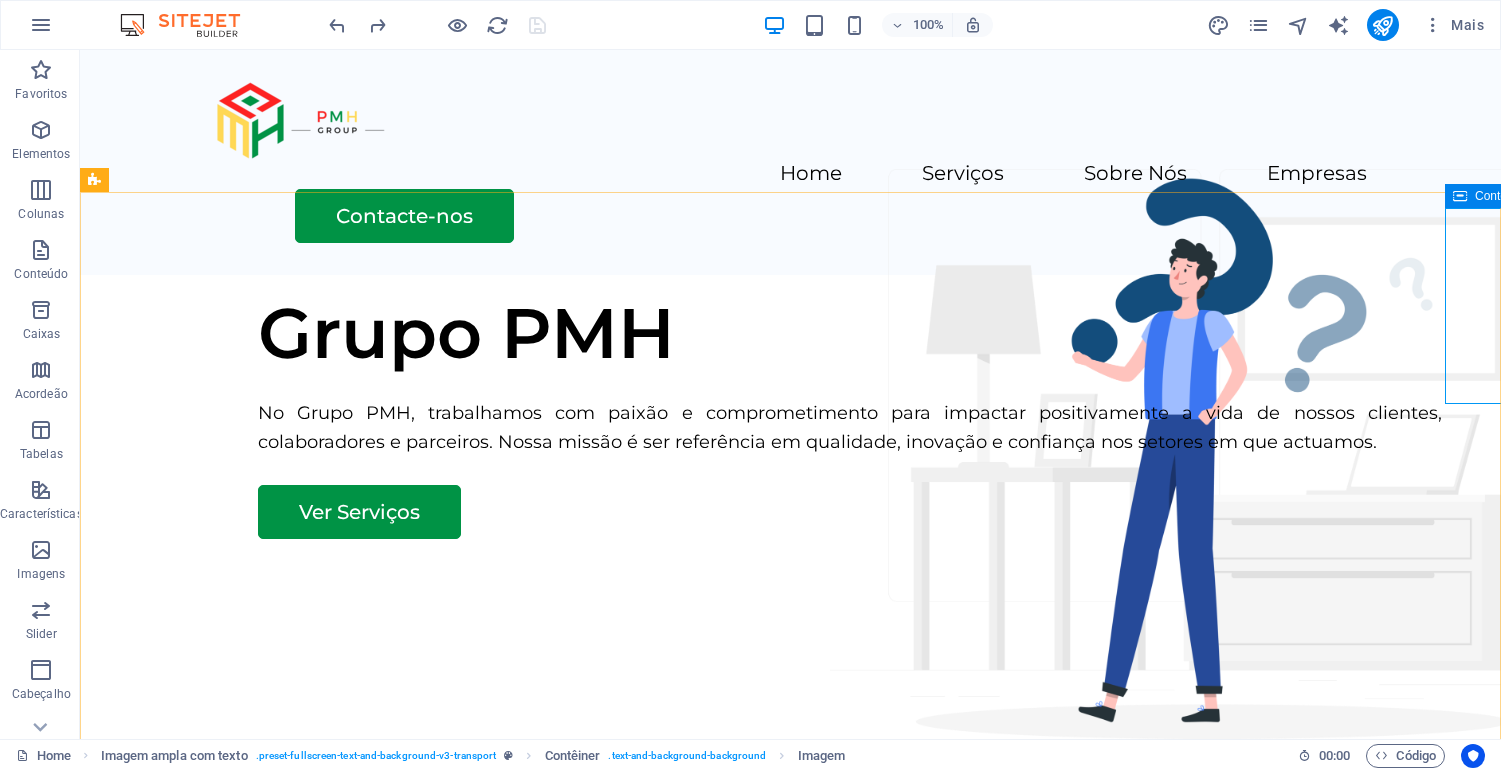 click at bounding box center [1460, 196] 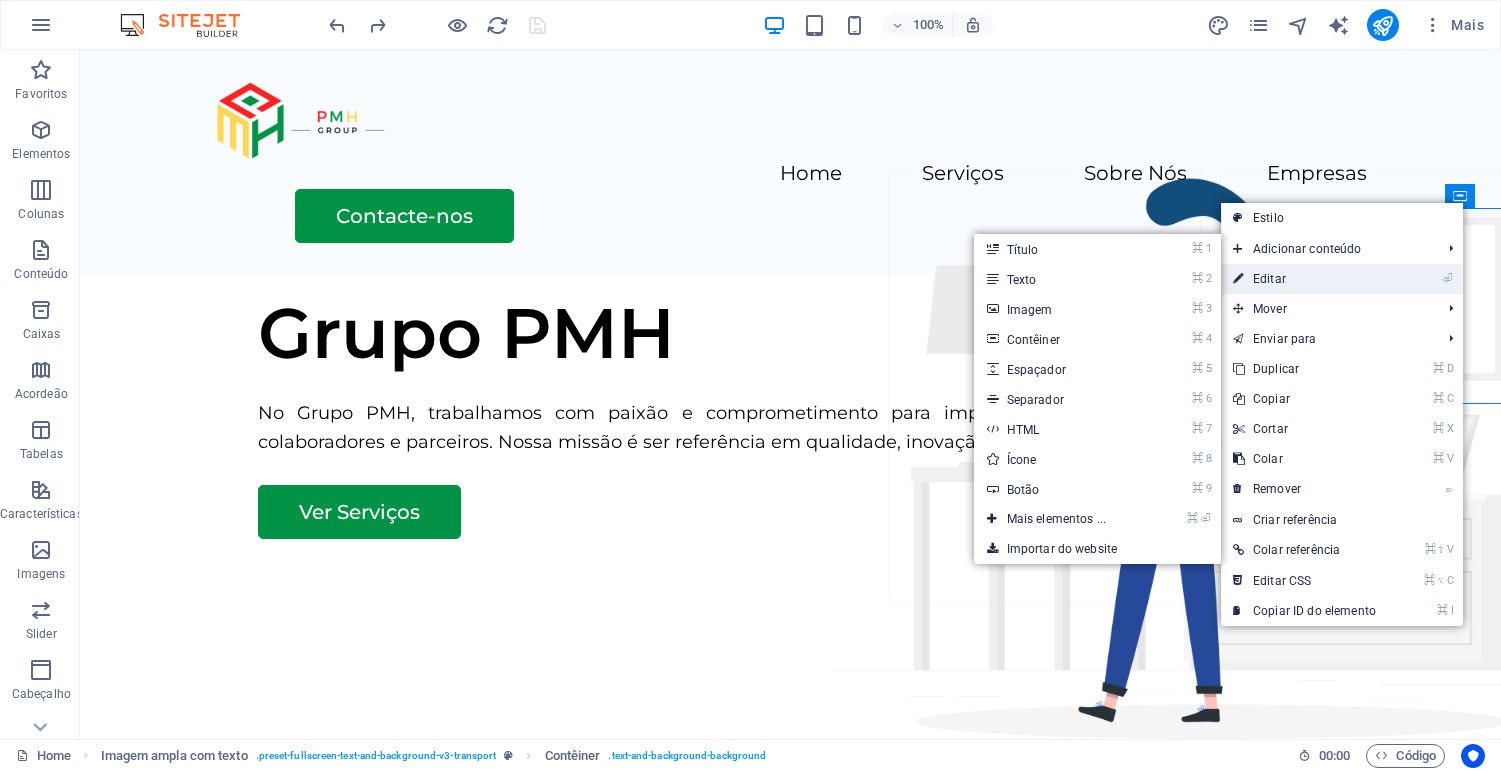 click on "⏎  Editar" at bounding box center [1342, 279] 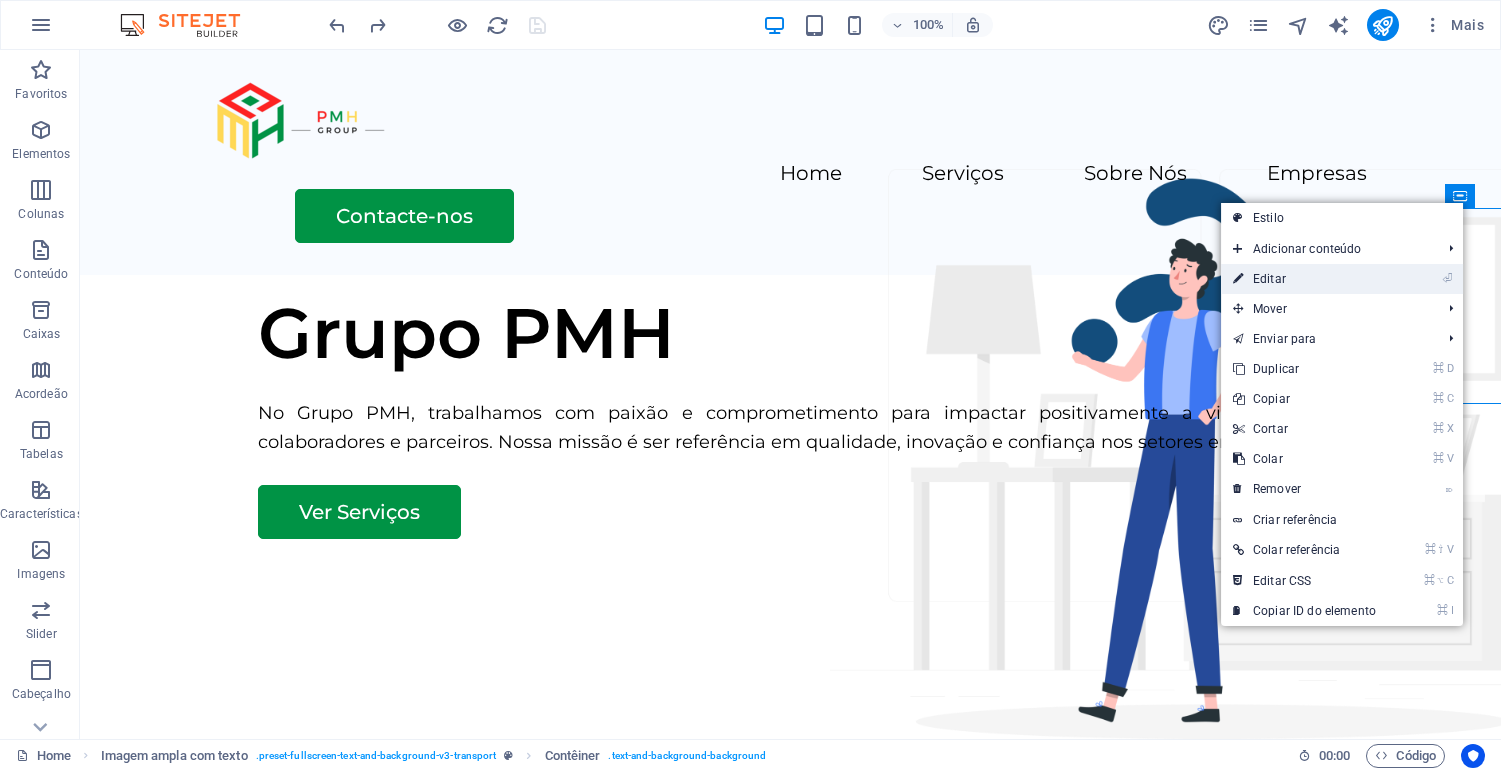 click on "⏎  Editar" at bounding box center [1342, 279] 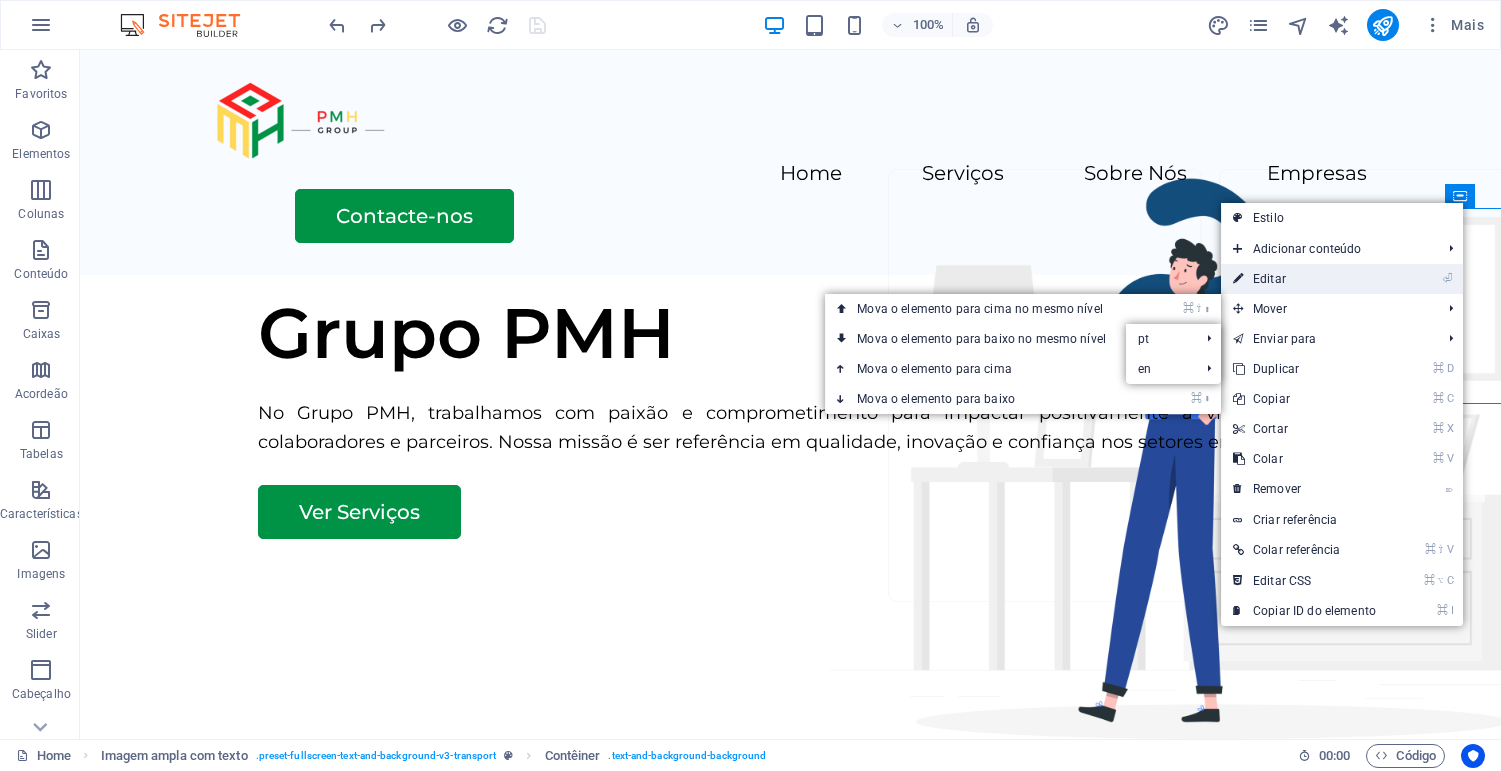 click on "⏎  Editar" at bounding box center (1304, 279) 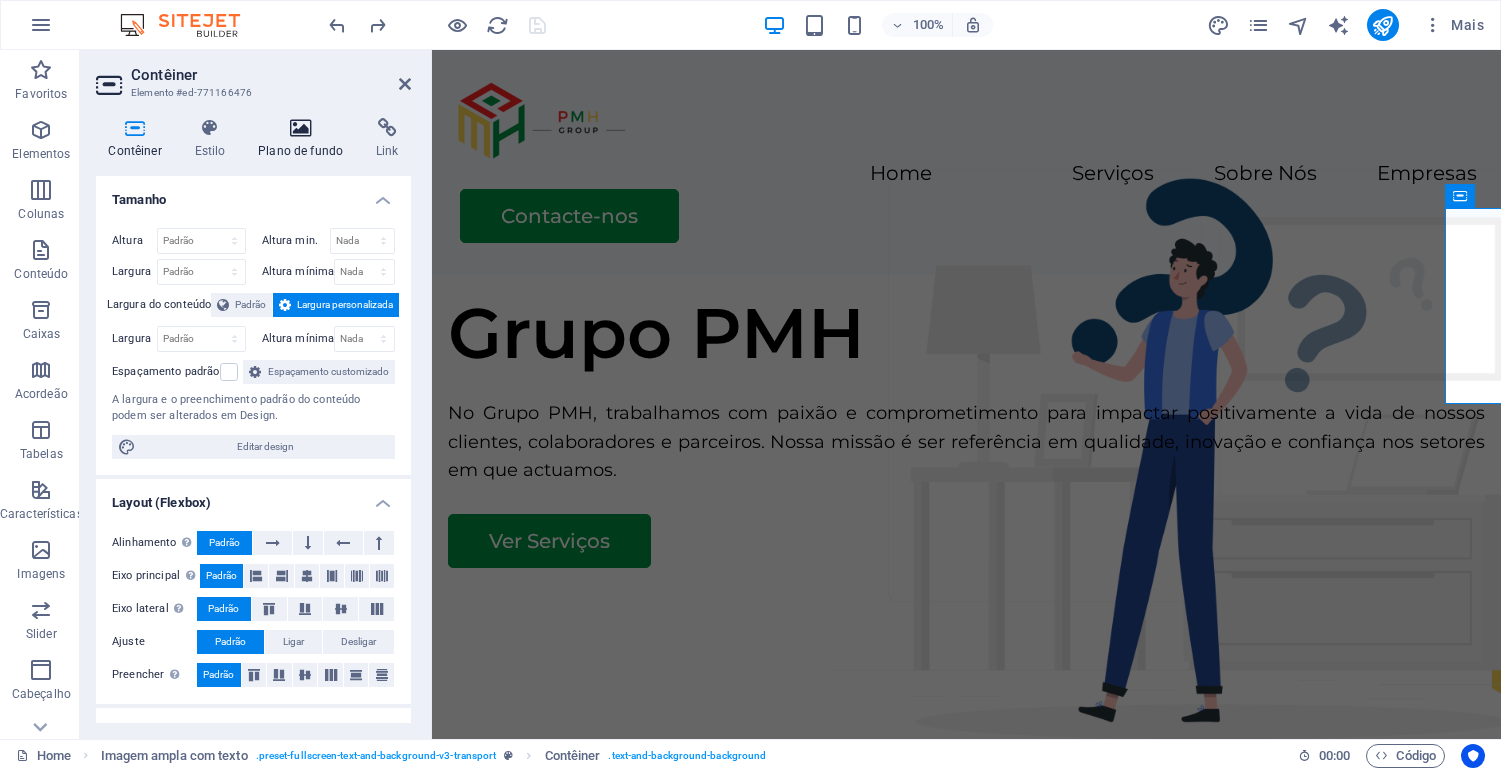 click on "Plano de fundo" at bounding box center [305, 139] 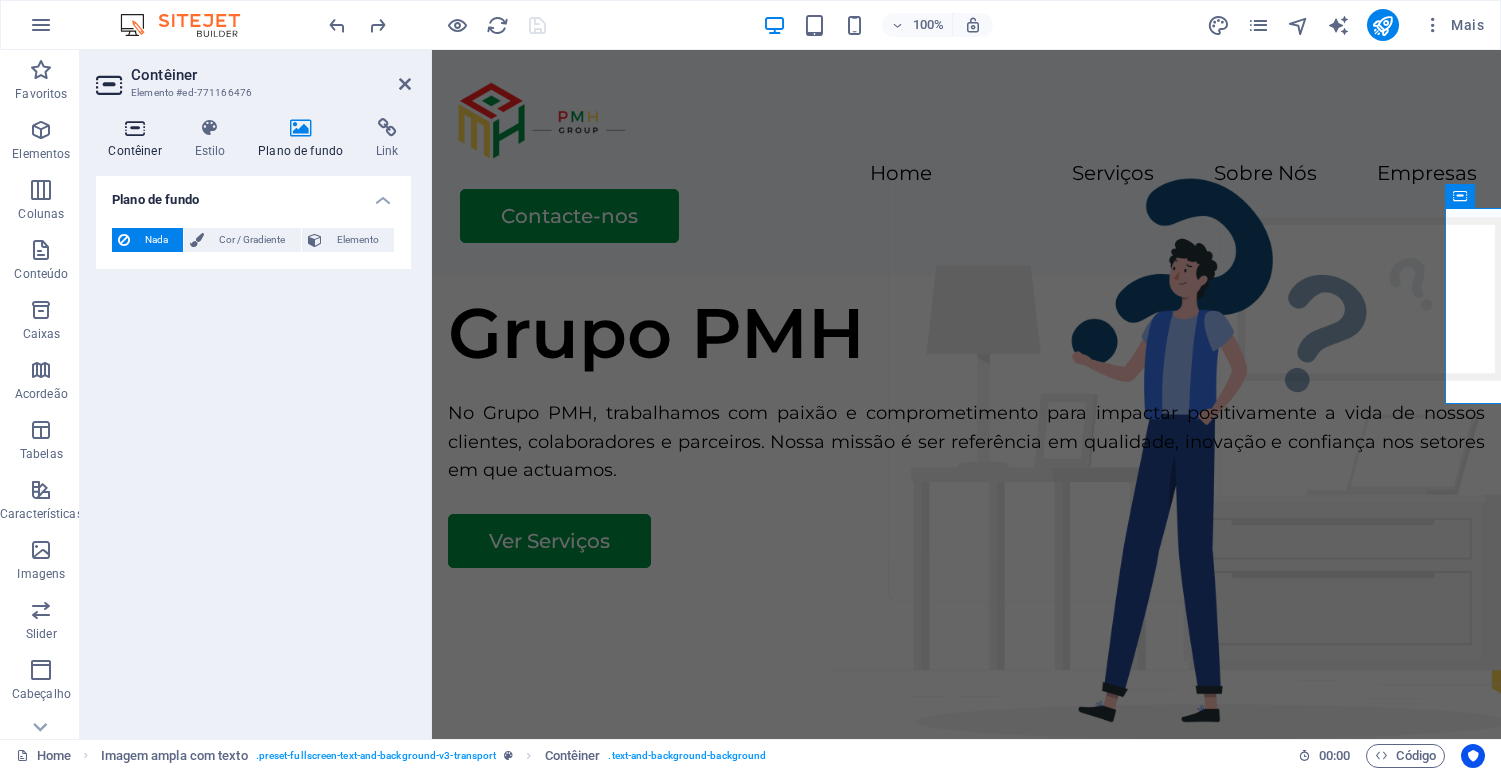 click at bounding box center [135, 128] 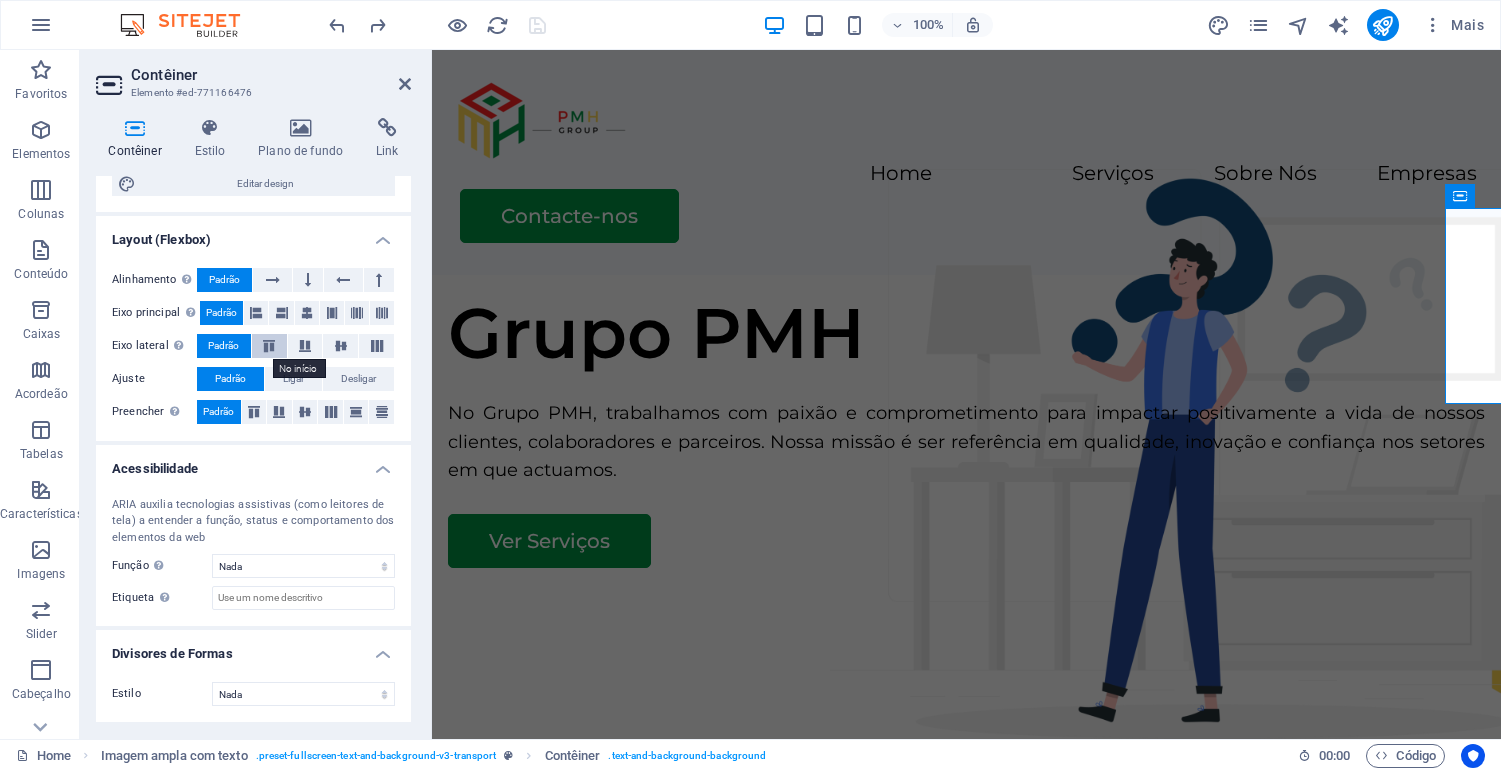 scroll, scrollTop: 0, scrollLeft: 0, axis: both 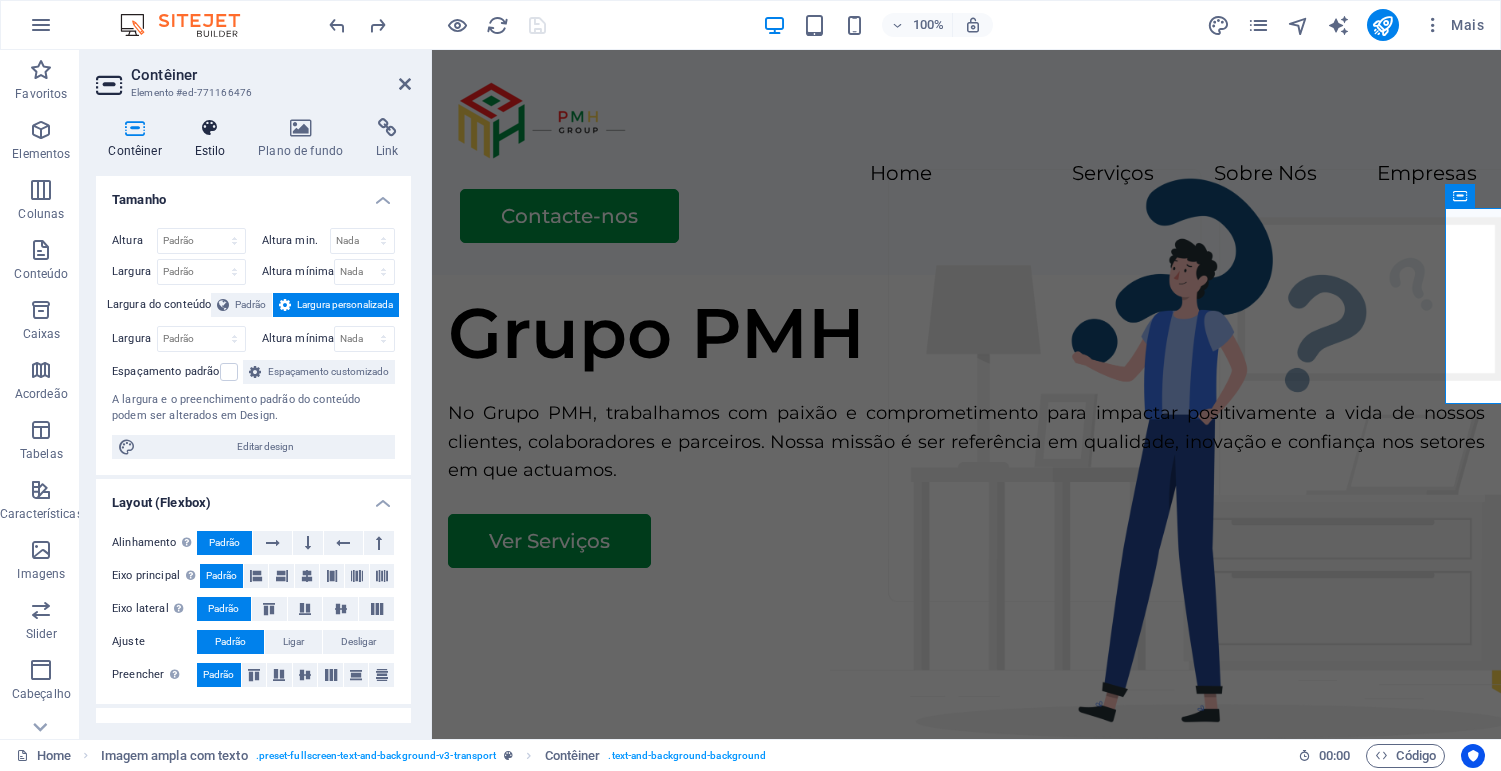 click on "Estilo" at bounding box center [214, 139] 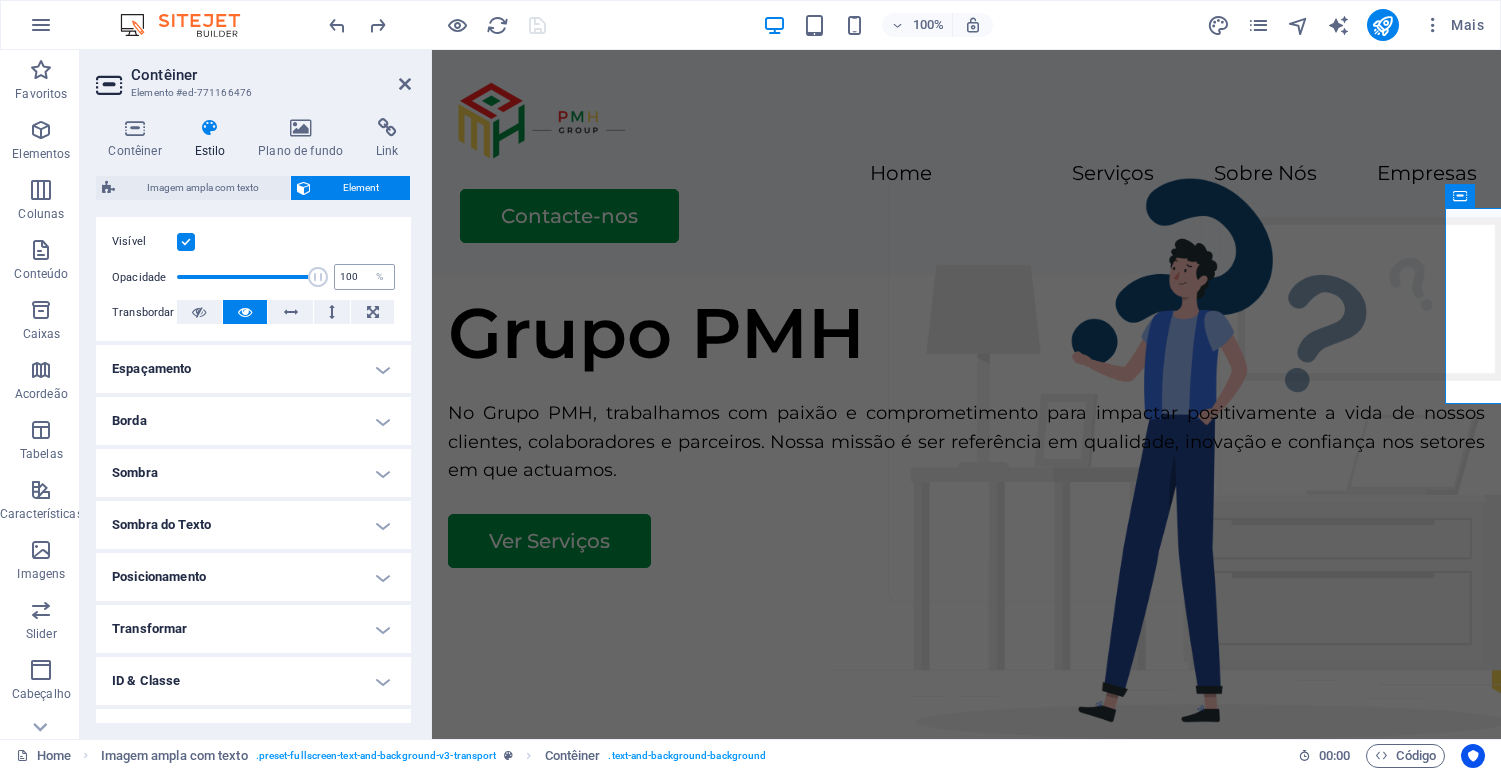 scroll, scrollTop: 339, scrollLeft: 0, axis: vertical 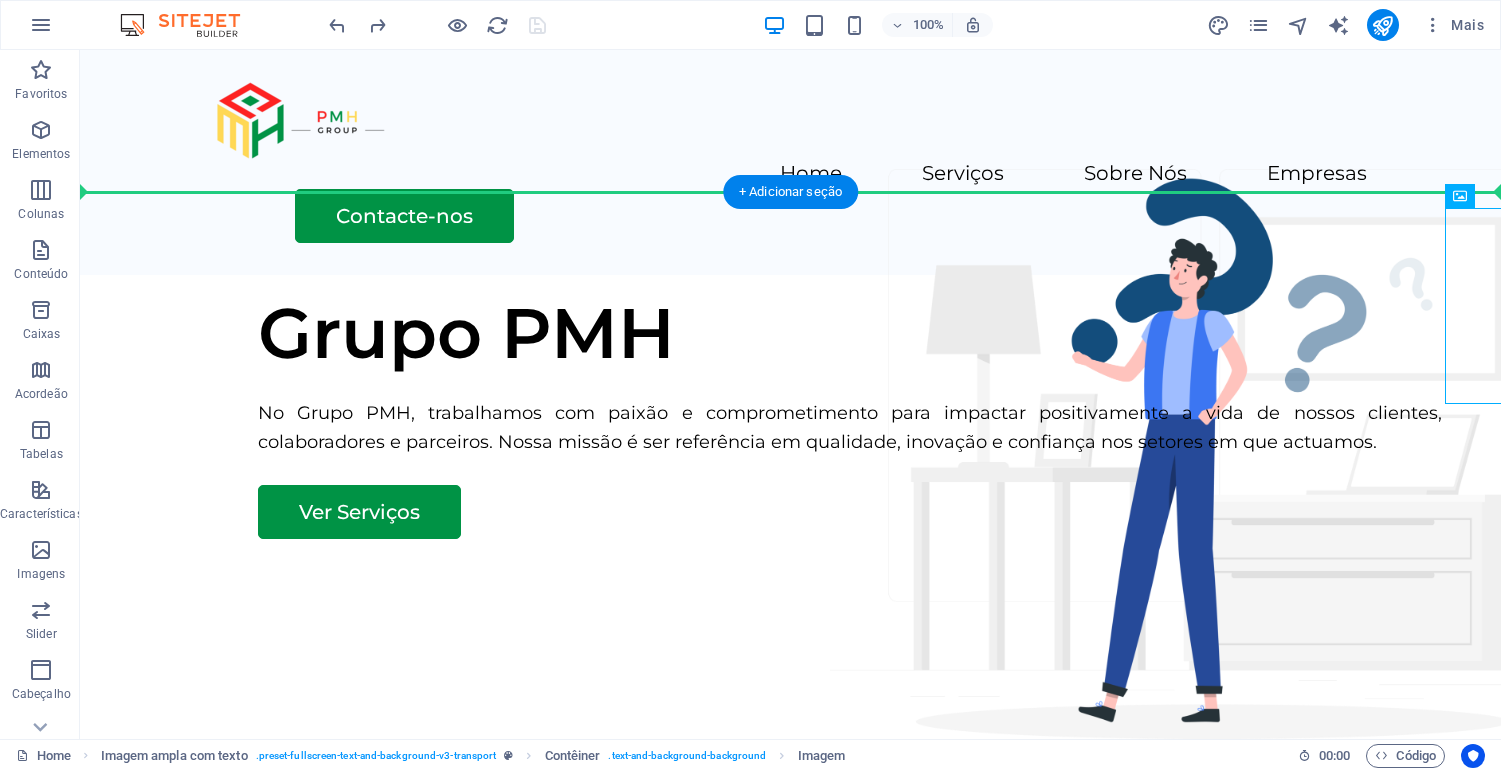 drag, startPoint x: 1120, startPoint y: 261, endPoint x: 1251, endPoint y: 395, distance: 187.39531 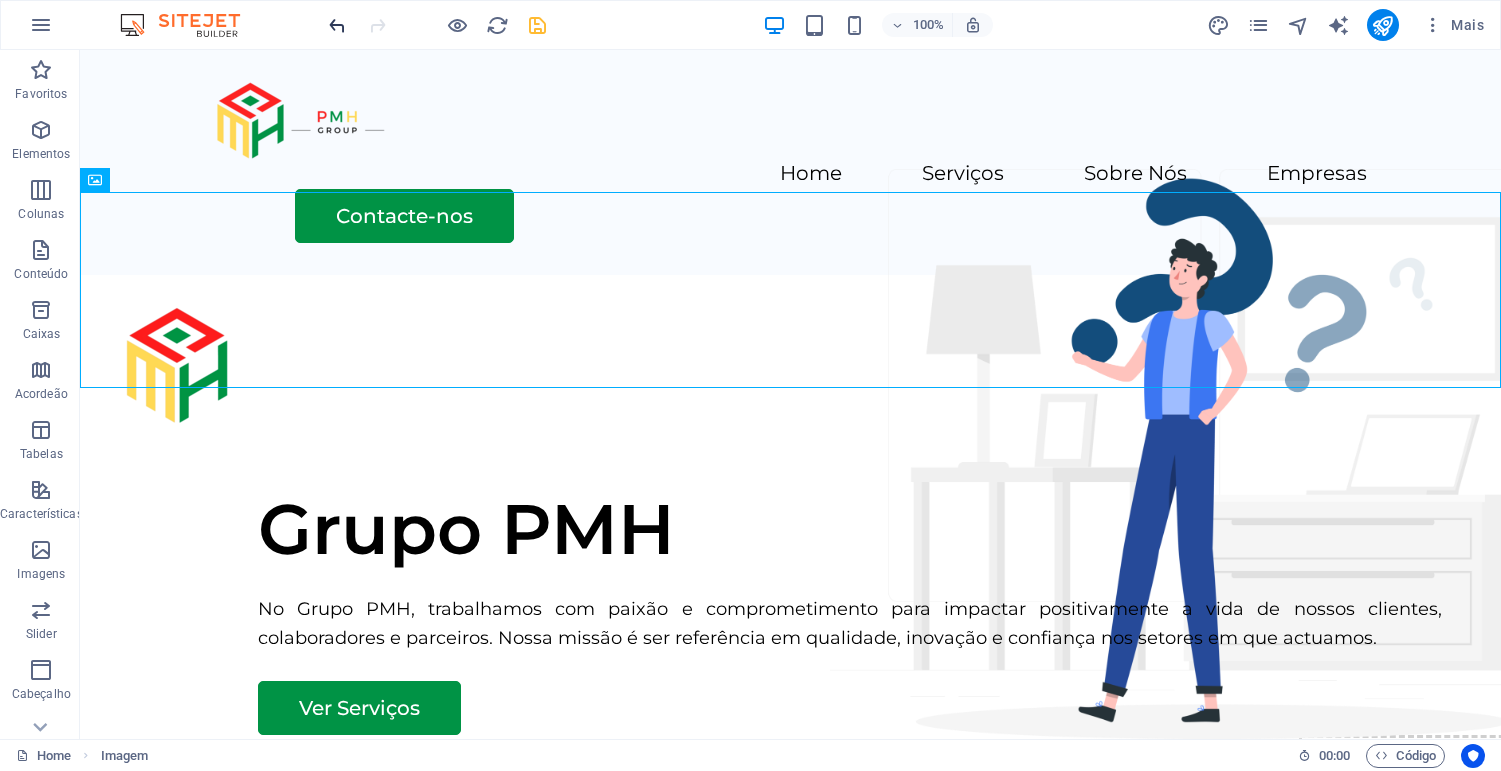 click at bounding box center [337, 25] 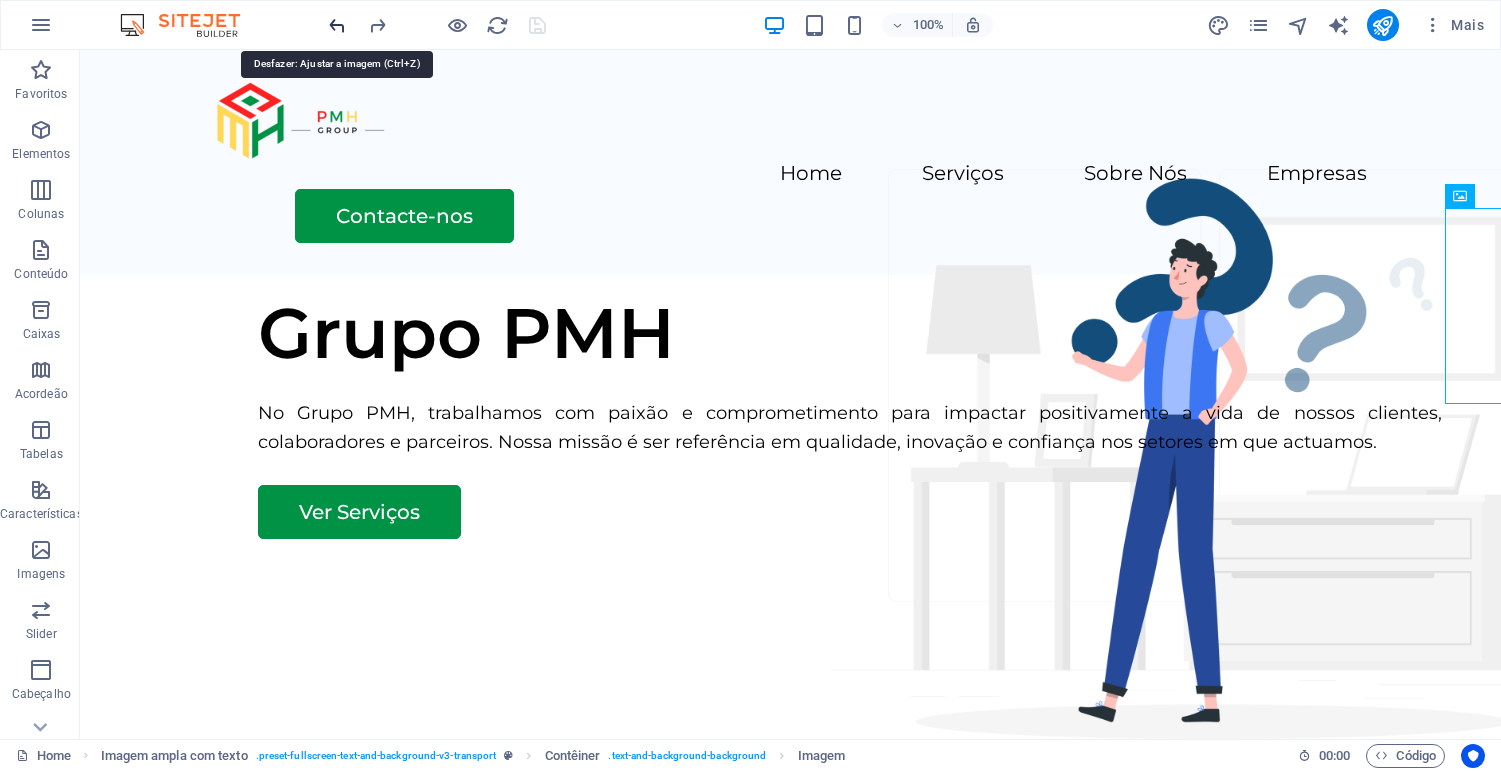 click at bounding box center [337, 25] 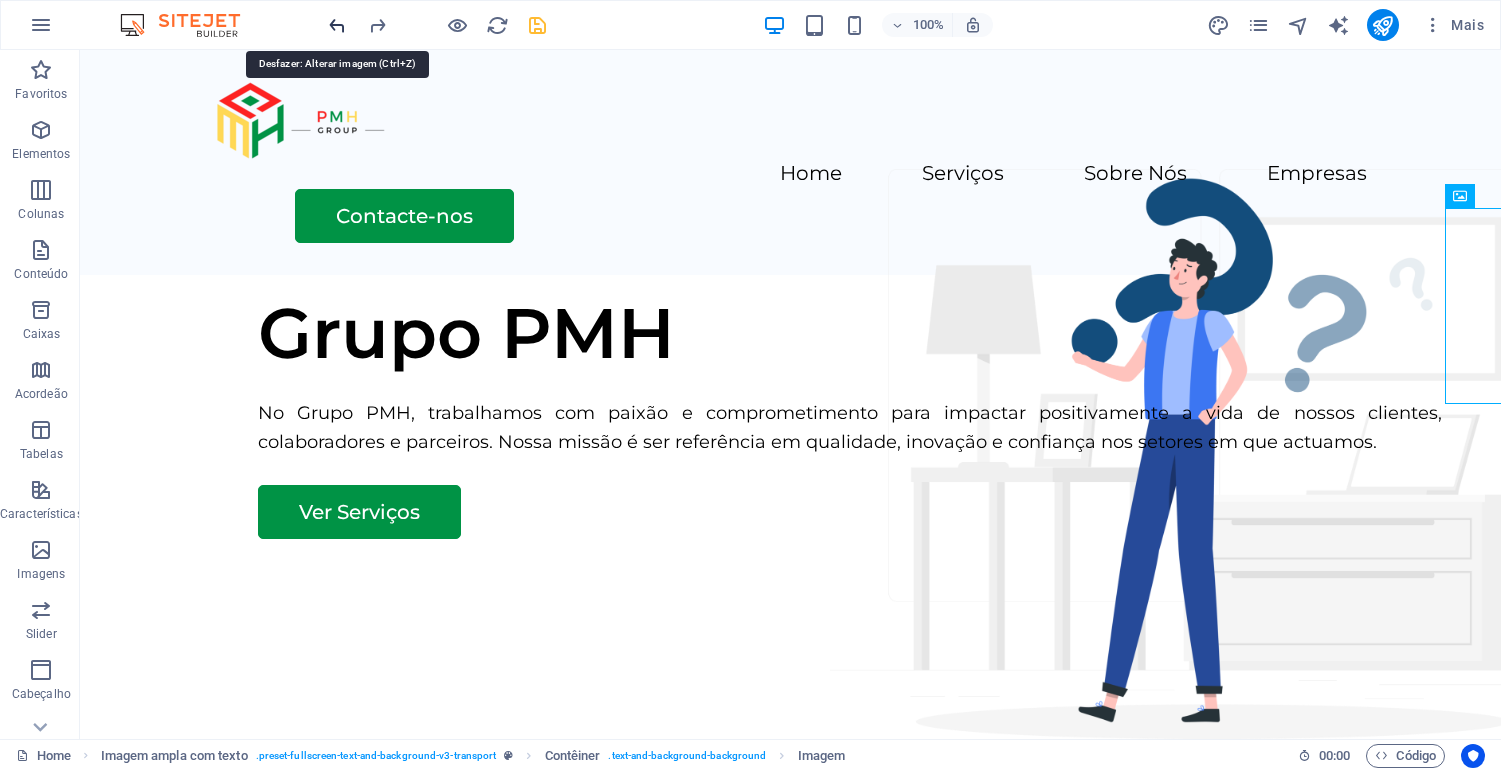 click at bounding box center [337, 25] 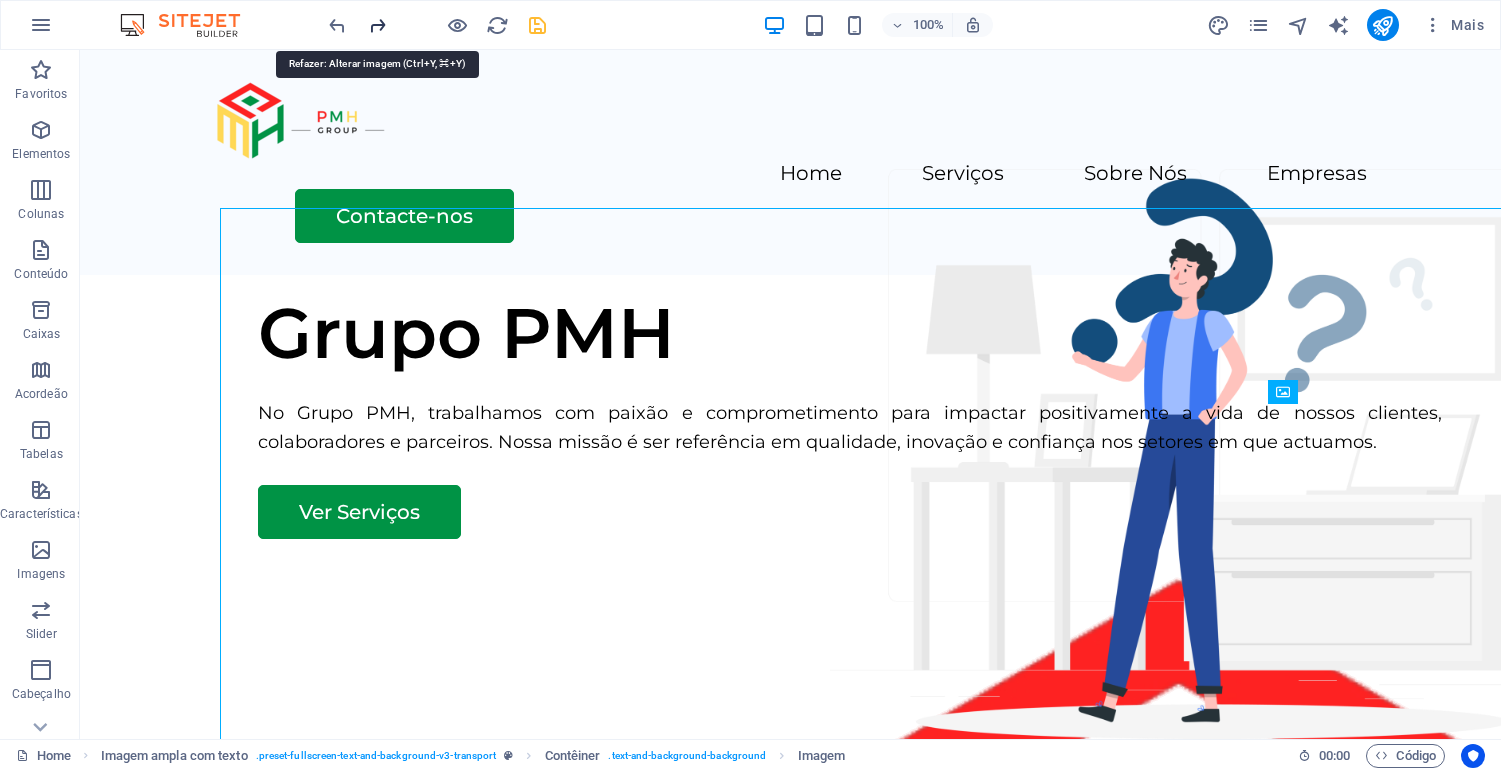 click at bounding box center (377, 25) 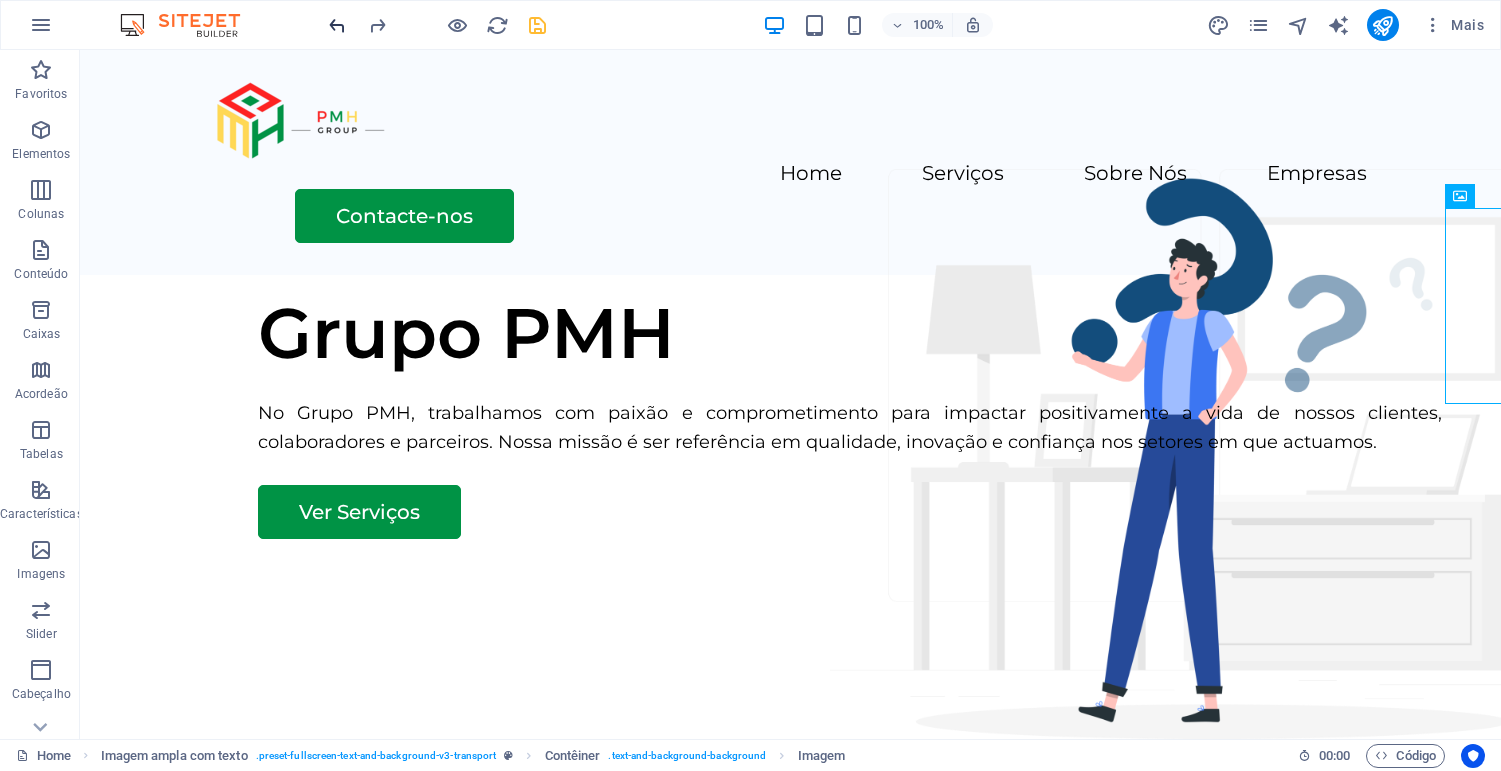 click at bounding box center [337, 25] 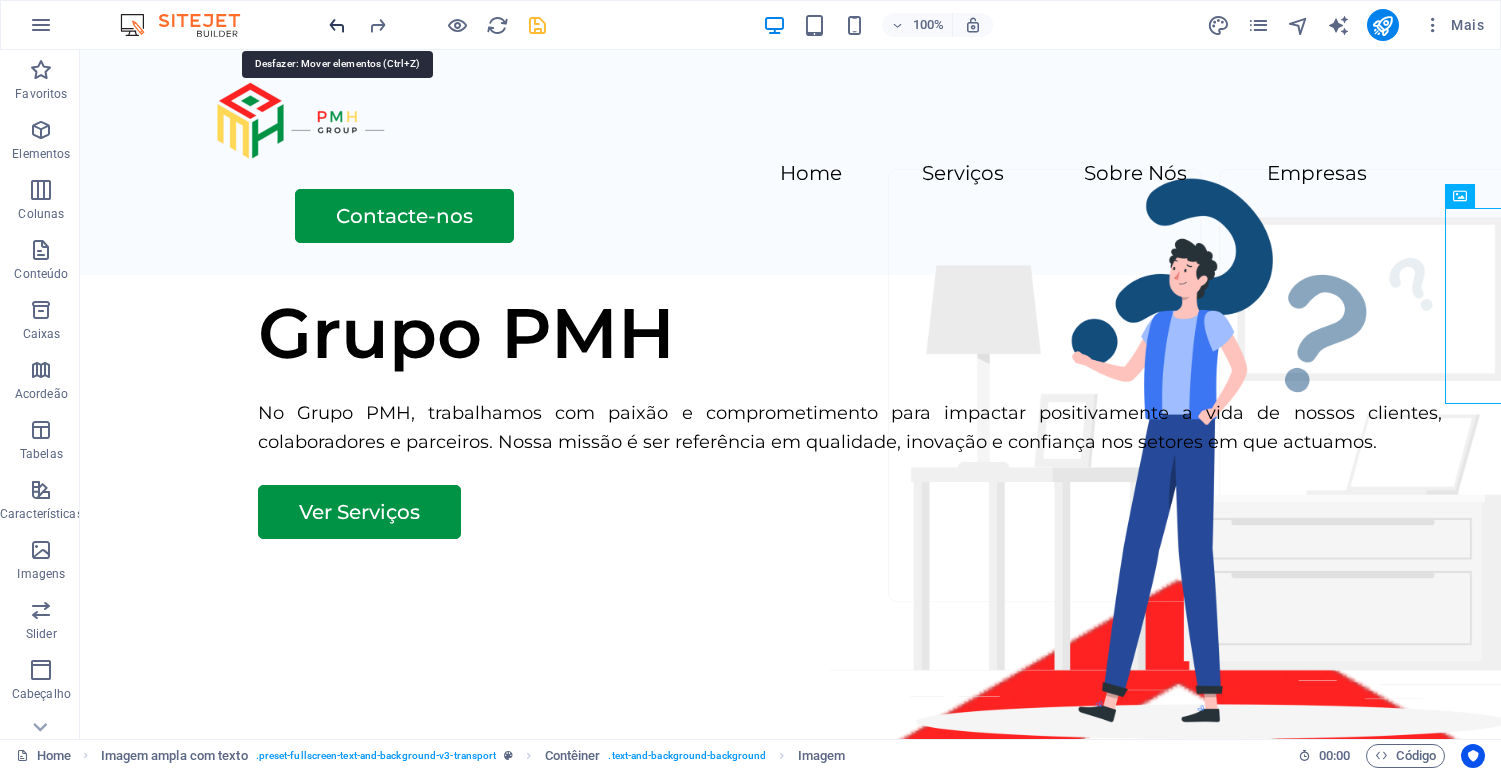 click at bounding box center [337, 25] 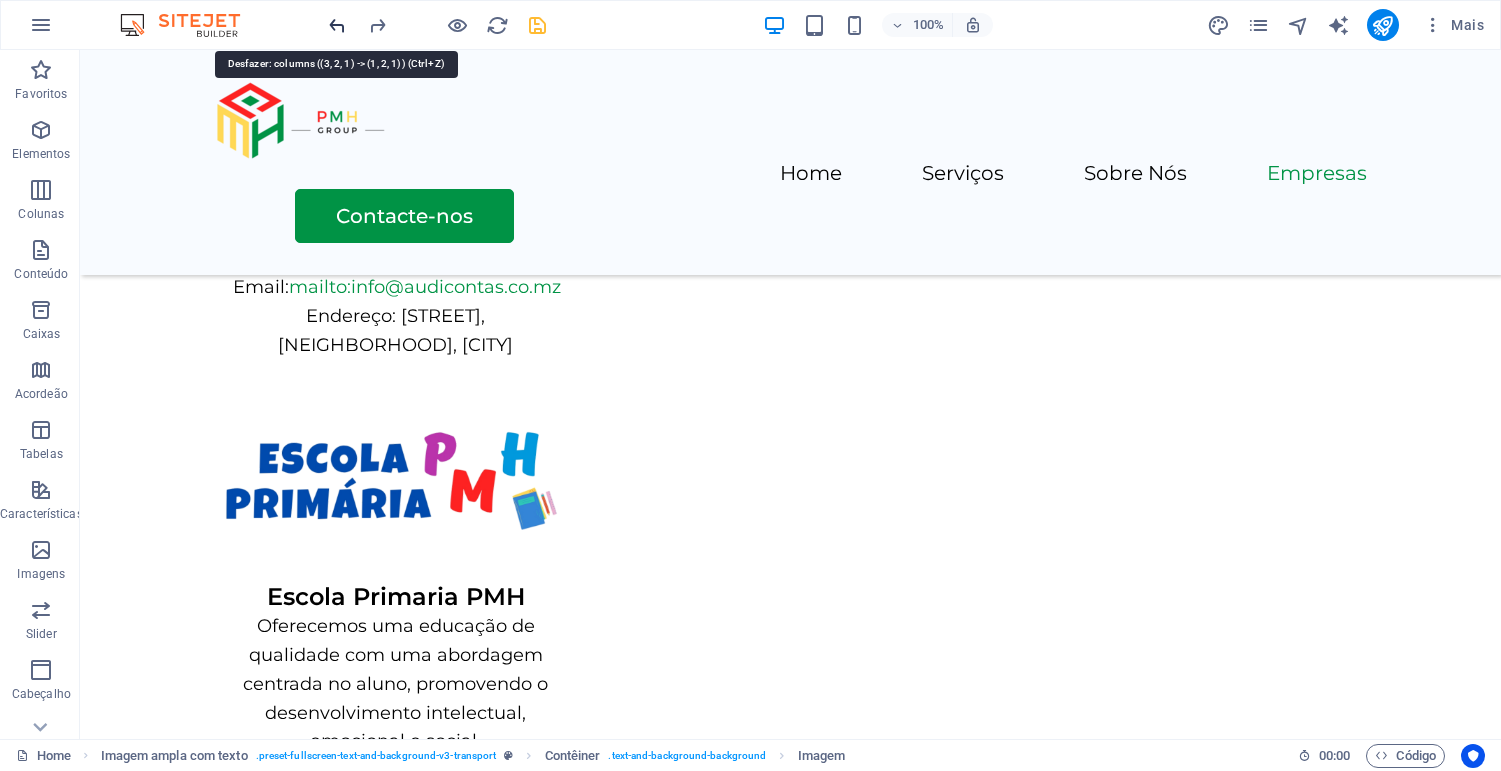 scroll, scrollTop: 4702, scrollLeft: 0, axis: vertical 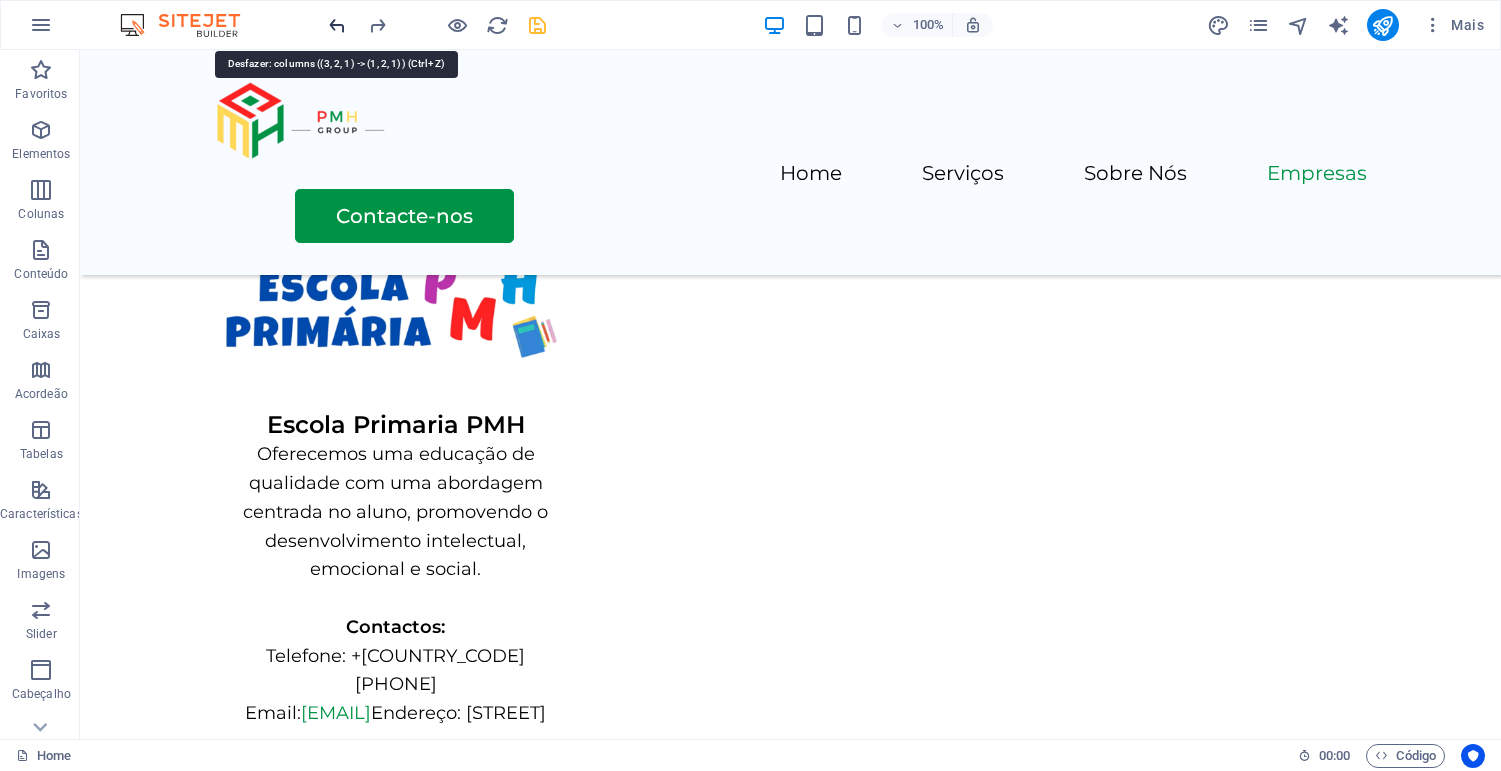 click at bounding box center [337, 25] 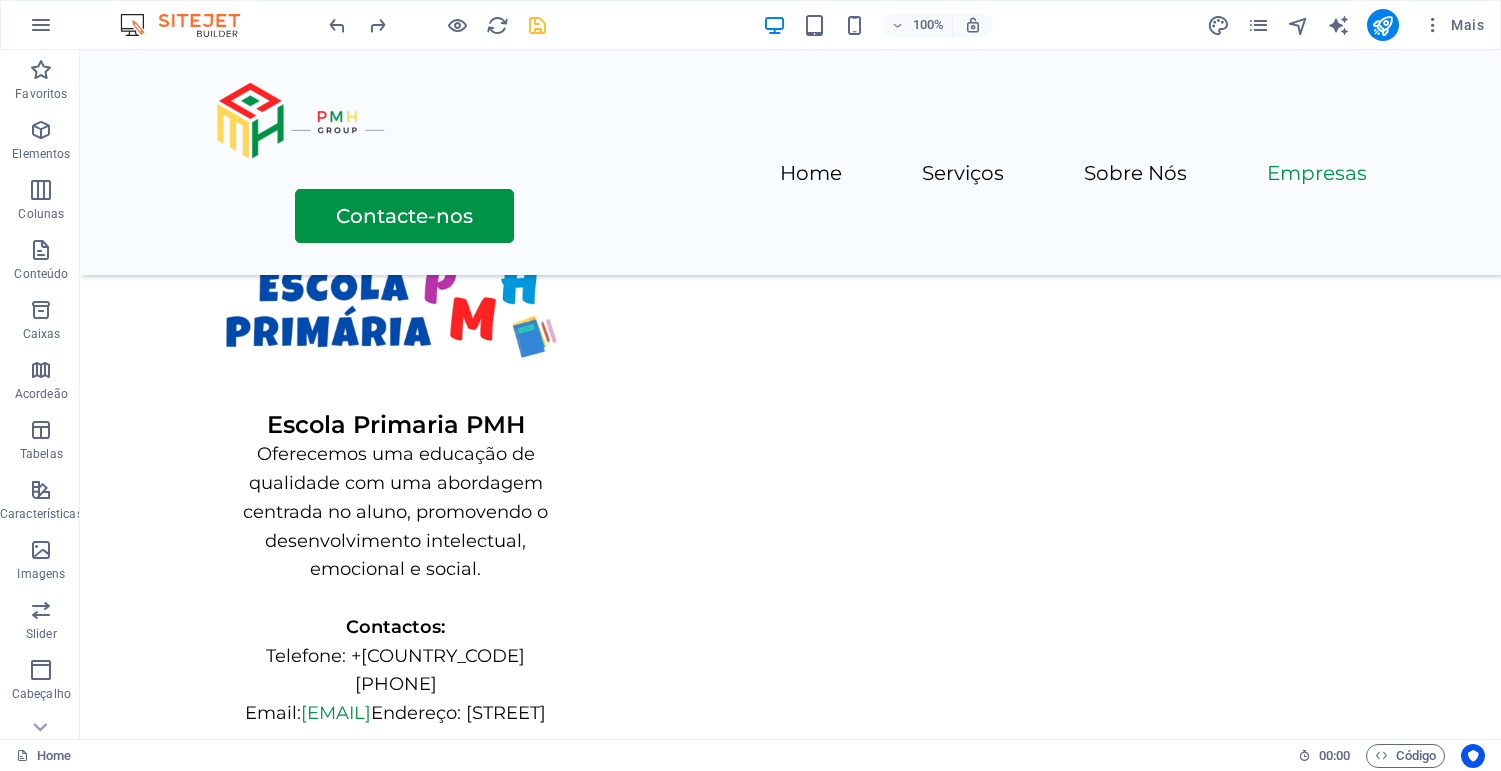 click at bounding box center (437, 25) 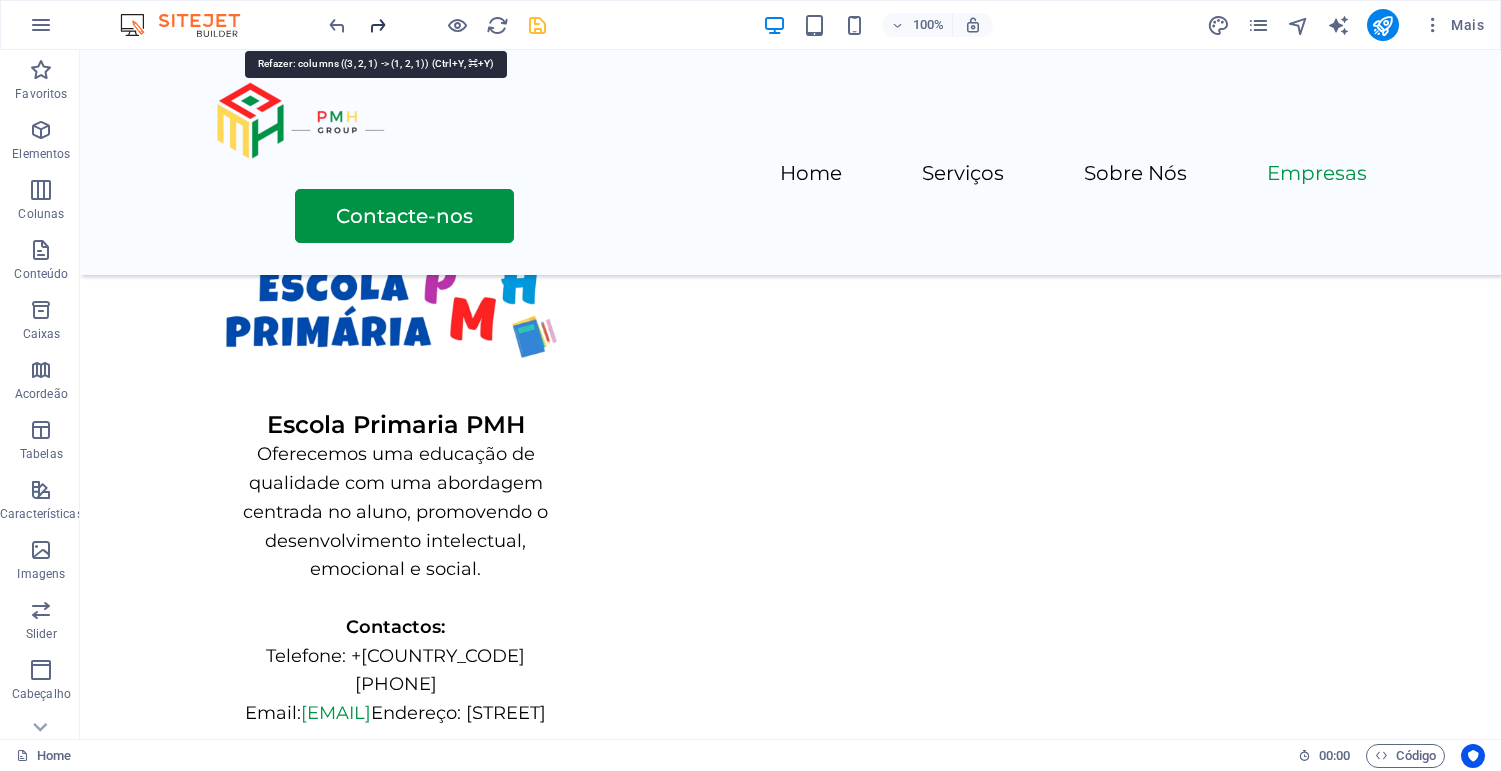 click at bounding box center [377, 25] 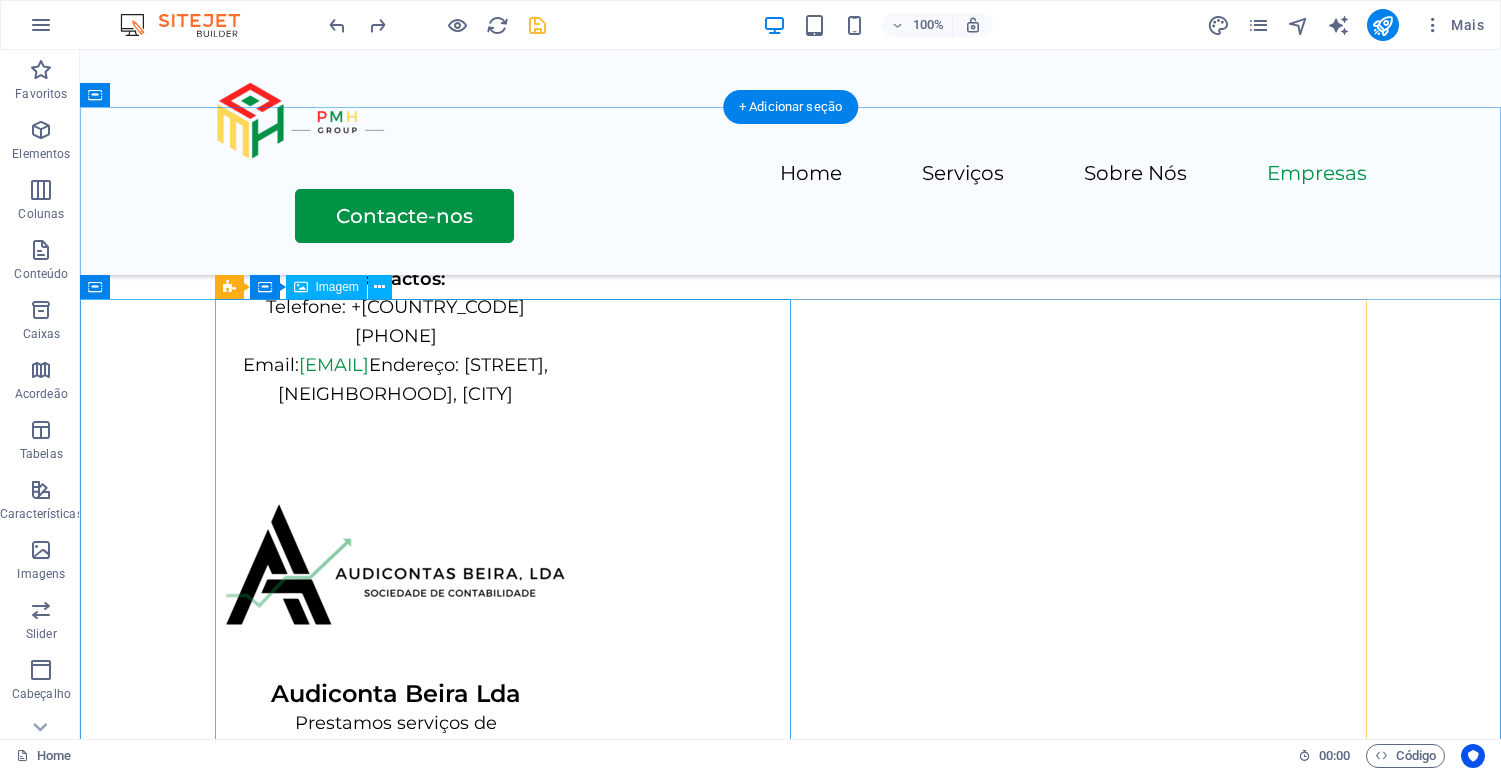 scroll, scrollTop: 4544, scrollLeft: 0, axis: vertical 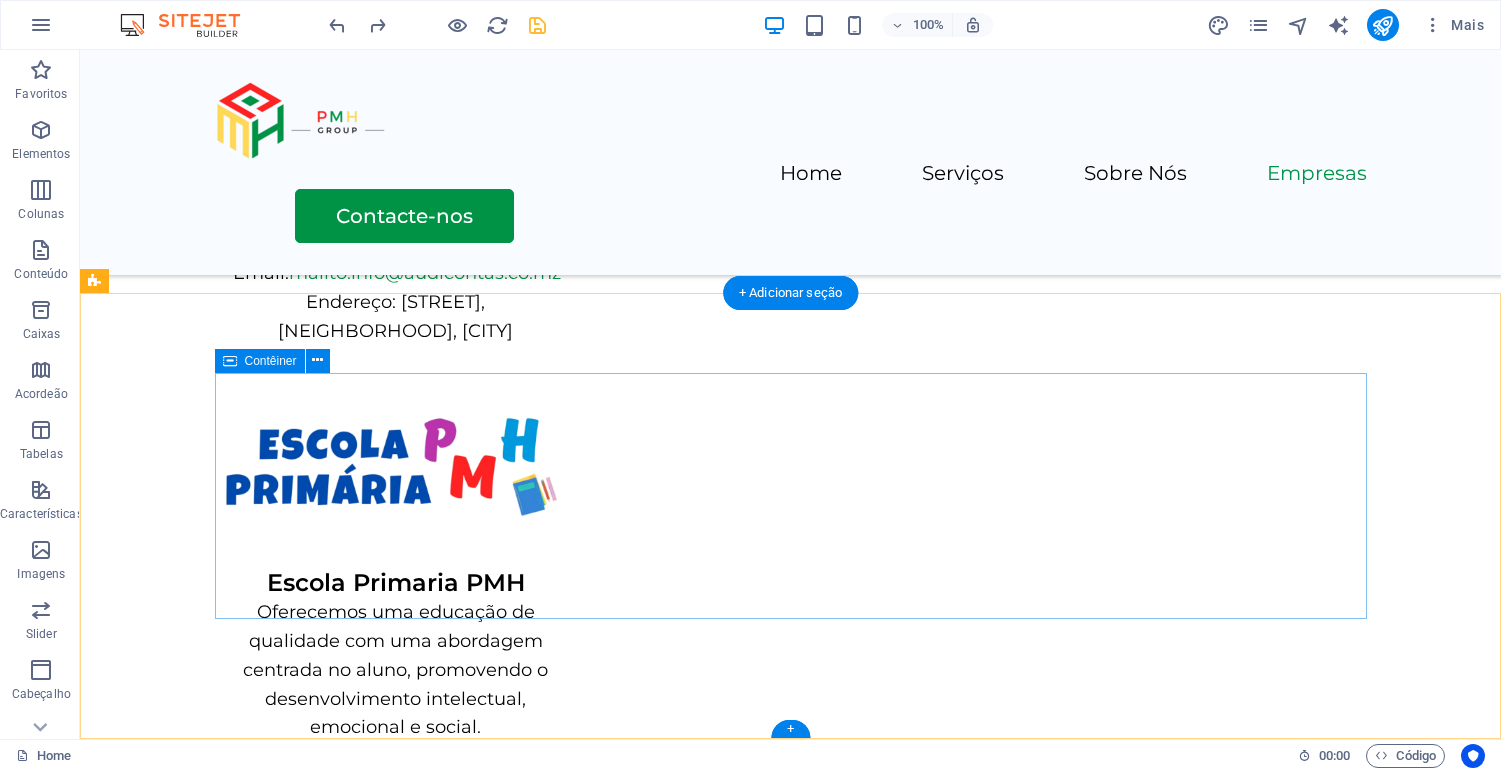 click on "[STREET], [NEIGHBORHOOD]-[NEIGHBORHOOD], [CITY], [POSTAL_CODE]
+[PHONE]
[EMAIL]
Home Serviços Sobre Nós Empresas Contacte-nos Solte o conteúdo aqui ou  Adicionar elementos  Colar área de transferência" at bounding box center [791, 2751] 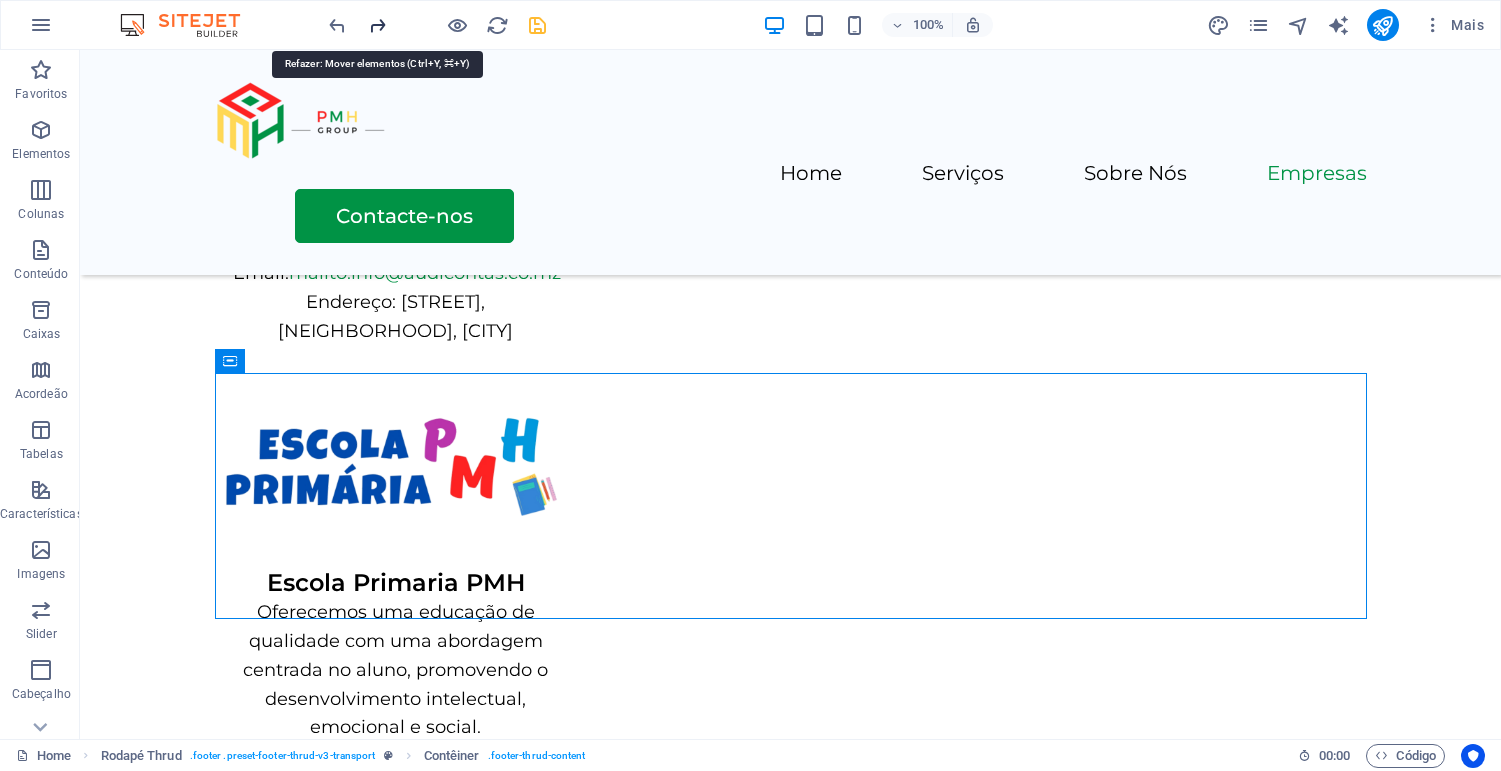 click at bounding box center (377, 25) 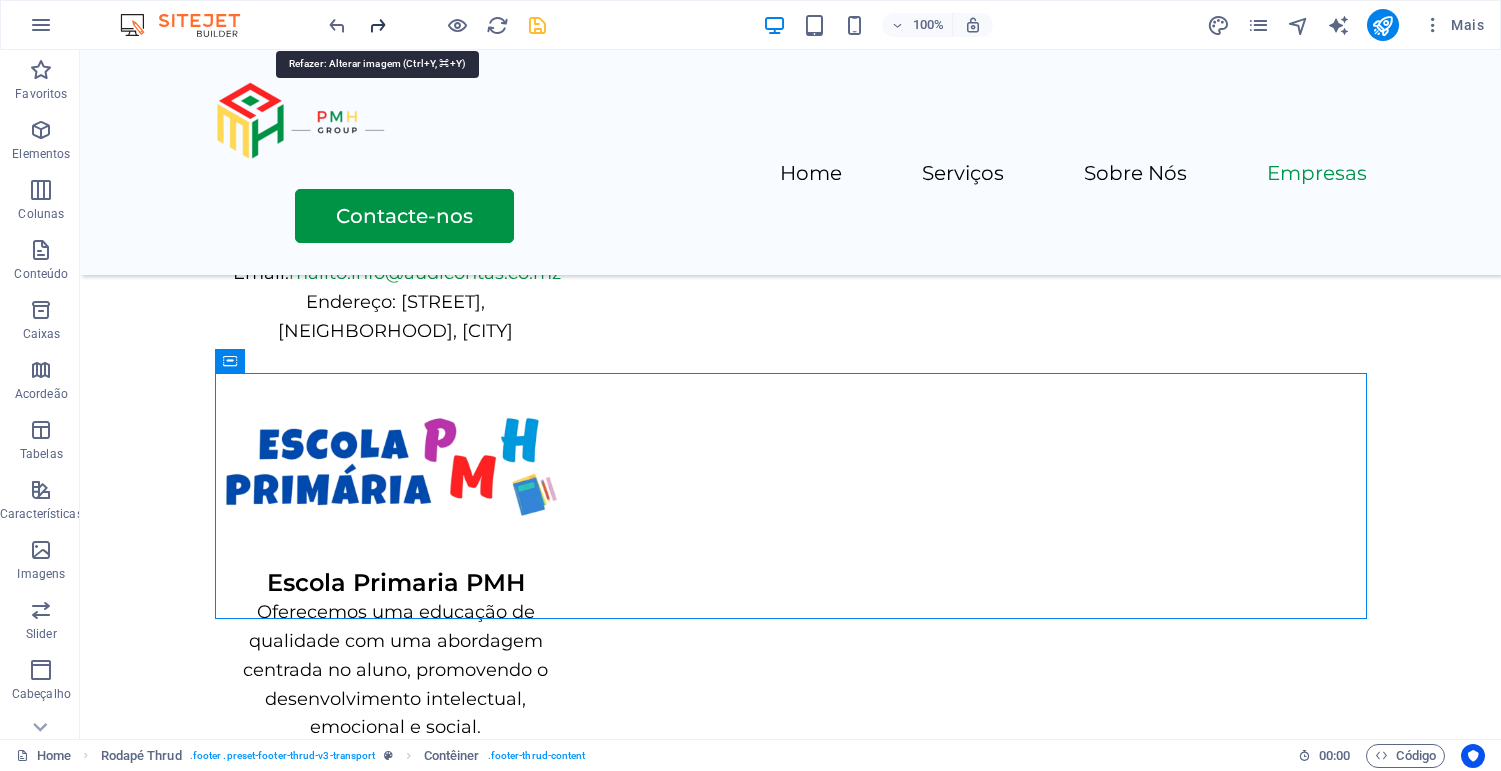 click at bounding box center [377, 25] 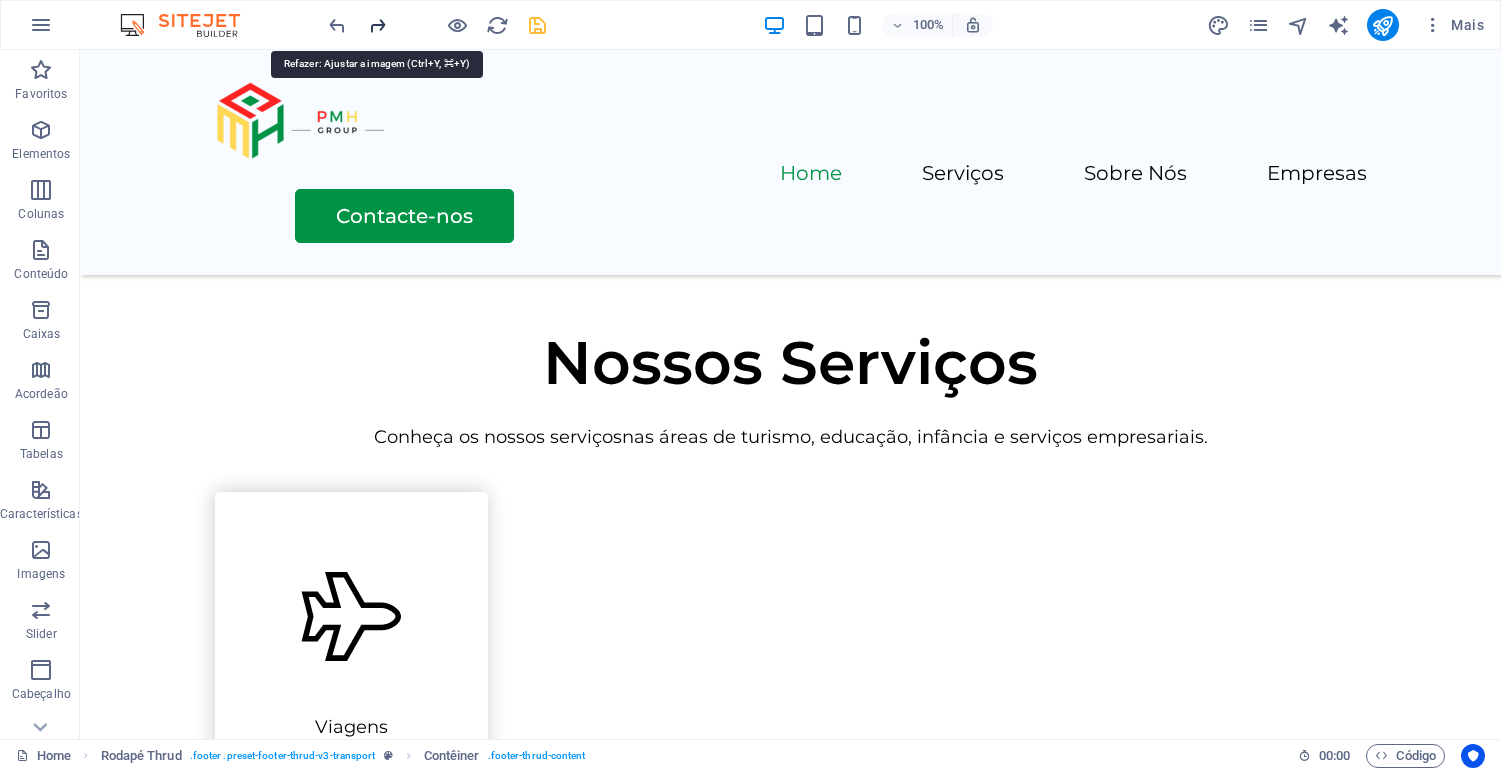 scroll, scrollTop: 0, scrollLeft: 0, axis: both 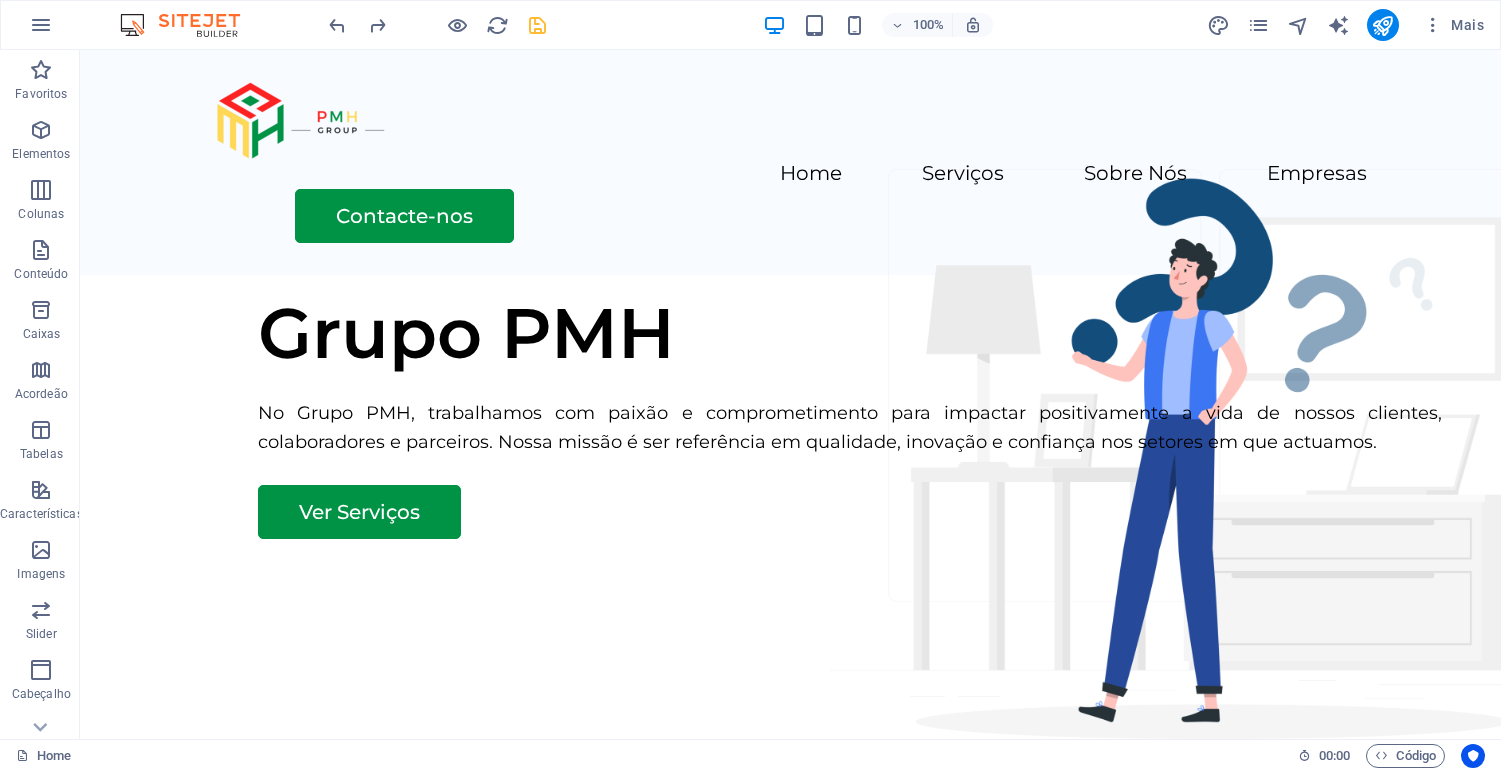 click at bounding box center (437, 25) 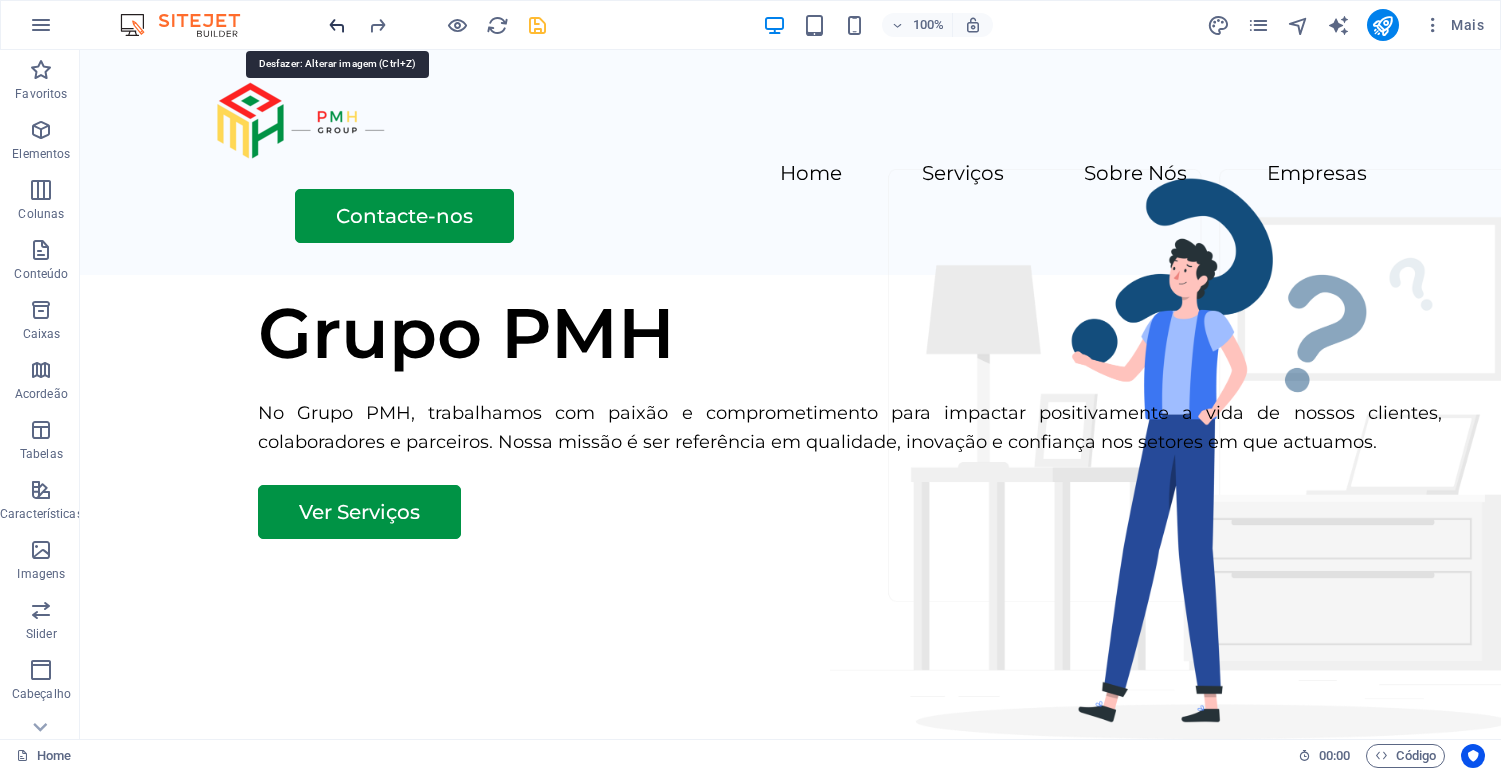 click at bounding box center [337, 25] 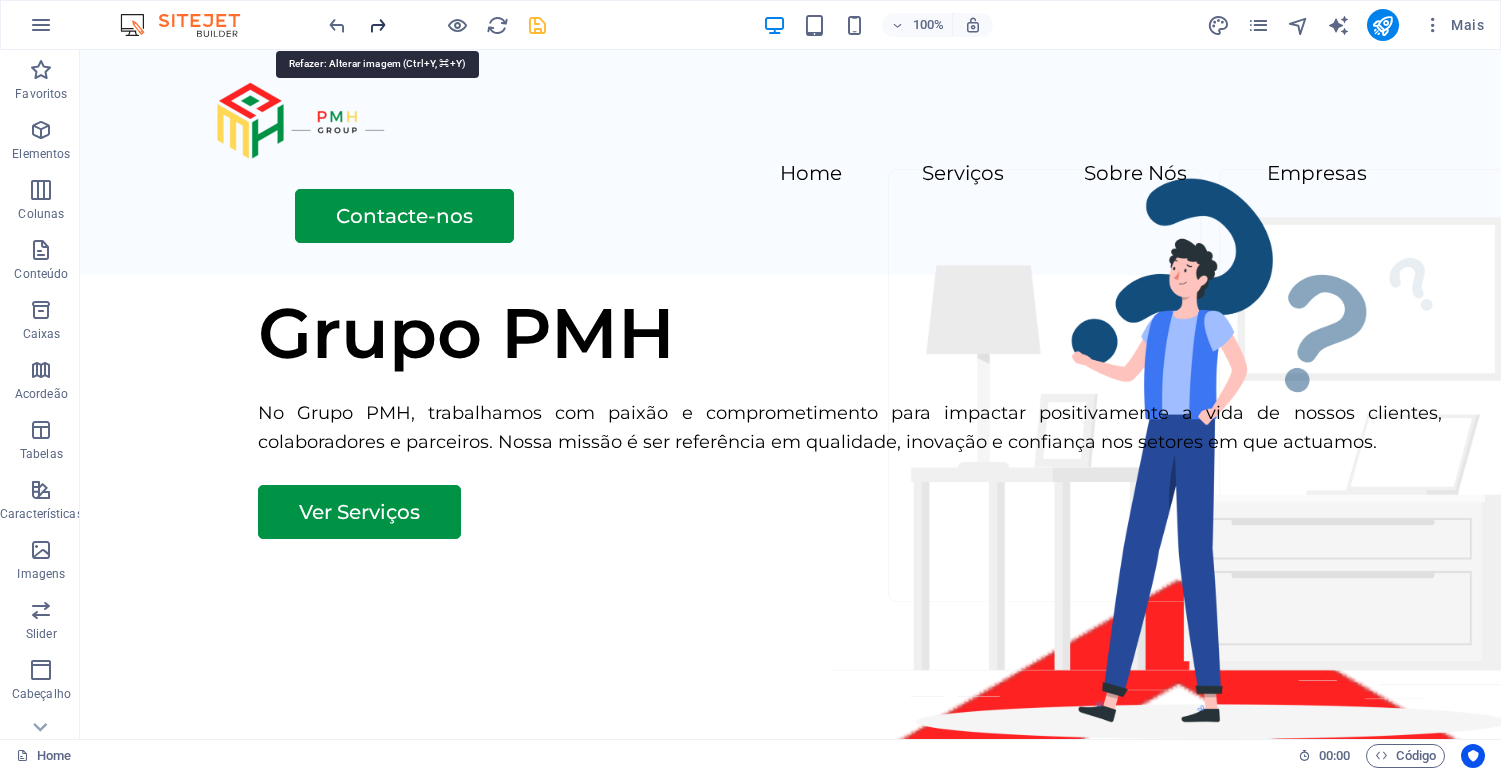 click at bounding box center (377, 25) 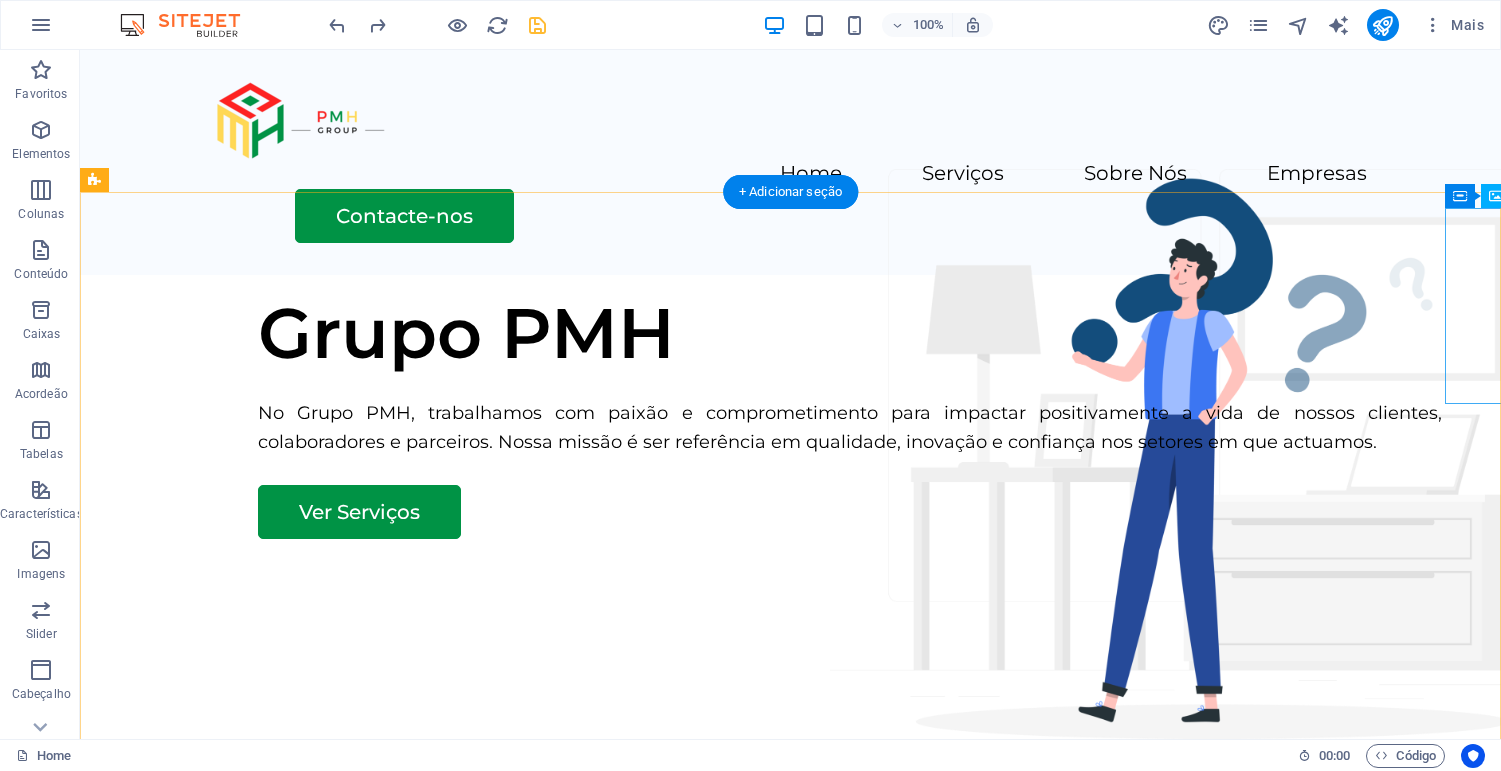 click at bounding box center (1543, 637) 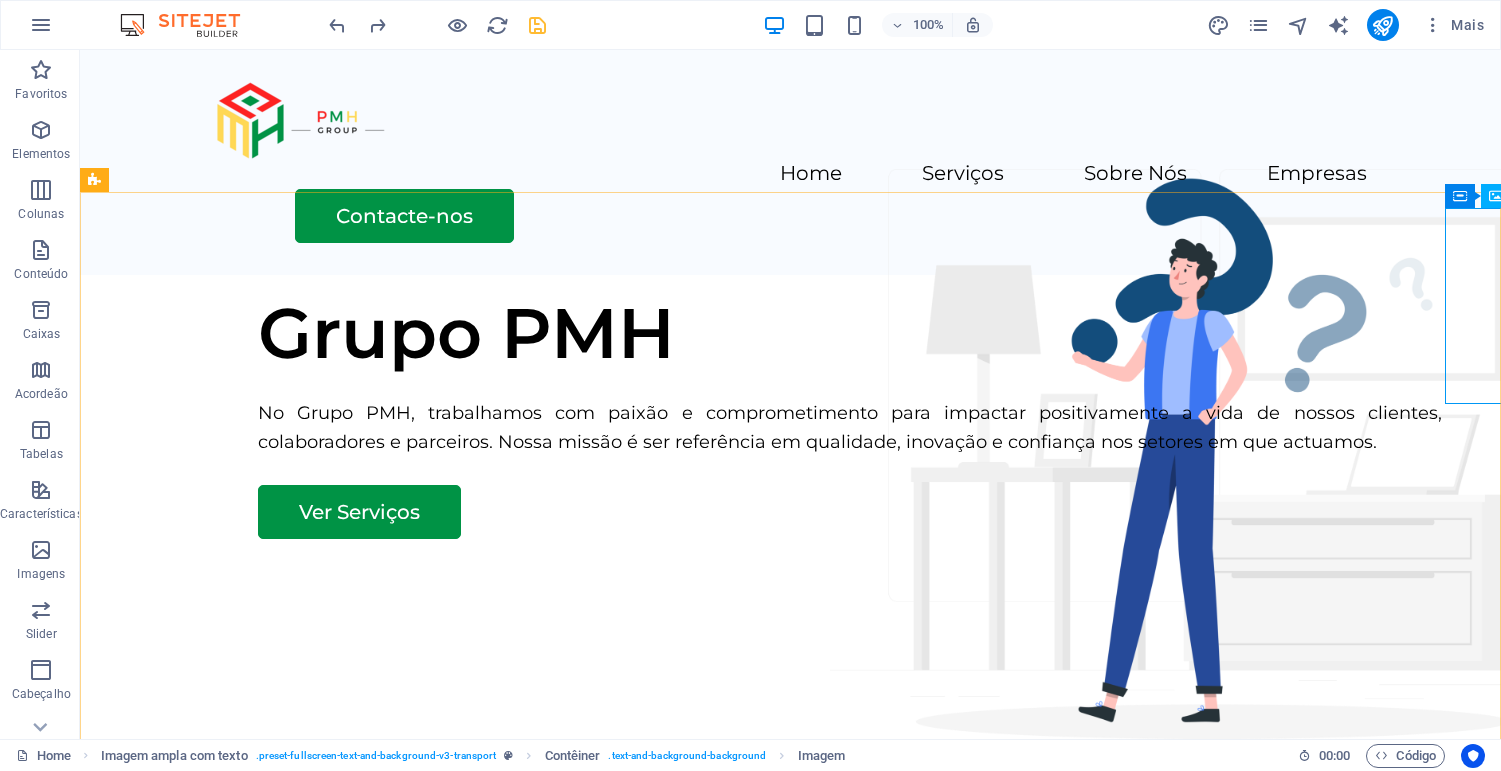 click on "Imagem" at bounding box center (1521, 196) 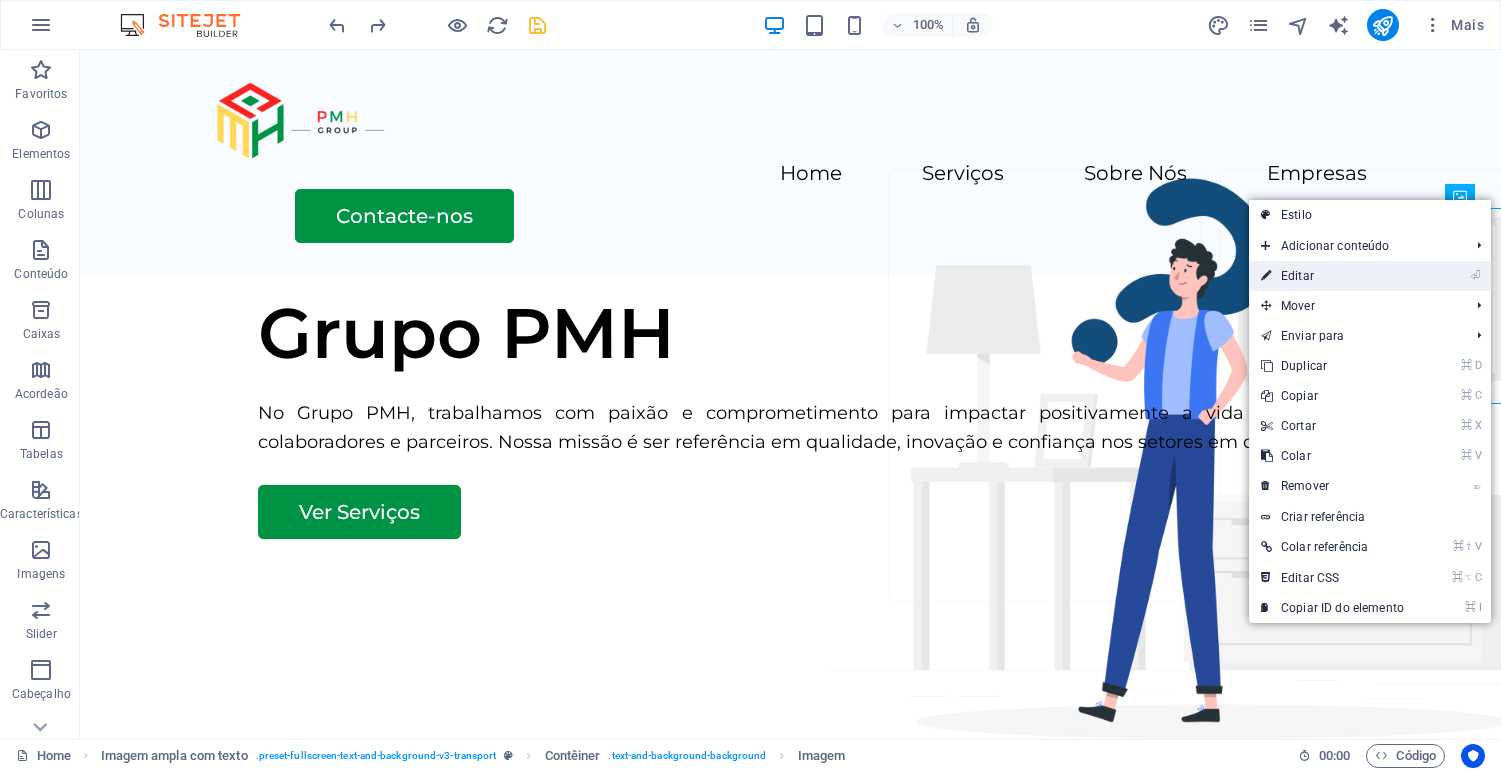 click on "⏎  Editar" at bounding box center [1370, 276] 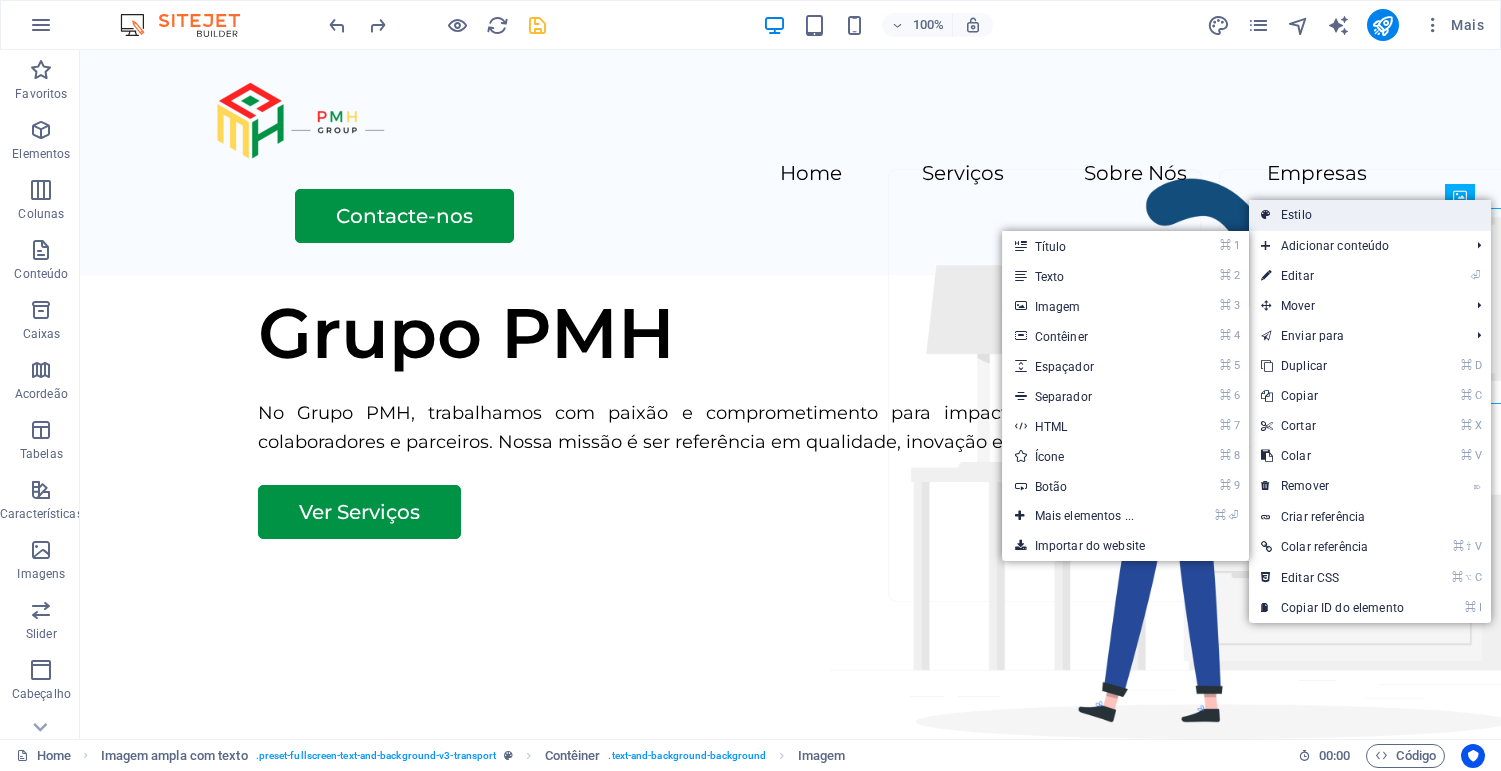 click on "Estilo" at bounding box center (1370, 215) 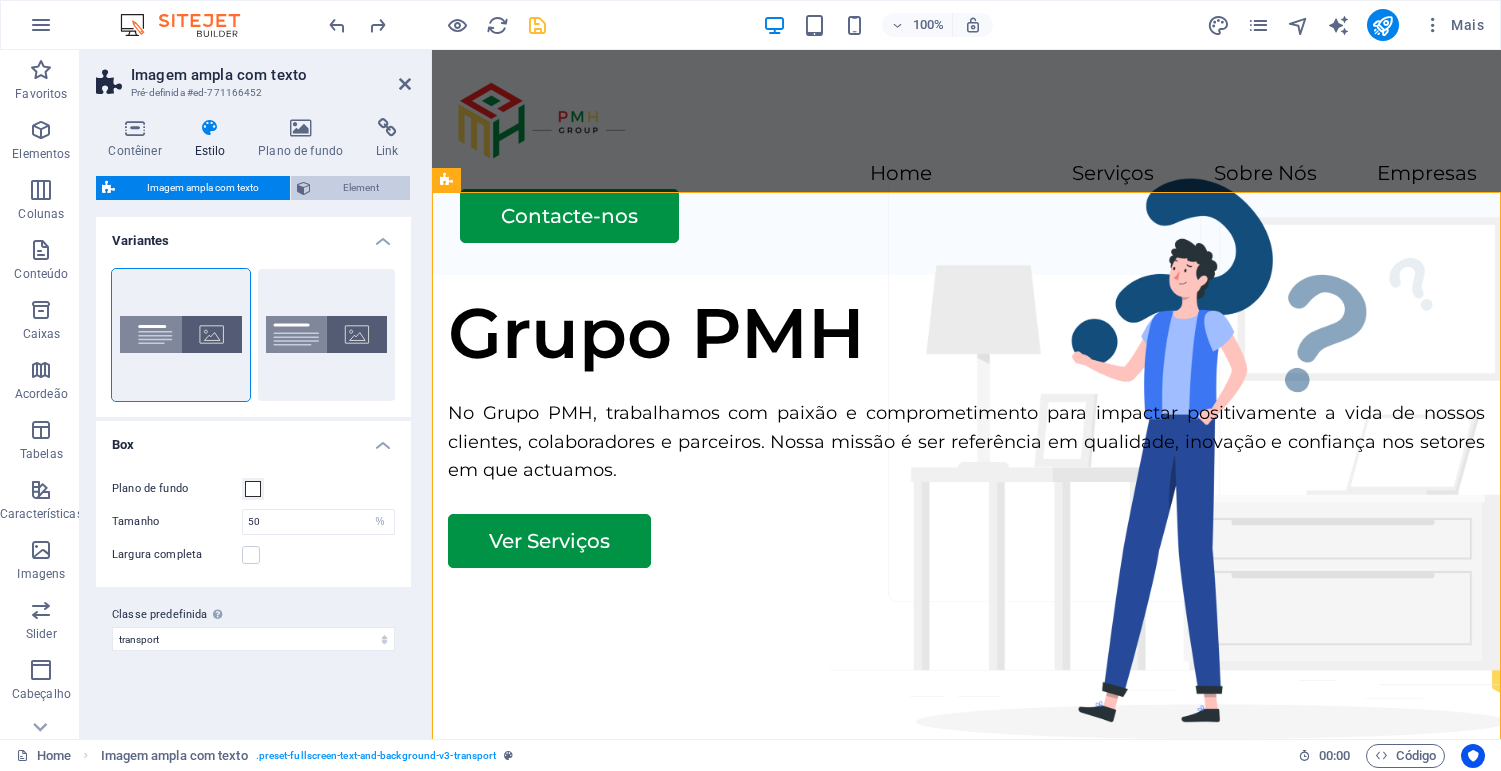 click on "Element" at bounding box center [360, 188] 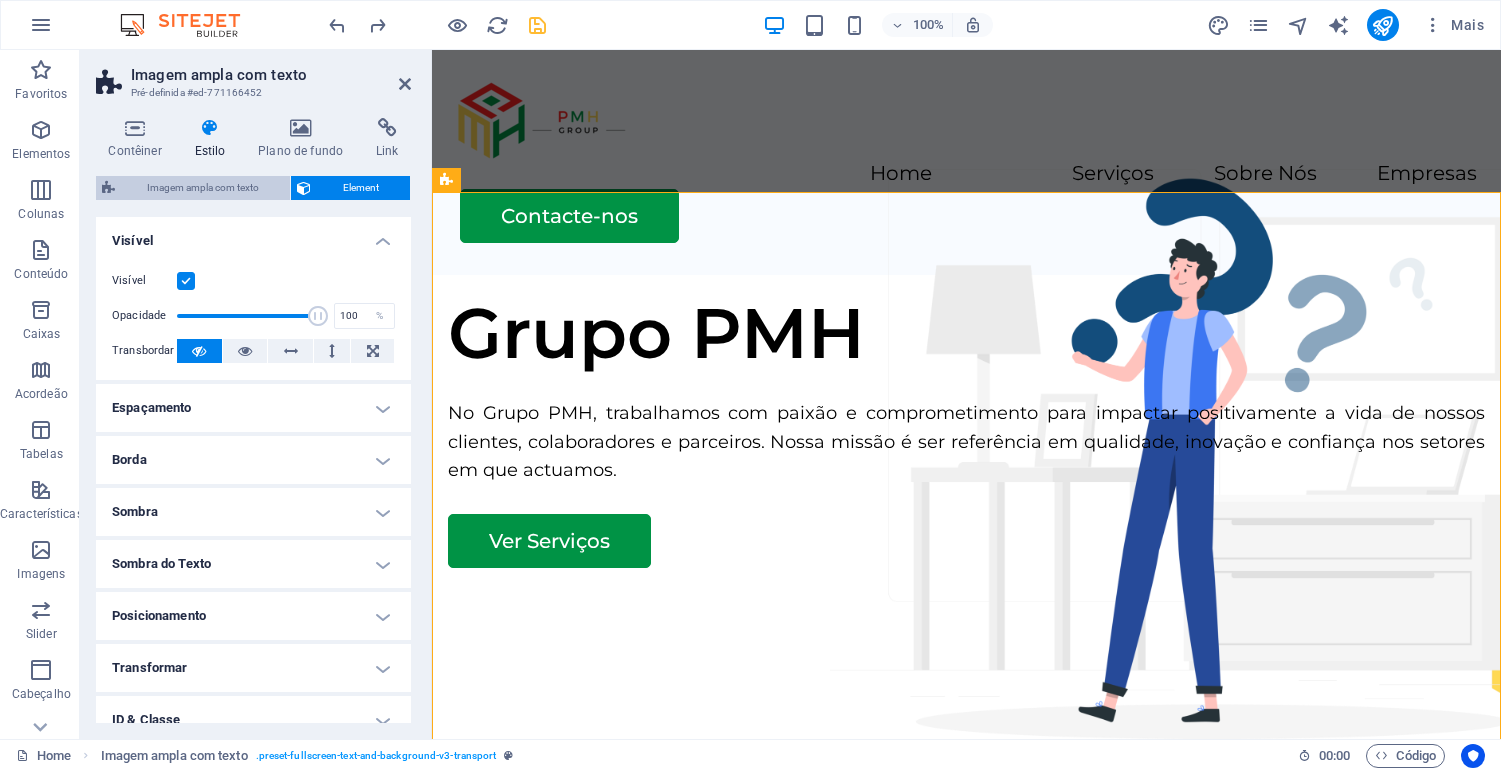 click on "Imagem ampla com texto" at bounding box center (202, 188) 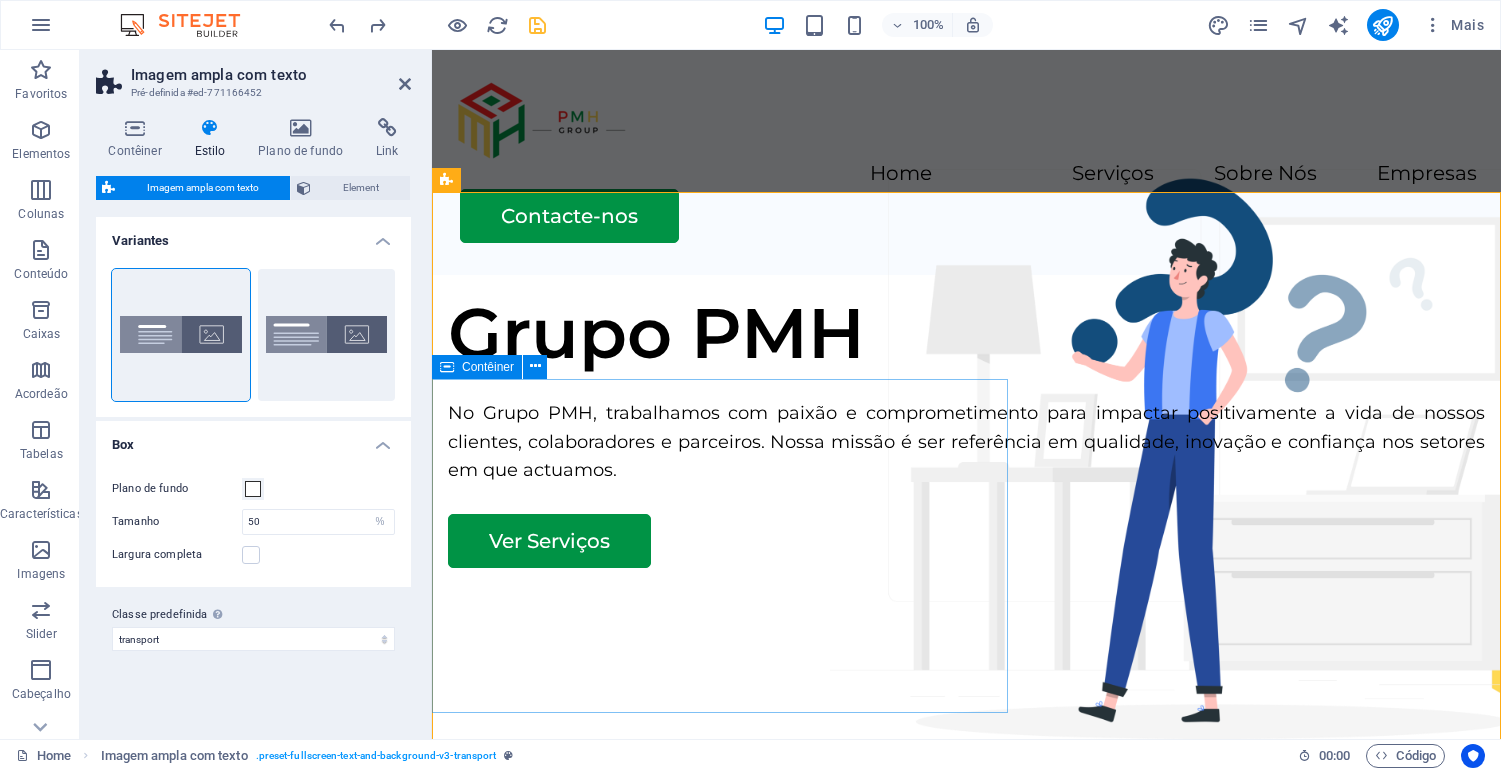 scroll, scrollTop: 1, scrollLeft: 0, axis: vertical 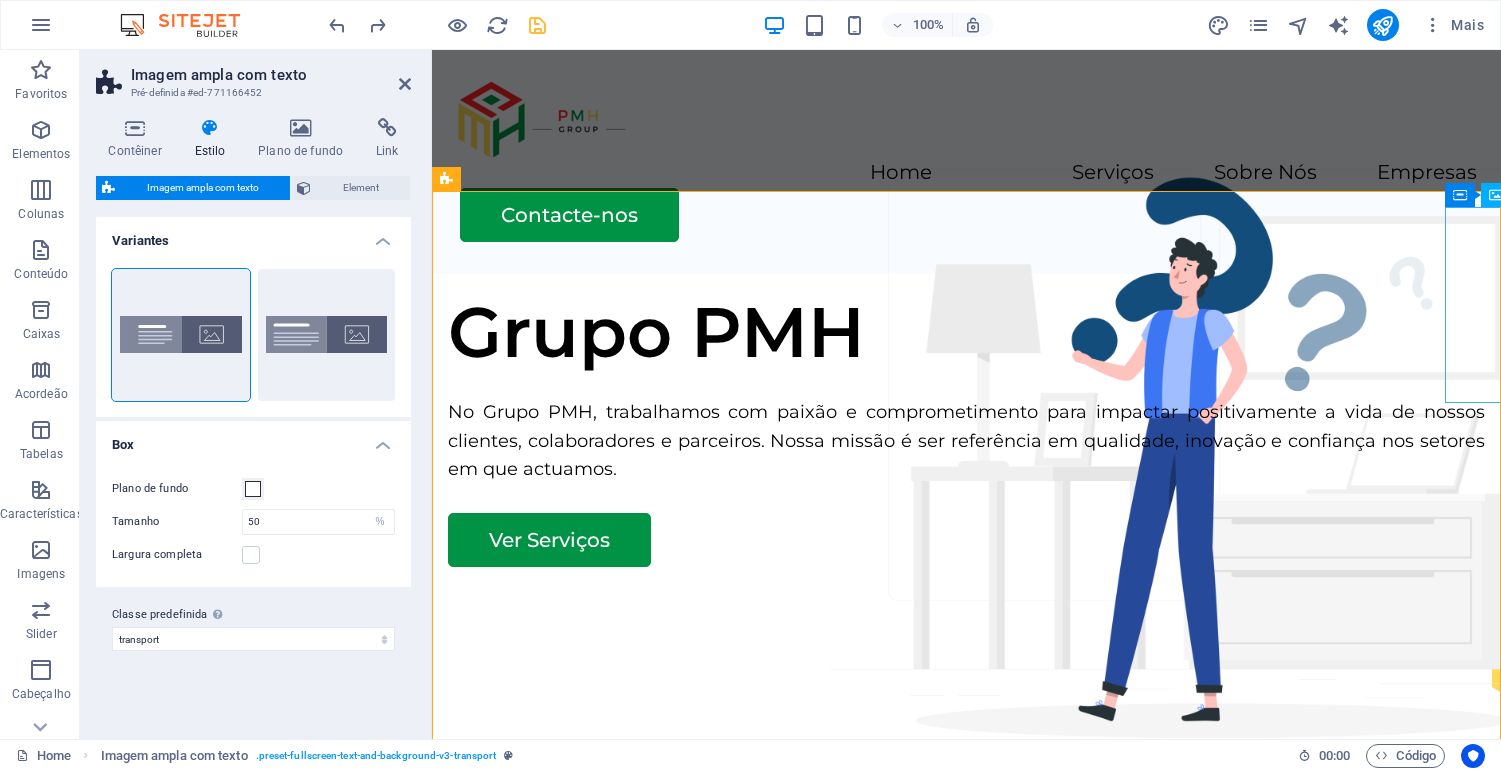 click at bounding box center (1543, 665) 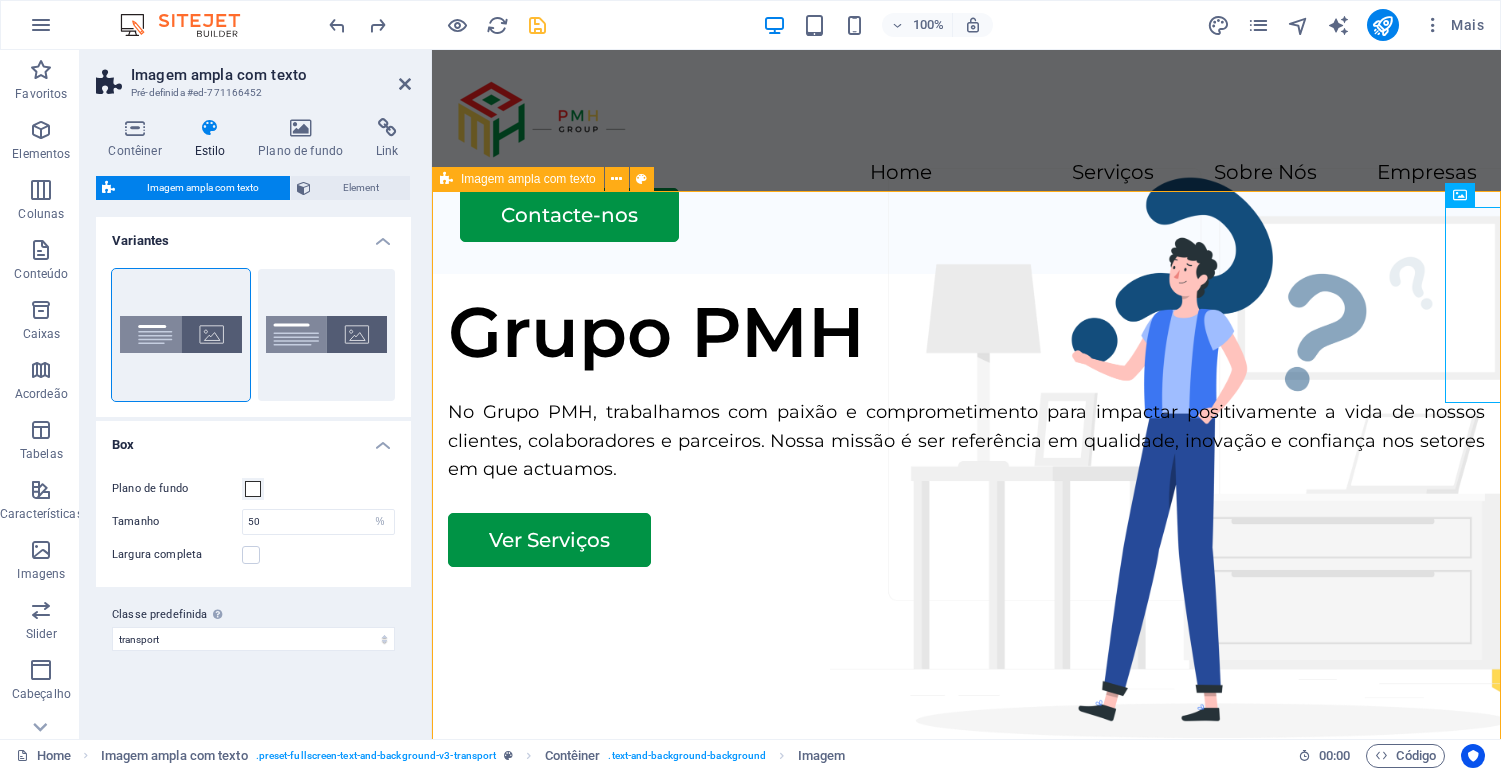 drag, startPoint x: 1903, startPoint y: 256, endPoint x: 1243, endPoint y: 616, distance: 751.79785 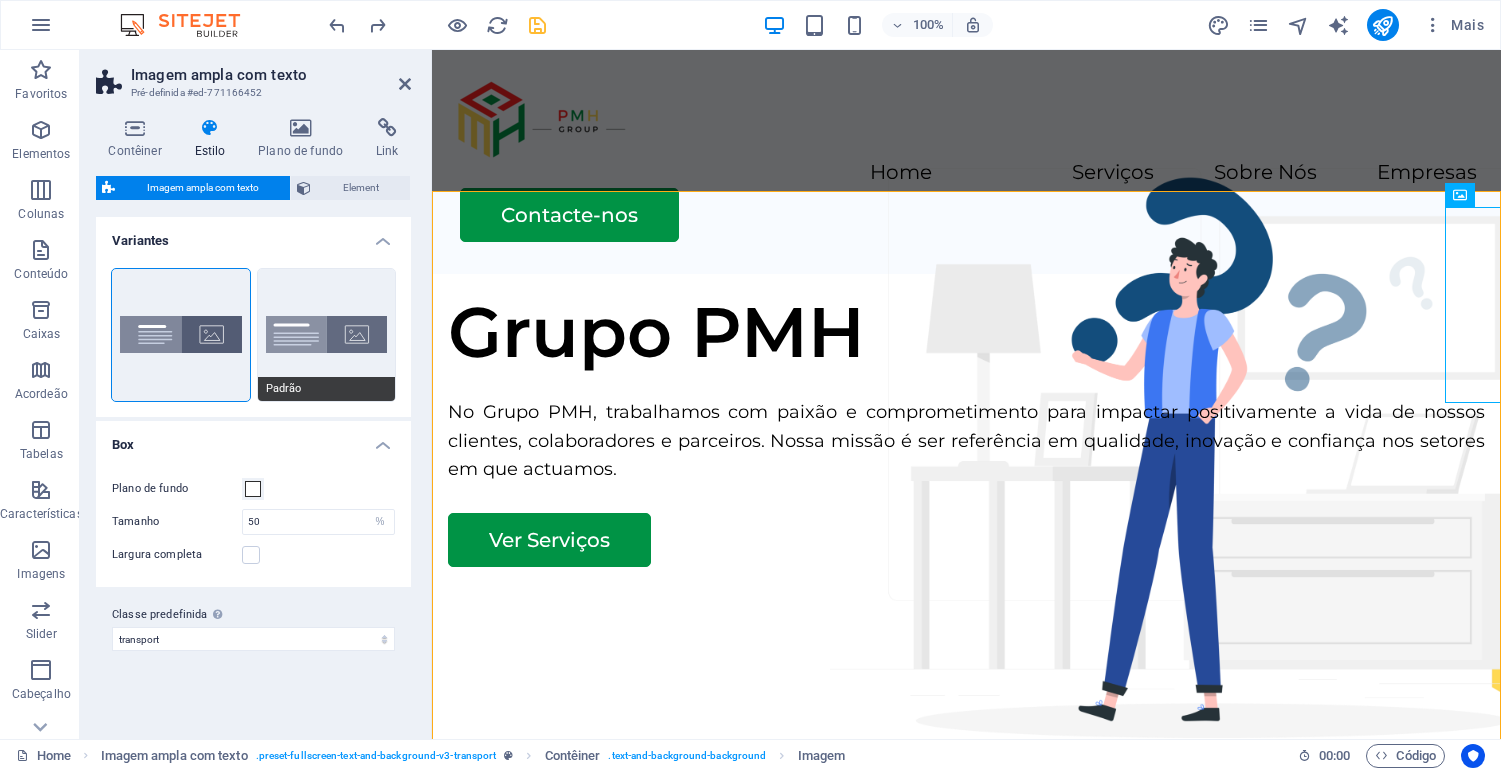 click on "Padrão" at bounding box center (327, 335) 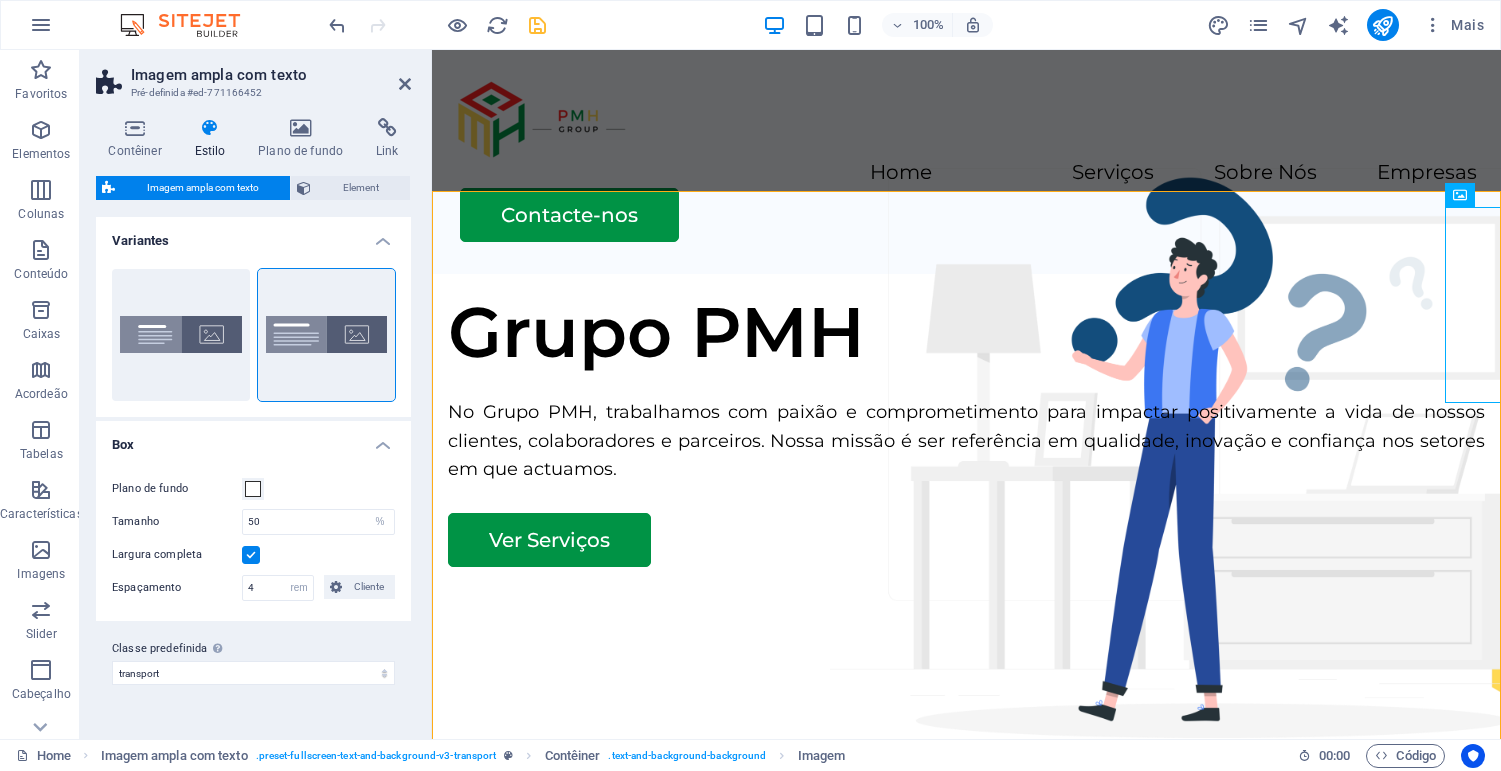click at bounding box center (1543, 665) 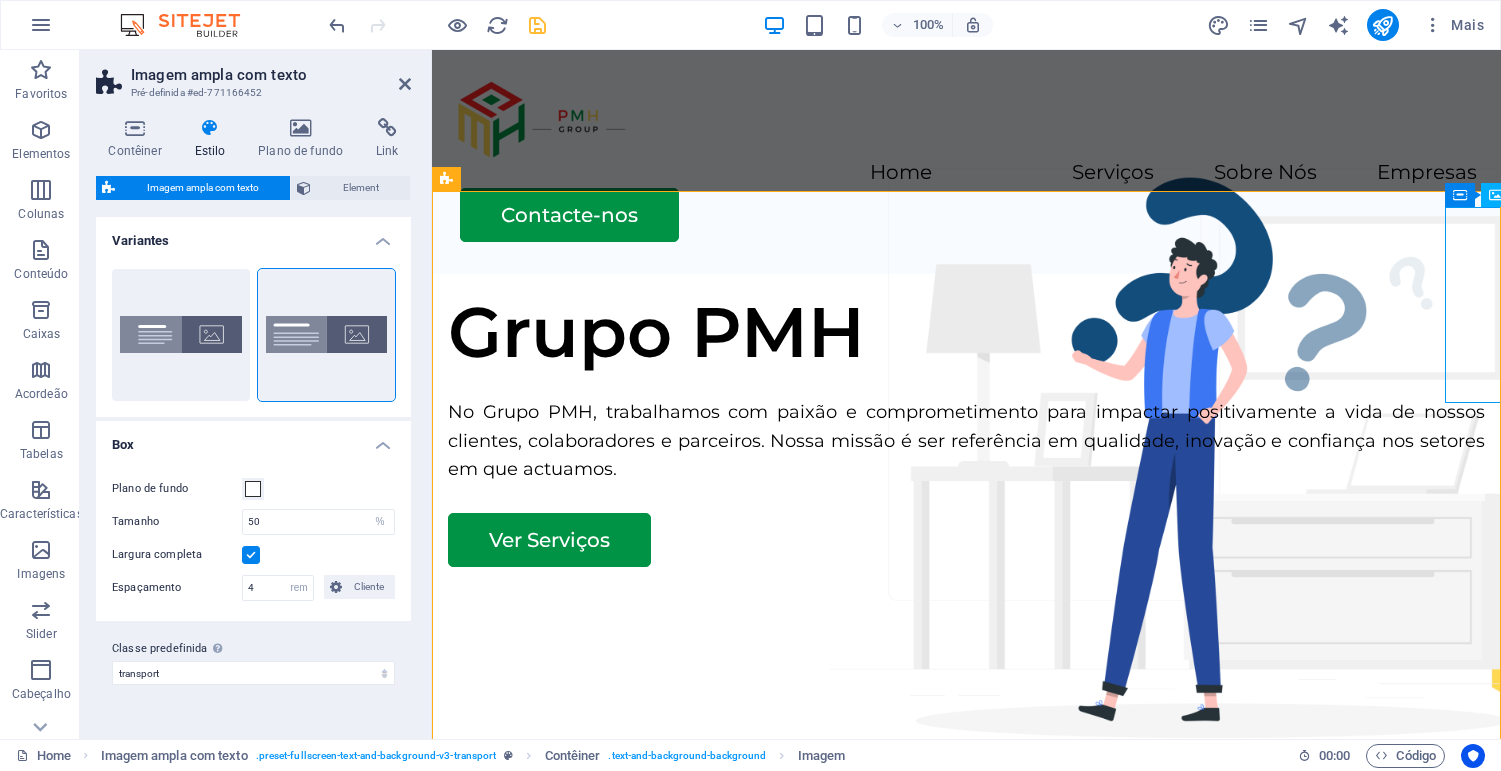 click at bounding box center (1543, 665) 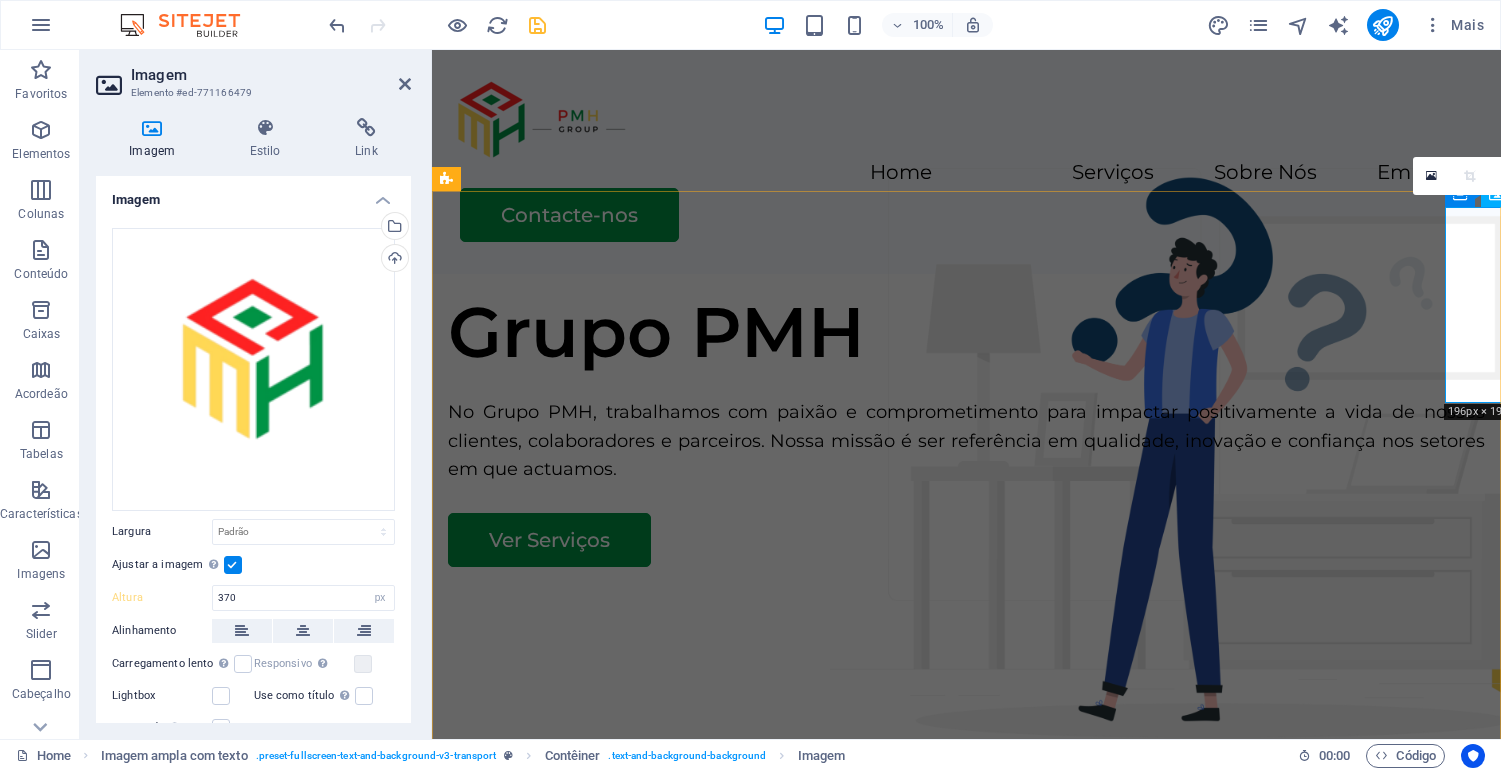 type 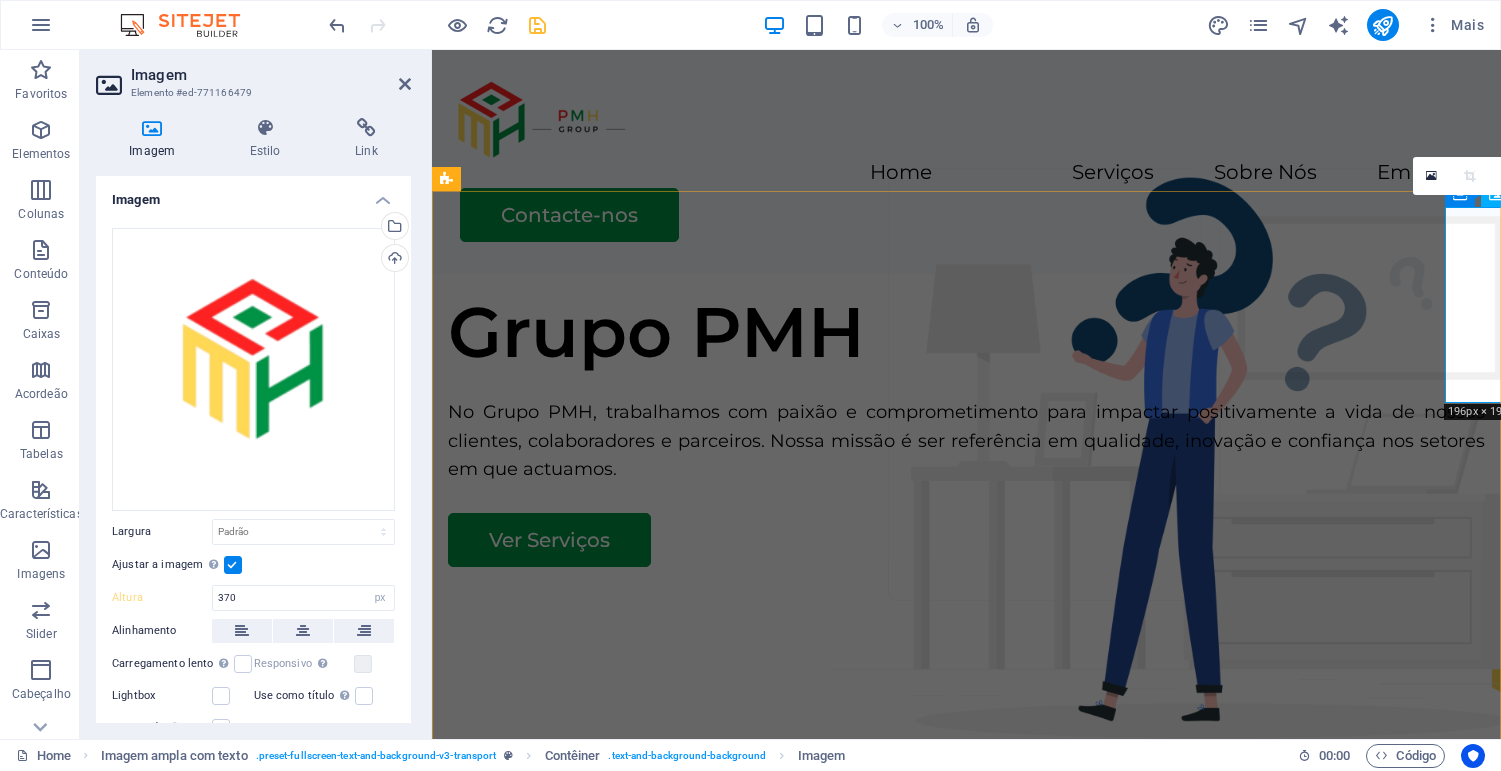 select on "DISABLED_OPTION_VALUE" 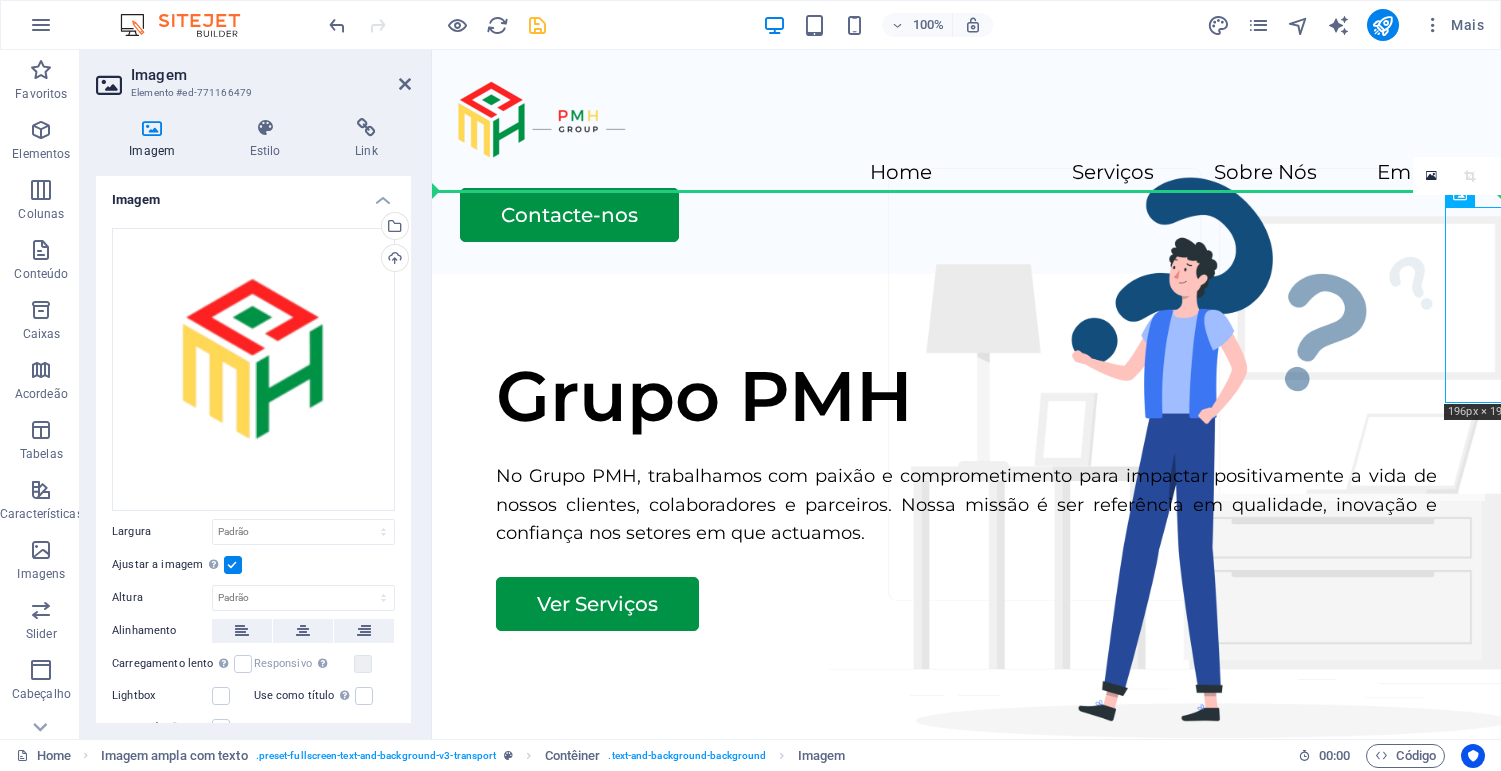 drag, startPoint x: 1475, startPoint y: 335, endPoint x: 1436, endPoint y: 405, distance: 80.13114 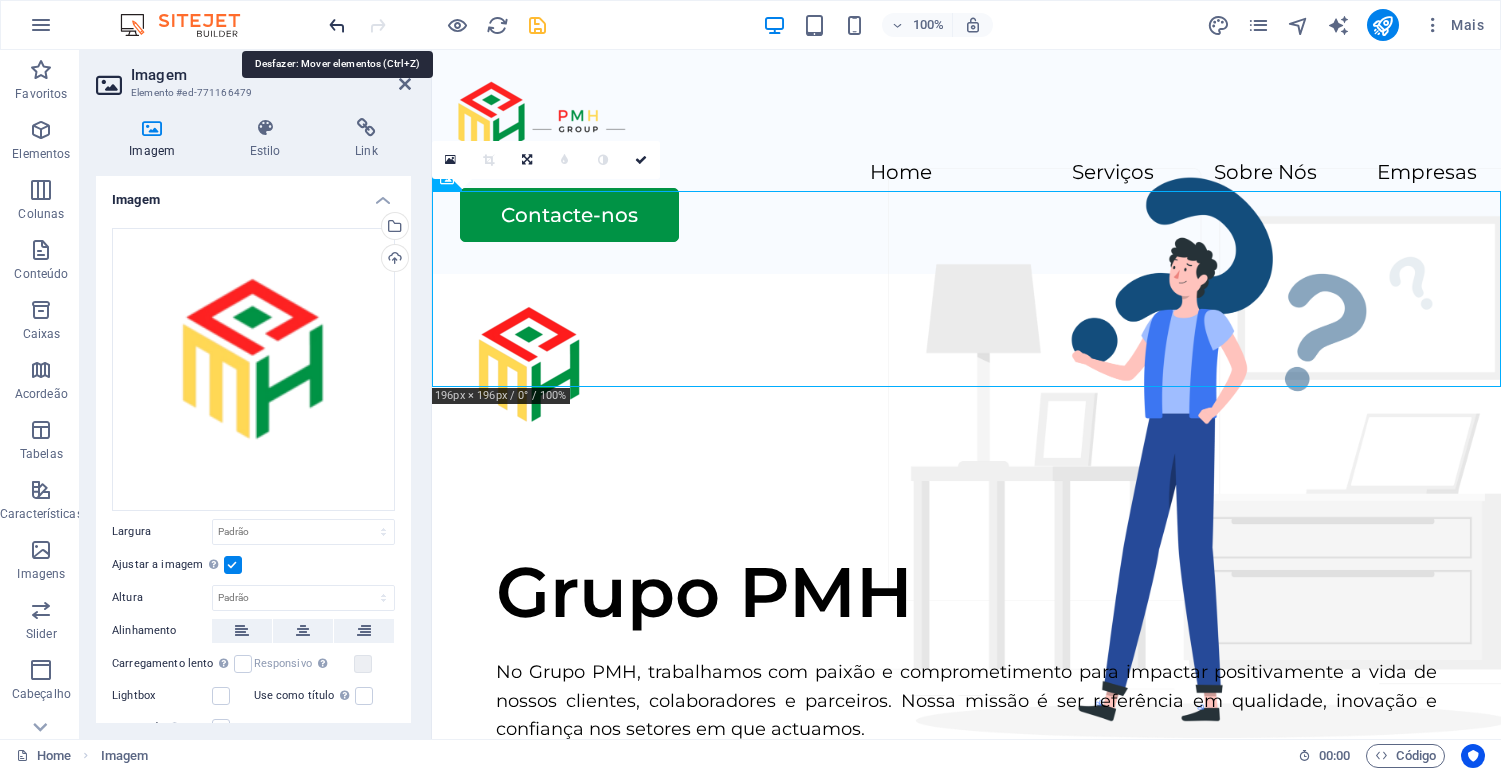 click at bounding box center [337, 25] 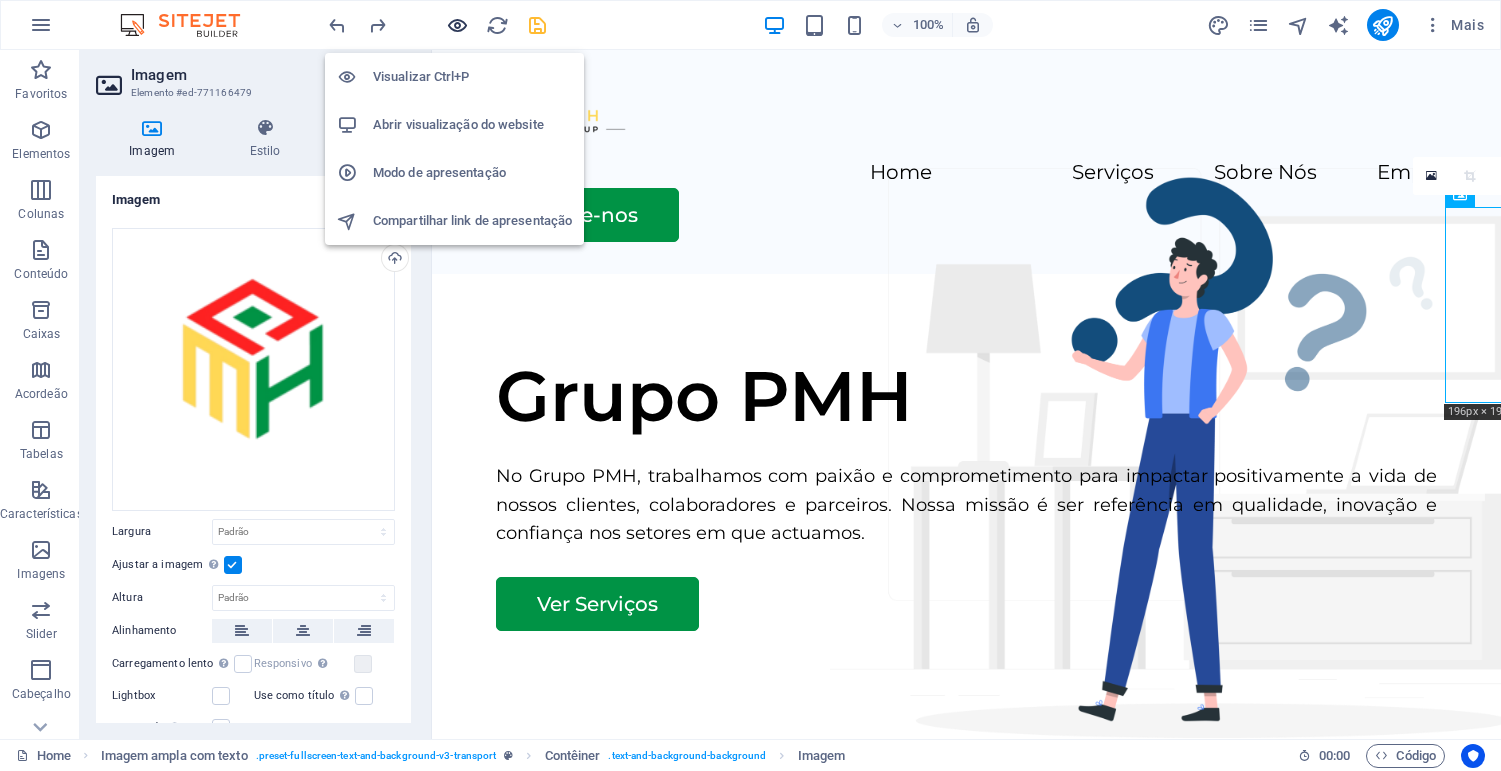 click at bounding box center [457, 25] 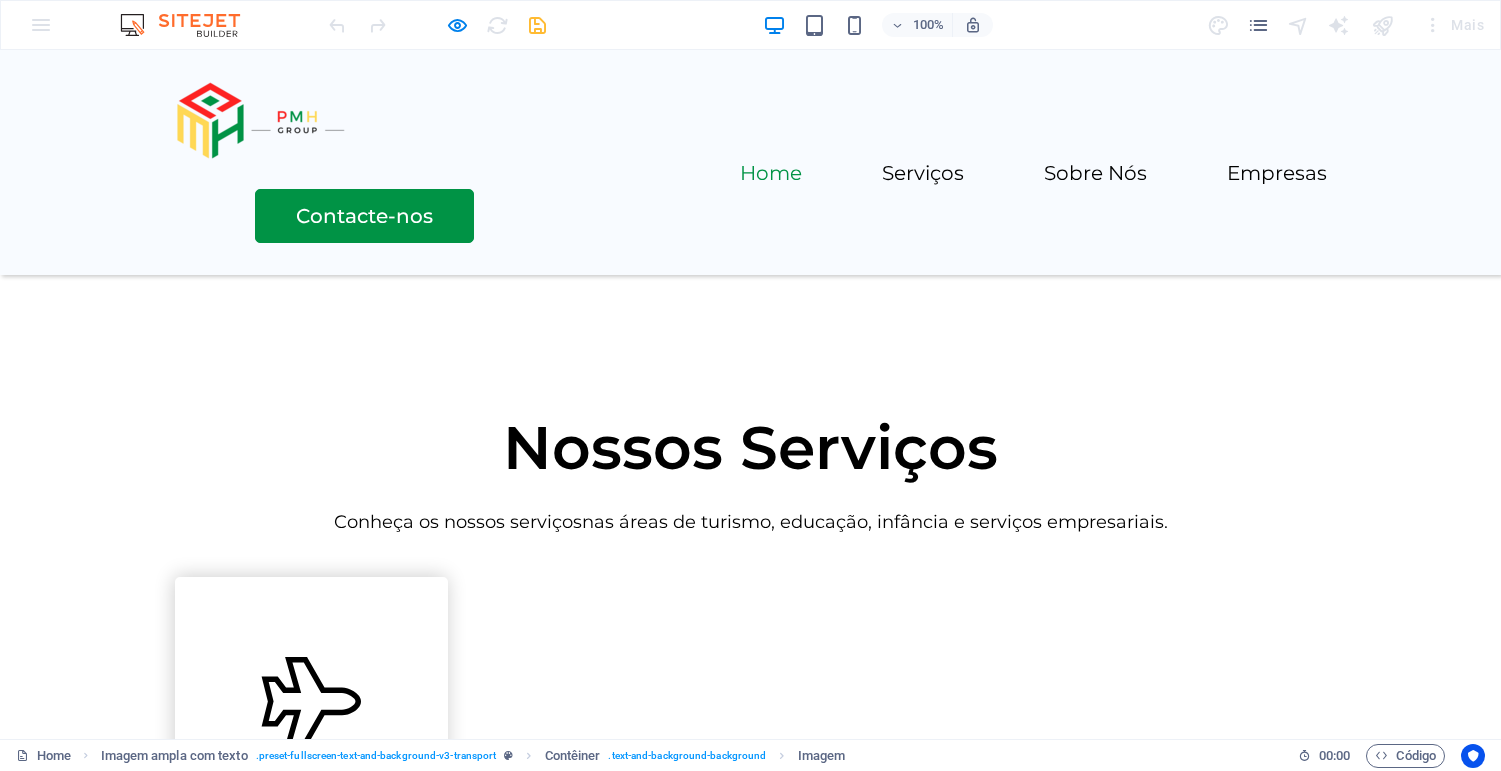 scroll, scrollTop: 0, scrollLeft: 0, axis: both 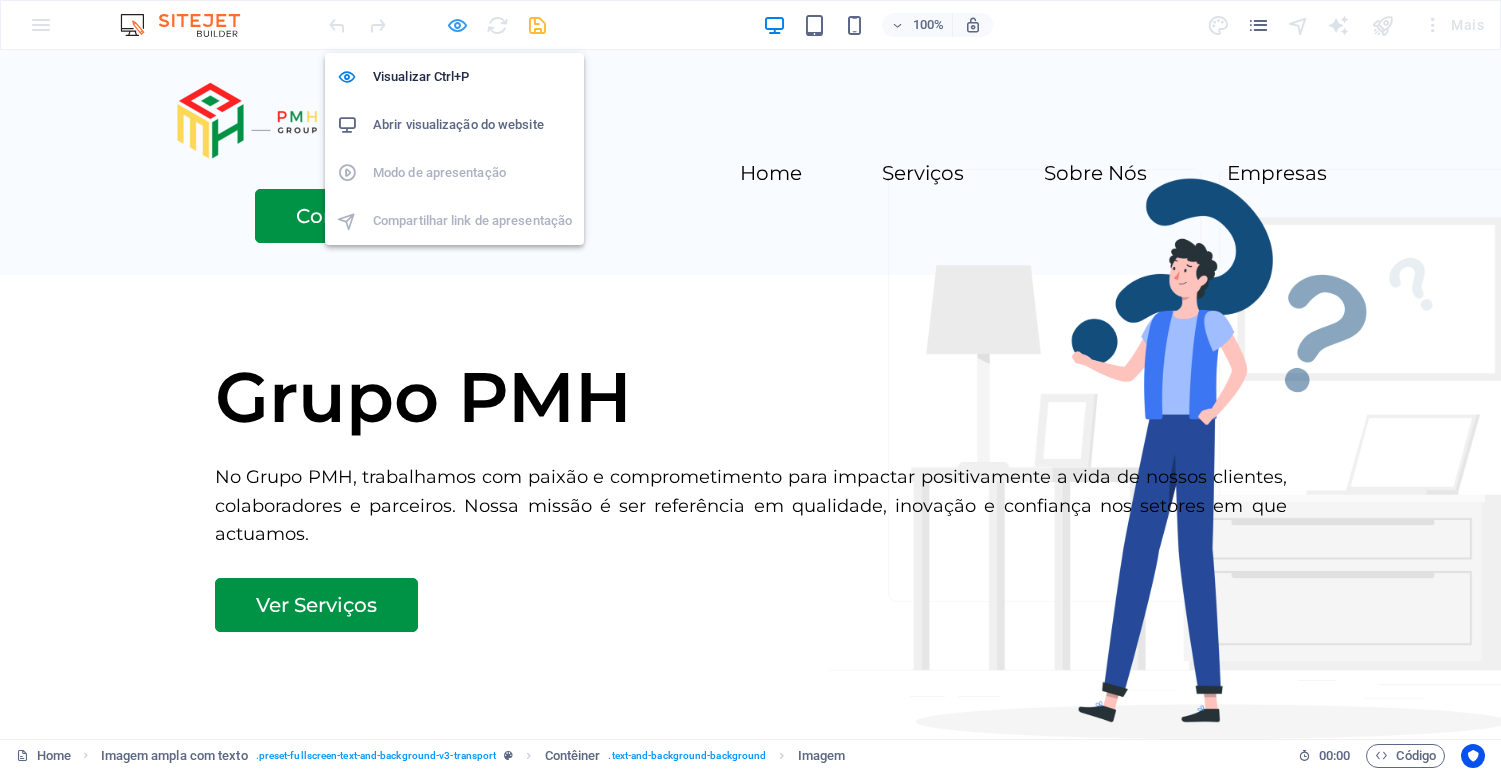 click at bounding box center [457, 25] 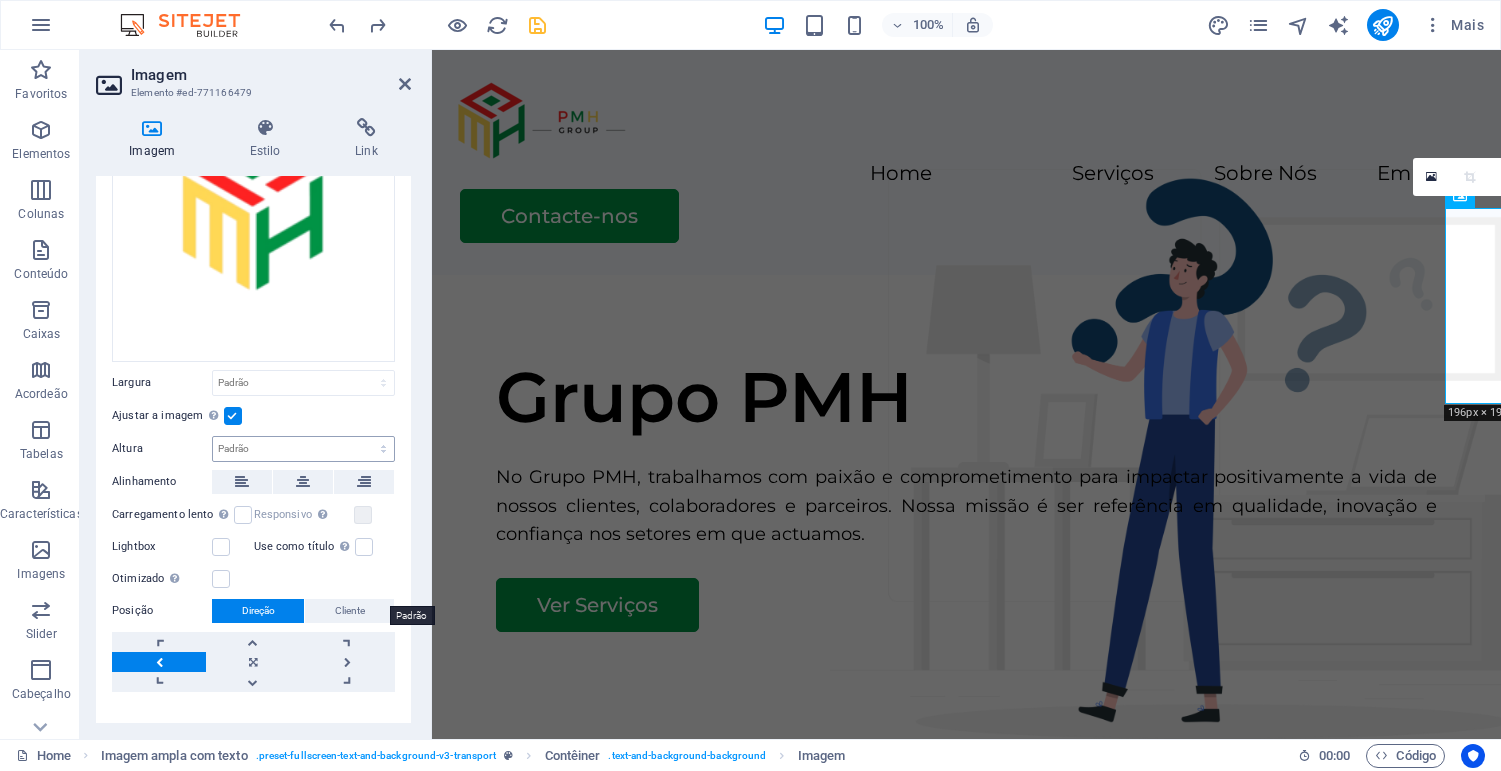 scroll, scrollTop: 147, scrollLeft: 0, axis: vertical 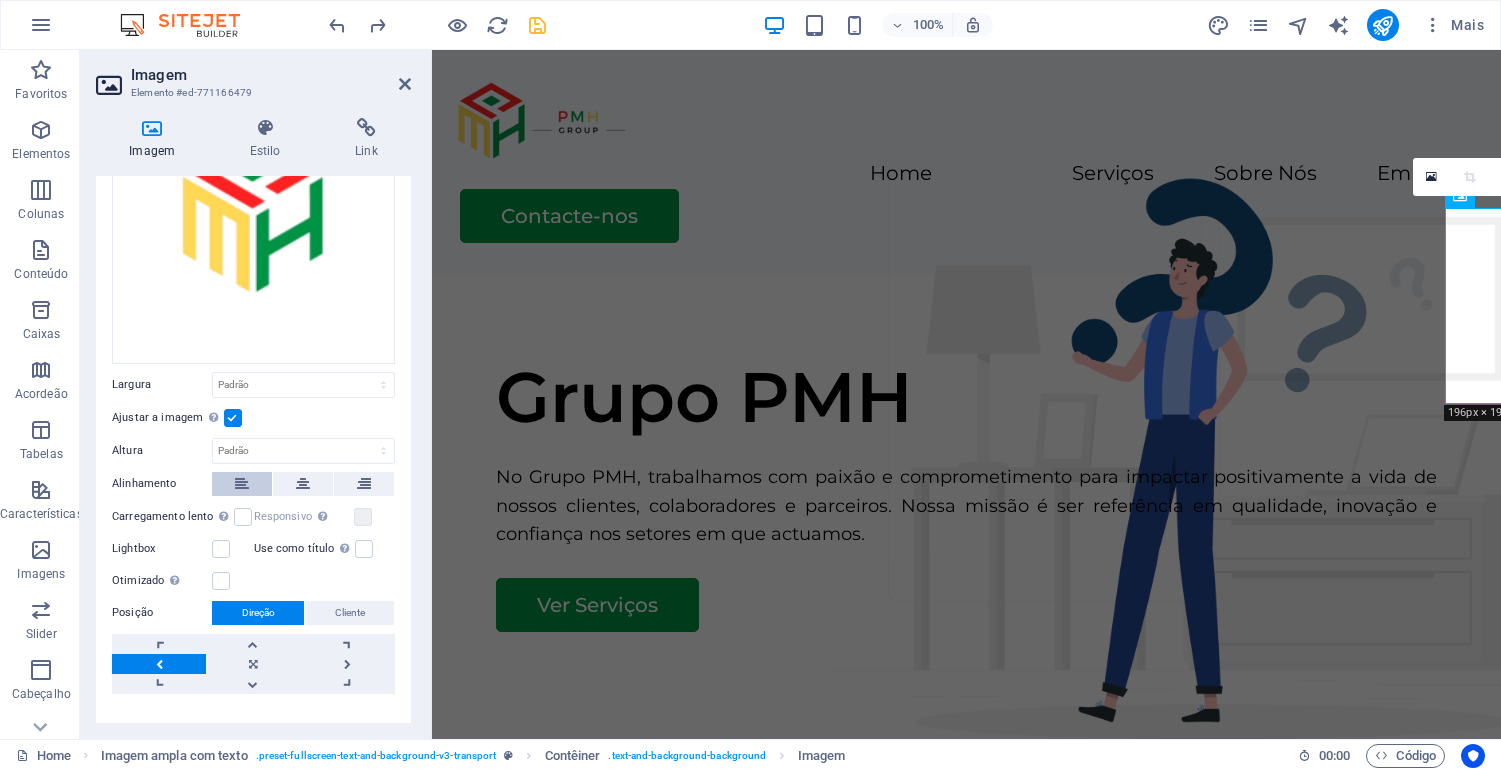 click at bounding box center (242, 484) 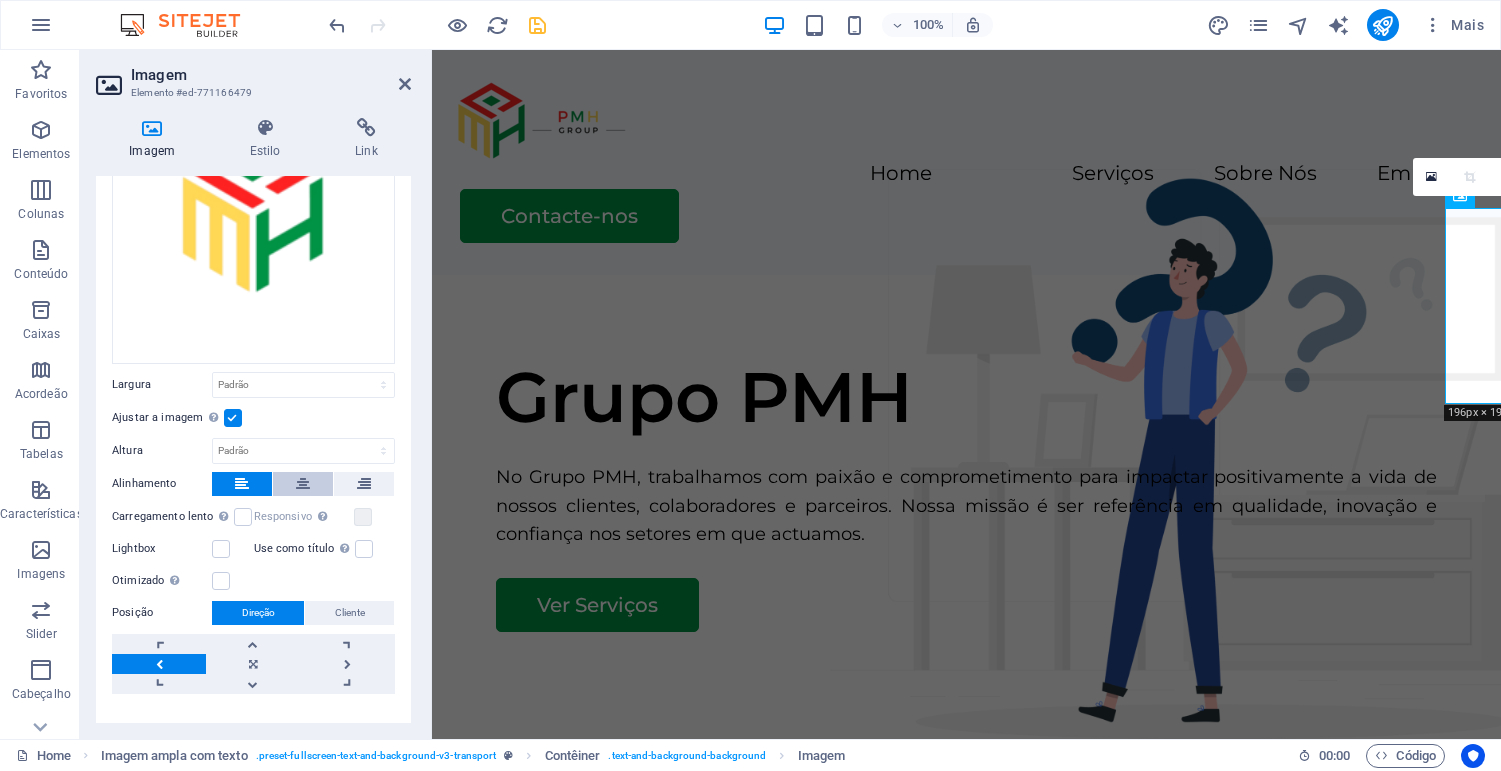 click at bounding box center (303, 484) 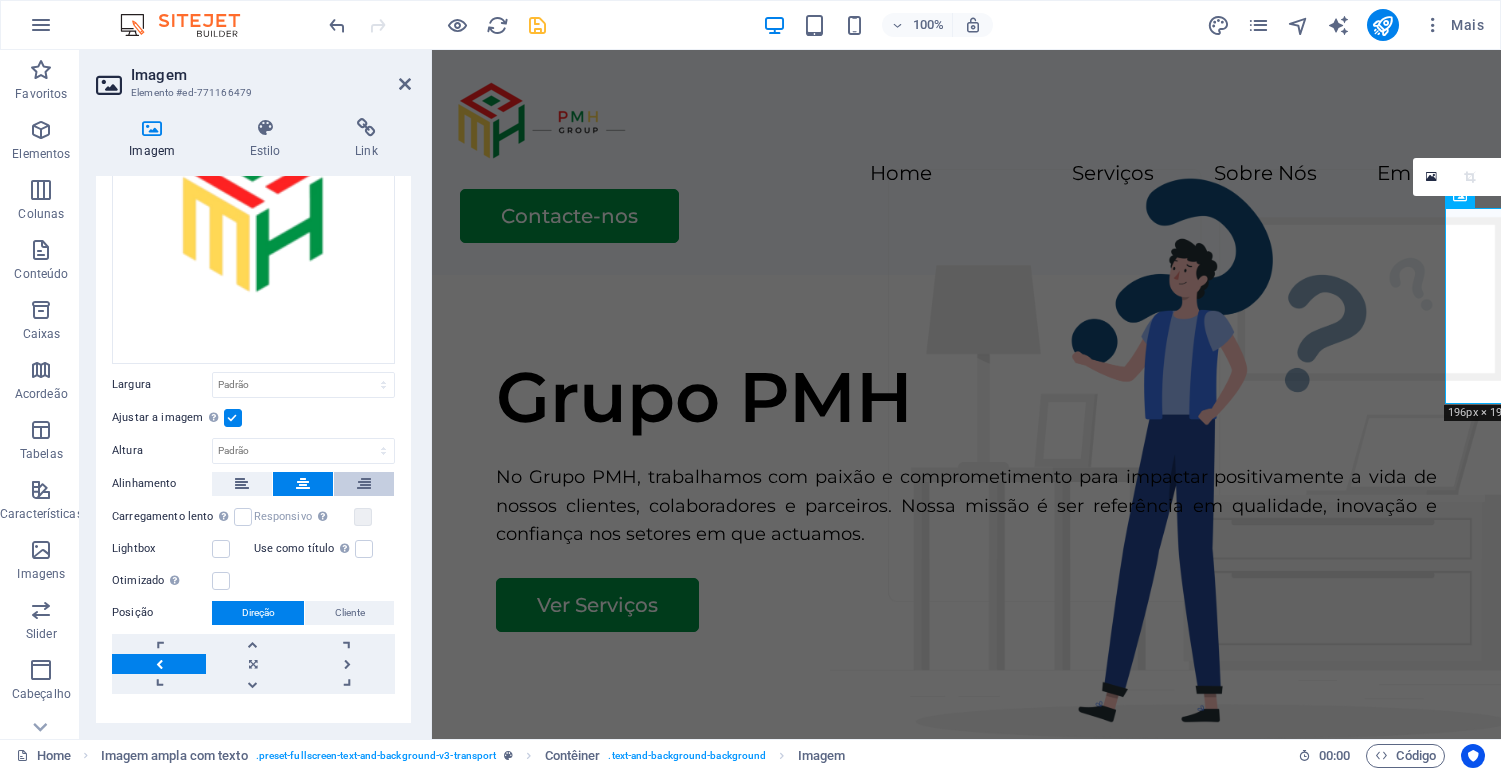 click at bounding box center [364, 484] 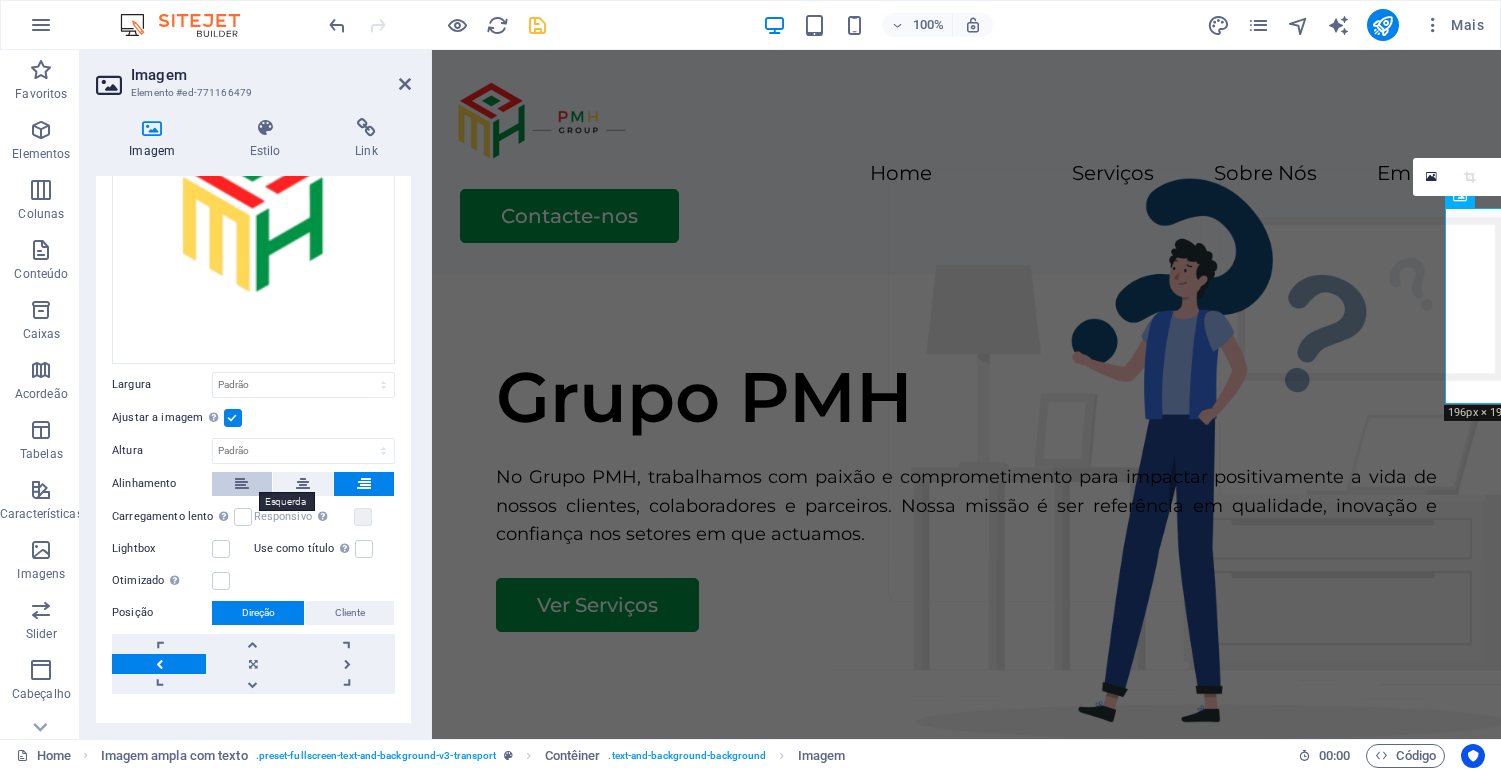 click at bounding box center [242, 484] 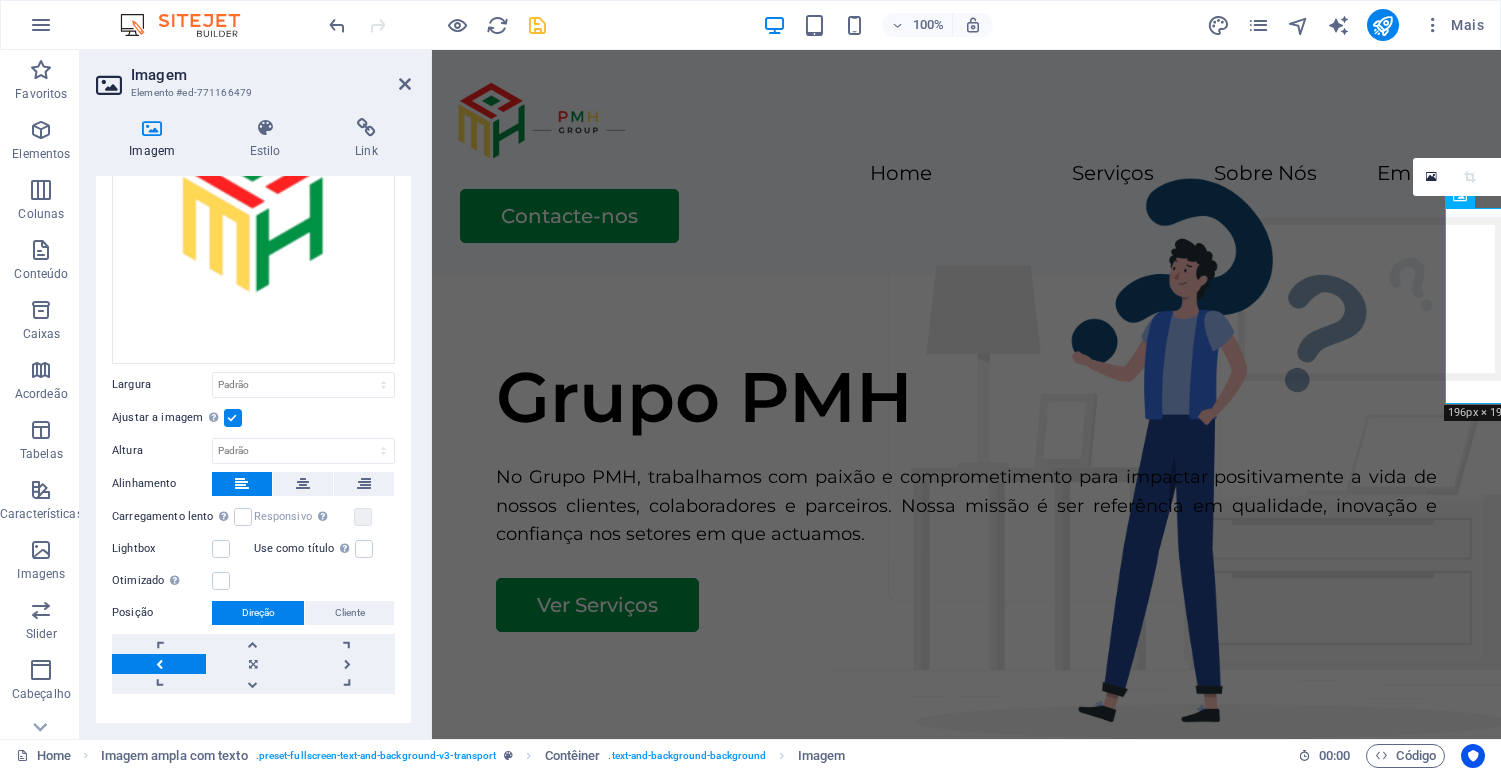 click at bounding box center (159, 664) 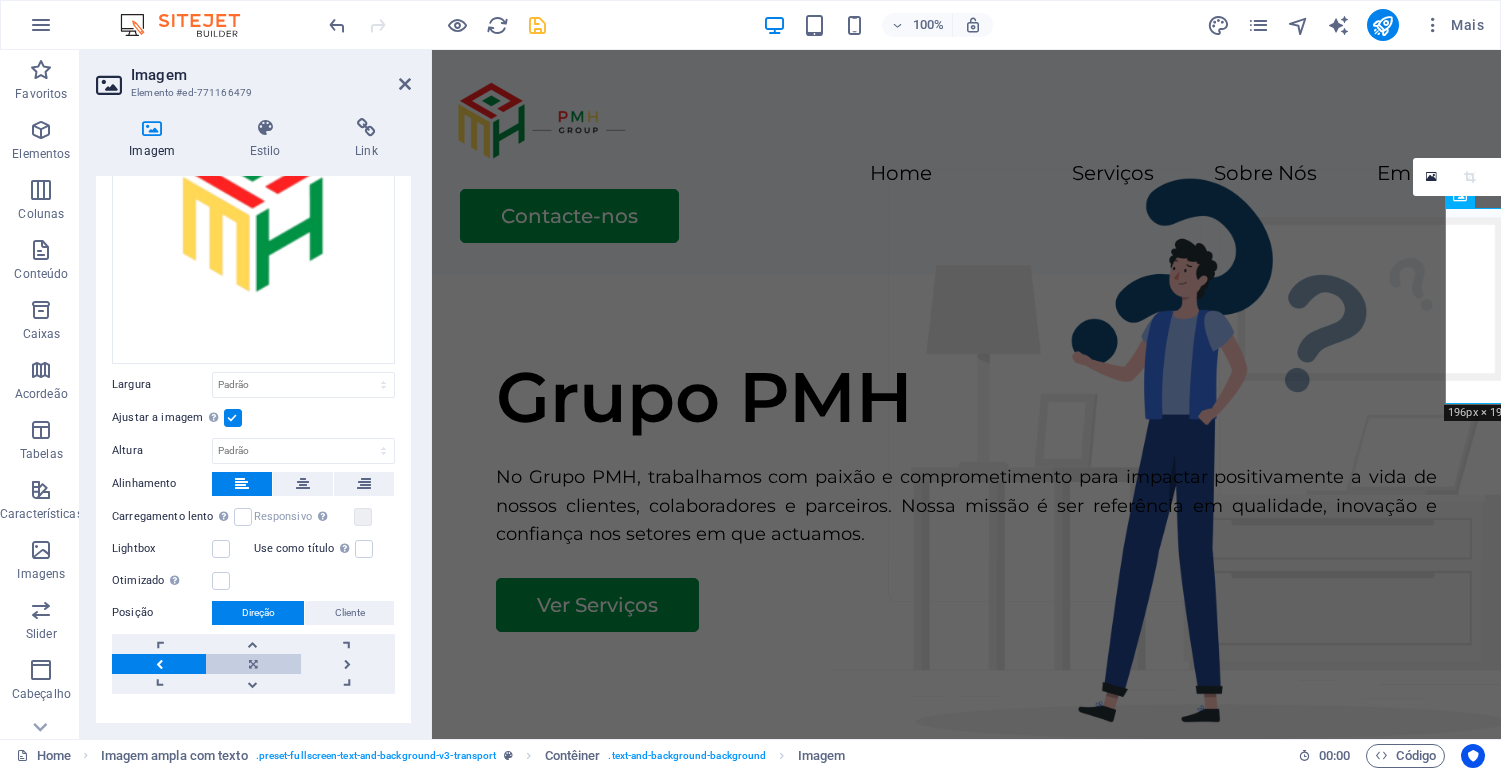 click at bounding box center [253, 664] 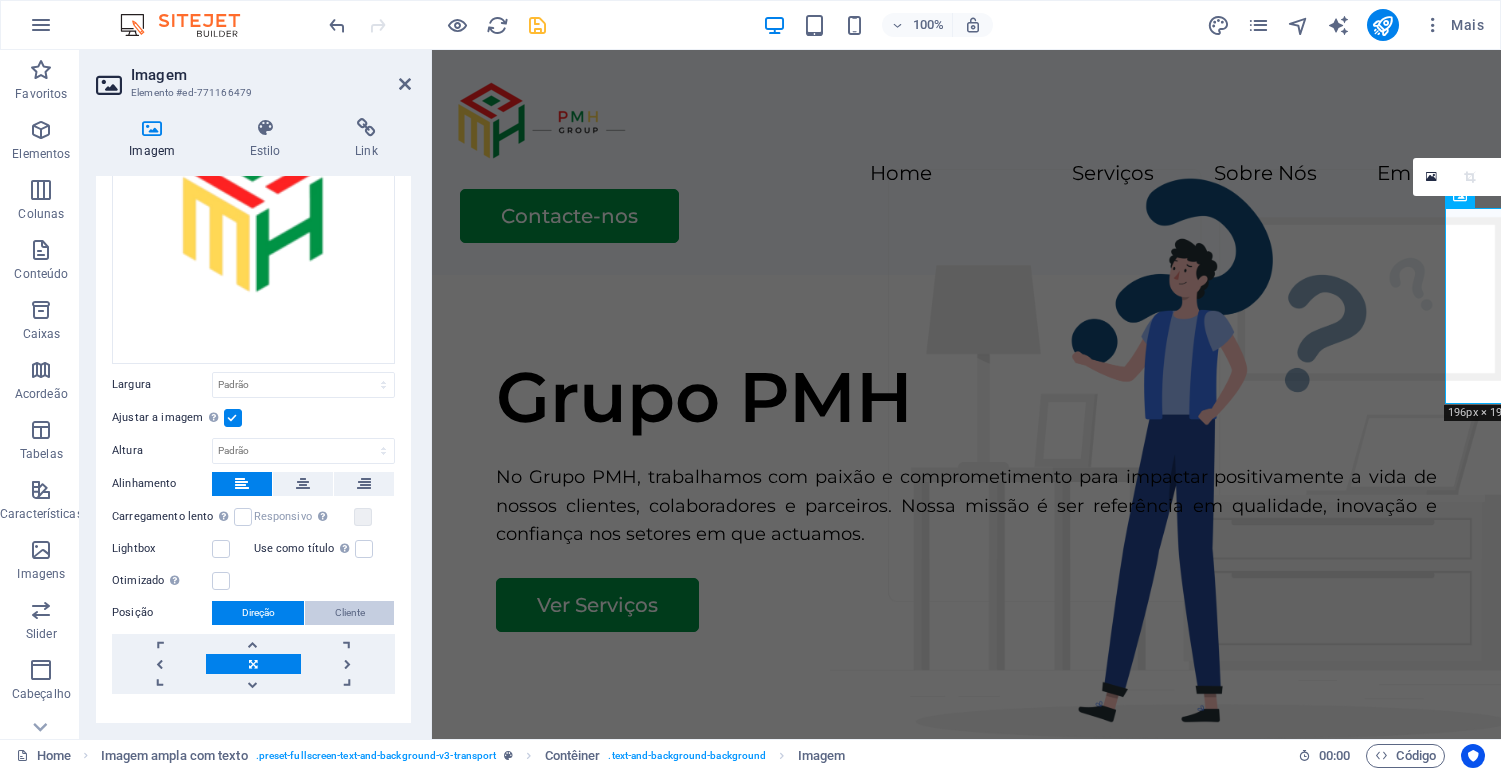 click on "Cliente" at bounding box center (349, 613) 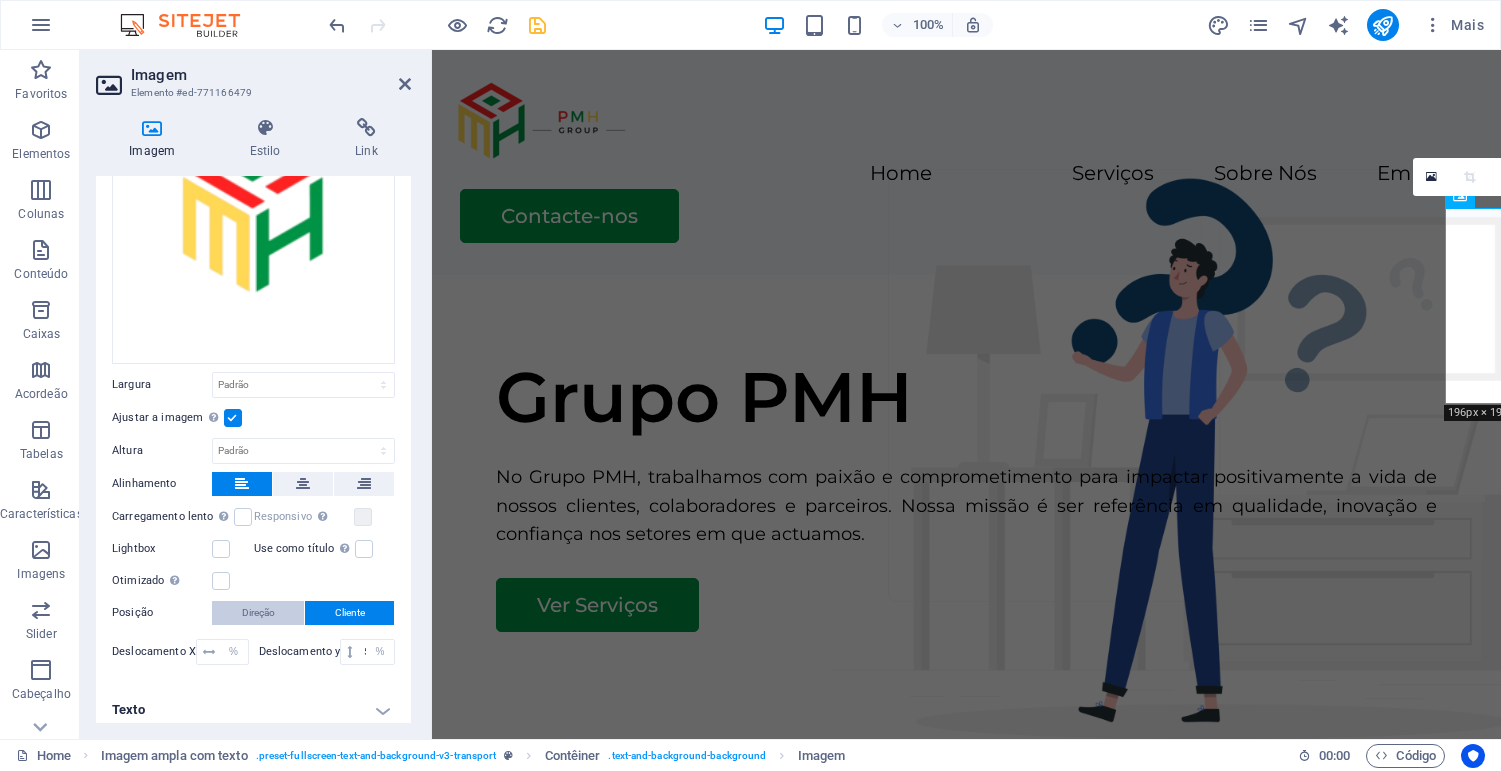 click on "Direção" at bounding box center (258, 613) 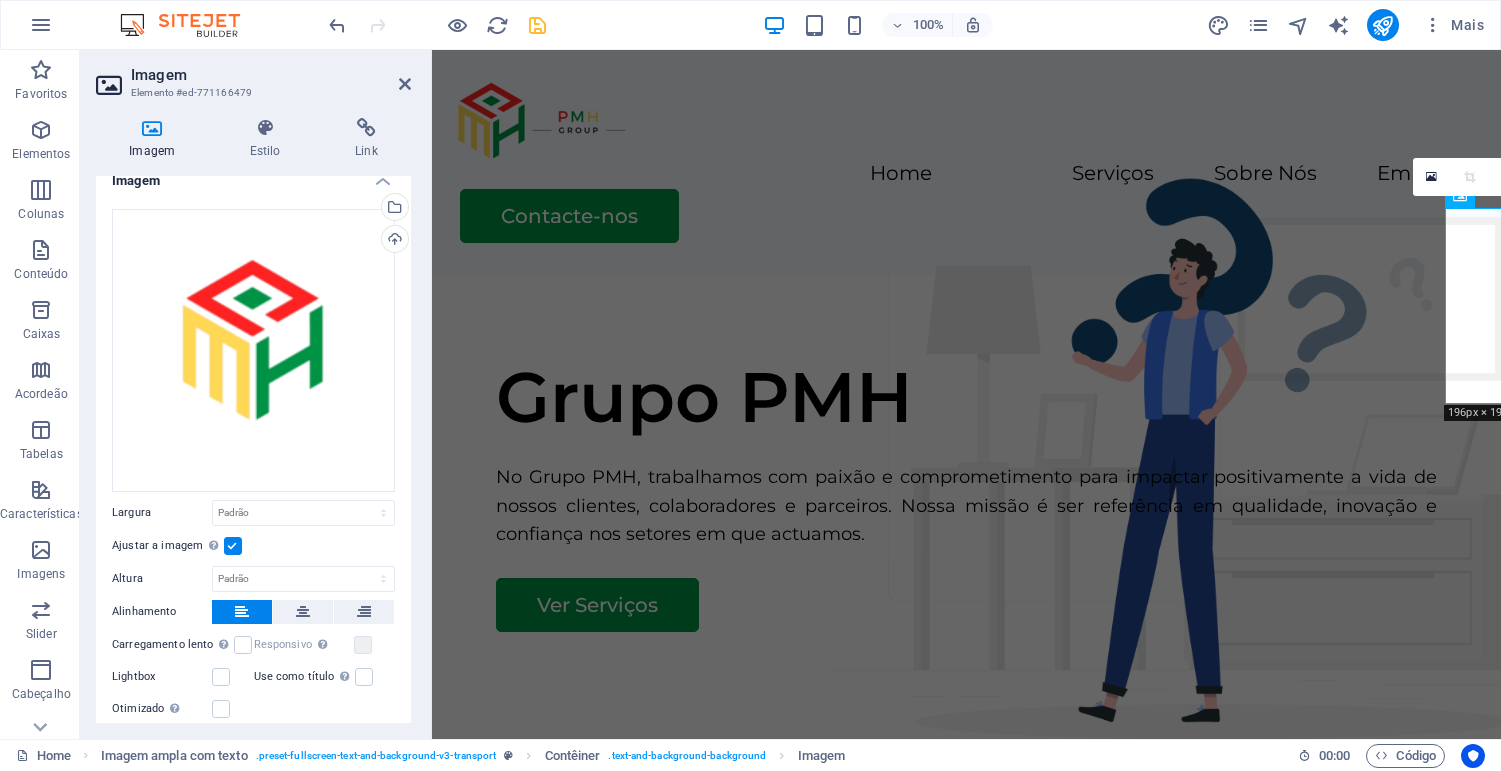 scroll, scrollTop: 0, scrollLeft: 0, axis: both 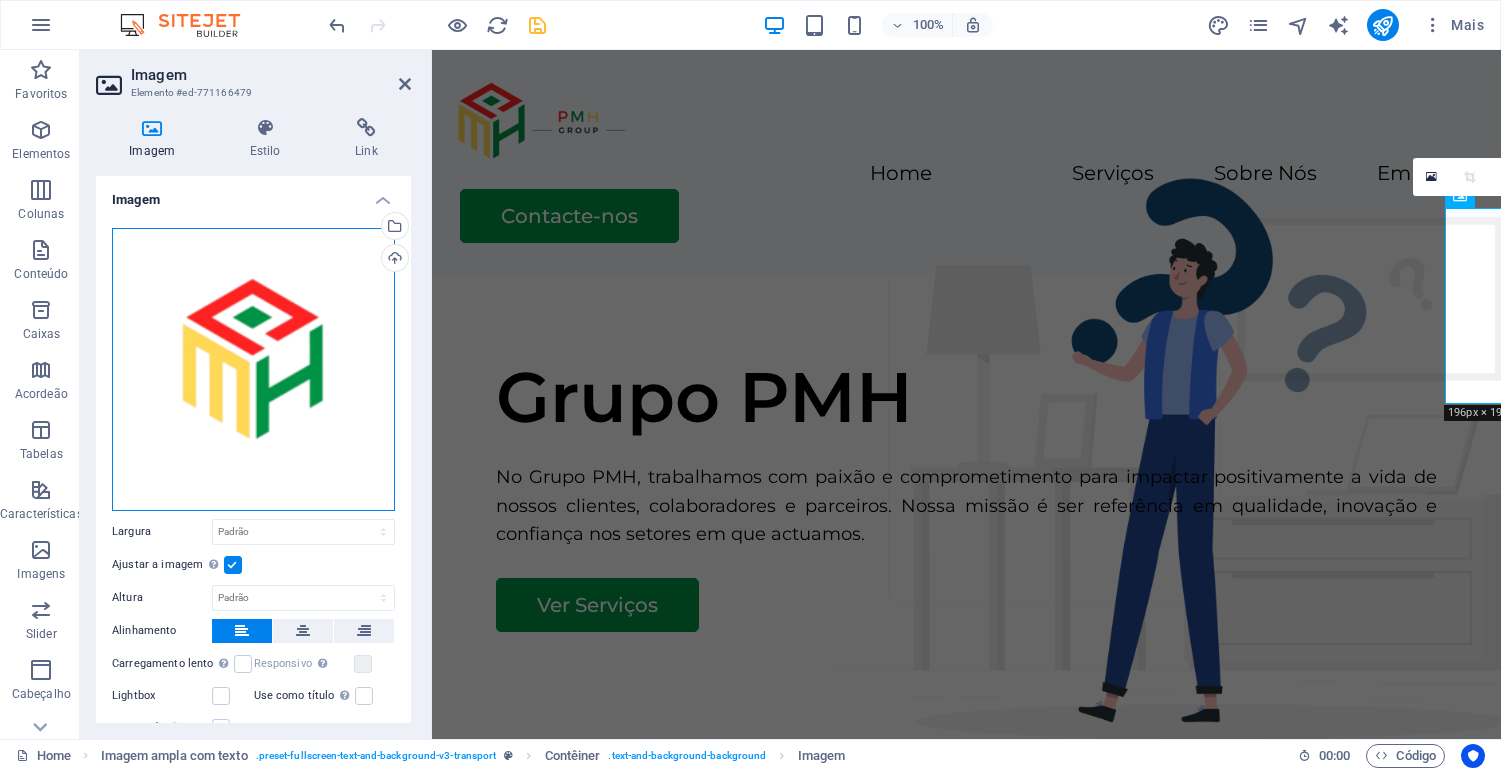 click on "Arraste os arquivos aqui, clique para escolher os arquivos ou selecione os arquivos em Arquivos ou em nossa galeria de fotos e vídeos gratuitos" at bounding box center (253, 369) 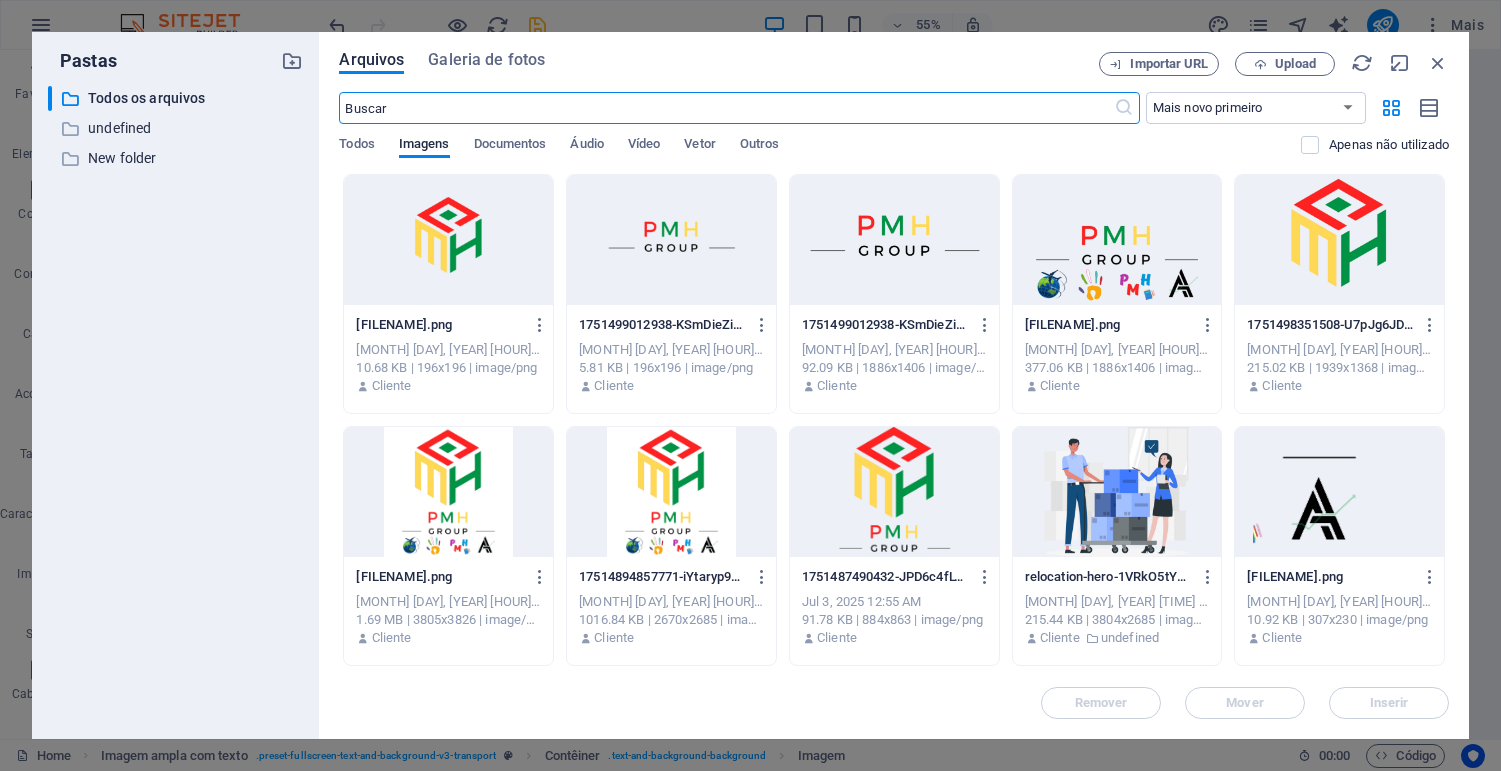 click at bounding box center (448, 240) 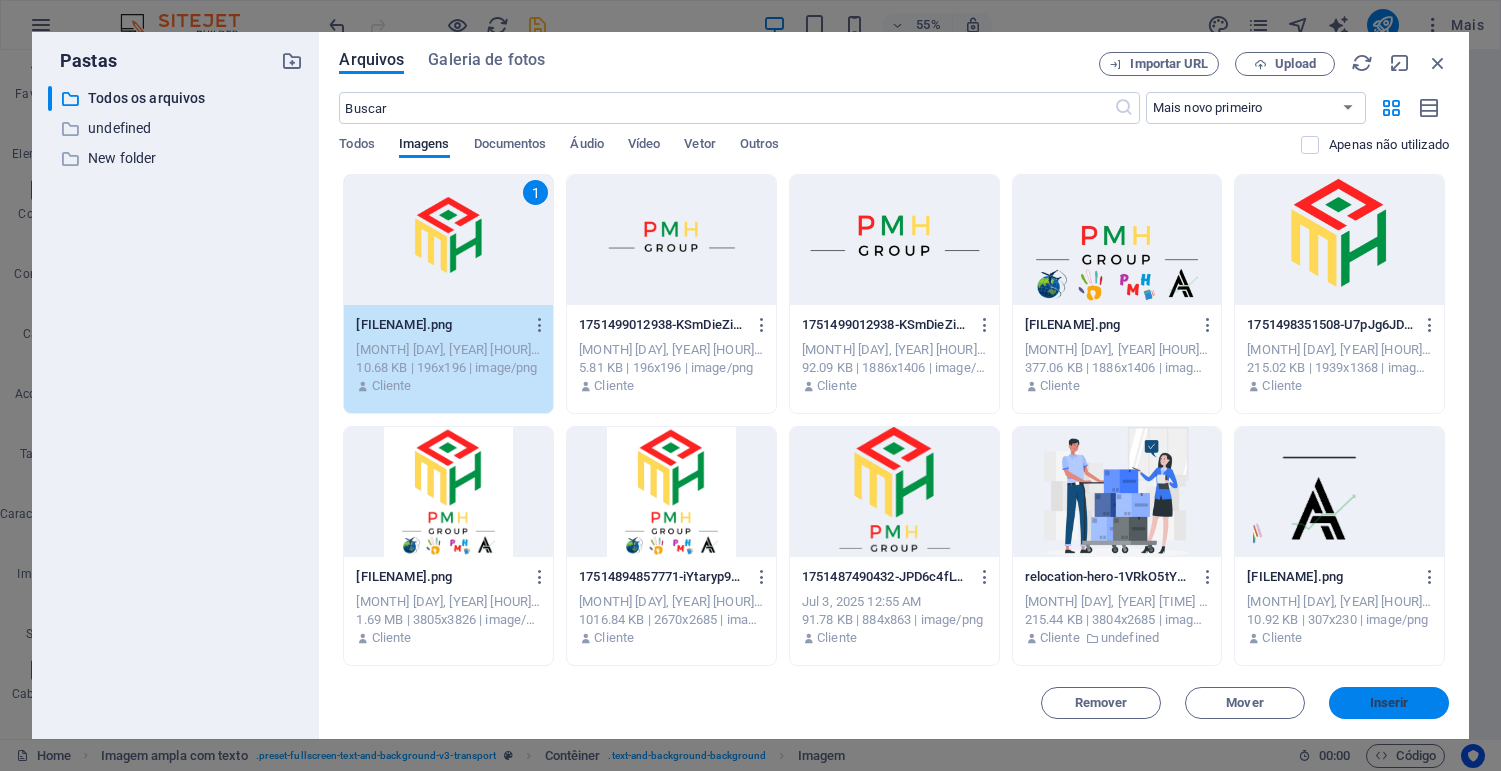 click on "Inserir" at bounding box center (1389, 703) 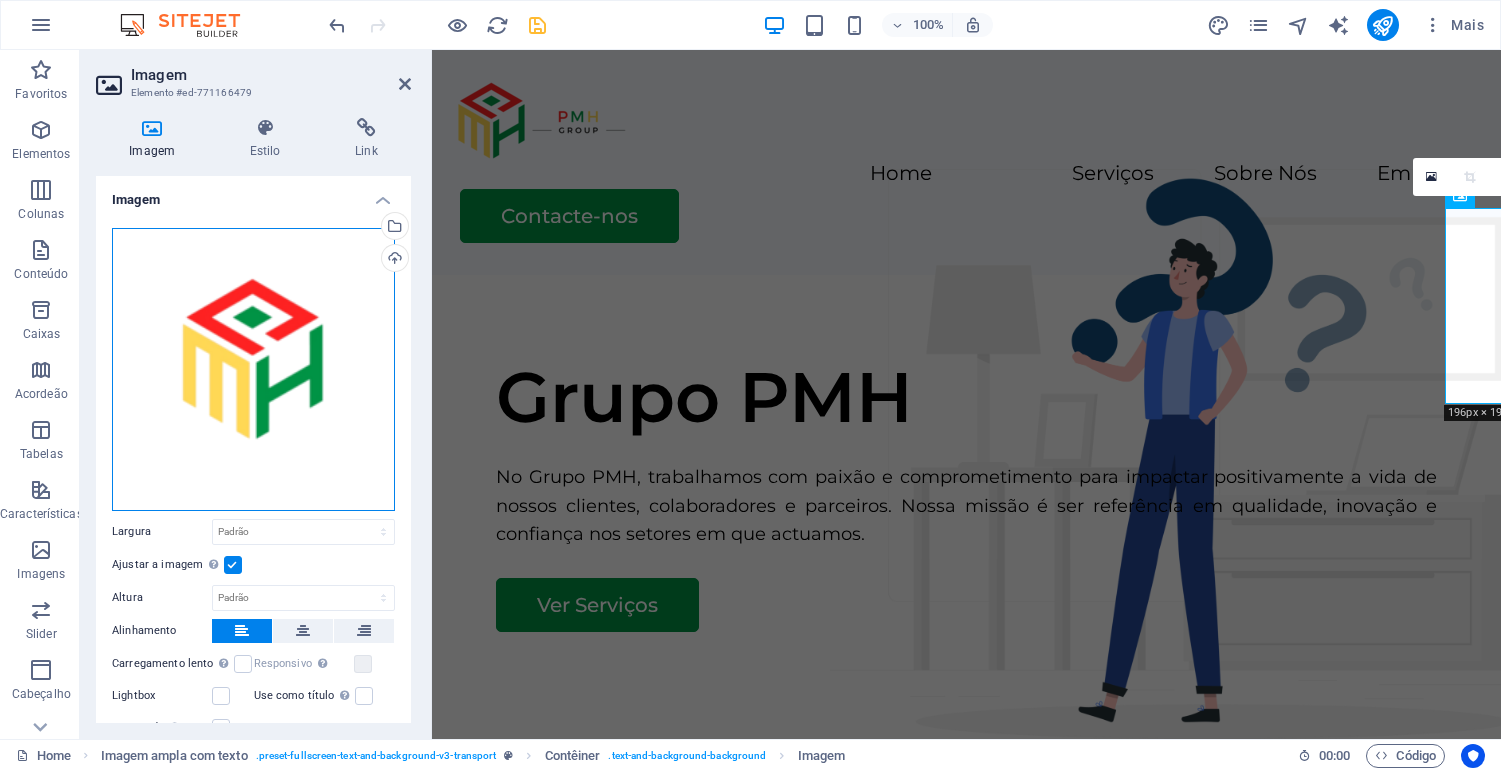 click on "Arraste os arquivos aqui, clique para escolher os arquivos ou selecione os arquivos em Arquivos ou em nossa galeria de fotos e vídeos gratuitos" at bounding box center [253, 369] 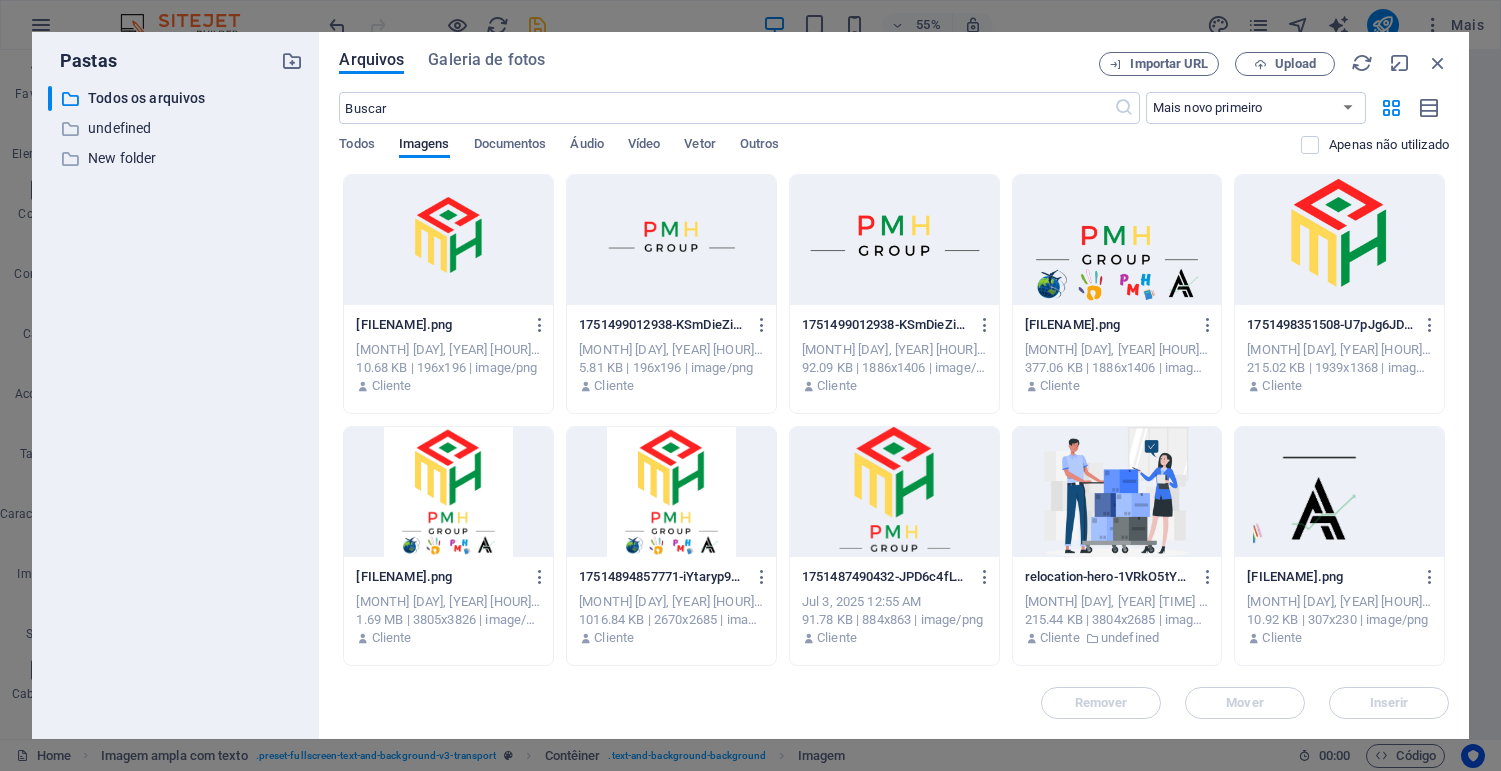 click at bounding box center (1339, 240) 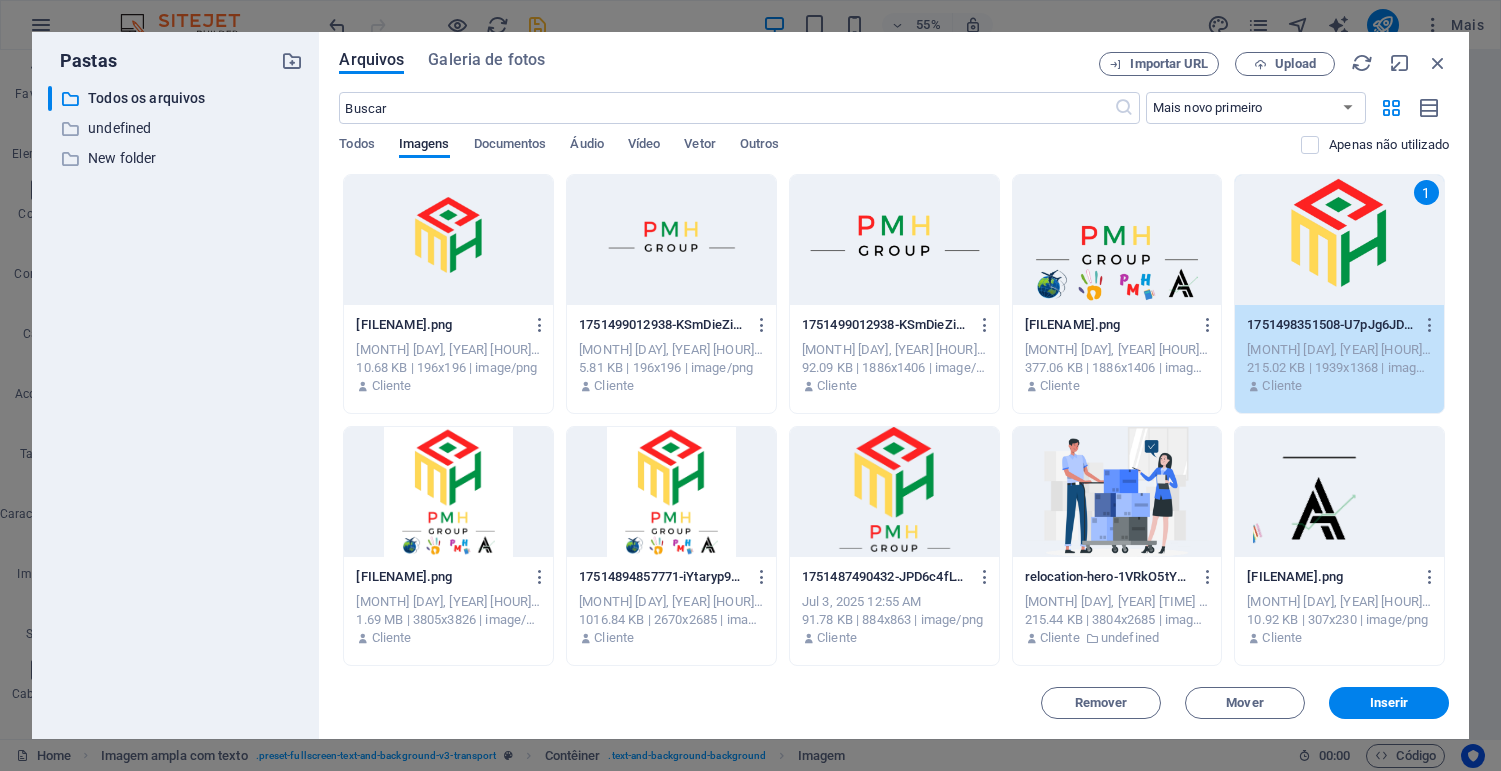 click on "1" at bounding box center [1339, 240] 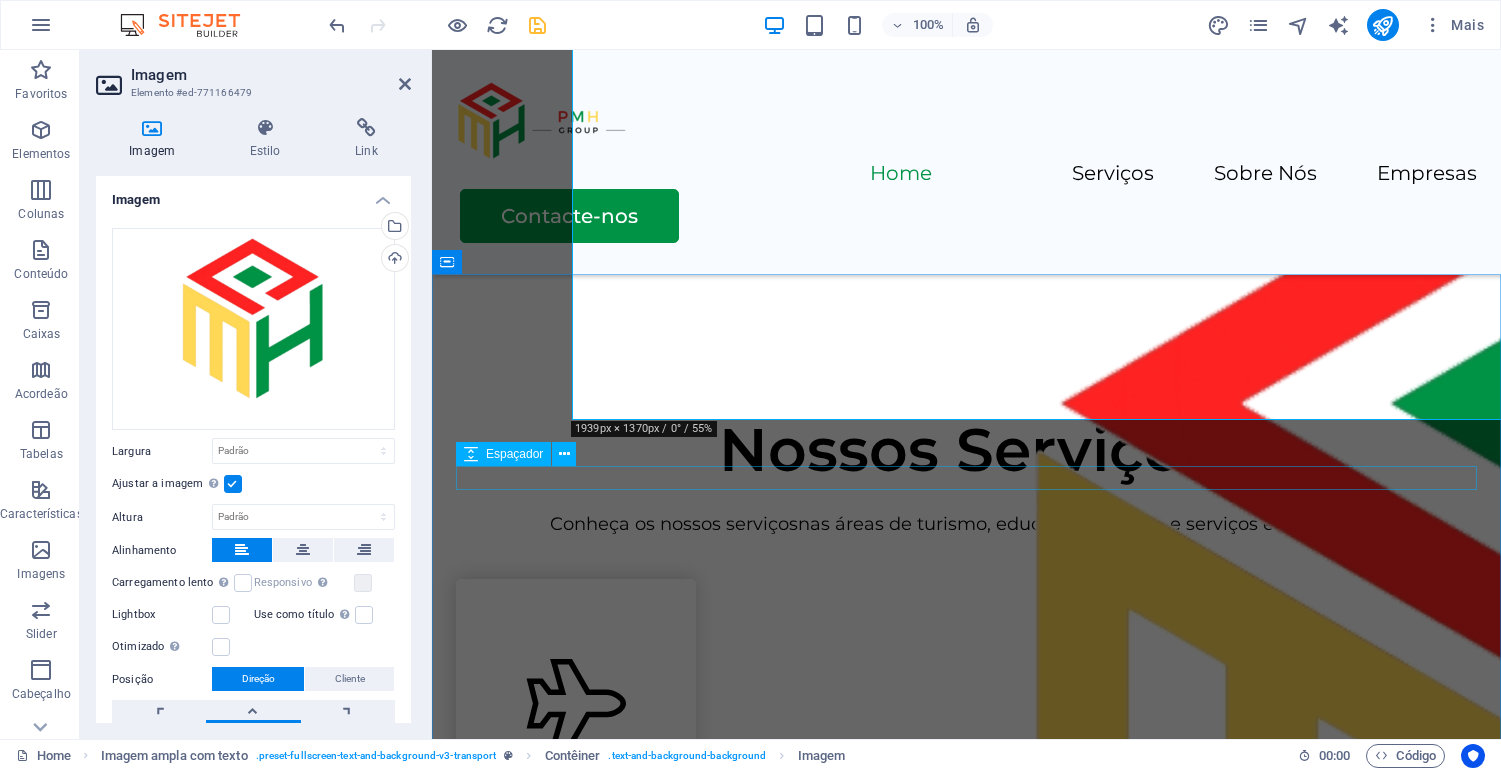 scroll, scrollTop: 519, scrollLeft: 0, axis: vertical 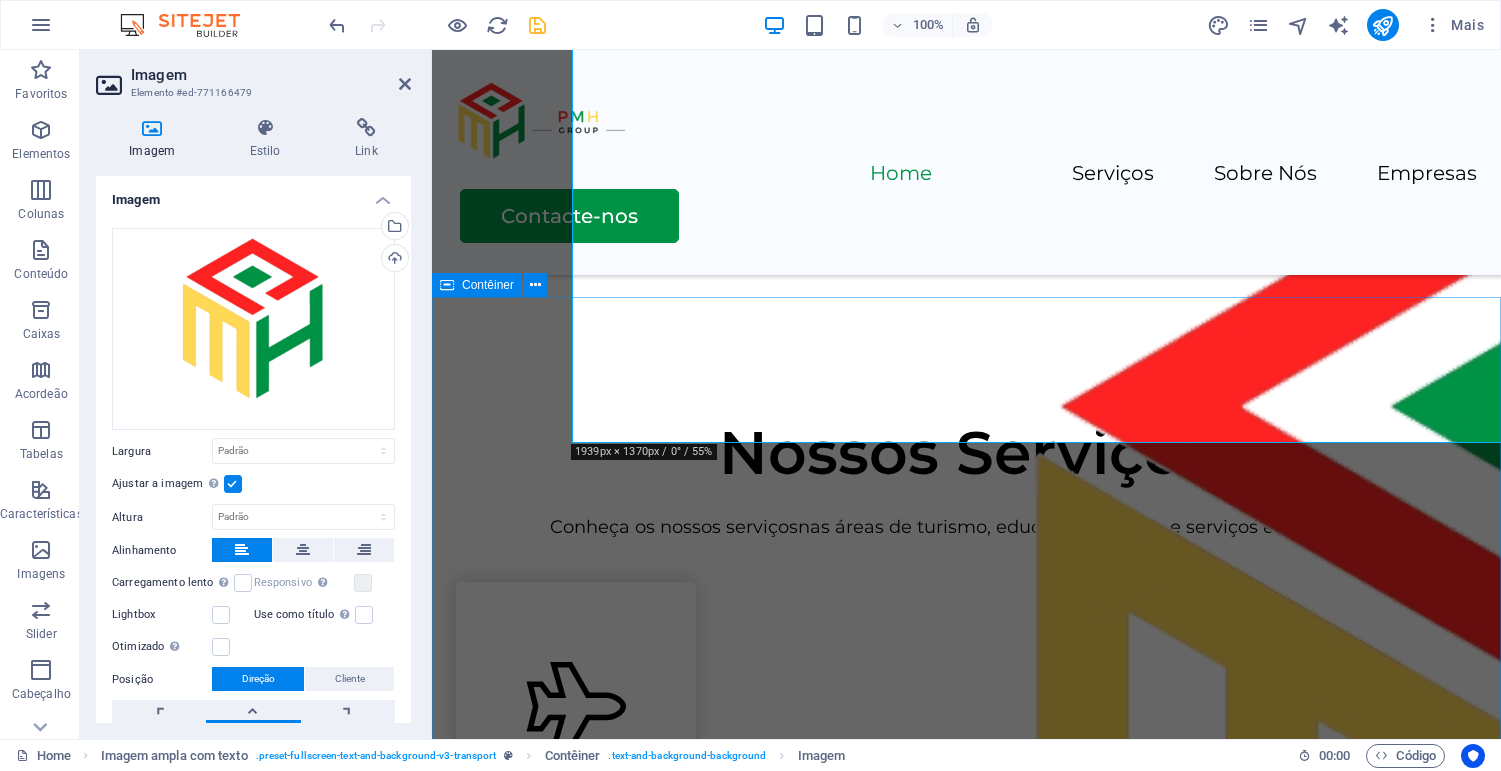 click on "Nossos Serviços  Conheça os nossos s erviços  nas áreas de turismo, educação, infância e serviços empresariais. Viagens personalizadas, voos, hotéis e assistência. Educação primária com qualidade e inovação. Desenvolvimento infantil com carinho e segurança. Contabilidade, RH, Projetos e Auditoria." at bounding box center (966, 1307) 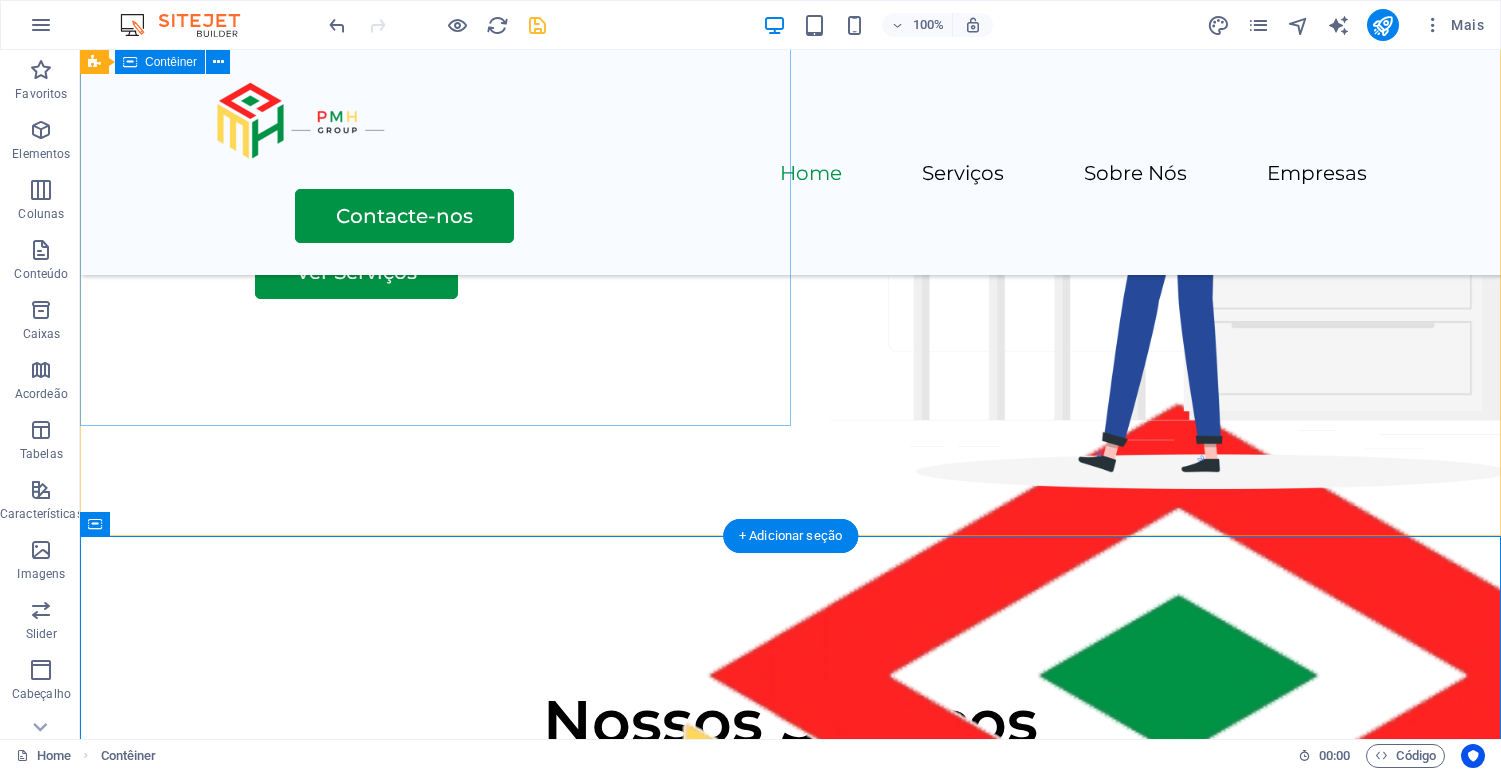 scroll, scrollTop: 0, scrollLeft: 0, axis: both 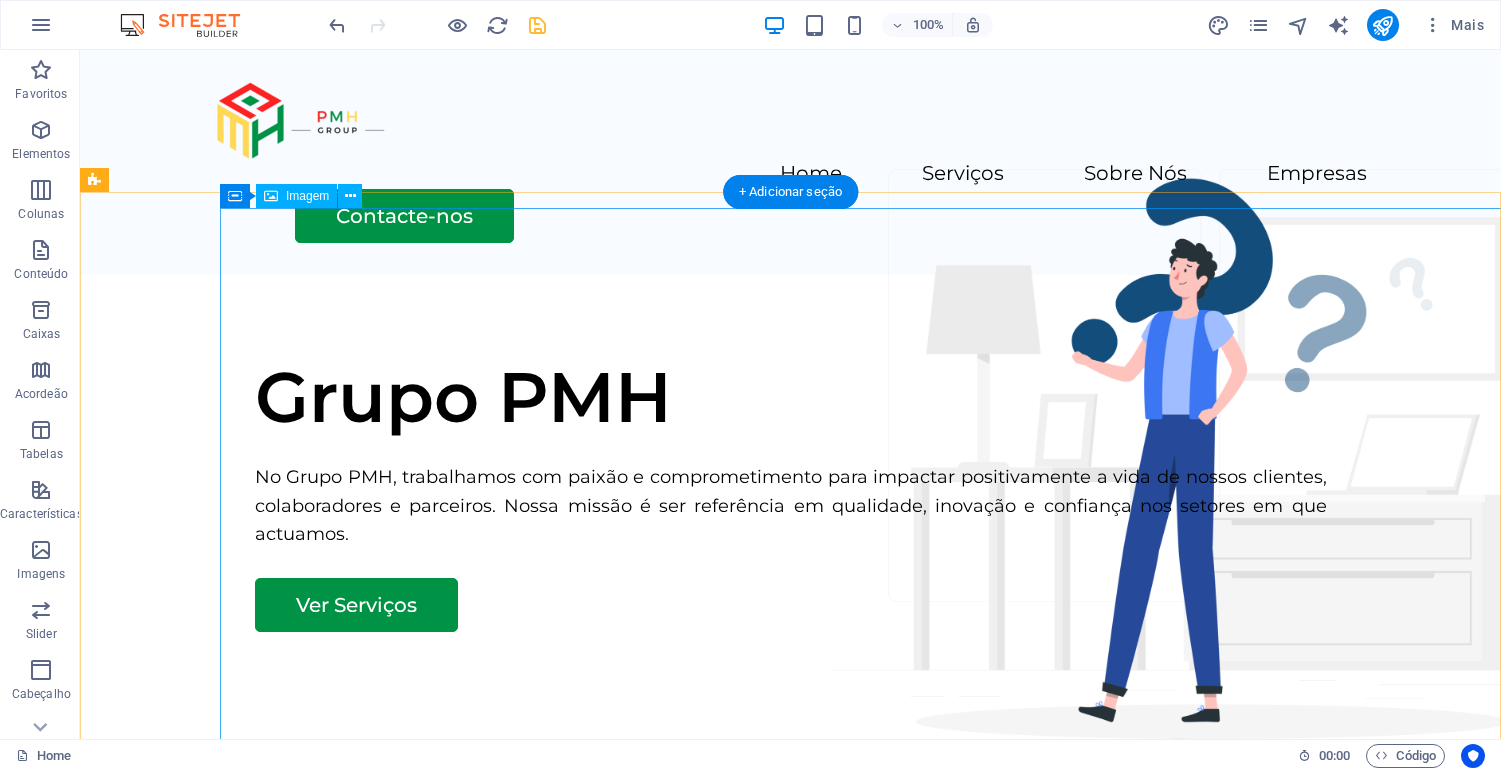 click at bounding box center [930, 1380] 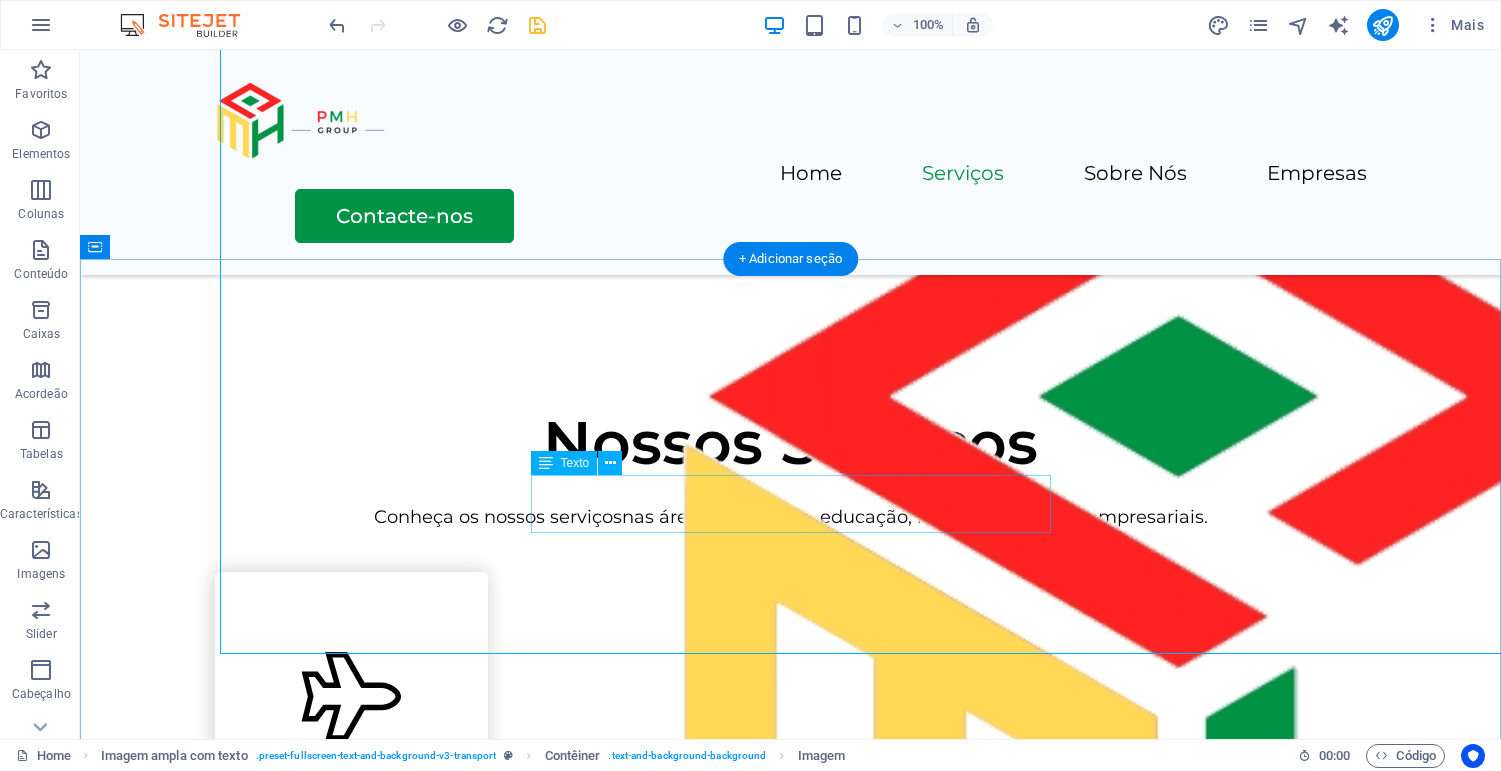 scroll, scrollTop: 707, scrollLeft: 0, axis: vertical 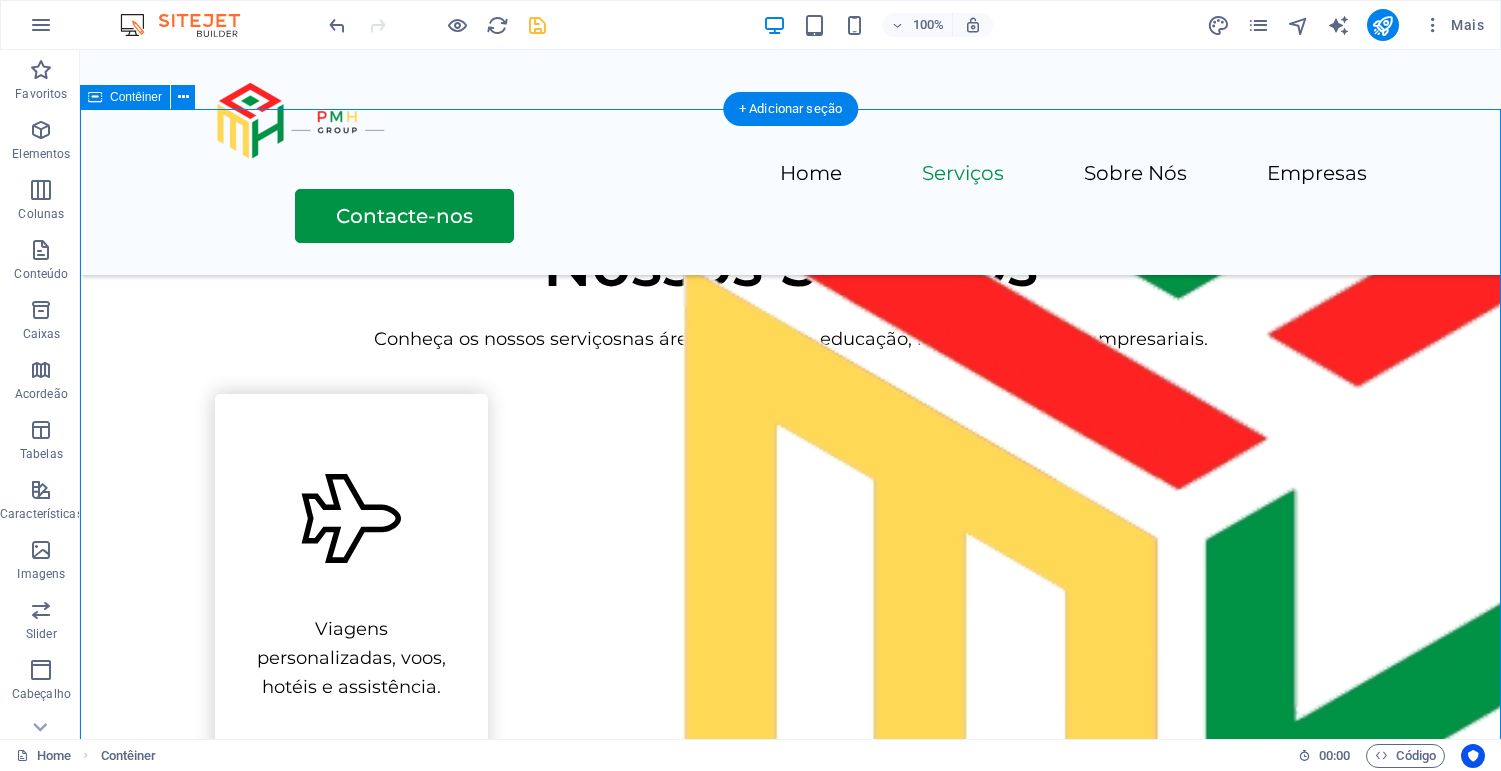 drag, startPoint x: 1413, startPoint y: 499, endPoint x: 1379, endPoint y: 382, distance: 121.84006 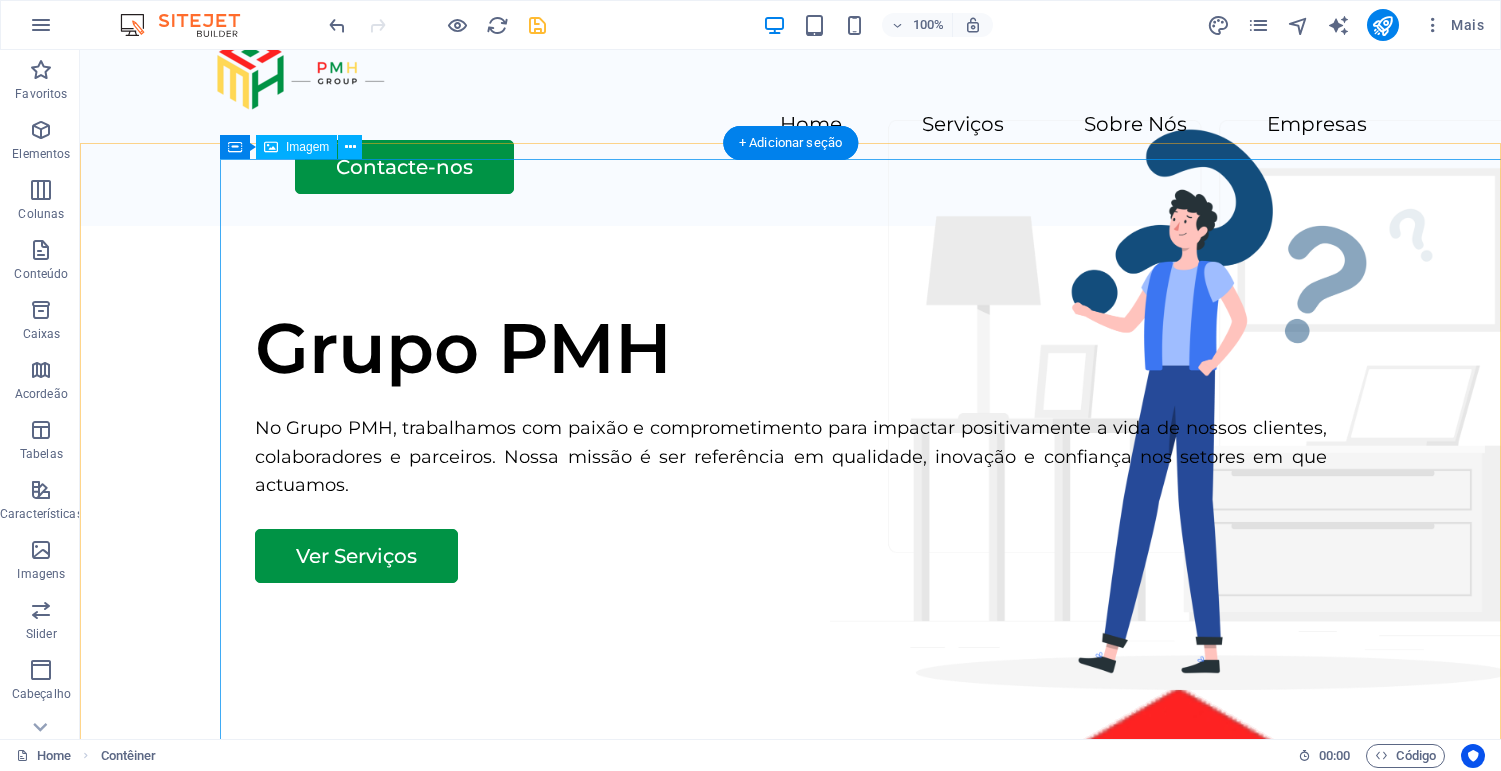scroll, scrollTop: 22, scrollLeft: 0, axis: vertical 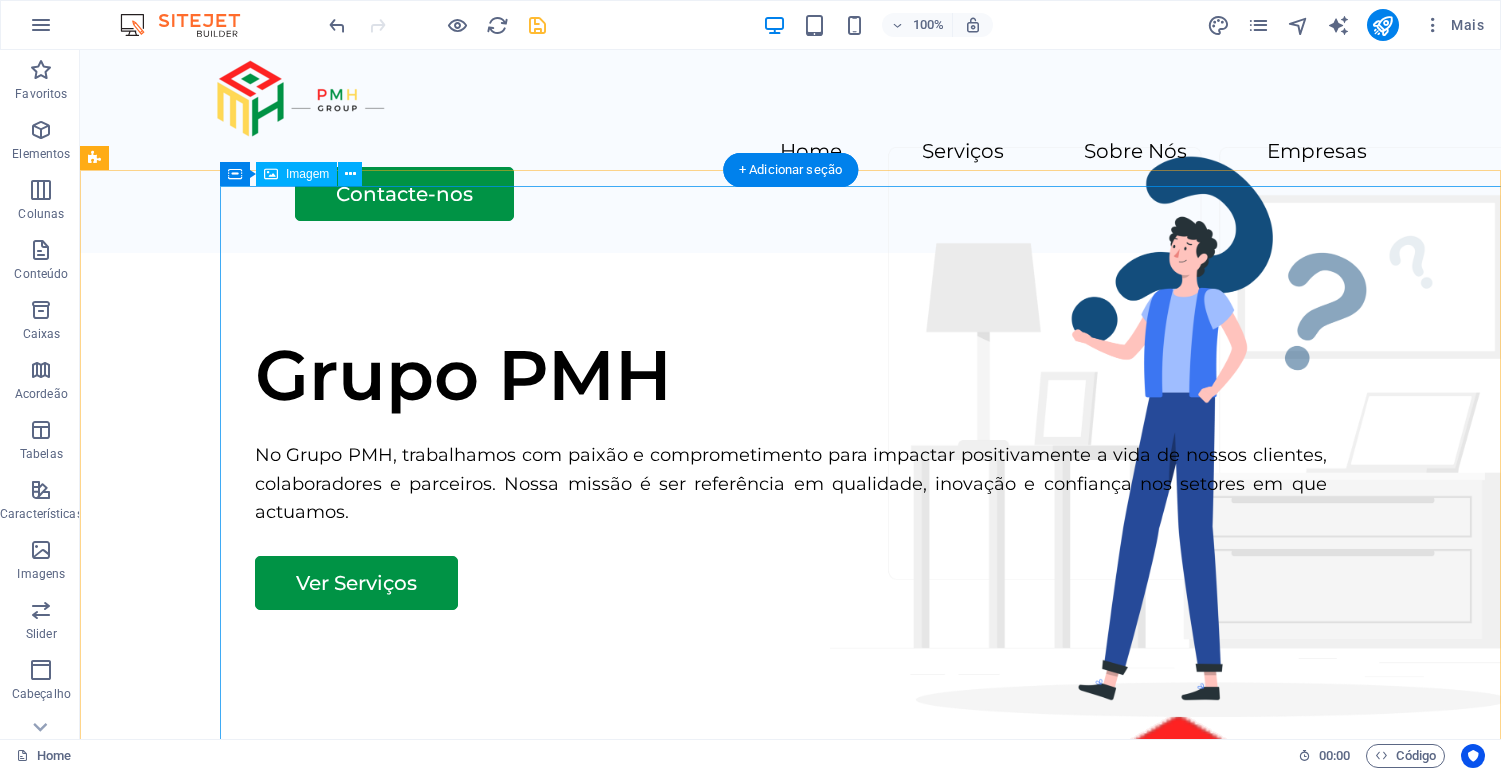 click at bounding box center [930, 1358] 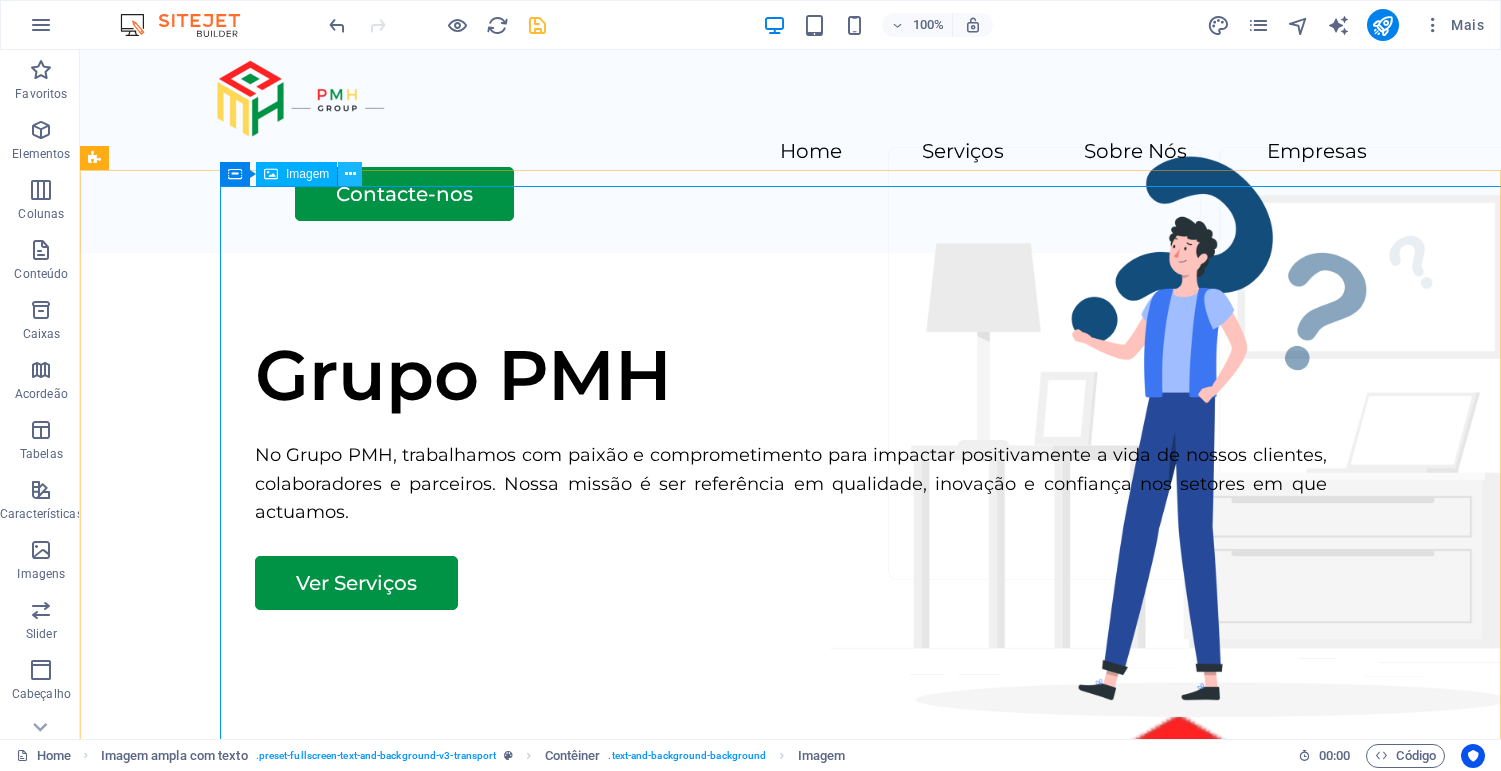 click at bounding box center [350, 174] 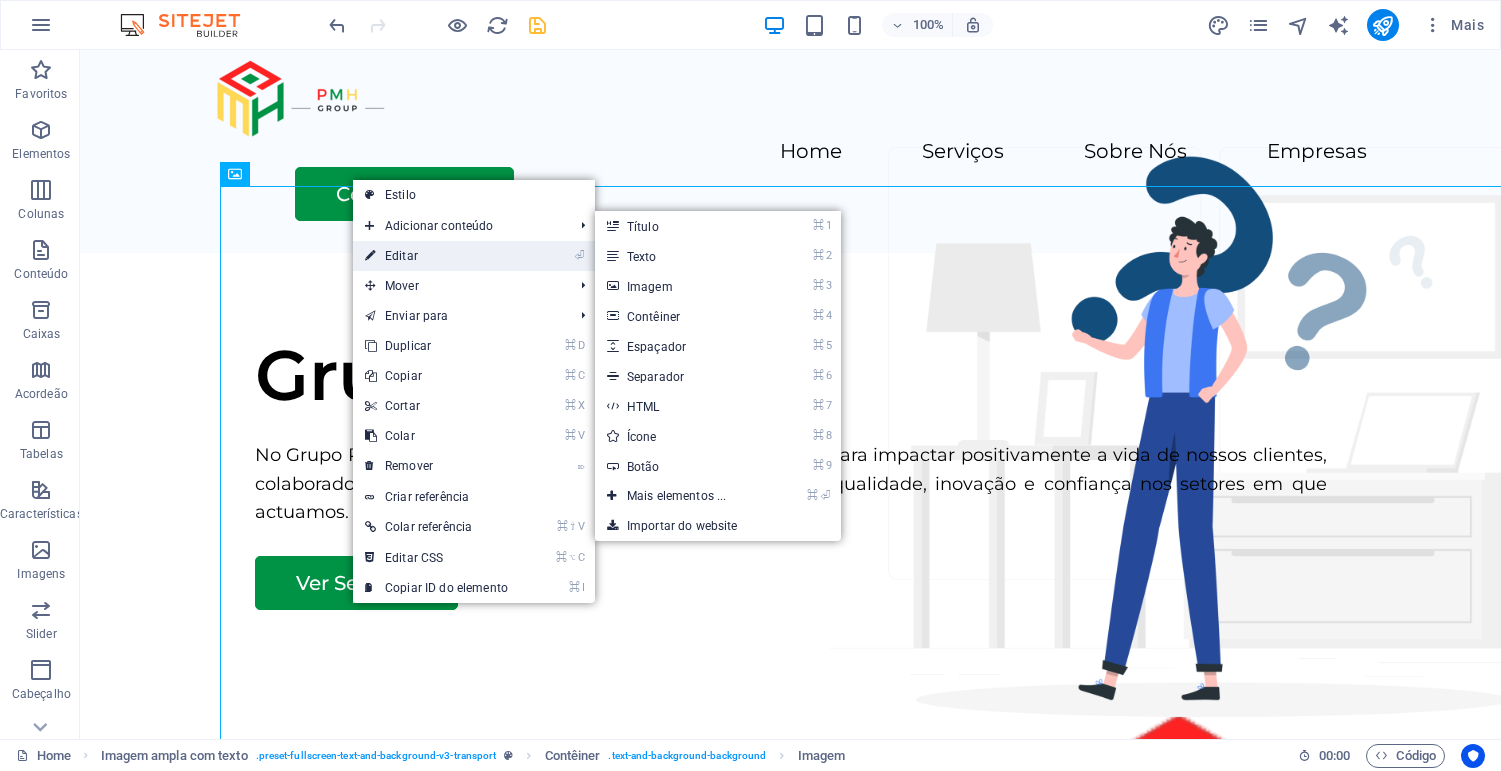 click on "⏎  Editar" at bounding box center [436, 256] 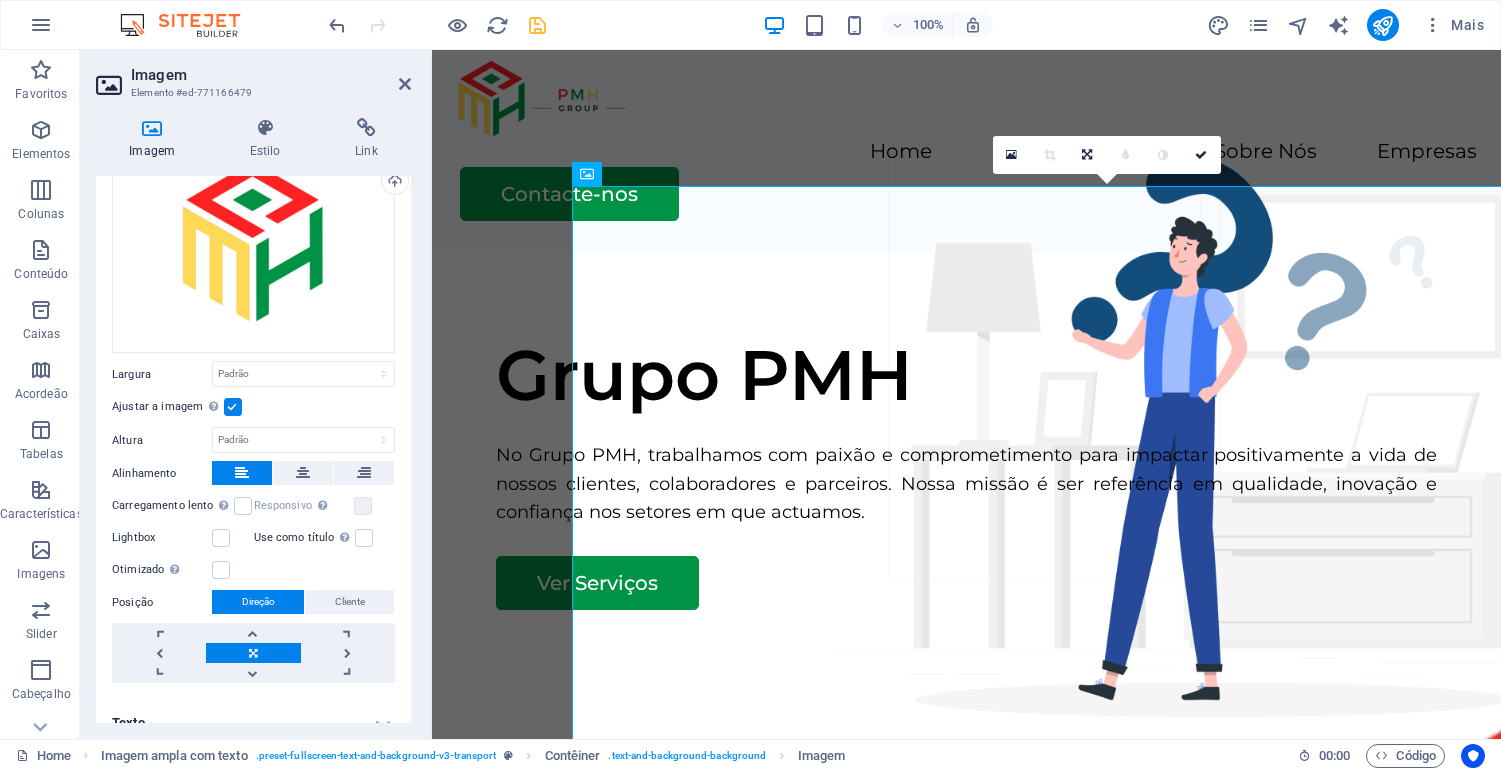 scroll, scrollTop: 78, scrollLeft: 0, axis: vertical 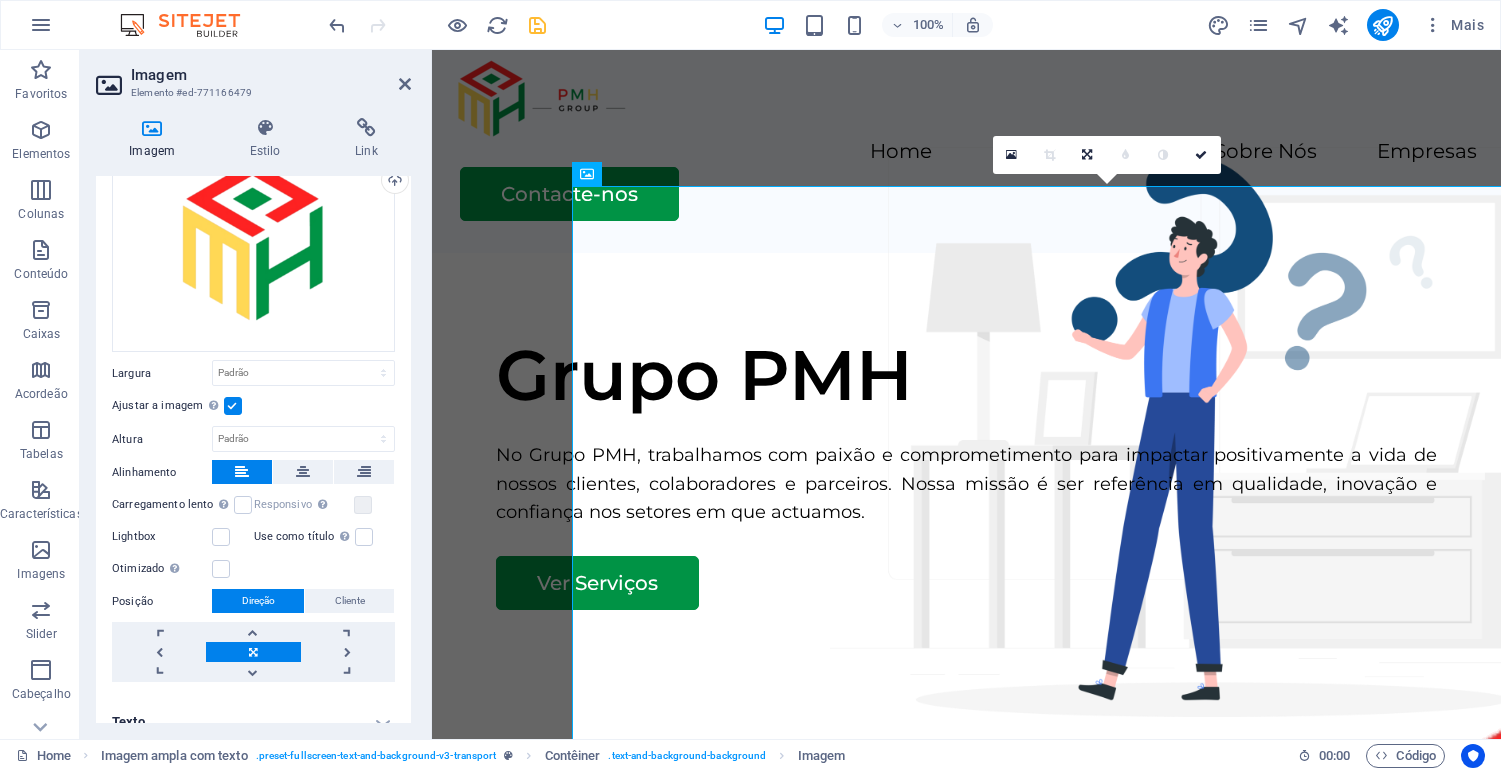 click at bounding box center (233, 406) 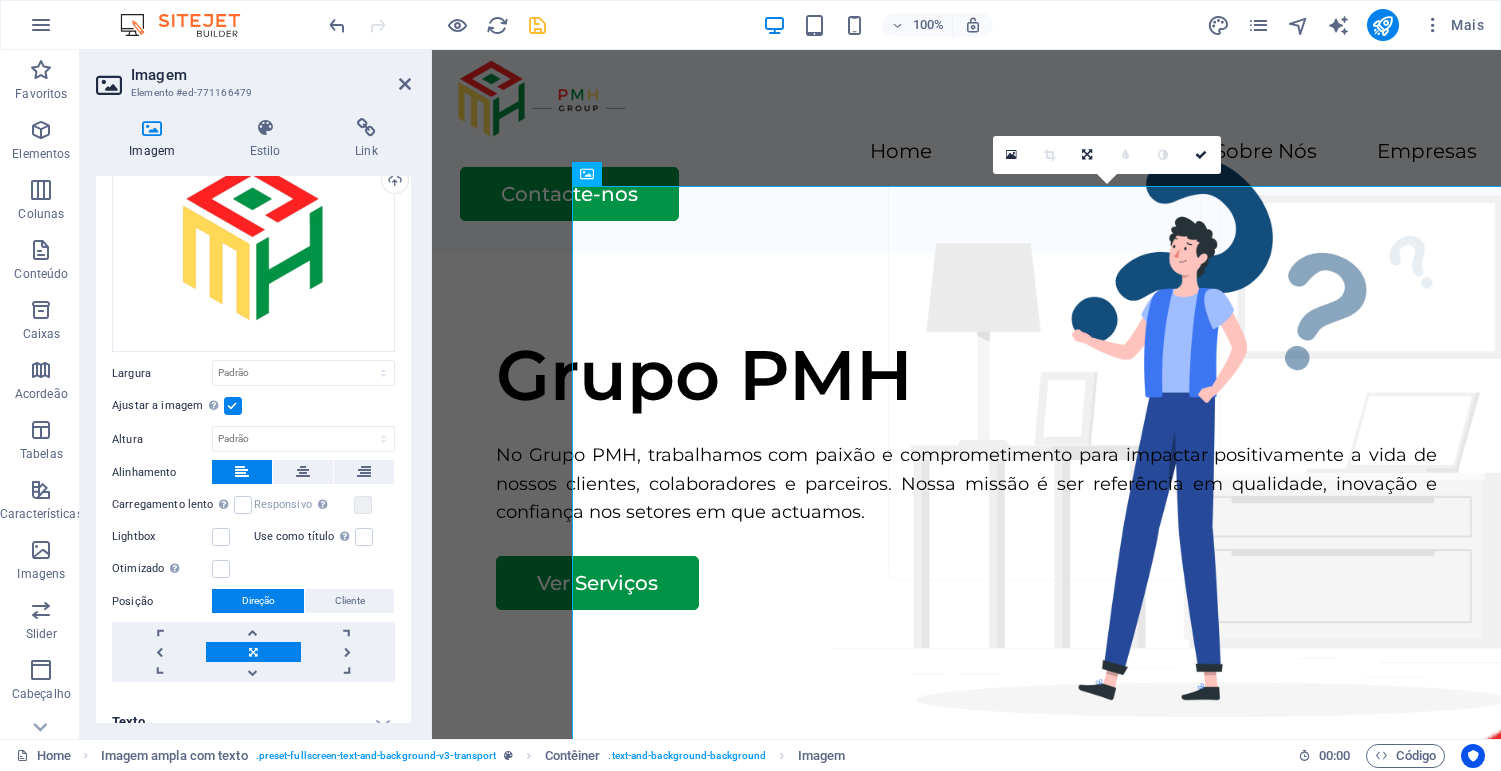 click on "Ajustar a imagem Ajustar a imagem automaticamente a uma largura e altura fixas" at bounding box center [0, 0] 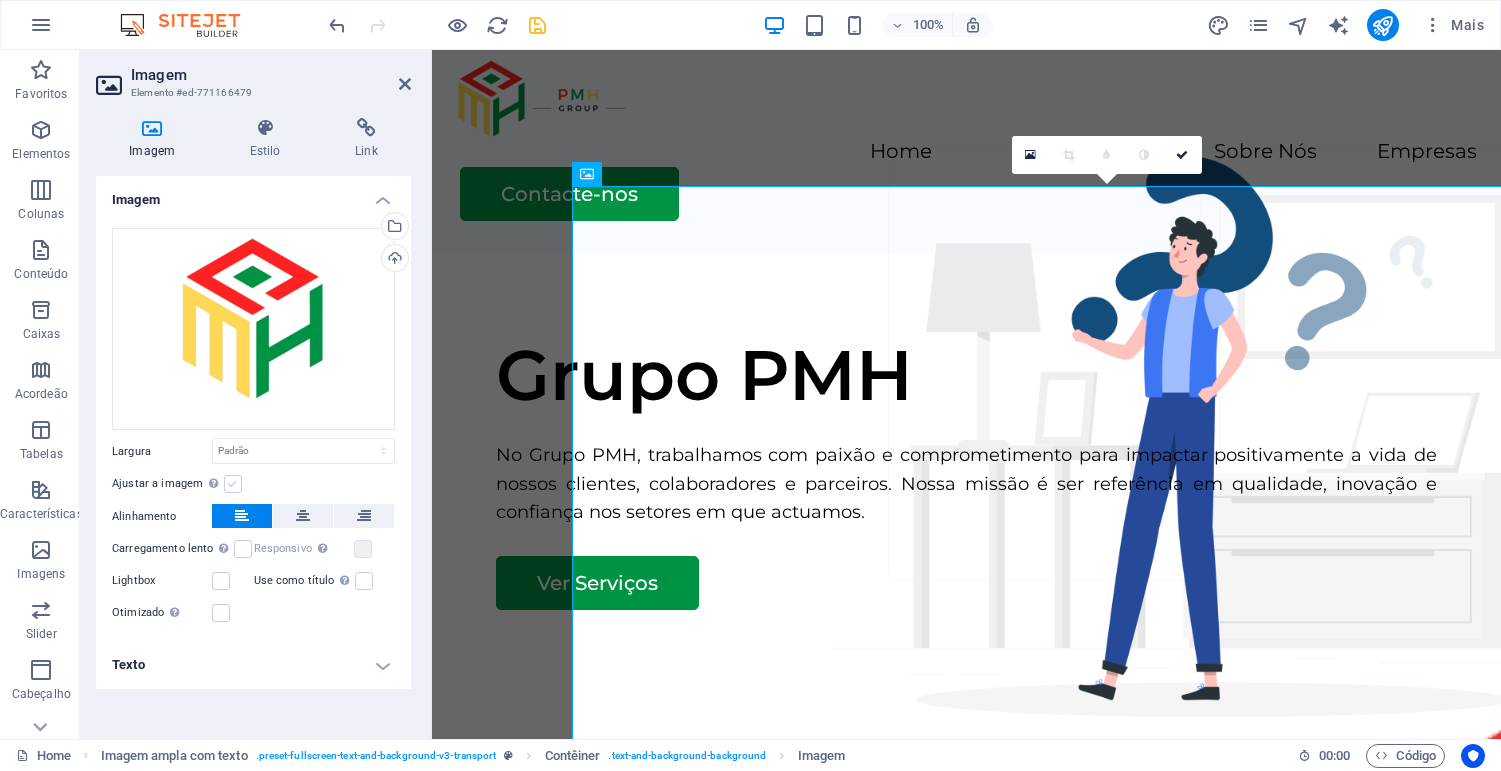 scroll, scrollTop: 0, scrollLeft: 0, axis: both 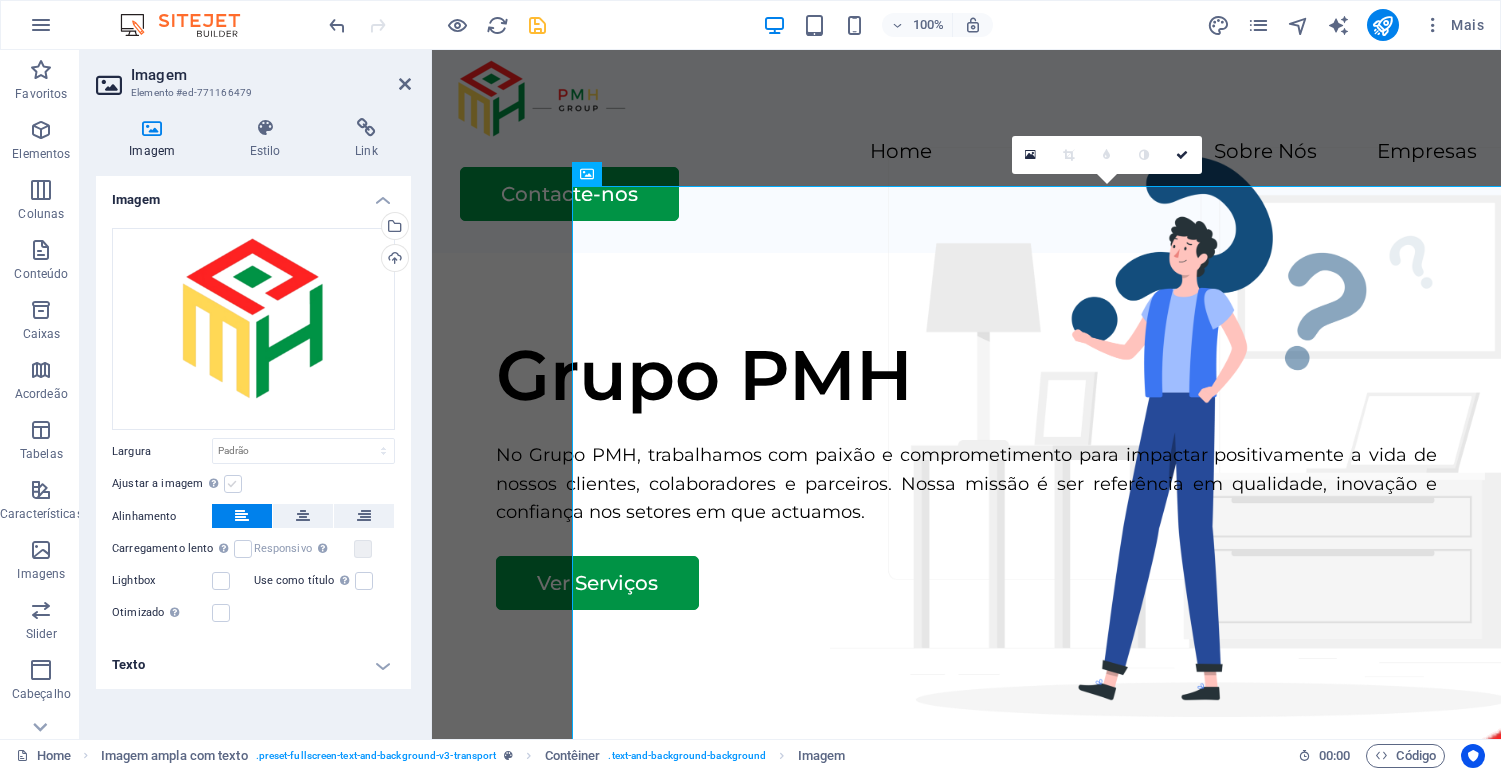 click on "Ajustar a imagem Ajustar a imagem automaticamente a uma largura e altura fixas" at bounding box center (0, 0) 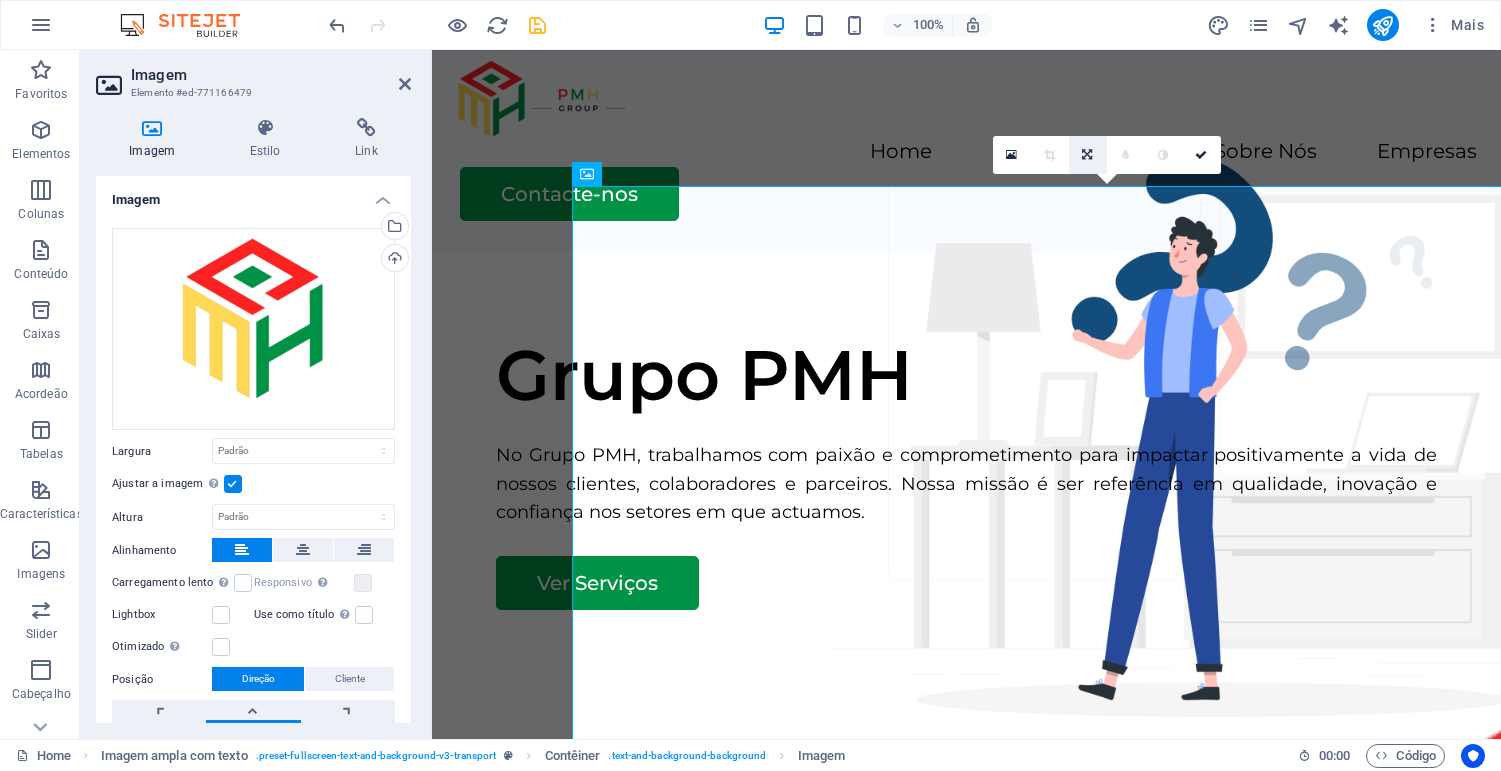 click at bounding box center [1087, 155] 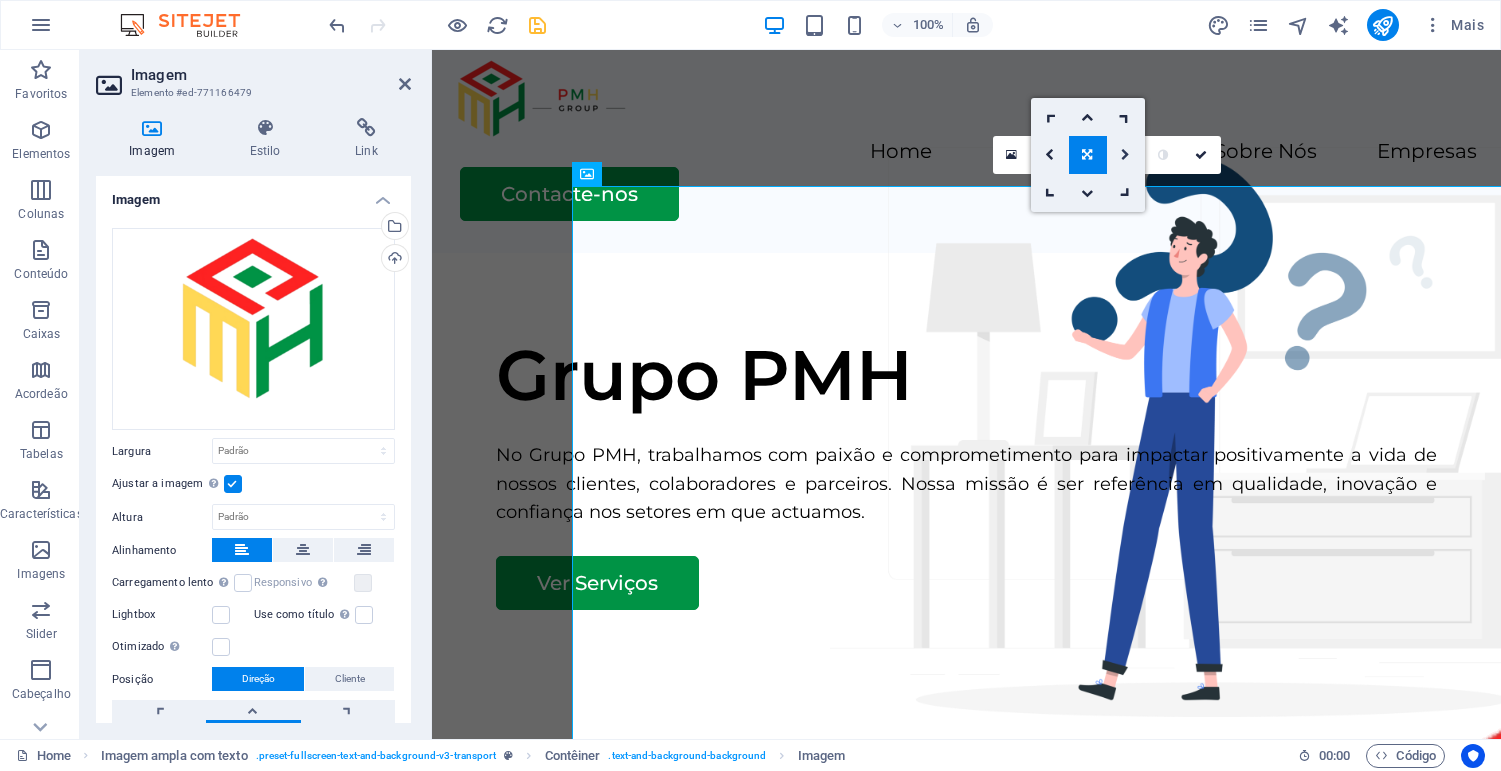 click at bounding box center (1125, 155) 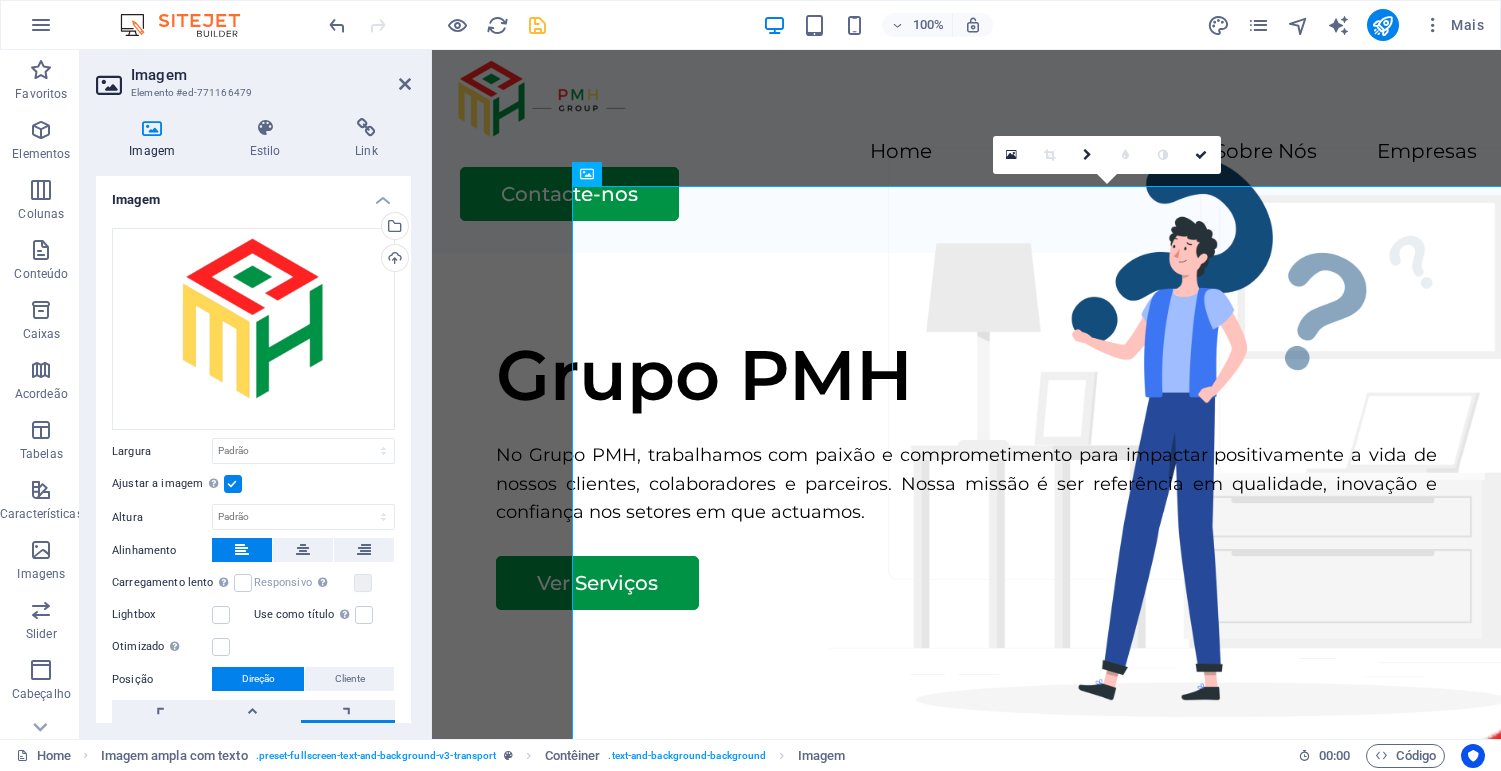click at bounding box center (1126, 155) 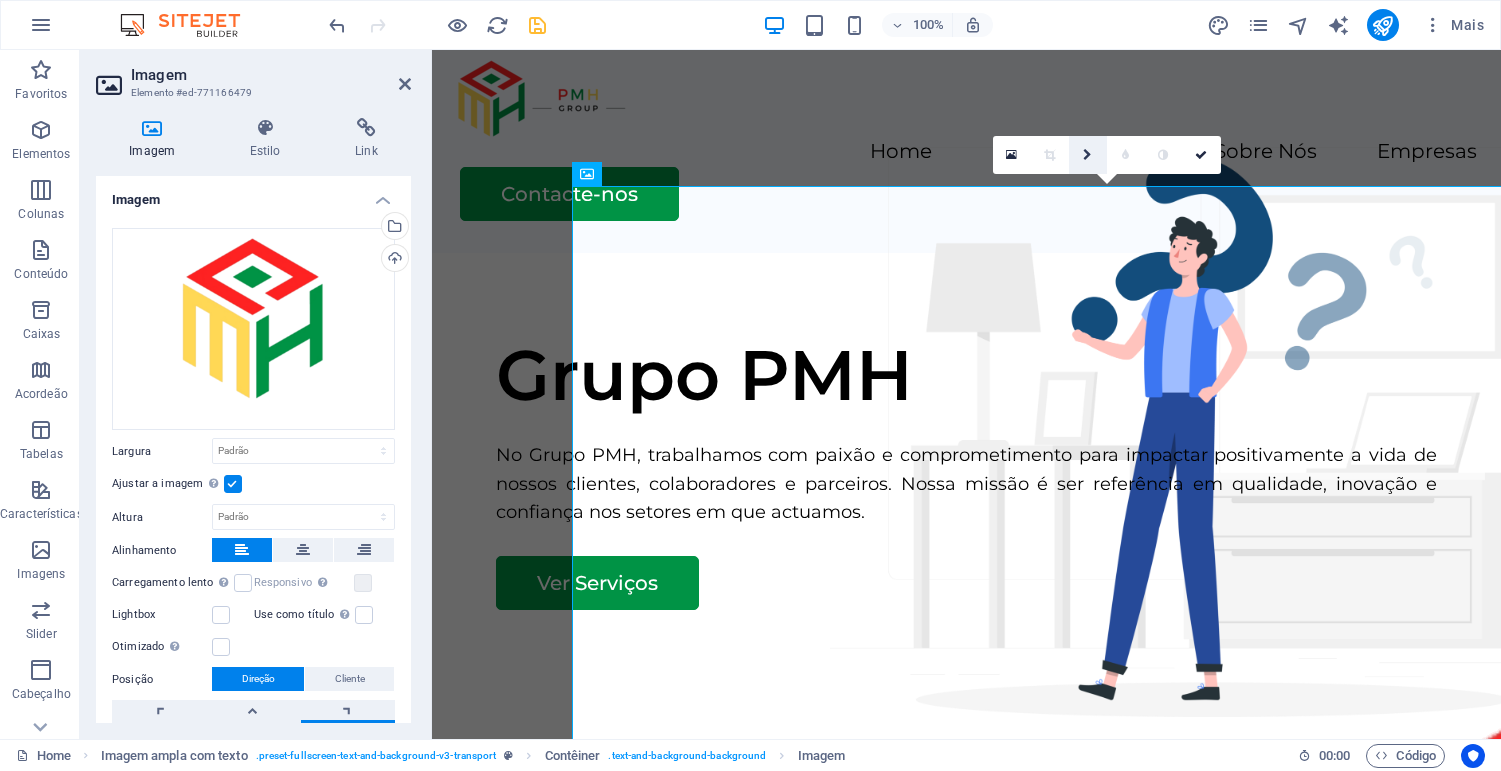 click at bounding box center [1088, 155] 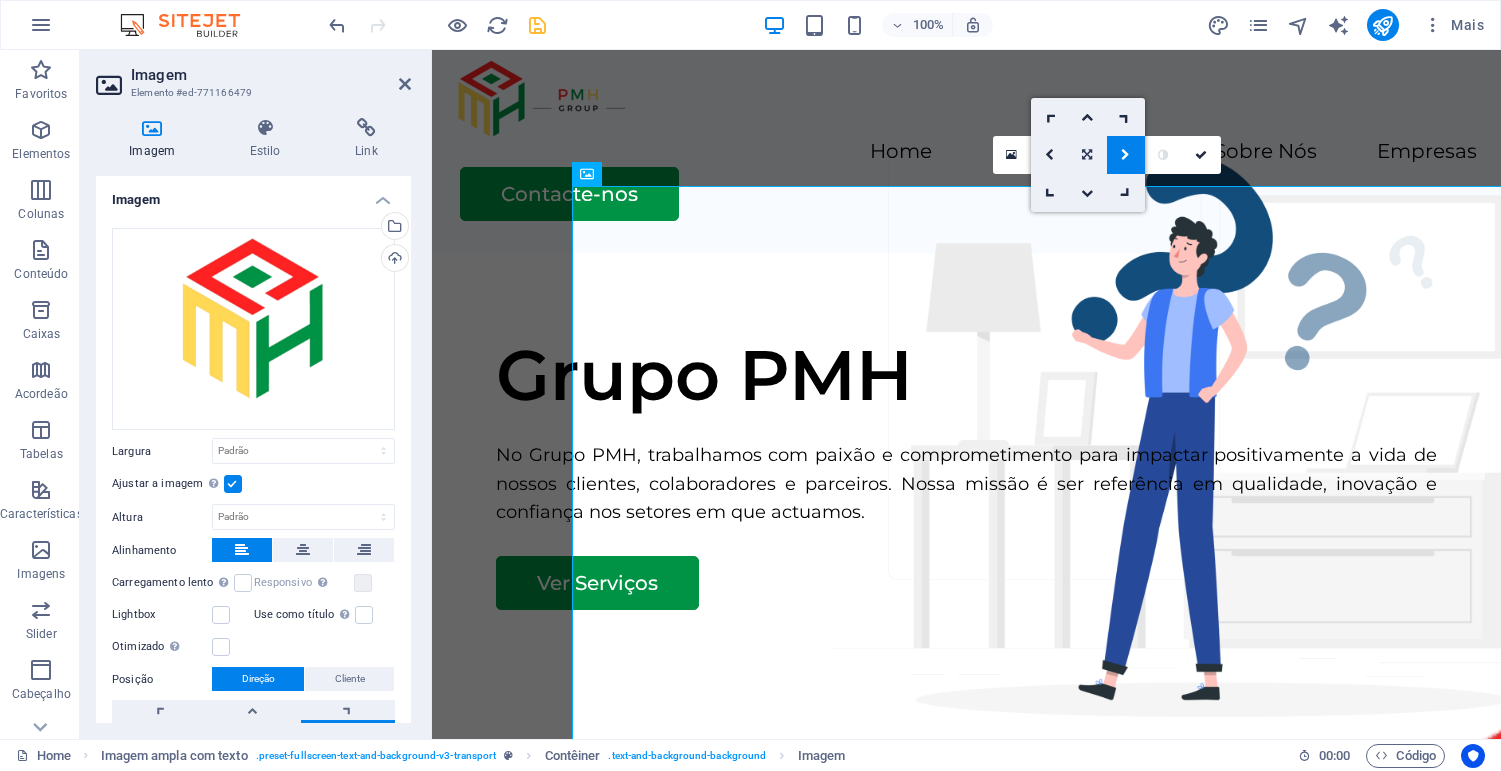 click at bounding box center [1088, 155] 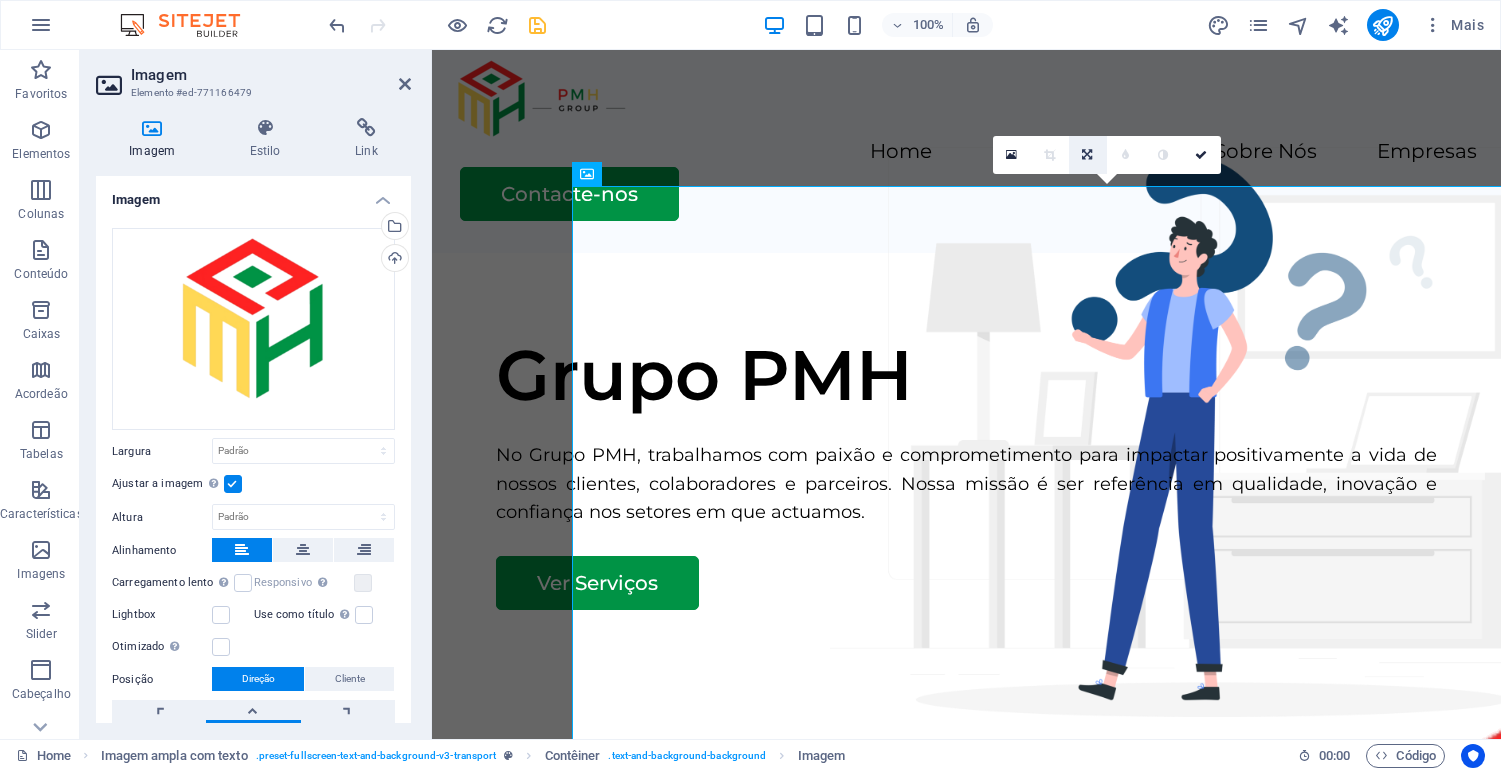 click at bounding box center (1087, 155) 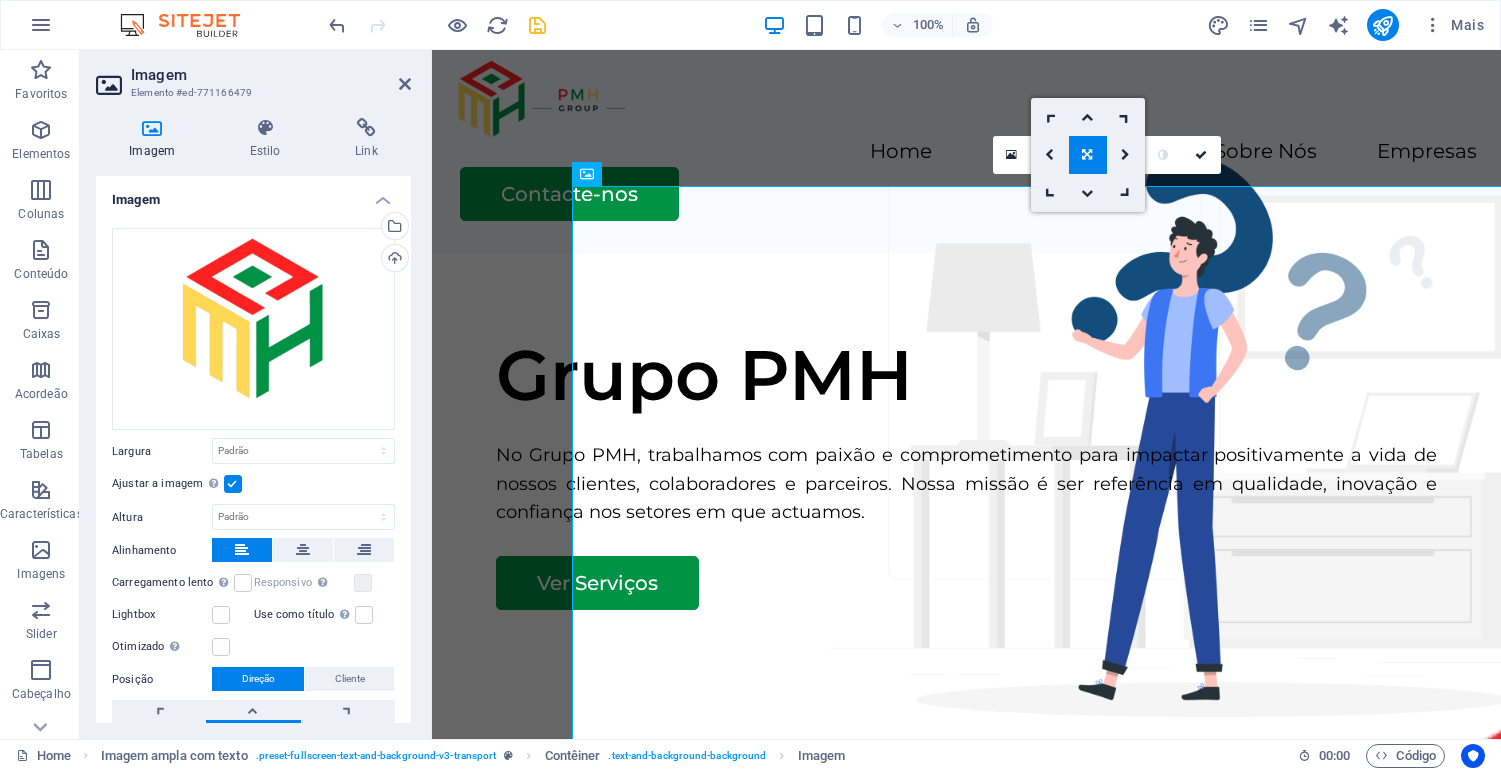 click at bounding box center [1106, 1358] 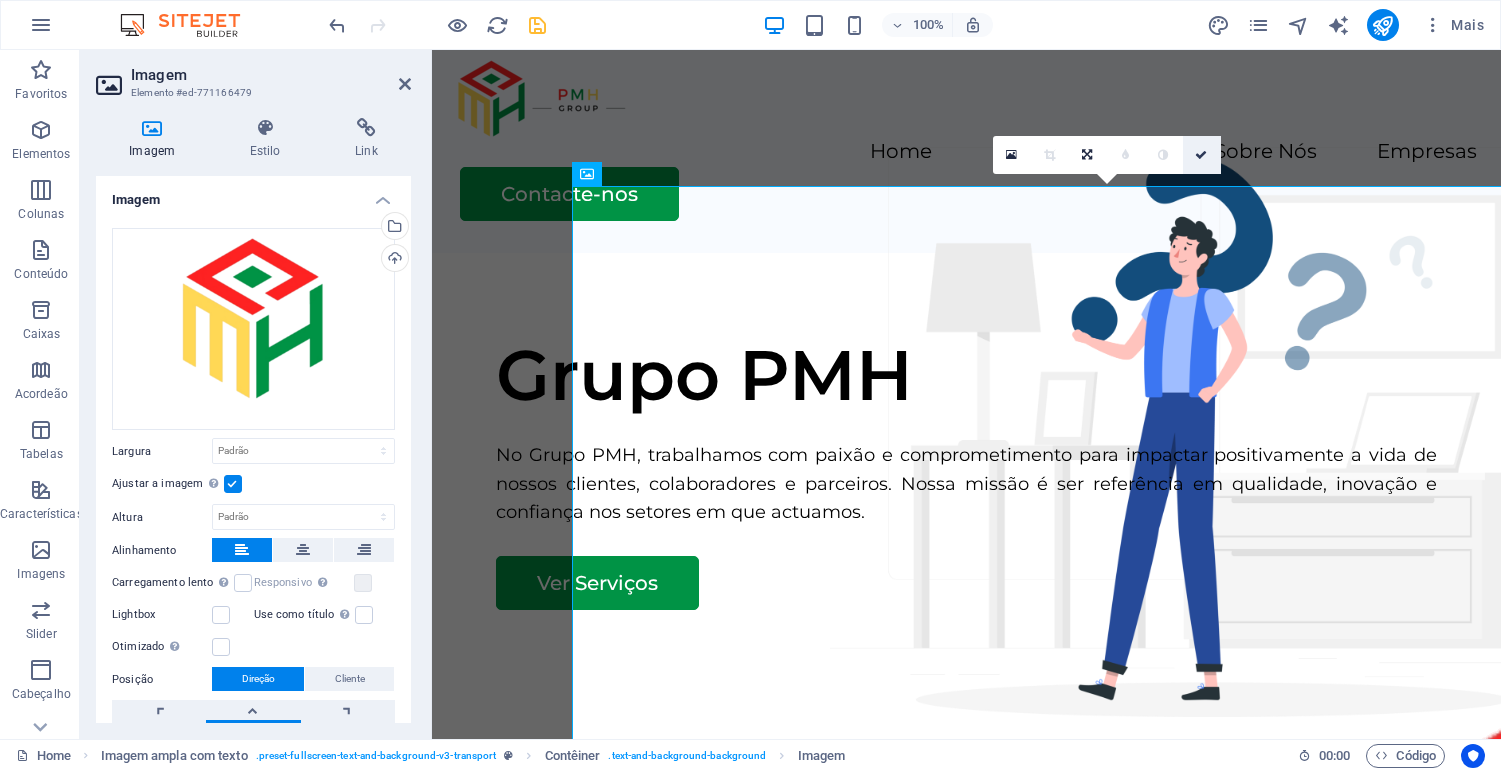 click at bounding box center (1202, 155) 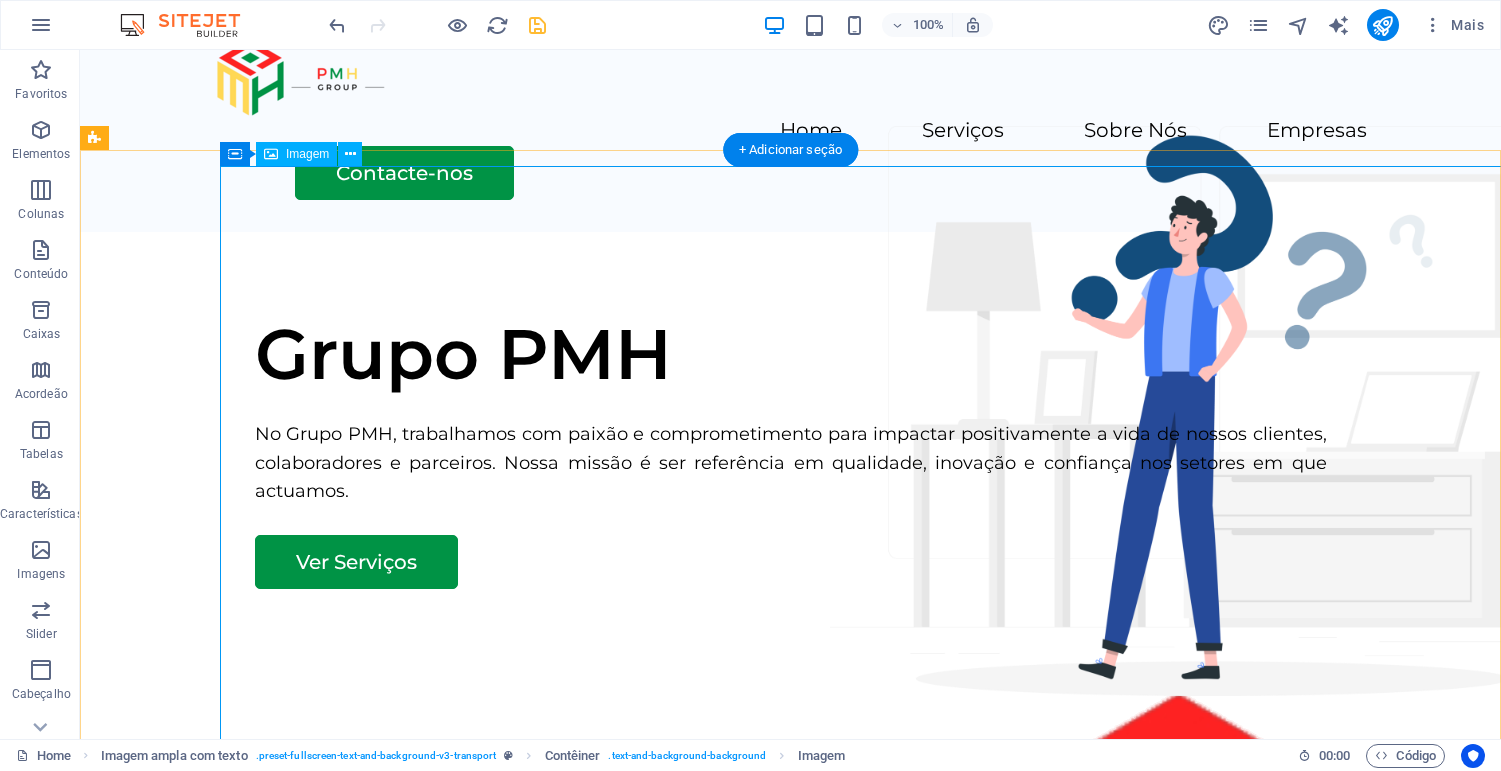 scroll, scrollTop: 42, scrollLeft: 0, axis: vertical 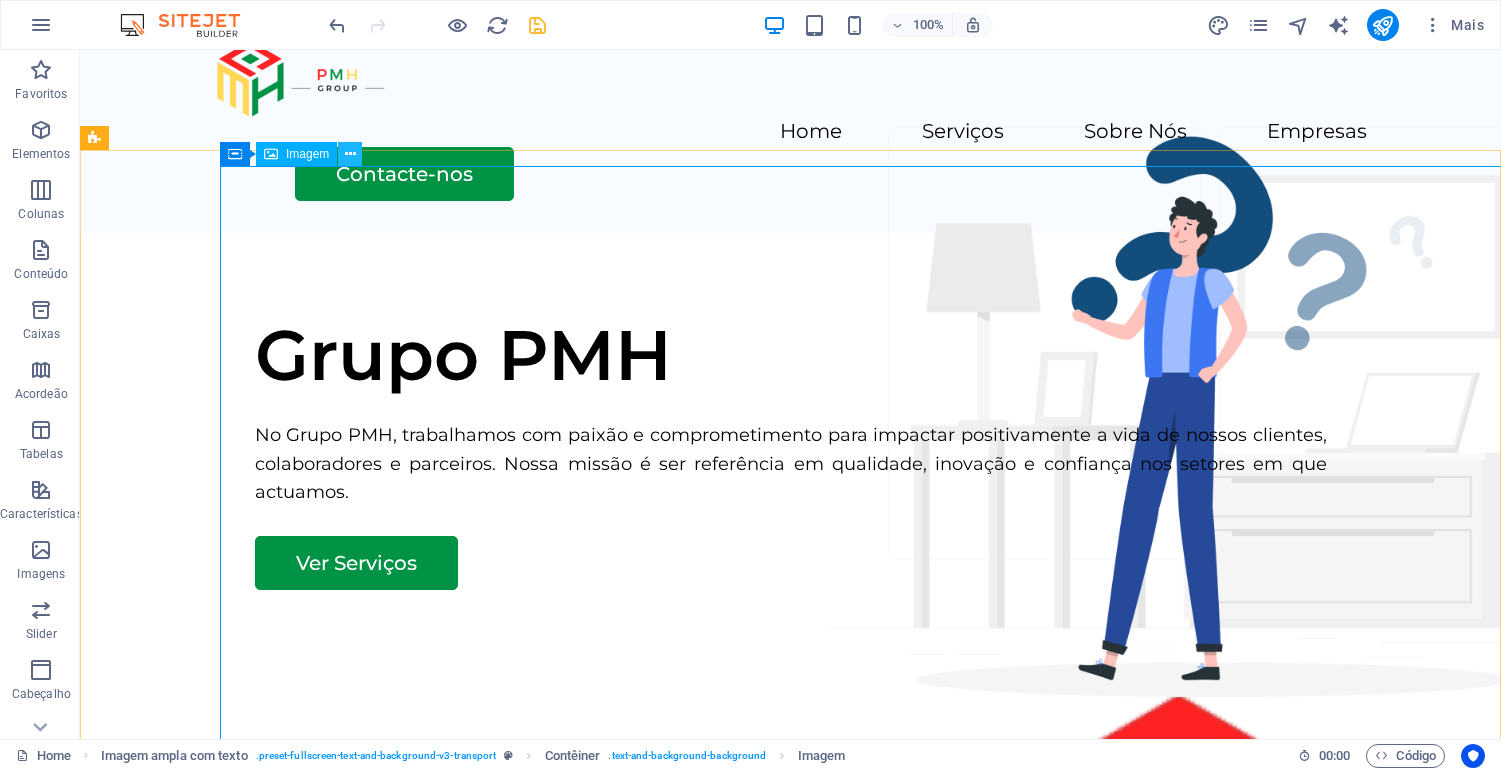 click at bounding box center [350, 154] 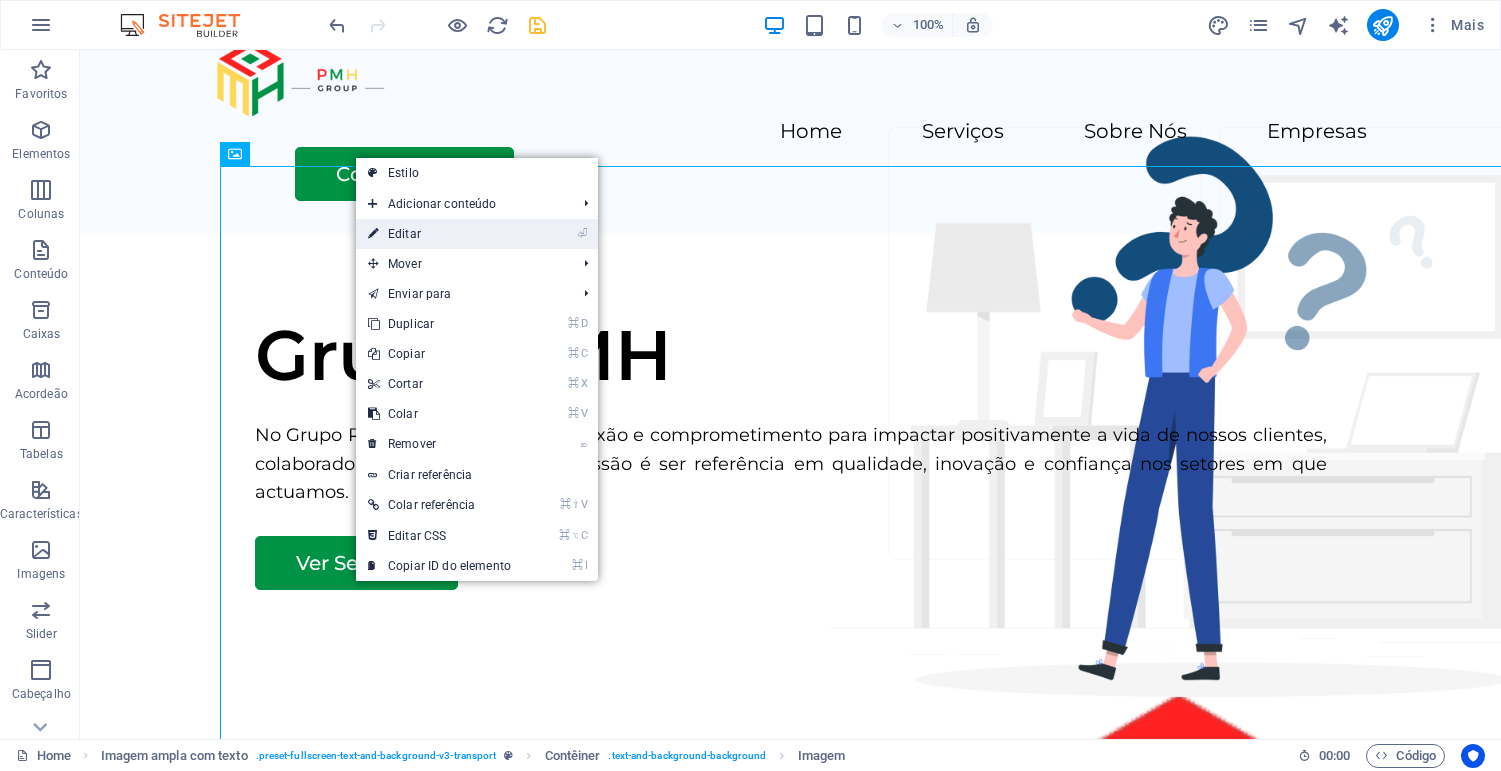 click on "⏎  Editar" at bounding box center [439, 234] 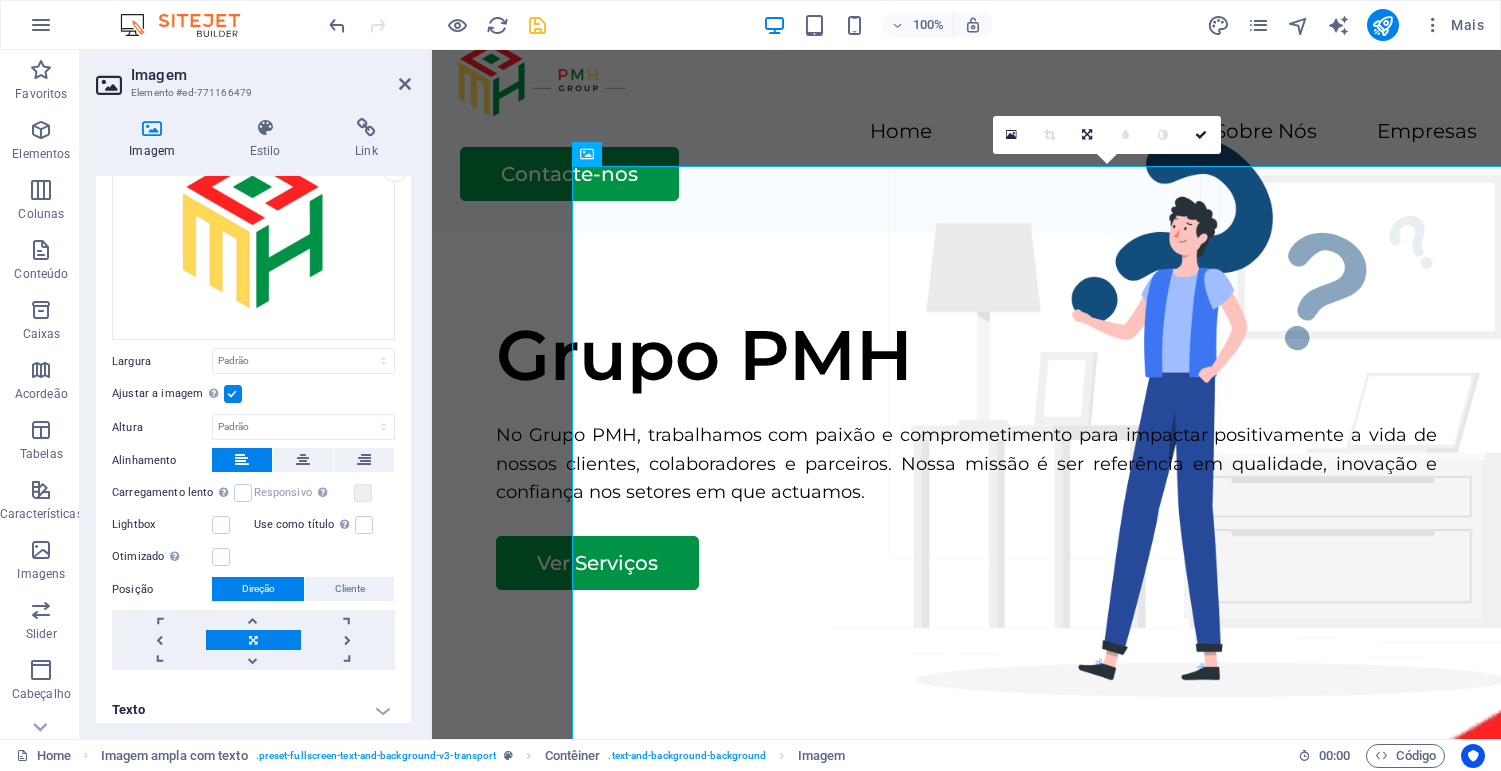 scroll, scrollTop: 0, scrollLeft: 0, axis: both 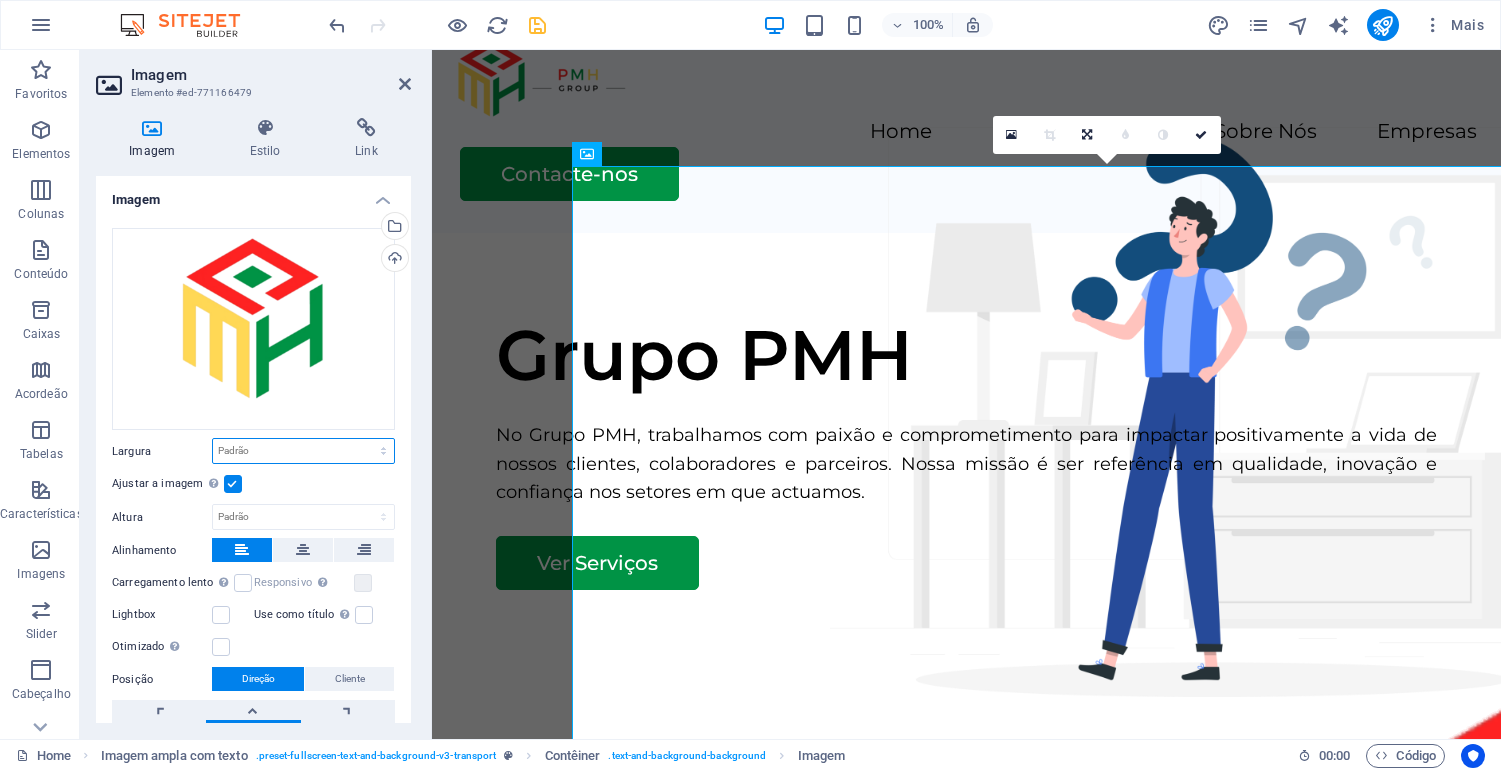 click on "Padrão automático px rem % em vh vw" at bounding box center (303, 451) 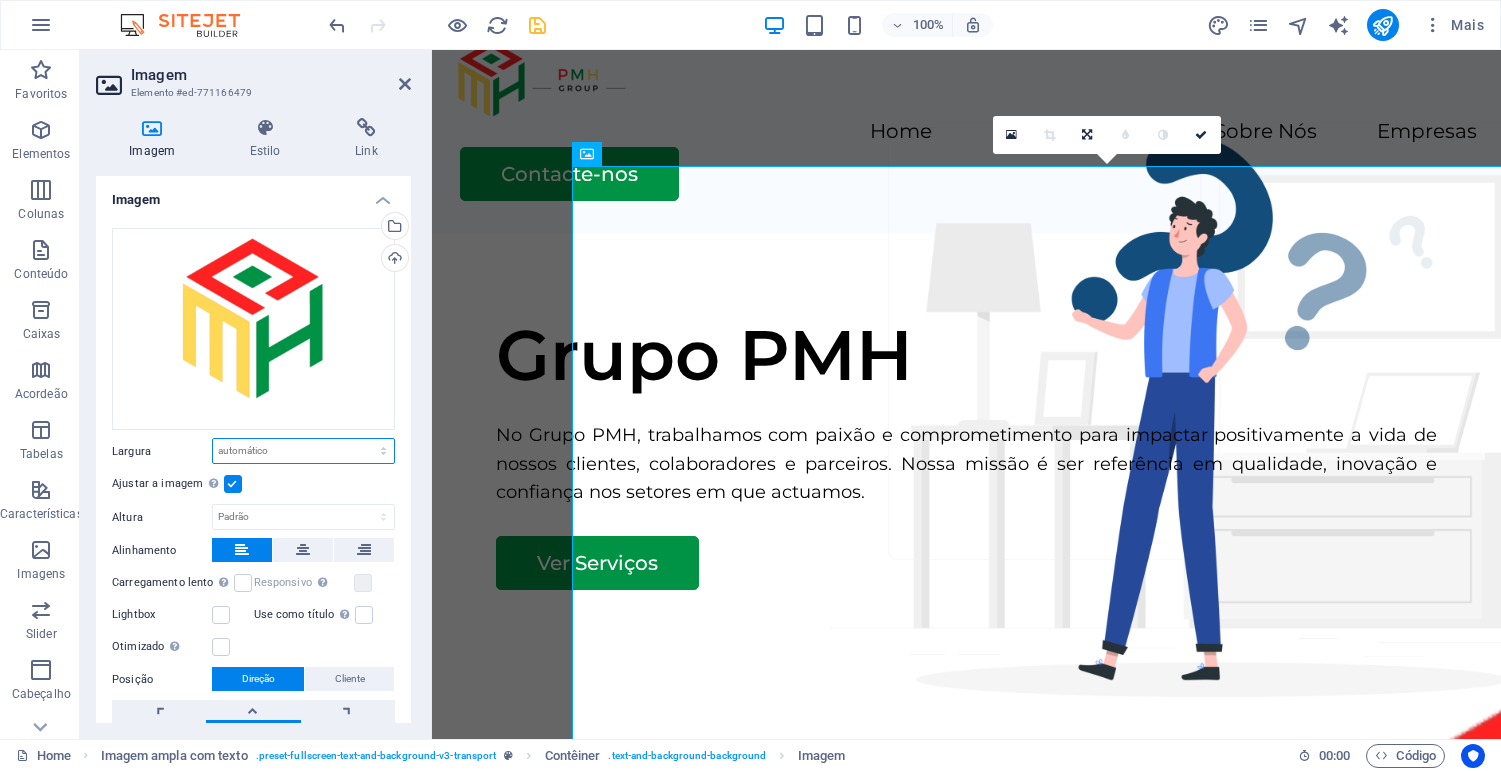 click on "Padrão automático px rem % em vh vw" at bounding box center (303, 451) 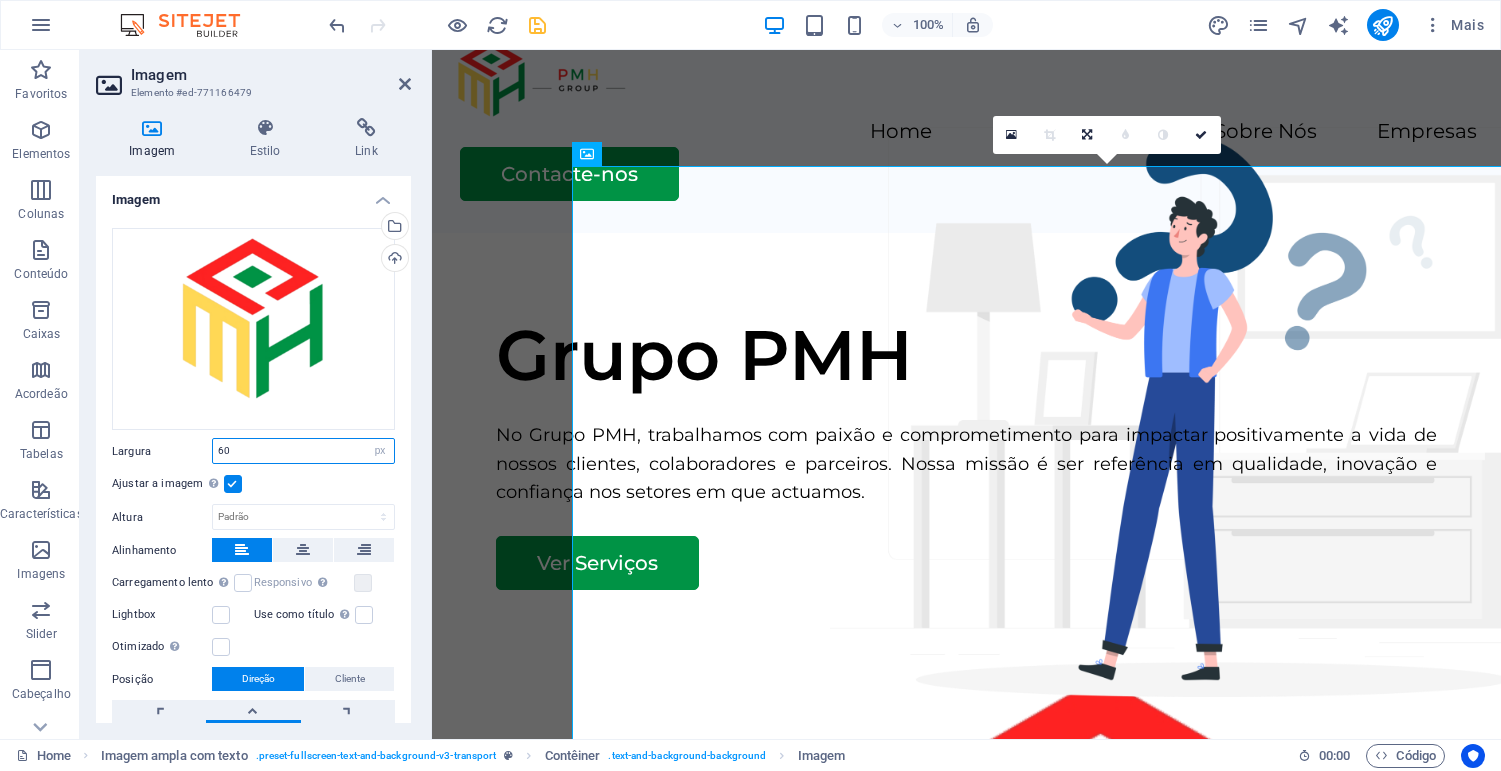 type on "60" 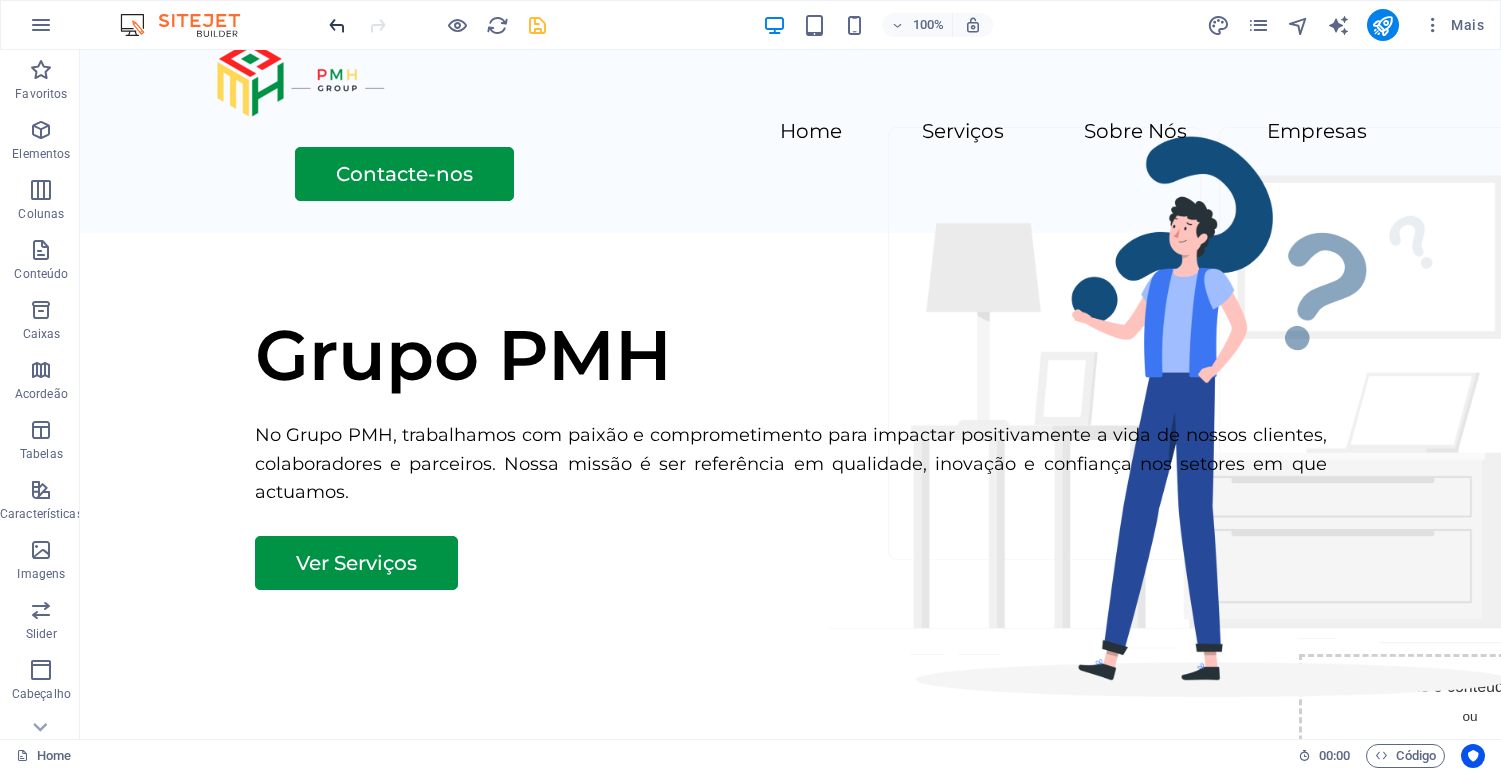 click at bounding box center [337, 25] 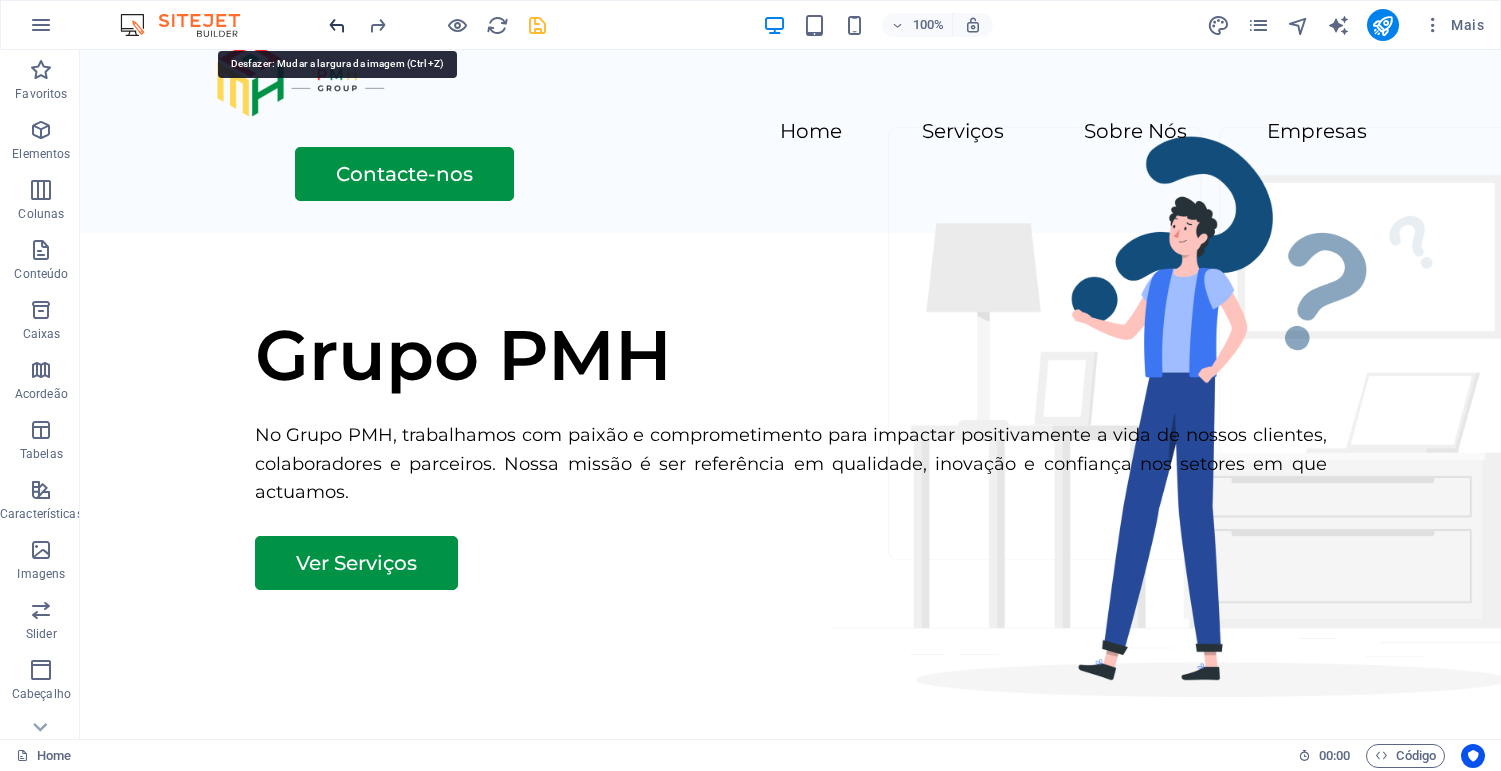 click at bounding box center (337, 25) 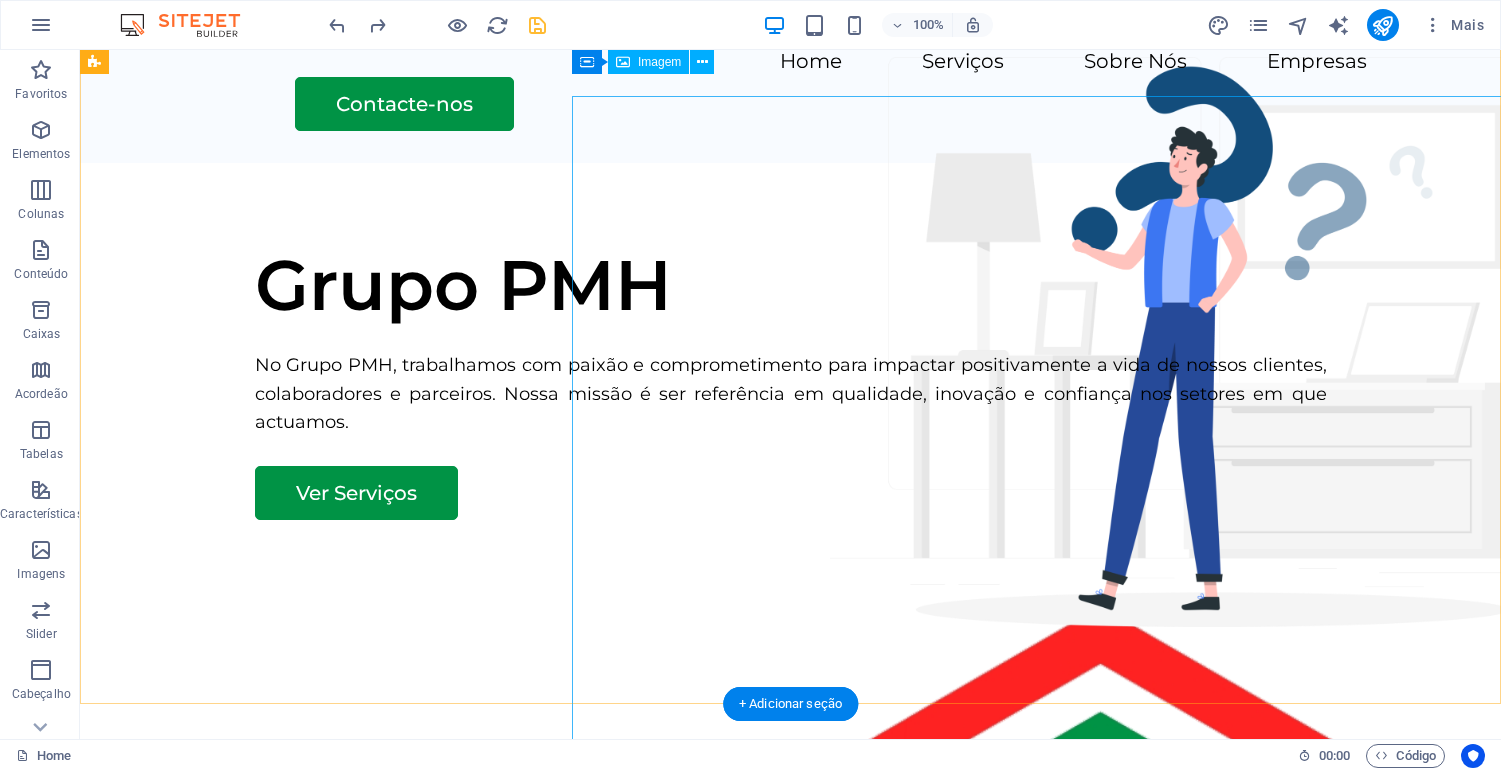 scroll, scrollTop: 105, scrollLeft: 0, axis: vertical 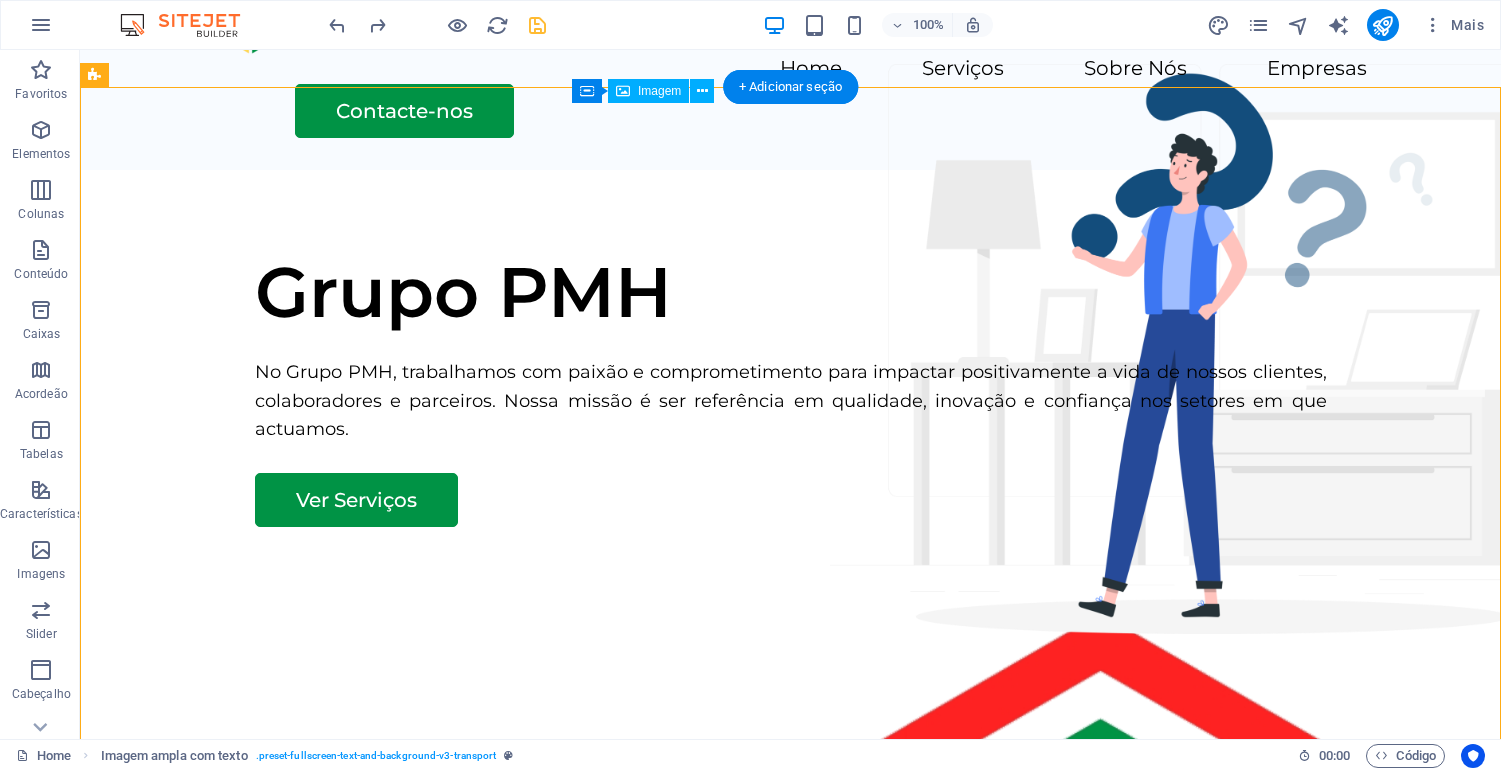 drag, startPoint x: 1134, startPoint y: 587, endPoint x: 1132, endPoint y: 509, distance: 78.025635 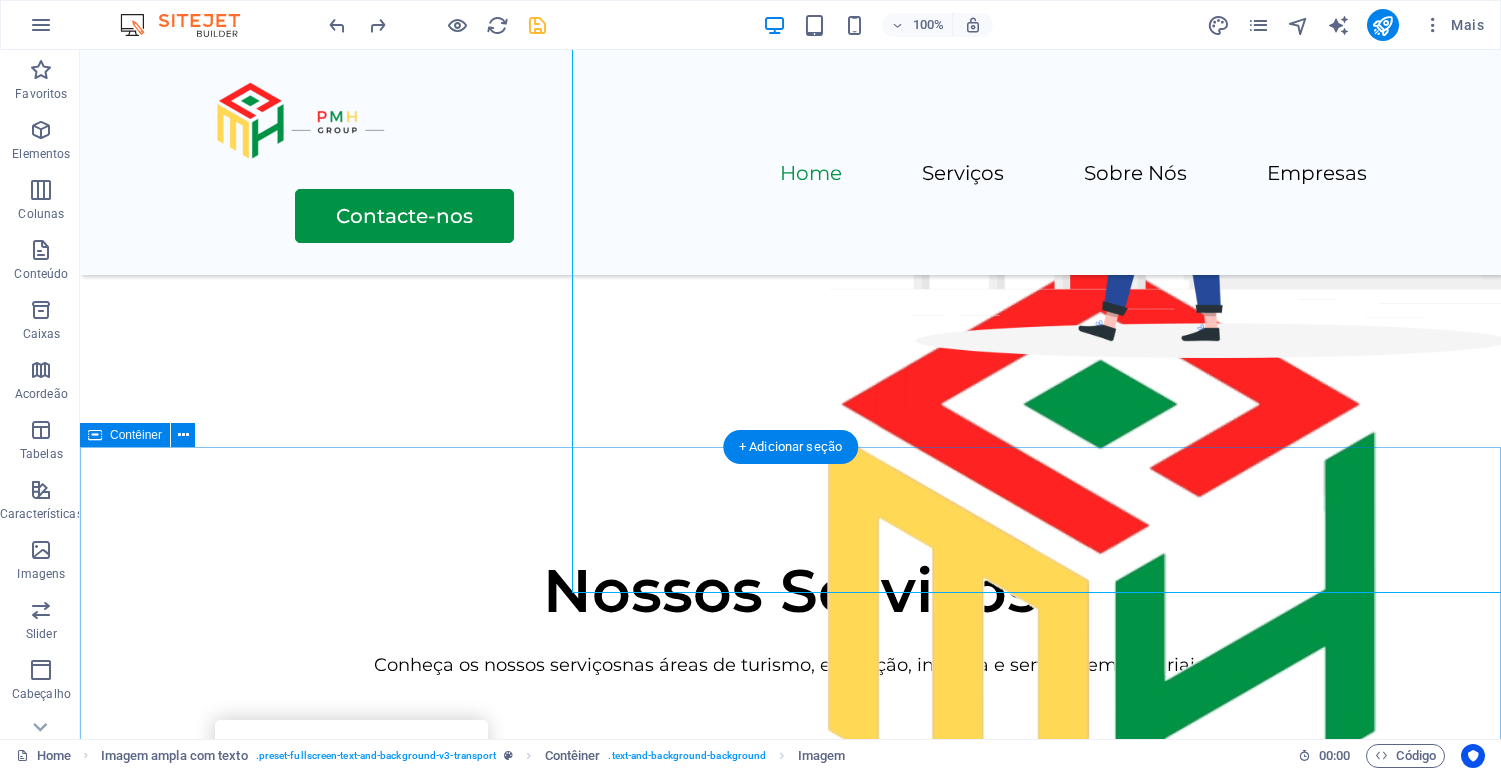 scroll, scrollTop: 394, scrollLeft: 0, axis: vertical 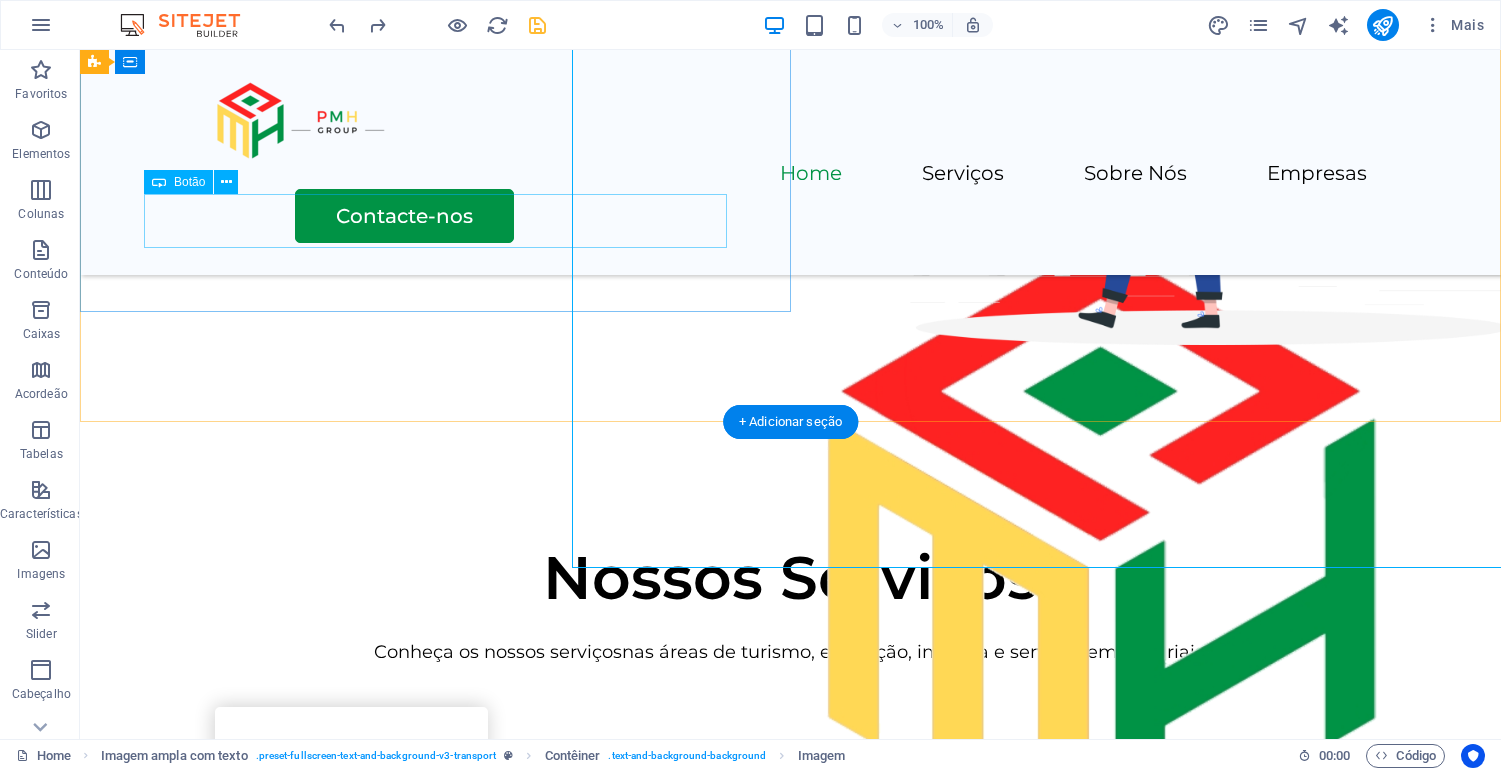 click on "Ver Serviços" at bounding box center [791, 128] 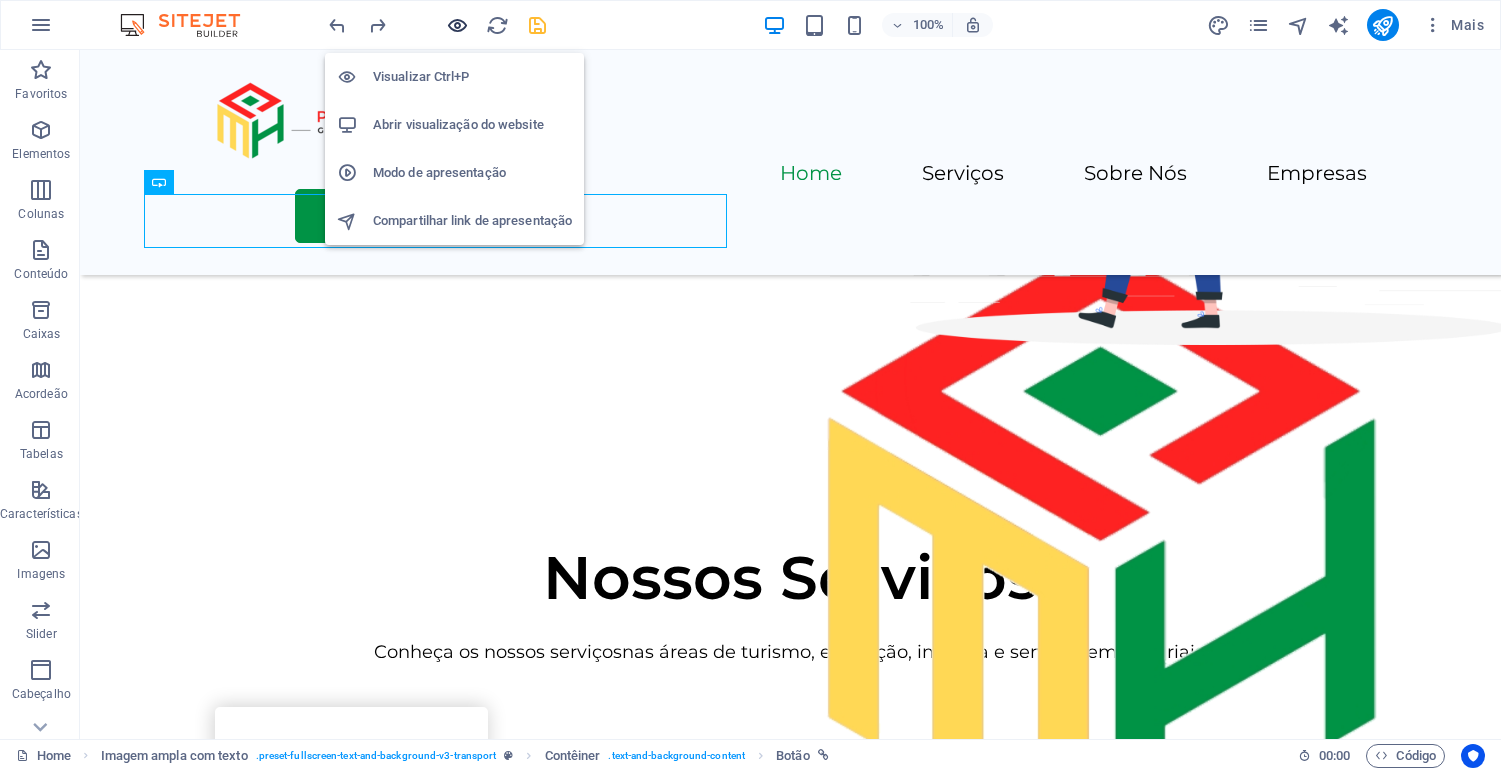 click at bounding box center (457, 25) 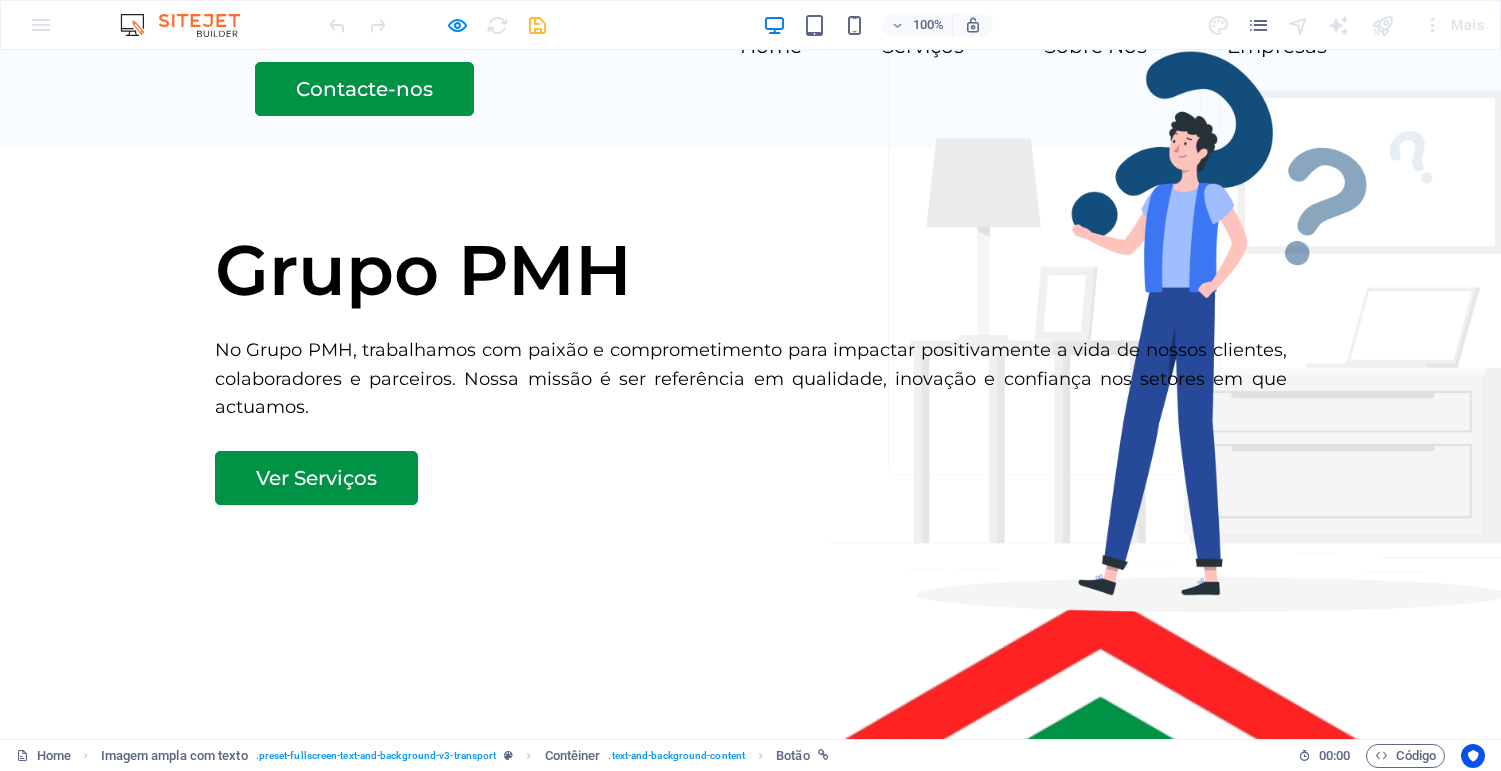 scroll, scrollTop: 0, scrollLeft: 0, axis: both 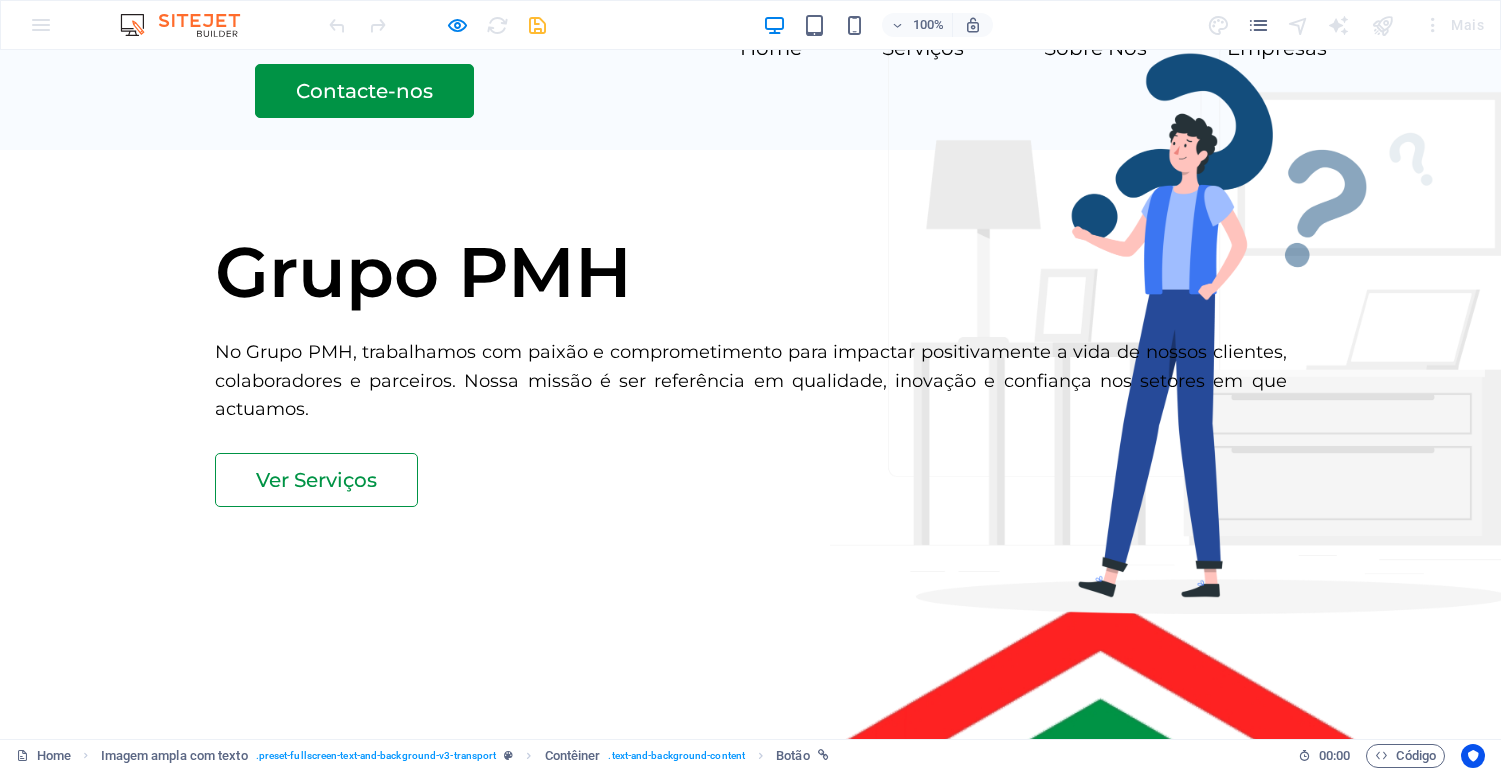 click on "Ver Serviços" at bounding box center [316, 480] 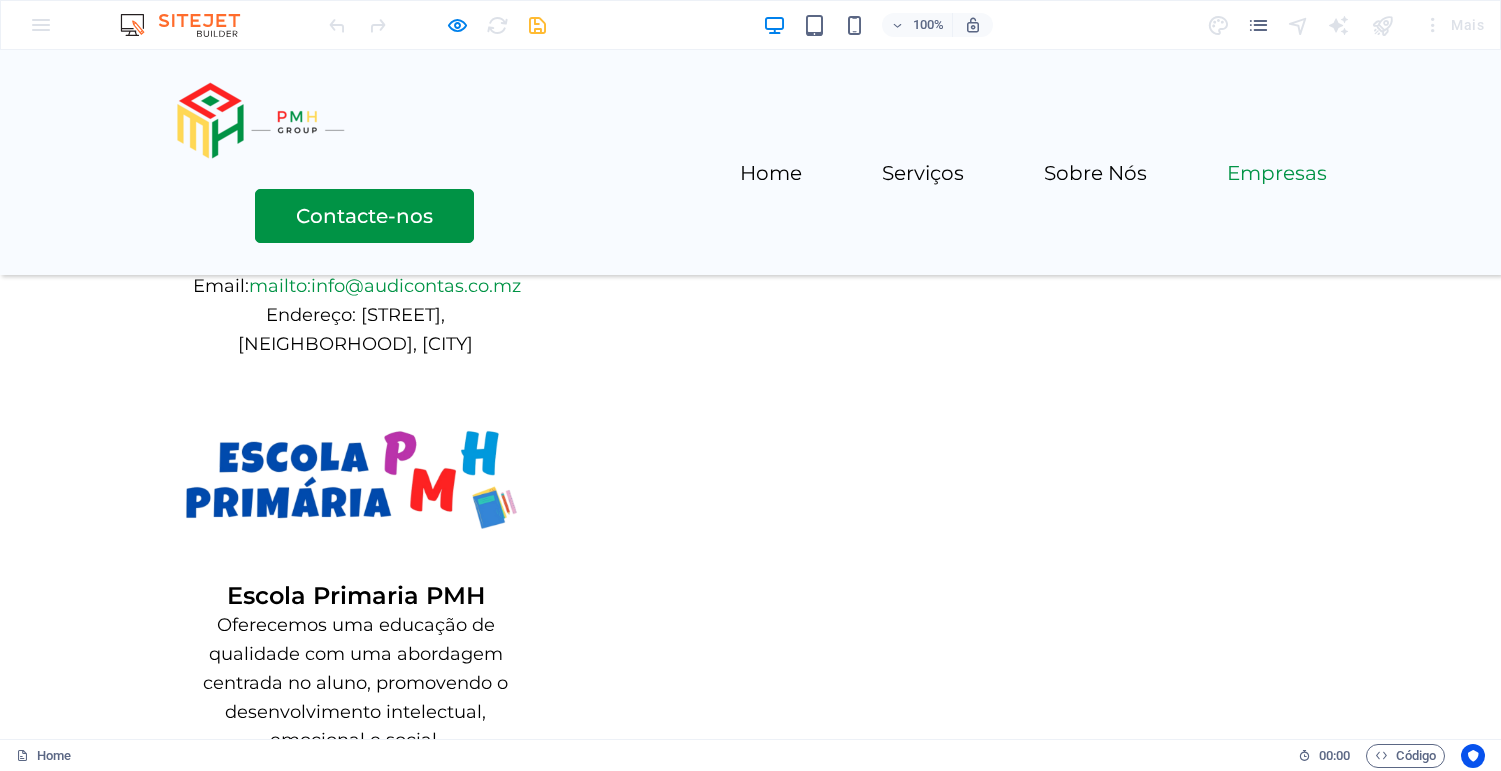 scroll, scrollTop: 4475, scrollLeft: 0, axis: vertical 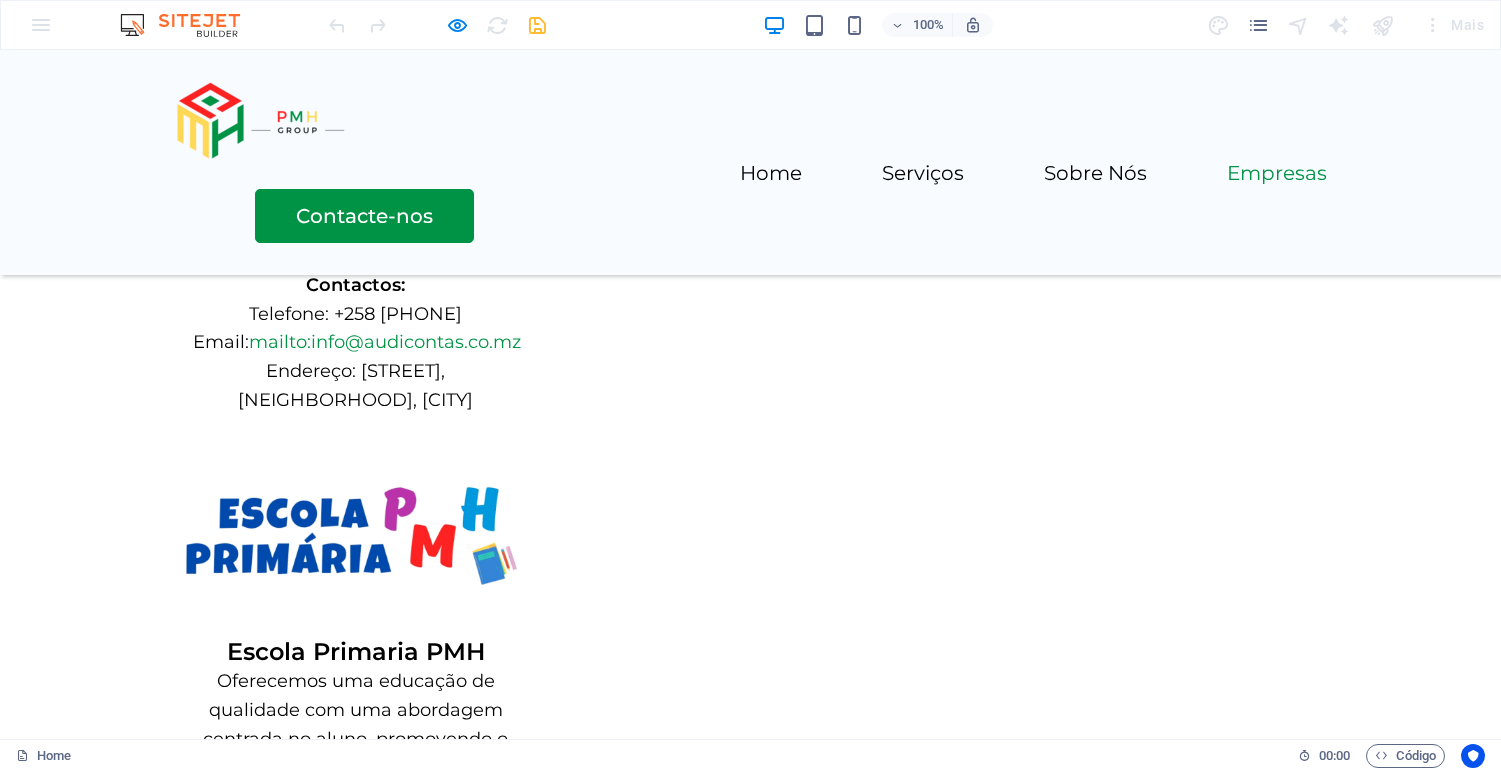 click on "[STREET], [CITY], [POSTAL_CODE]
+258 [PHONE]
[EMAIL]" at bounding box center (751, 2698) 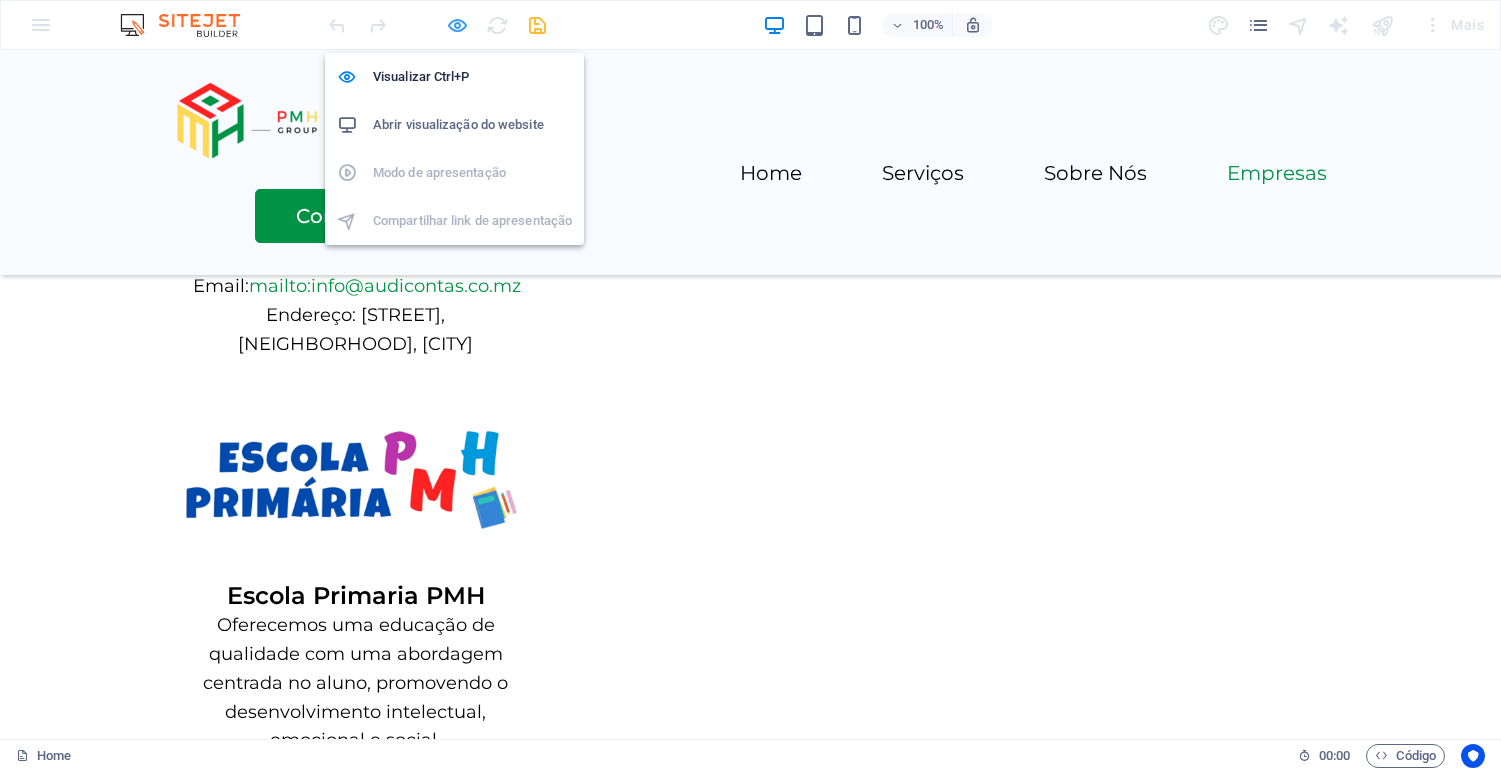 click at bounding box center (457, 25) 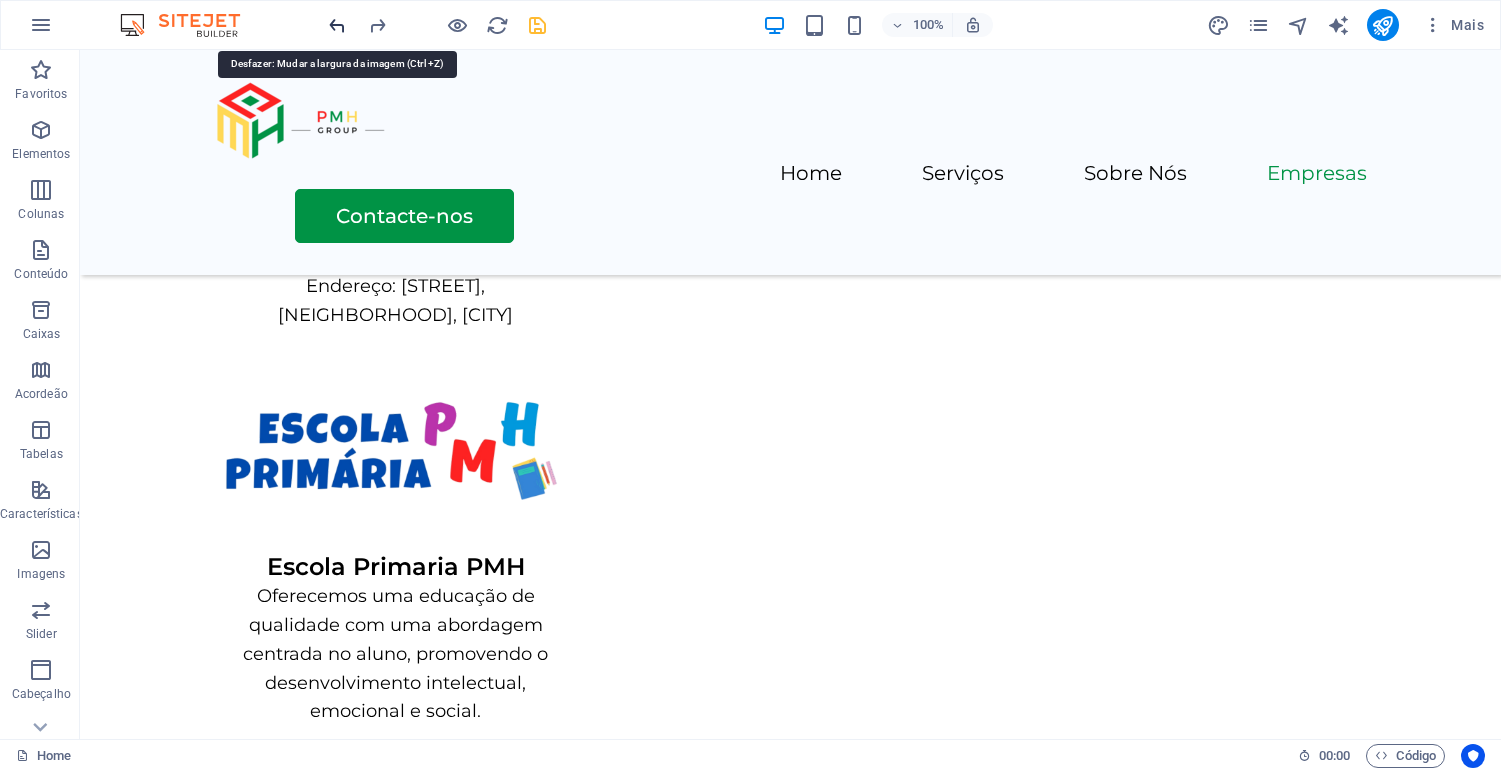 click at bounding box center [337, 25] 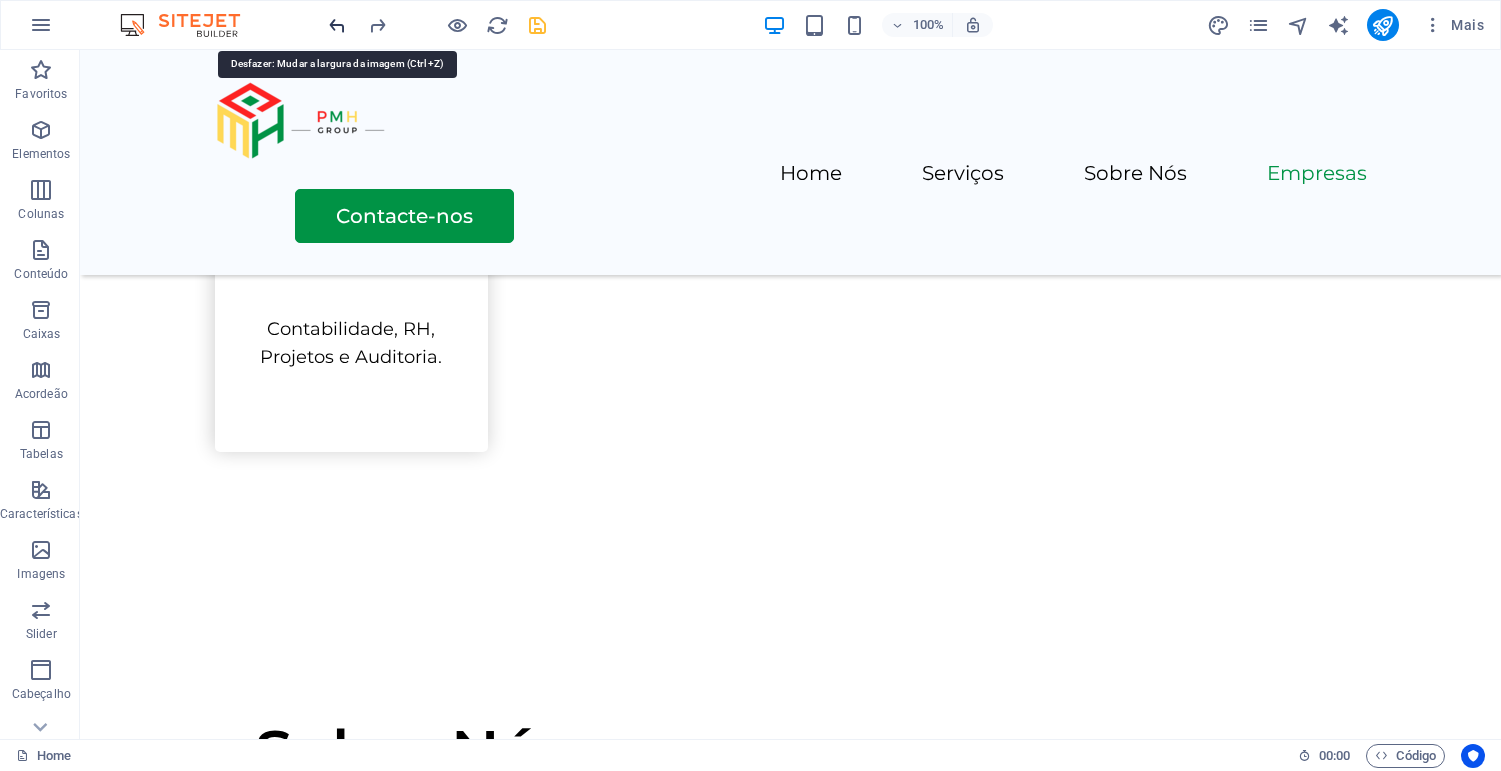 scroll, scrollTop: 315, scrollLeft: 0, axis: vertical 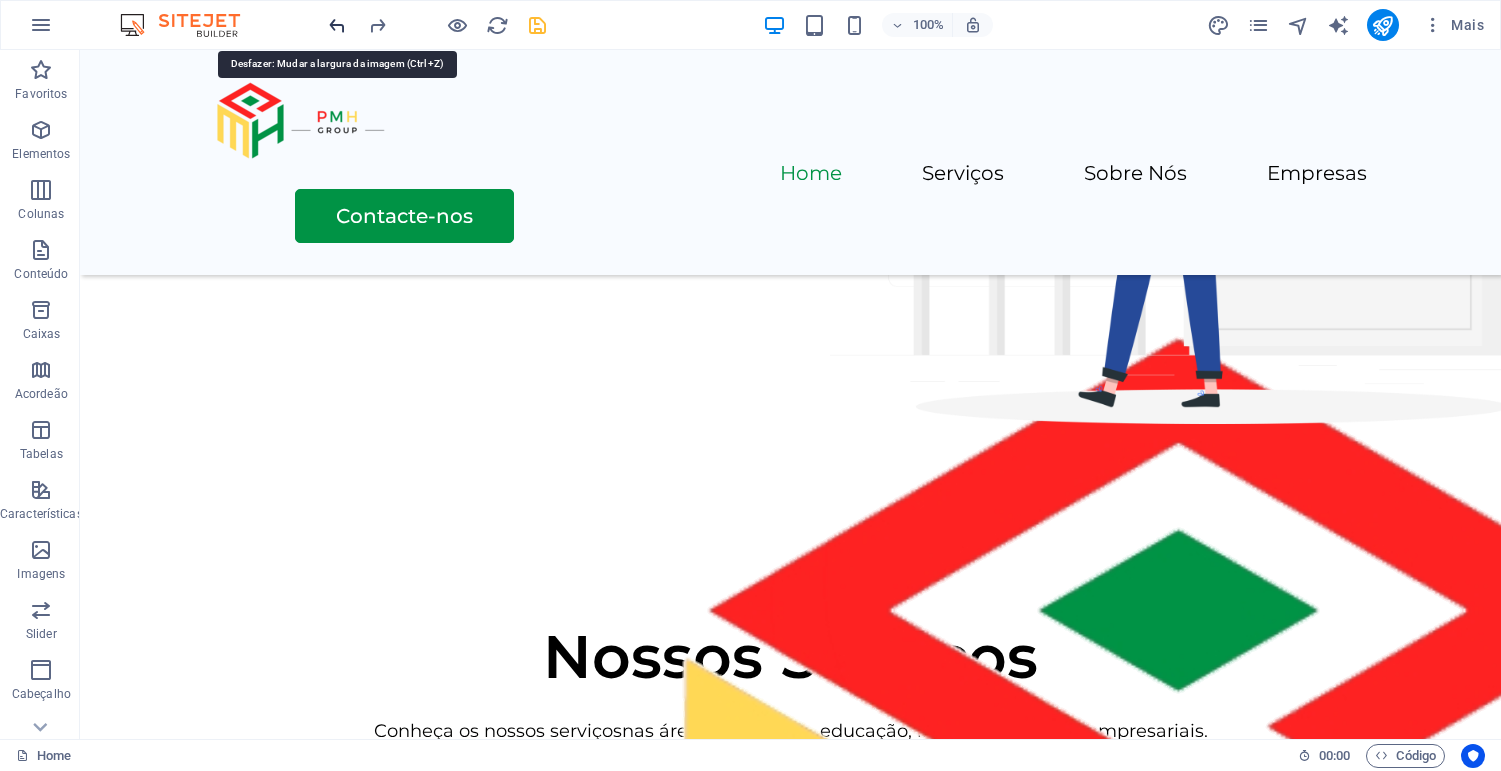 click at bounding box center (337, 25) 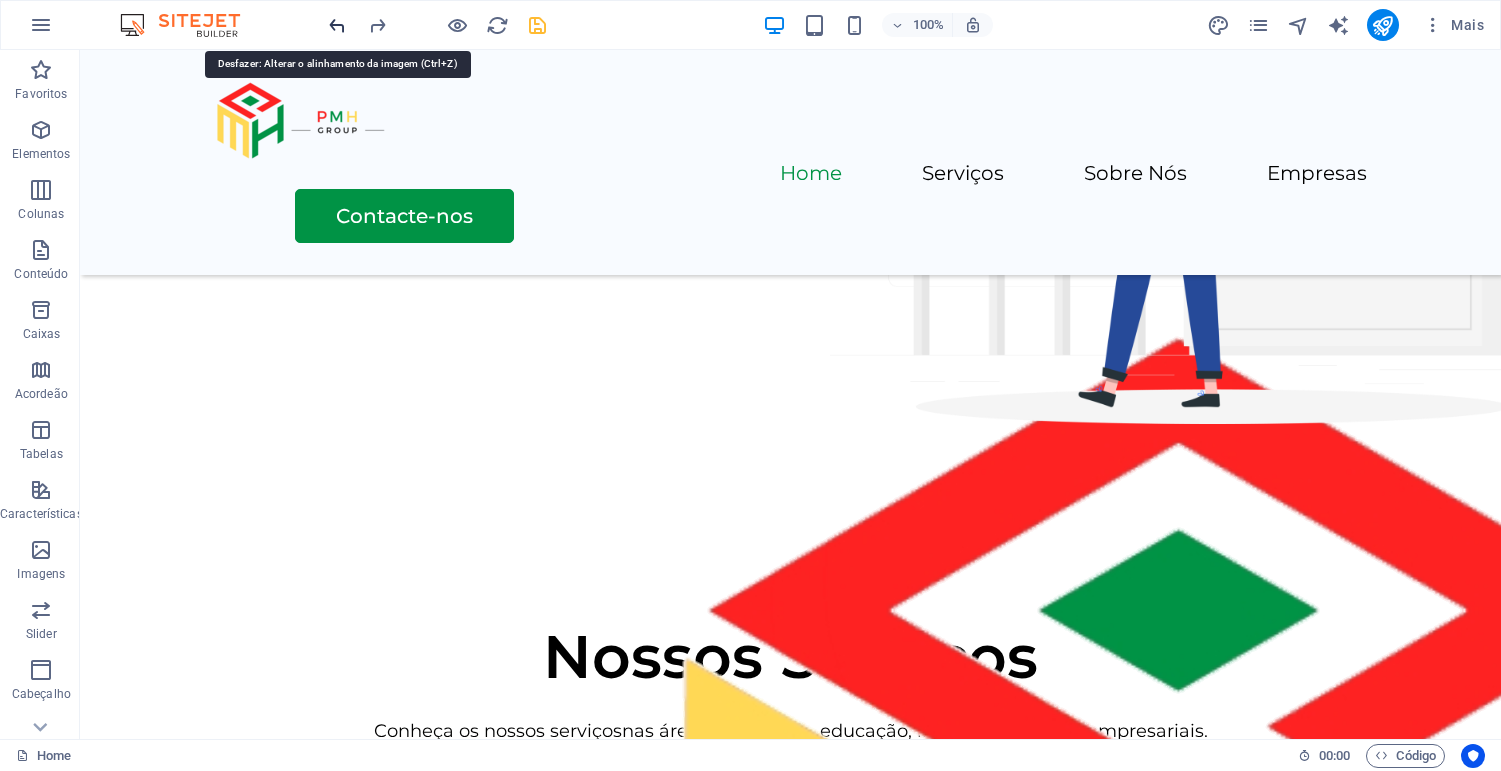 click at bounding box center [337, 25] 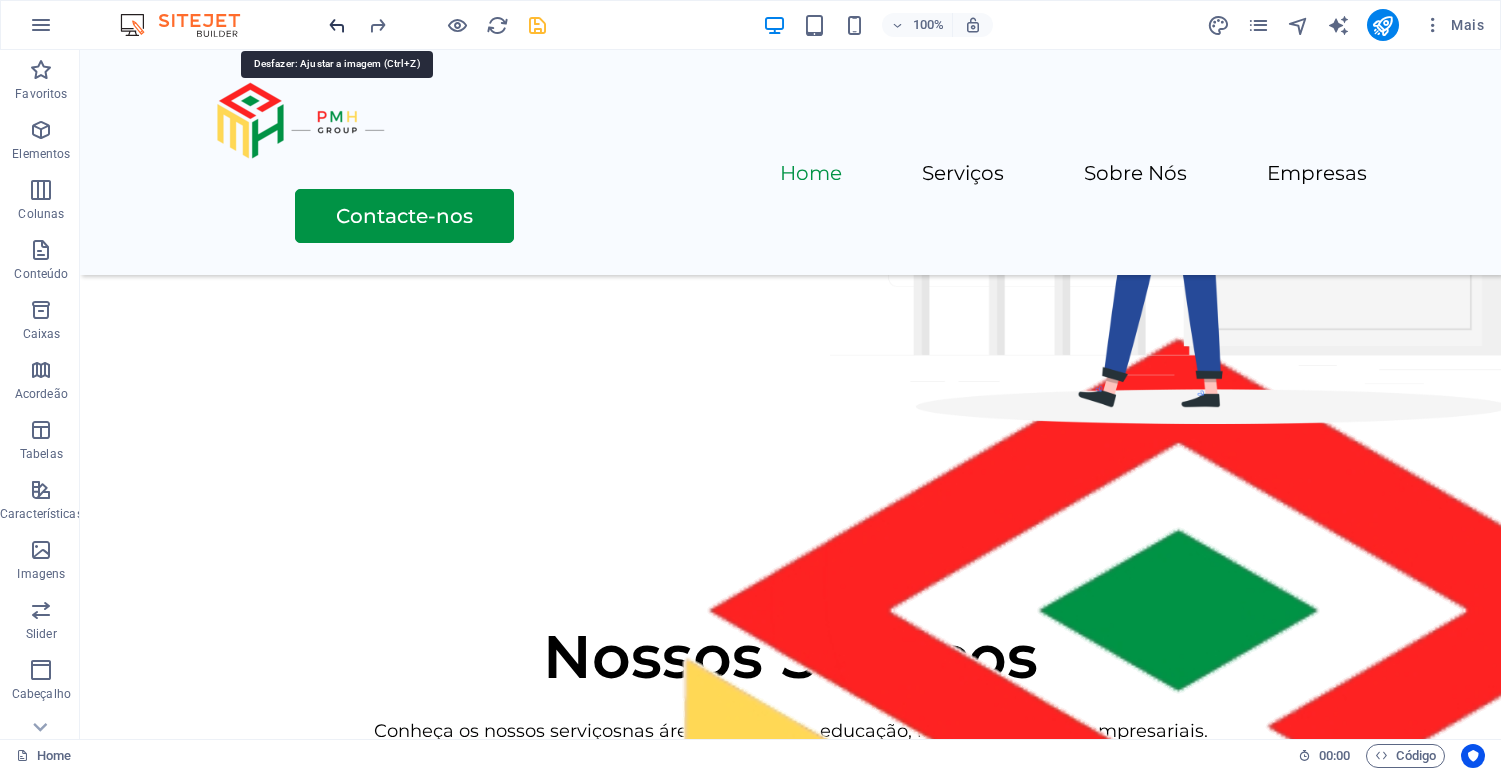 click at bounding box center (337, 25) 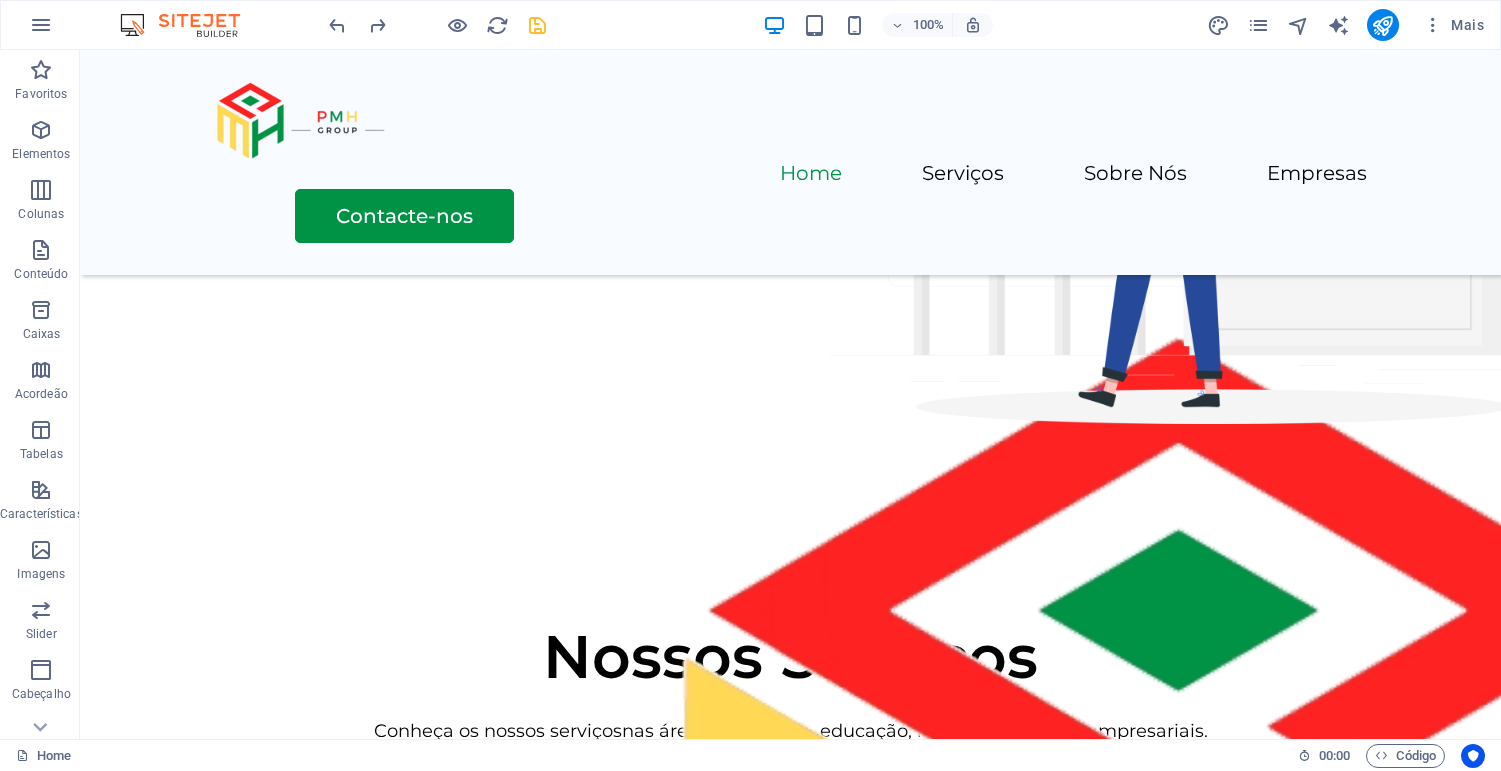 click at bounding box center (437, 25) 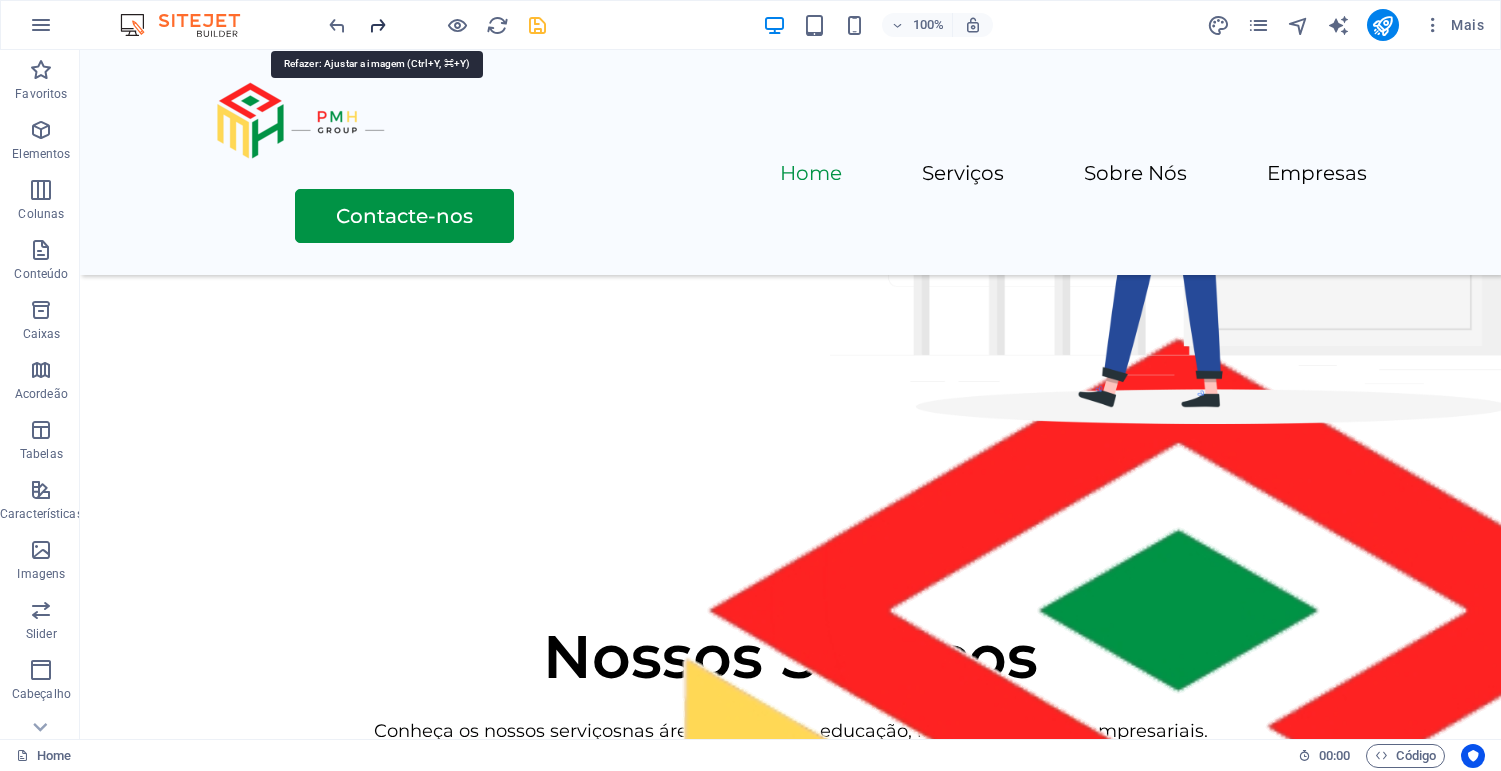 click at bounding box center [377, 25] 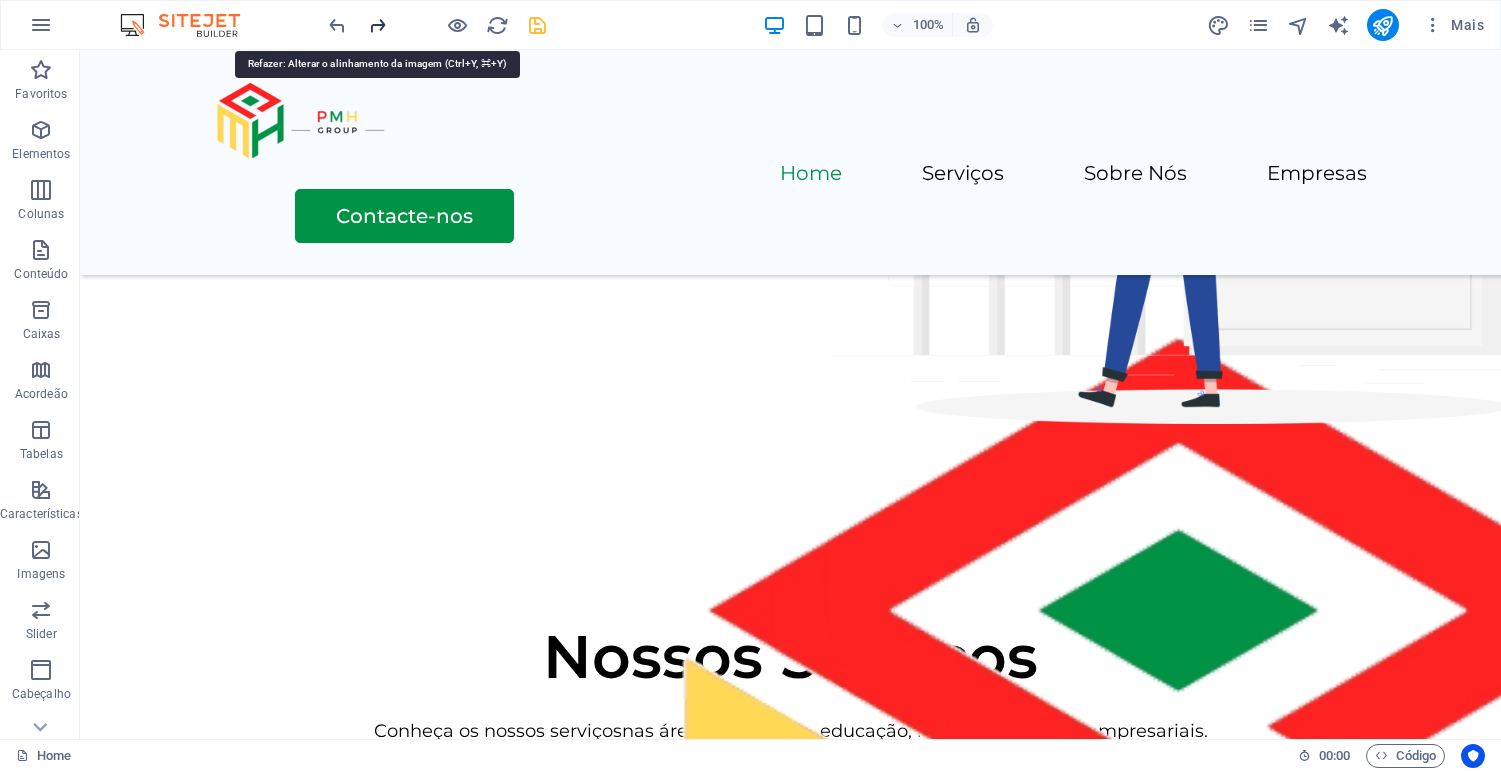 click at bounding box center [377, 25] 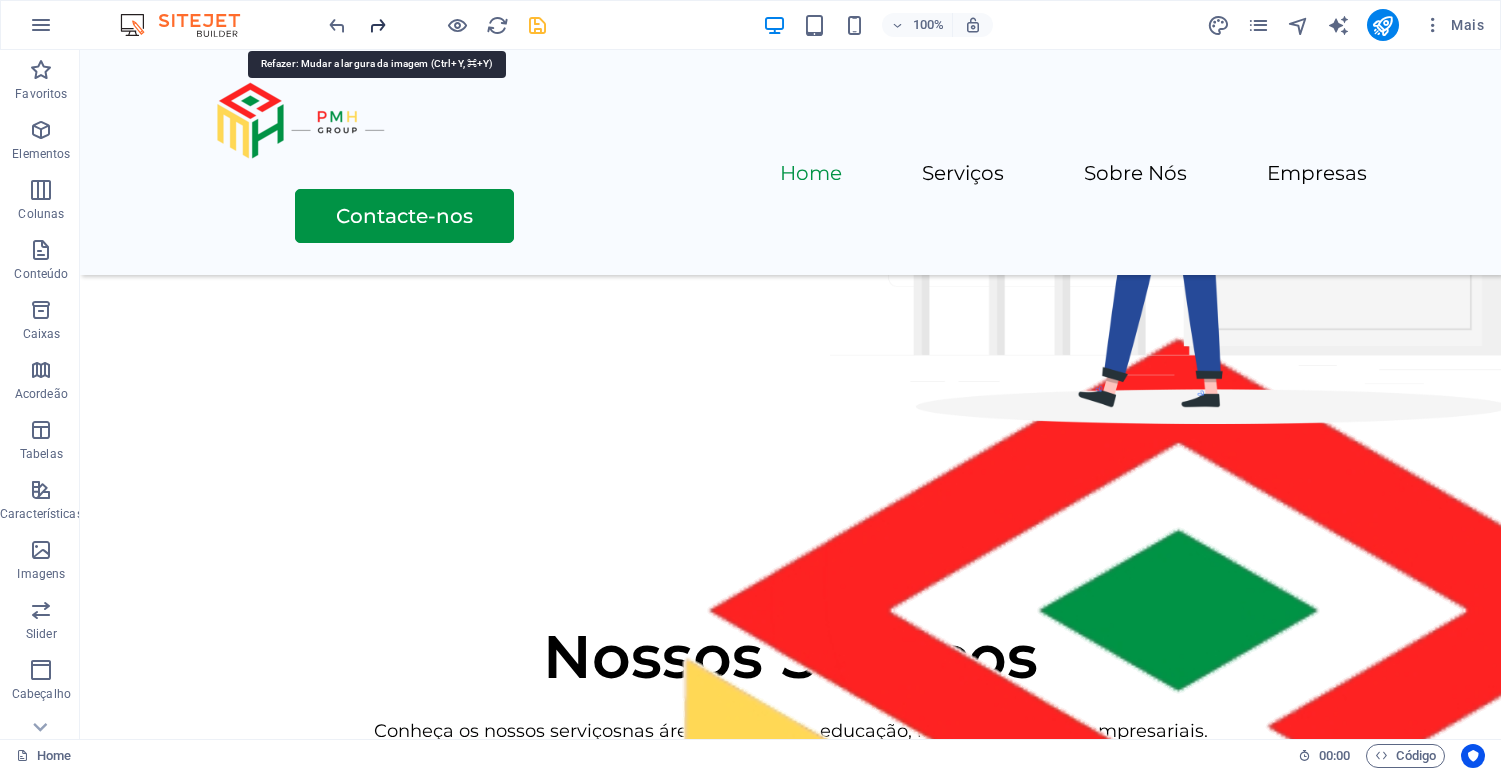 click at bounding box center [377, 25] 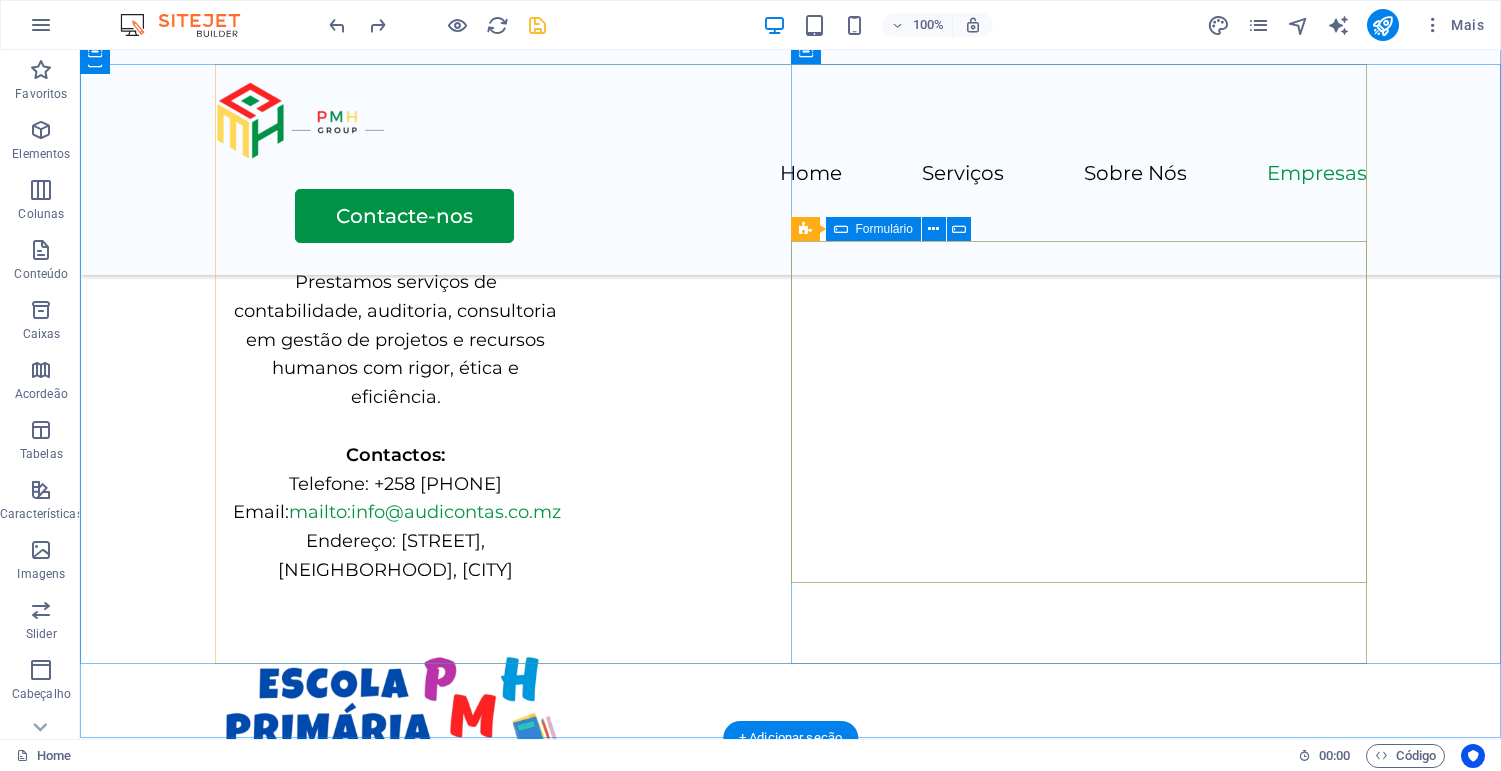 scroll, scrollTop: 4560, scrollLeft: 0, axis: vertical 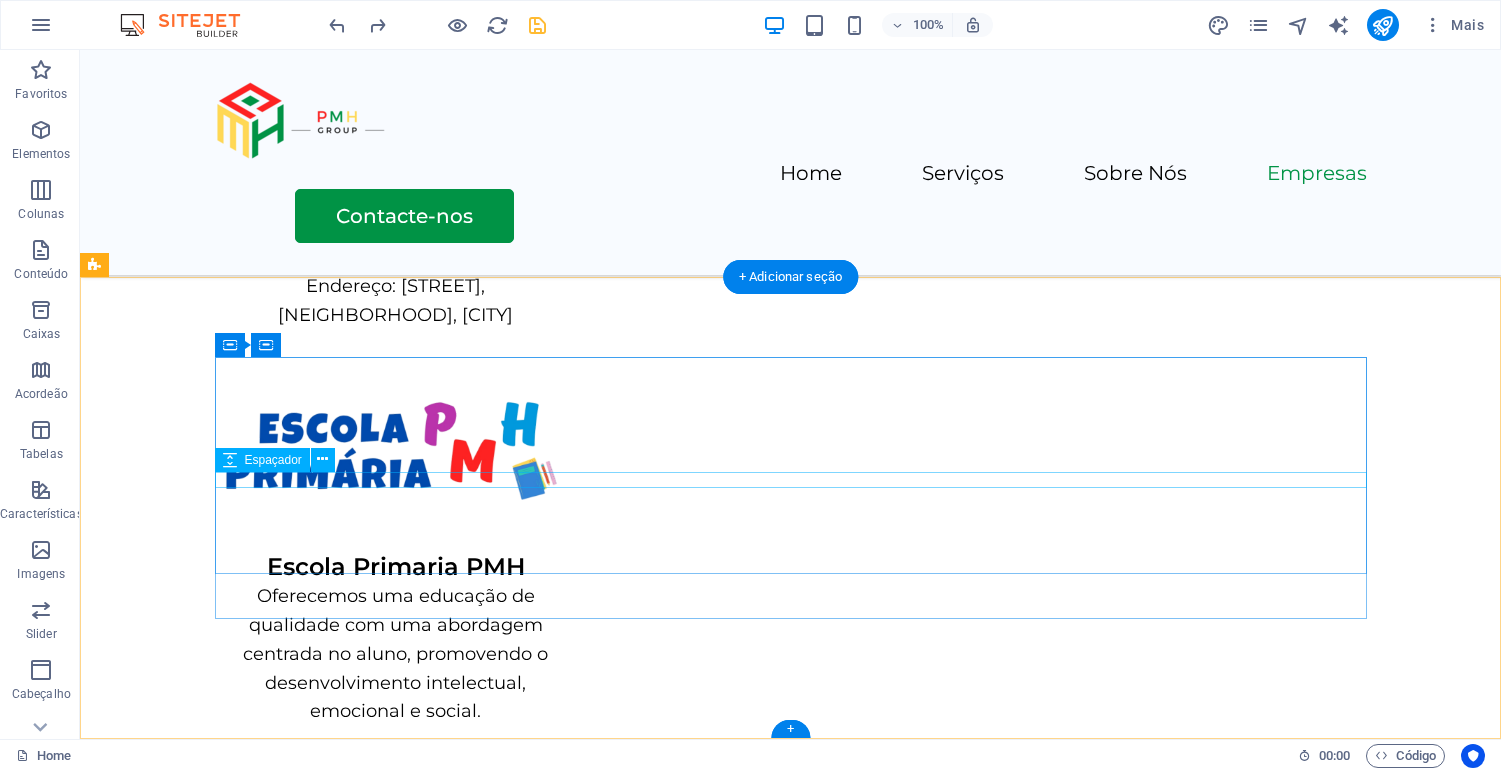 click on "[STREET], [CITY], [POSTAL_CODE]
+258 [PHONE]
[EMAIL]" at bounding box center [791, 2679] 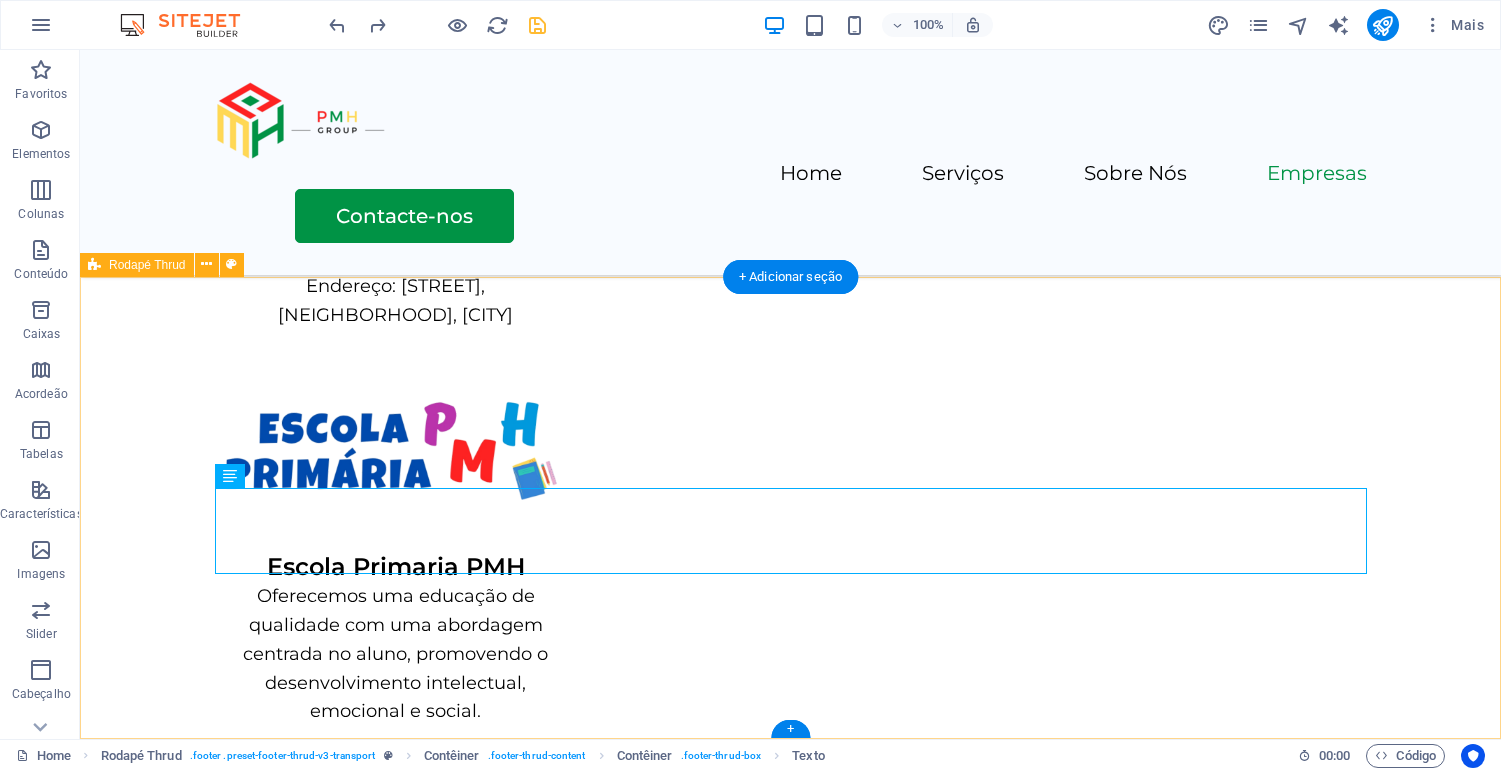 click on "[STREET] [NEIGHBORHOOD], [CITY], [POSTAL_CODE]
+[COUNTRY_CODE] [PHONE]
[EMAIL]
Home Serviços Sobre Nós Empresas Contacte-nos
[YEAR]  Grupo PMH  Todos os direitos reservados. Equipe de Desenvolvimento:  [FIRST] [LAST]  & [FIRST] [LAST]   |  Privacy Policy" at bounding box center (790, 2666) 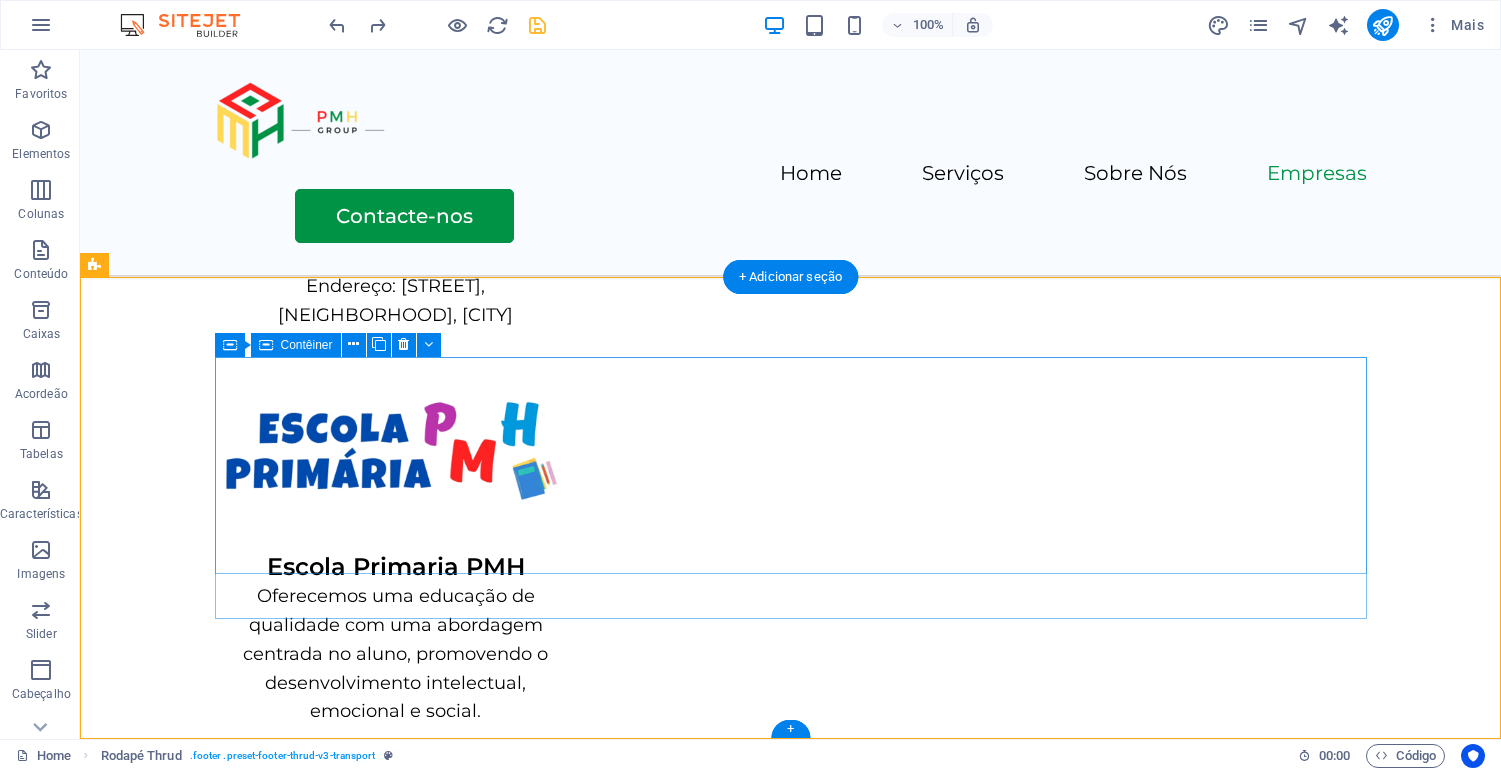 click on "[STREET], [CITY], [POSTAL_CODE]
+258 [PHONE]
[EMAIL]" at bounding box center (791, 2613) 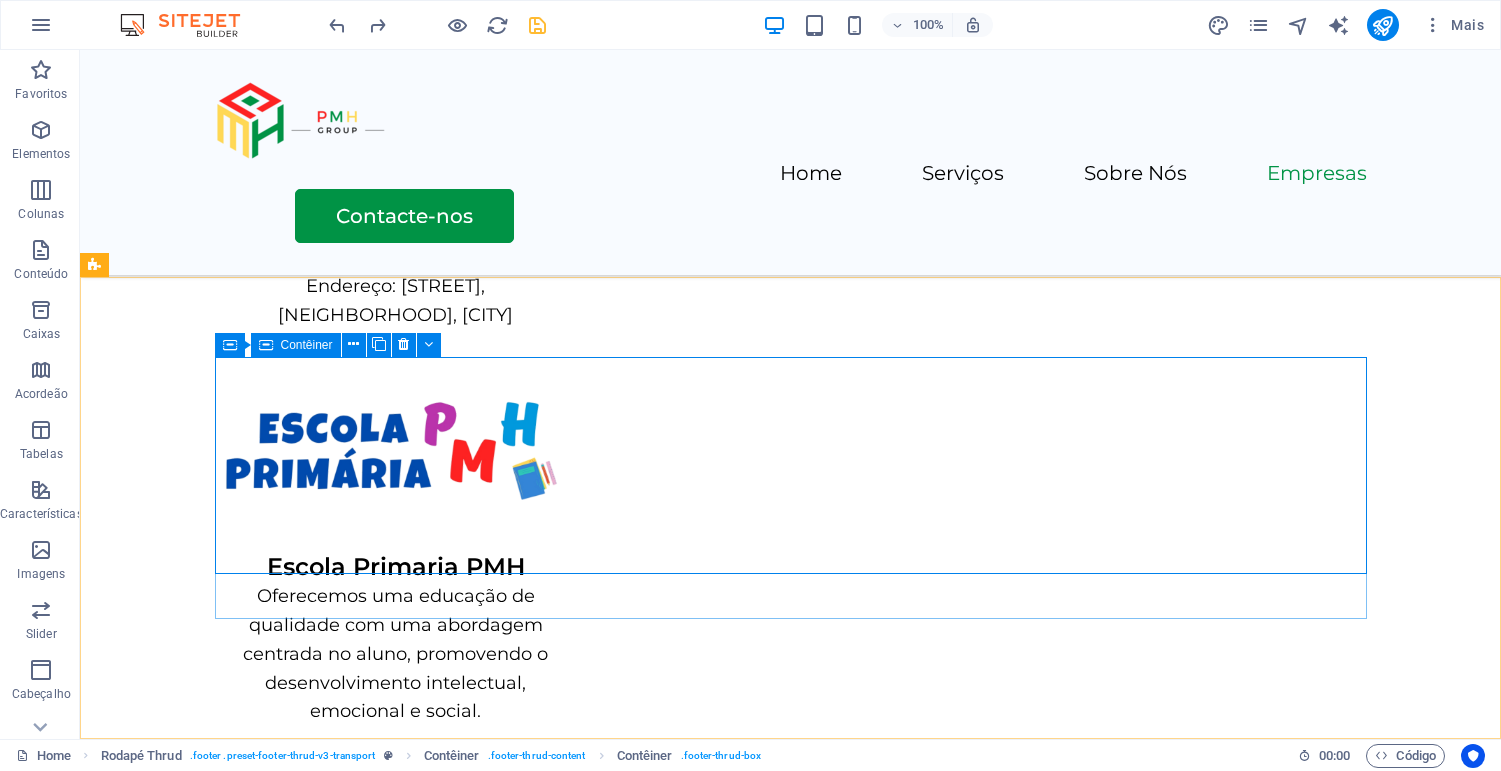 click at bounding box center [266, 345] 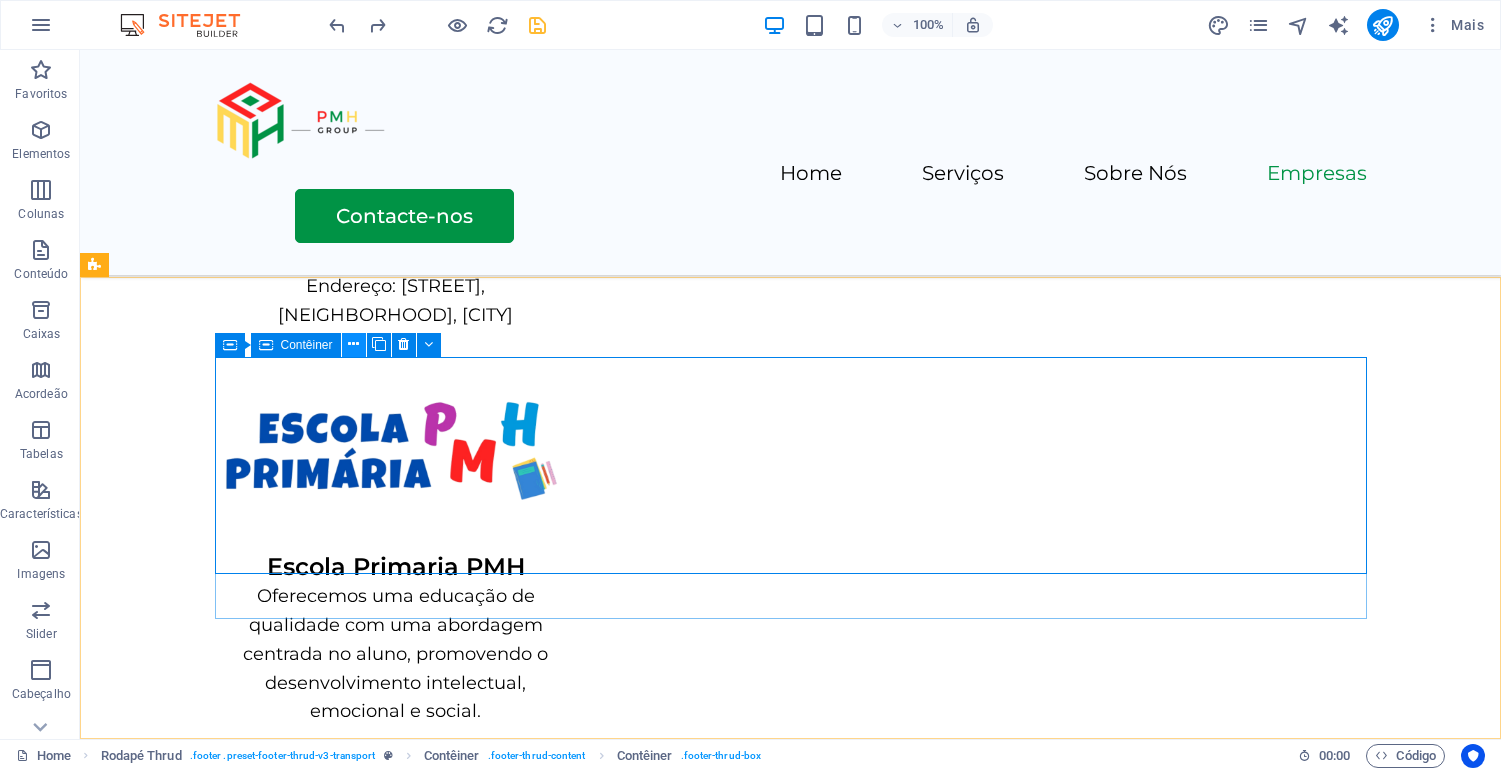click at bounding box center [353, 344] 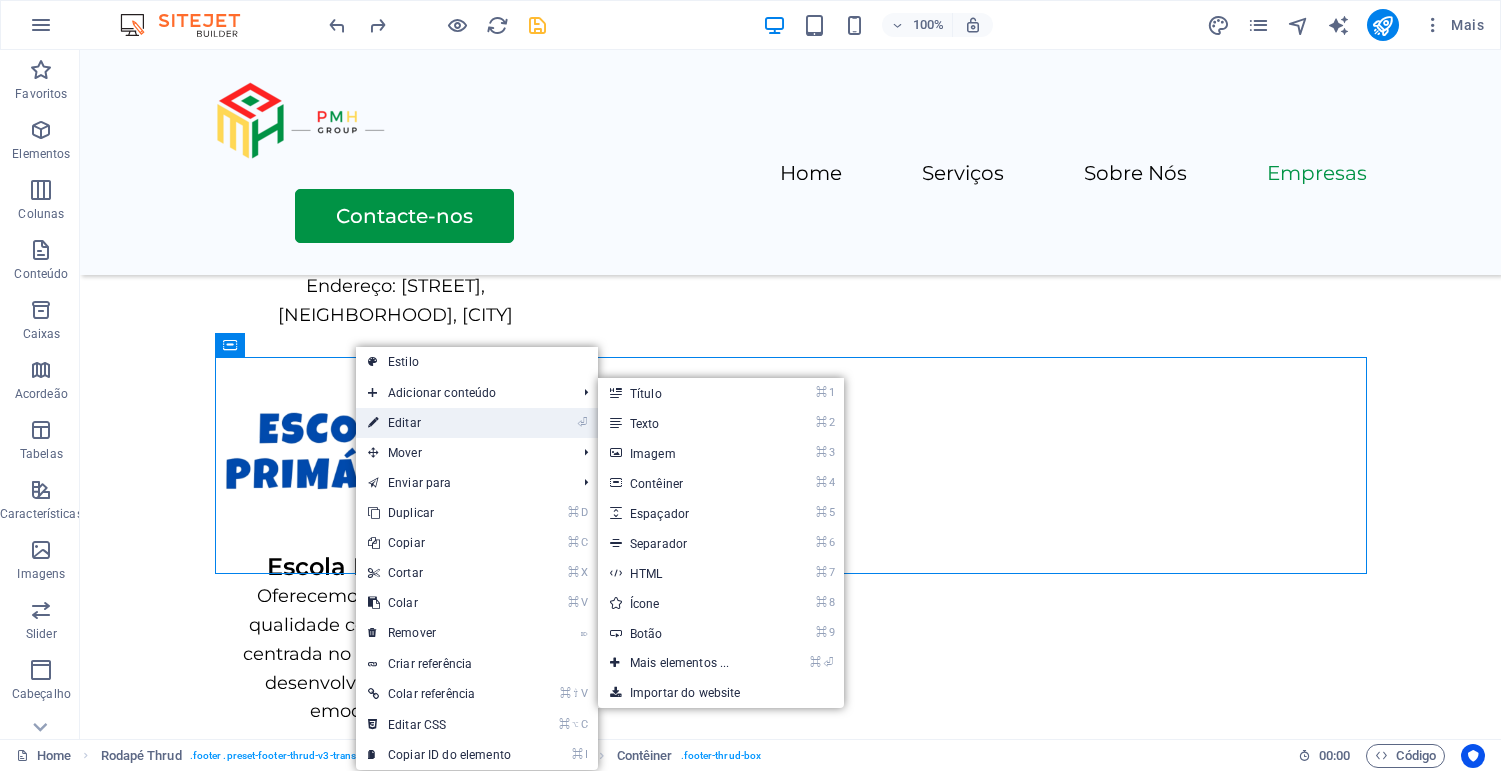 click on "⏎  Editar" at bounding box center (439, 423) 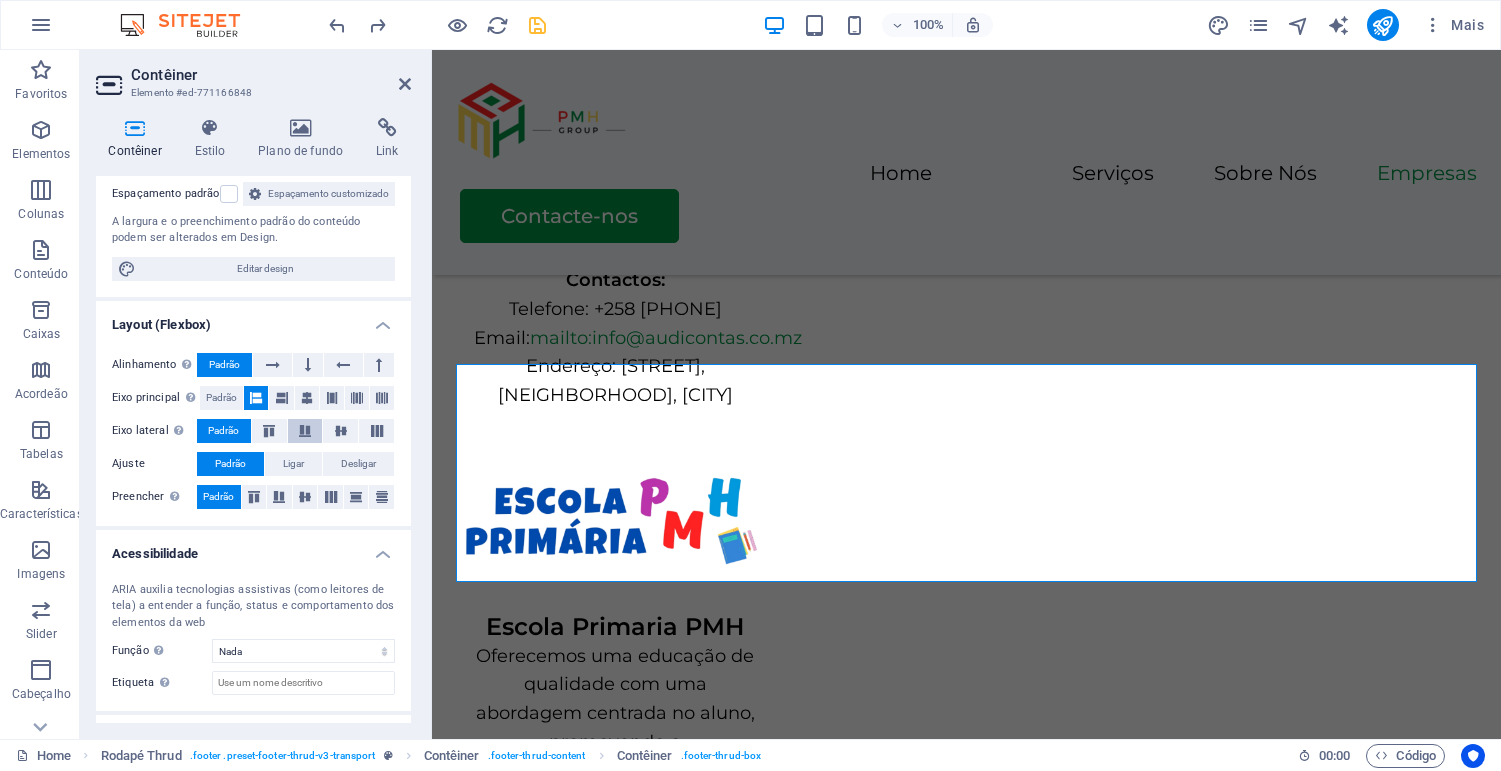 scroll, scrollTop: 286, scrollLeft: 0, axis: vertical 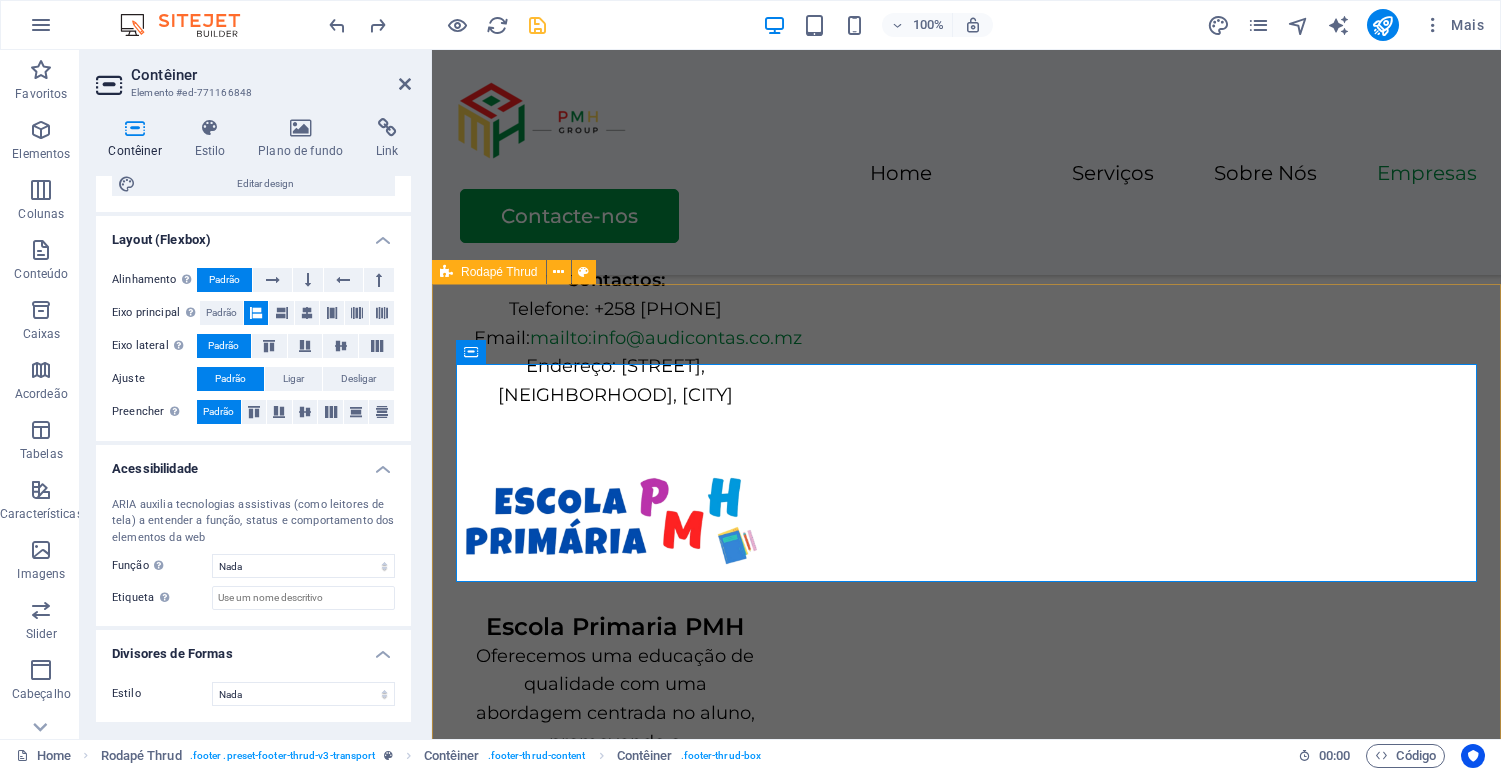 click on "[STREET] [NEIGHBORHOOD], [CITY], [POSTAL_CODE]
+[COUNTRY_CODE] [PHONE]
[EMAIL]
Home Serviços Sobre Nós Empresas Contacte-nos
[YEAR]  Grupo PMH  Todos os direitos reservados. Equipe de Desenvolvimento:  [FIRST] [LAST]  & [FIRST] [LAST]   |  Privacy Policy" at bounding box center [966, 2796] 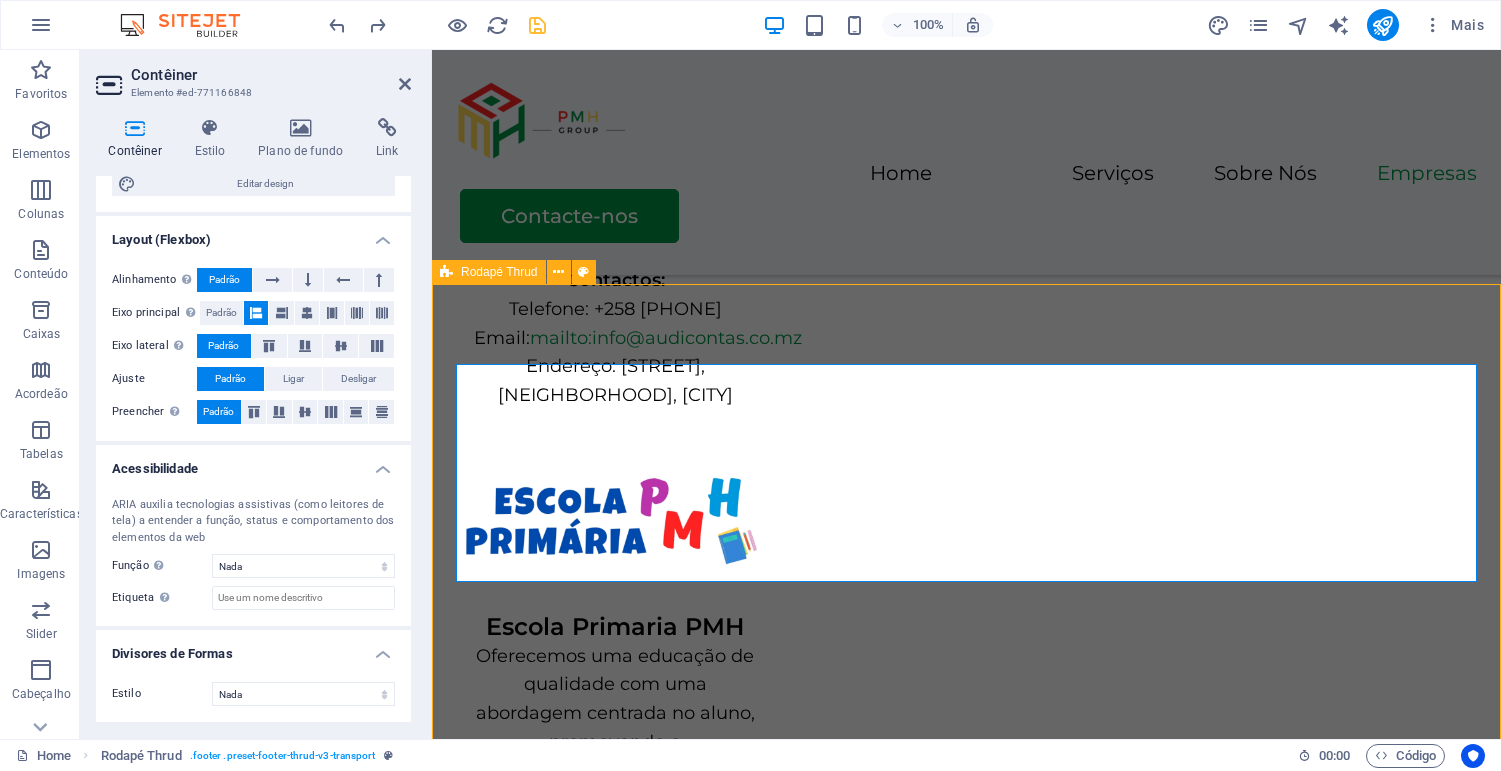 scroll, scrollTop: 4560, scrollLeft: 0, axis: vertical 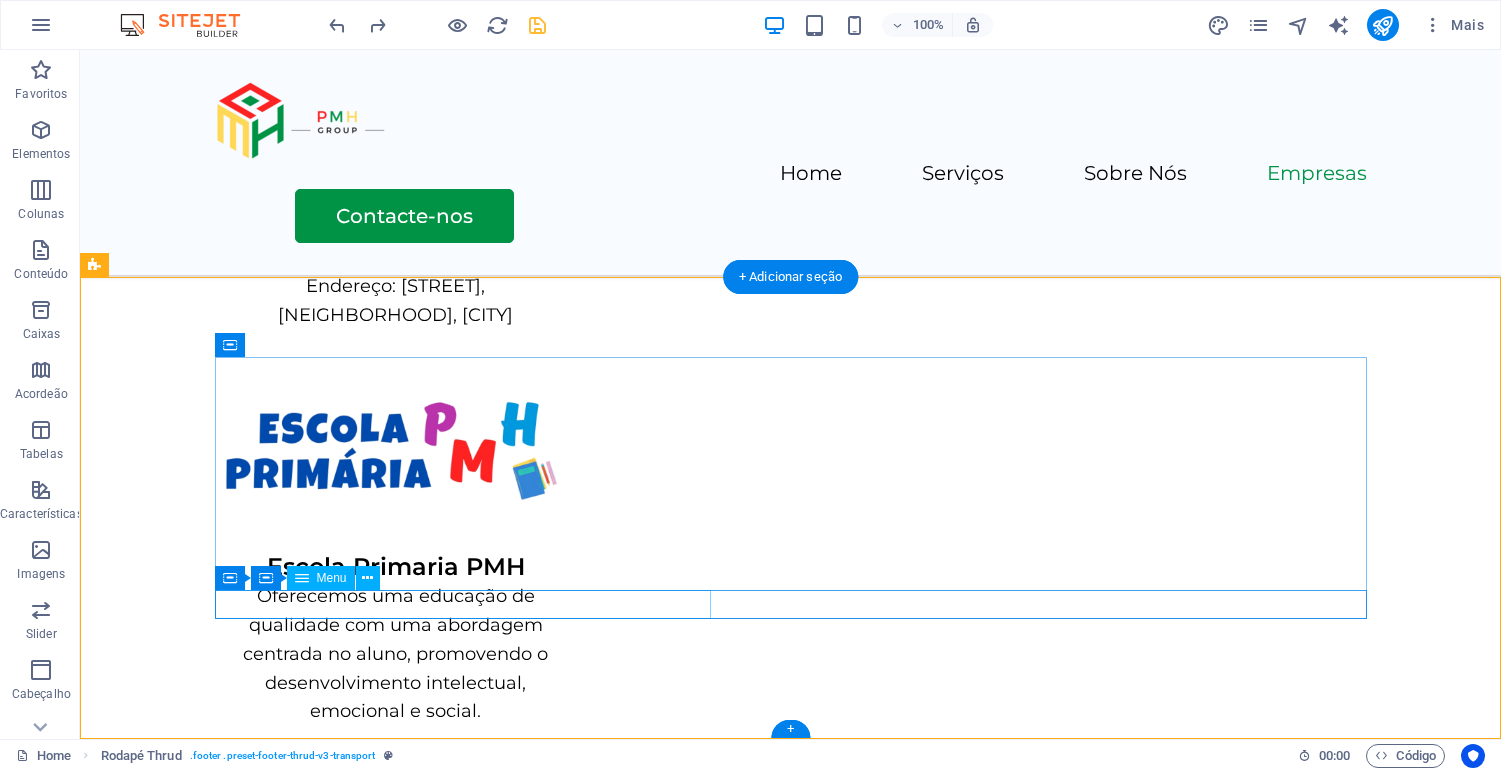 click on "Home Serviços Sobre Nós Empresas Contacte-nos" at bounding box center (791, 2744) 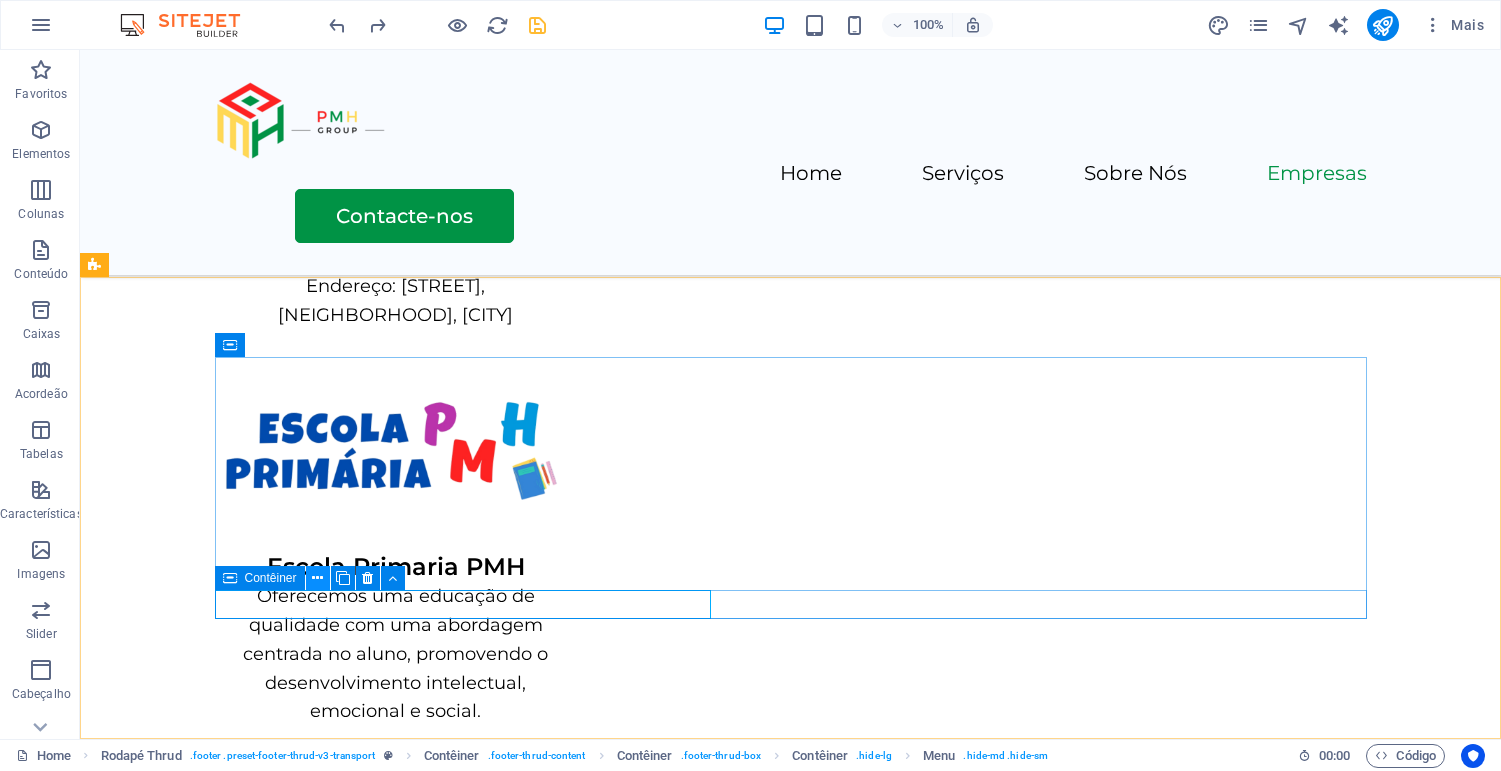 click at bounding box center (317, 578) 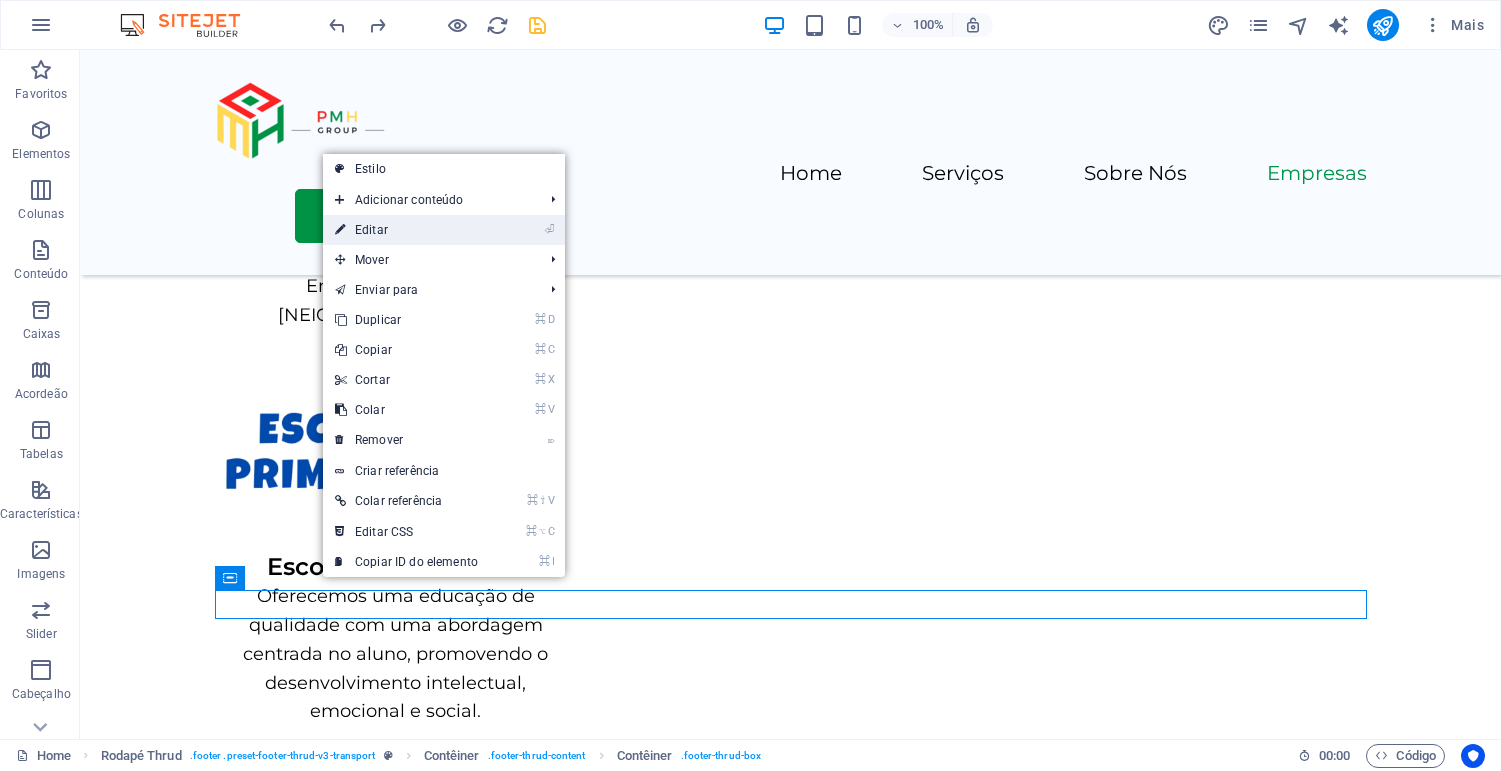 click on "⏎  Editar" at bounding box center [406, 230] 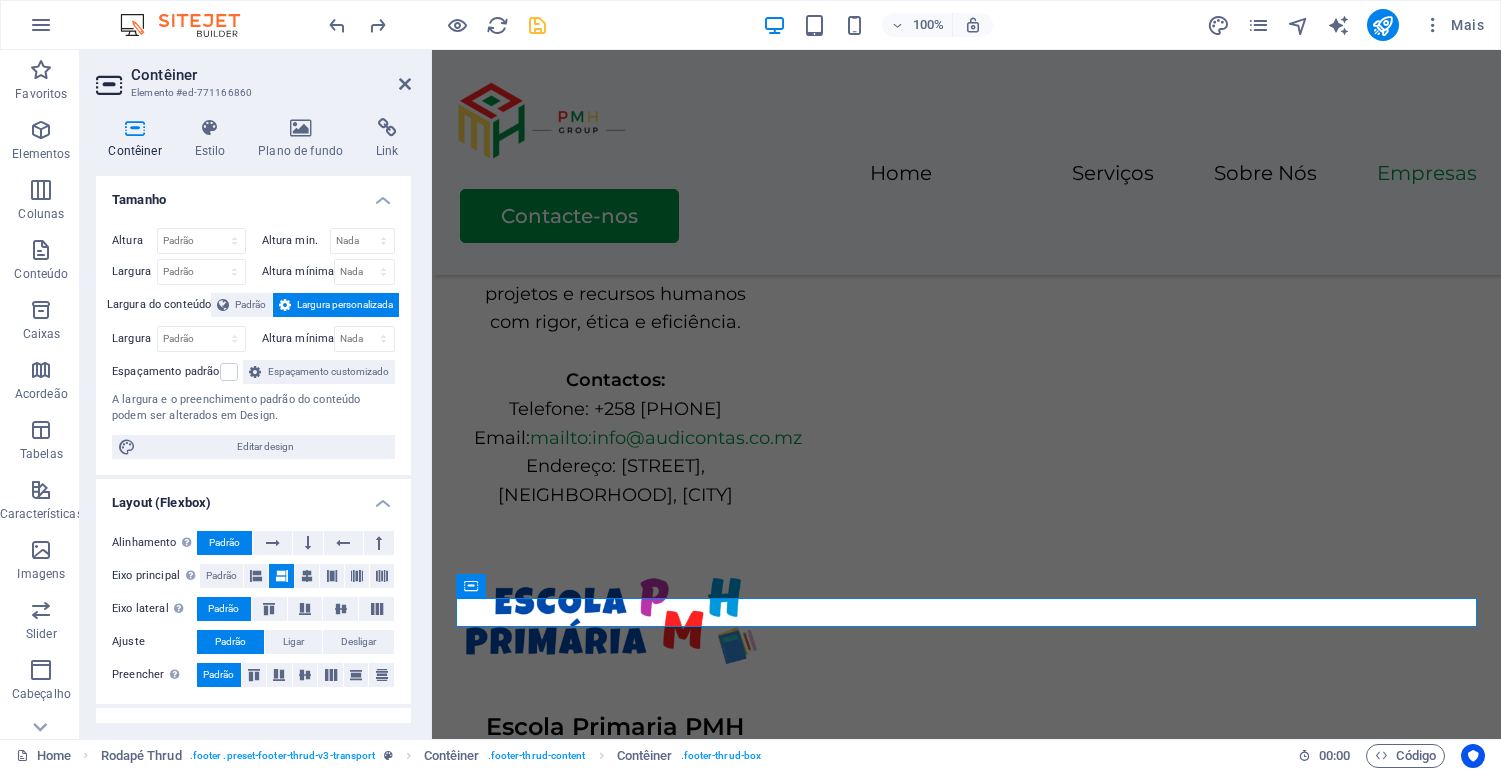 scroll, scrollTop: 4660, scrollLeft: 0, axis: vertical 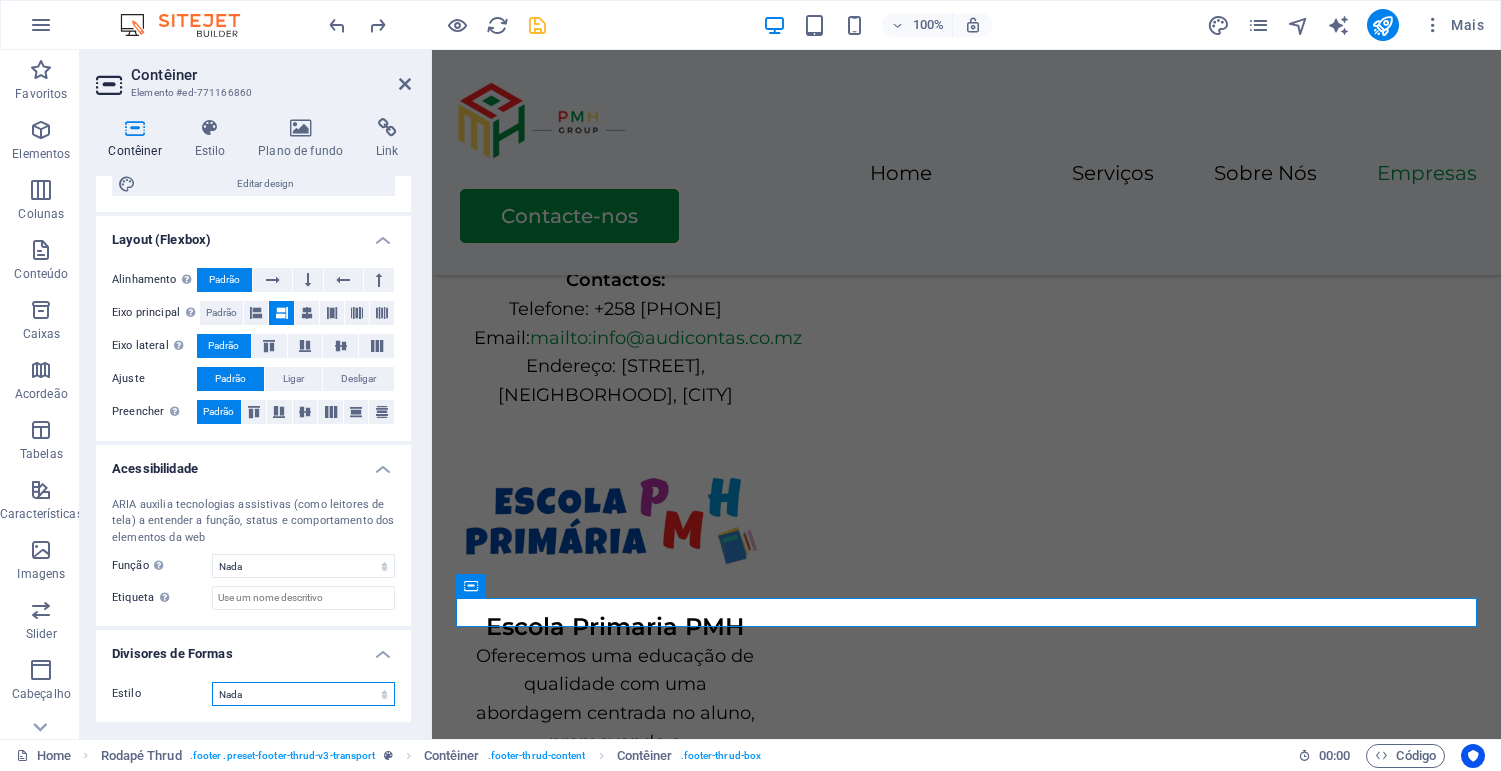 click on "Nada Triangulo Quadrado Diagonal Polígono 1 Polígono 2 Zigzag Multiplos Ziguezagues Ondas Multiplas ondas Meio Círculo Circulo Sombra de Círculo Blocos Hexágonos Nuvens Múltiplas Nuvens Fã Piramedes Livro Gota de tinta Fogo Papel Rasgado Seta" at bounding box center [303, 694] 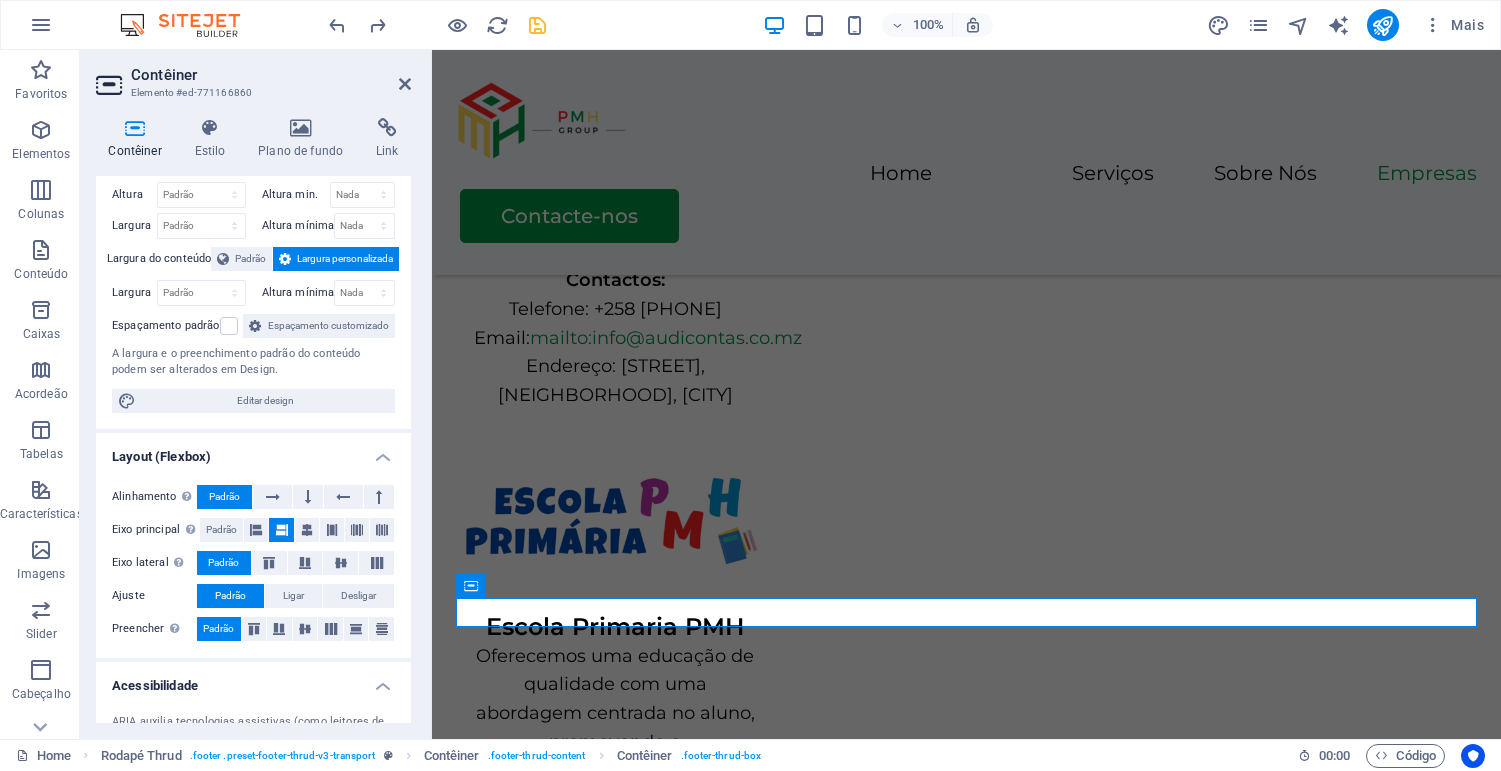 scroll, scrollTop: 0, scrollLeft: 0, axis: both 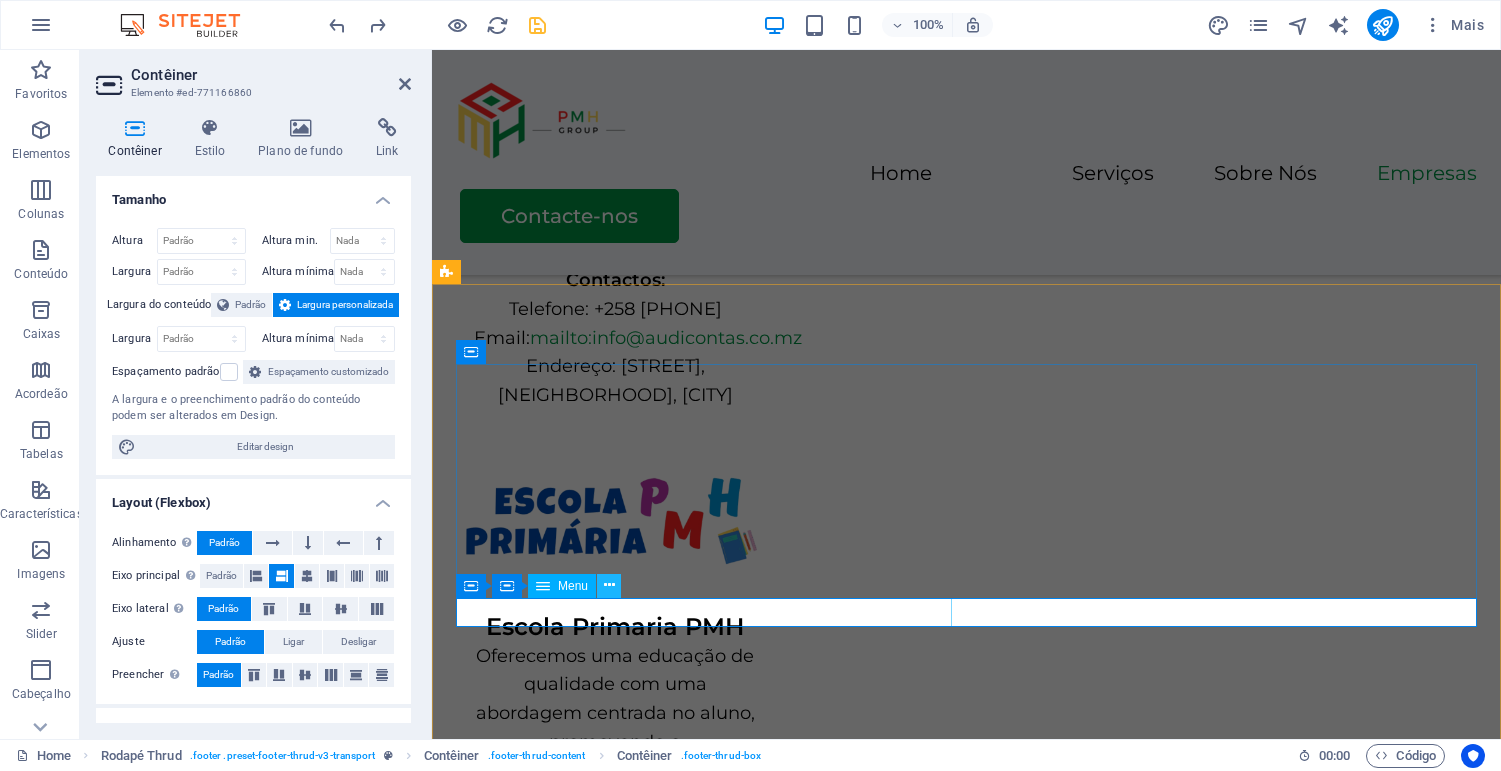 click at bounding box center (609, 585) 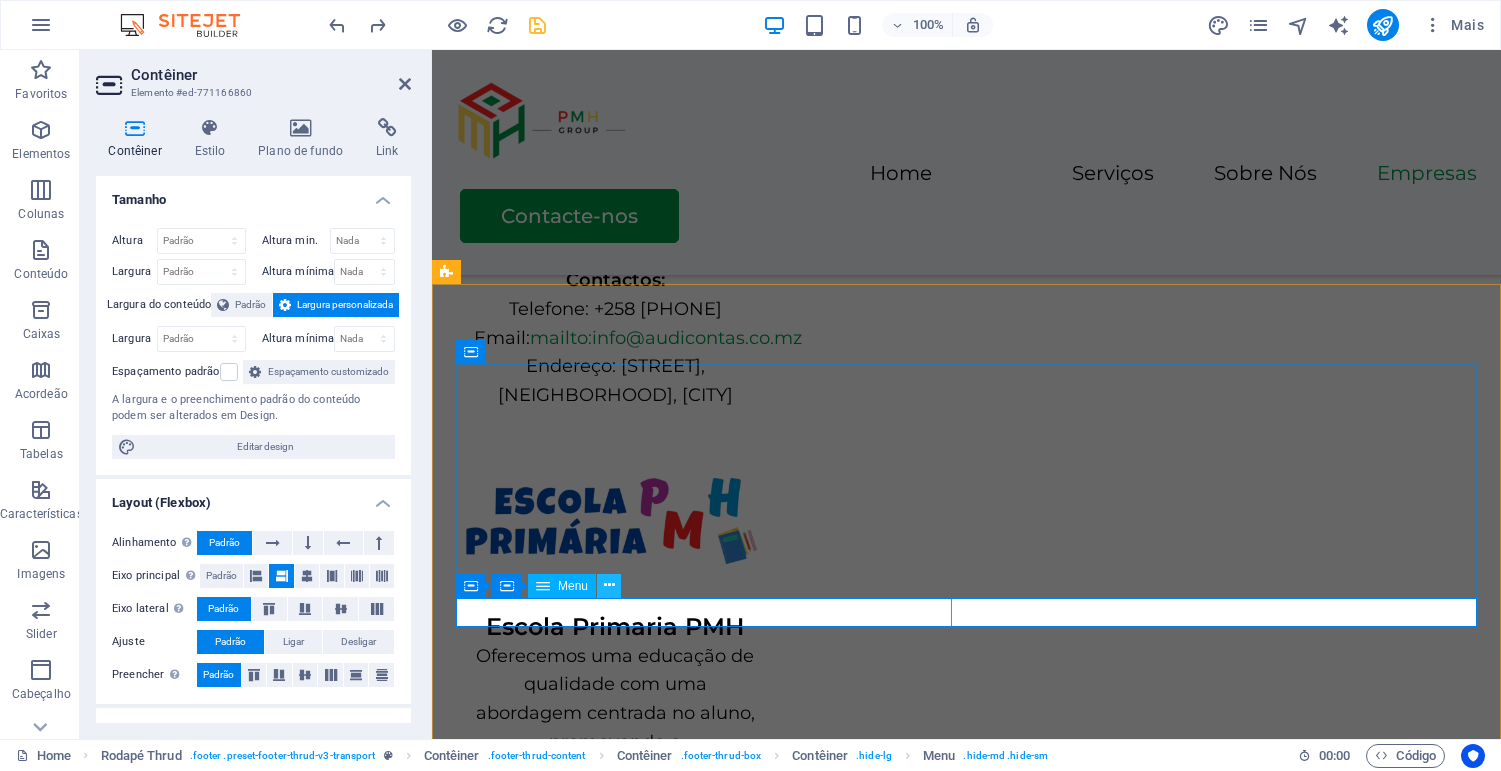 click at bounding box center [609, 585] 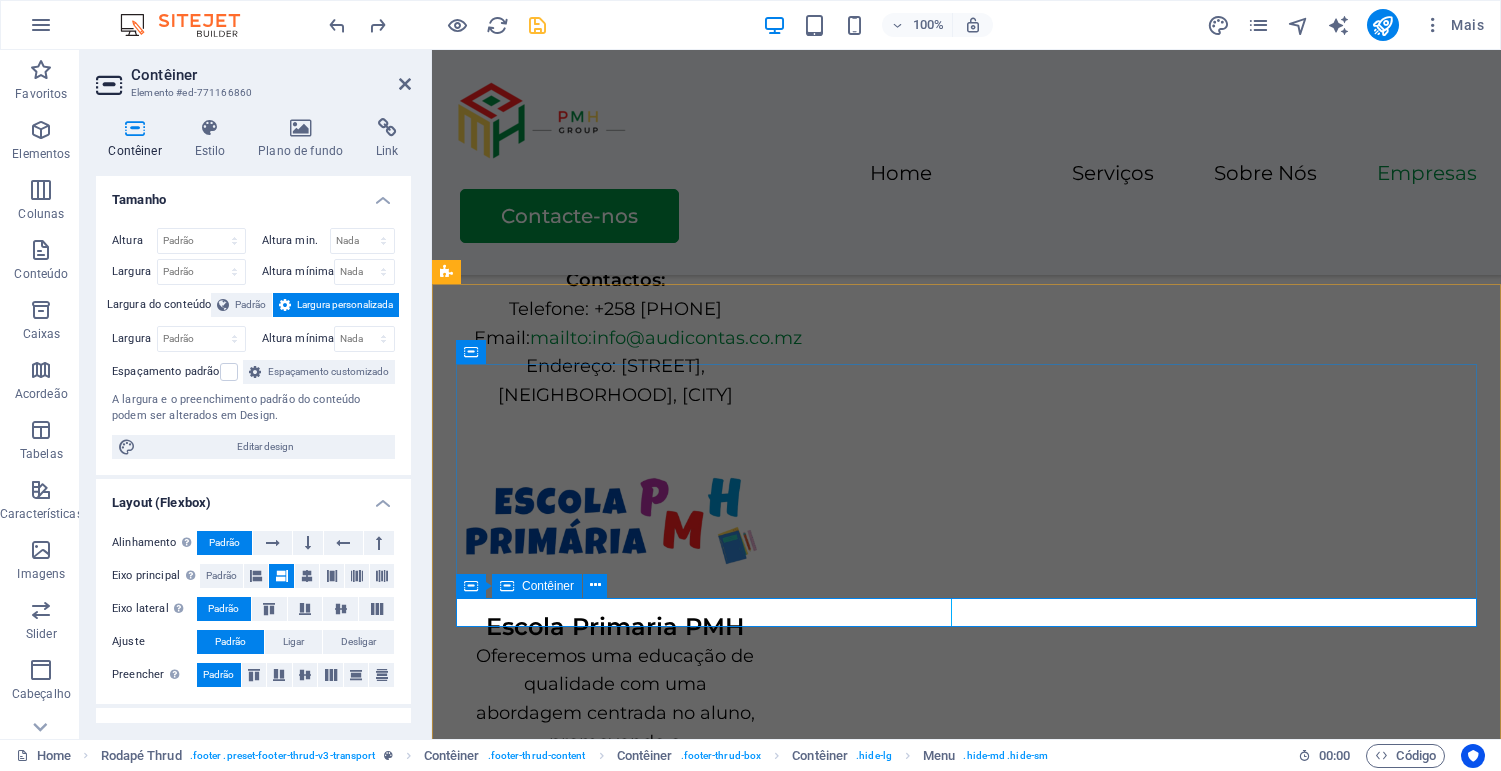 click on "Home Serviços Sobre Nós Empresas Contacte-nos" at bounding box center (966, 2875) 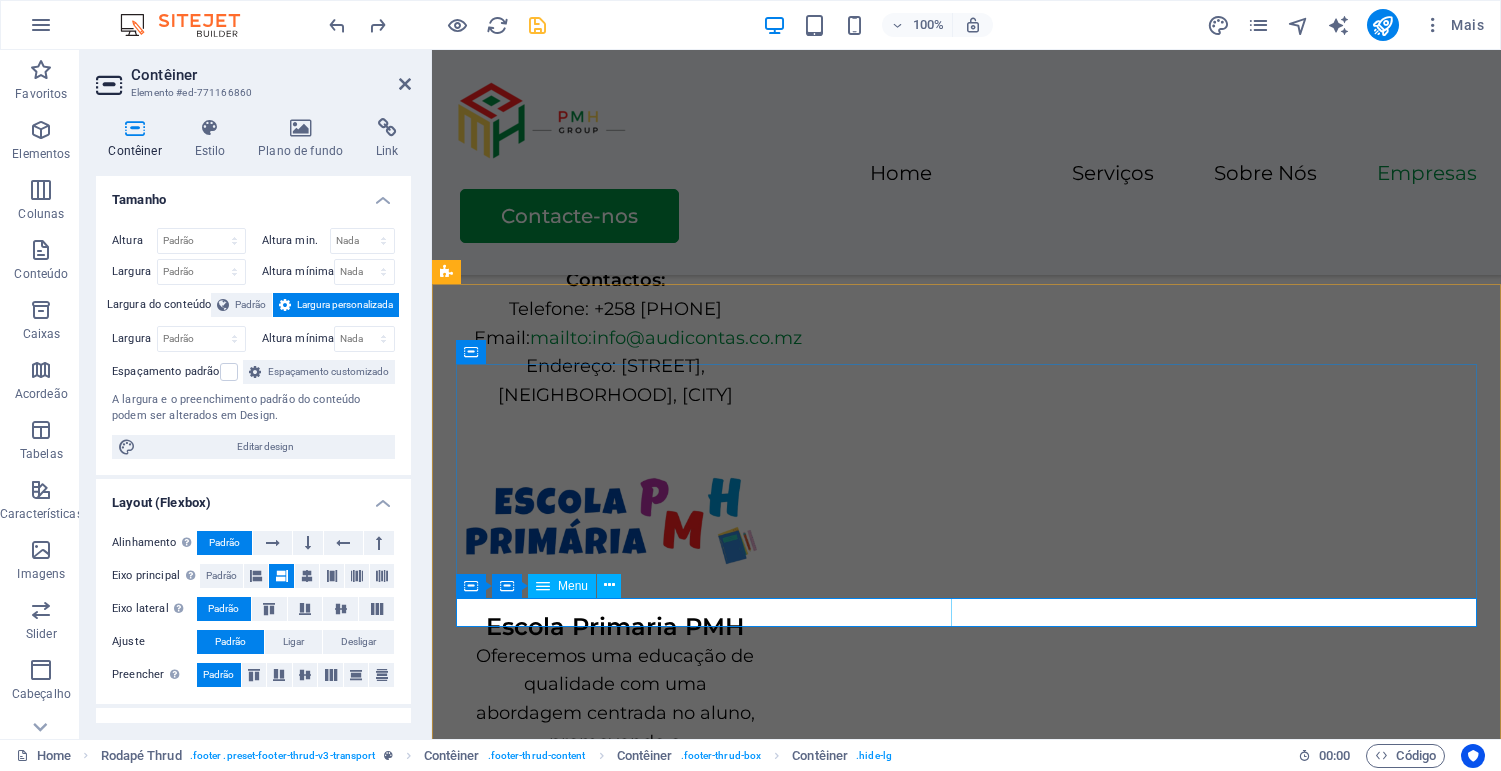click on "Menu" at bounding box center [573, 586] 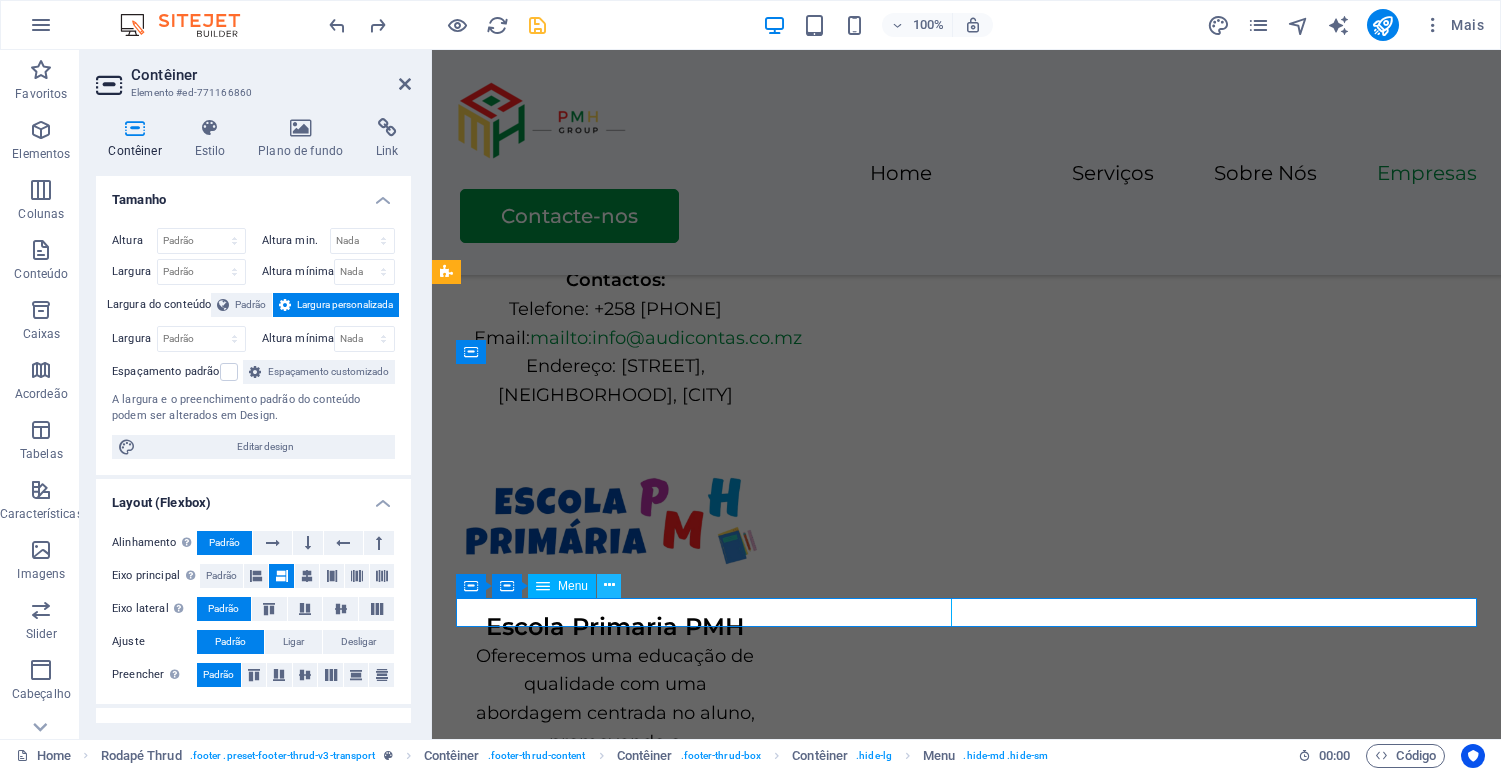 click at bounding box center (609, 585) 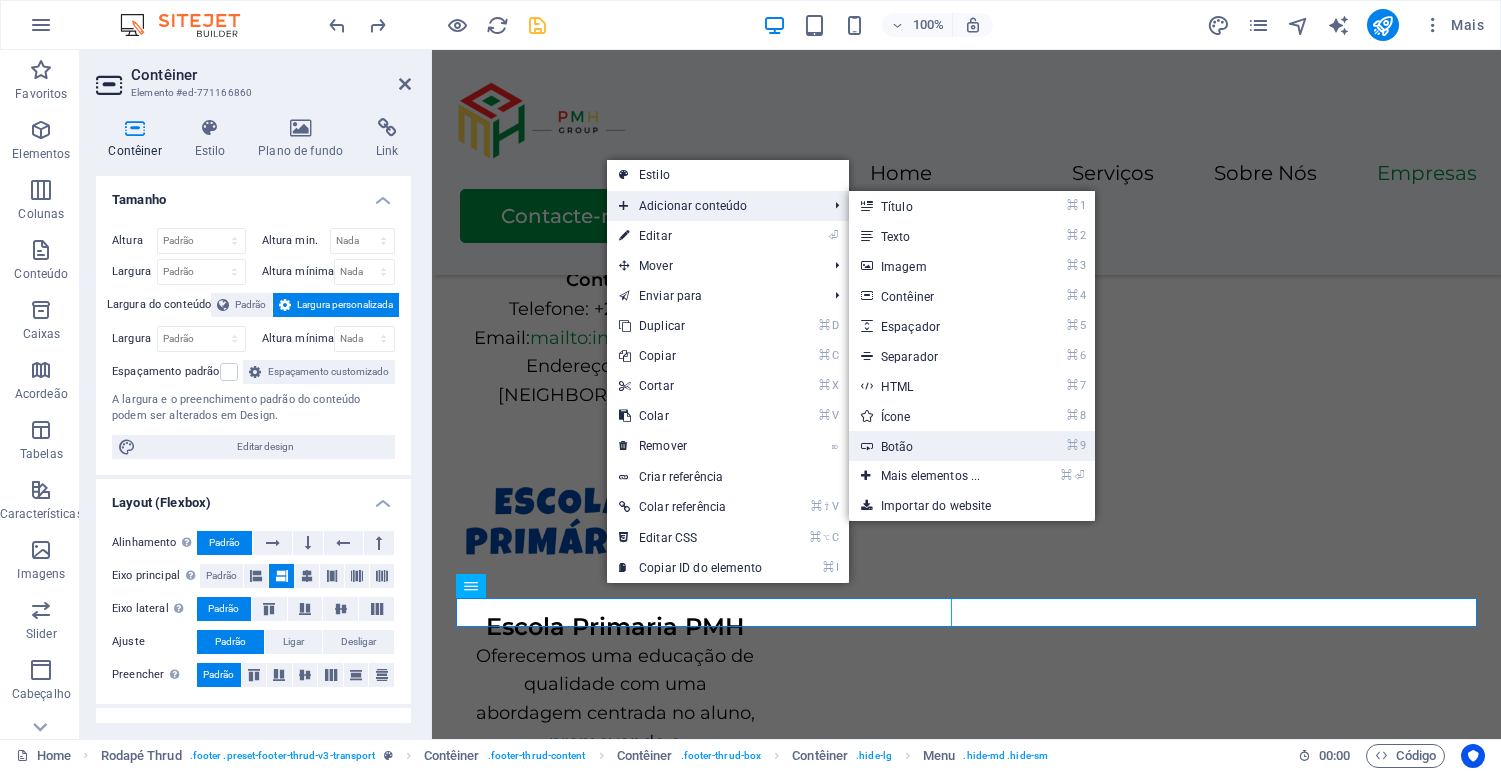 click on "⌘ 9  Botão" at bounding box center (935, 446) 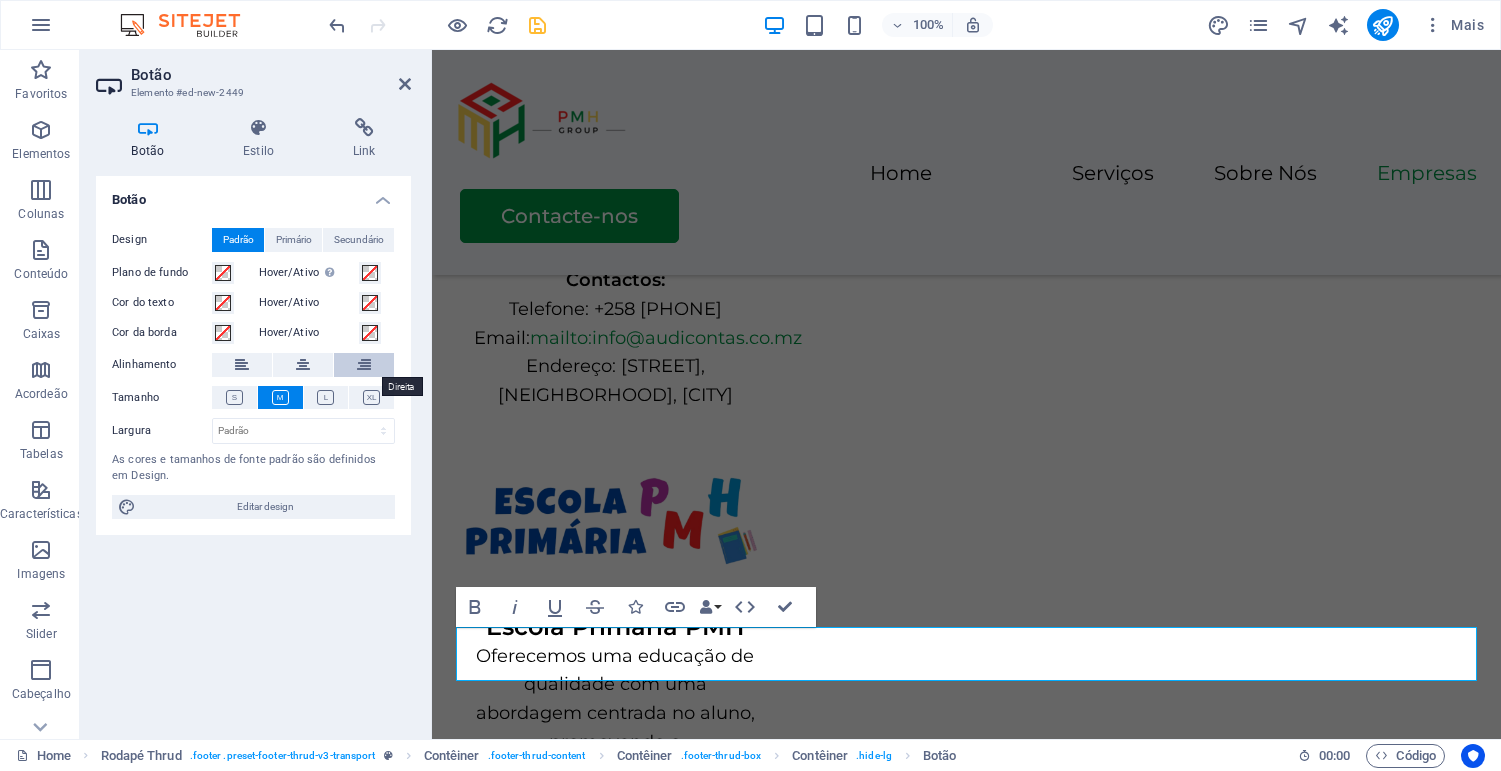 click at bounding box center [364, 365] 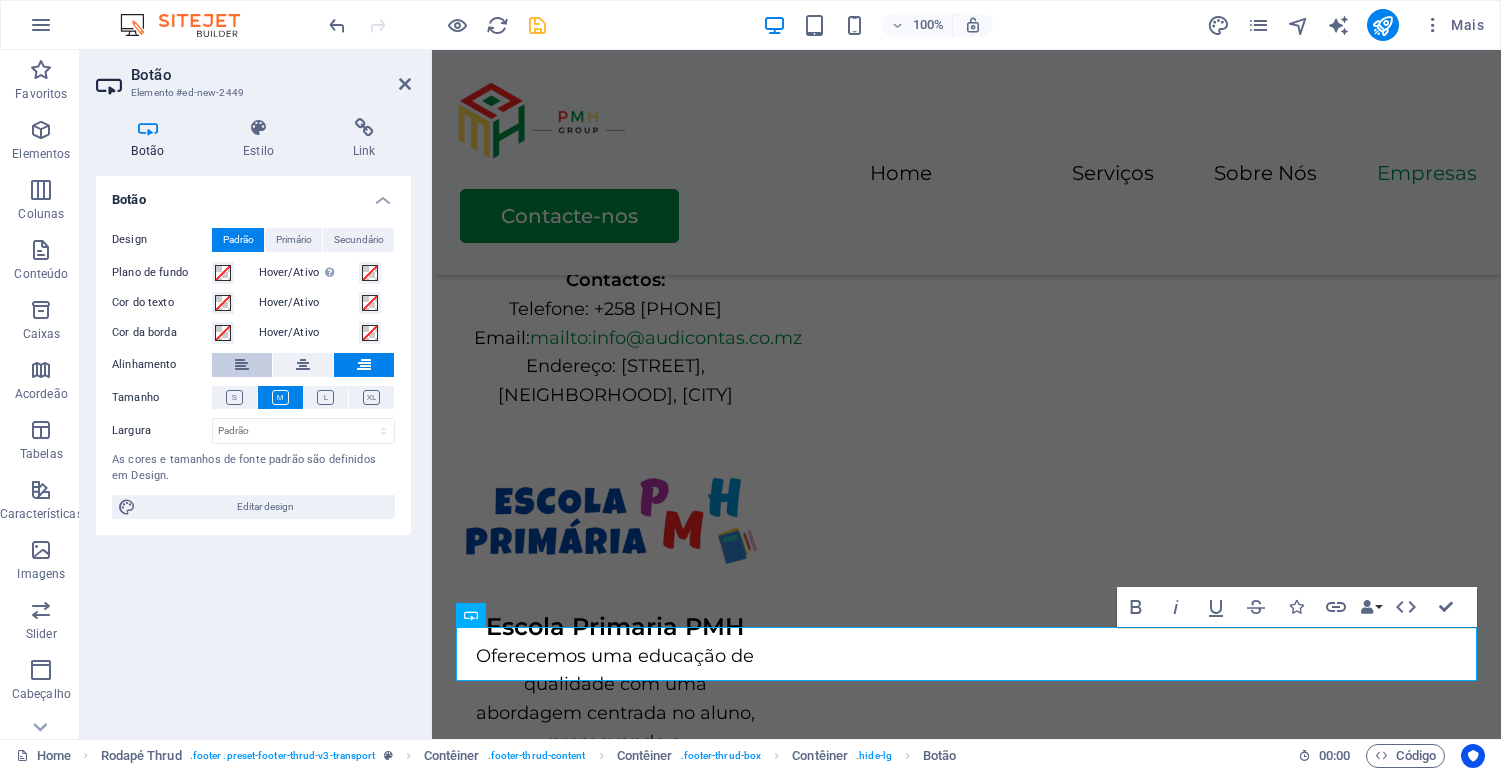 click at bounding box center [242, 365] 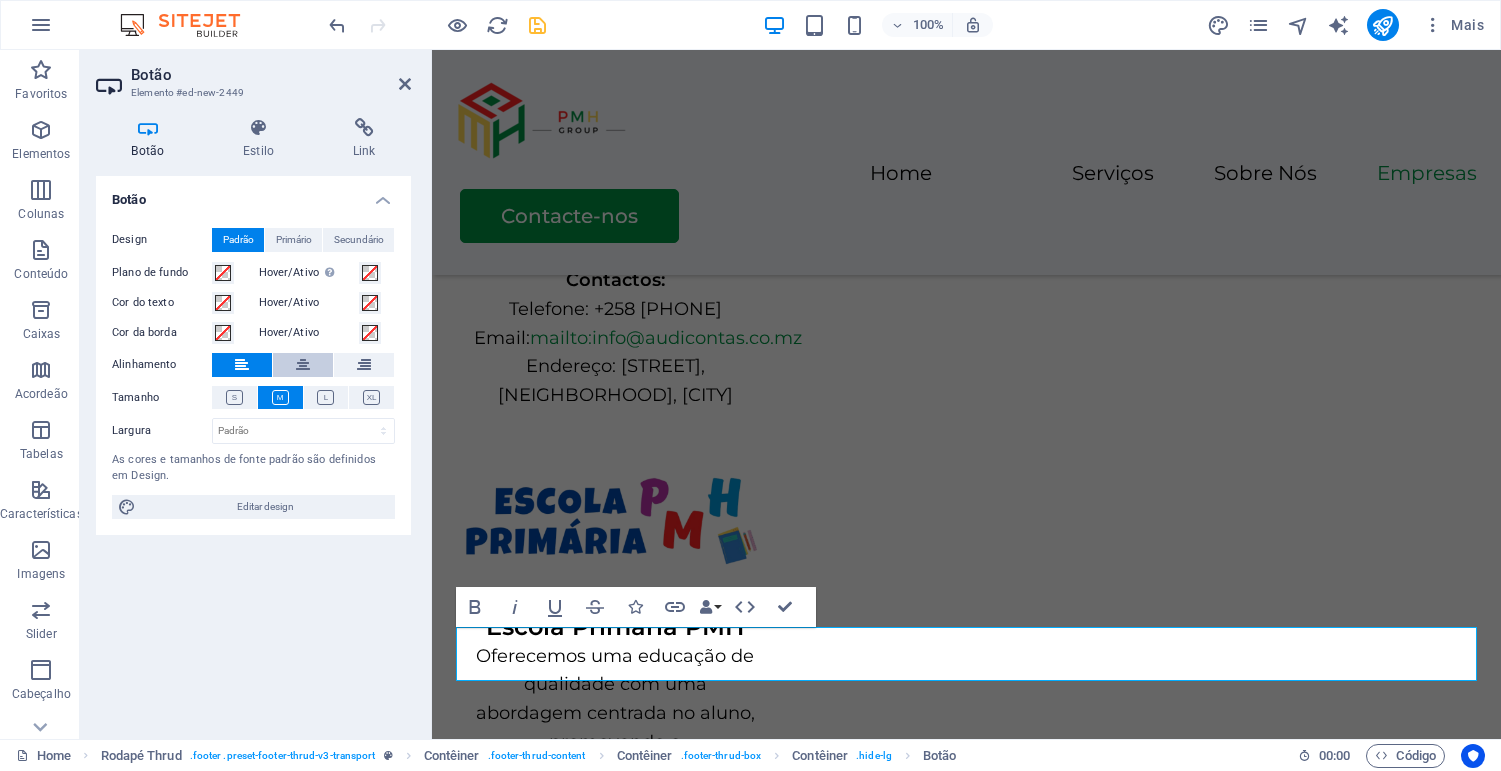 click at bounding box center [303, 365] 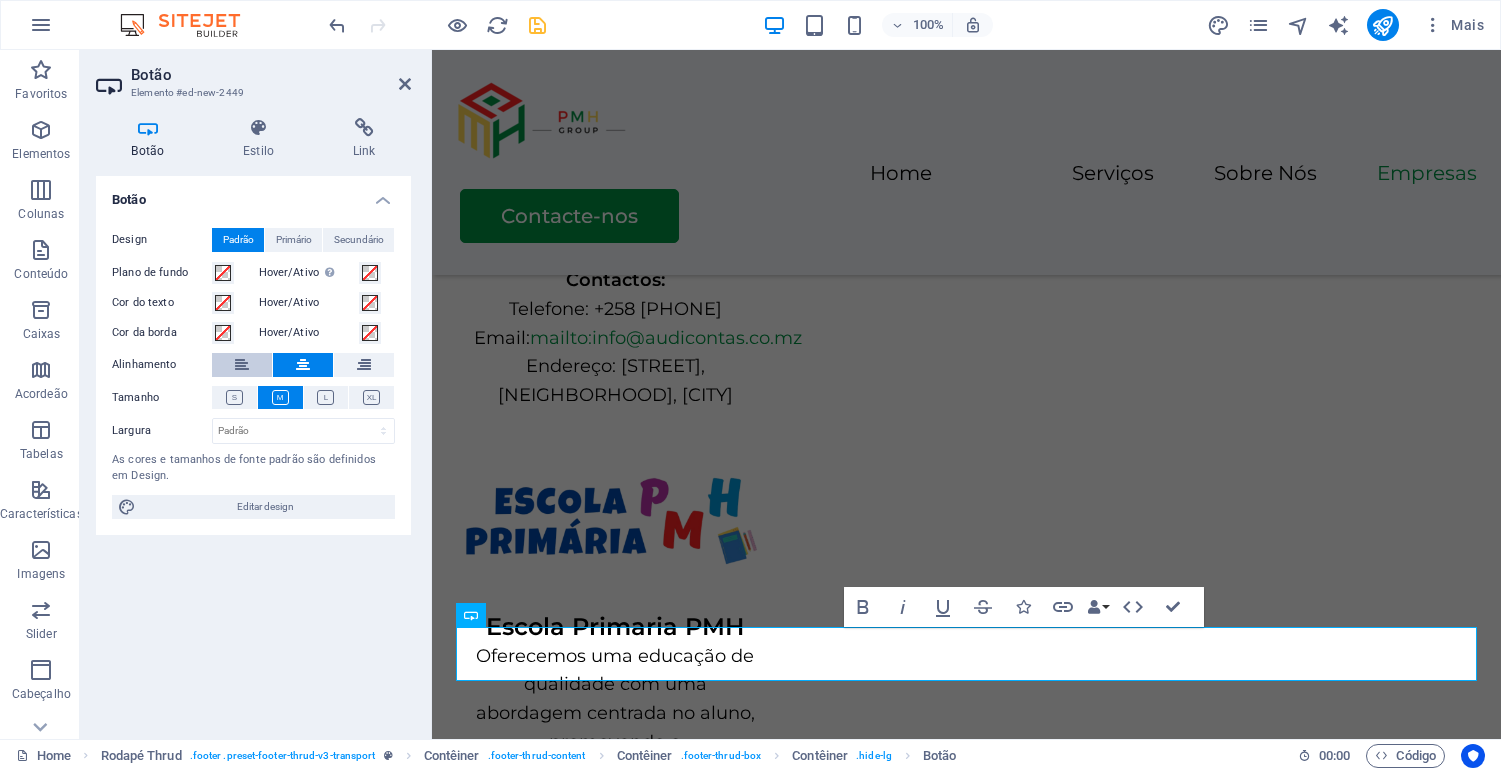 click at bounding box center (242, 365) 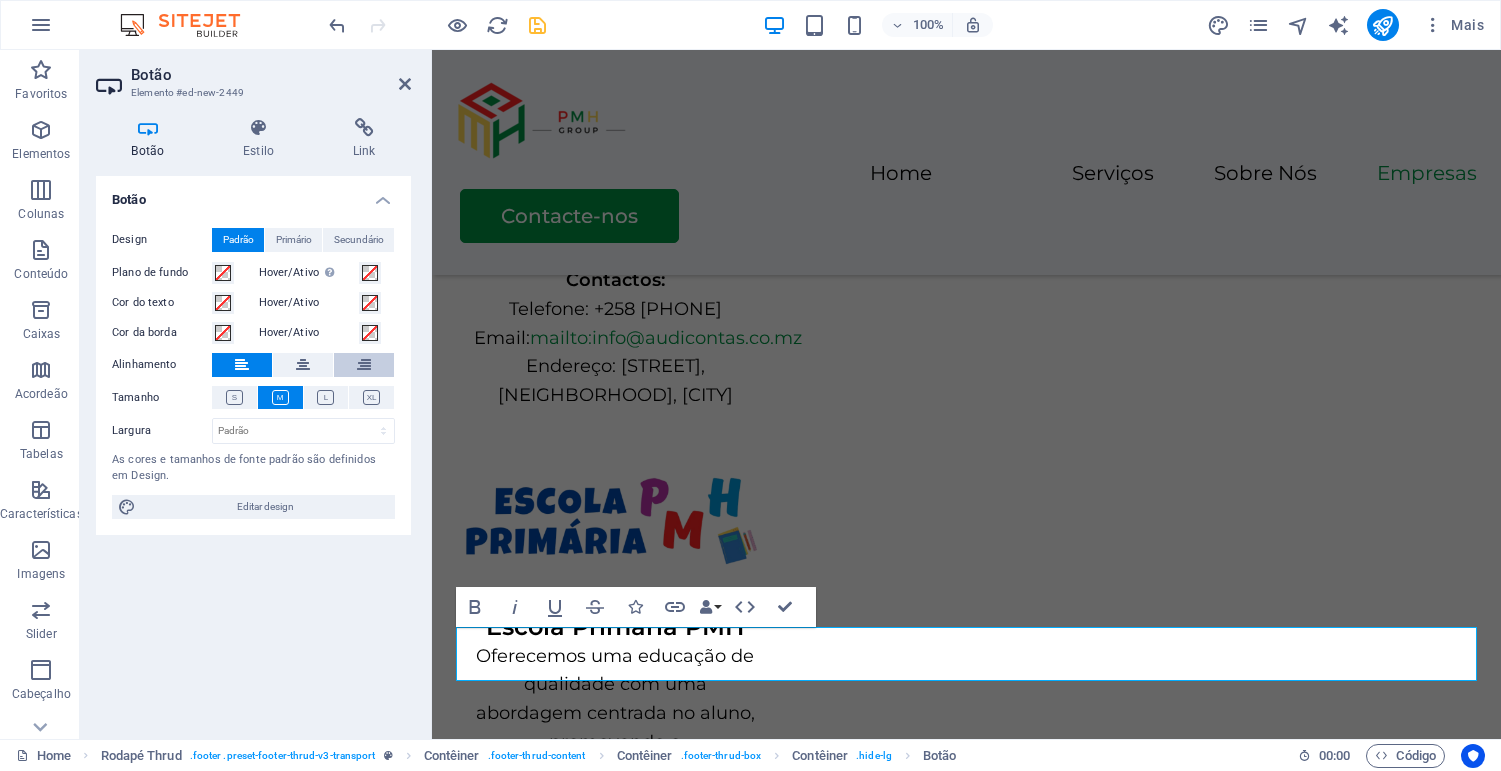 click at bounding box center [364, 365] 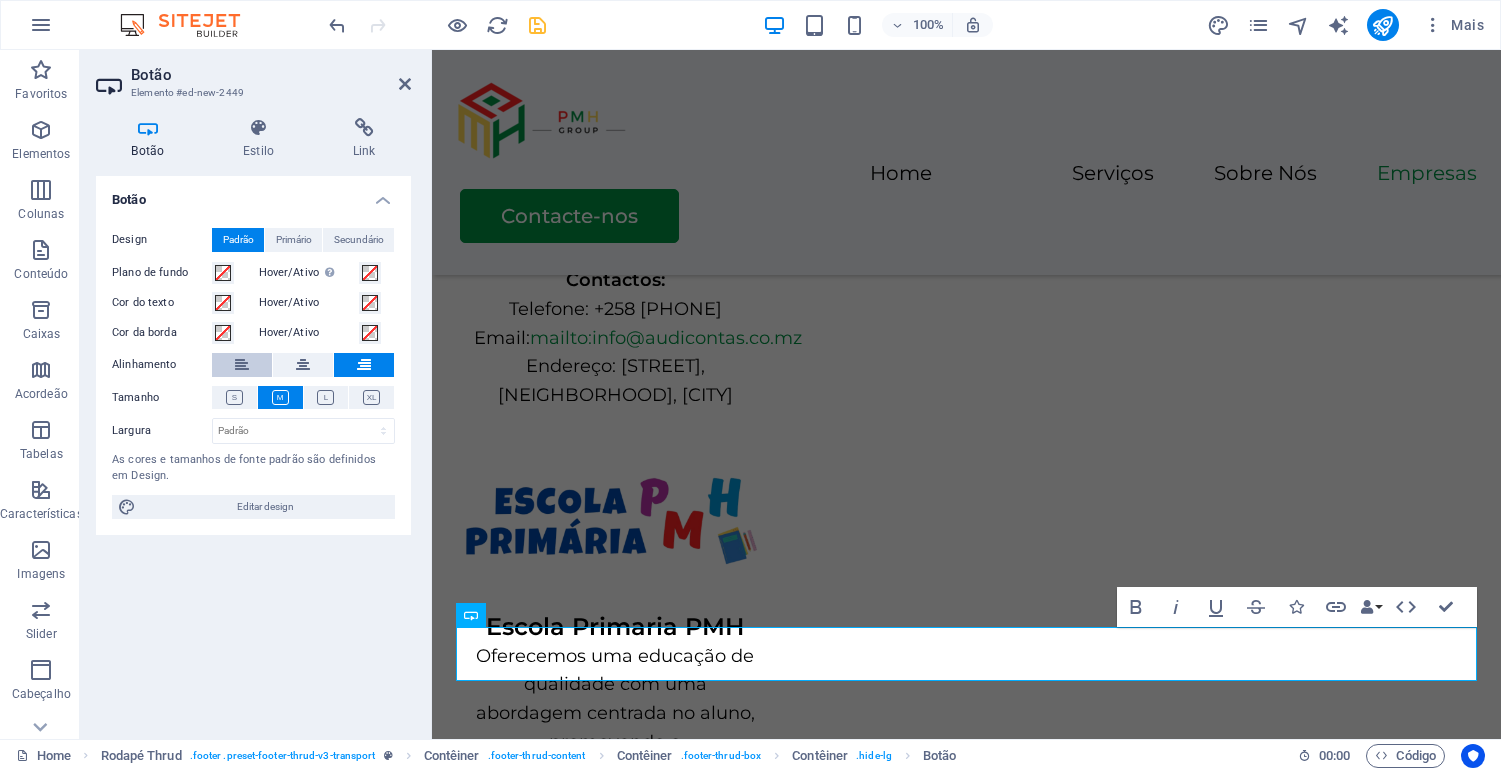 click at bounding box center [242, 365] 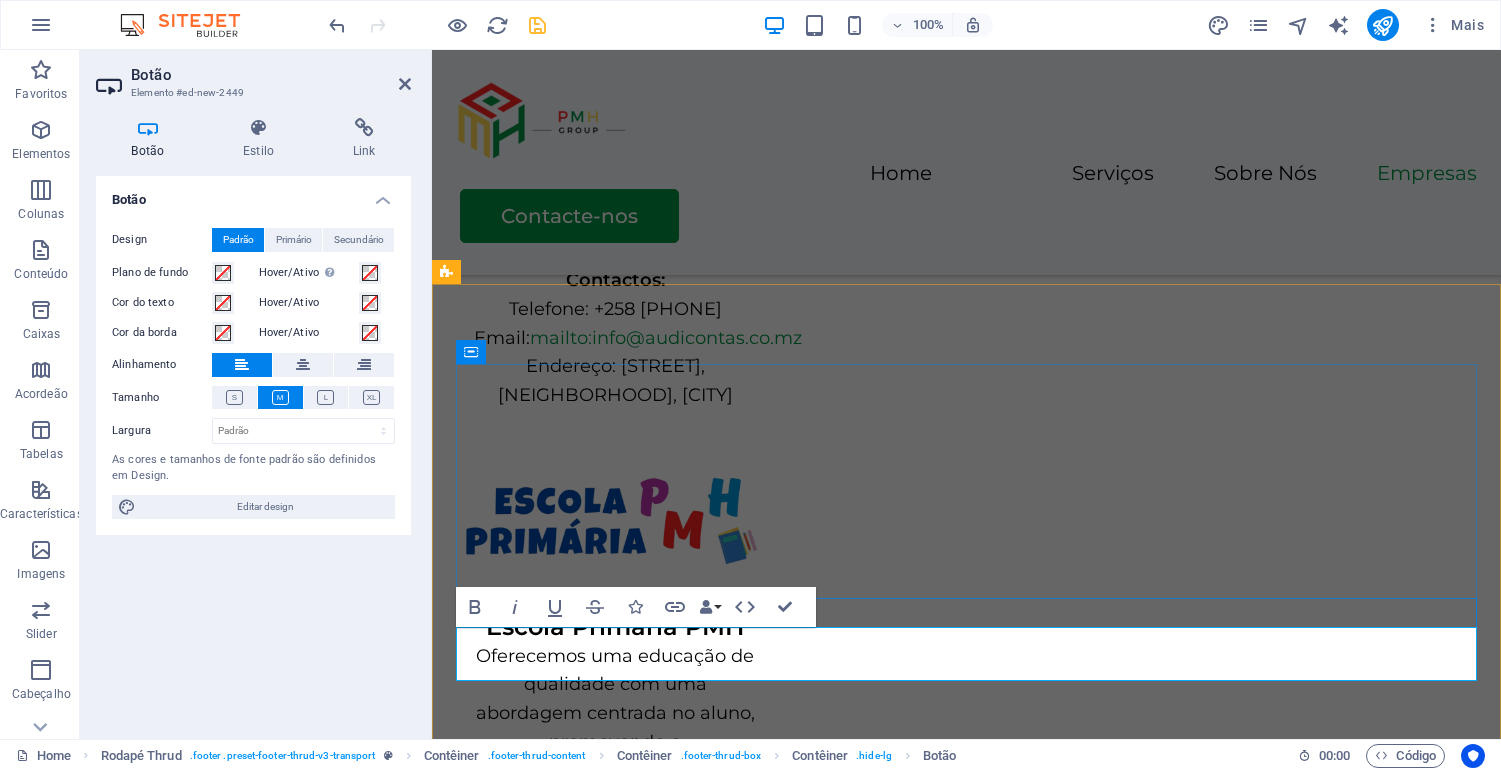 click on "Rótulo do botão" at bounding box center (580, 2917) 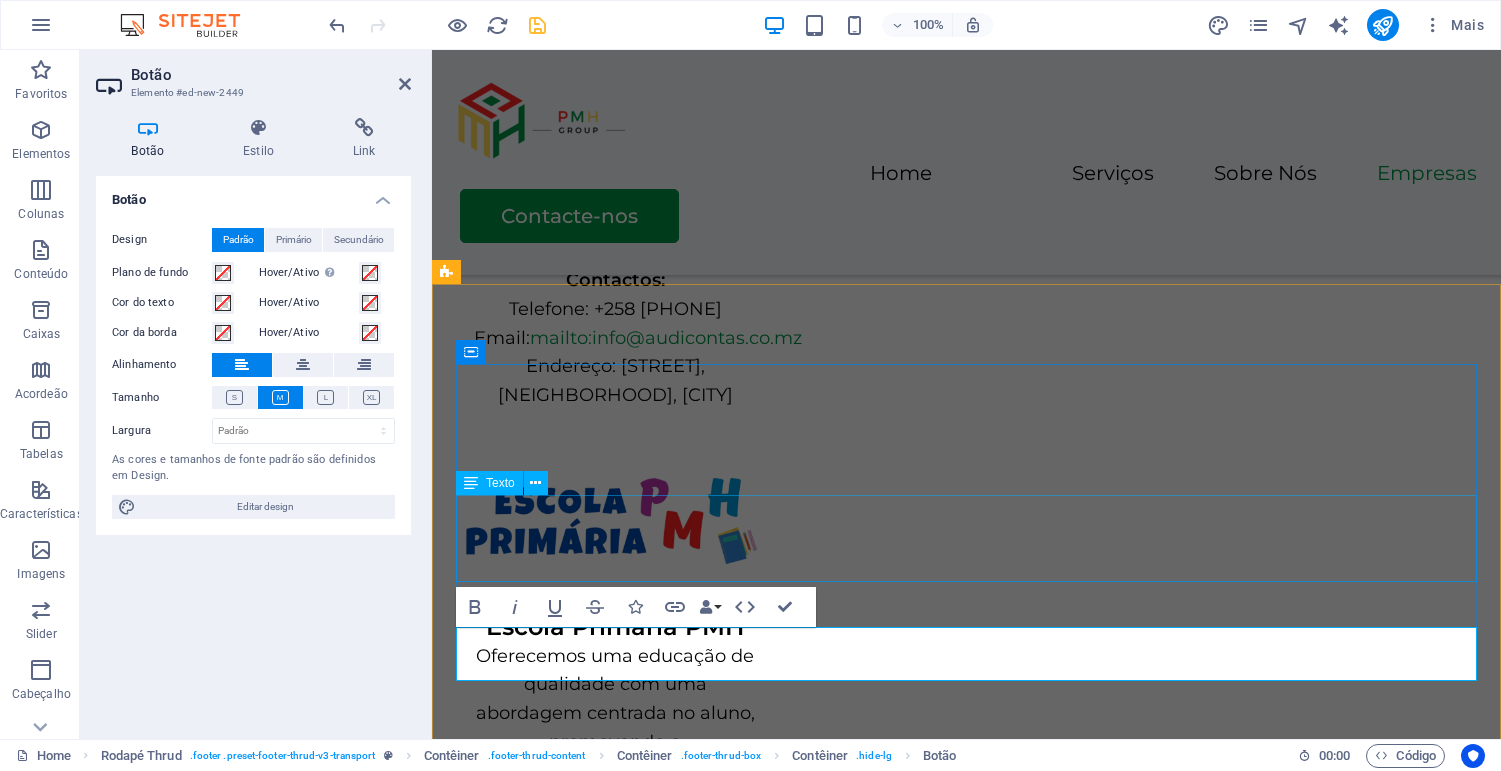 drag, startPoint x: 653, startPoint y: 642, endPoint x: 844, endPoint y: 562, distance: 207.07729 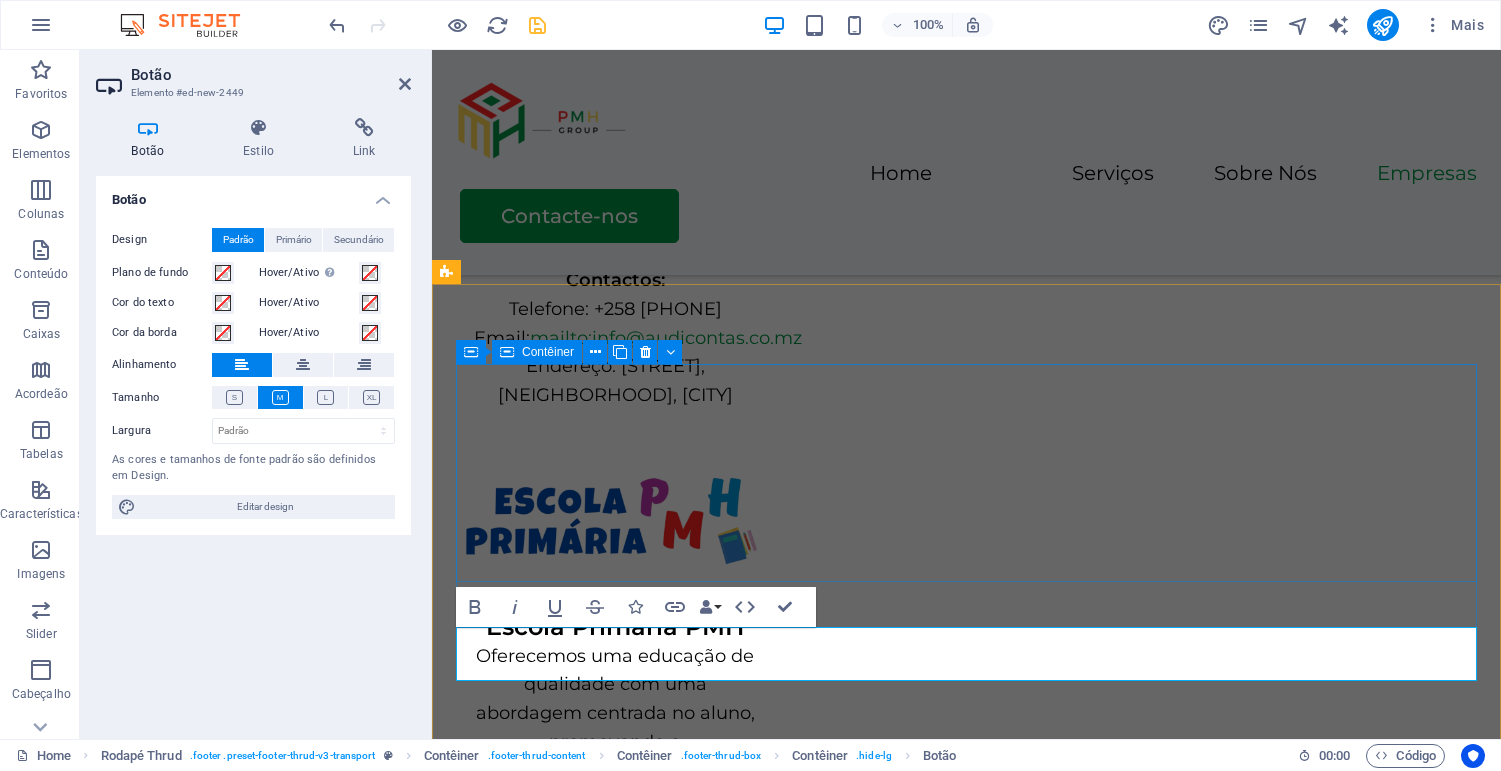 click on "[STREET], [CITY], [POSTAL_CODE]
+258 [PHONE]
[EMAIL]" at bounding box center [966, 2743] 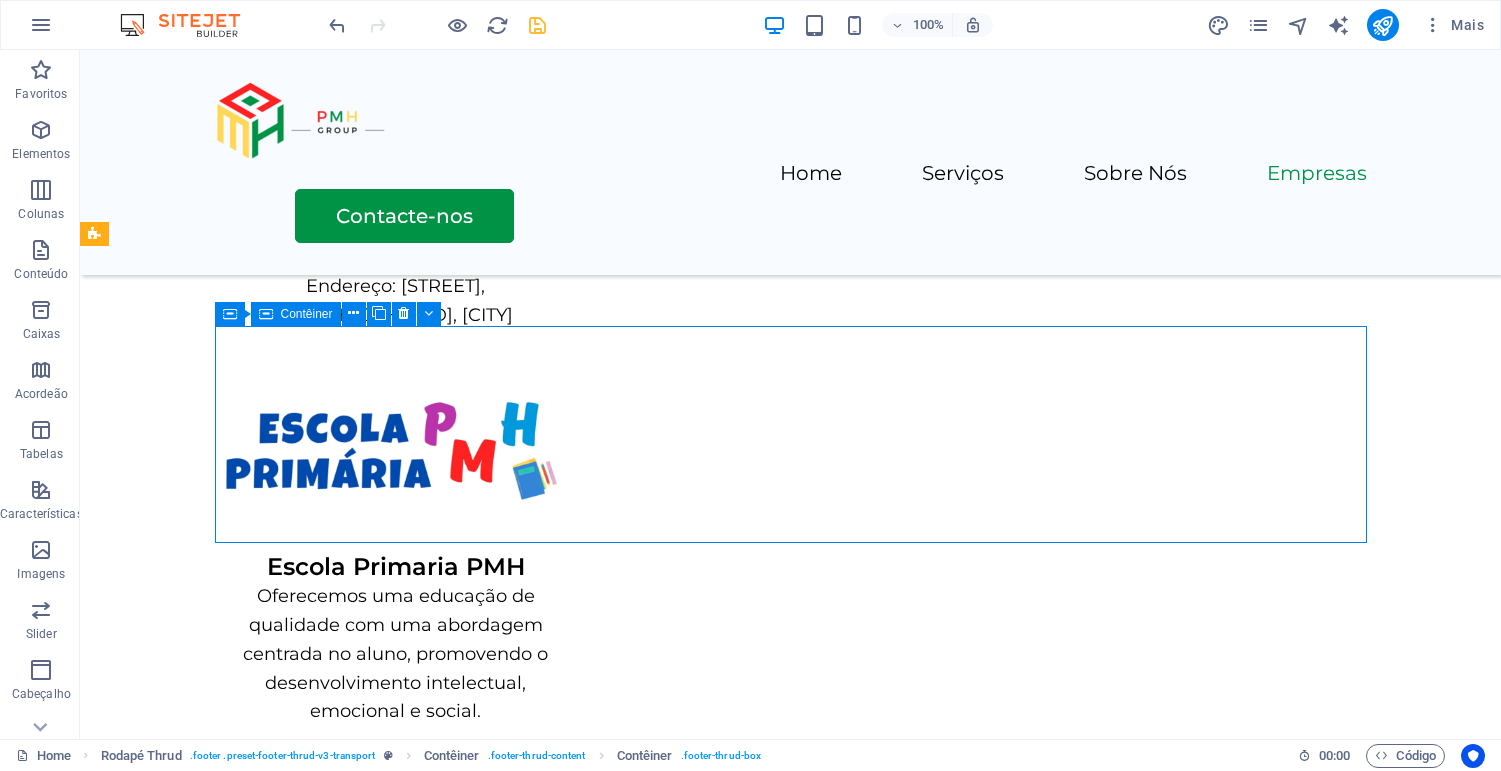 scroll, scrollTop: 4614, scrollLeft: 0, axis: vertical 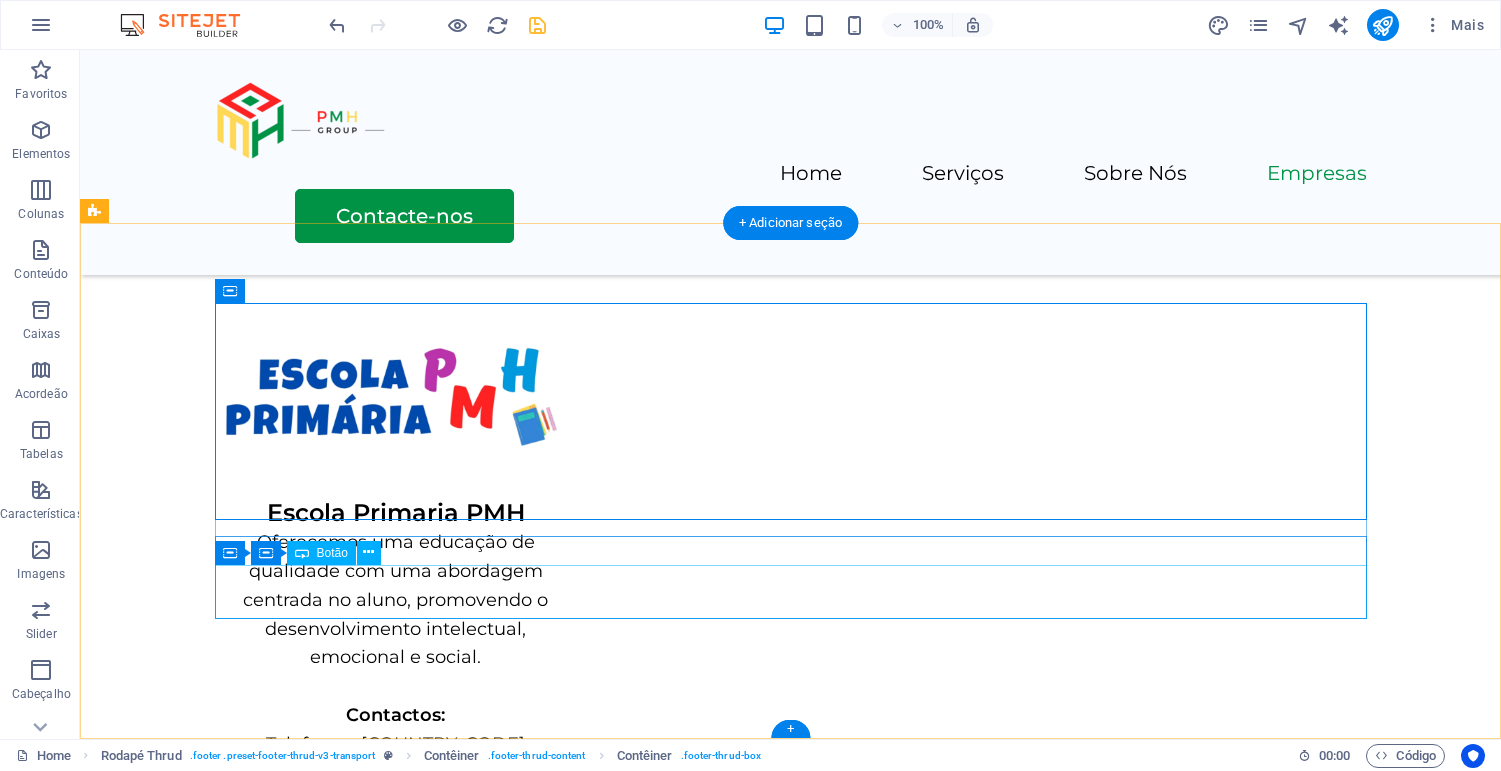 click on "Rótulo do botão" at bounding box center (791, 2732) 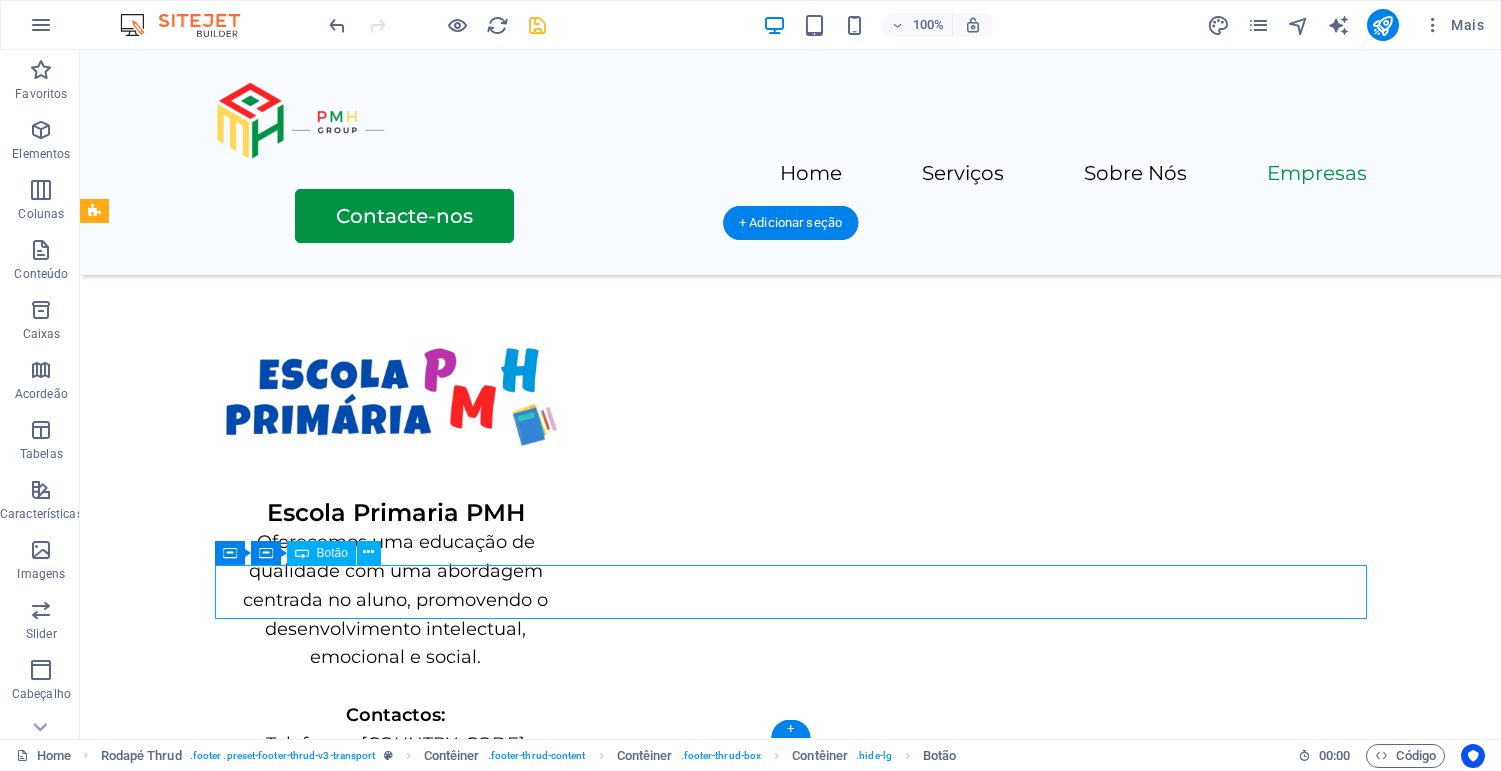 scroll, scrollTop: 4560, scrollLeft: 0, axis: vertical 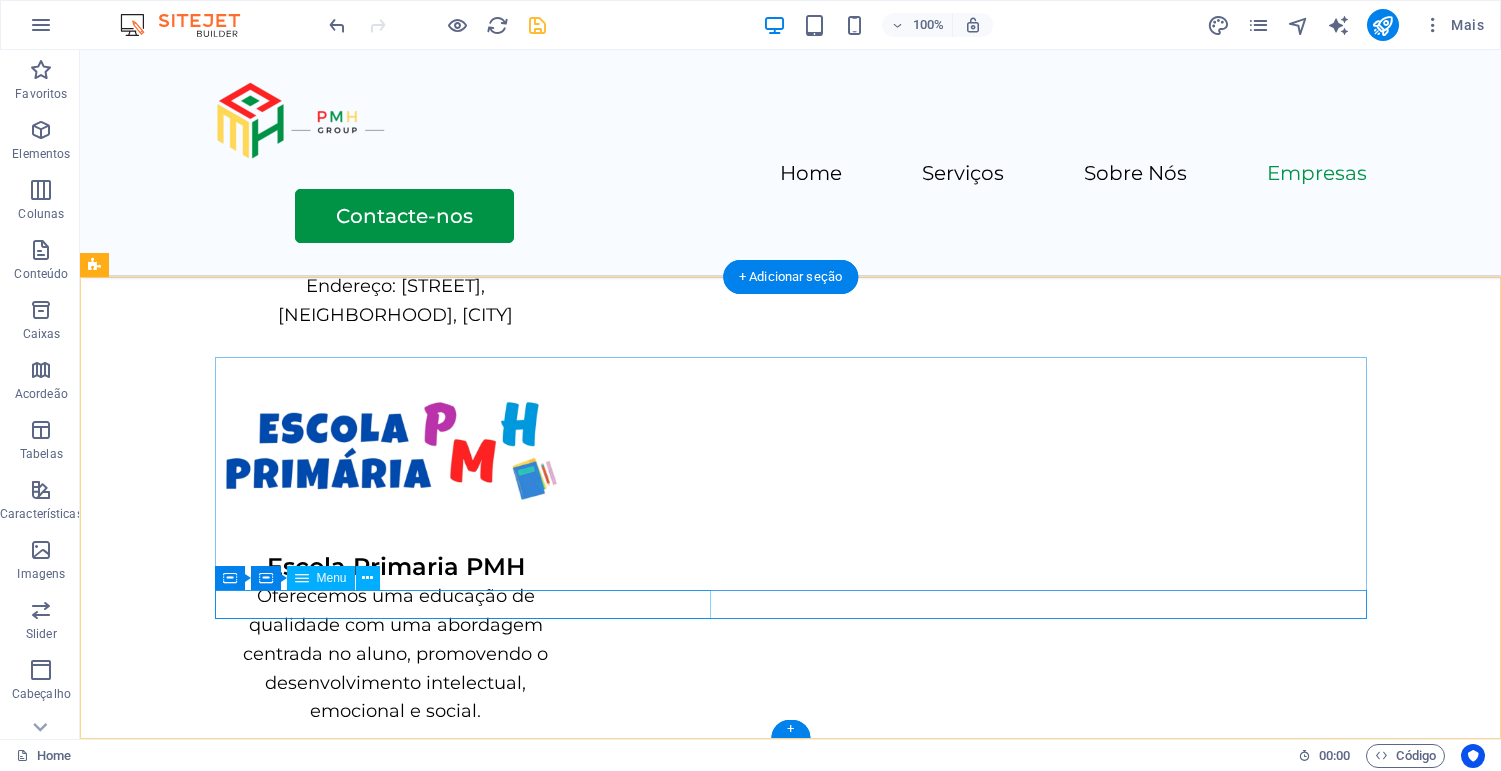 click on "Home Serviços Sobre Nós Empresas Contacte-nos" at bounding box center [791, 2744] 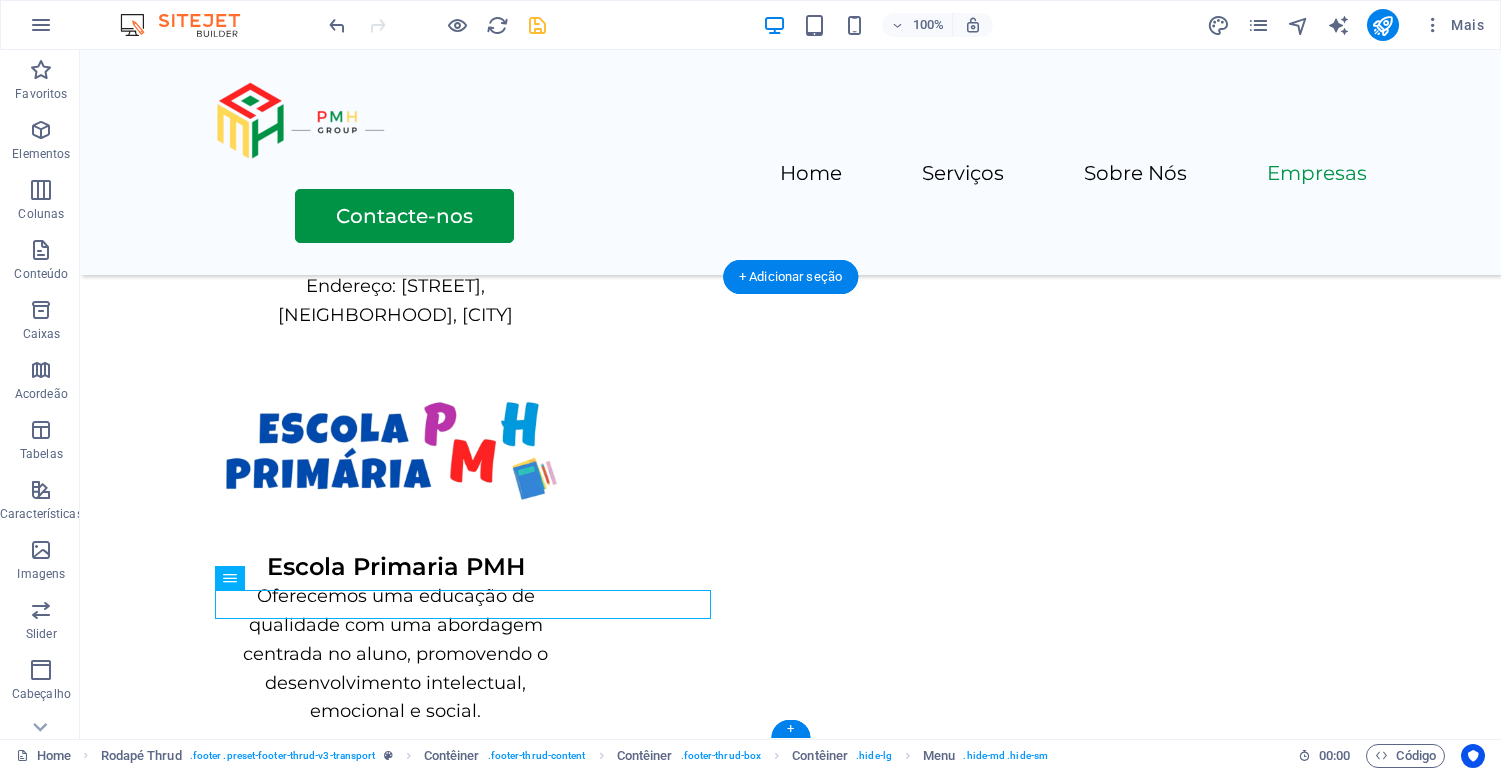 drag, startPoint x: 619, startPoint y: 616, endPoint x: 717, endPoint y: 615, distance: 98.005104 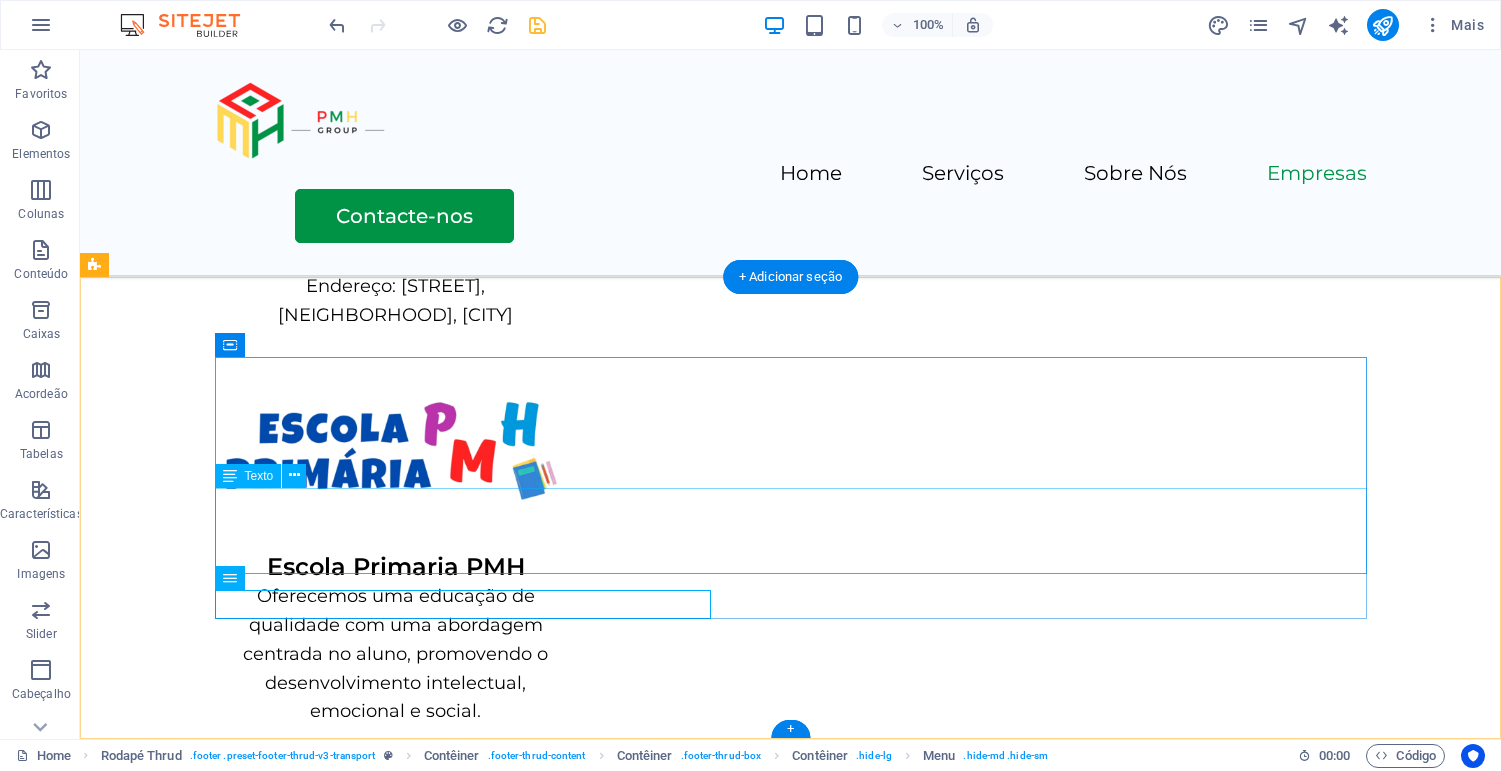 click on "[STREET], [CITY], [POSTAL_CODE]
+258 [PHONE]
[EMAIL]" at bounding box center [791, 2613] 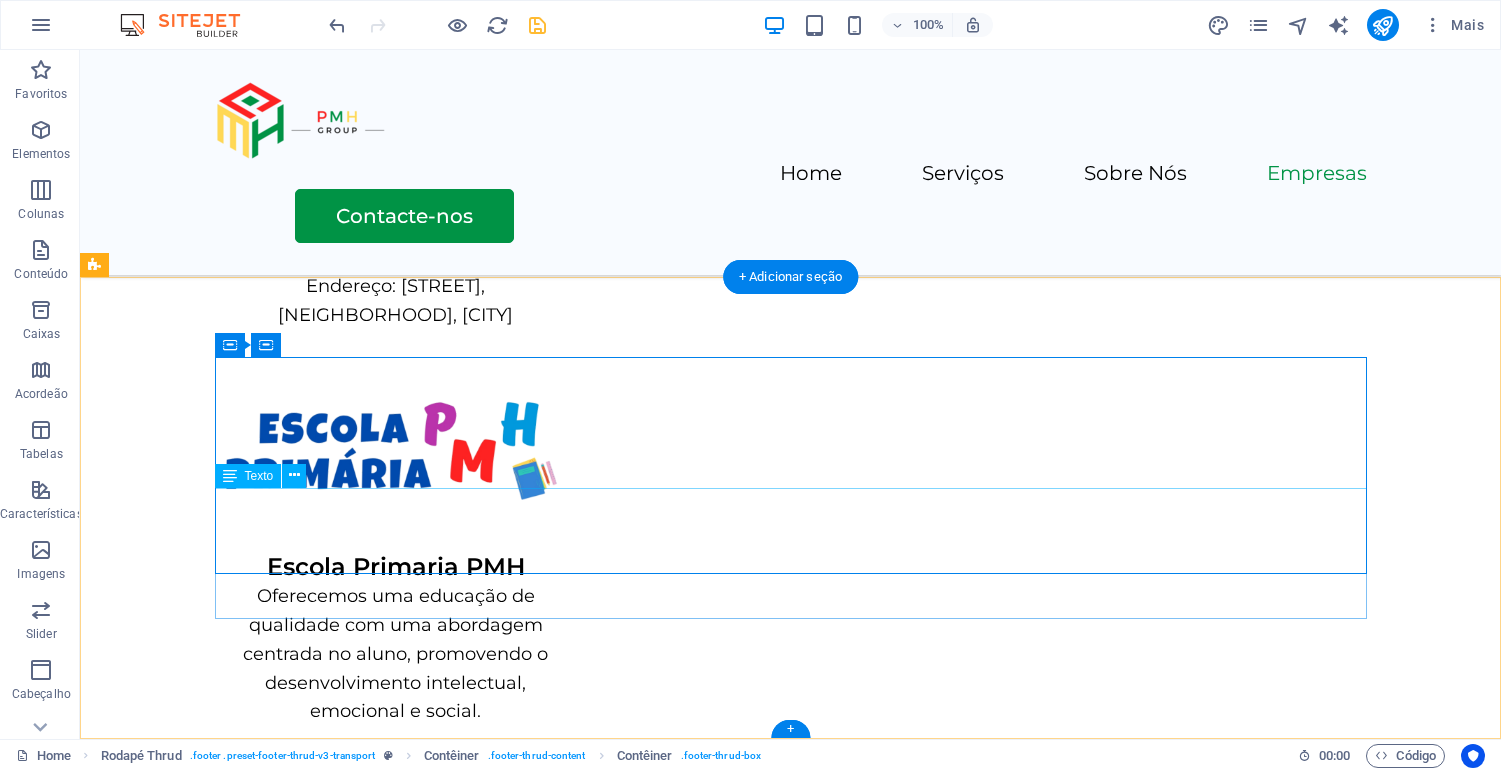 click on "[STREET], [CITY], [POSTAL_CODE]
+258 [PHONE]
[EMAIL]" at bounding box center (791, 2679) 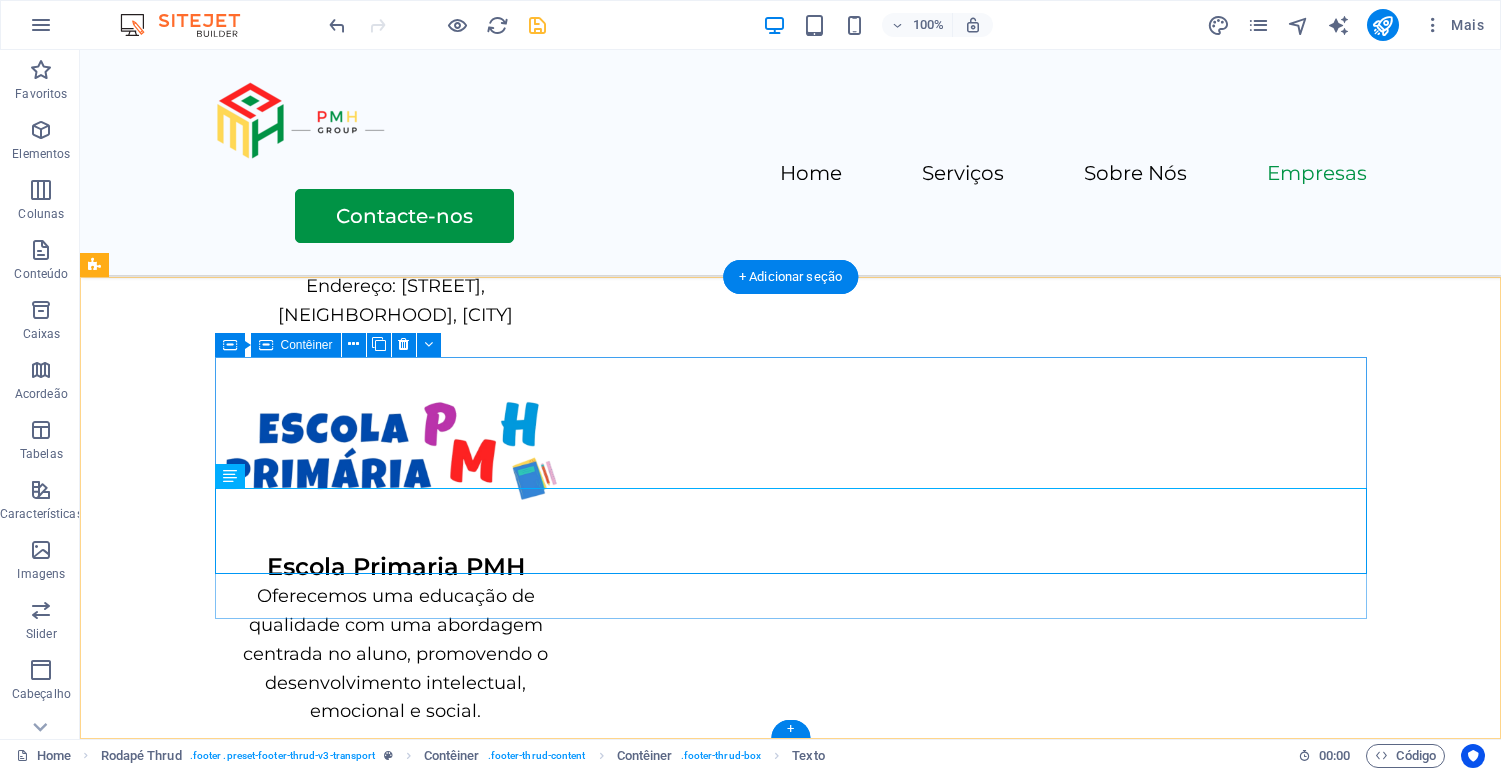 click on "[STREET], [CITY], [POSTAL_CODE]
+258 [PHONE]
[EMAIL]" at bounding box center (791, 2613) 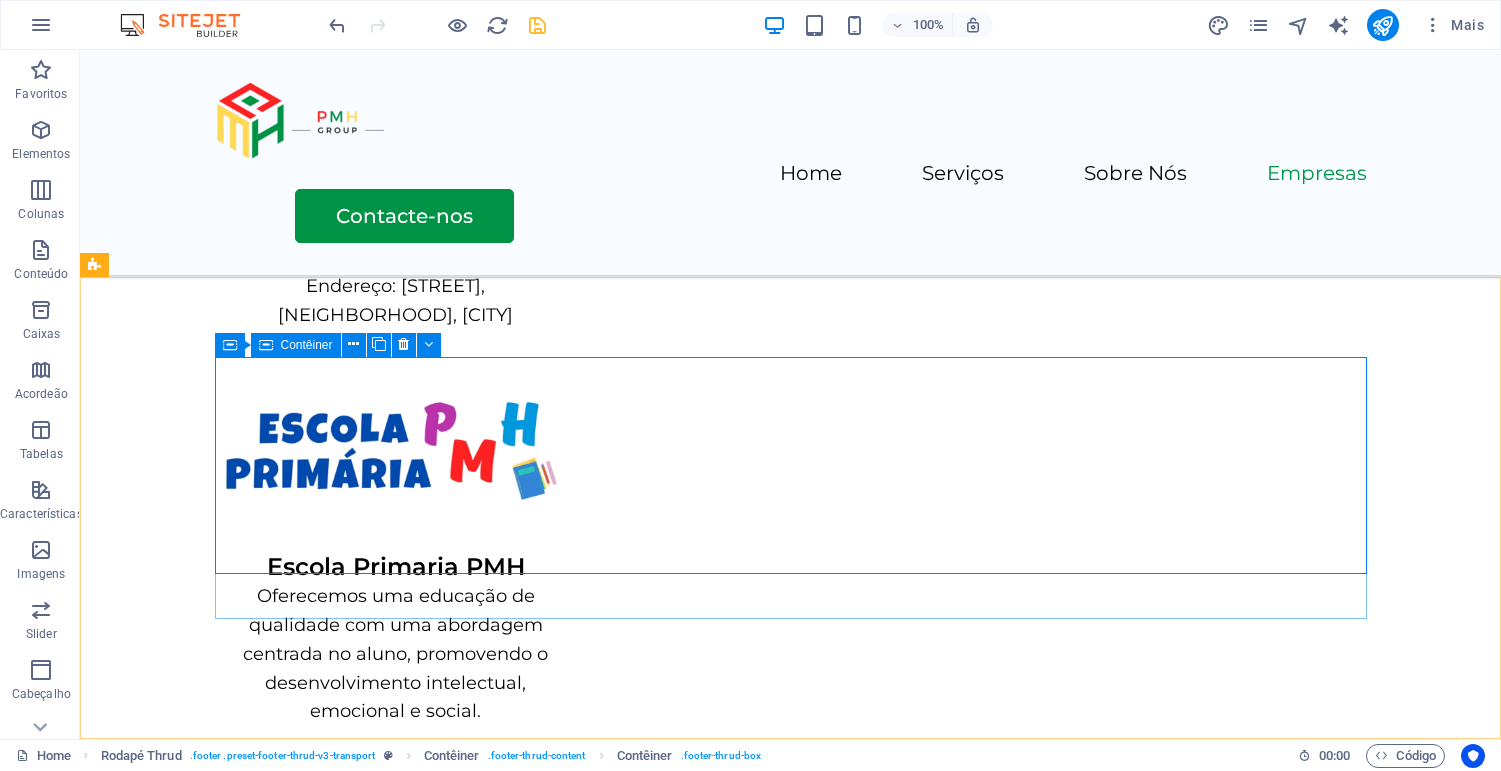 click on "Contêiner" at bounding box center [296, 345] 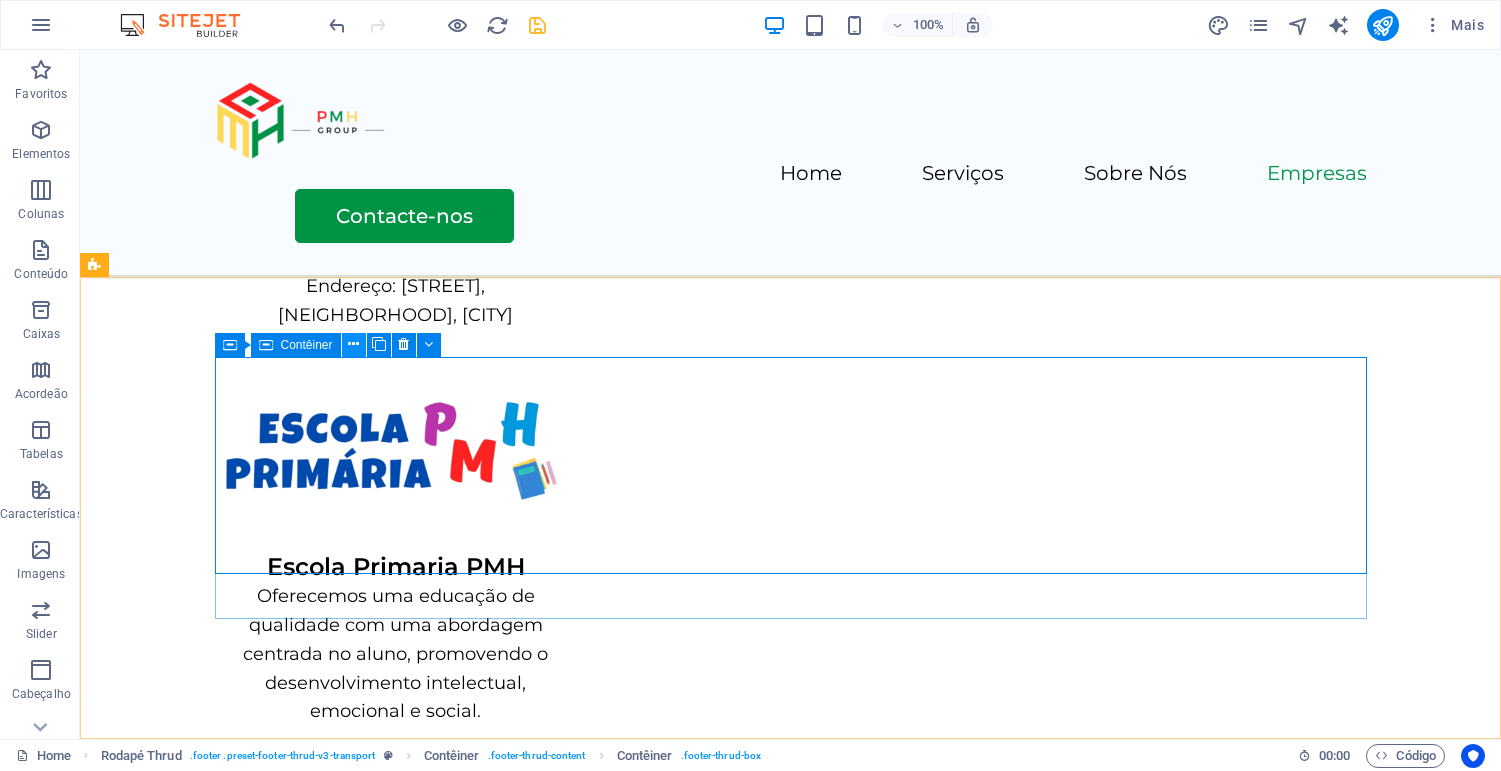 click at bounding box center (353, 344) 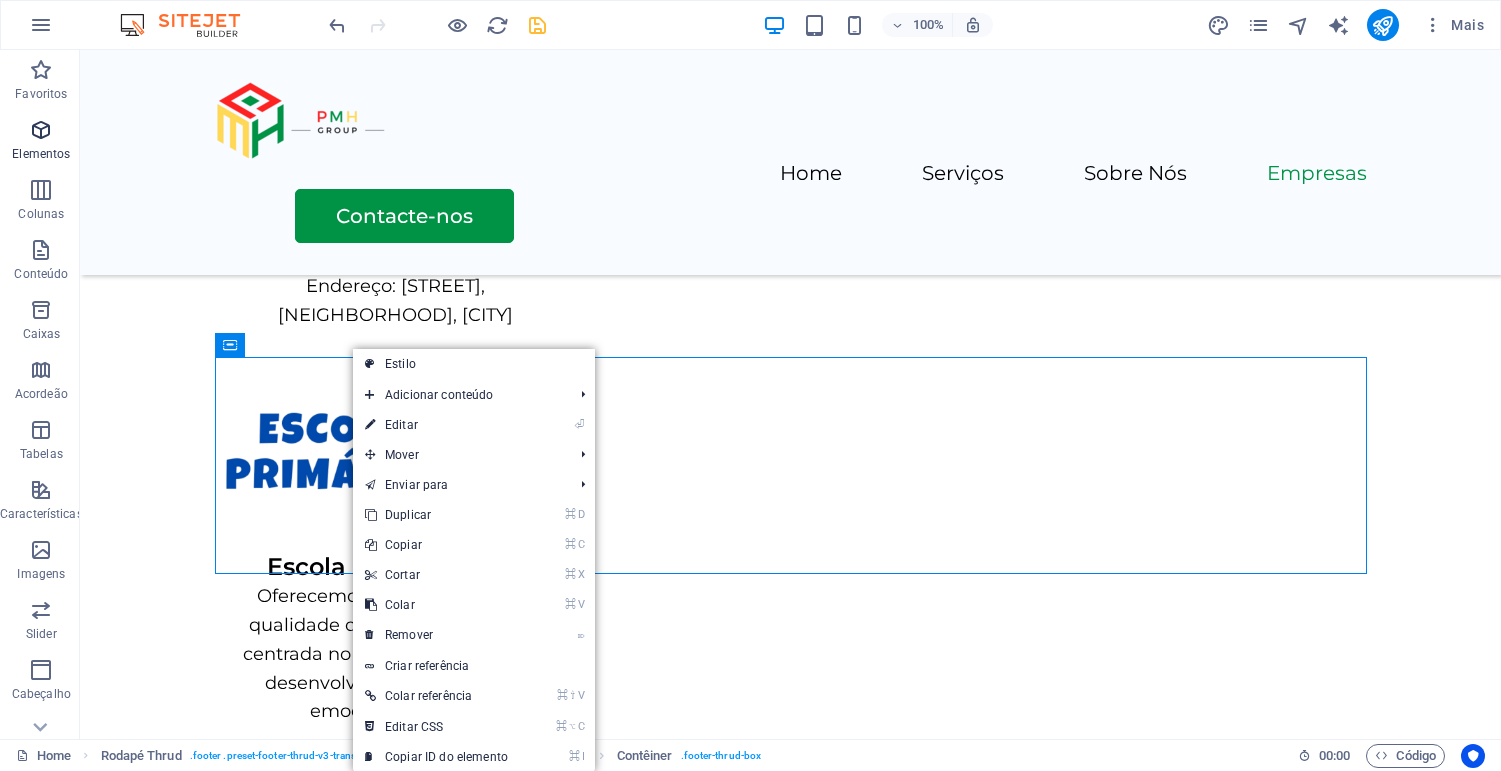 click at bounding box center (41, 130) 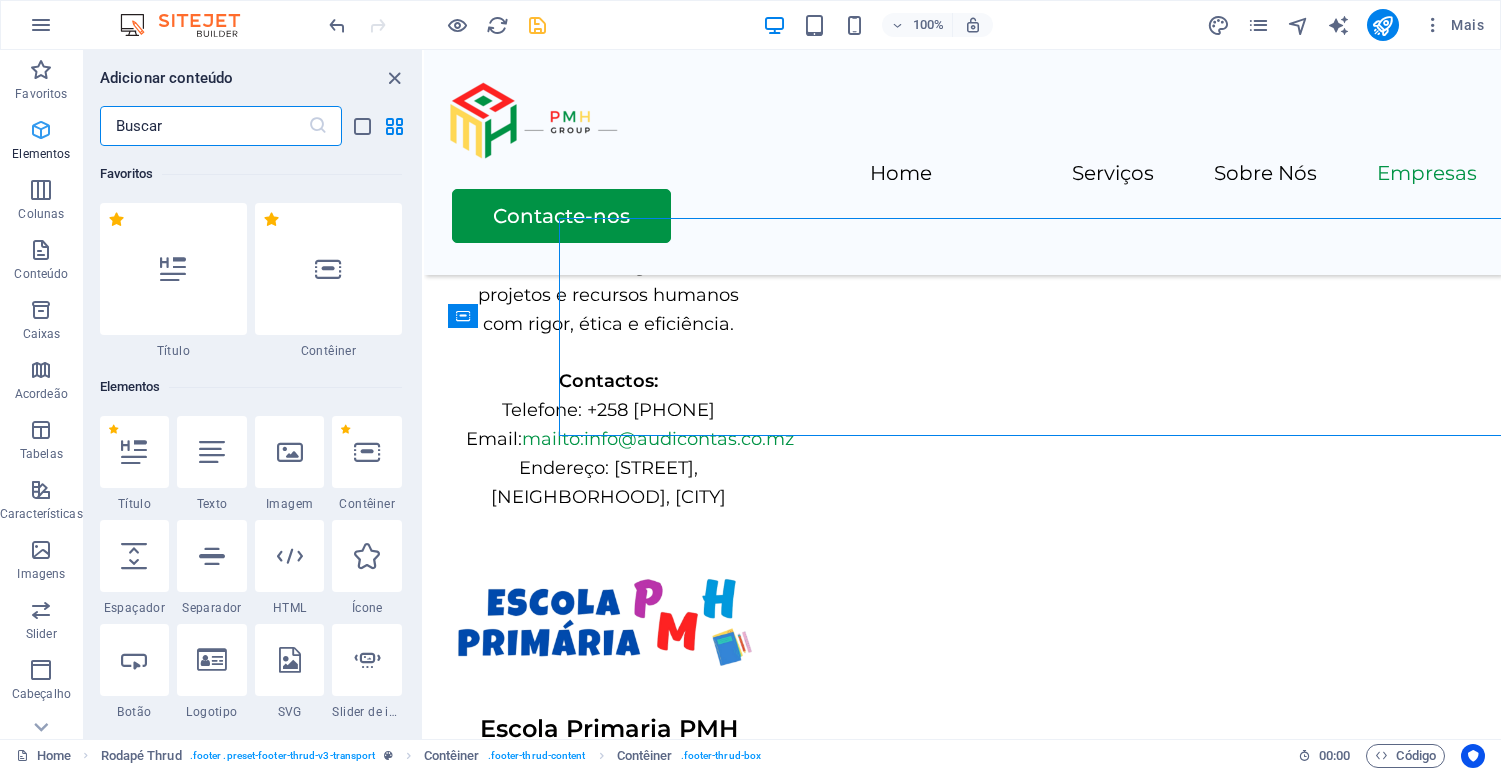 scroll, scrollTop: 4699, scrollLeft: 0, axis: vertical 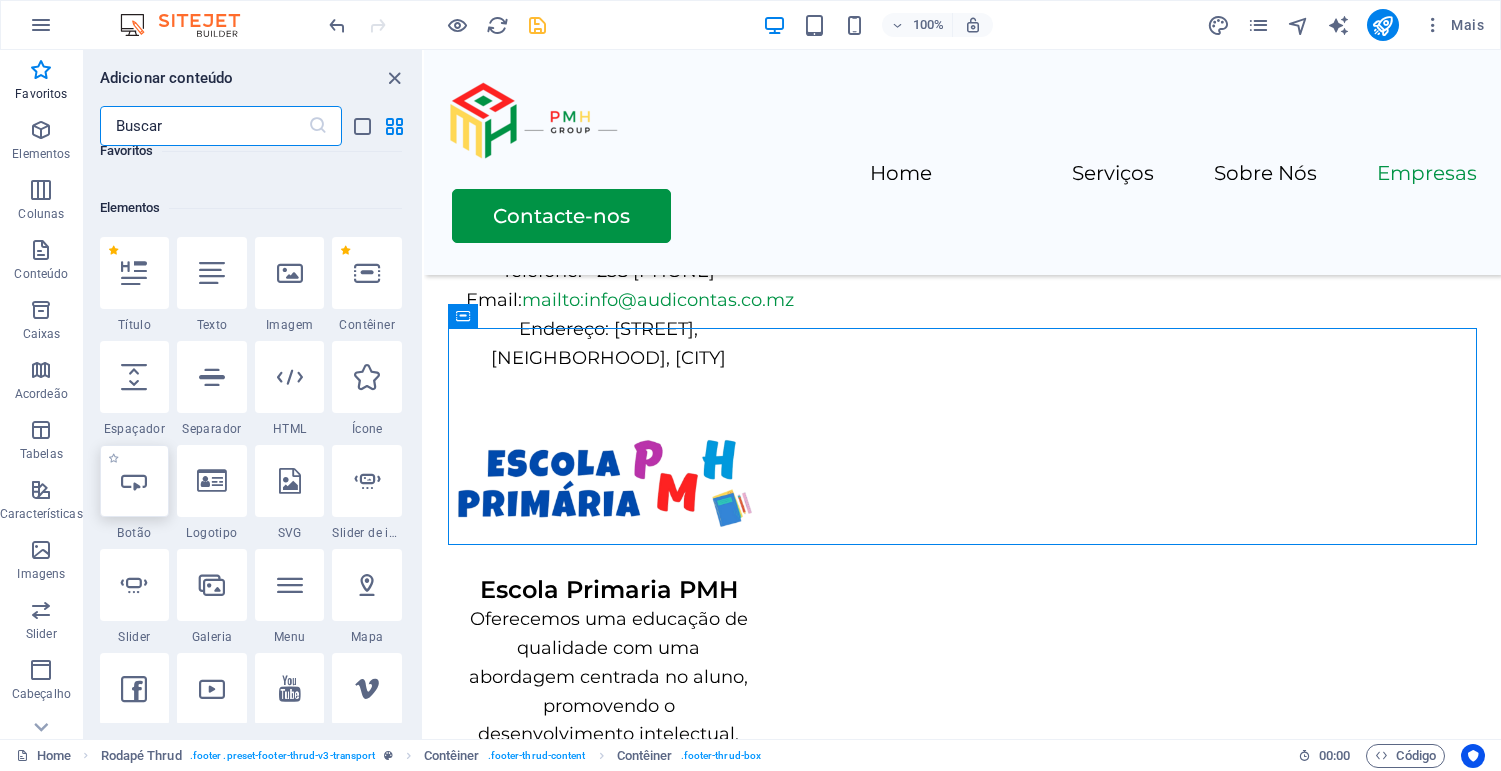 click at bounding box center [135, 481] 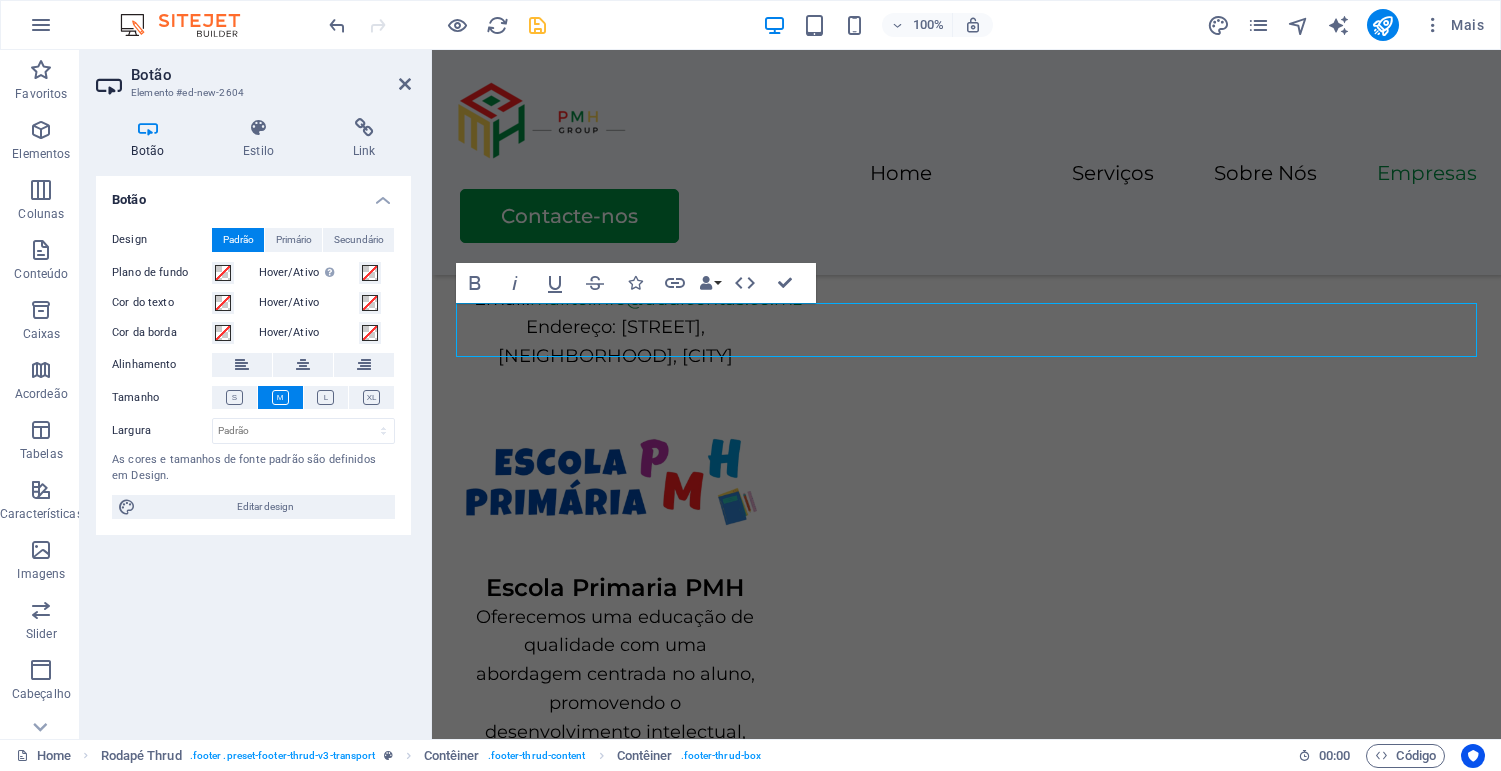 scroll, scrollTop: 4722, scrollLeft: 0, axis: vertical 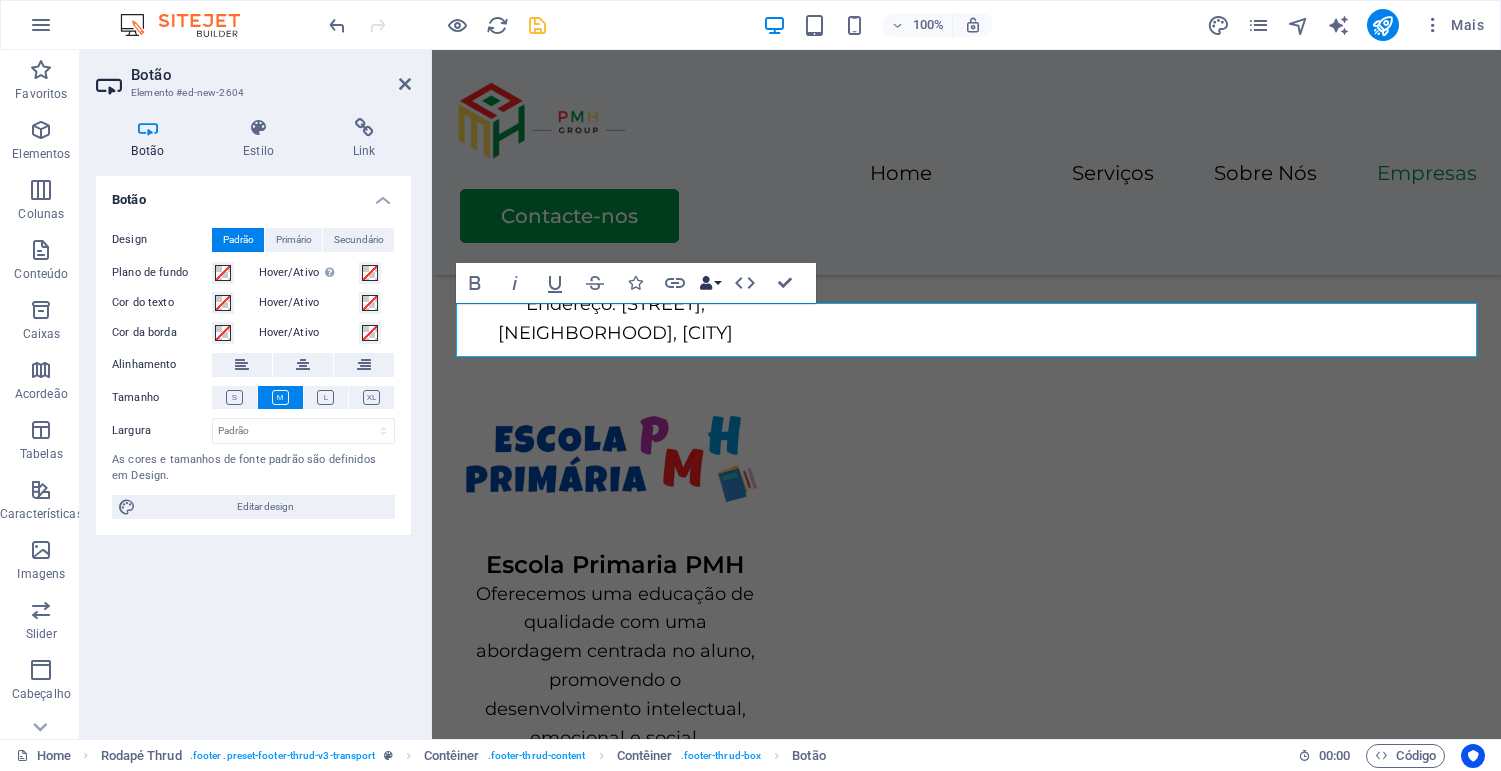 click at bounding box center (706, 283) 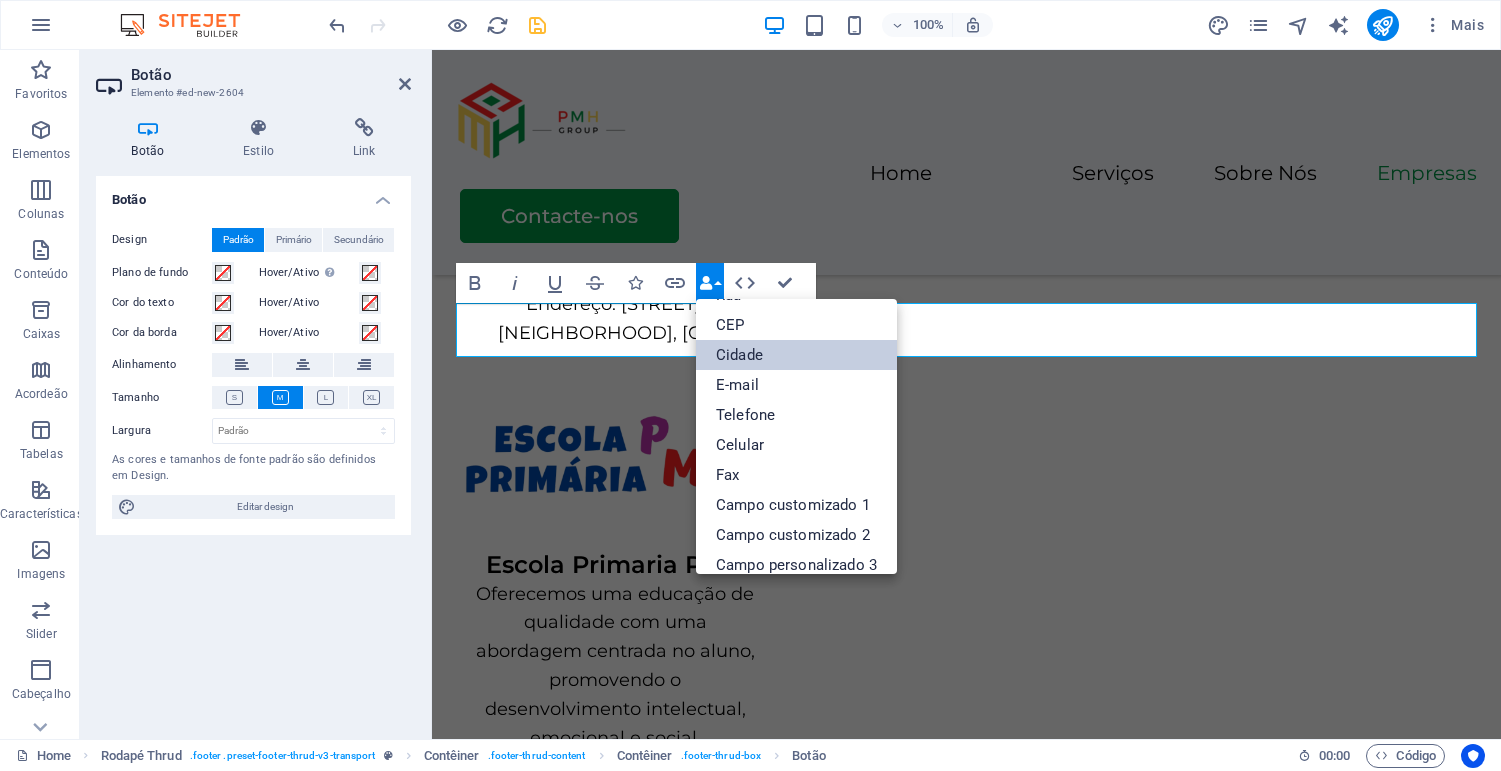 scroll, scrollTop: 175, scrollLeft: 0, axis: vertical 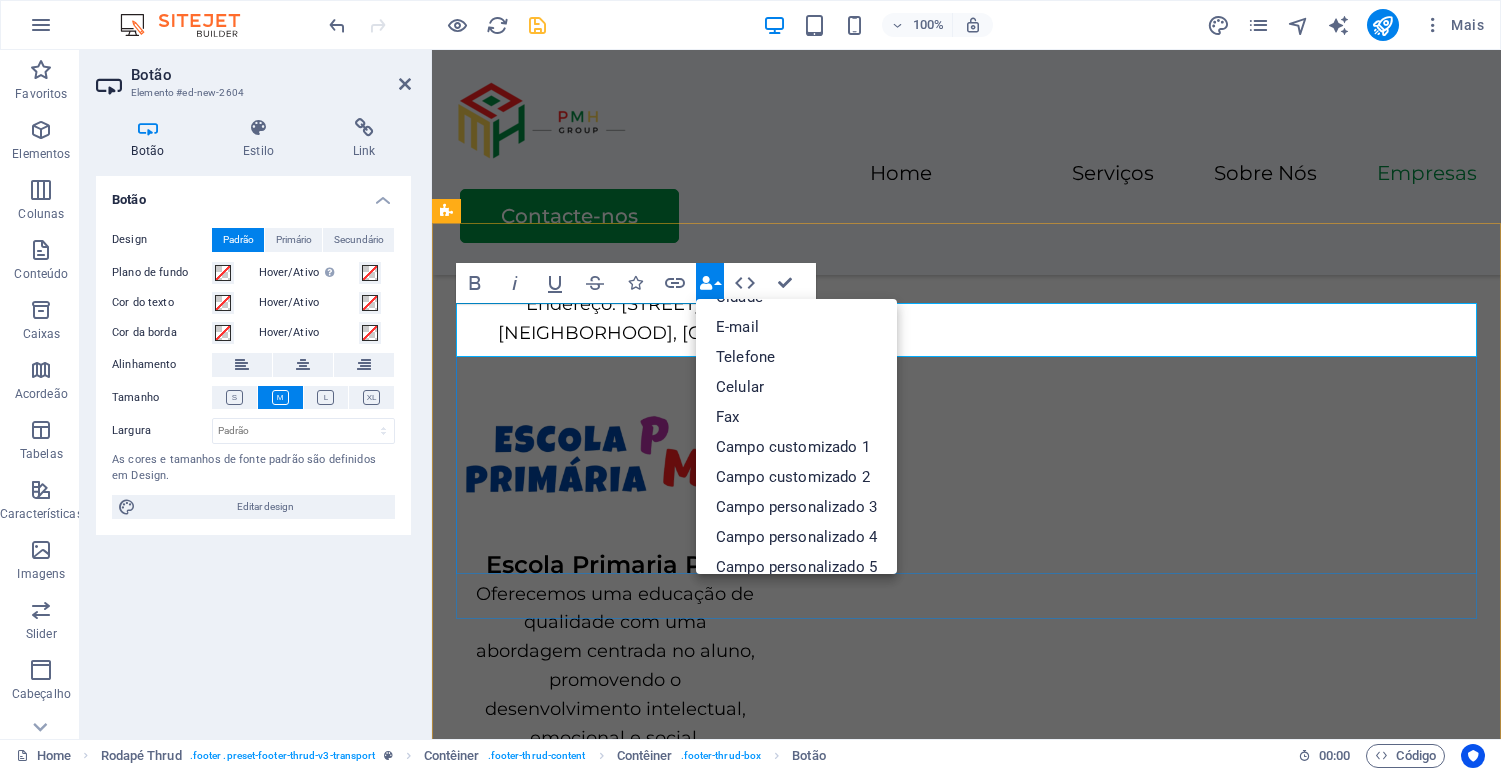 click on "Rótulo do botão [STREET], [CITY], [POSTAL_CODE]
+258 [PHONE]
[EMAIL]
Home Serviços Sobre Nós Empresas Contacte-nos
[YEAR] Grupo PMH Todos os direitos reservados. Equipe de Desenvolvimento: [FIRST] [LAST]  & [FIRST] [LAST]  |  Privacy Policy" at bounding box center [966, 2761] 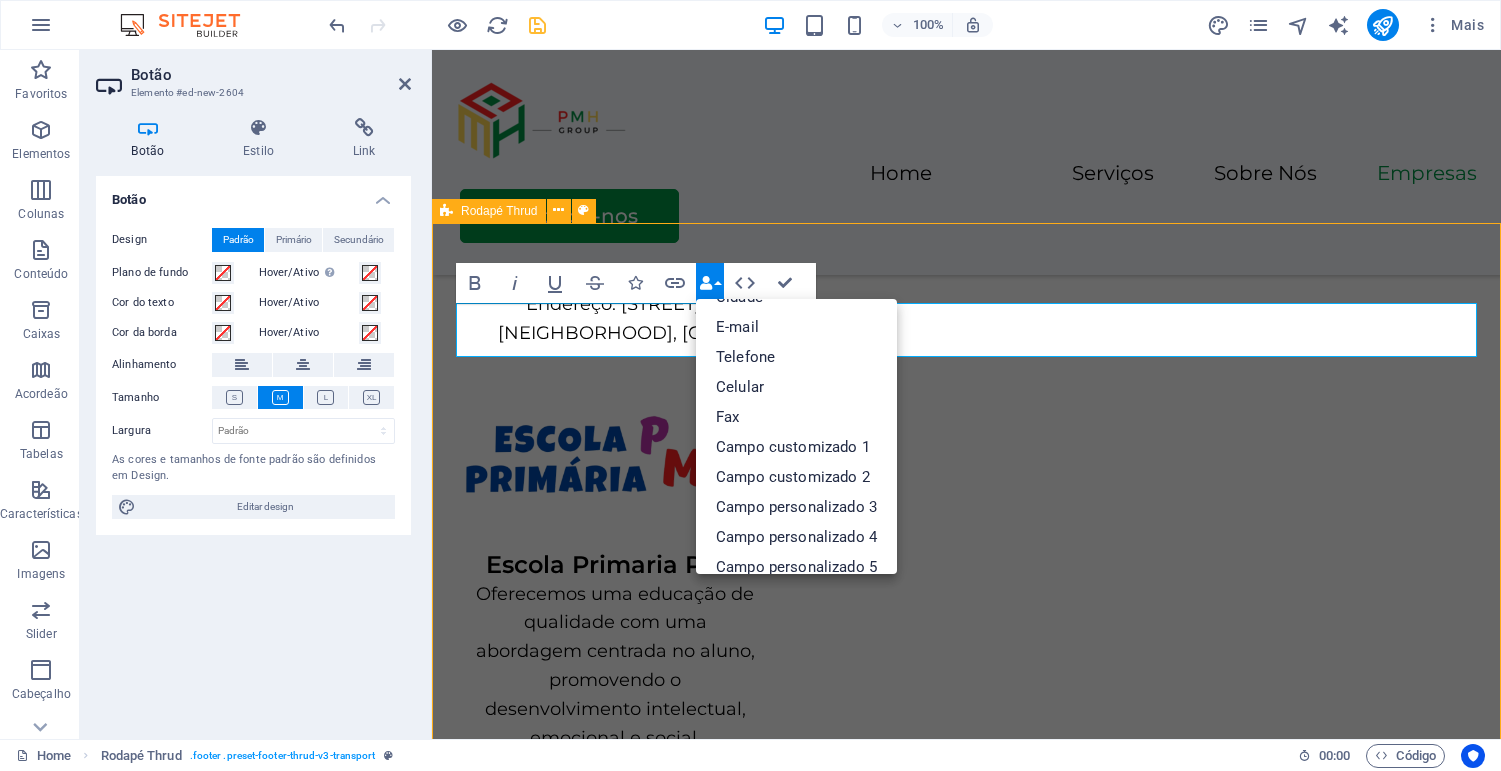 scroll, scrollTop: 4722, scrollLeft: 0, axis: vertical 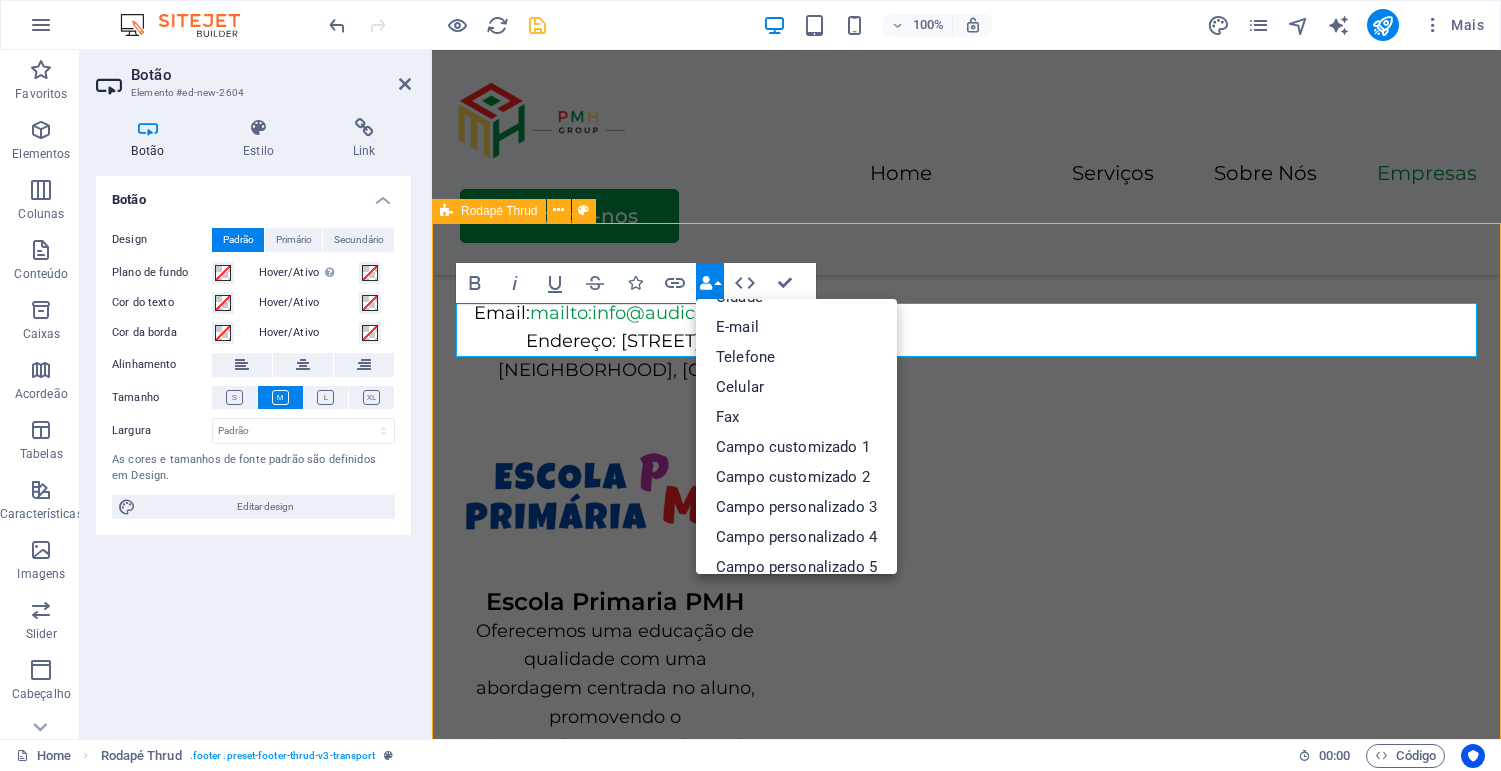 click on "Rótulo do botão [STREET], [CITY], [POSTAL_CODE]
+258 [PHONE]
[EMAIL]
Home Serviços Sobre Nós Empresas Contacte-nos
[YEAR] Grupo PMH Todos os direitos reservados. Equipe de Desenvolvimento: [FIRST] [LAST]  & [FIRST] [LAST]  |  Privacy Policy" at bounding box center [966, 2798] 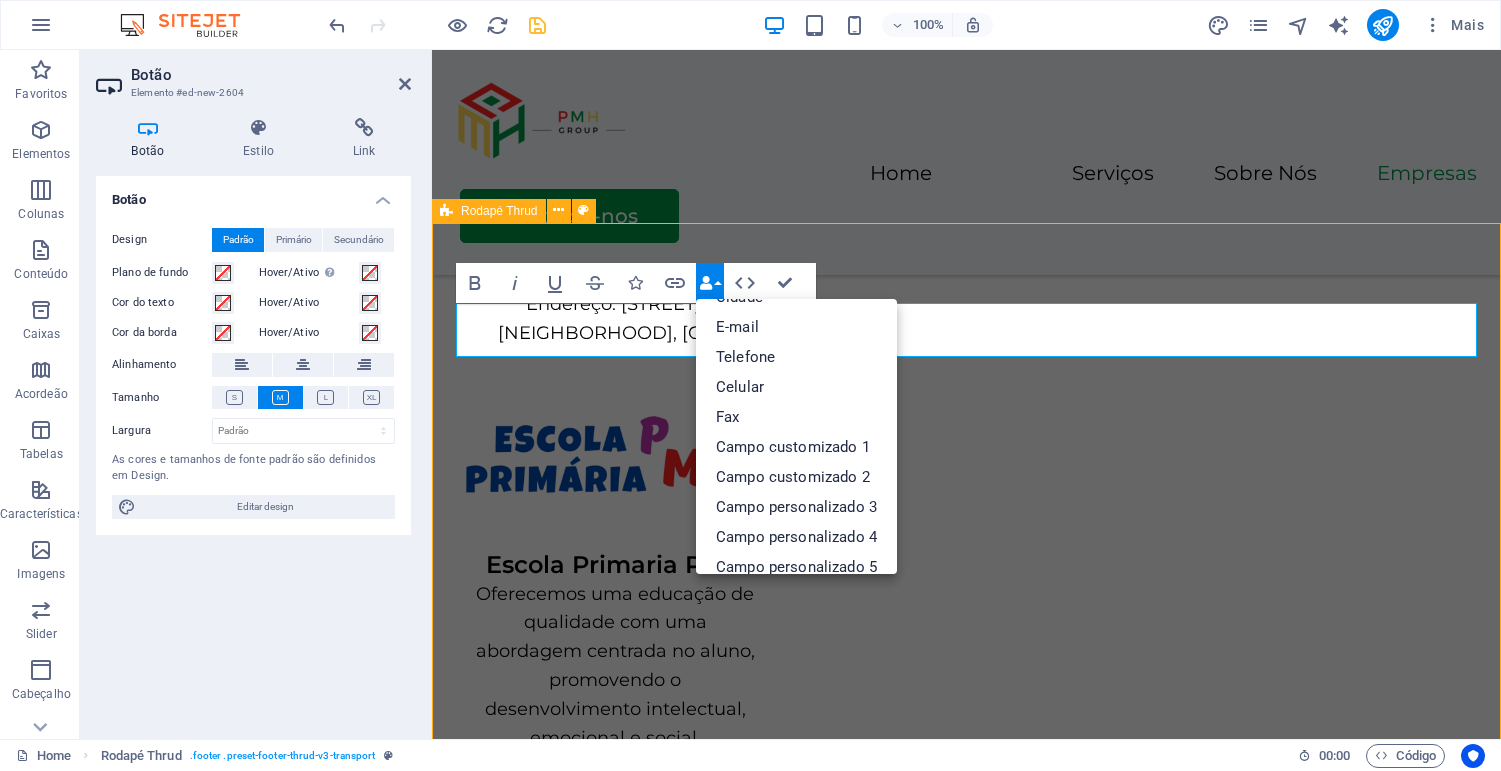 select on "rem" 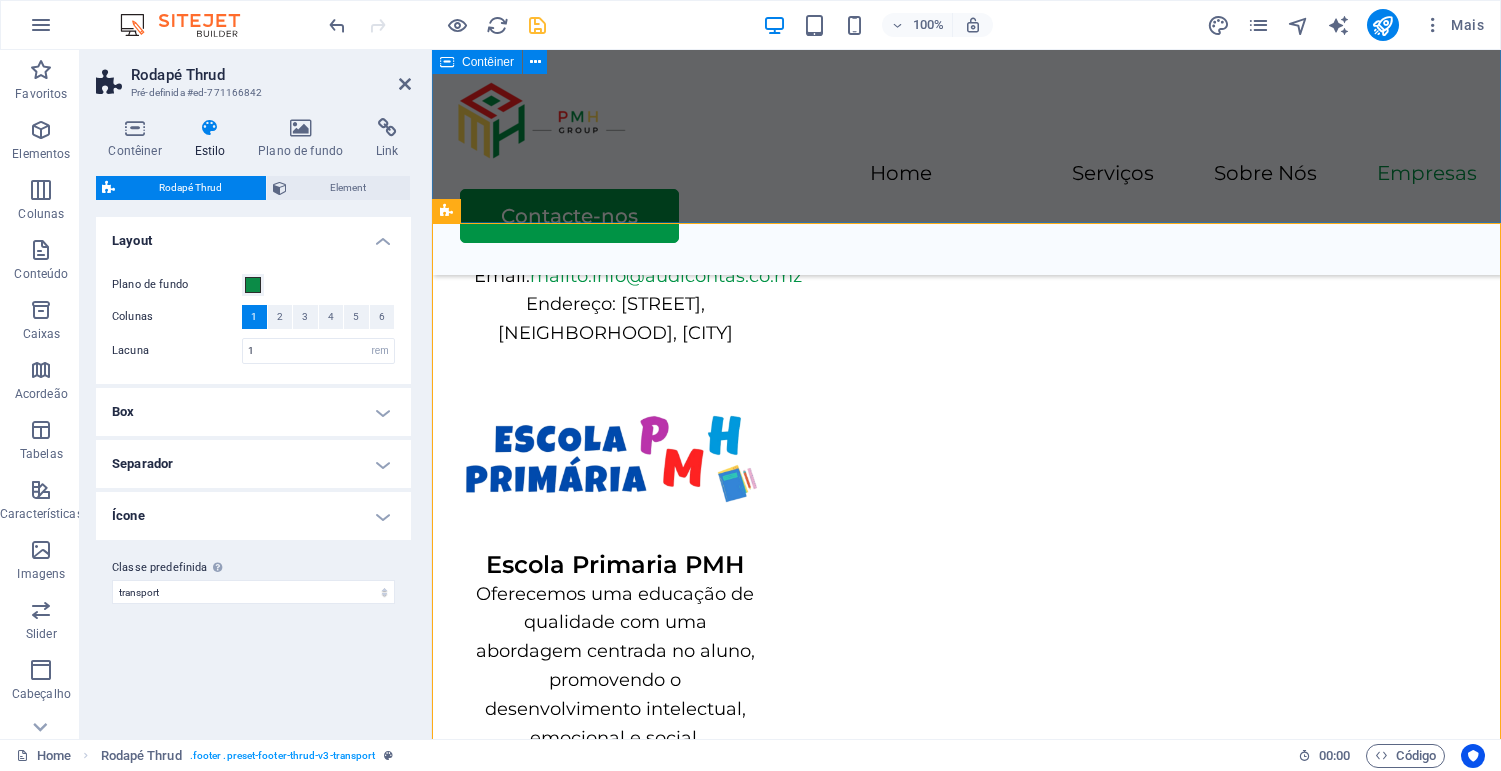 click on "Contacte-nos Contacte-nos Apelido Primeiro Nome E-mail Número de celular   Li e entendi a política de privacidade .  Ilegível? Carregar novo Submeter" at bounding box center [966, 2060] 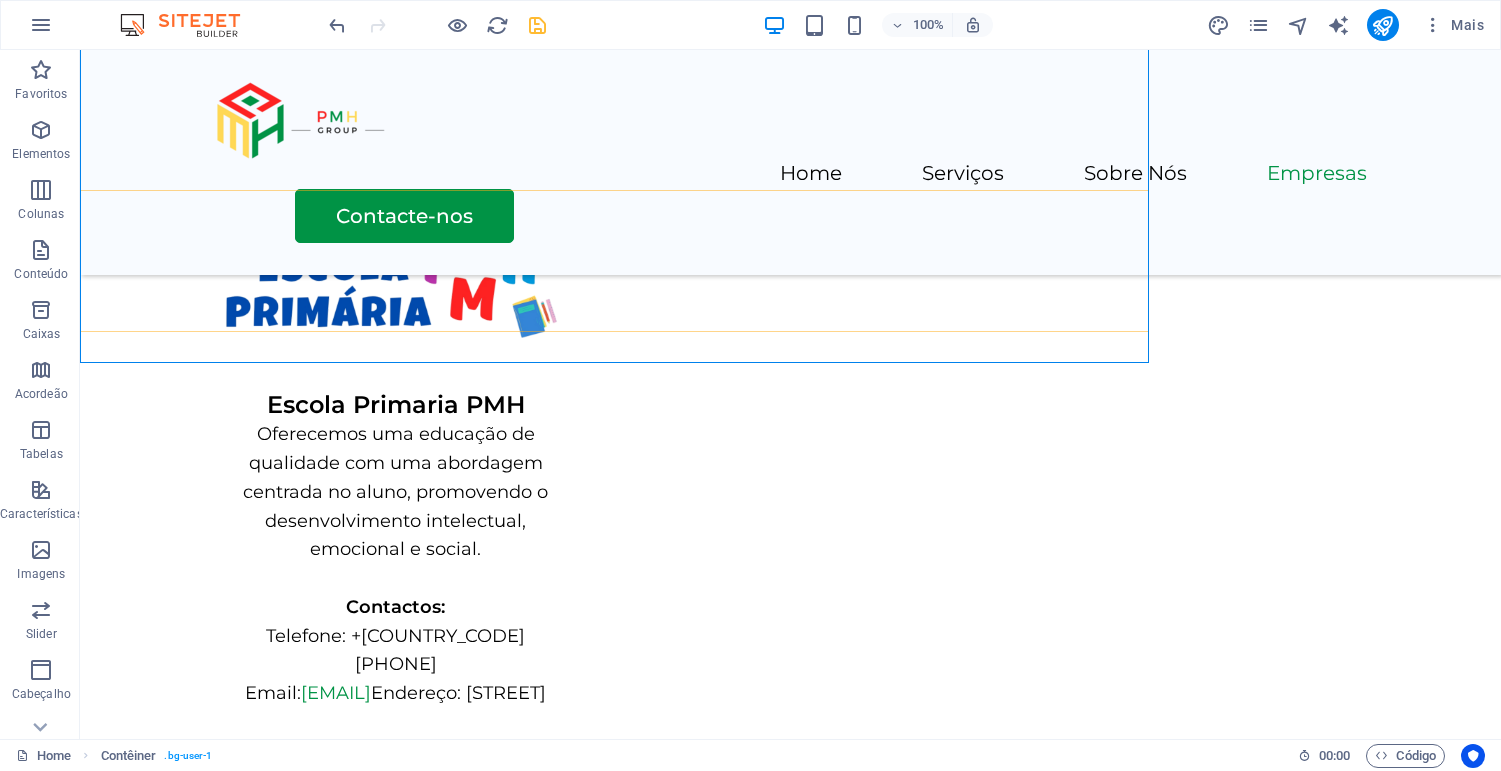 scroll, scrollTop: 4582, scrollLeft: 0, axis: vertical 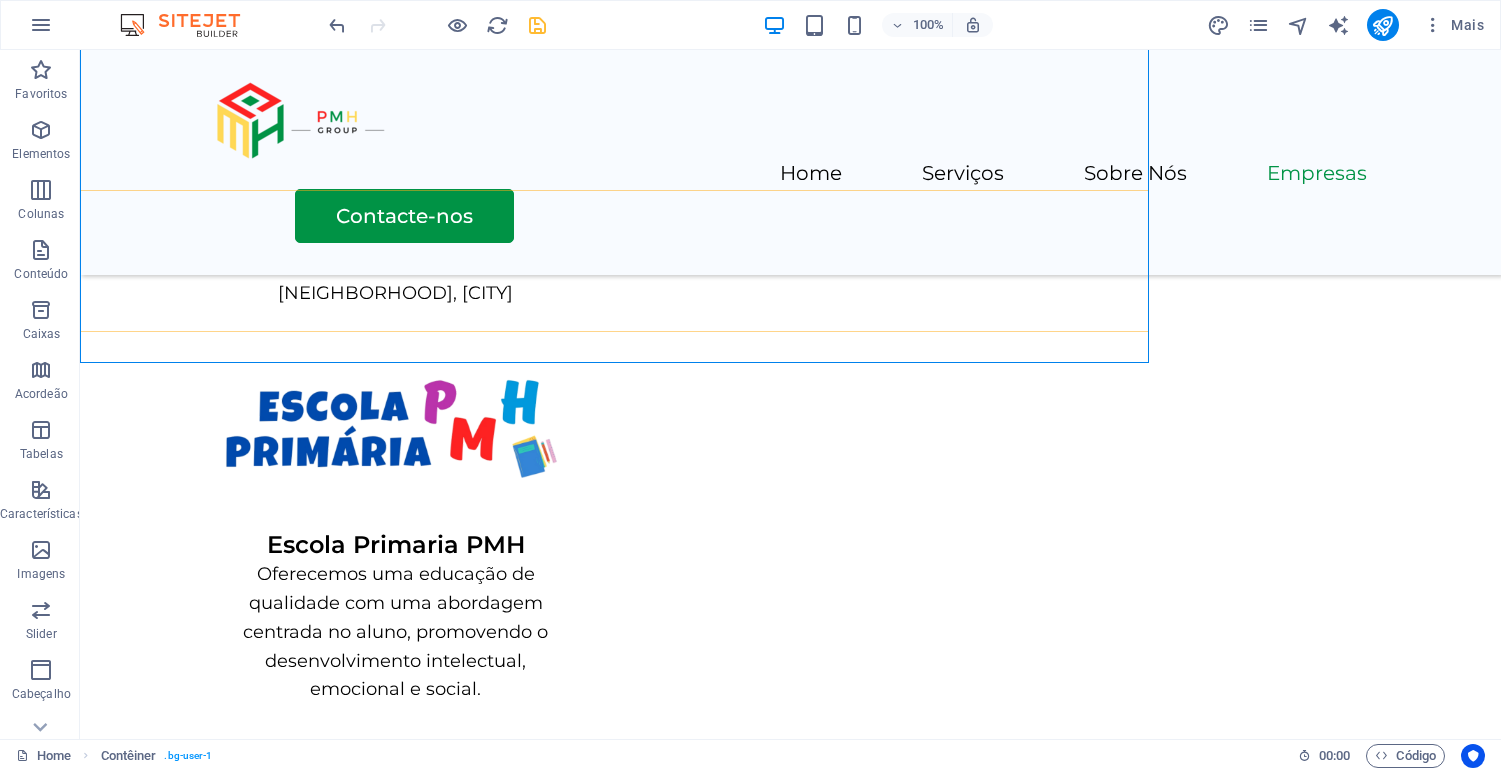 click on "Home Serviços Sobre Nós Empresas Contacte-nos" at bounding box center (790, 162) 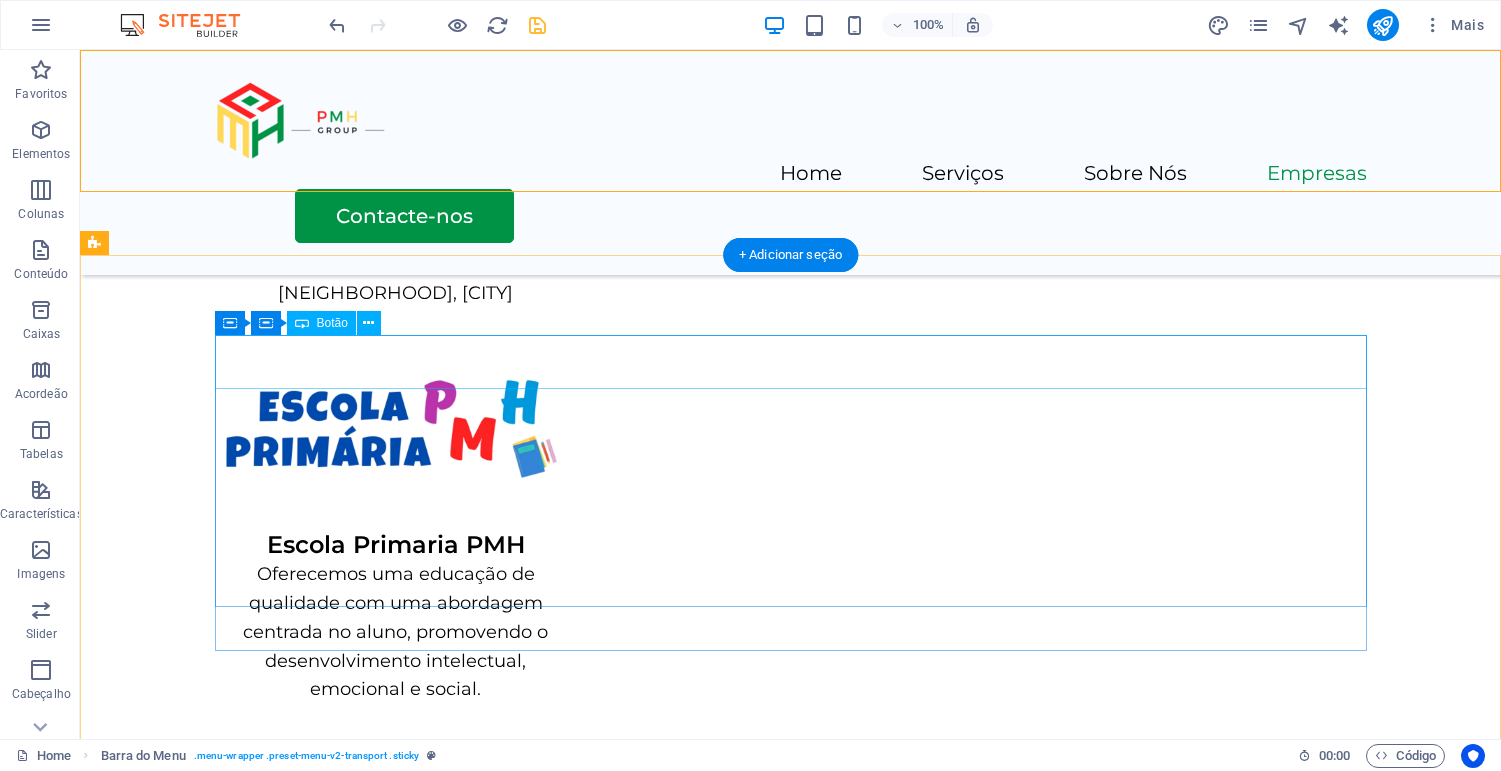 click on "Rótulo do botão" at bounding box center (791, 2510) 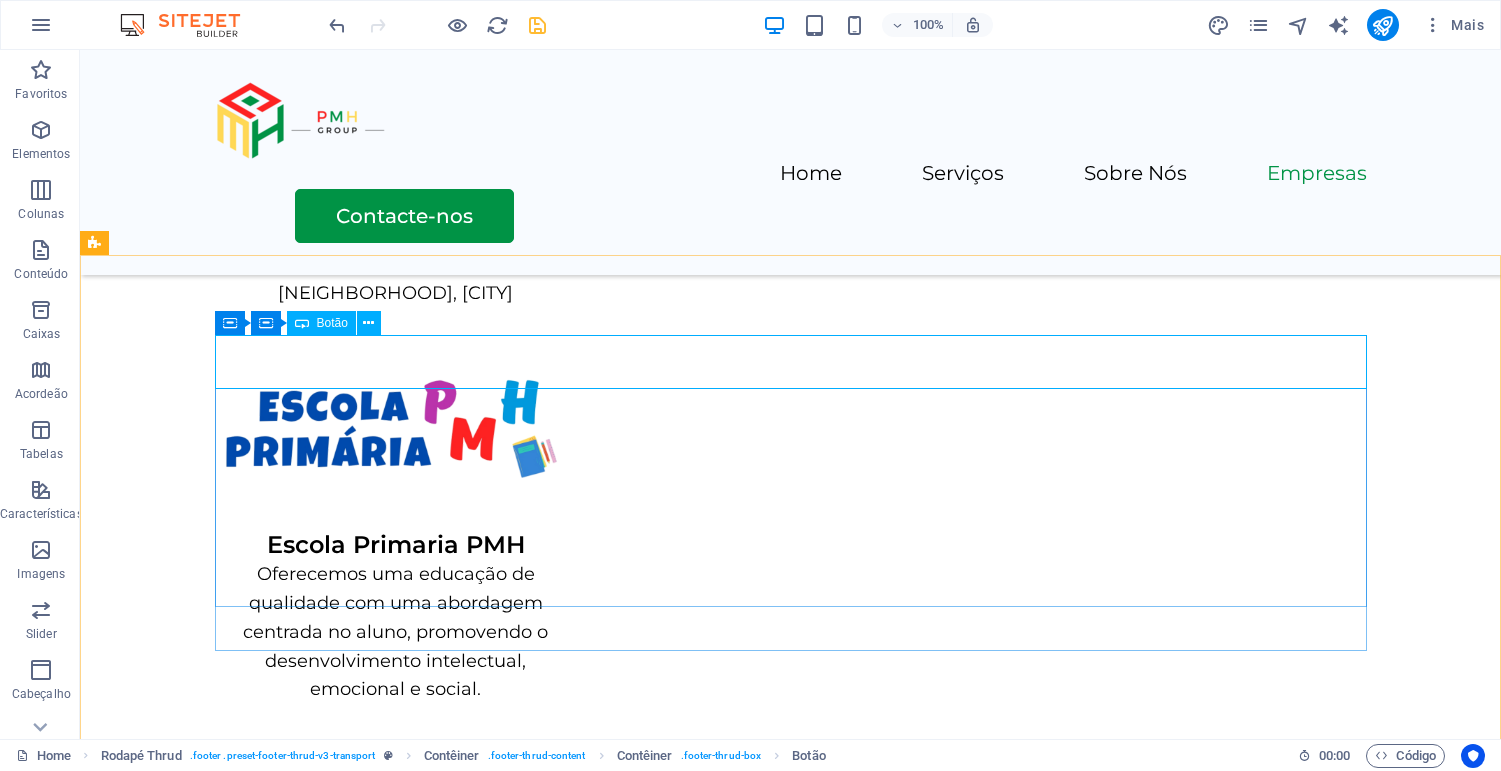 click on "Botão" at bounding box center (332, 323) 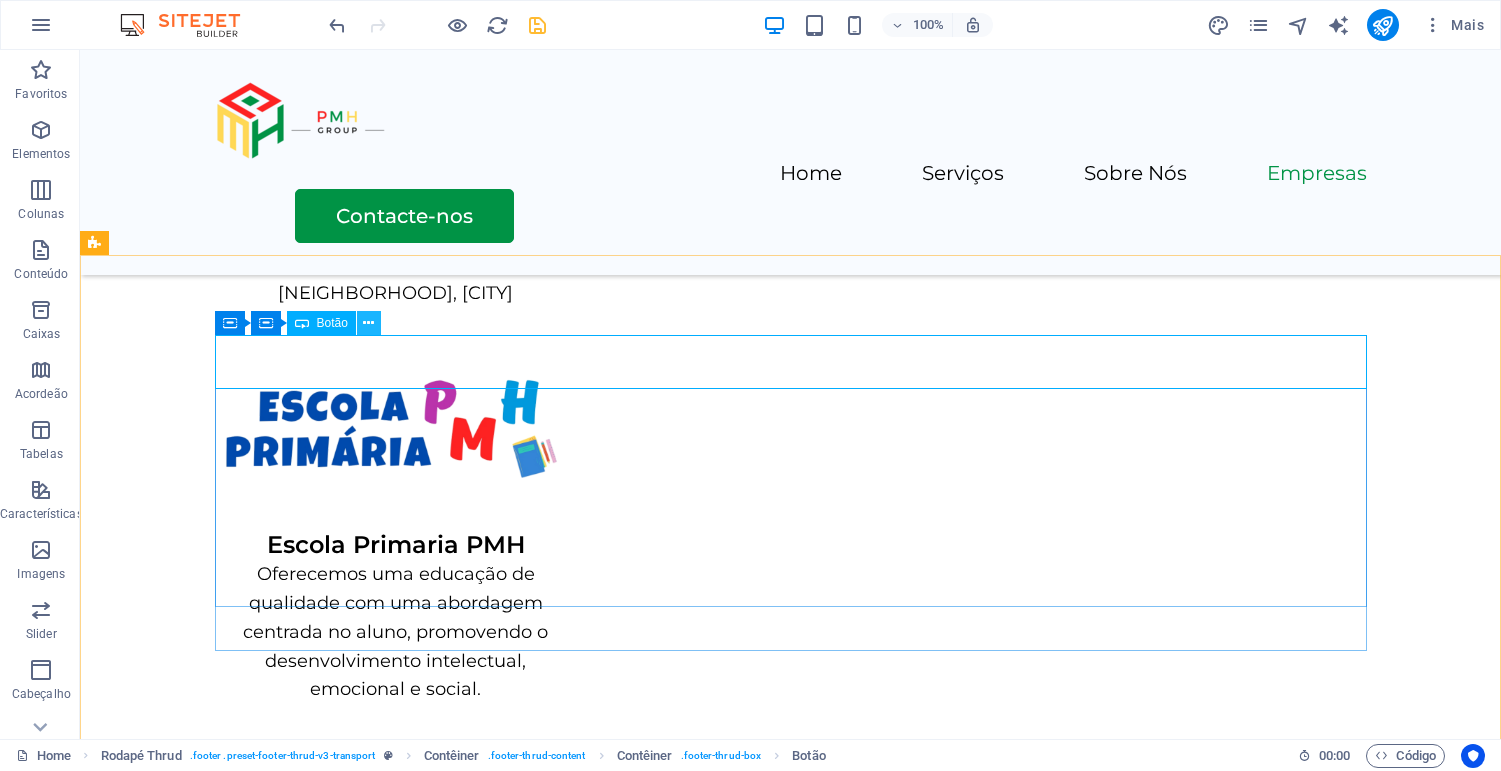 click at bounding box center (368, 323) 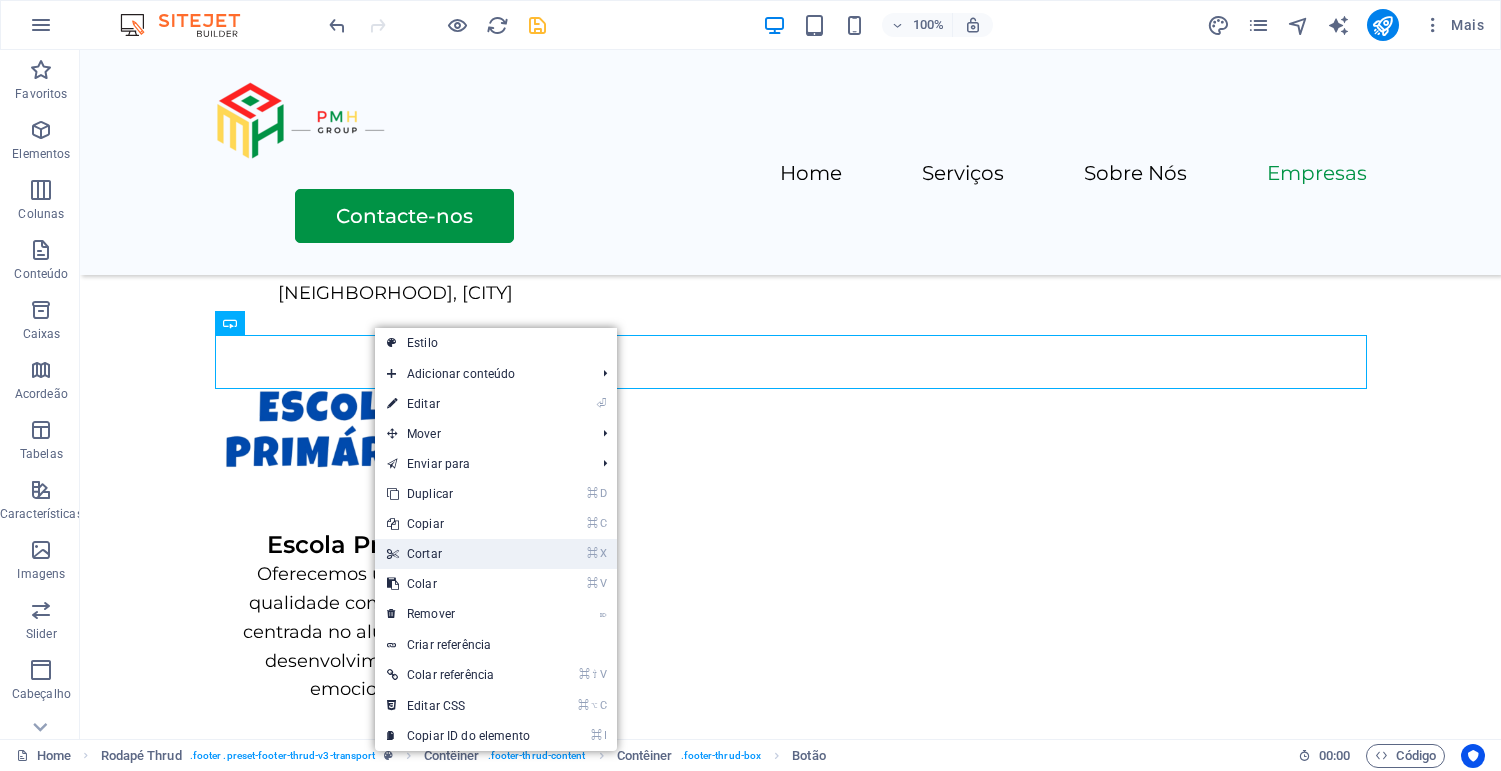 click on "⌘ X  Cortar" at bounding box center (458, 554) 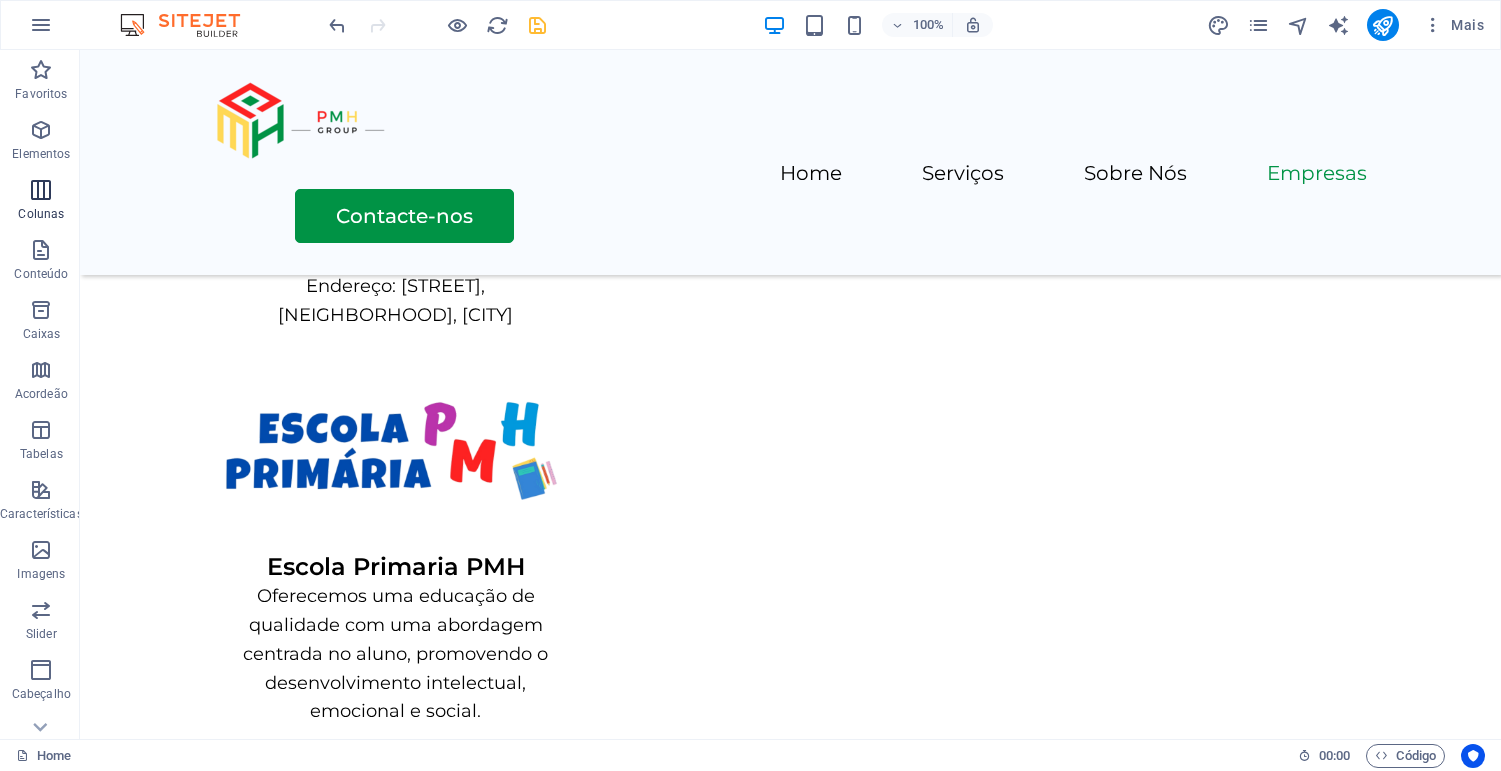click on "Colunas" at bounding box center (41, 200) 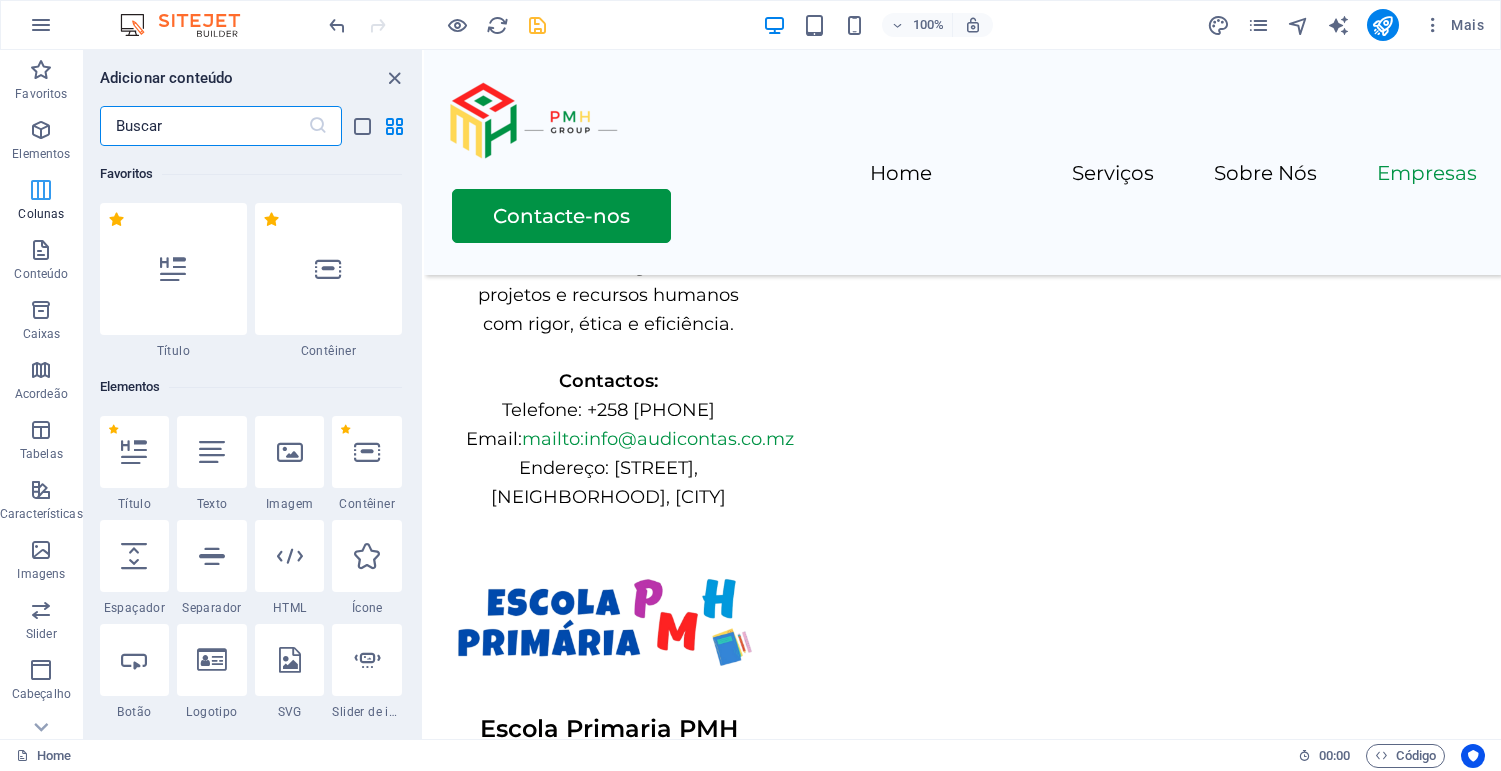 scroll, scrollTop: 4699, scrollLeft: 0, axis: vertical 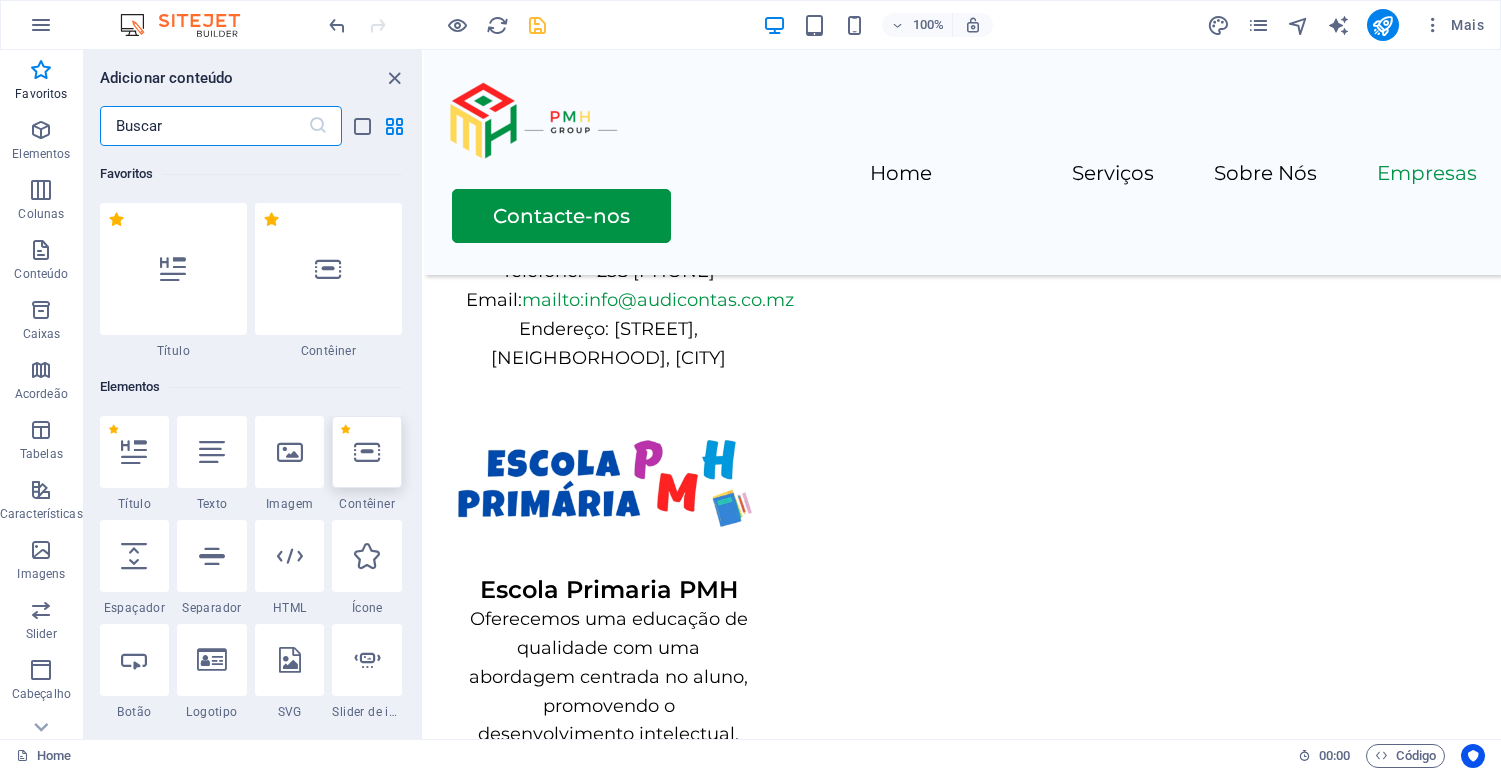 click at bounding box center [367, 452] 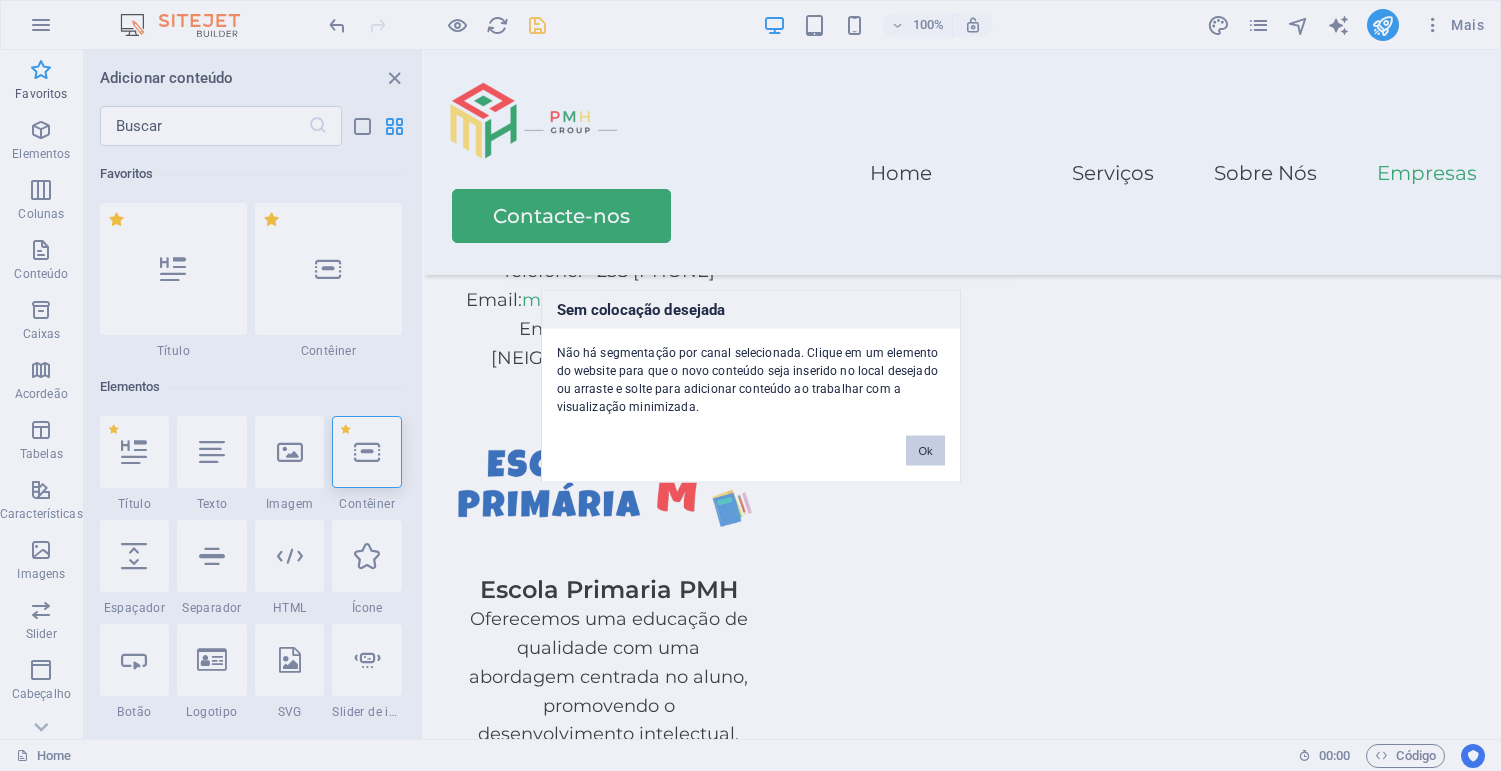 click on "Ok" at bounding box center [925, 450] 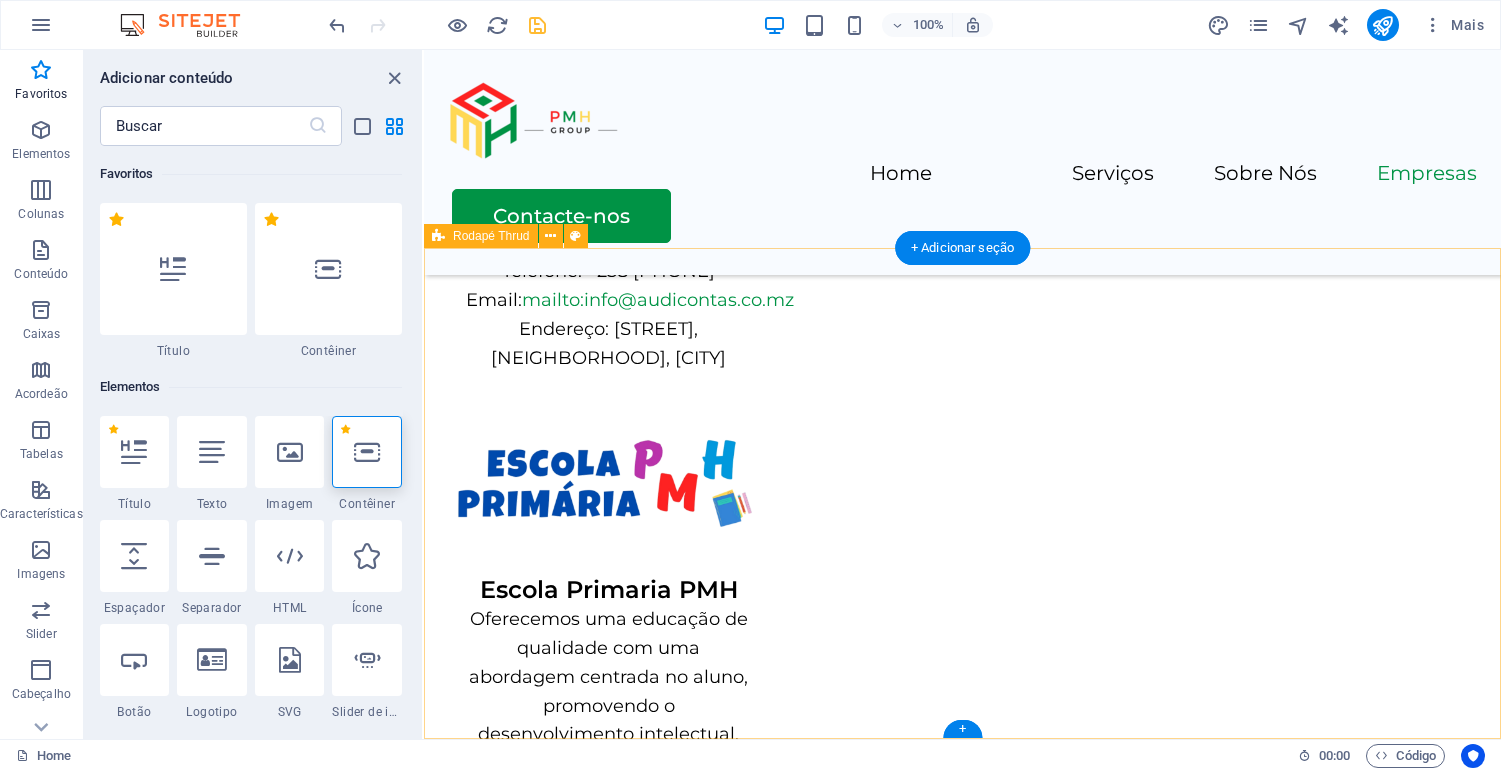click on "[STREET], [CITY], [POSTAL_CODE]
+258 [PHONE]
[EMAIL]" at bounding box center (962, 2708) 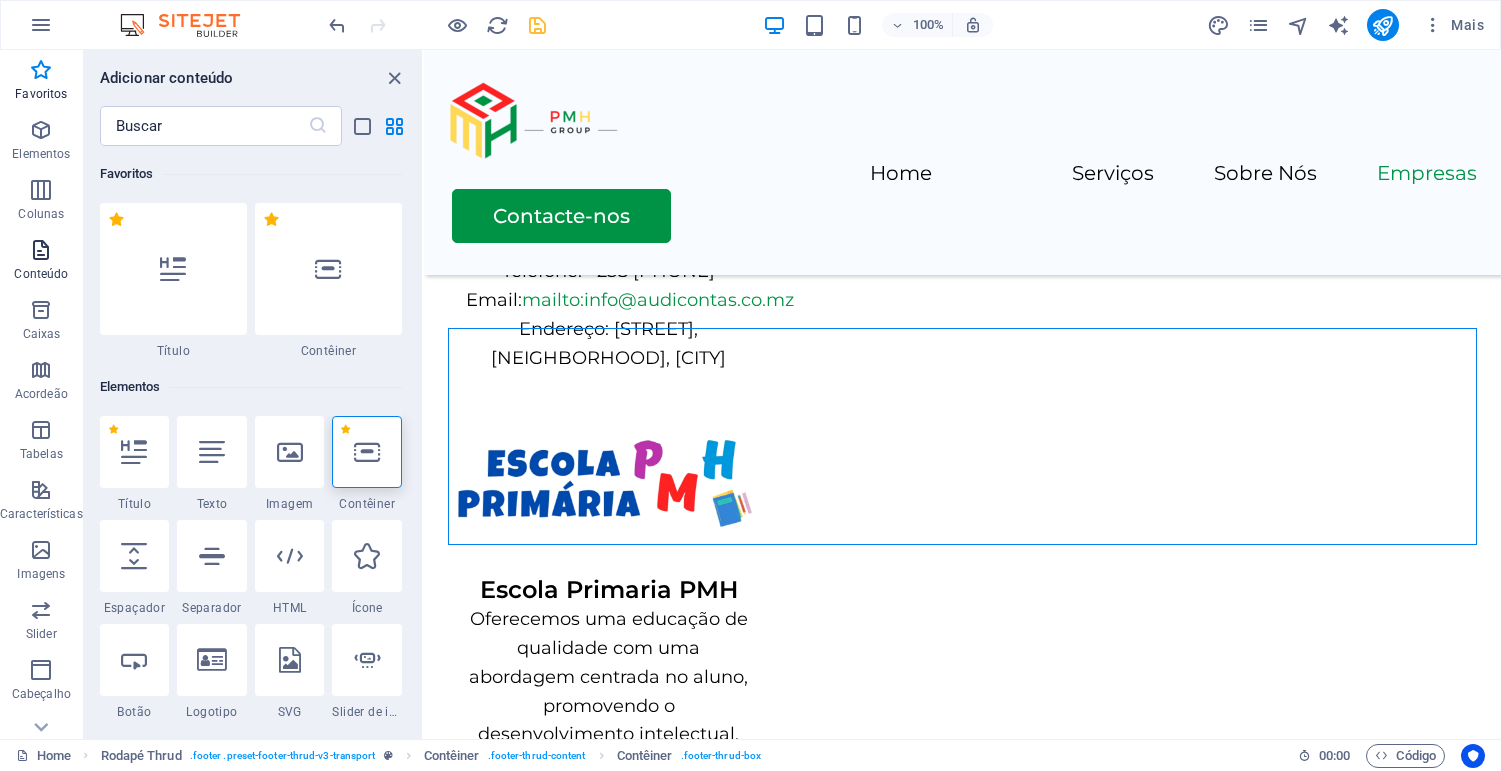 click on "Conteúdo" at bounding box center [41, 262] 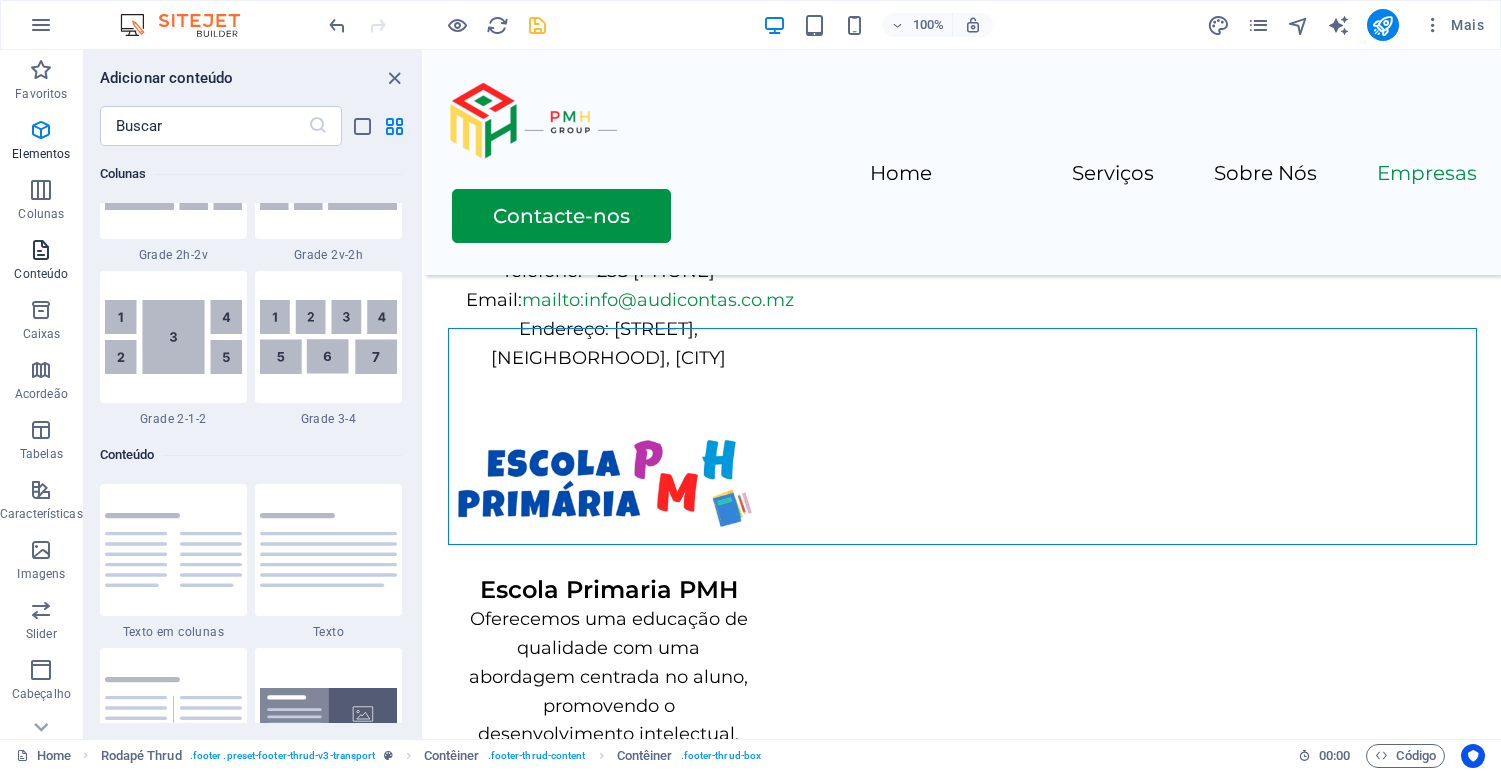 scroll, scrollTop: 3499, scrollLeft: 0, axis: vertical 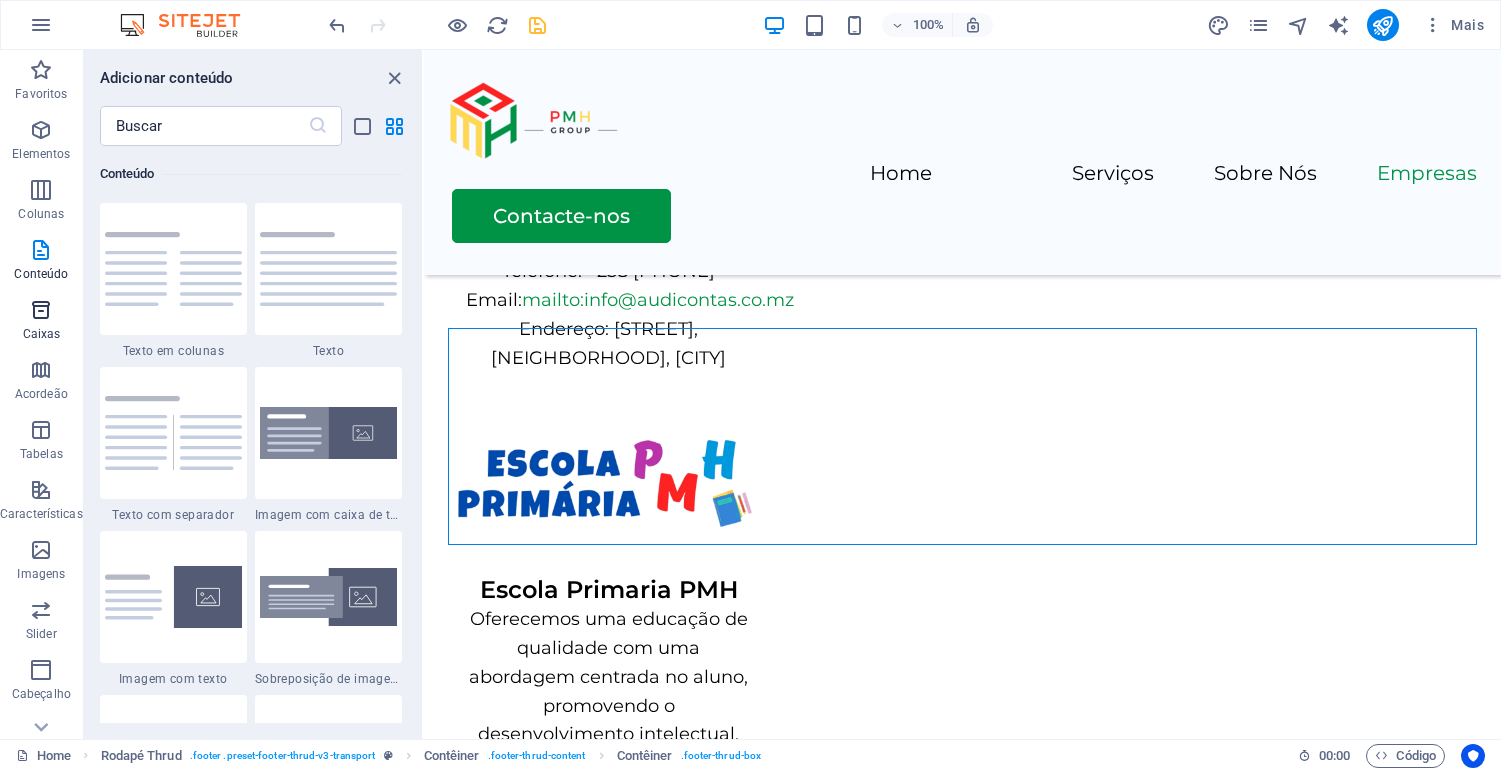 click at bounding box center [41, 310] 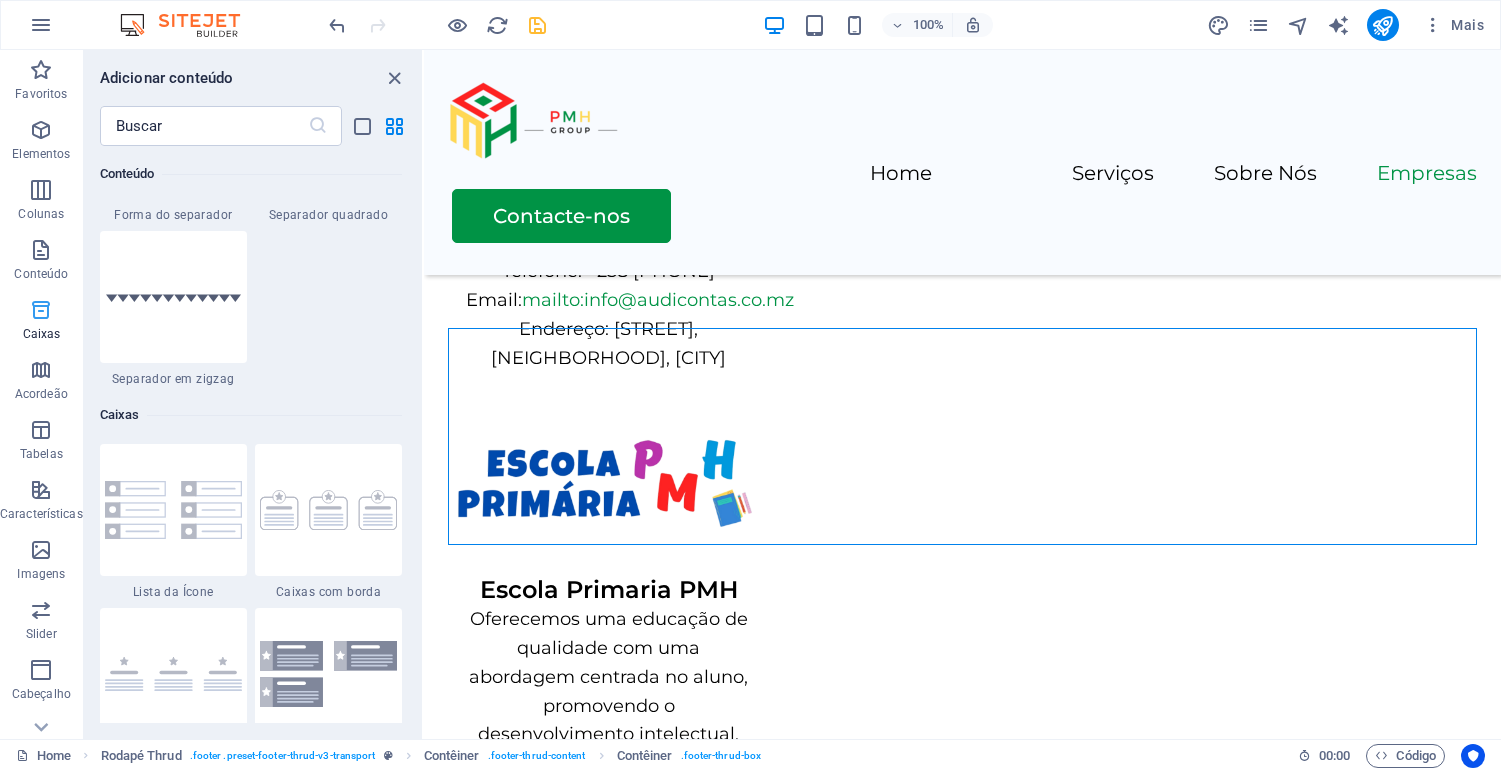 scroll, scrollTop: 5516, scrollLeft: 0, axis: vertical 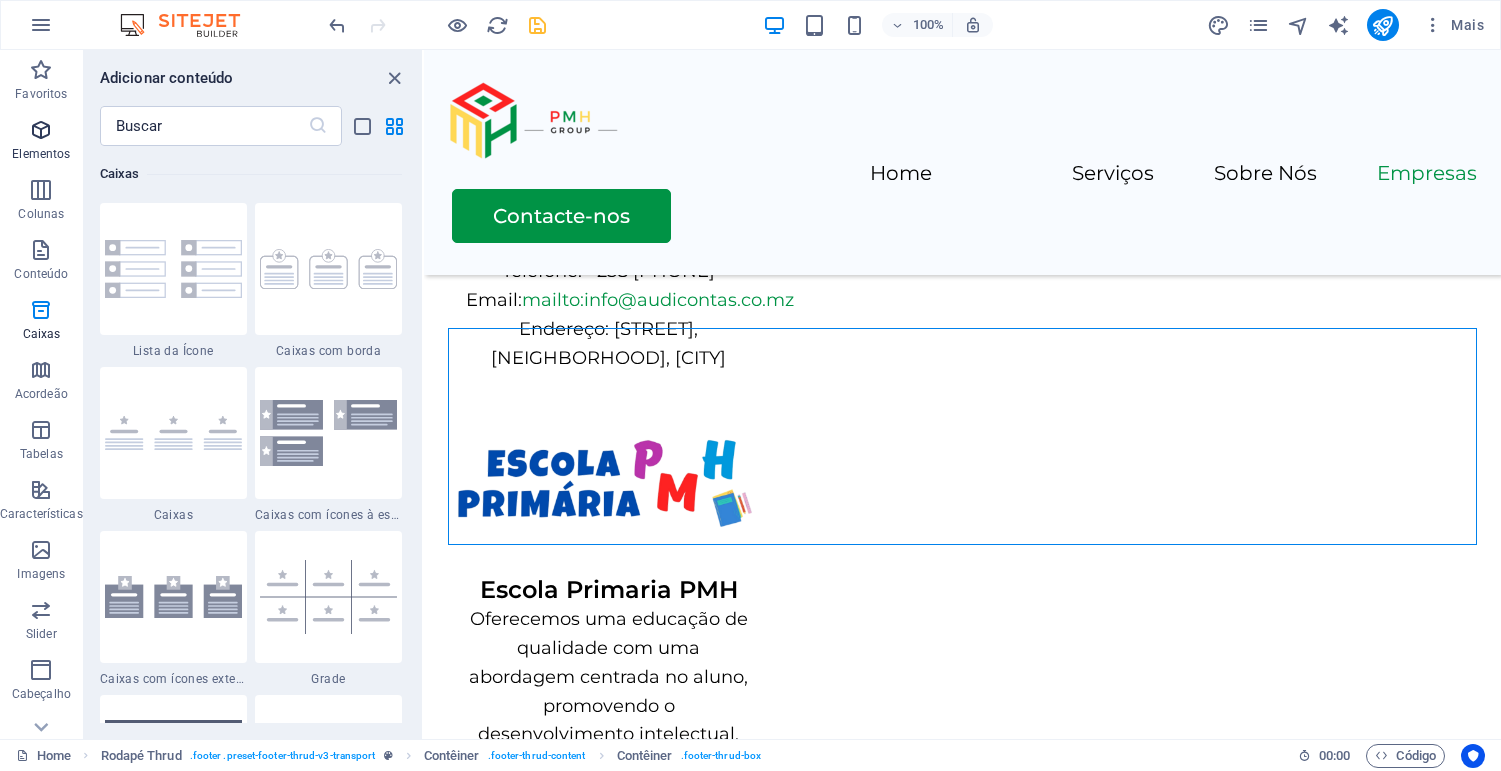 click on "Elementos" at bounding box center [41, 154] 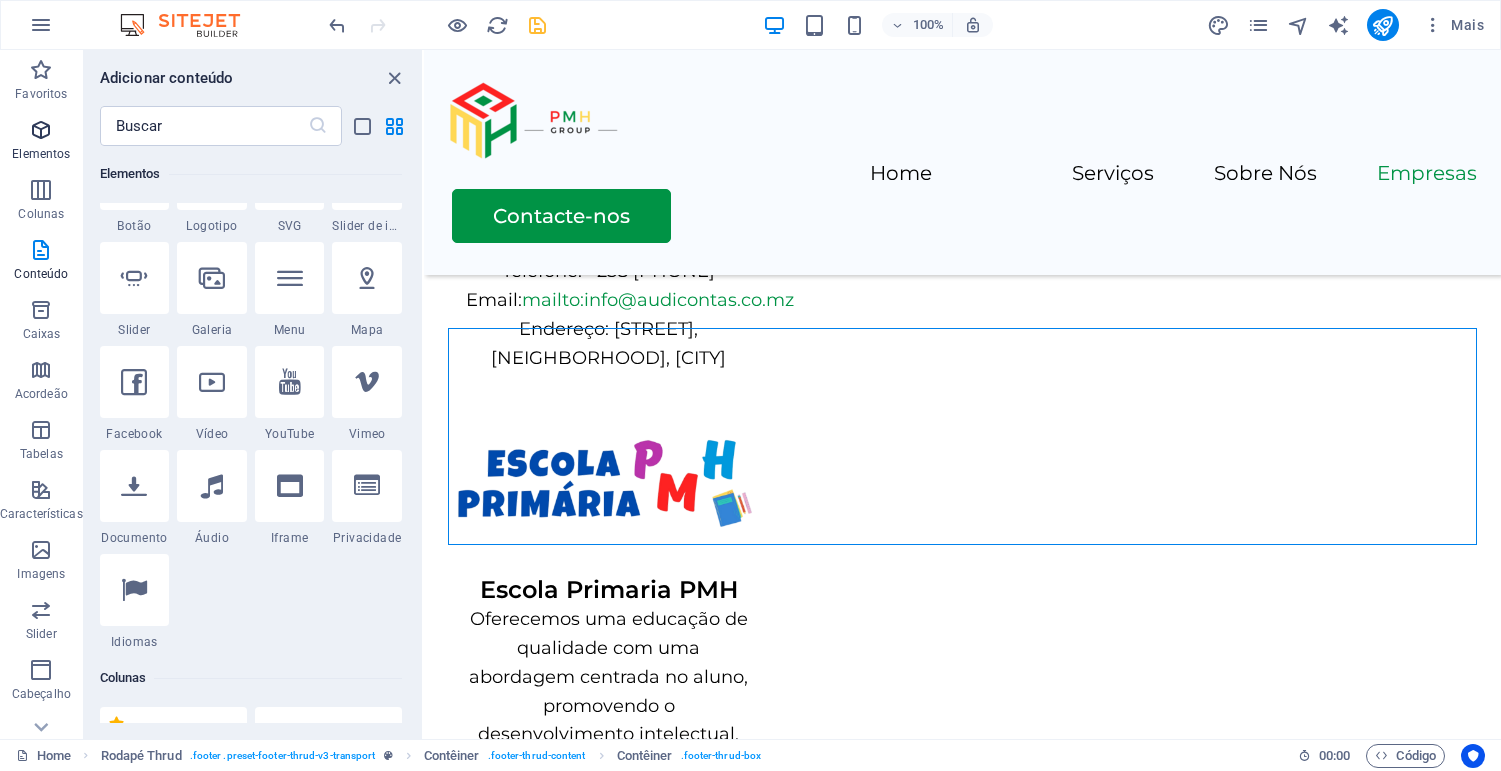 scroll, scrollTop: 213, scrollLeft: 0, axis: vertical 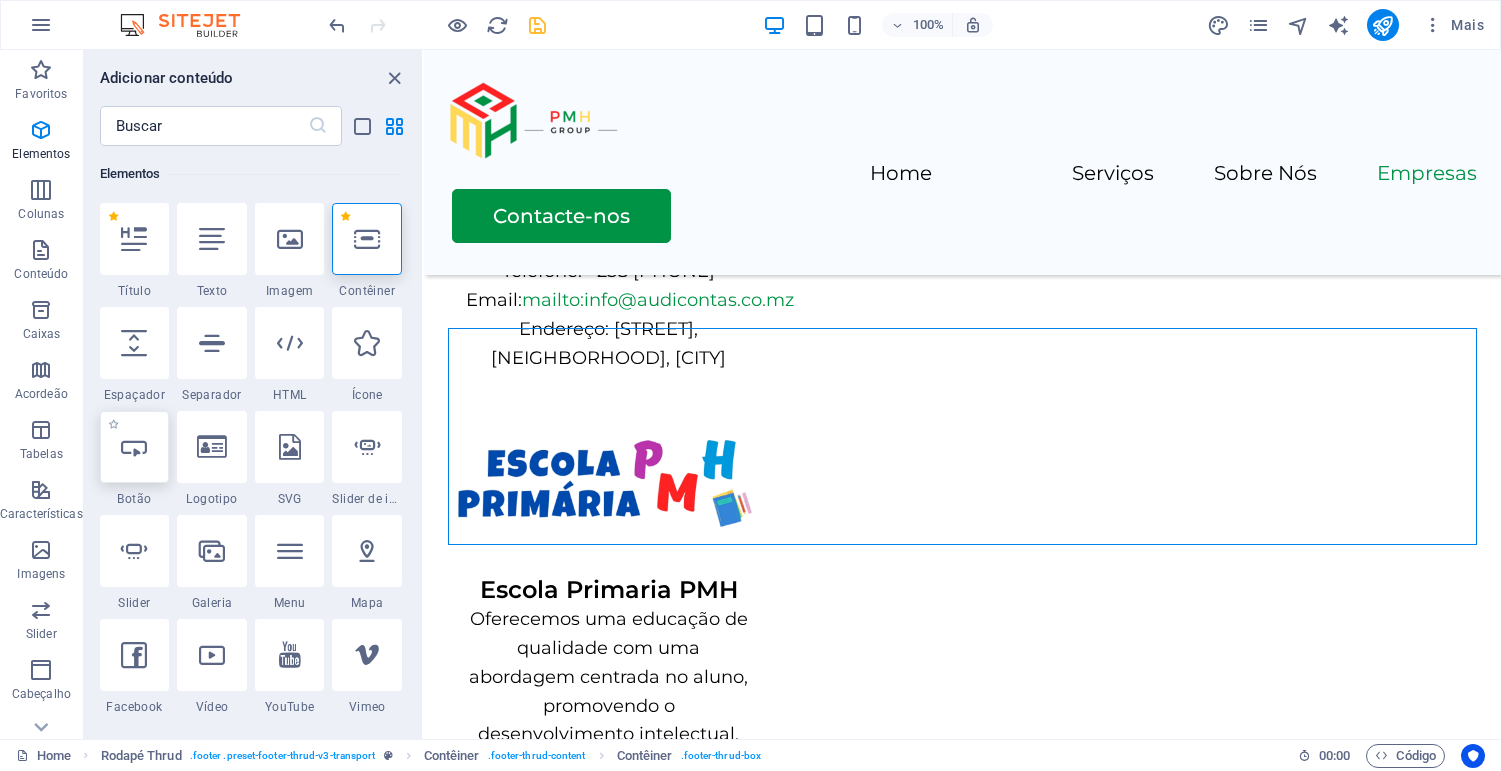 click at bounding box center [135, 447] 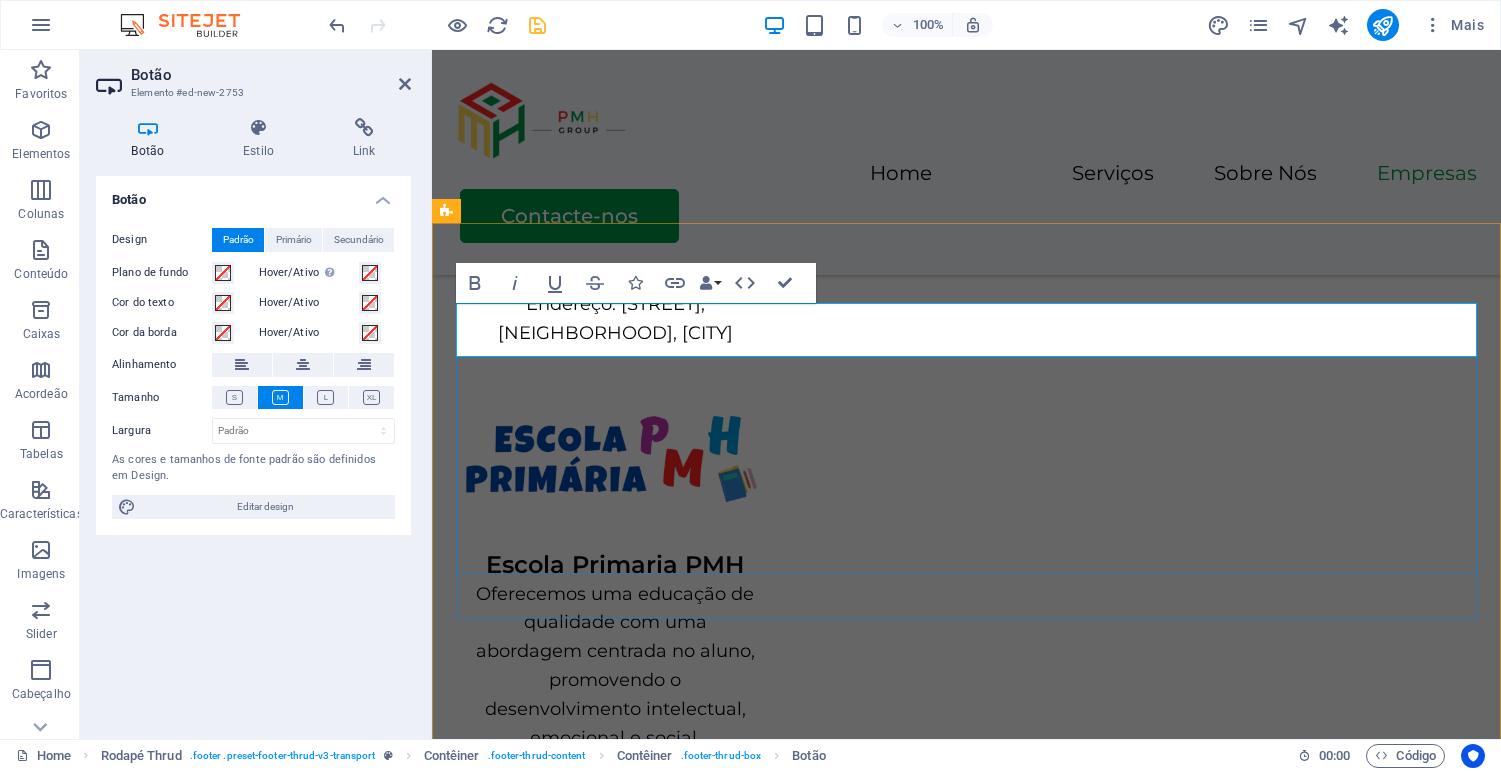 drag, startPoint x: 600, startPoint y: 327, endPoint x: 856, endPoint y: 329, distance: 256.0078 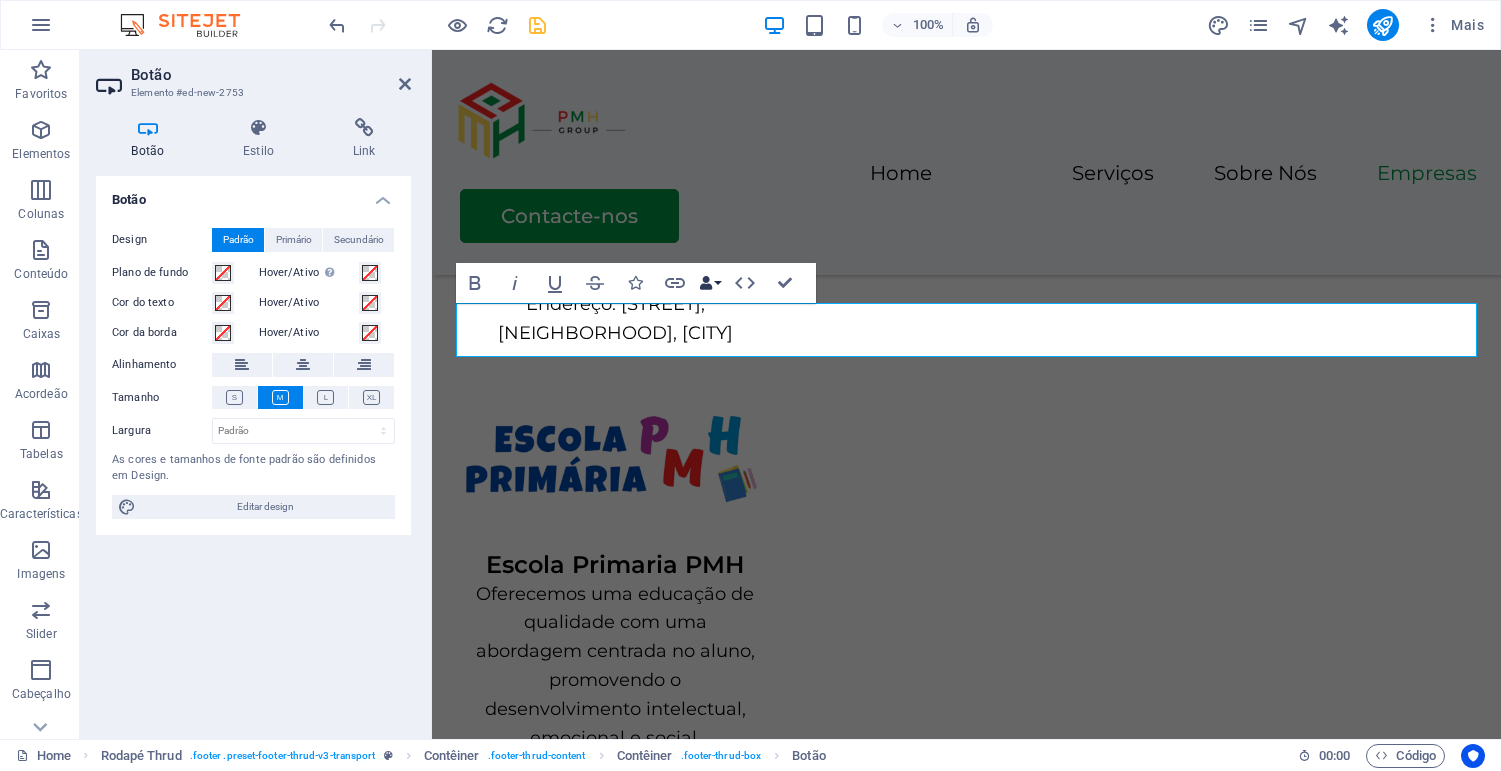 click on "Data Bindings" at bounding box center (710, 283) 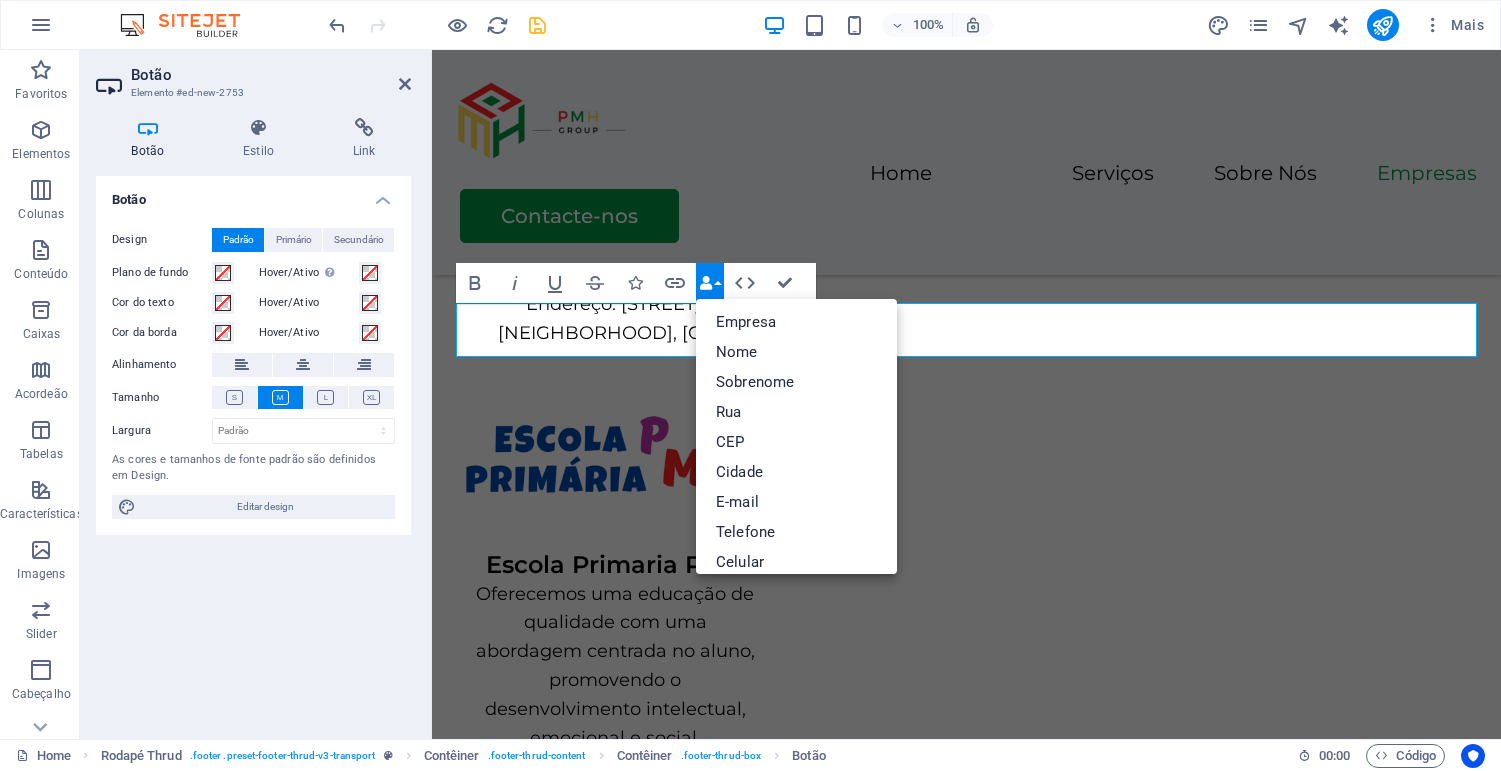 click on "Data Bindings" at bounding box center [710, 283] 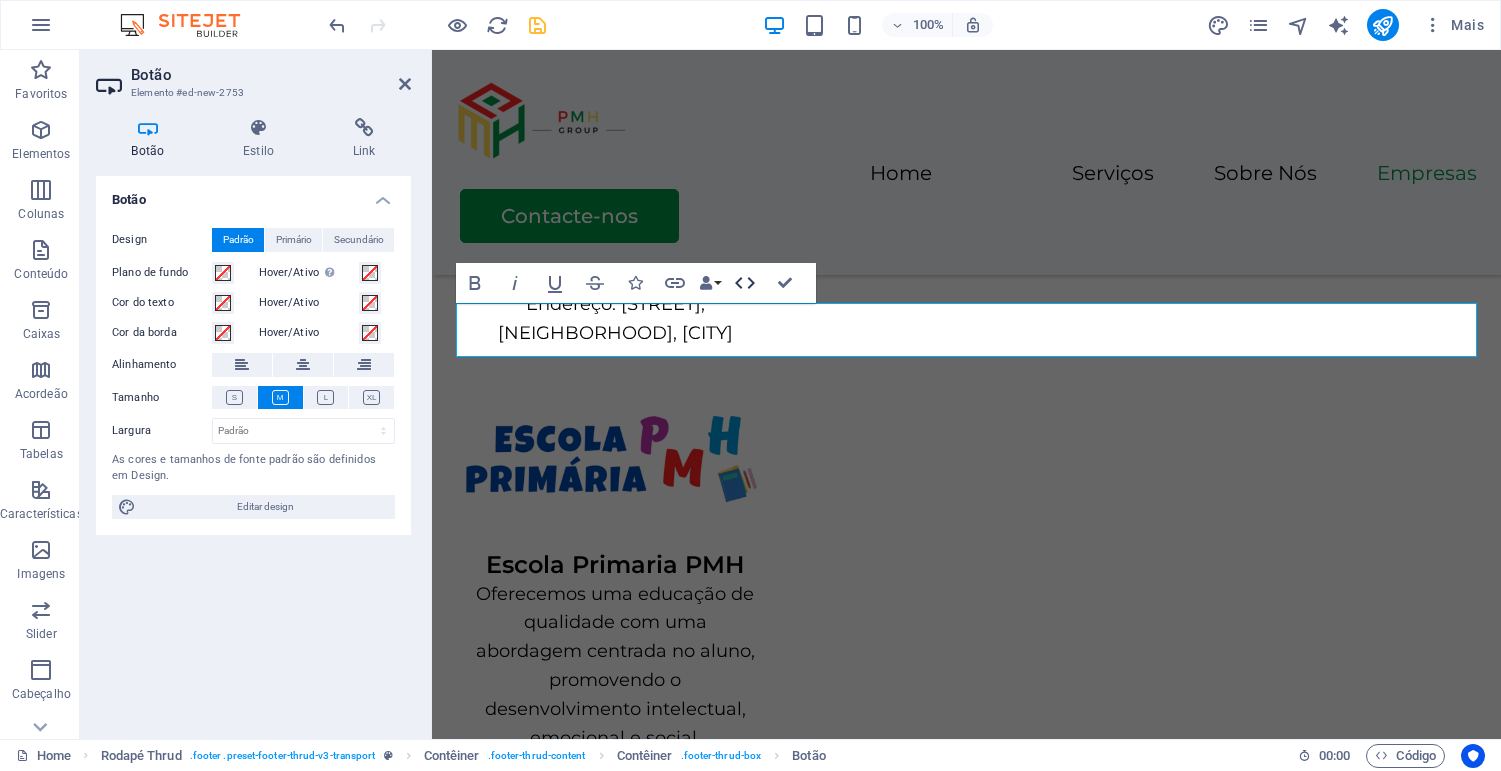 click on "HTML" at bounding box center [745, 283] 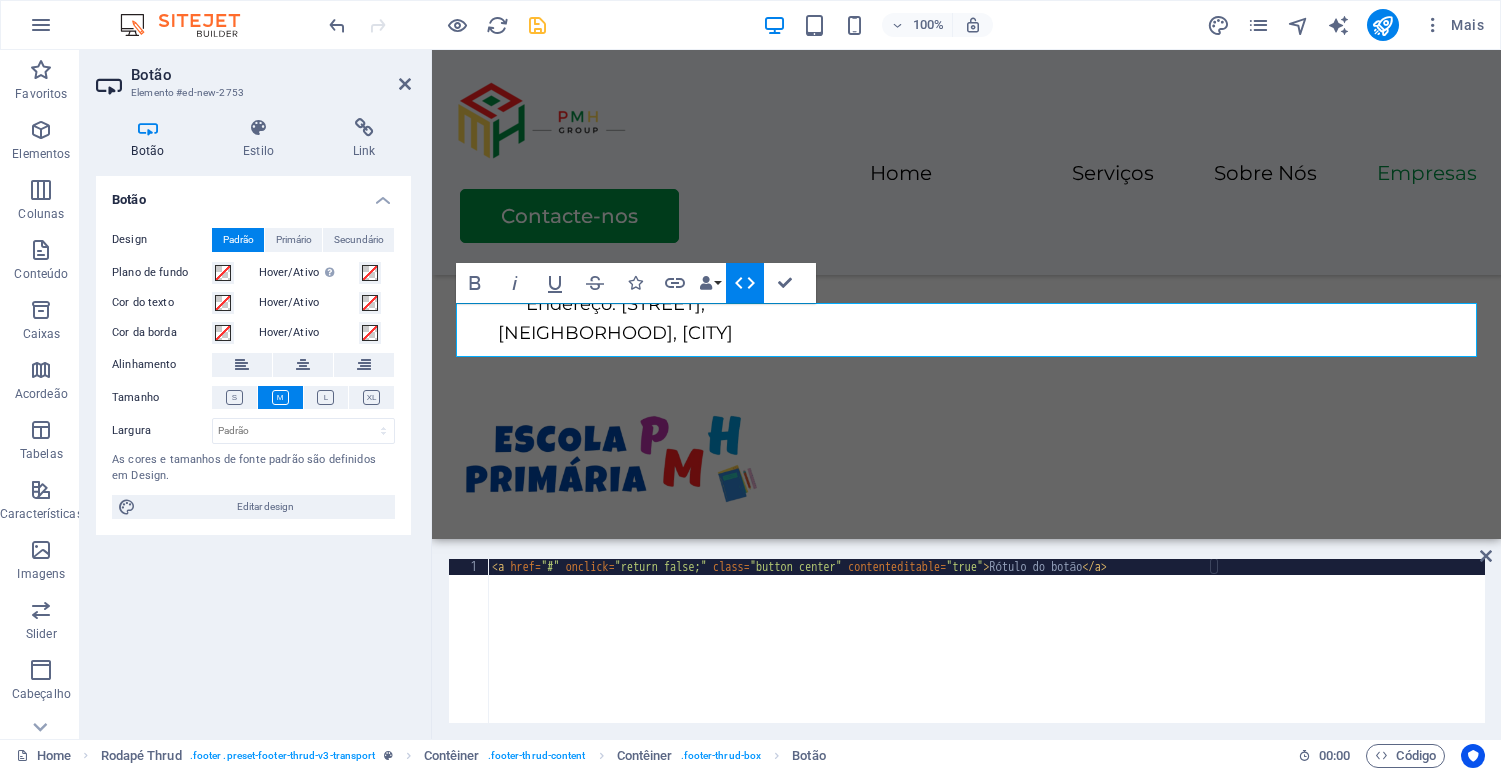 click on "HTML" at bounding box center [745, 283] 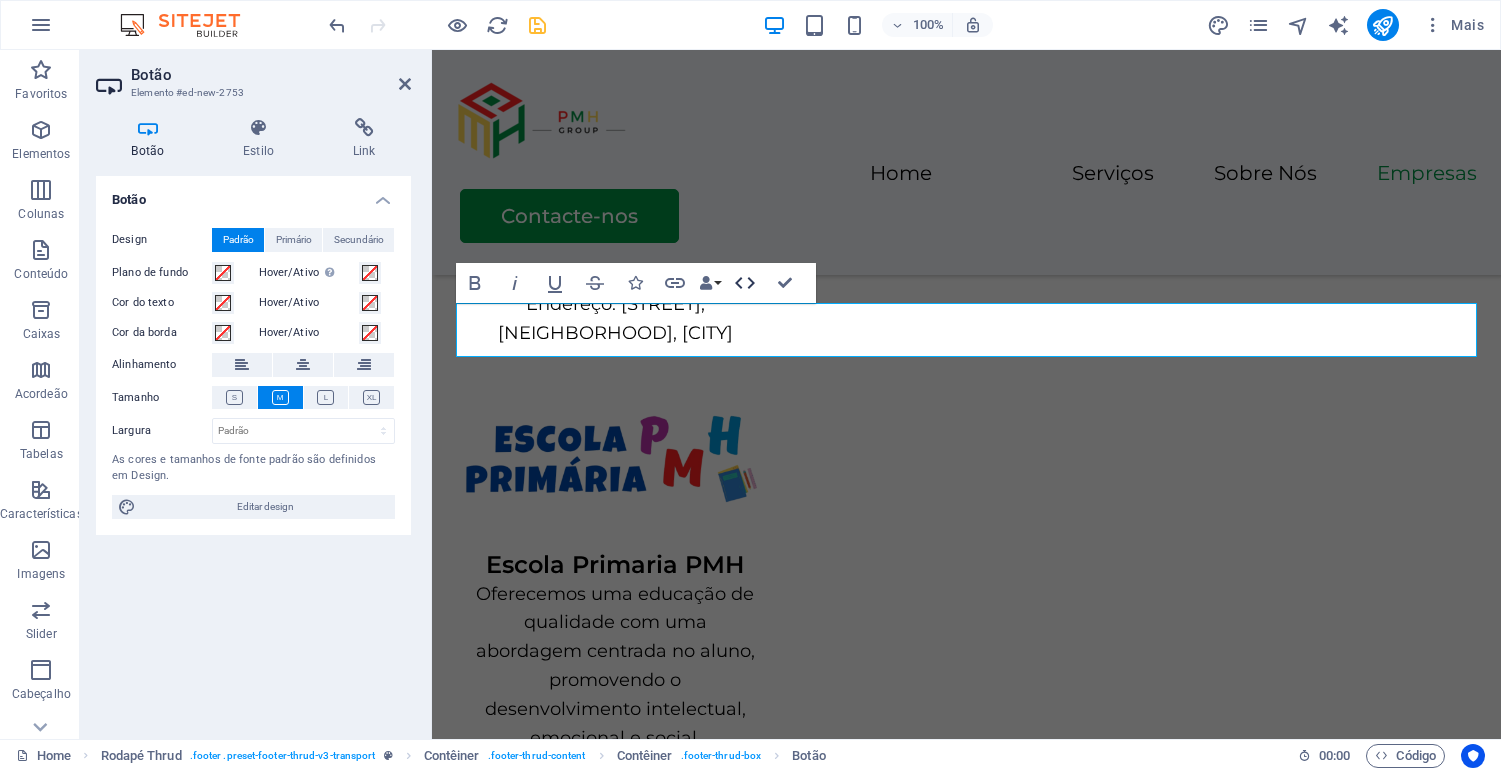 click on "HTML" at bounding box center (745, 283) 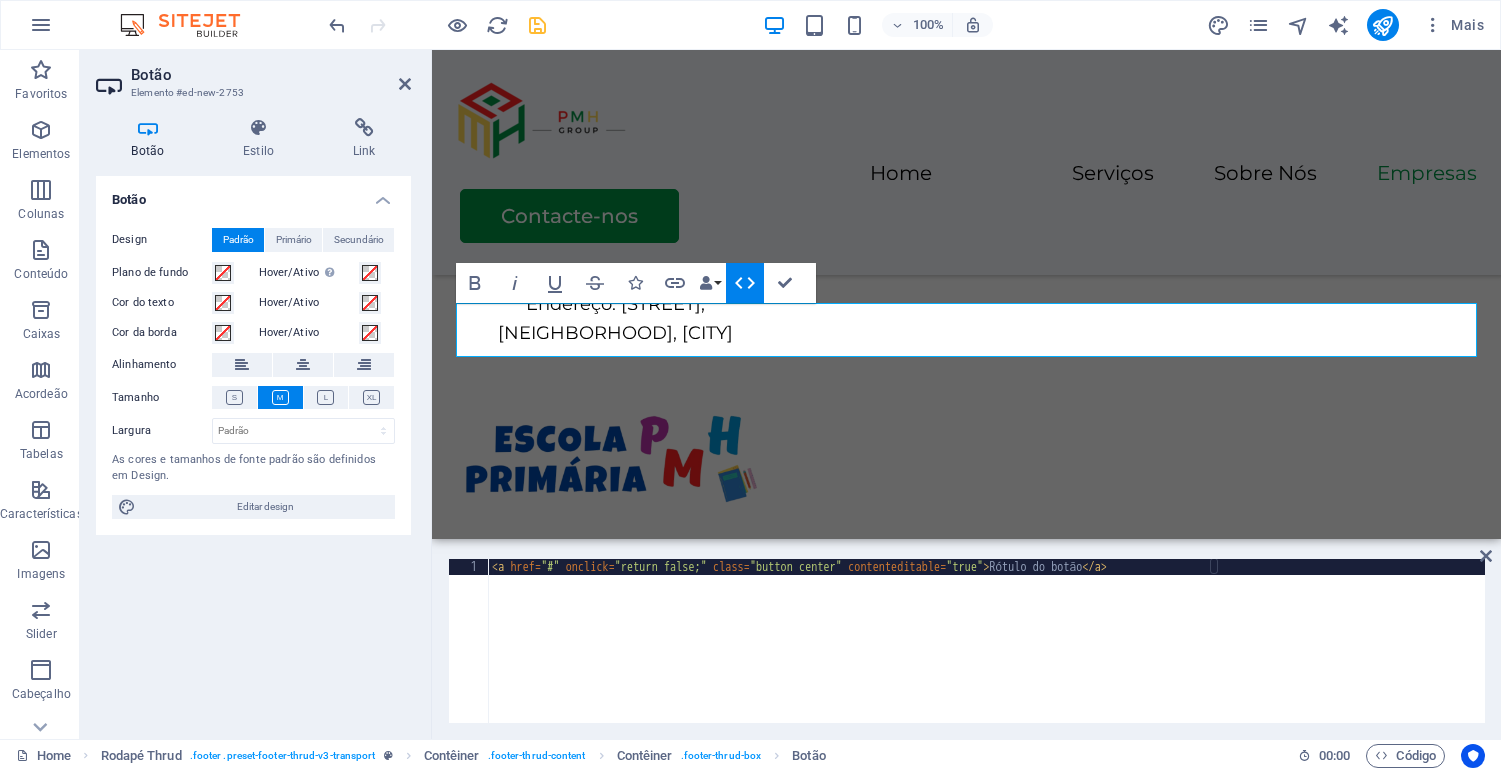 click on "HTML" at bounding box center (745, 283) 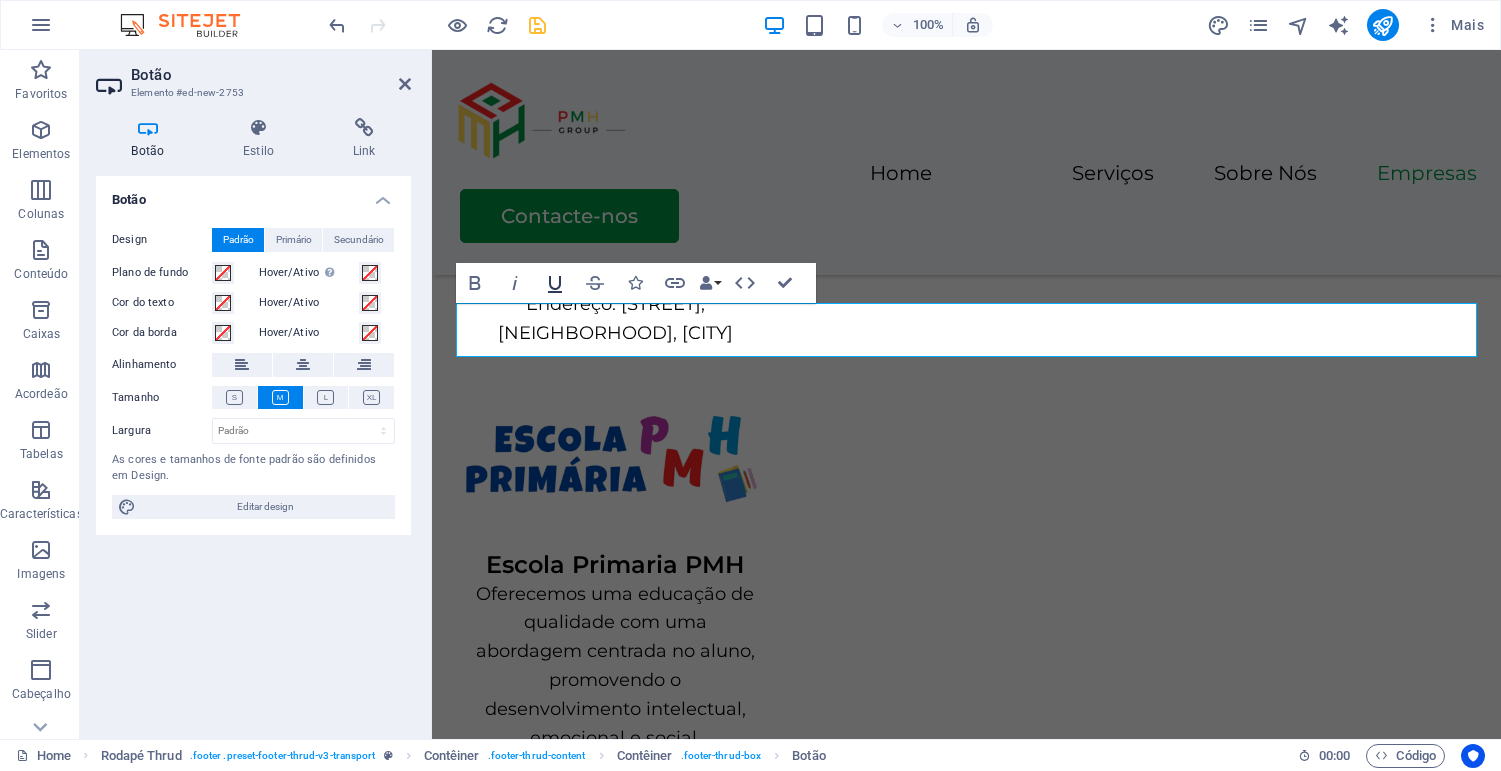 click on "Underline" at bounding box center [555, 283] 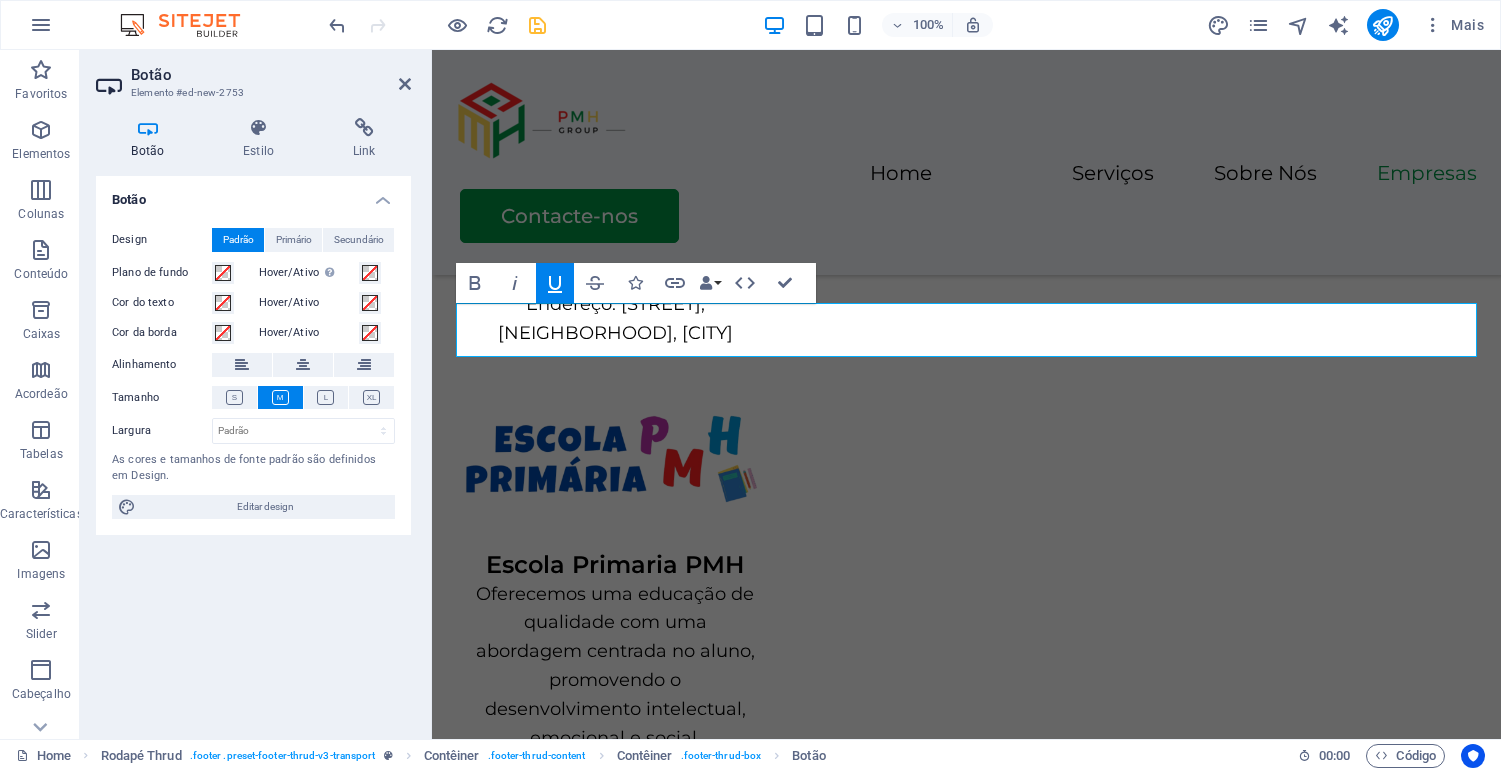 click on "Underline" at bounding box center [555, 283] 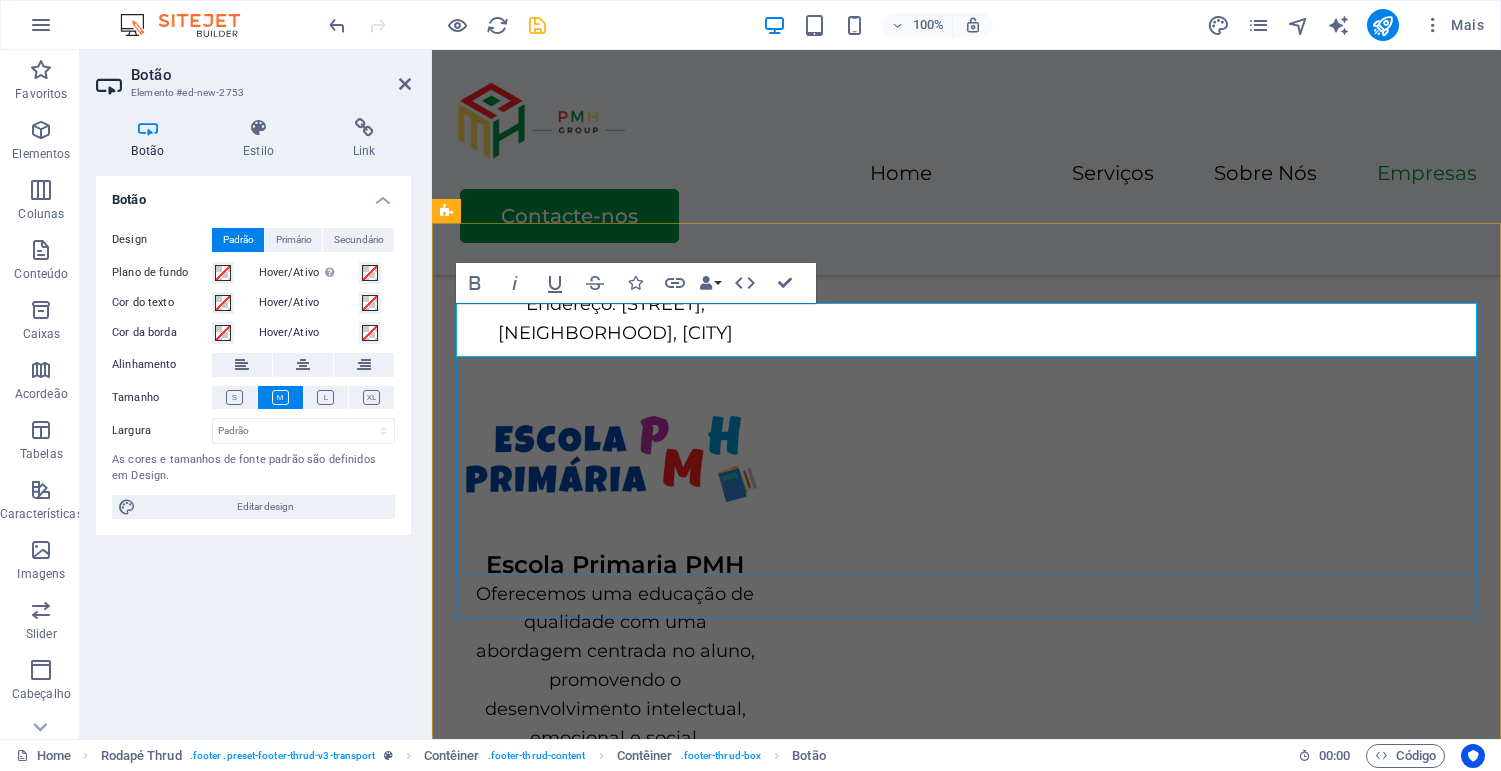 drag, startPoint x: 674, startPoint y: 343, endPoint x: 612, endPoint y: 343, distance: 62 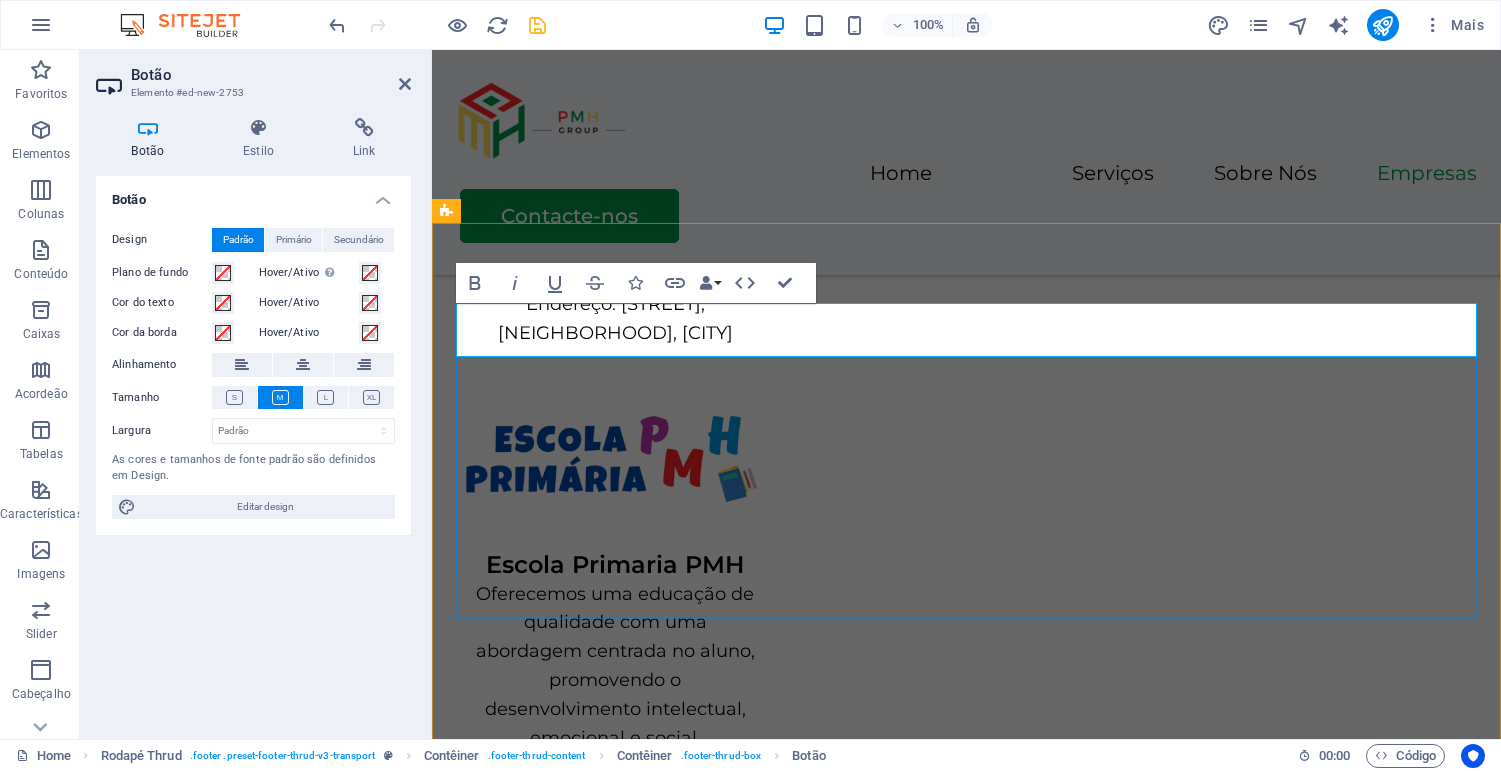 click on "Rótulo do botão​​​​​" at bounding box center (580, 2600) 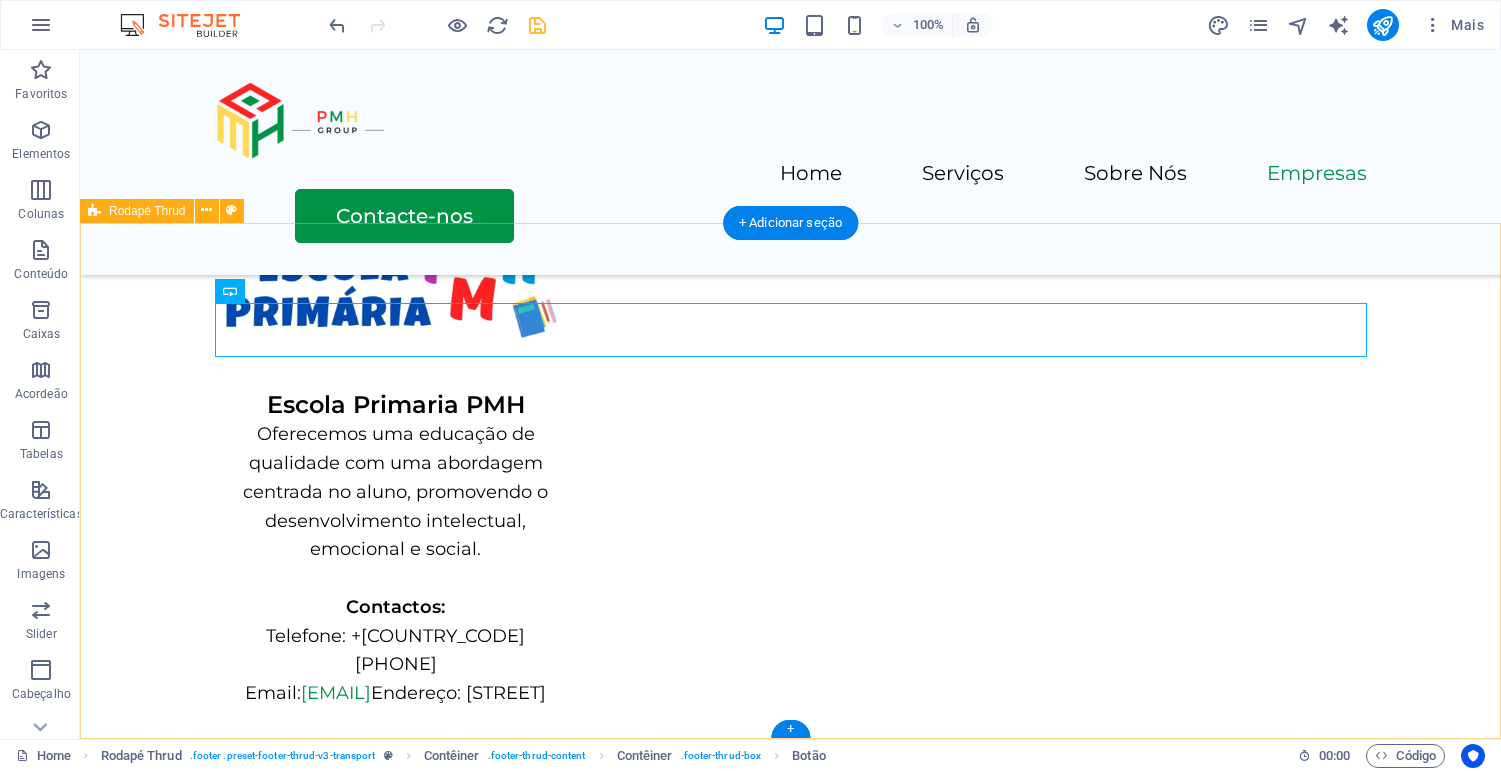 scroll, scrollTop: 4614, scrollLeft: 0, axis: vertical 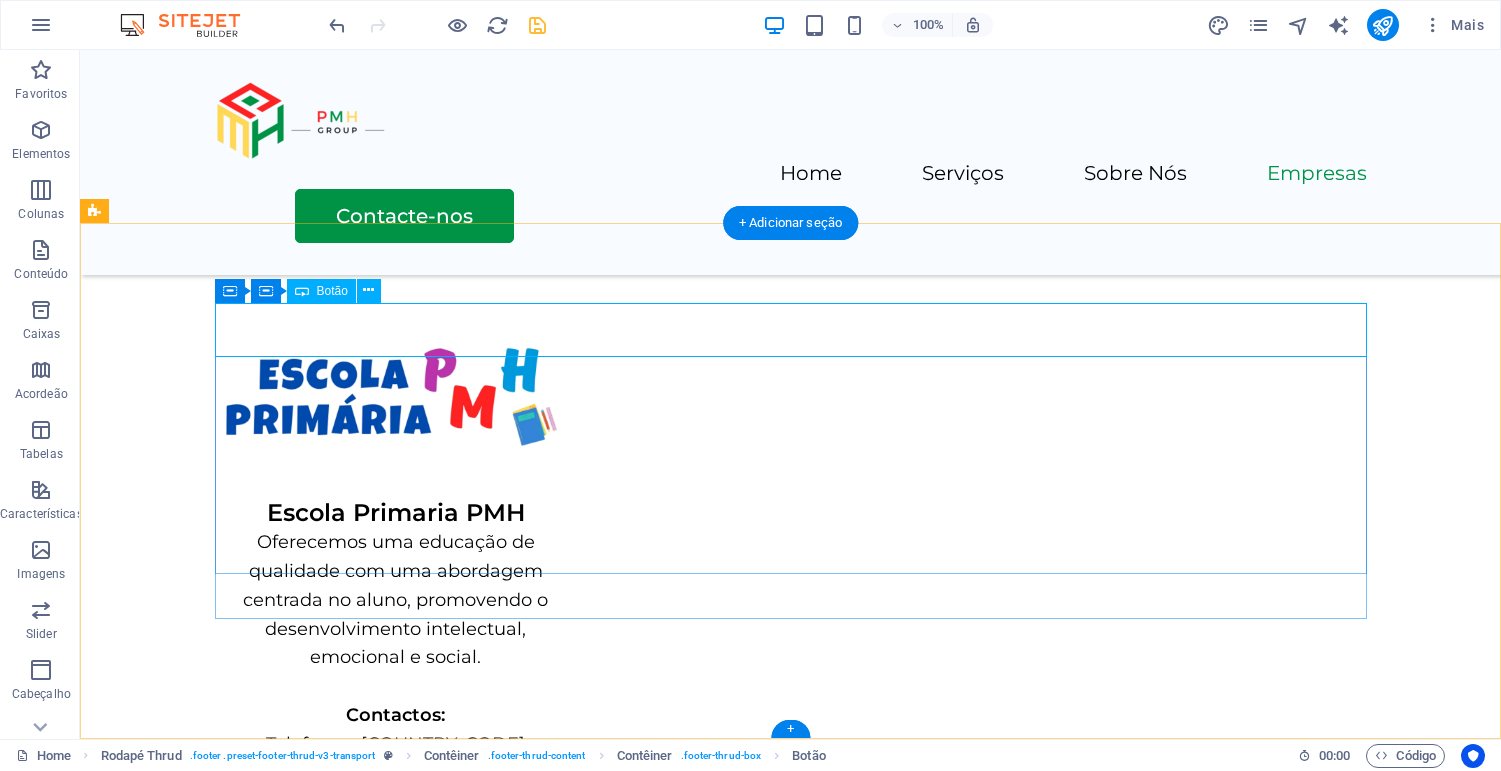 click on "Nossos Serviços" at bounding box center (791, 2478) 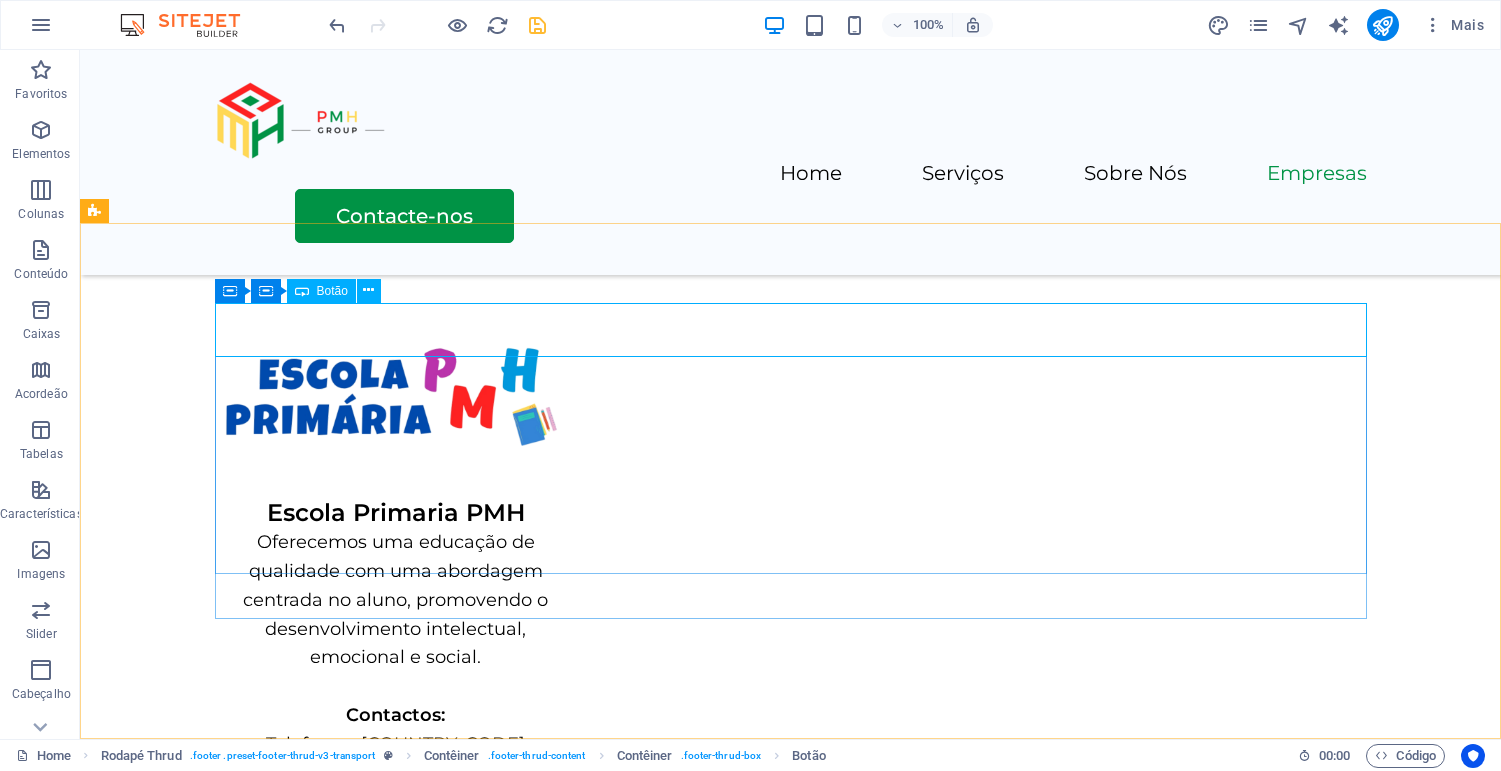 click on "Botão" at bounding box center [332, 291] 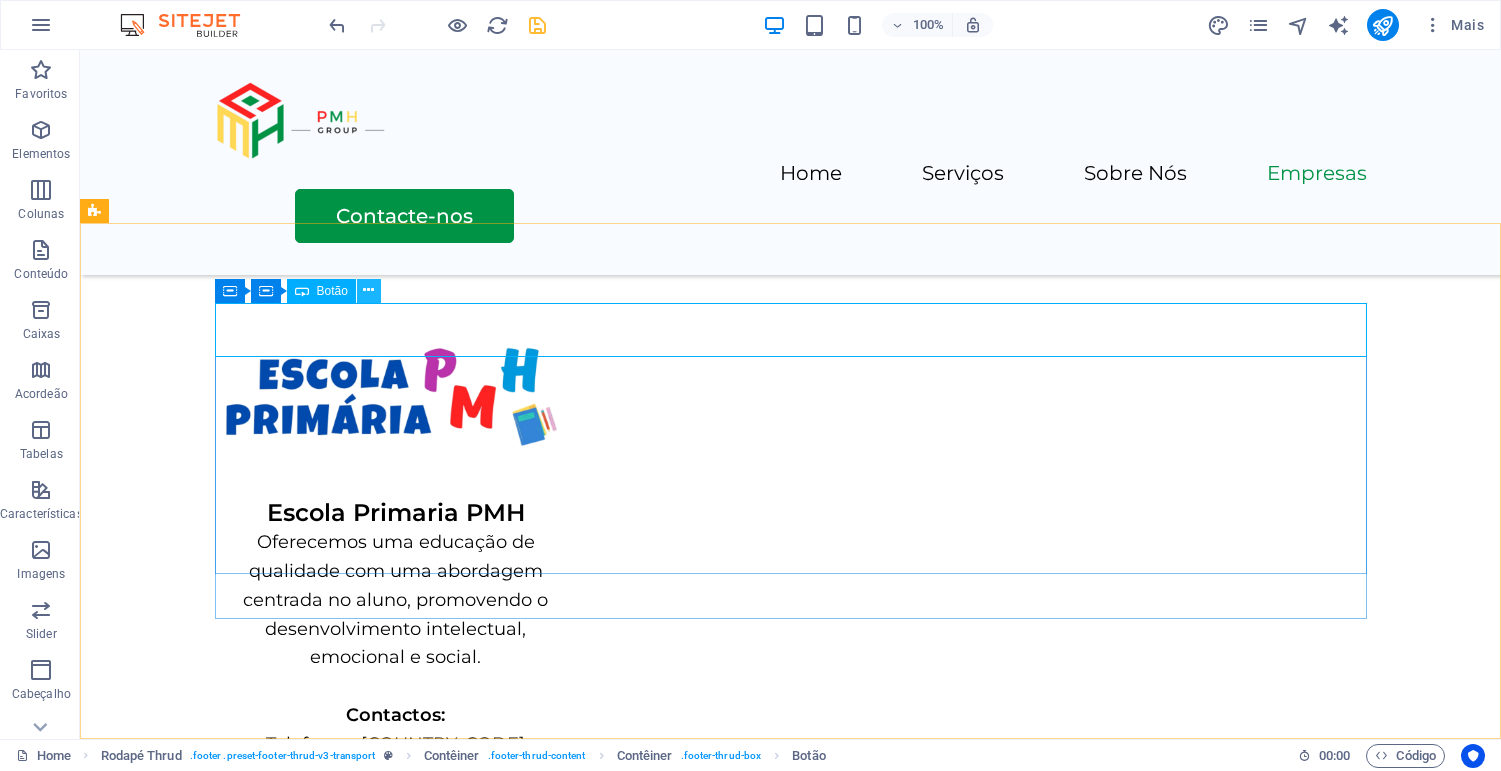 click at bounding box center (369, 291) 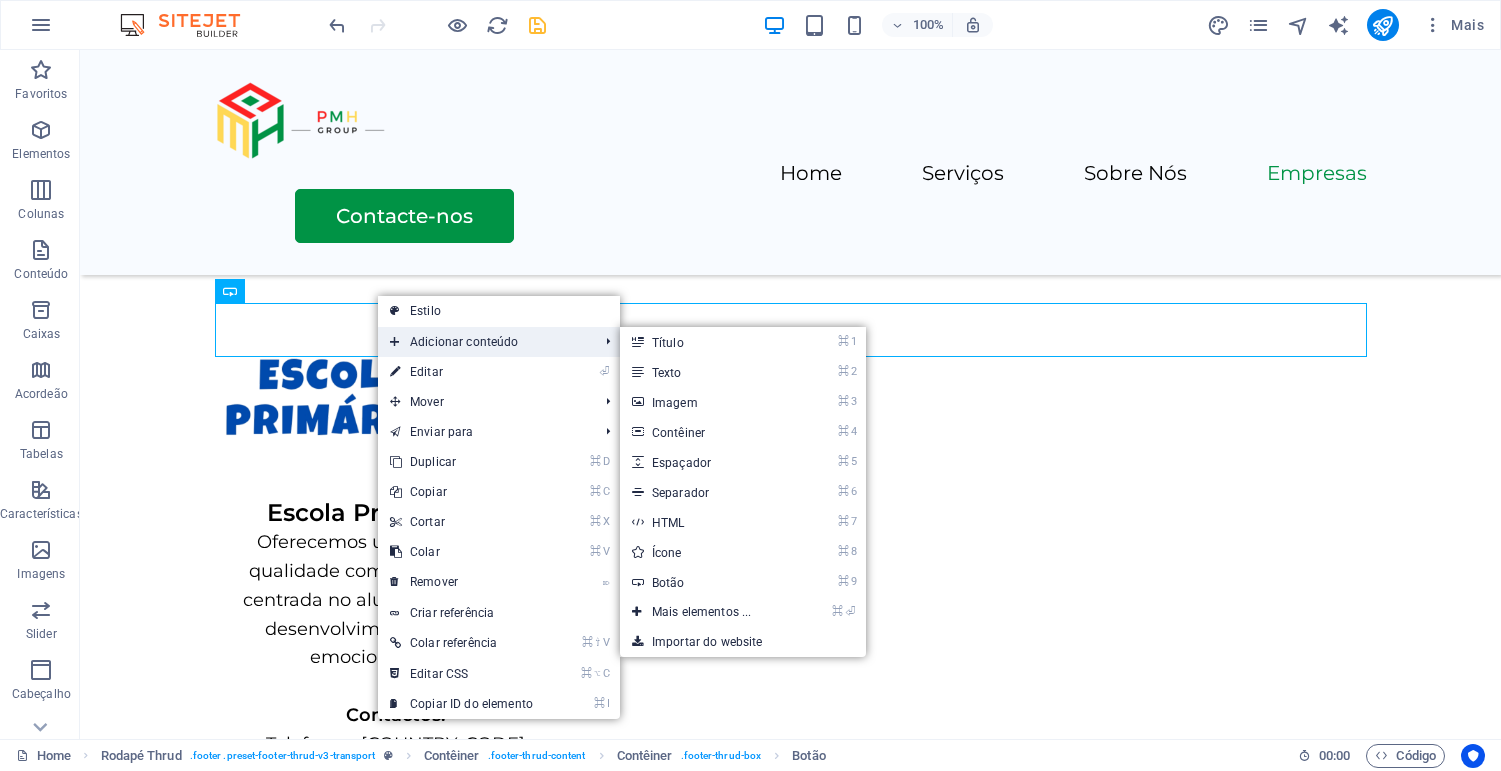 click on "Adicionar conteúdo" at bounding box center [484, 342] 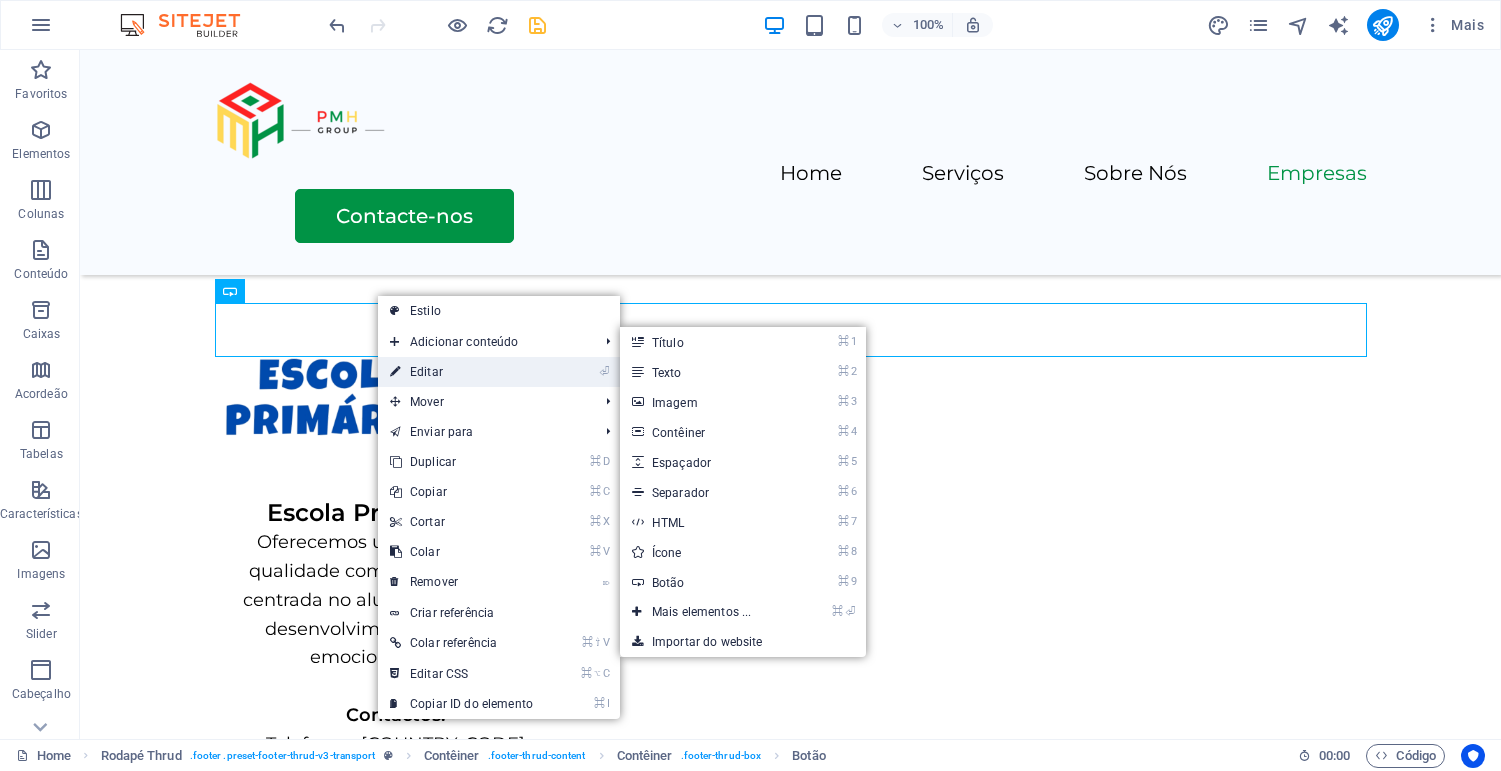 click on "⏎  Editar" at bounding box center [461, 372] 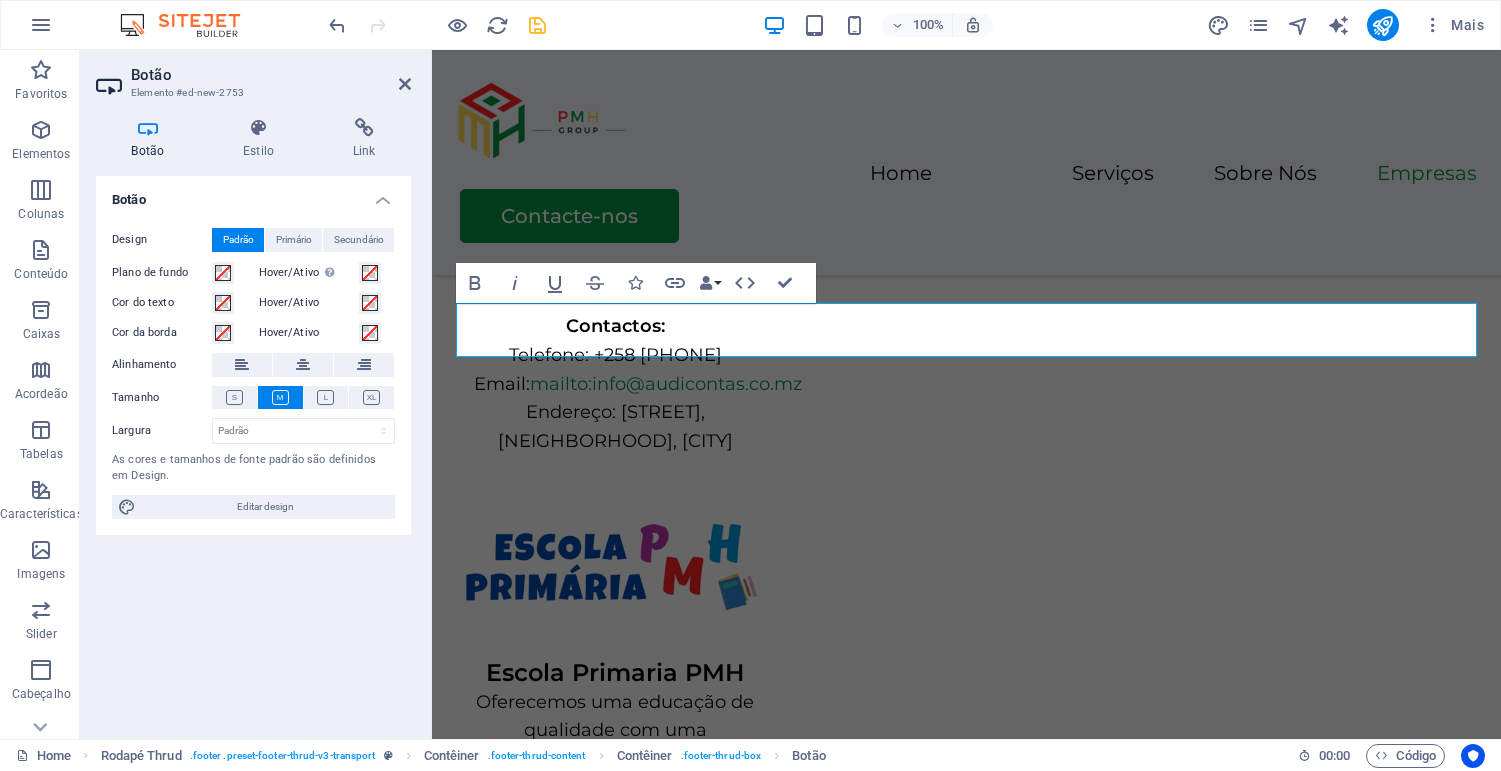 scroll, scrollTop: 4722, scrollLeft: 0, axis: vertical 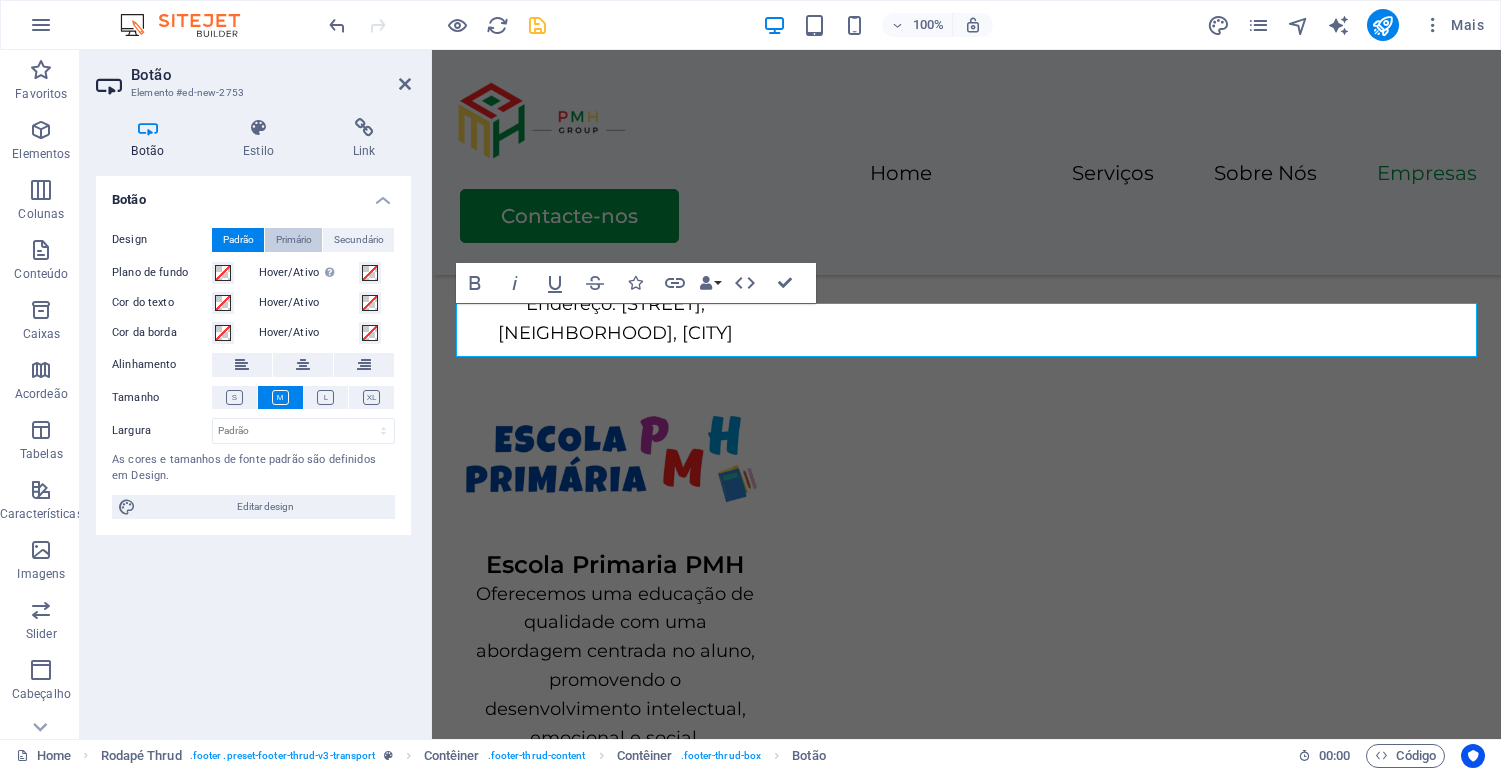 click on "Primário" at bounding box center [294, 240] 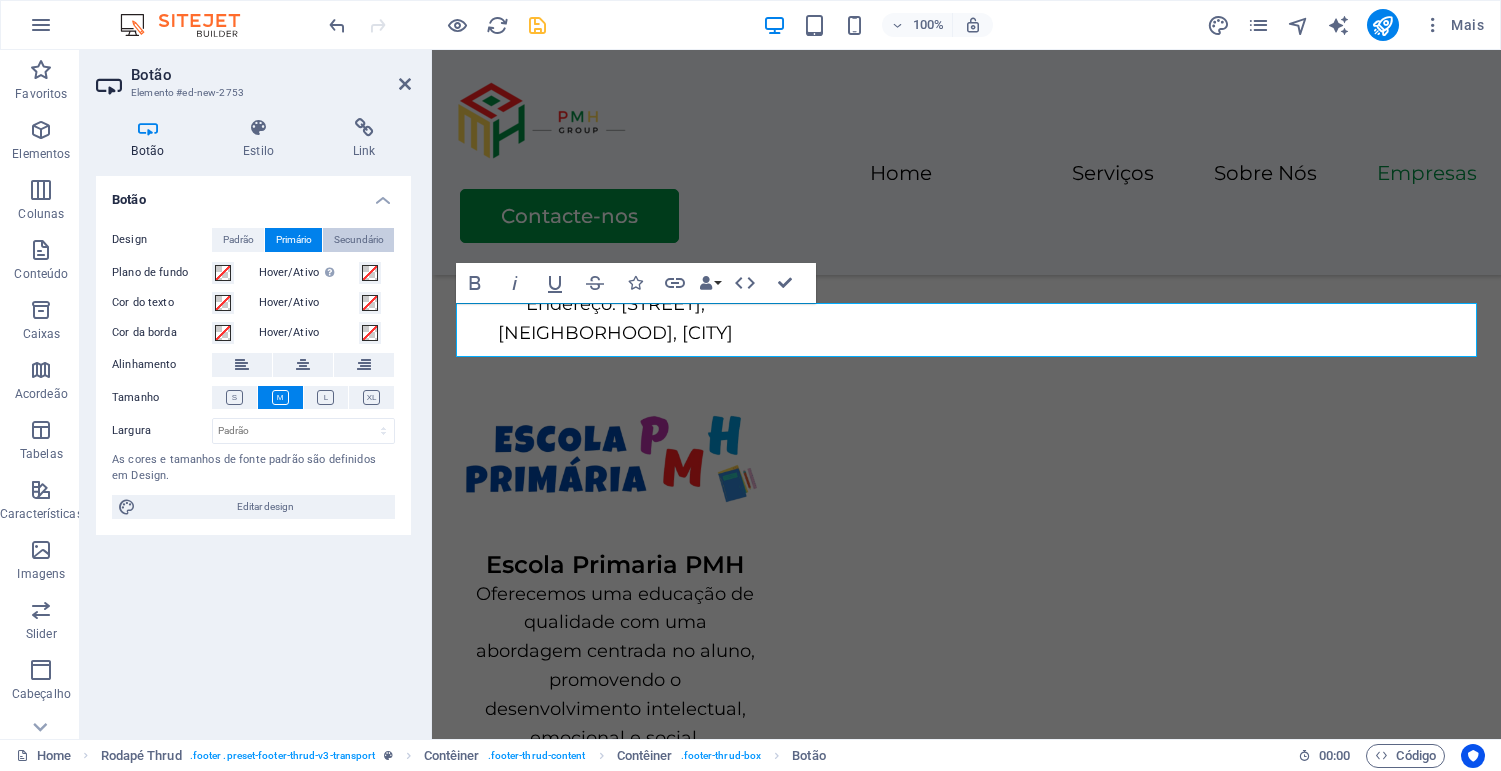 click on "Secundário" at bounding box center (359, 240) 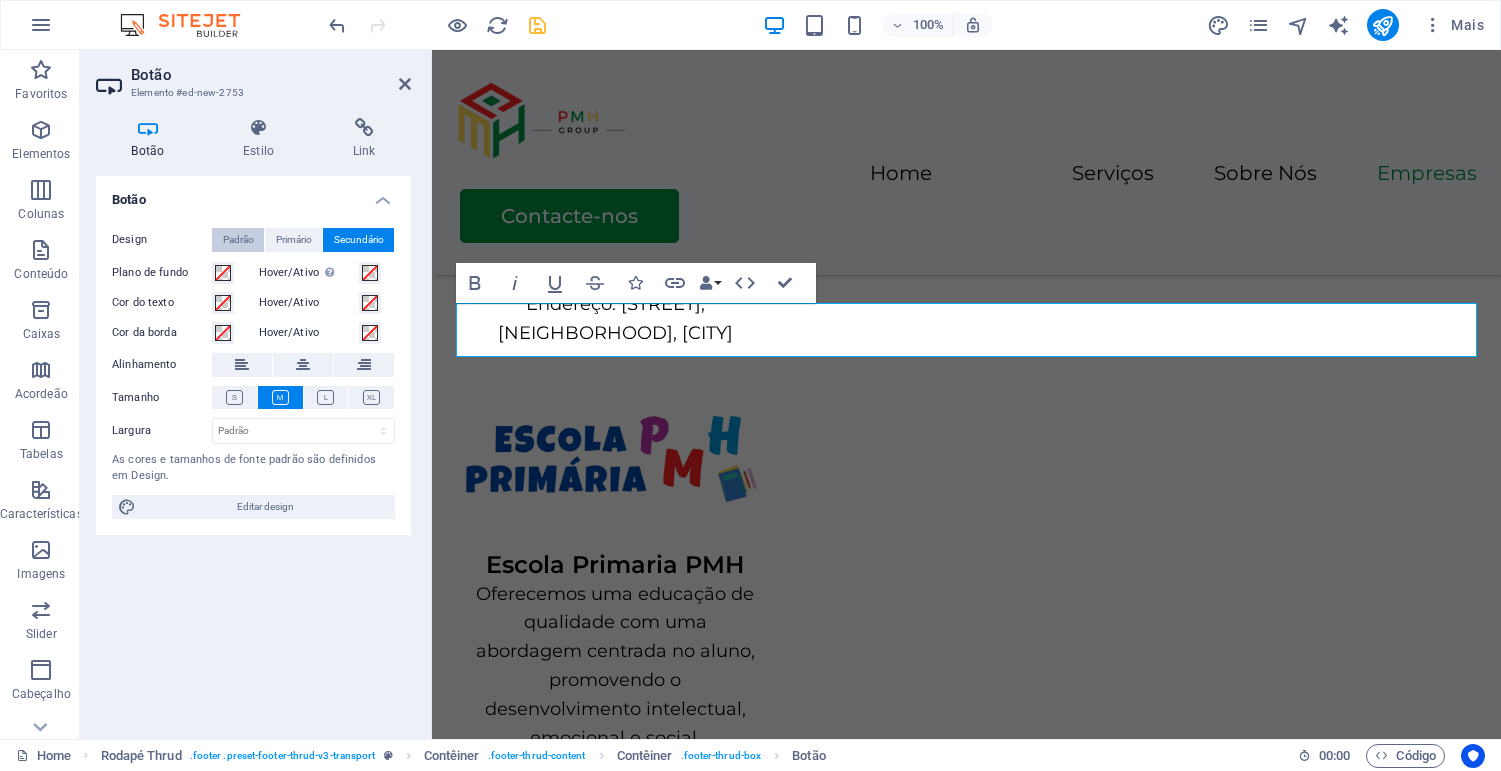 click on "Padrão" at bounding box center [238, 240] 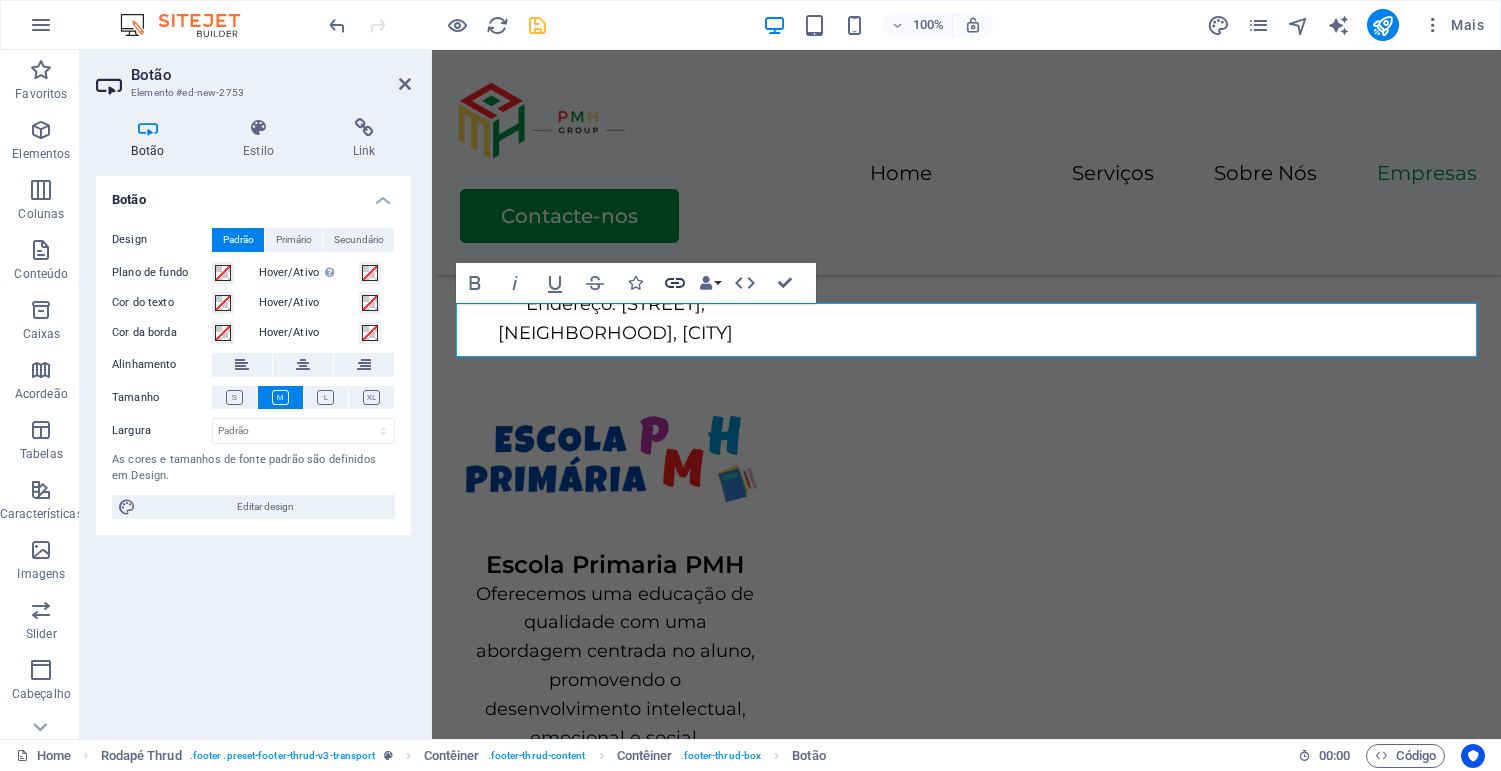 click 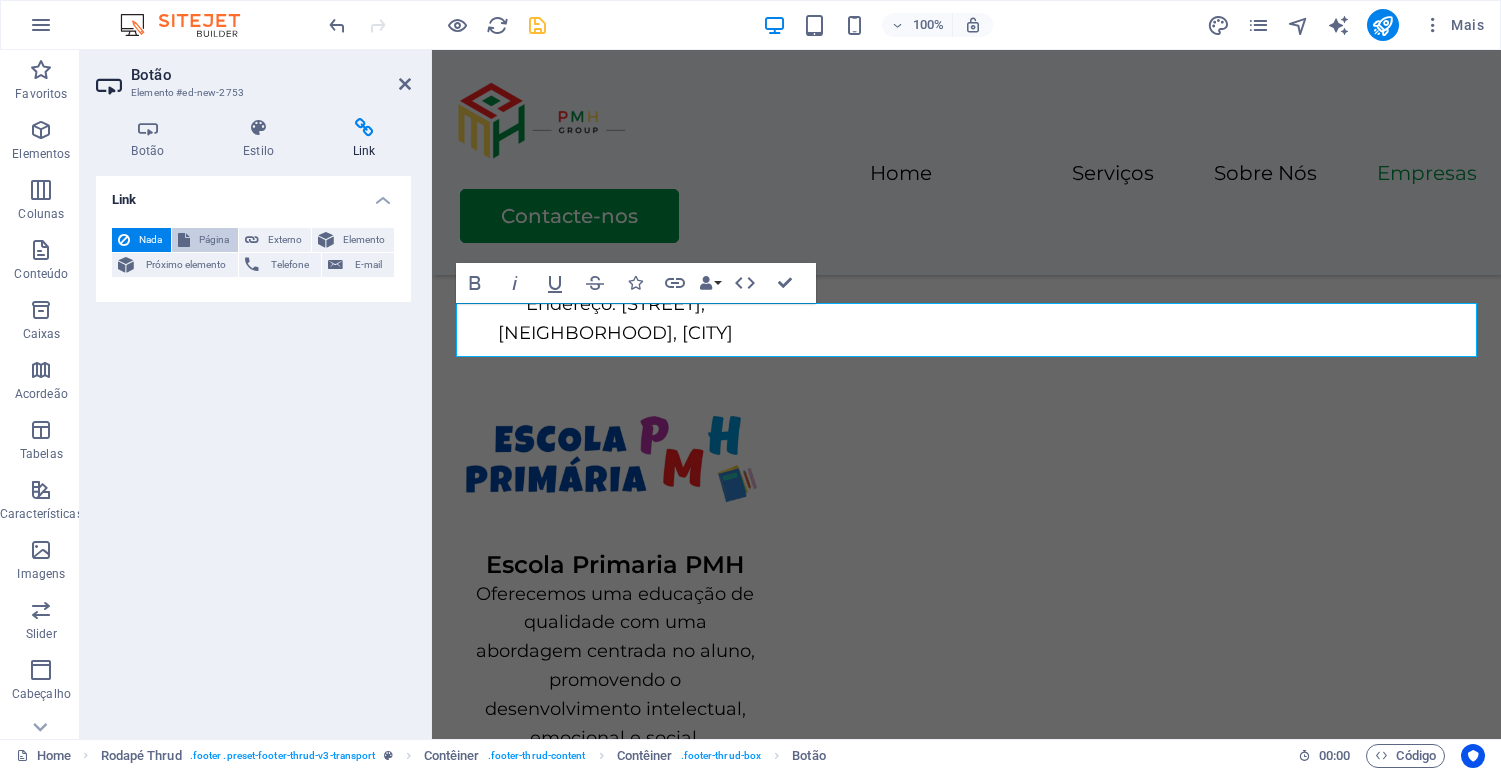 click on "Página" at bounding box center [214, 240] 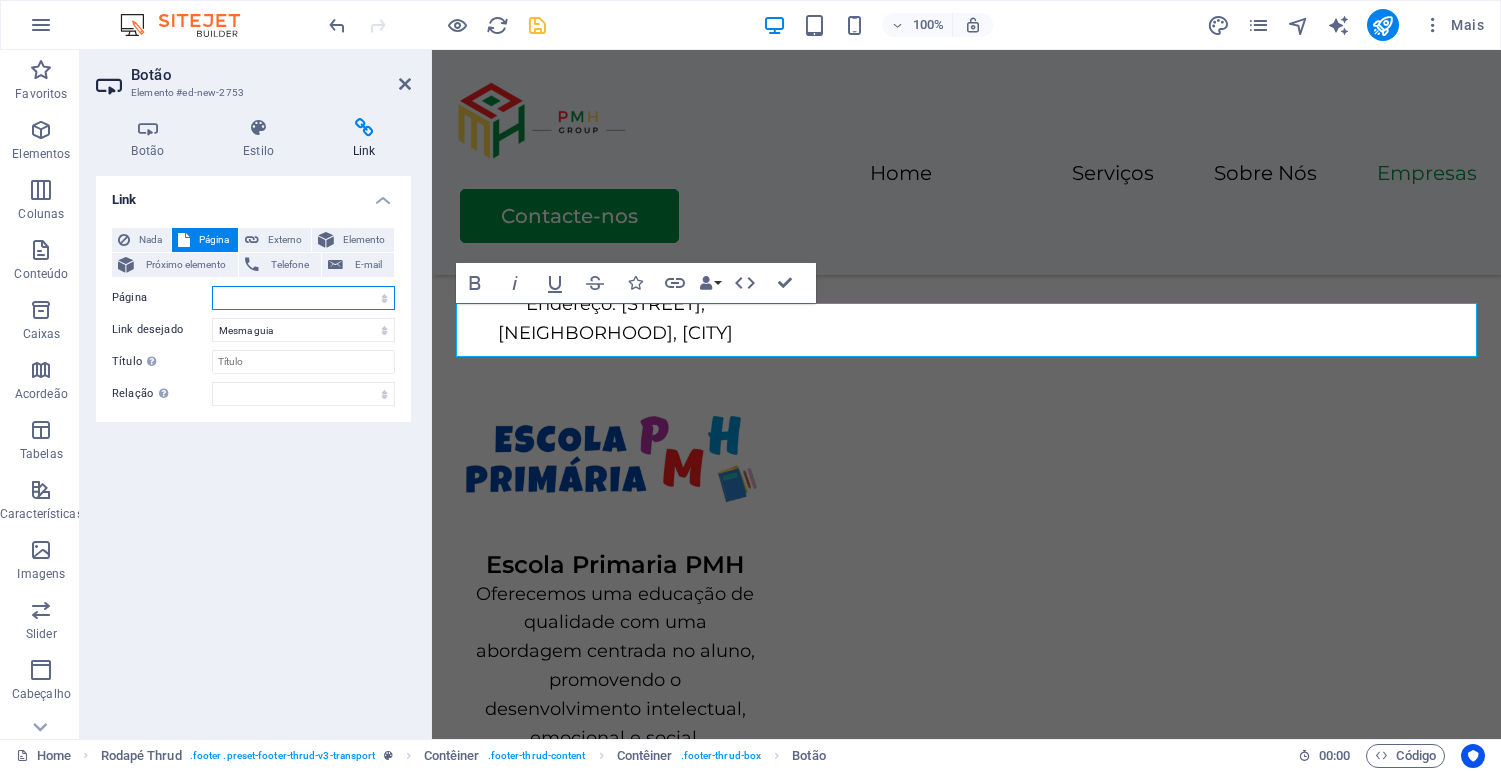 click on "Home Legal Notice Privacy Subpage Home" at bounding box center [303, 298] 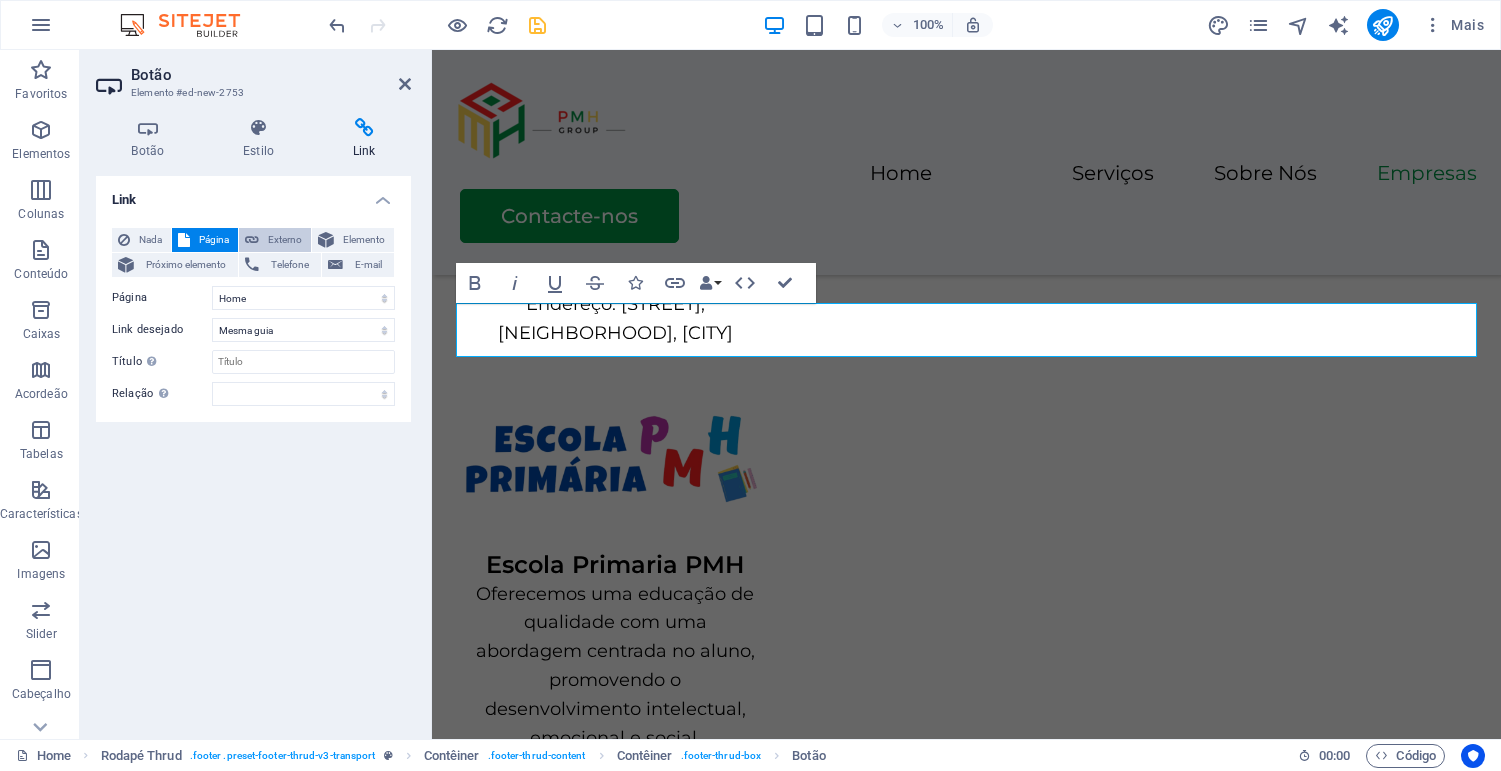 click on "Externo" at bounding box center (285, 240) 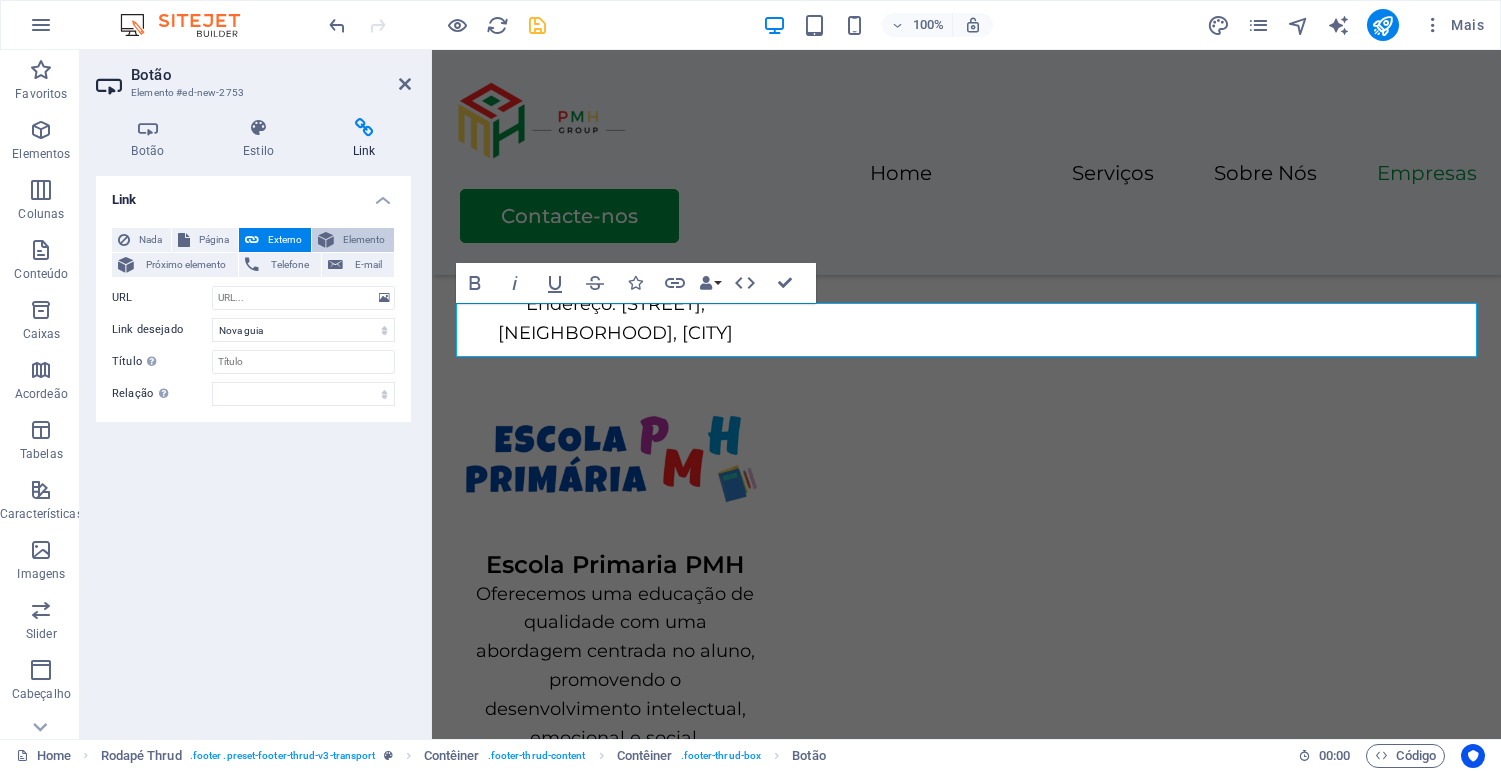 click at bounding box center [326, 240] 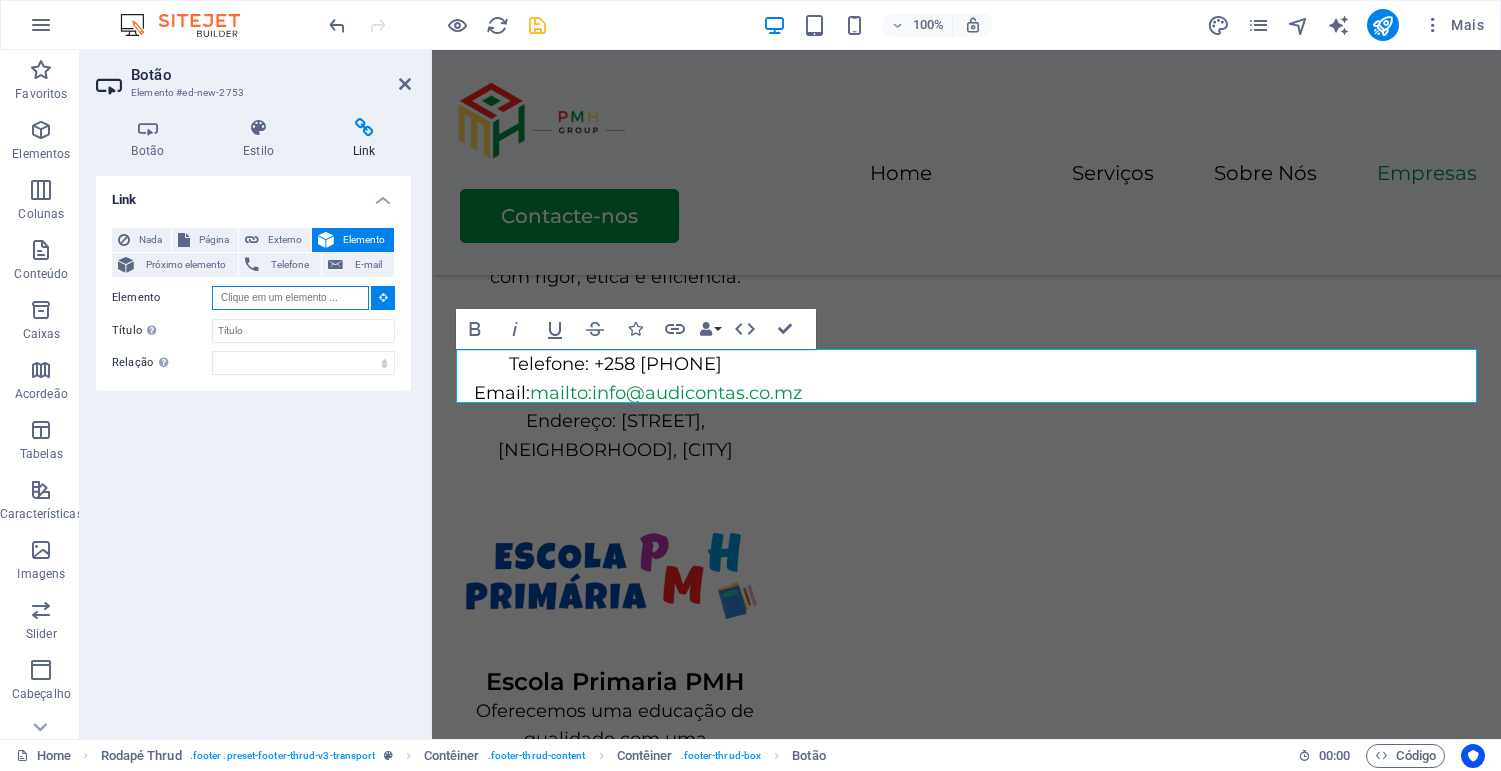 scroll, scrollTop: 4580, scrollLeft: 0, axis: vertical 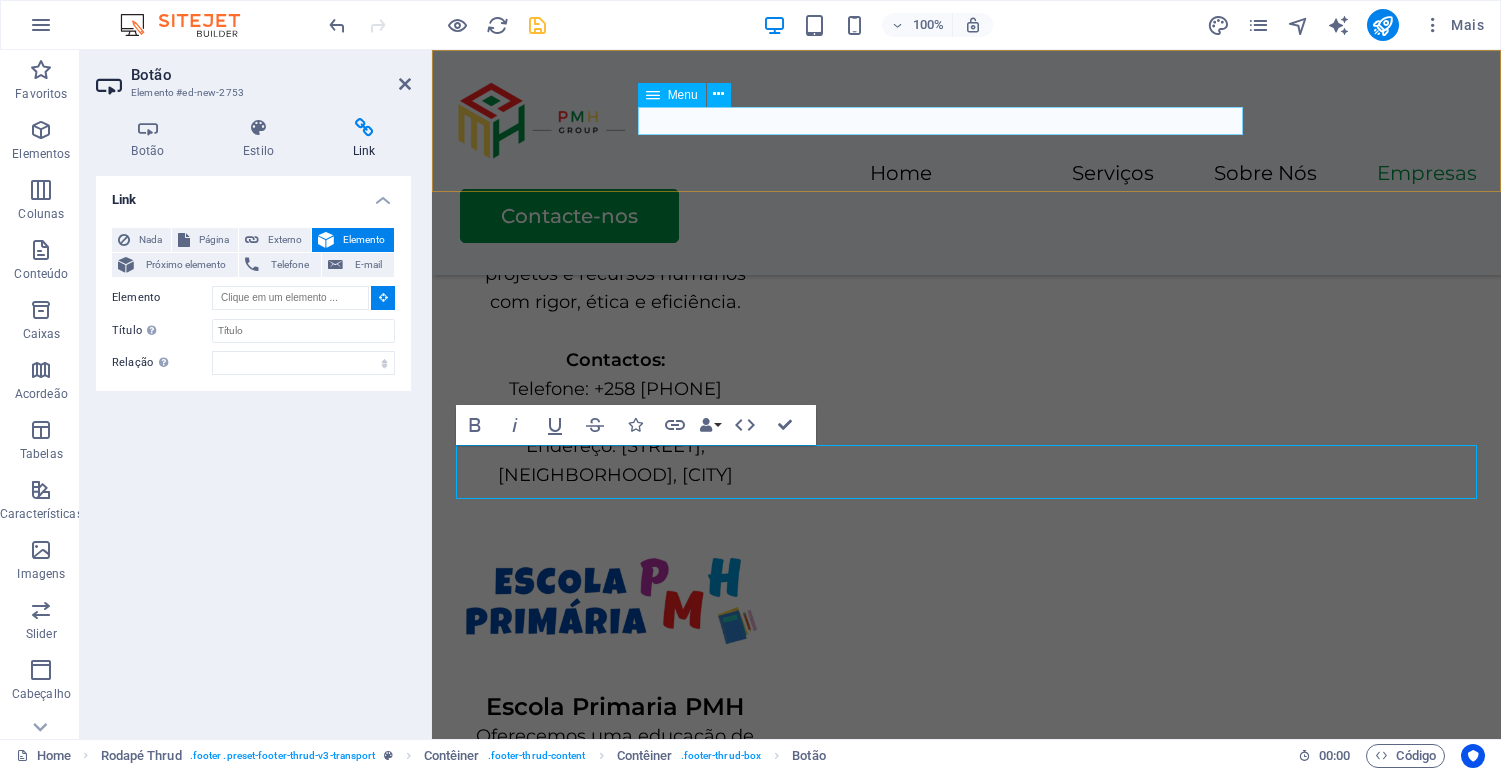 click on "Home Serviços Sobre Nós Empresas" at bounding box center (966, 174) 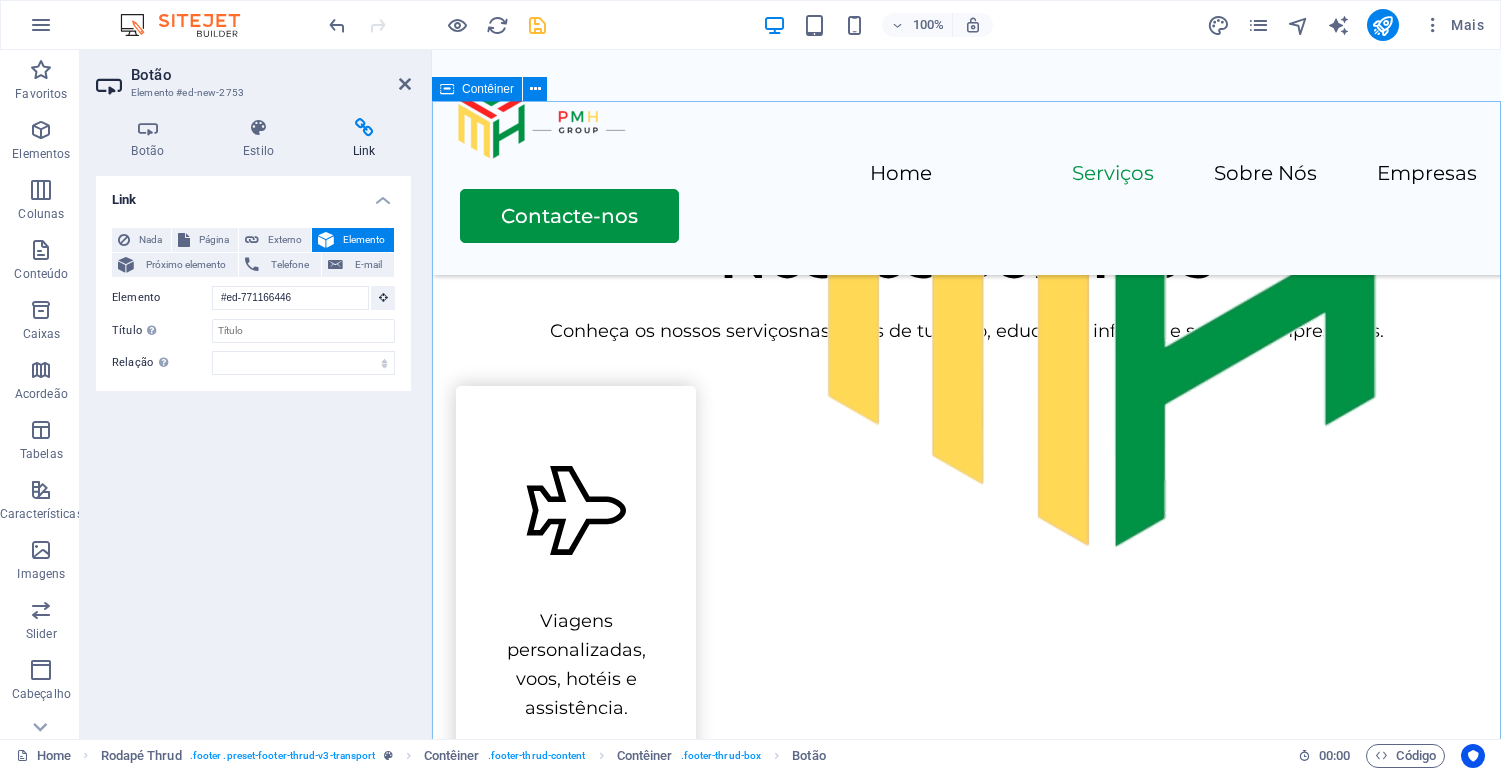 scroll, scrollTop: 700, scrollLeft: 0, axis: vertical 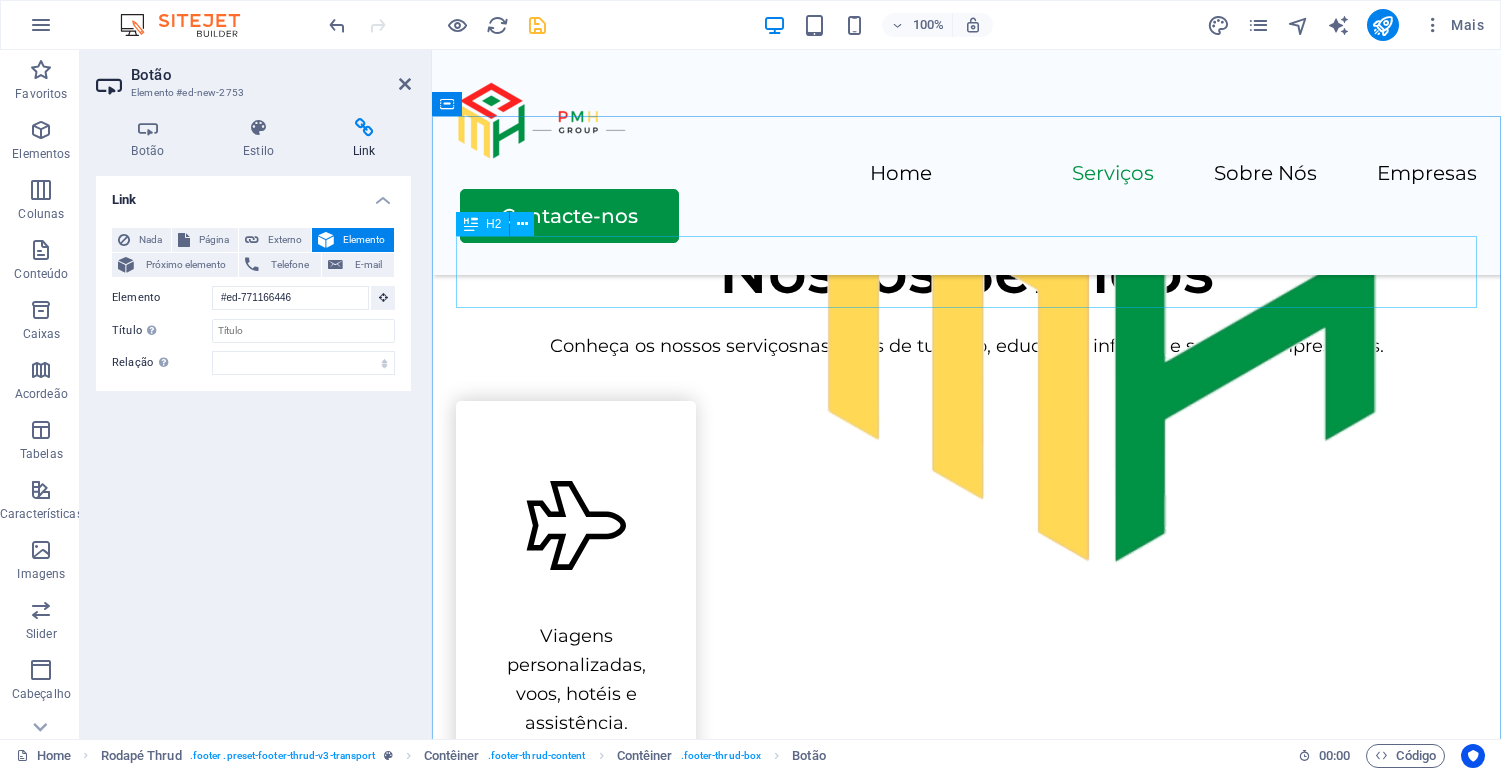 click on "Nossos Serviços" at bounding box center [966, 272] 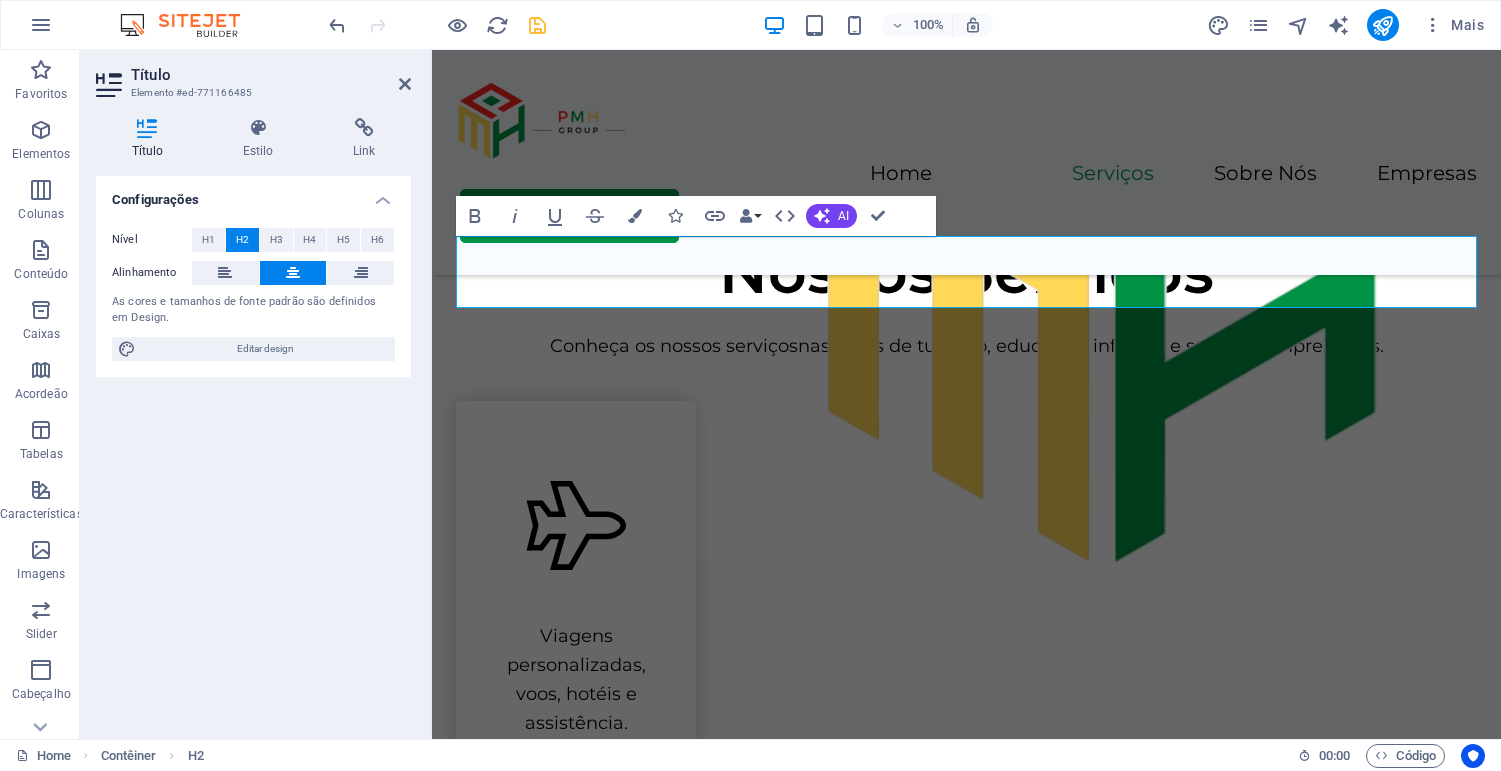 click on "Título Estilo Link Configurações Nível H1 H2 H3 H4 H5 H6 Alinhamento As cores e tamanhos de fonte padrão são definidos em Design. Editar design Pré-definida Element Layout Como esse elemento se expande no layout (Flexbox). Tamanho Padrão automático px % 1/1 1/2 1/3 1/4 1/5 1/6 1/7 1/8 1/9 1/10 Crescer Encolher Pedido Layout do Contêiner Visível Visível Opacidade 100 % Transbordar Espaçamento Margem Padrão automático px % rem vw vh Cliente Cliente automático px % rem vw vh automático px % rem vw vh automático px % rem vw vh automático px % rem vw vh Espaçamento Padrão px rem % vh vw Cliente Cliente px rem % vh vw px rem % vh vw px rem % vh vw px rem % vh vw Borda Estilo              - Largura 1 automático px rem % vh vw Cliente Cliente 1 automático px rem % vh vw 1 automático px rem % vh vw 1 automático px rem % vh vw 1 automático px rem % vh vw  - Cor Cantos arredondados Padrão px rem % vh vw Cliente Cliente px rem % vh vw px rem % vh vw px rem % vh vw px rem % vh vw Nada" at bounding box center (253, 420) 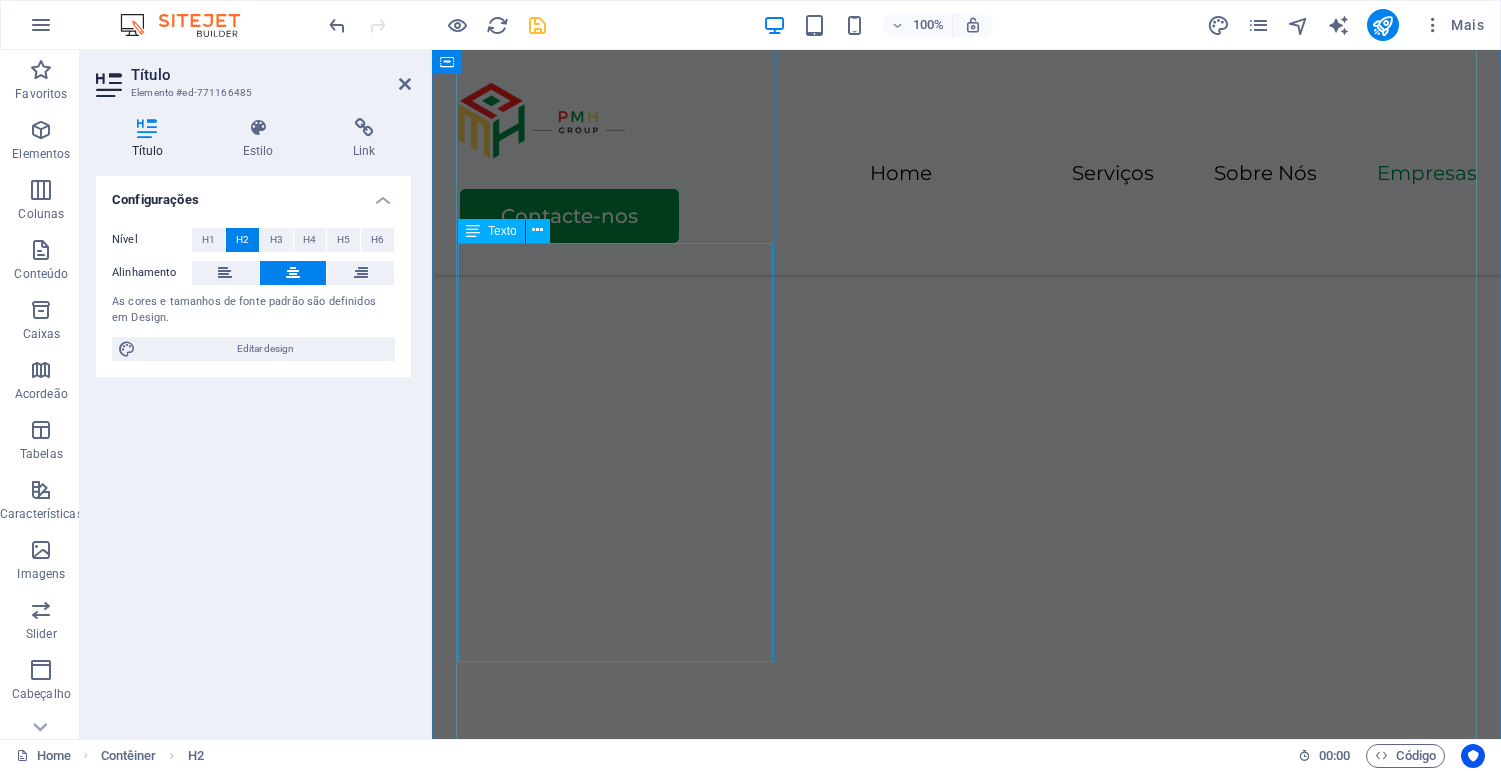 scroll, scrollTop: 3440, scrollLeft: 0, axis: vertical 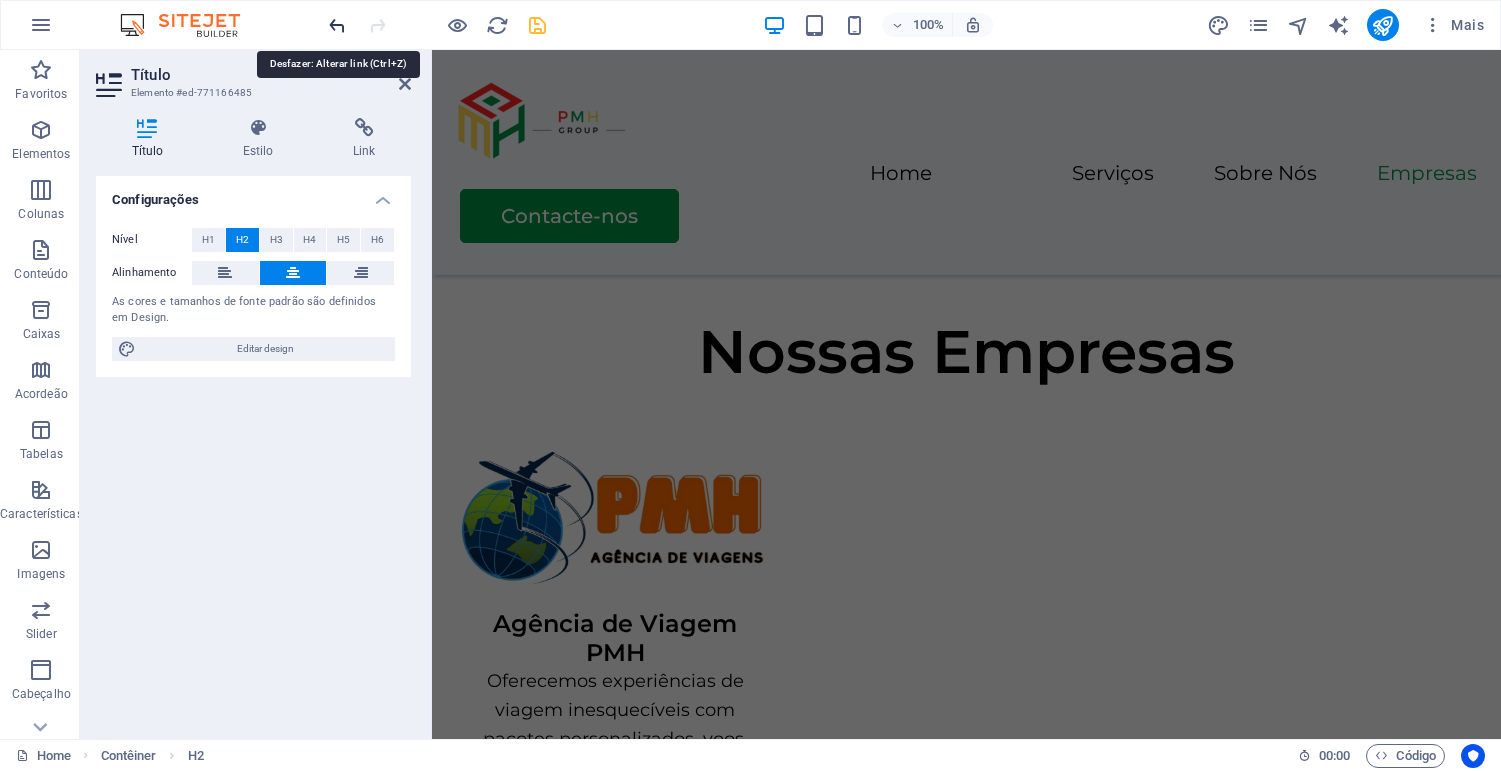 click at bounding box center [337, 25] 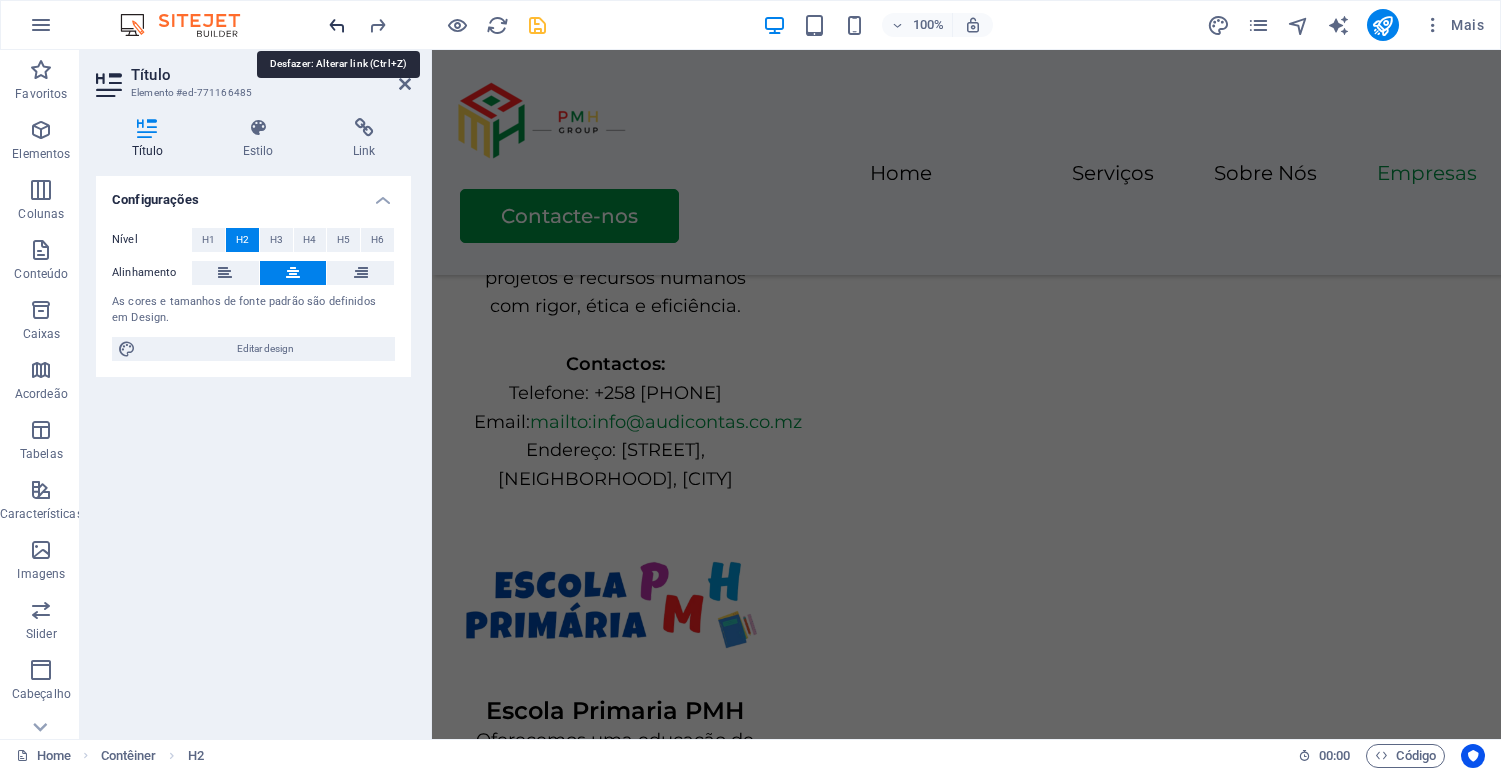 scroll, scrollTop: 4657, scrollLeft: 0, axis: vertical 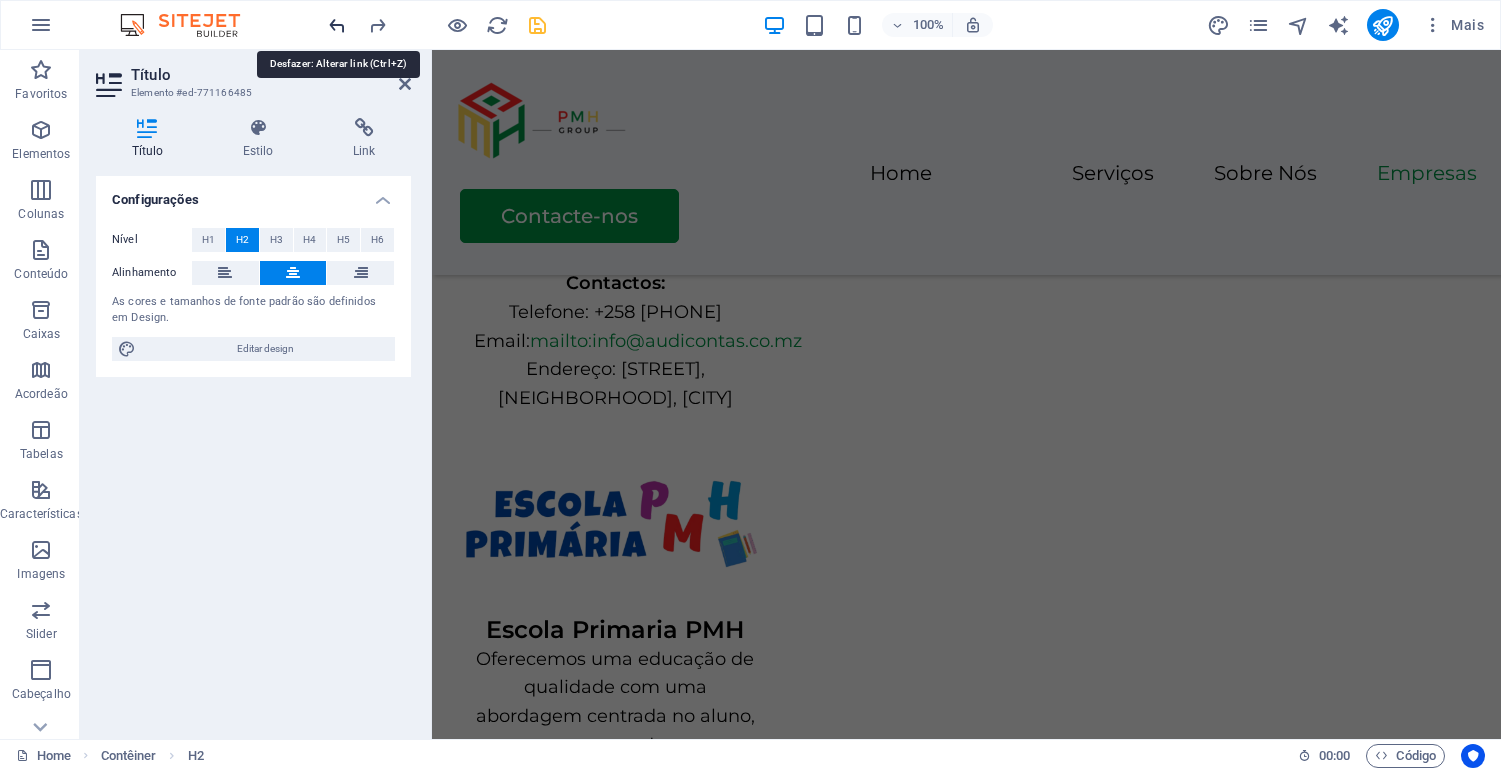 click at bounding box center [337, 25] 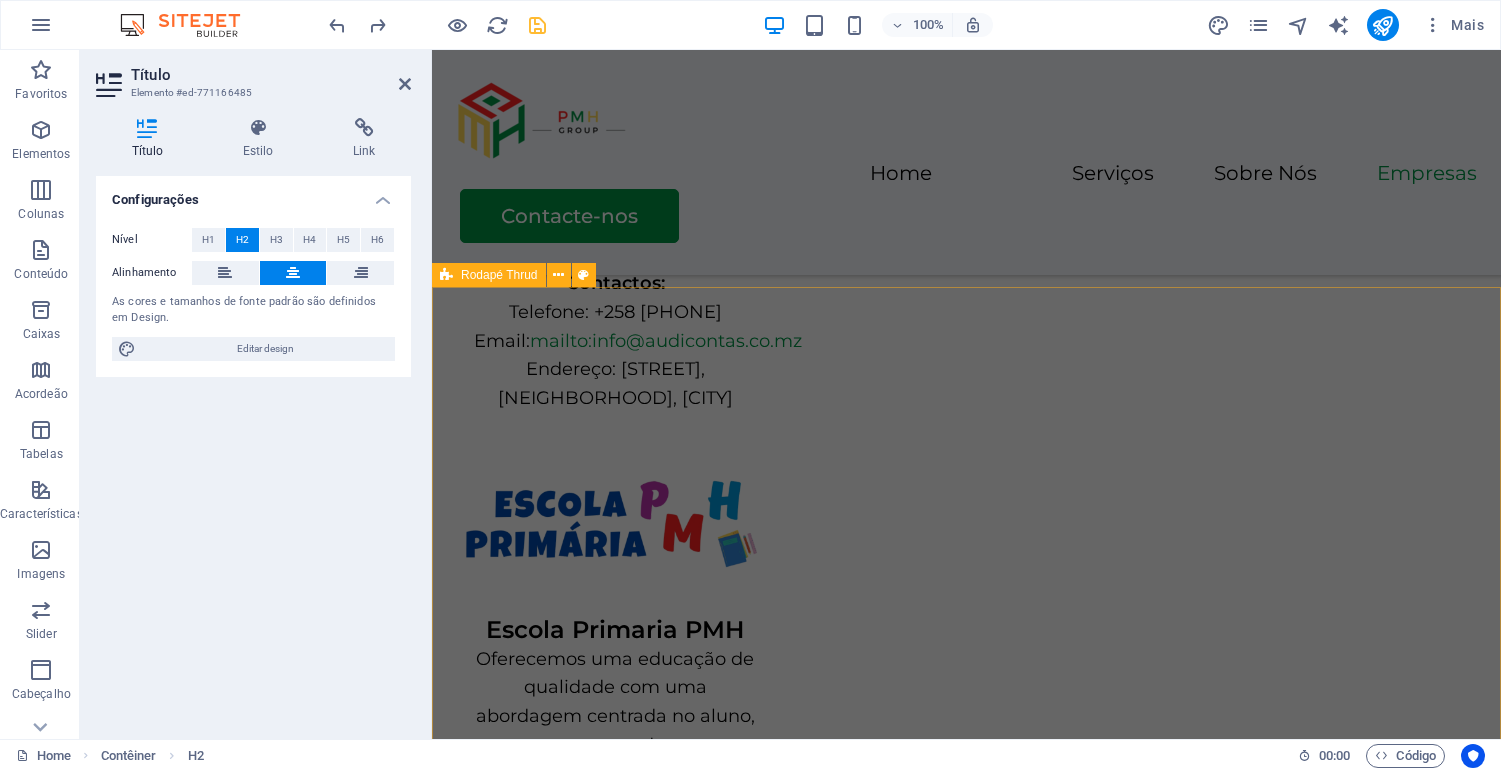 click on "Nossos Serviços [STREET] [NEIGHBORHOOD], [CITY], [POSTAL_CODE]
+[COUNTRY_CODE] [PHONE]
[EMAIL]
Home Serviços Sobre Nós Empresas Contacte-nos
[YEAR]  Grupo PMH  Todos os direitos reservados. Equipe de Desenvolvimento:  [FIRST] [LAST]  & [FIRST] [LAST]   |  Privacy Policy" at bounding box center (966, 2826) 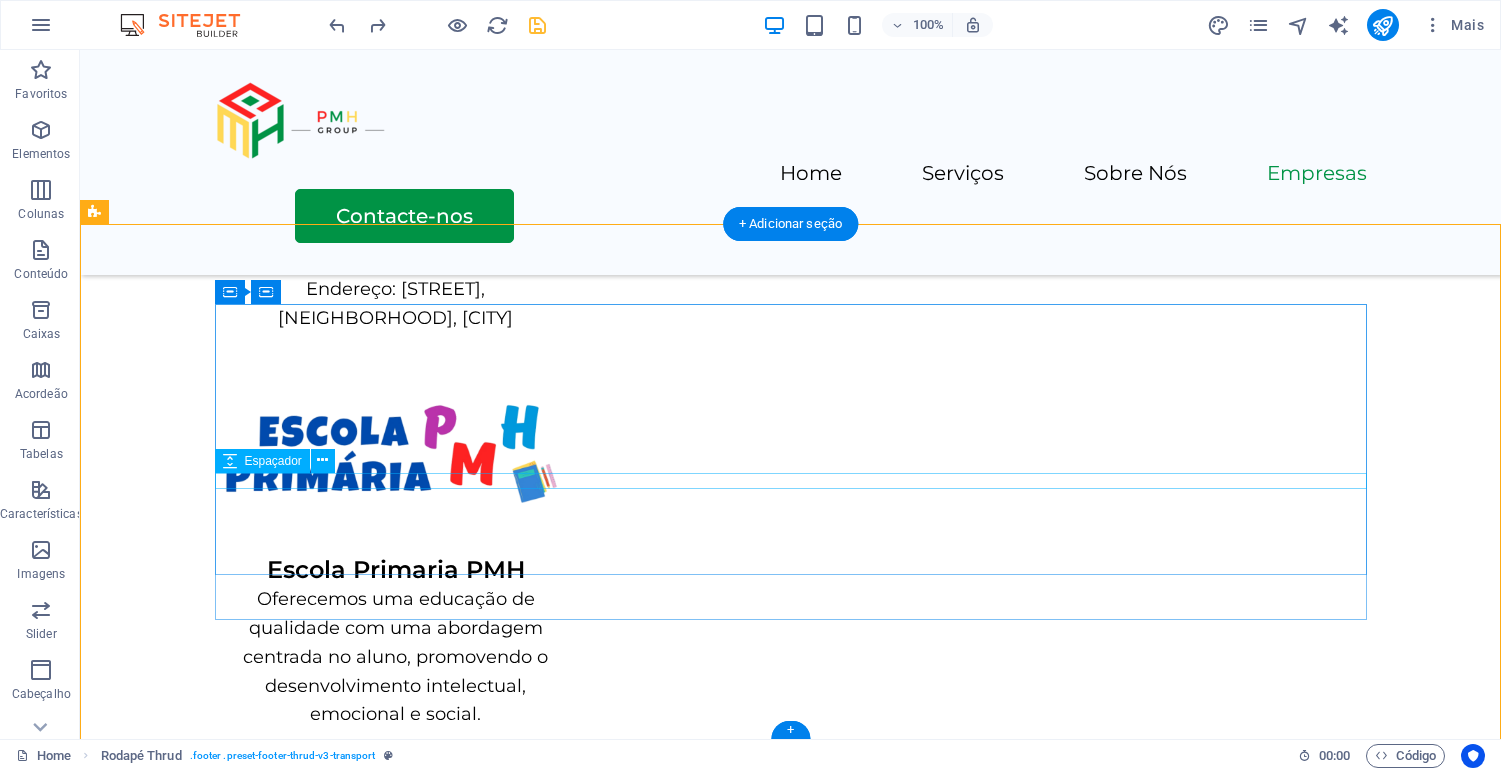 scroll, scrollTop: 4614, scrollLeft: 0, axis: vertical 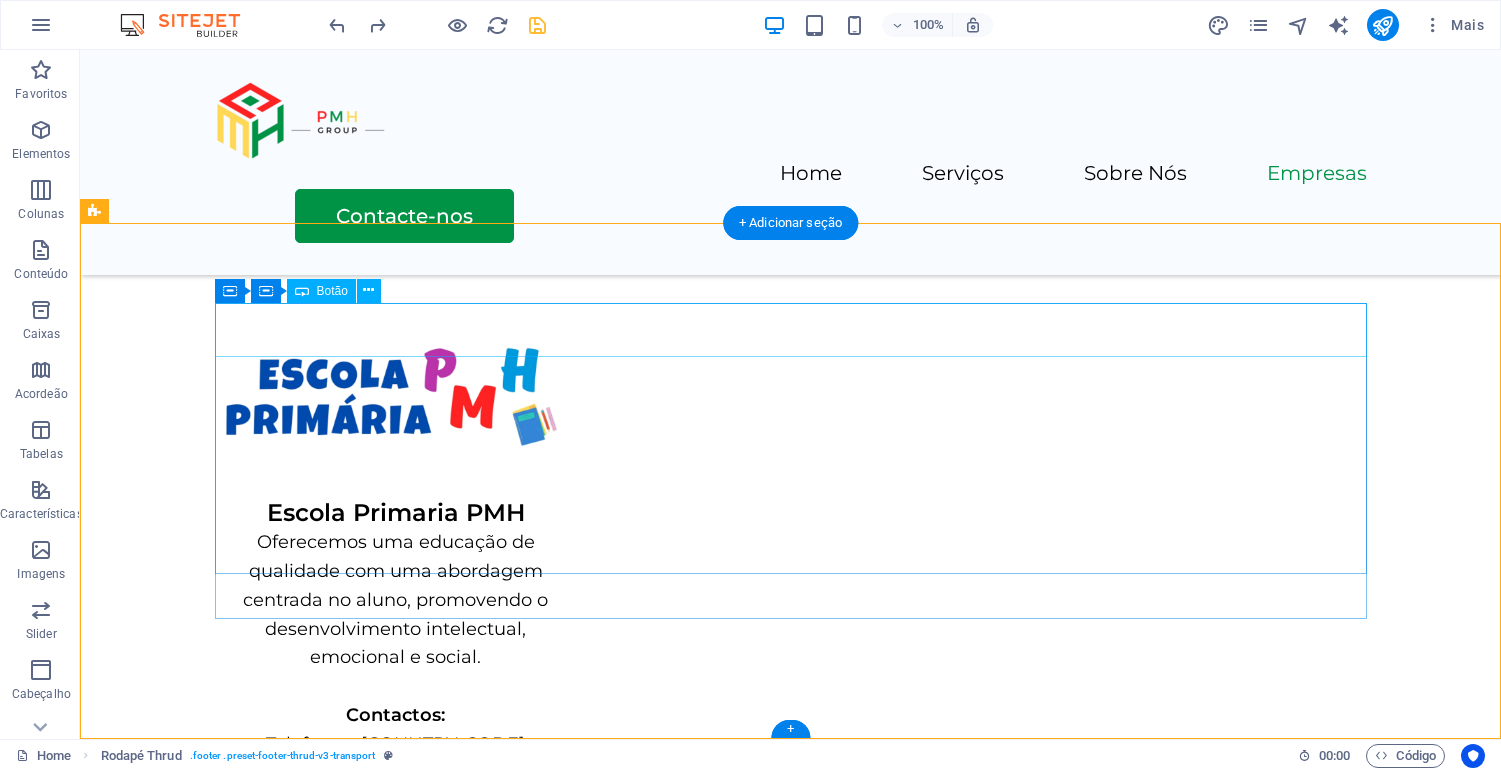 click on "Nossos Serviços" at bounding box center [791, 2478] 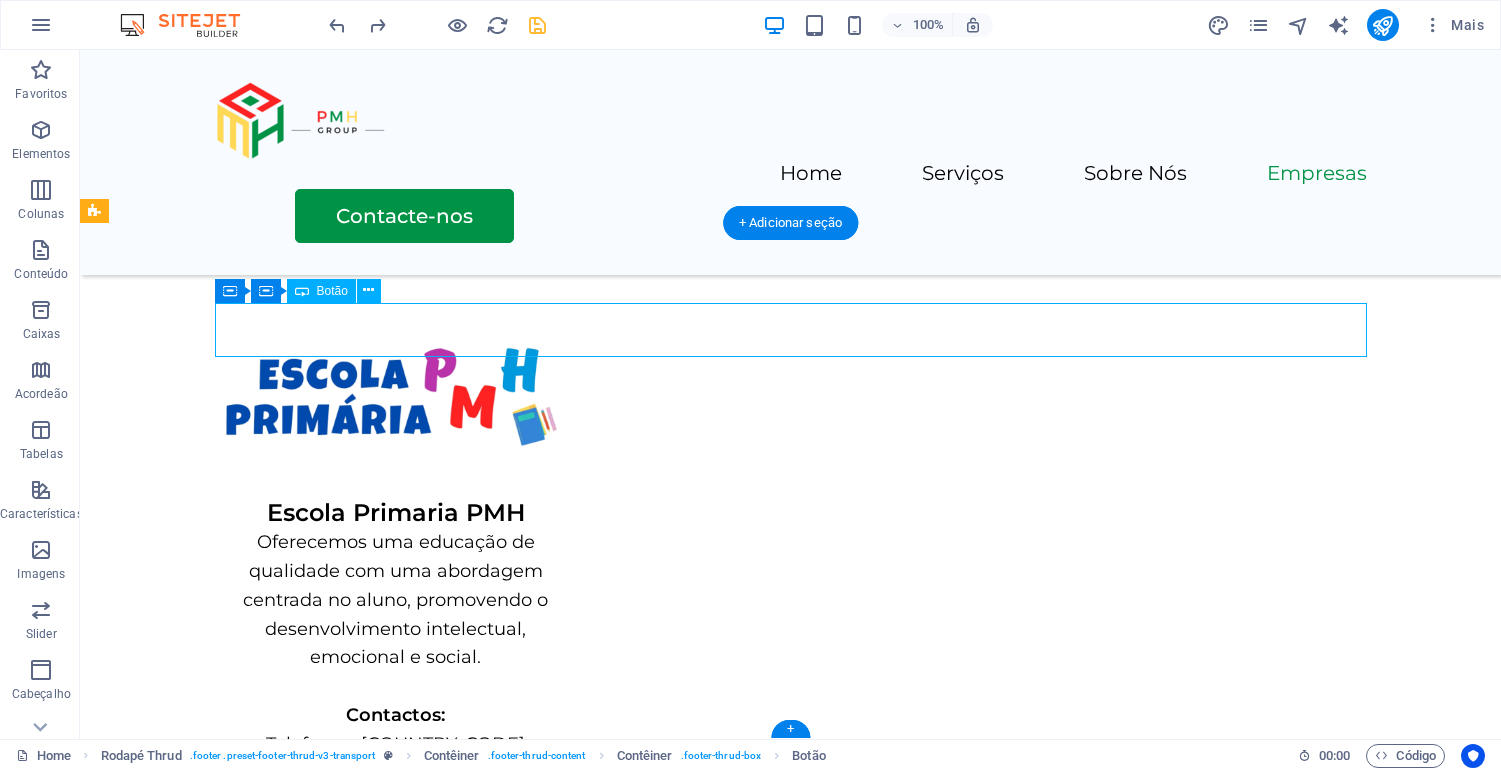 scroll, scrollTop: 4560, scrollLeft: 0, axis: vertical 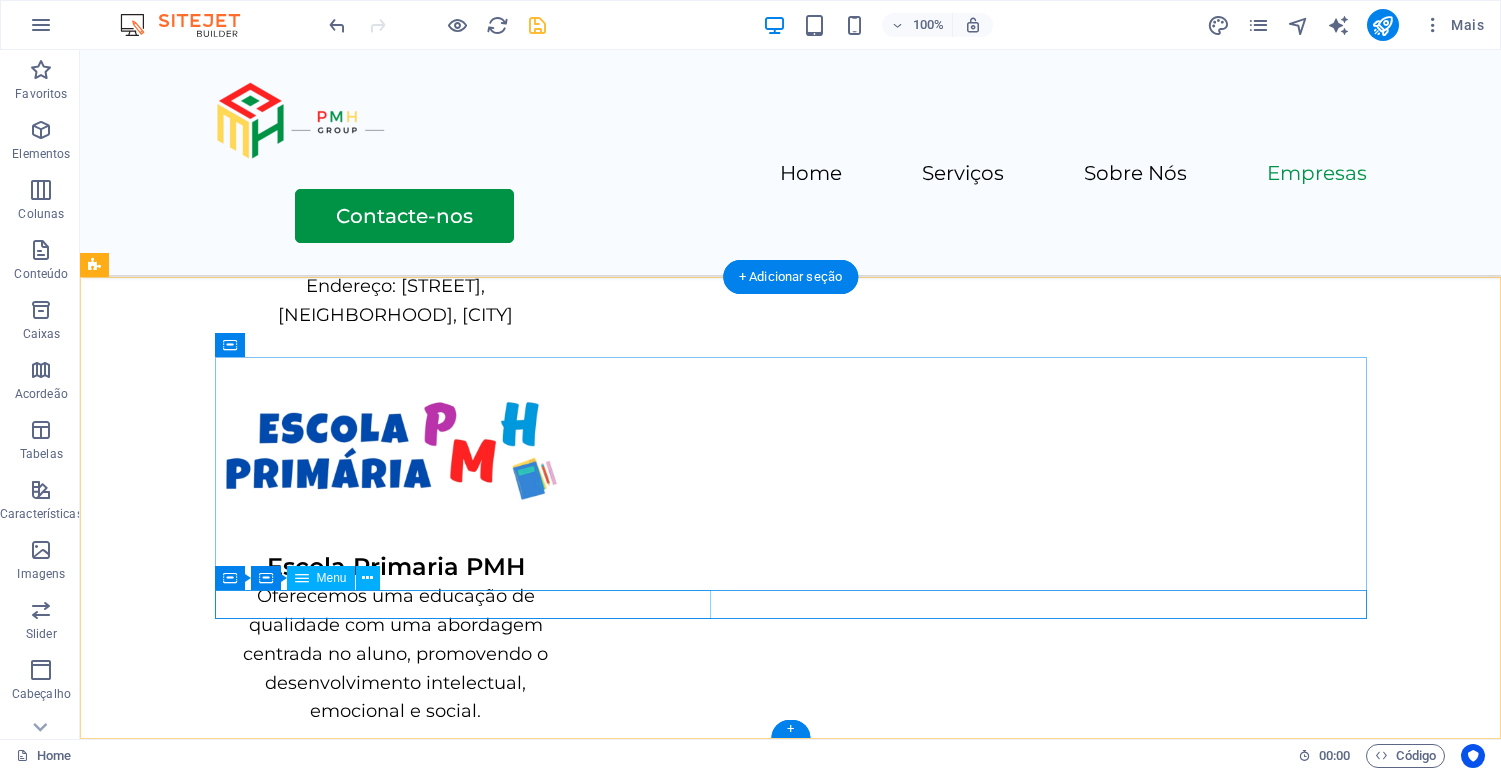 click on "Home Serviços Sobre Nós Empresas Contacte-nos" at bounding box center [791, 2744] 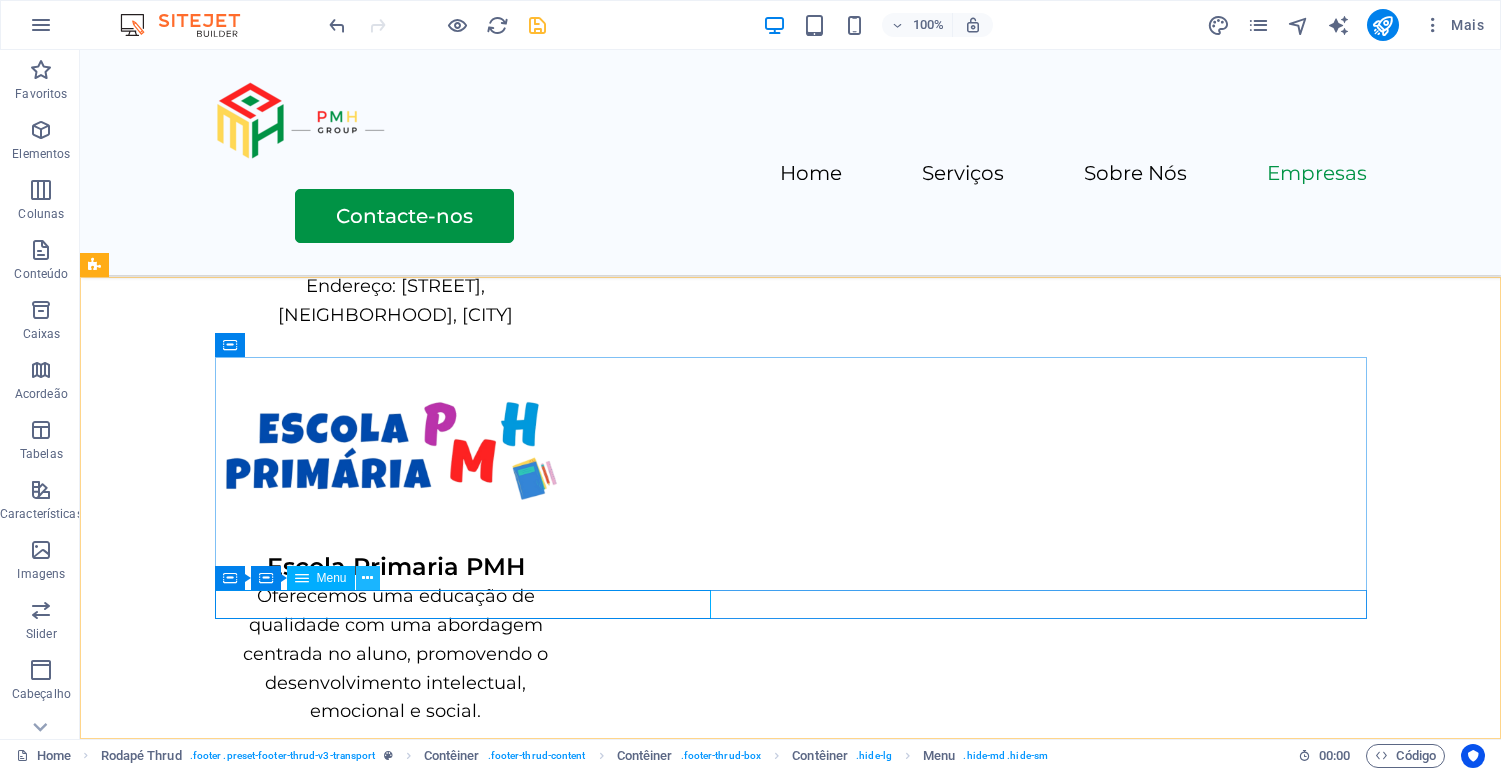 click at bounding box center (367, 578) 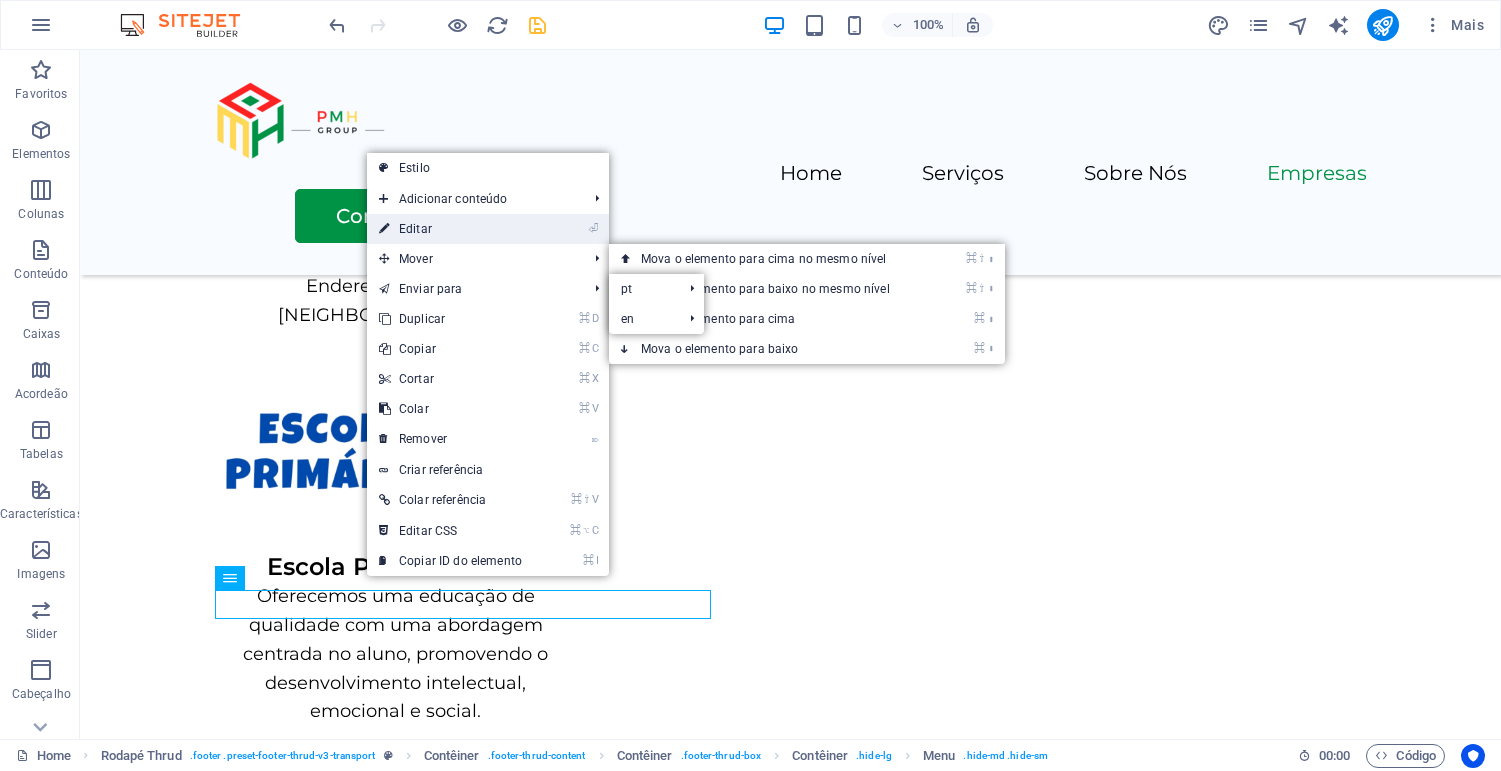 click on "⏎  Editar" at bounding box center (450, 229) 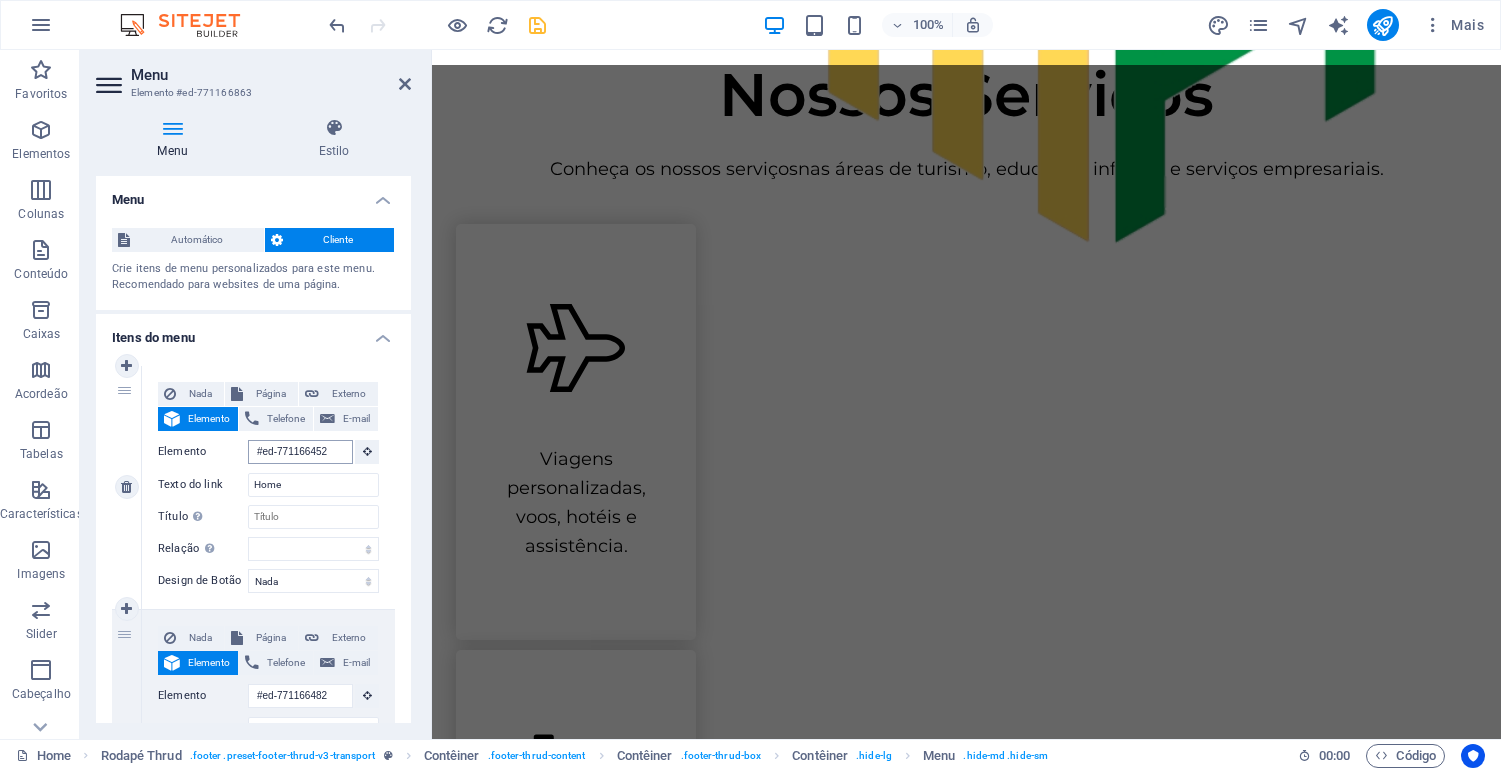 scroll, scrollTop: 180, scrollLeft: 0, axis: vertical 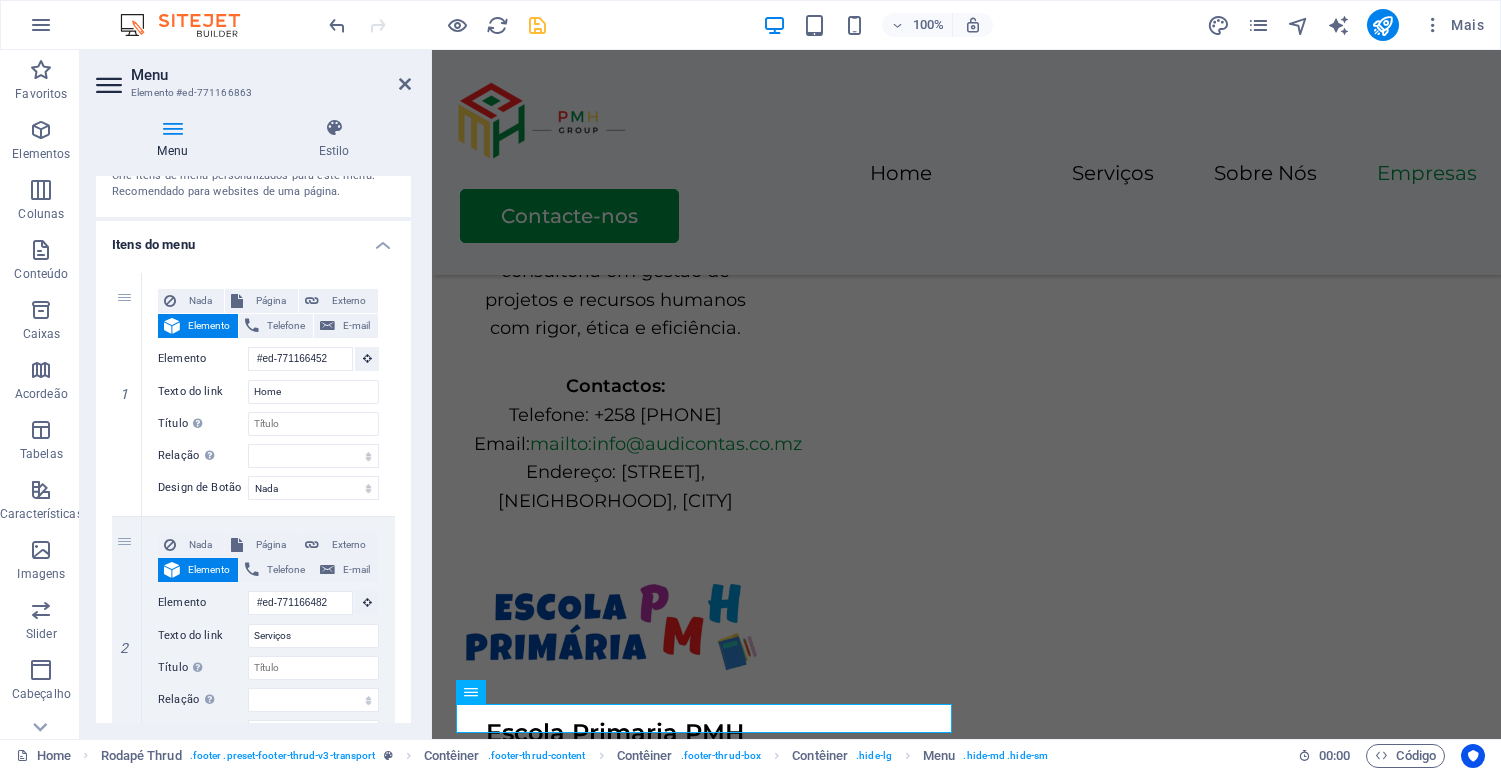 click on "Elemento Telefone E-mail Página Home Legal Notice Privacy Subpage Home Elemento
URL Telefone E-mail Texto do link Home Link desejado Nova guia Mesma guia Sobreposição Título A descrição adicional do link não deve ser igual ao texto do link. O título é geralmente mostrado como um texto de dica de ferramenta quando o mouse se move sobre o elemento. Deixe em branco se tiver dúvidas. Relação Define o  relacionamento deste link com o destino do link . Por exemplo, o valor "nofollow" instrui os mecanismos de pesquisa a não seguir o link. Pode ser deixado vazio. alternado autor guia de favoritos externo ajuda licença avançar nofollow noreferrer noopener prev busca marcar Design de Botão Nada Padrão Primário Secundário Nada Página Externo Elemento Telefone E-mail Página Home Legal Notice Privacy Subpage Home Elemento
URL Telefone E-mail Texto do link Serviços Link desejado Nova guia Mesma guia" at bounding box center (253, 882) 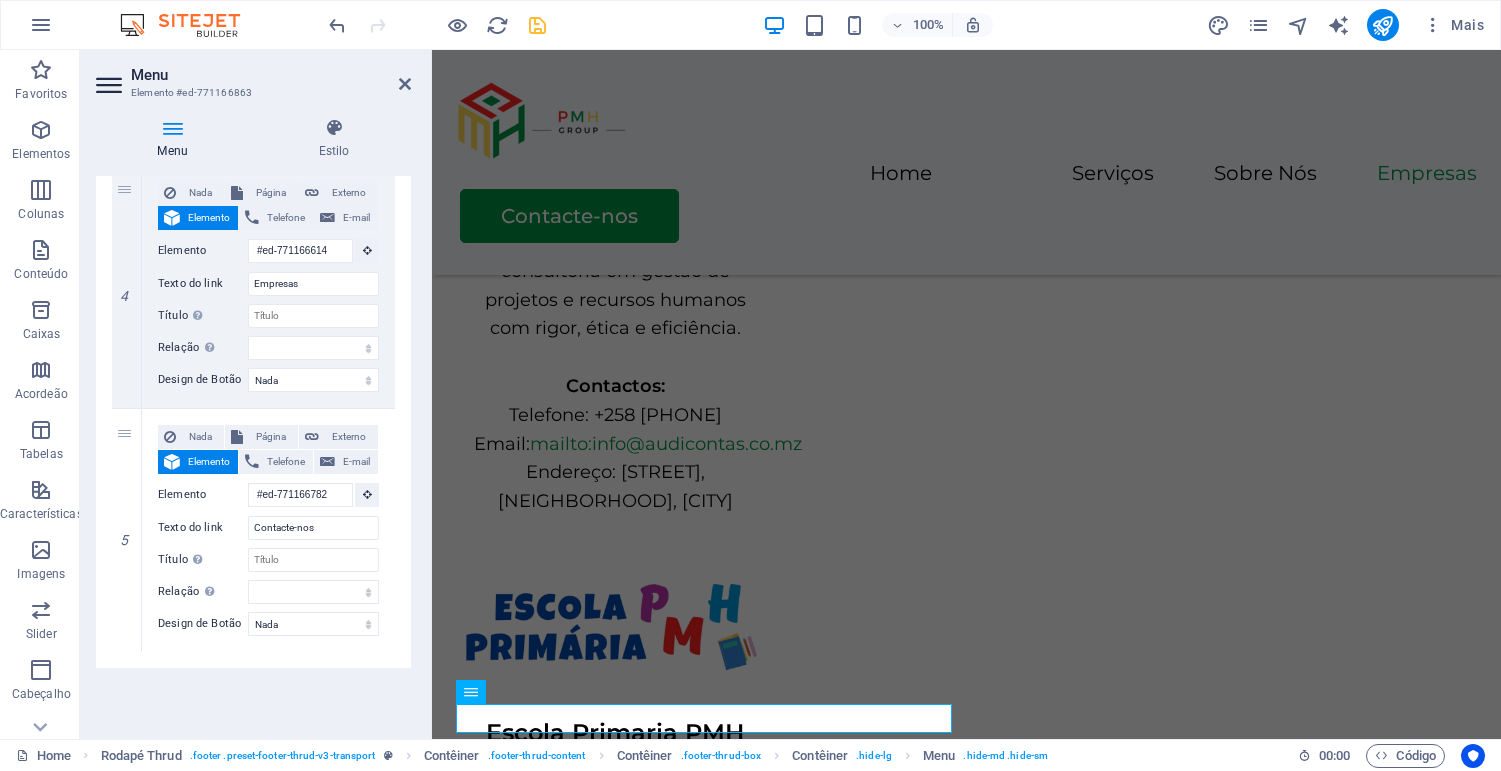 scroll, scrollTop: 875, scrollLeft: 0, axis: vertical 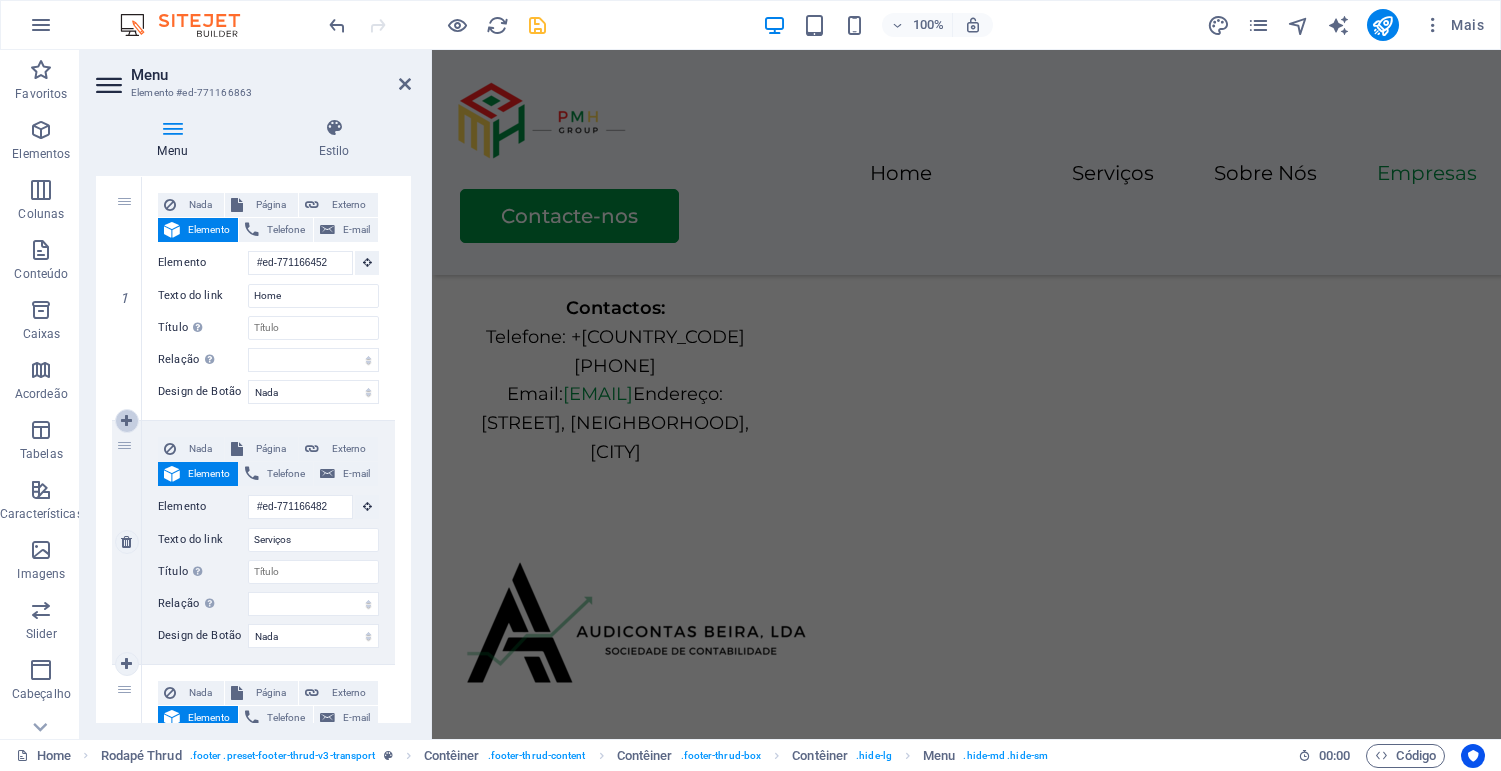 click at bounding box center (126, 421) 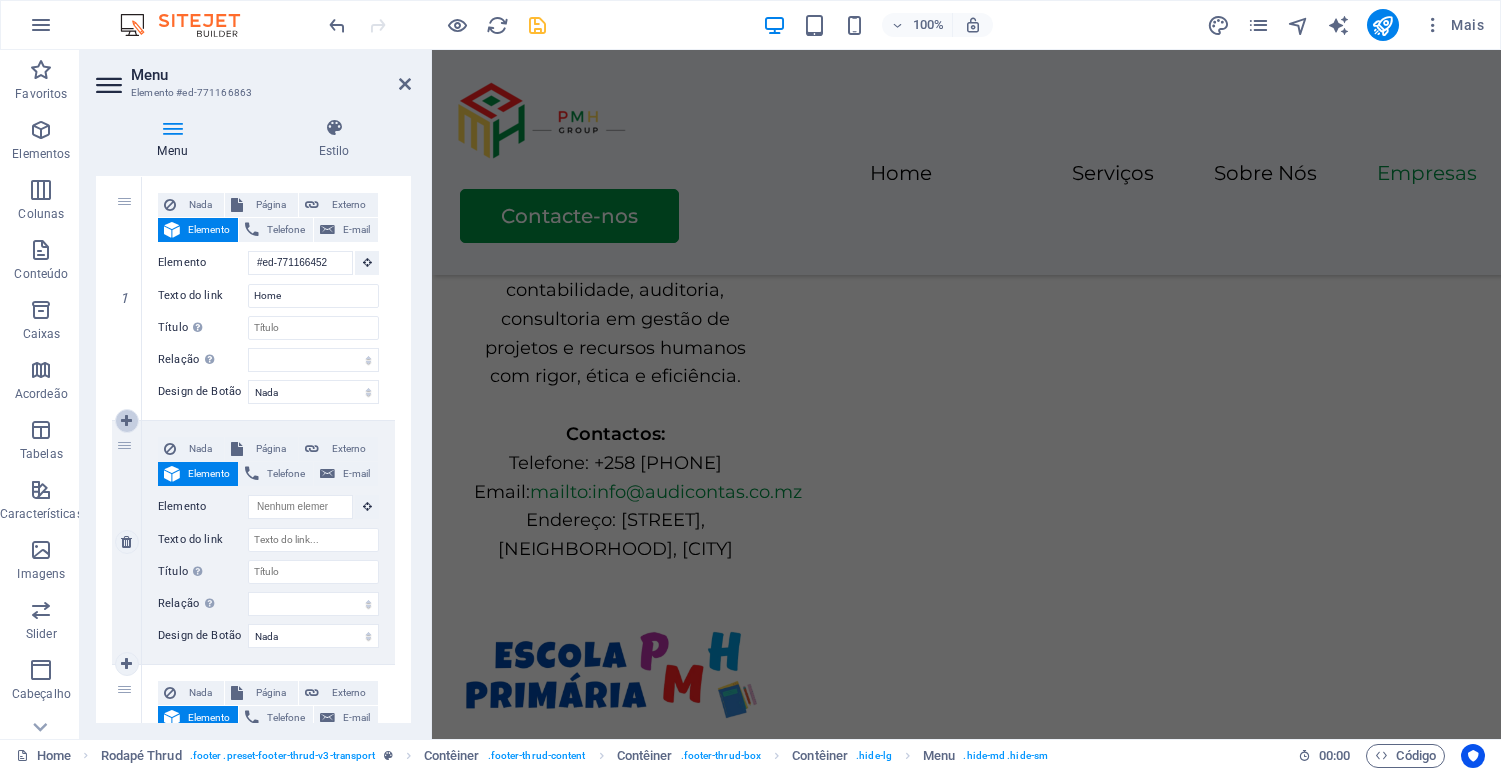 scroll, scrollTop: 4696, scrollLeft: 0, axis: vertical 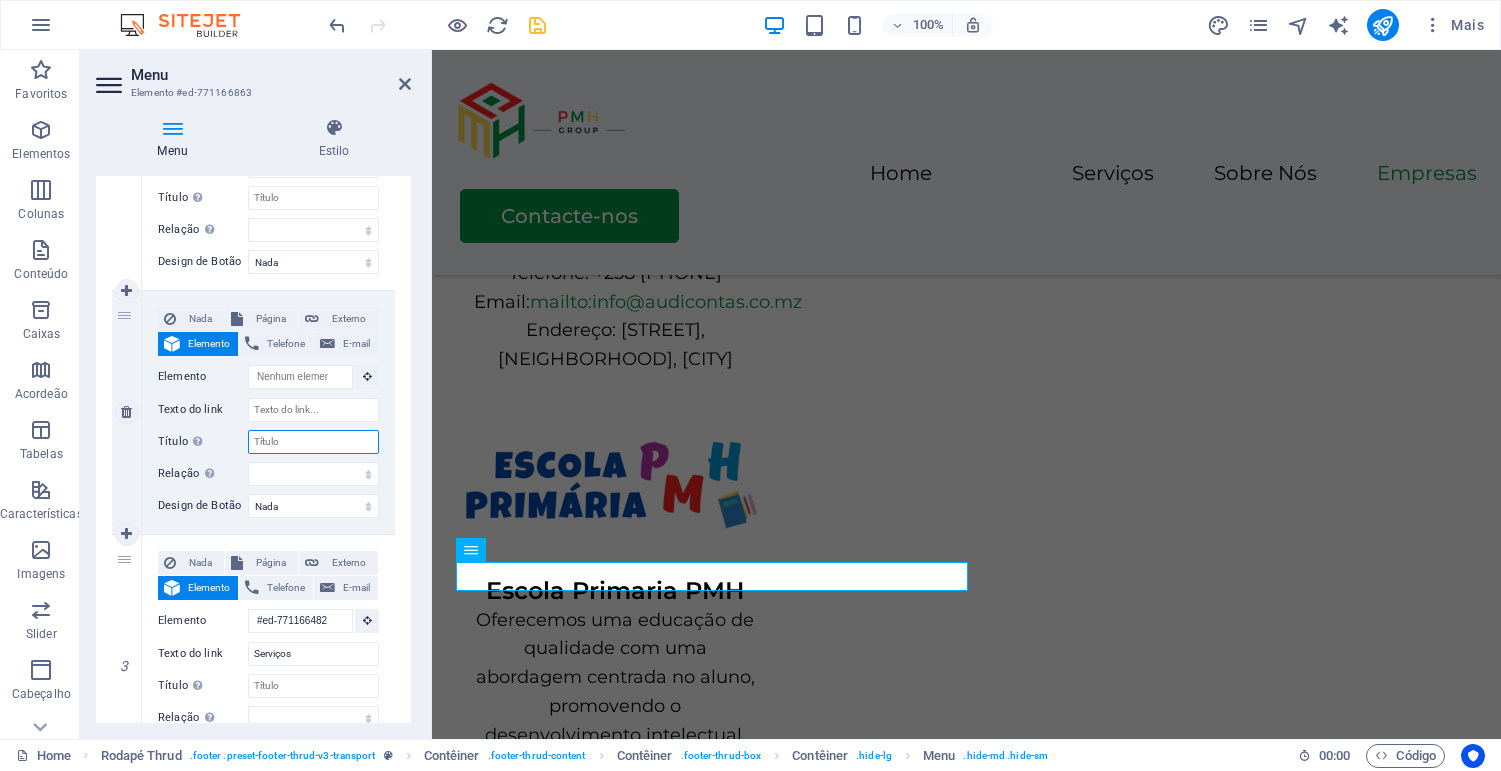 click on "Título A descrição adicional do link não deve ser igual ao texto do link. O título é geralmente mostrado como um texto de dica de ferramenta quando o mouse se move sobre o elemento. Deixe em branco se tiver dúvidas." at bounding box center (313, 442) 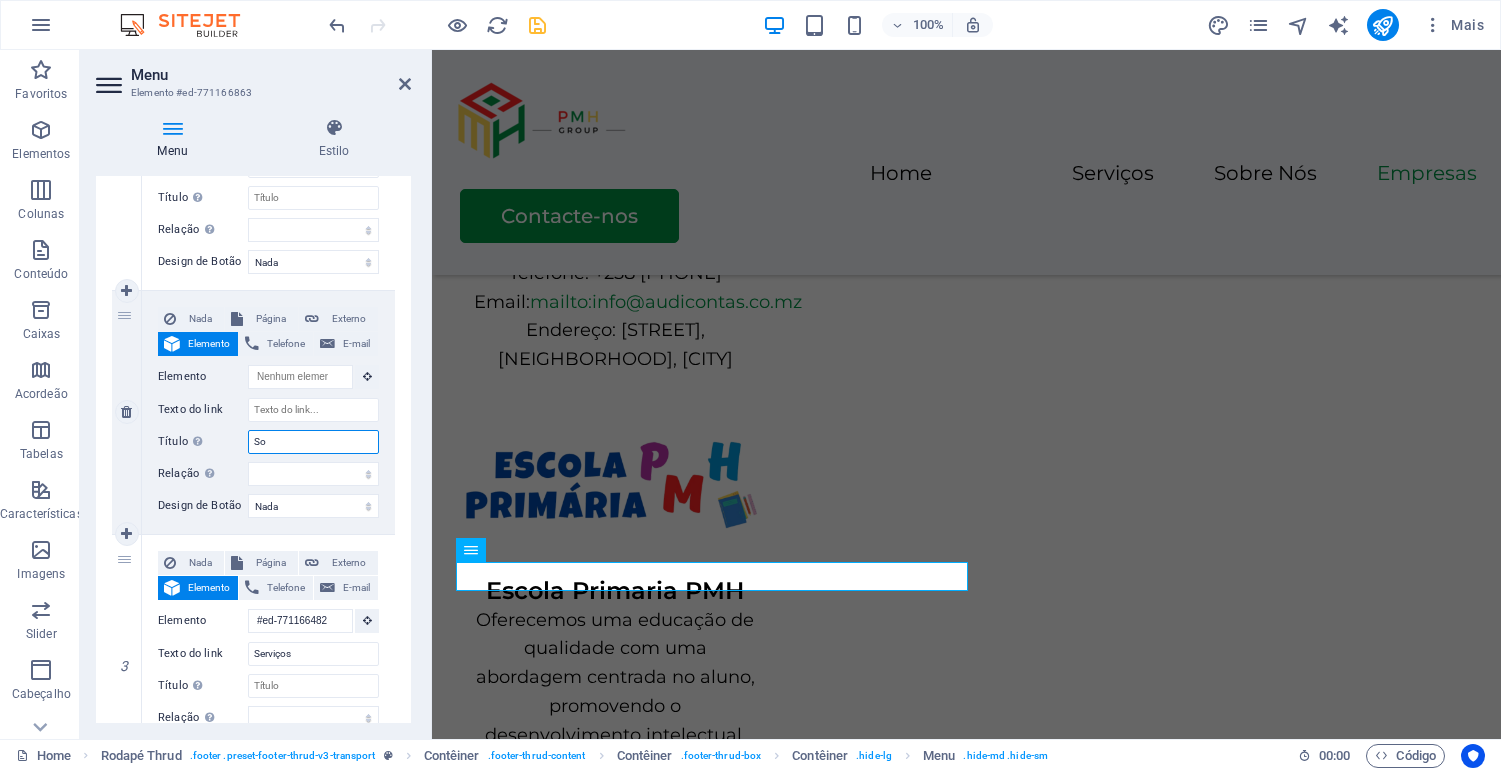 type on "S" 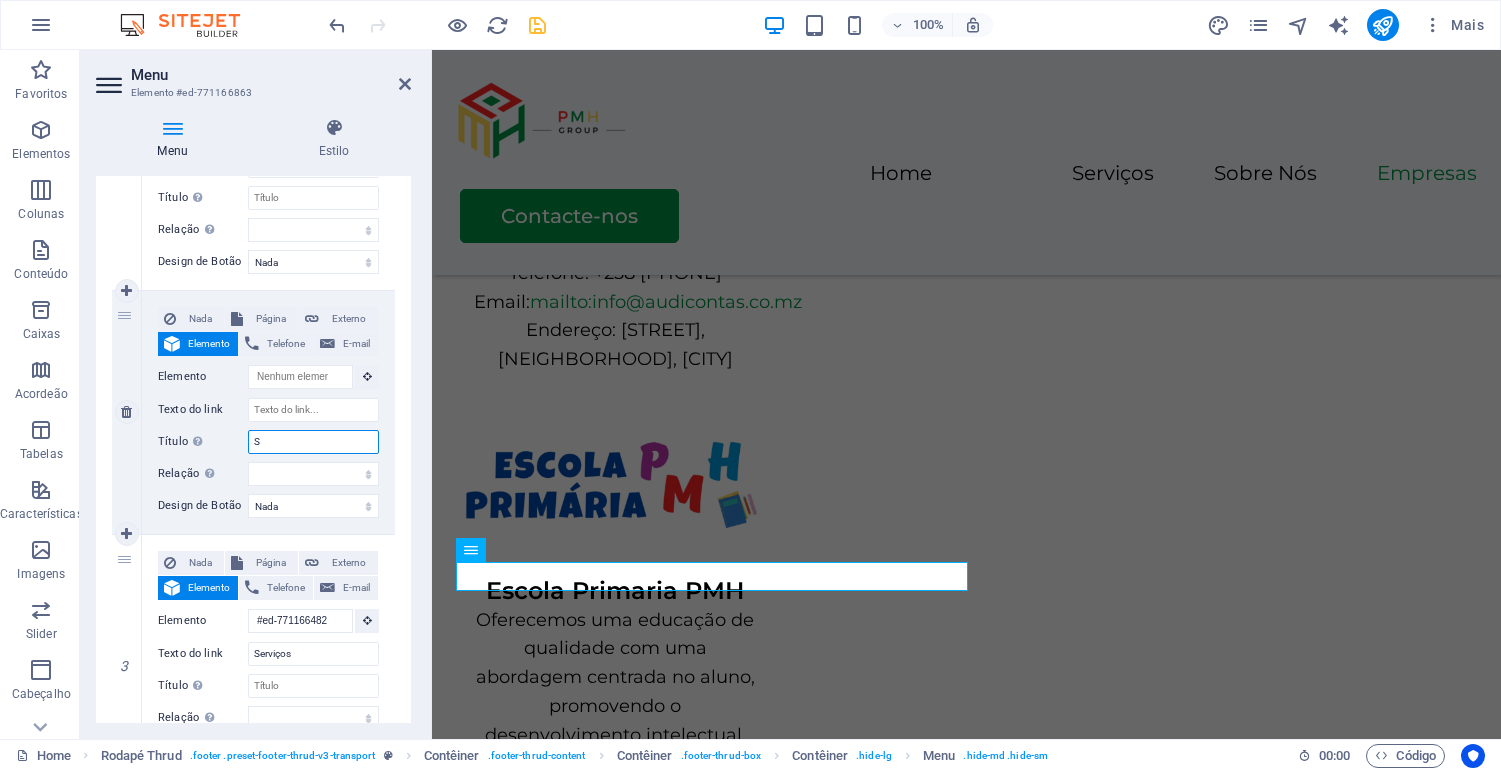 type 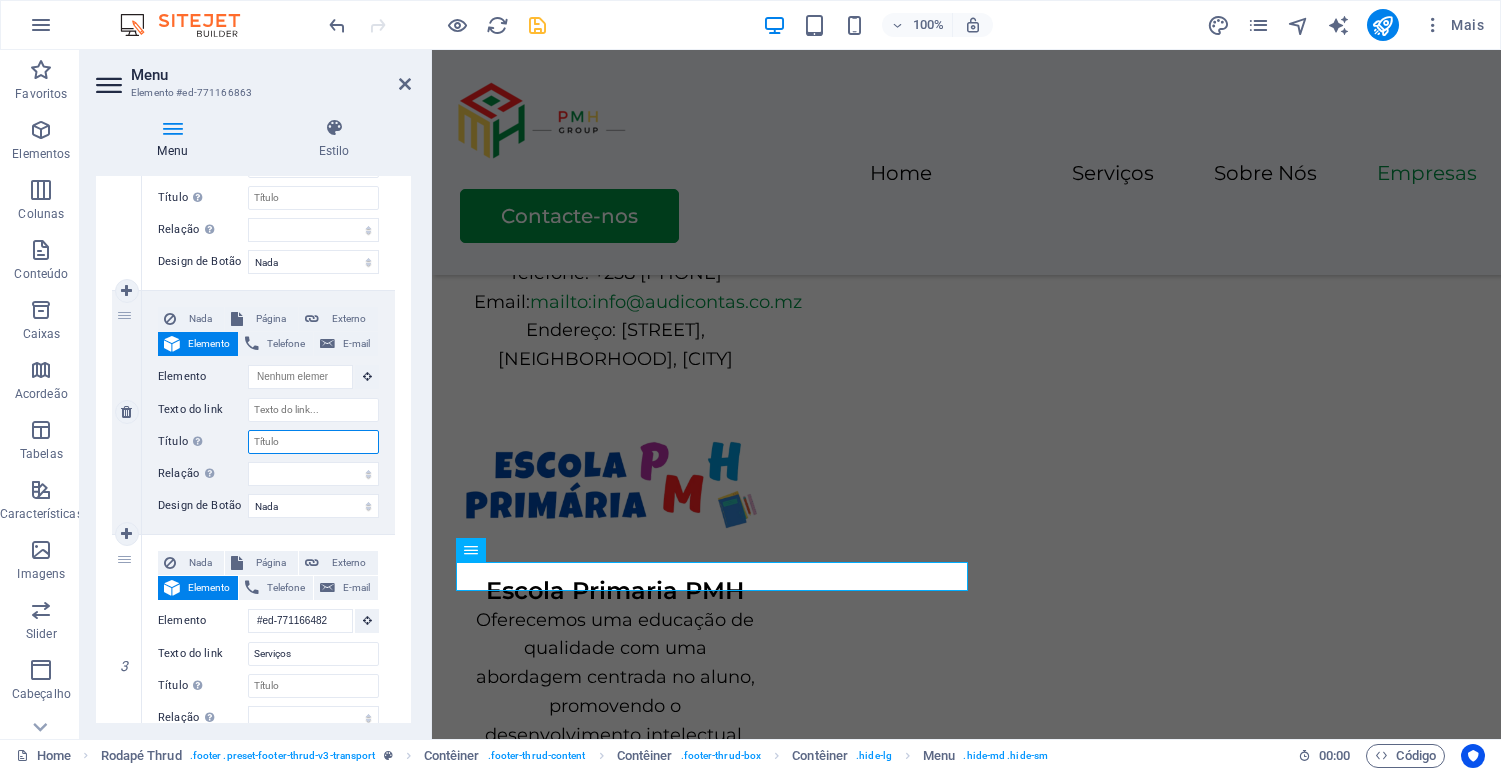 select 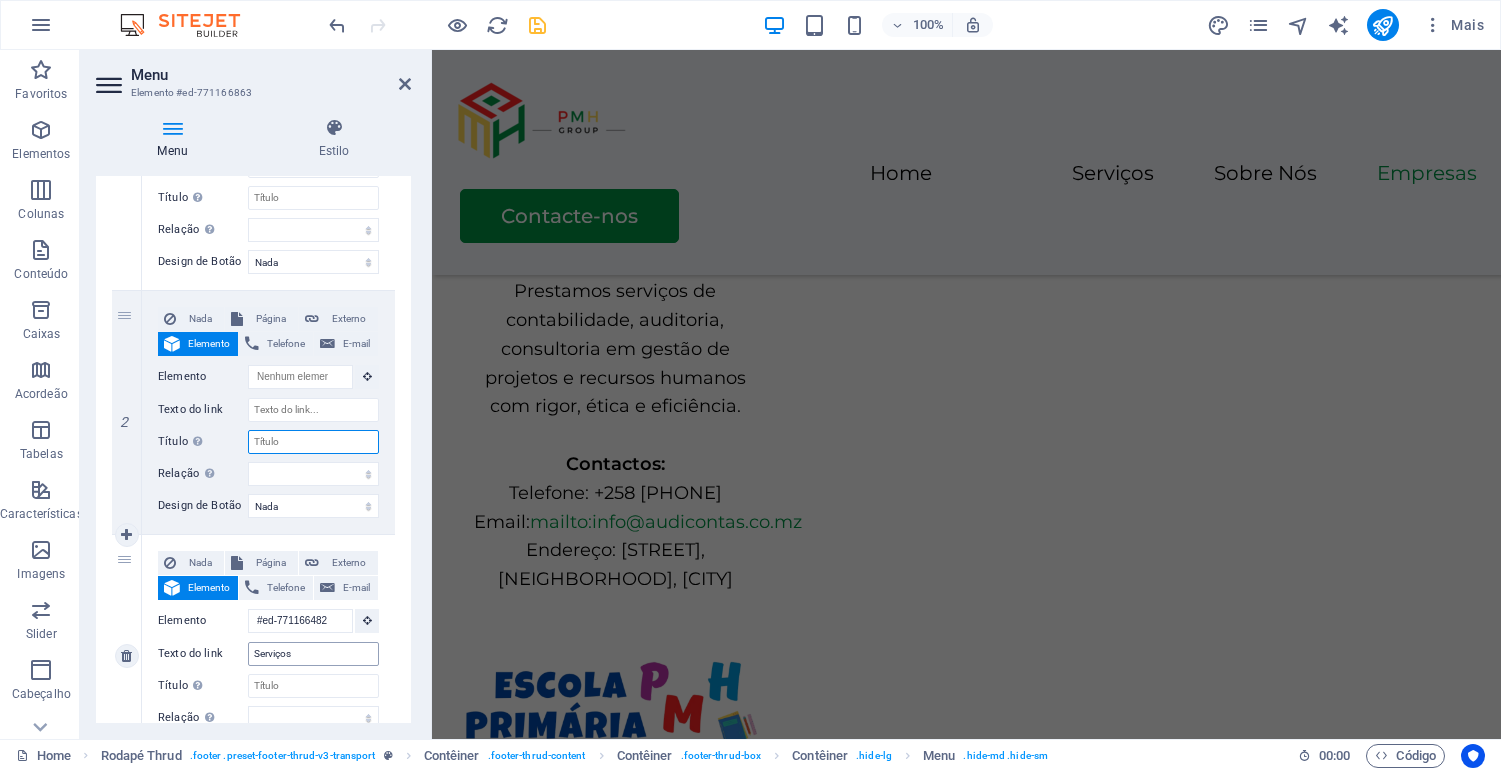 scroll, scrollTop: 4554, scrollLeft: 0, axis: vertical 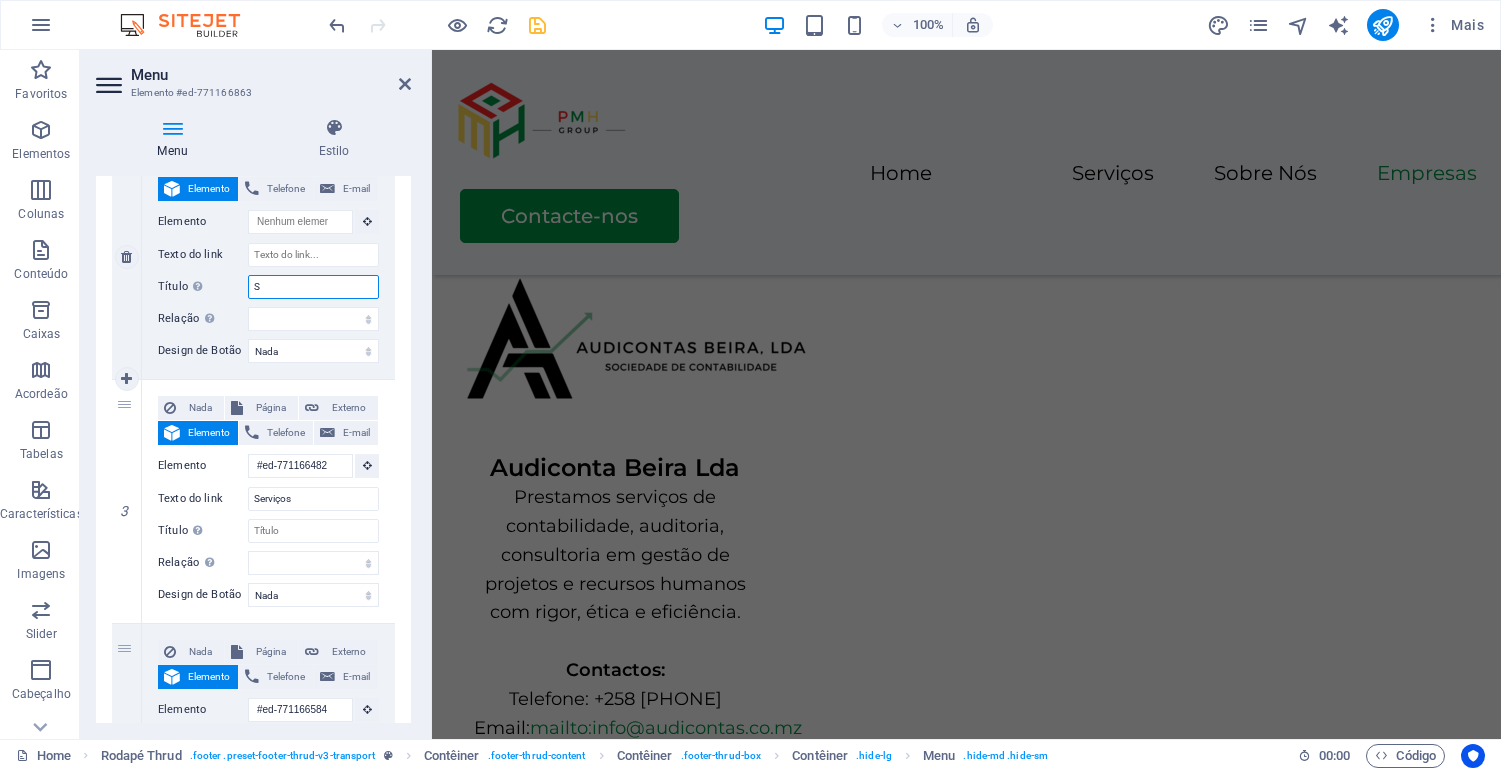 type on "So" 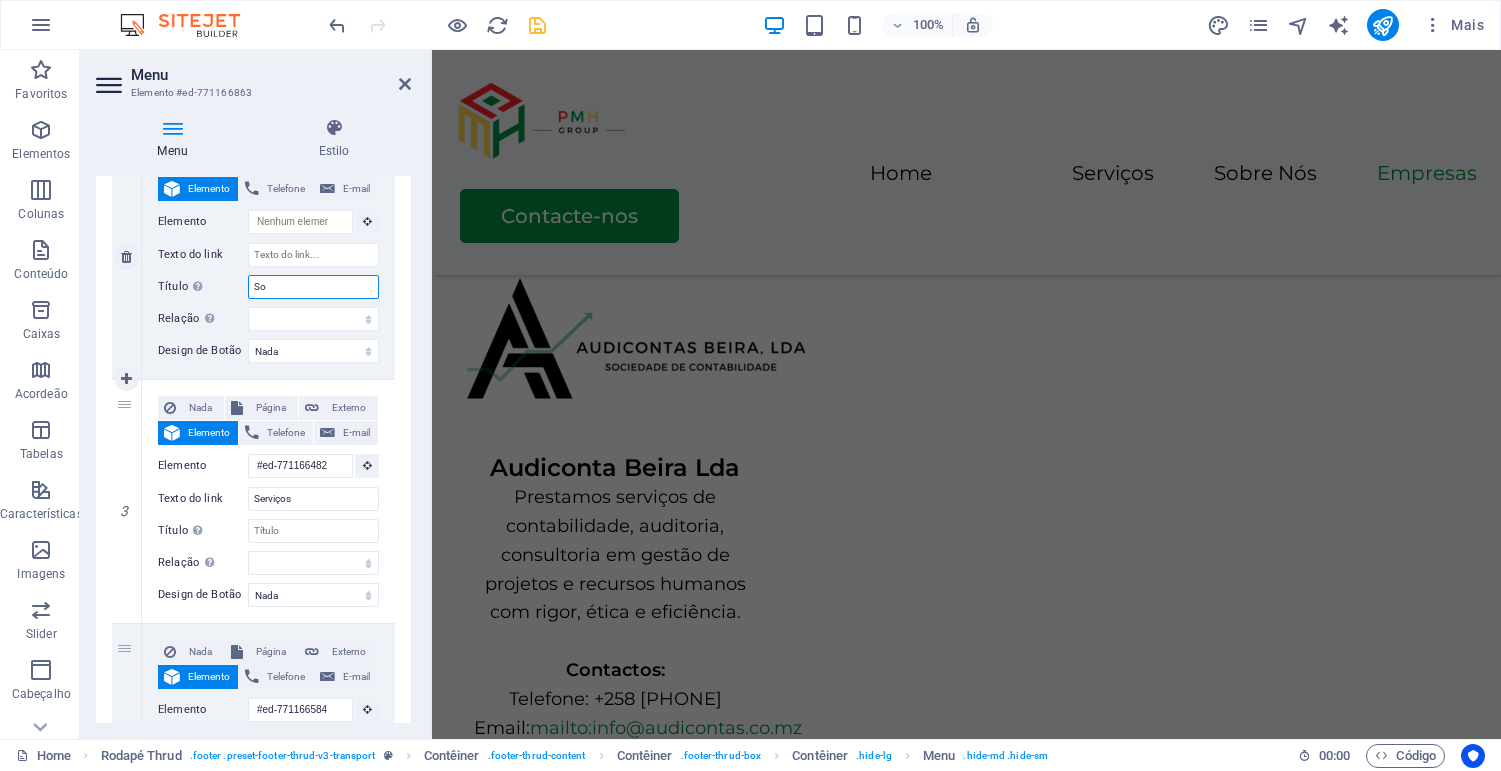 select 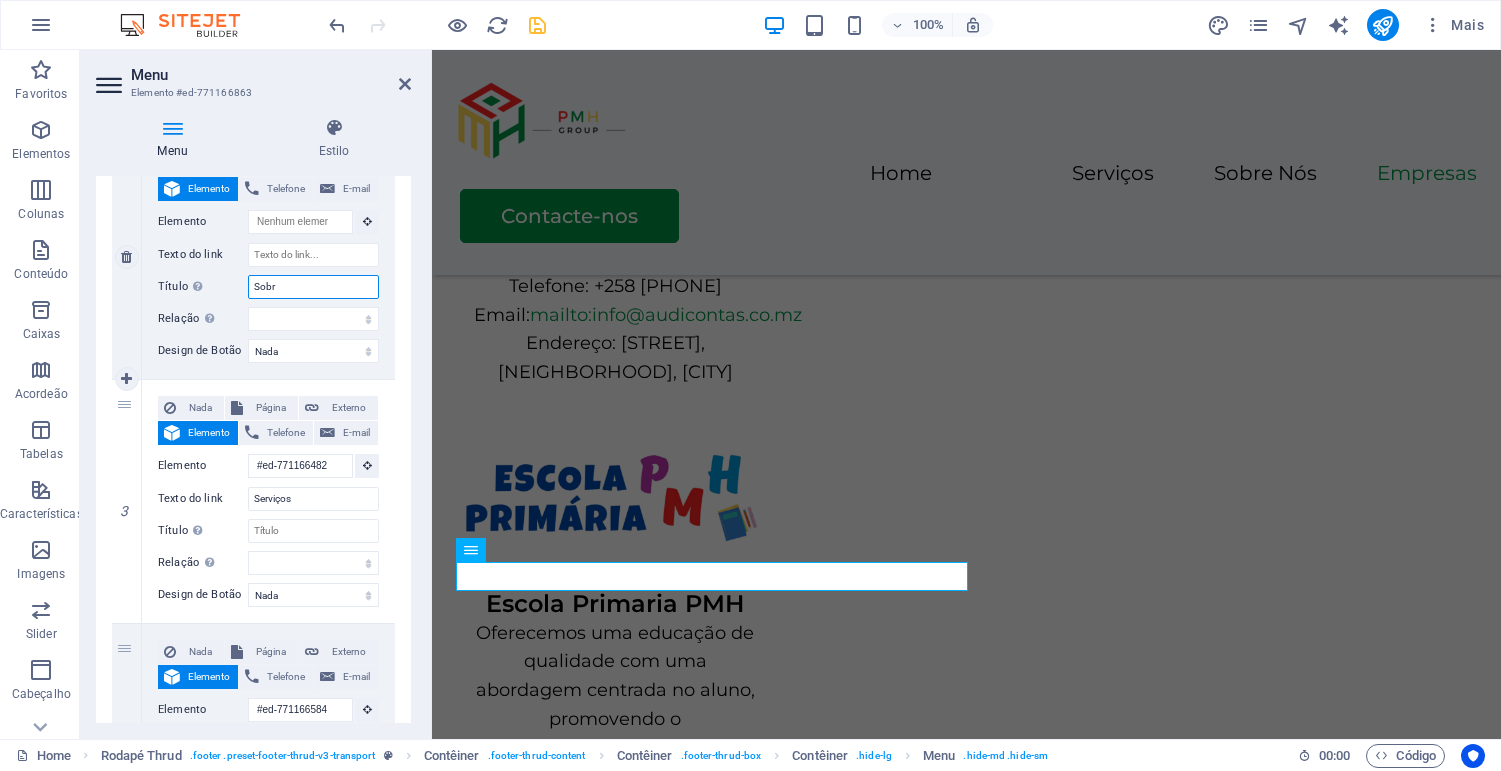 scroll, scrollTop: 4696, scrollLeft: 0, axis: vertical 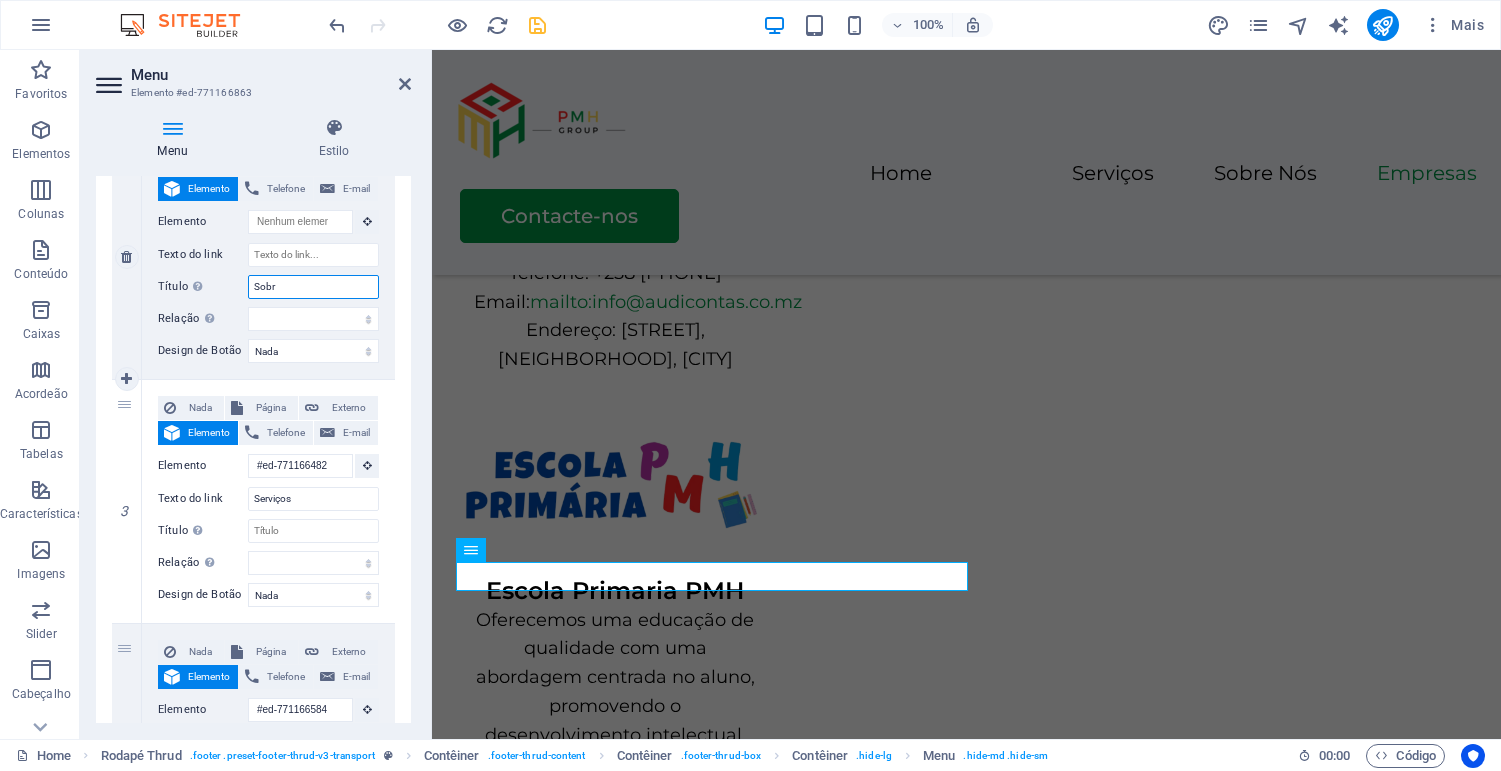 type on "Sobre" 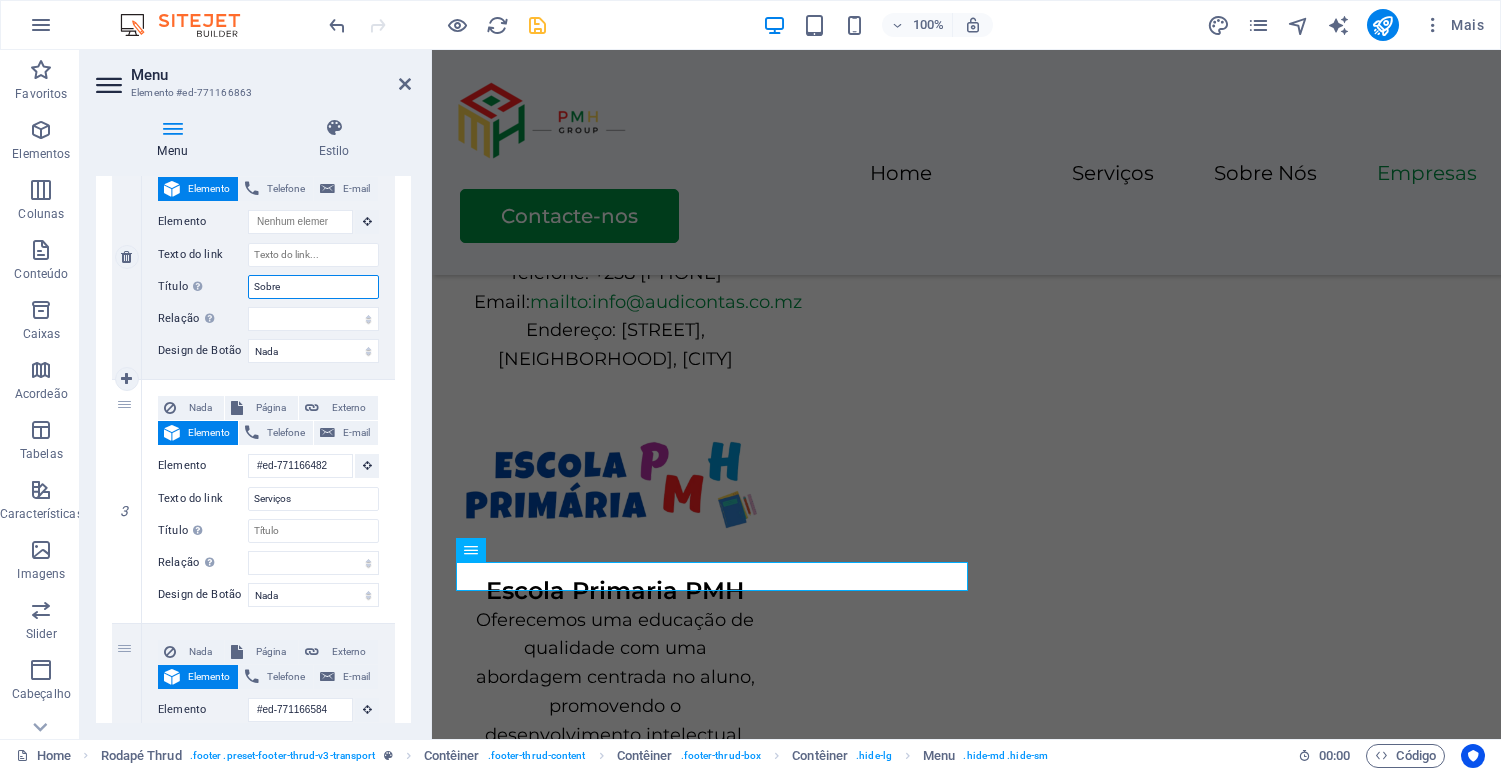 select 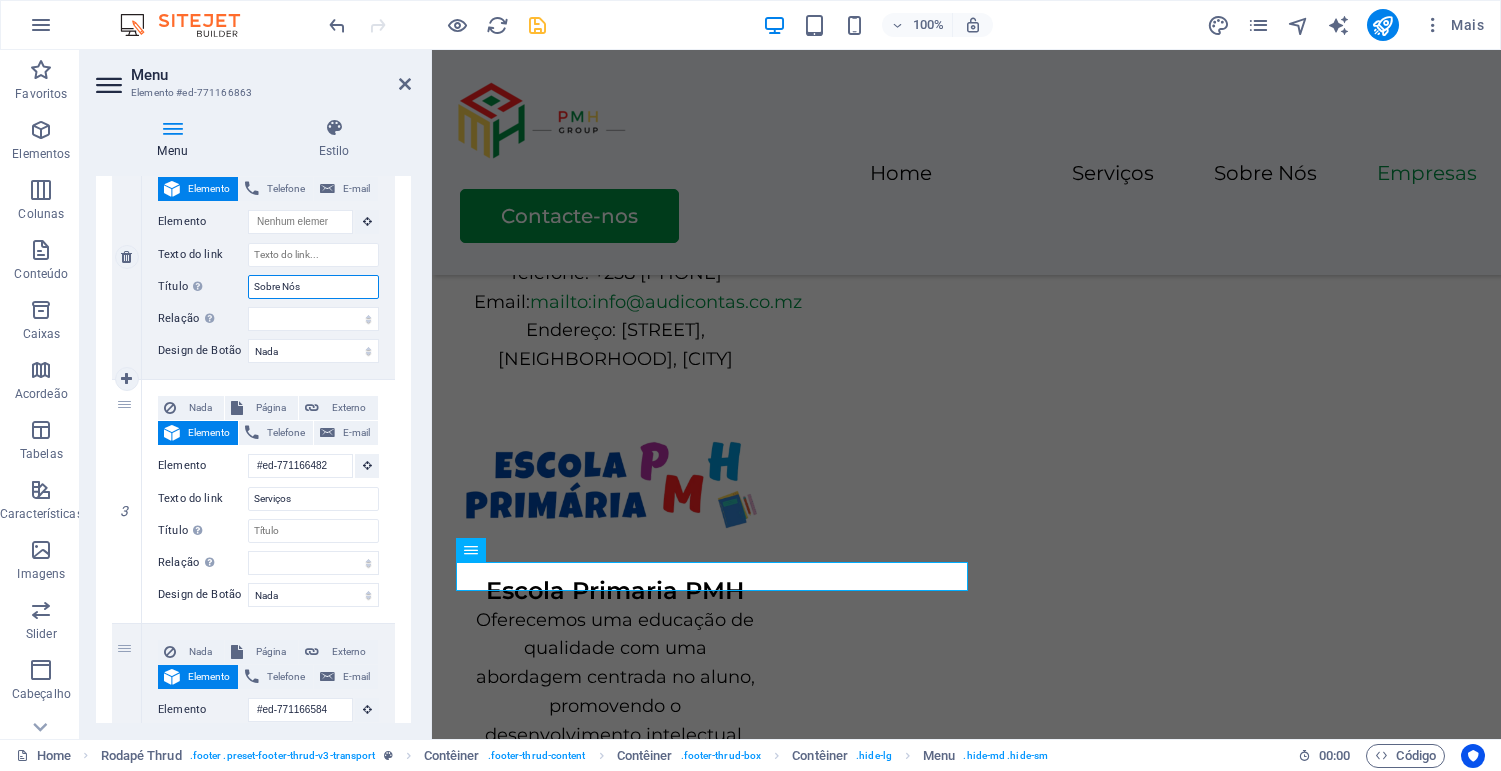 type on "Sobre Nos" 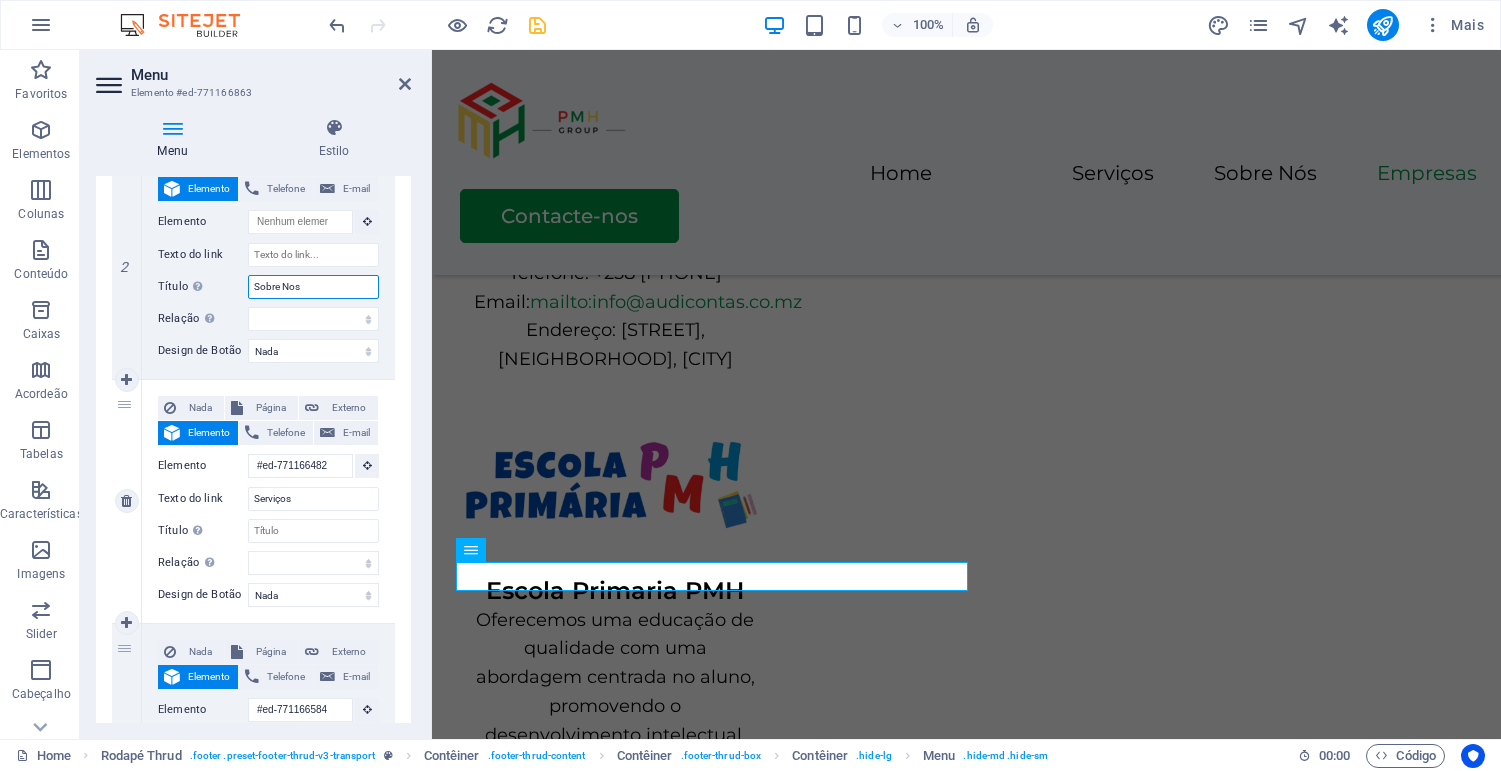 select 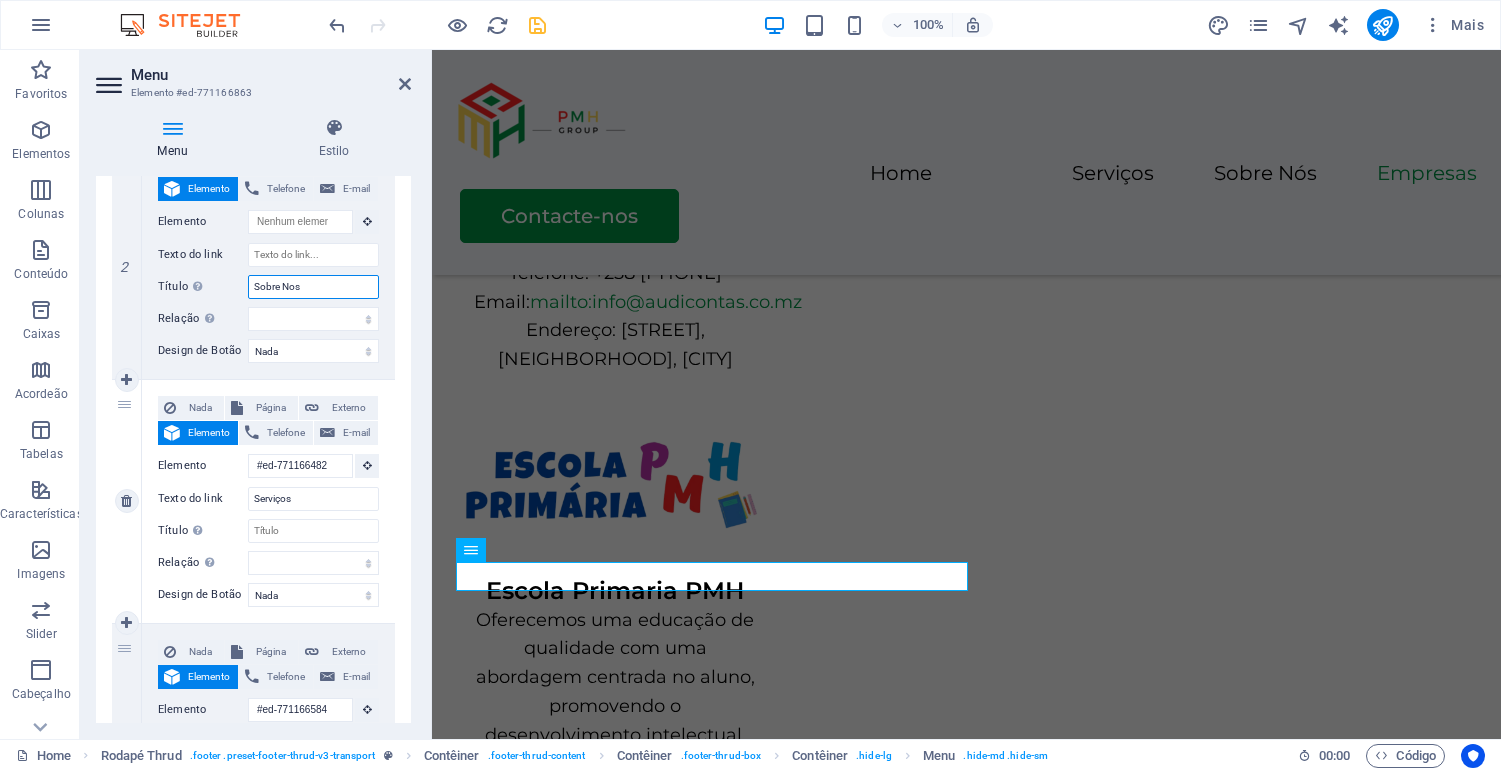 type on "Sobre Nos" 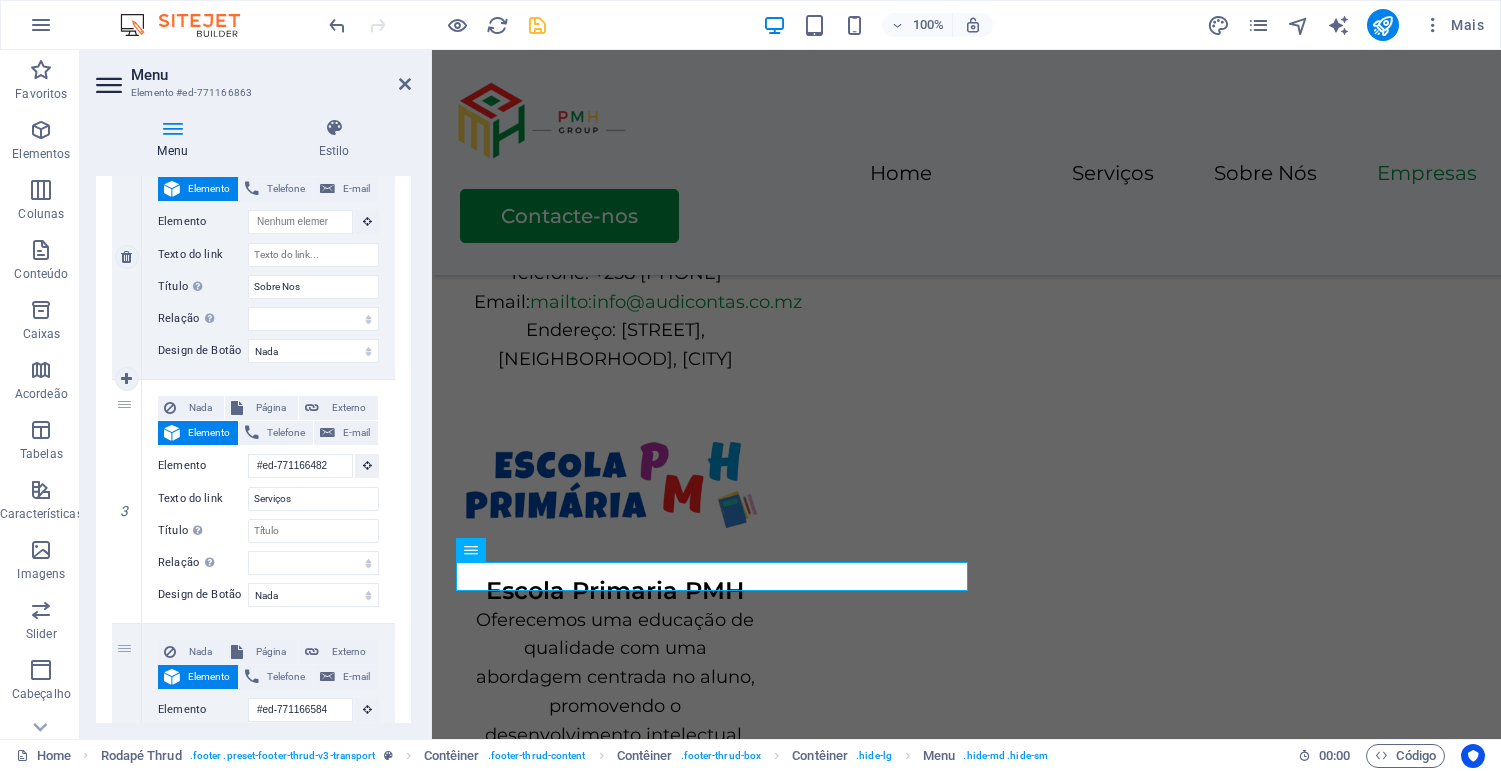 drag, startPoint x: 126, startPoint y: 405, endPoint x: 155, endPoint y: 202, distance: 205.06097 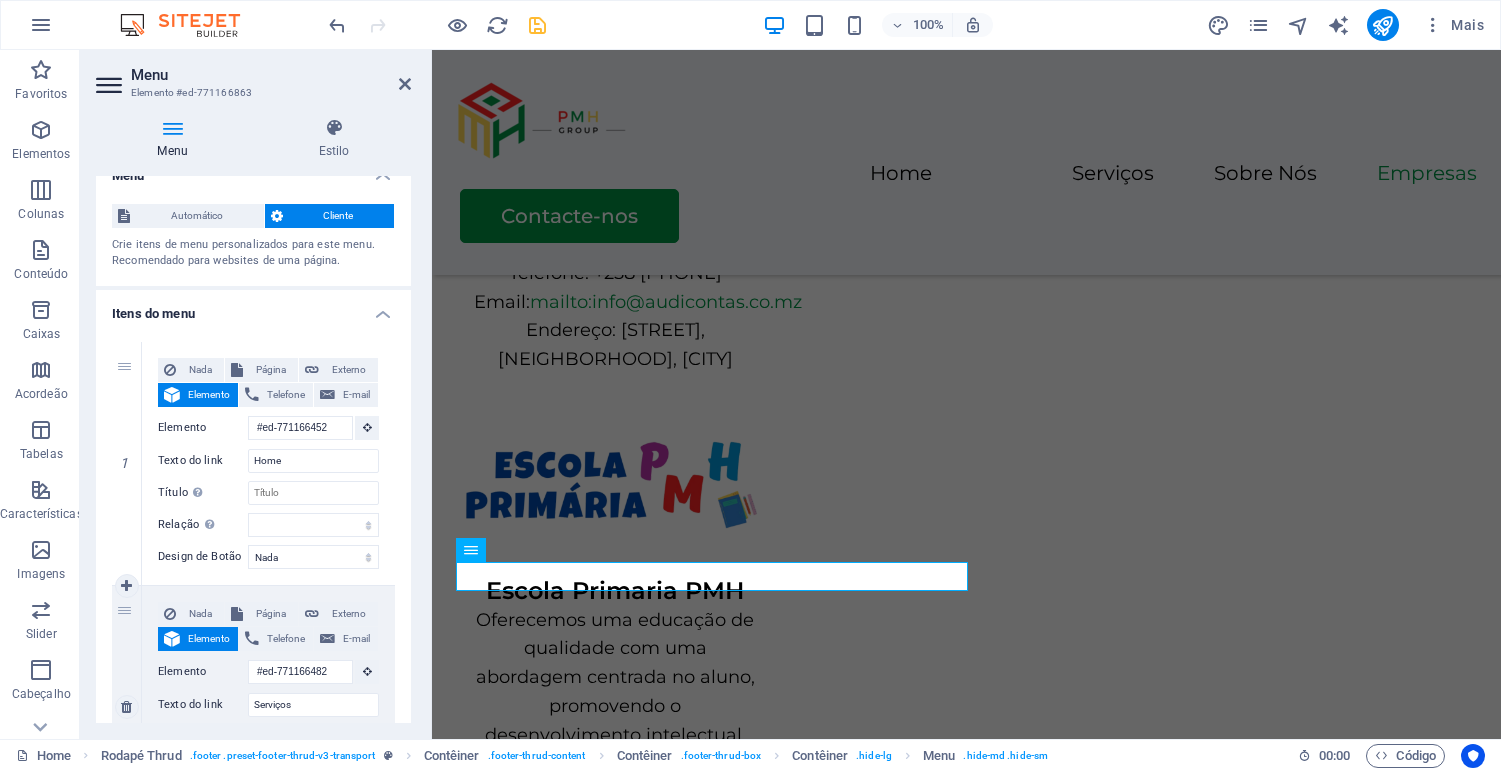 scroll, scrollTop: 0, scrollLeft: 0, axis: both 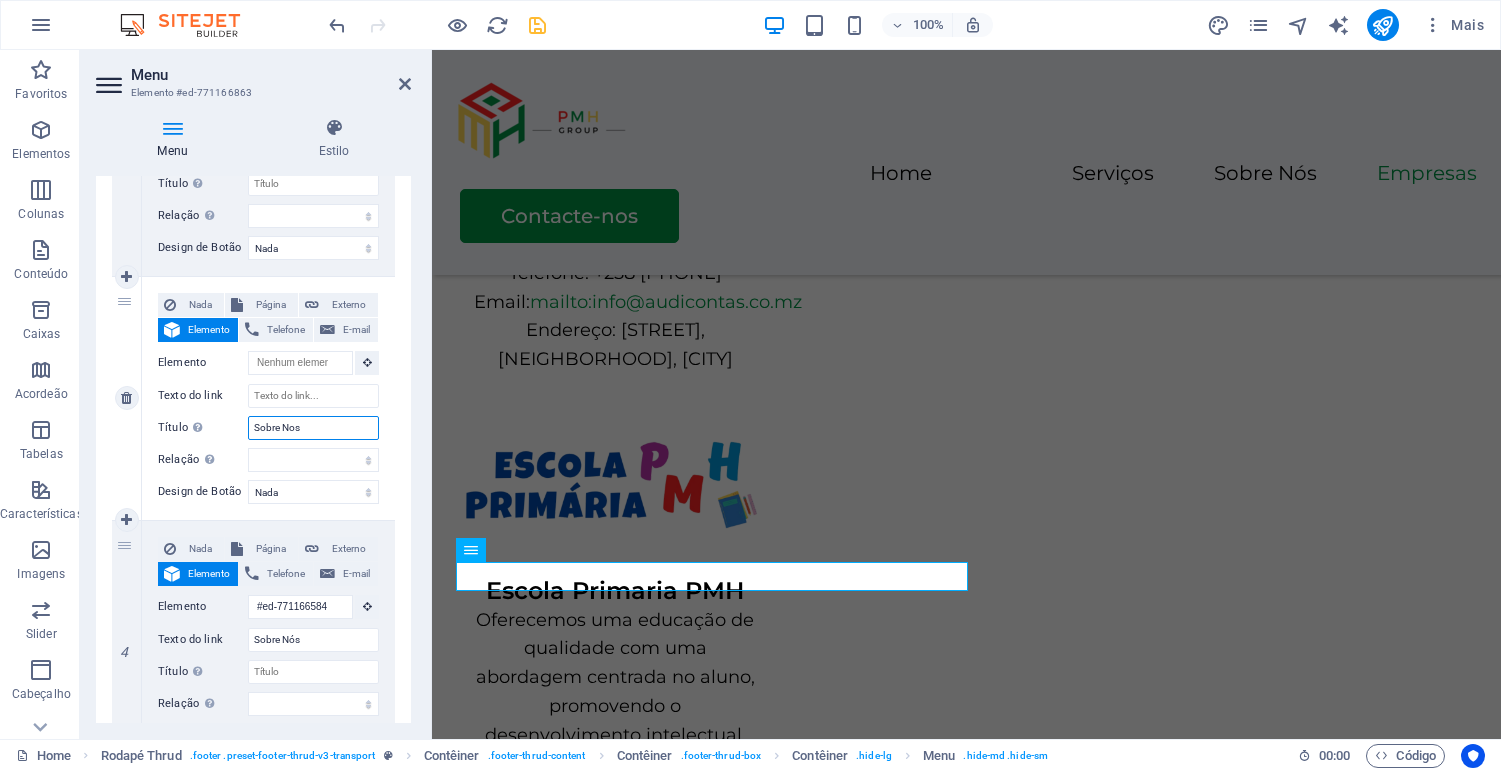 click on "Sobre Nos" at bounding box center (313, 428) 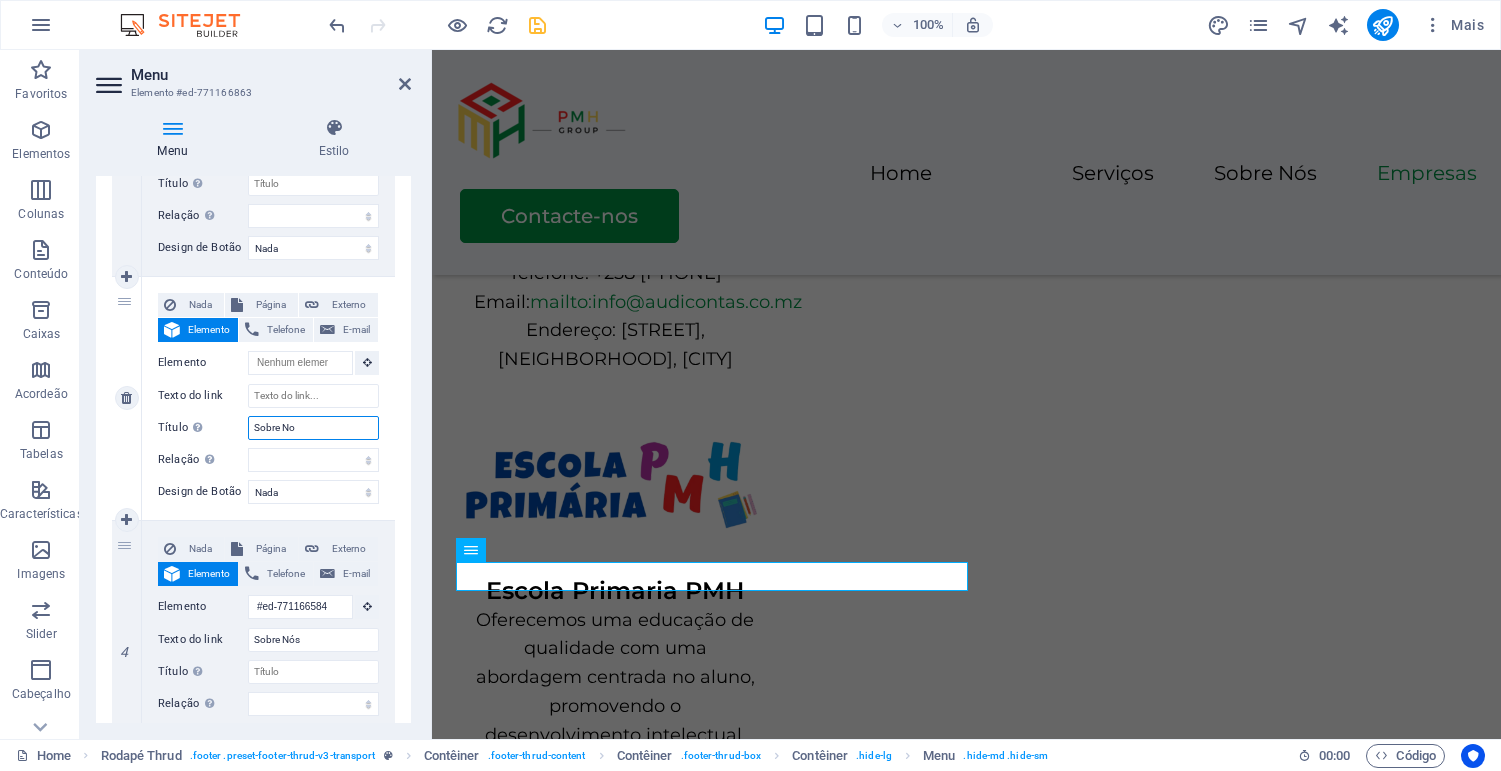 type on "Sobre N" 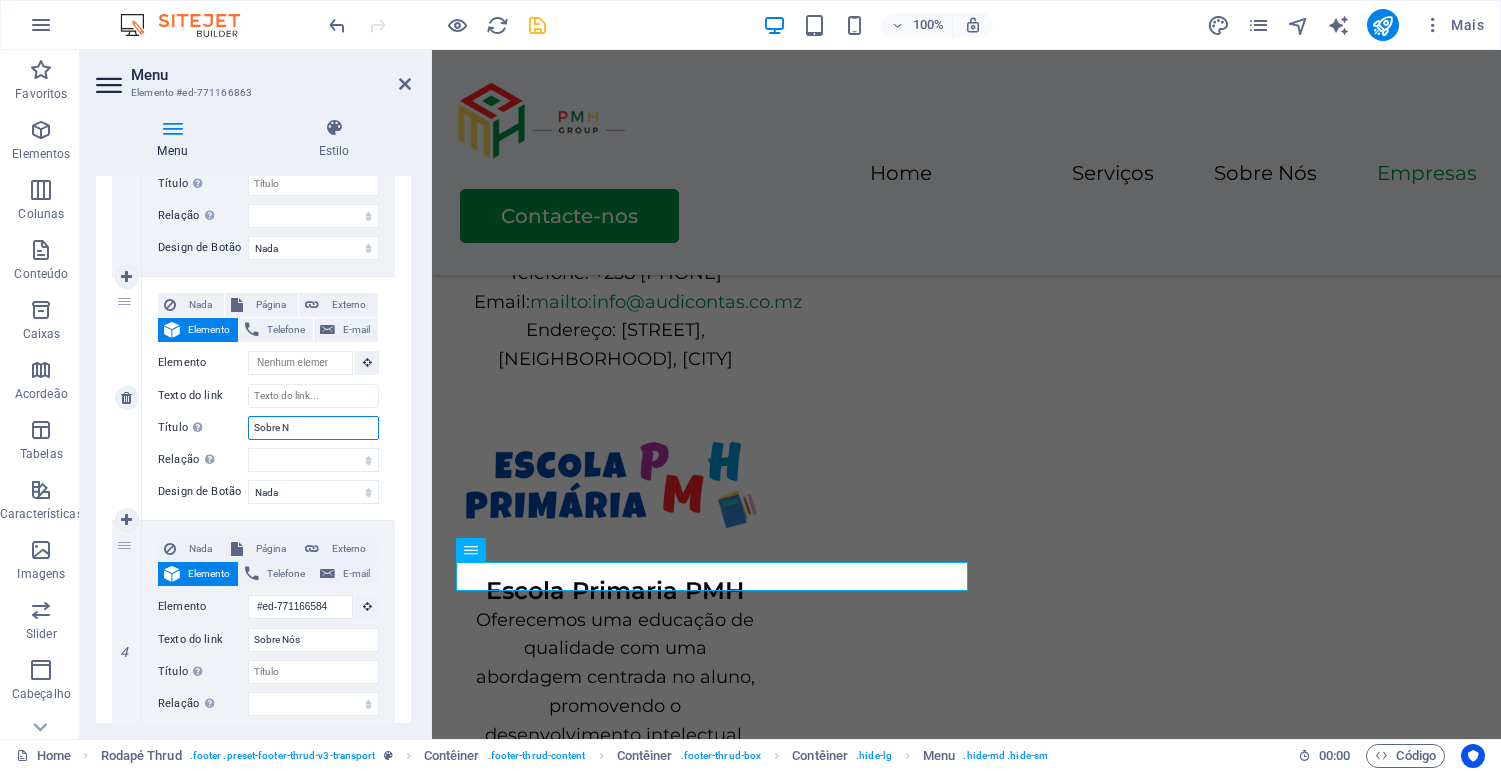 select 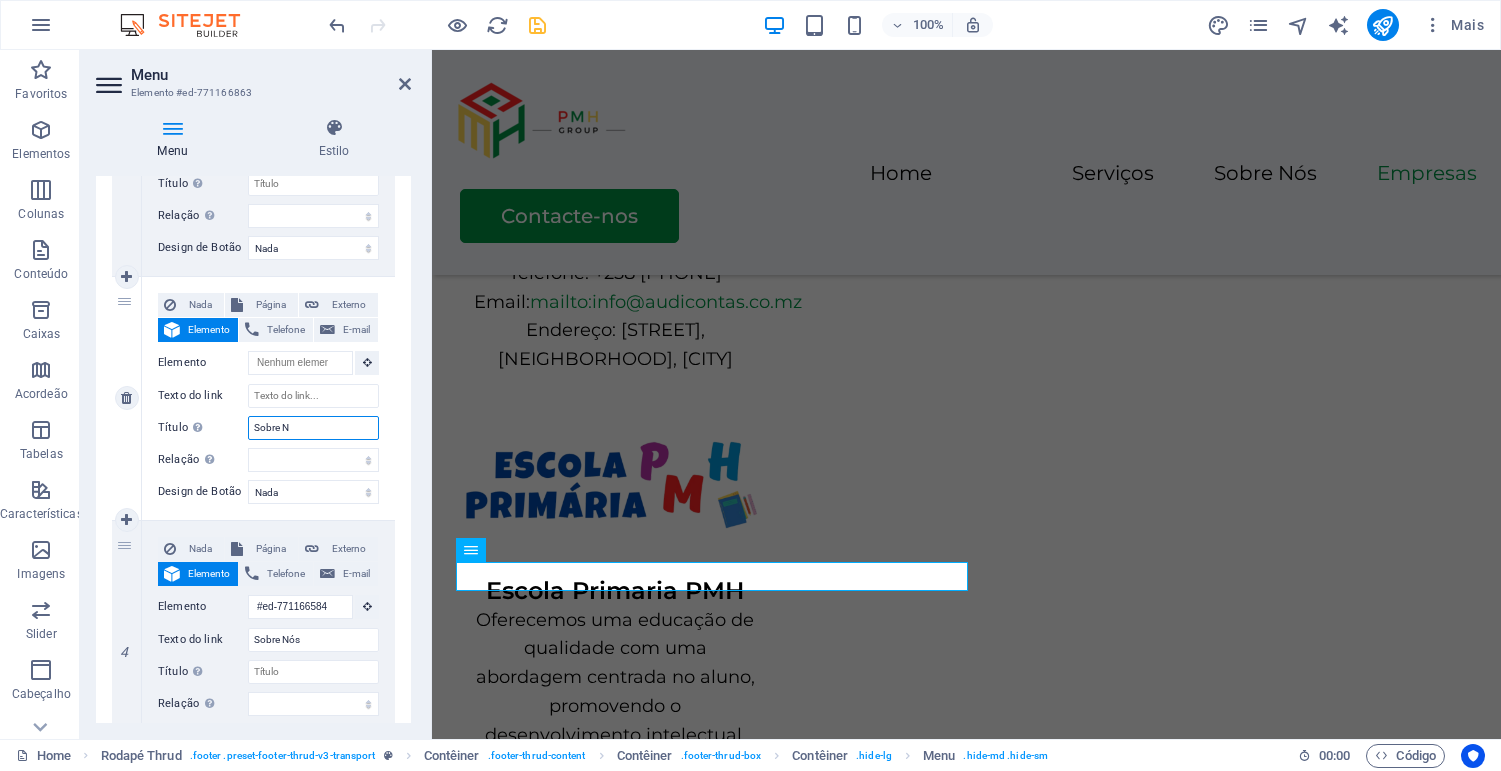 type on "Sobre Ns" 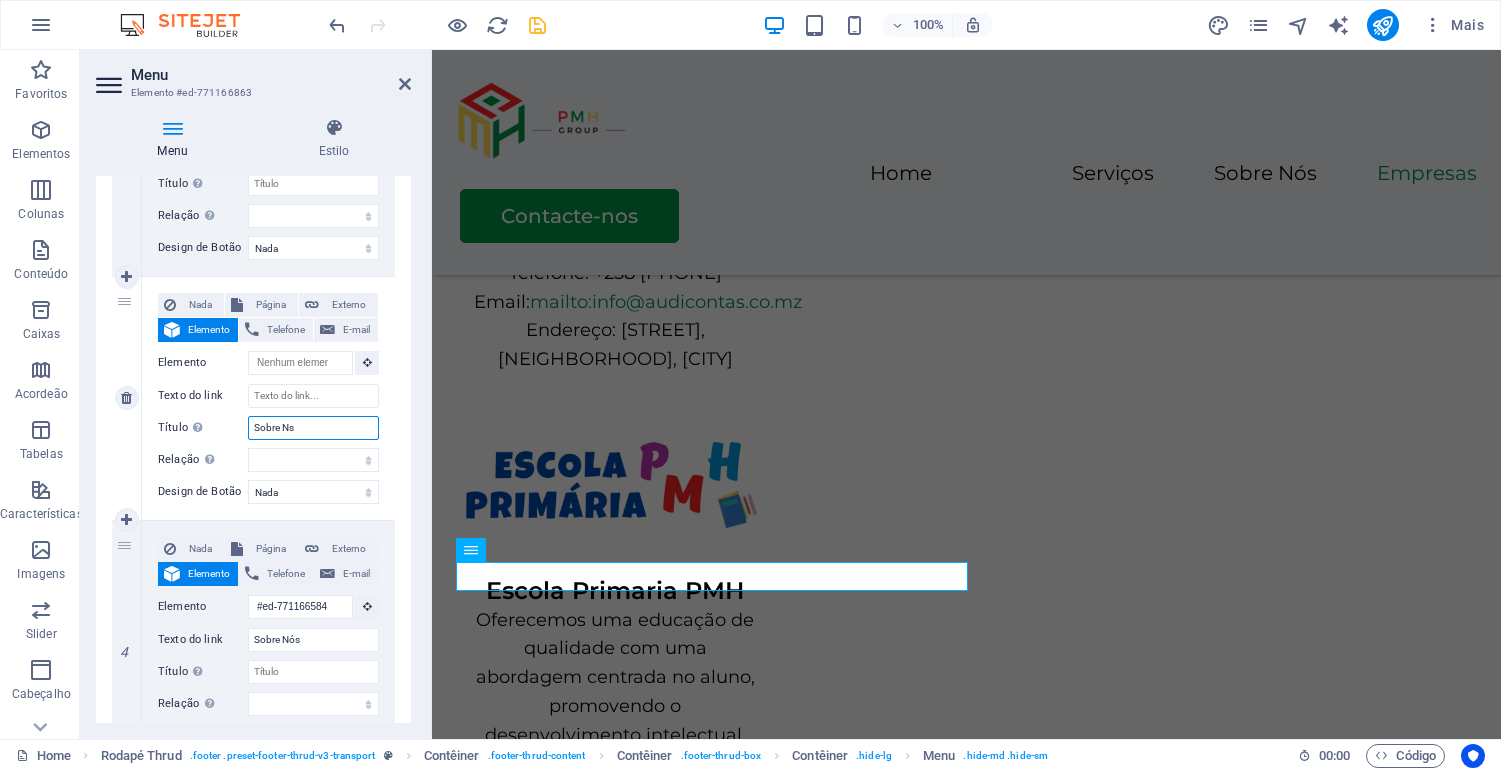 select 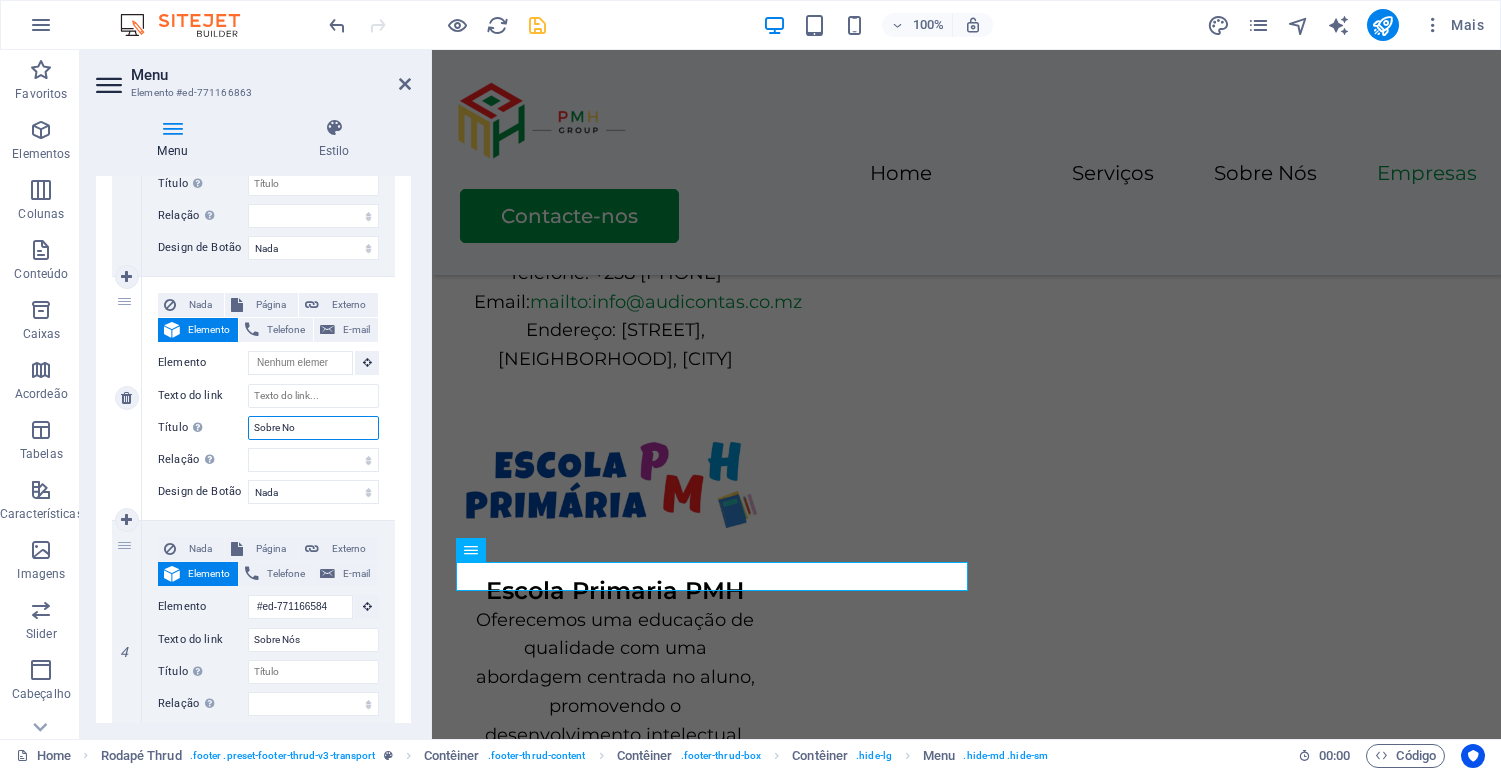 type on "Sobre Nos" 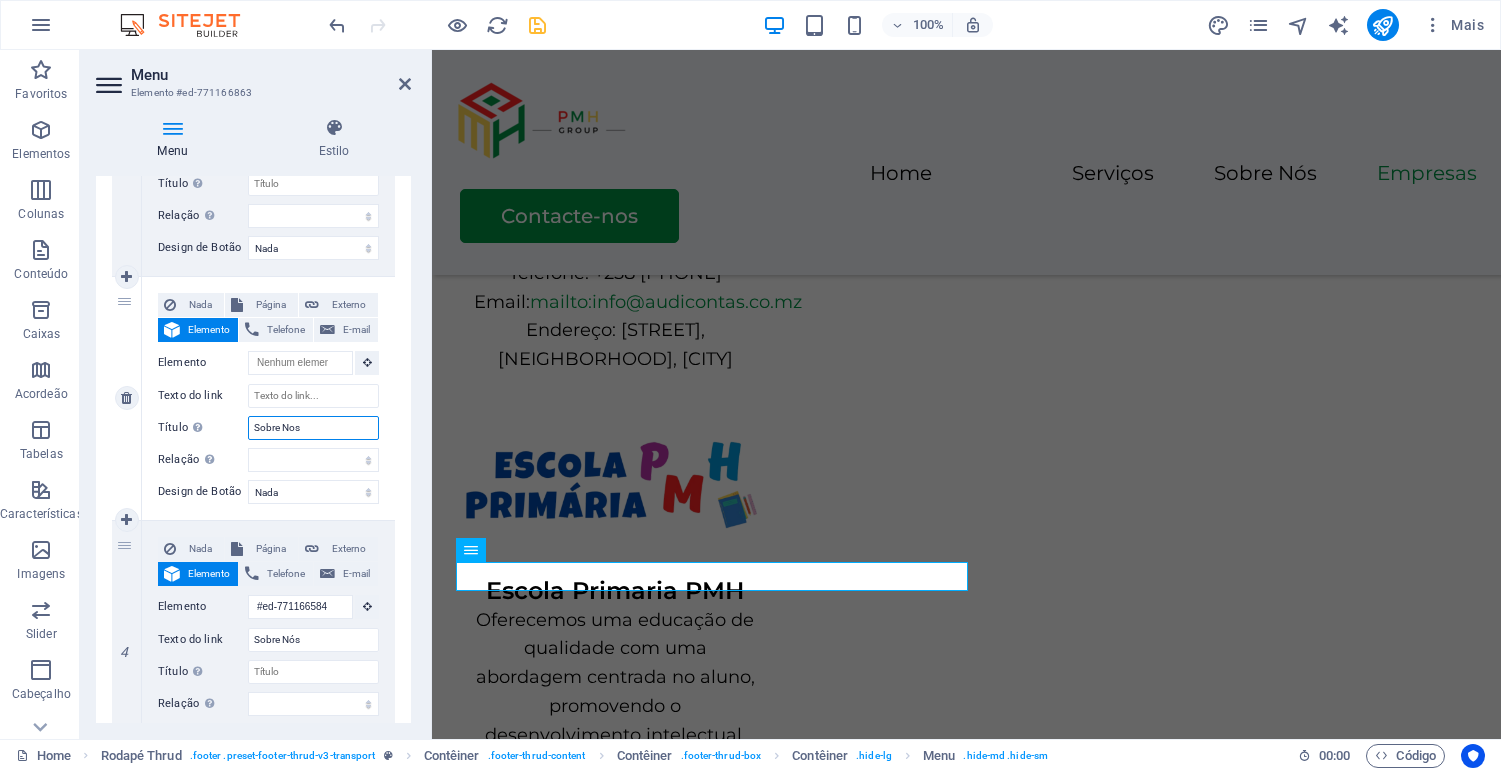 select 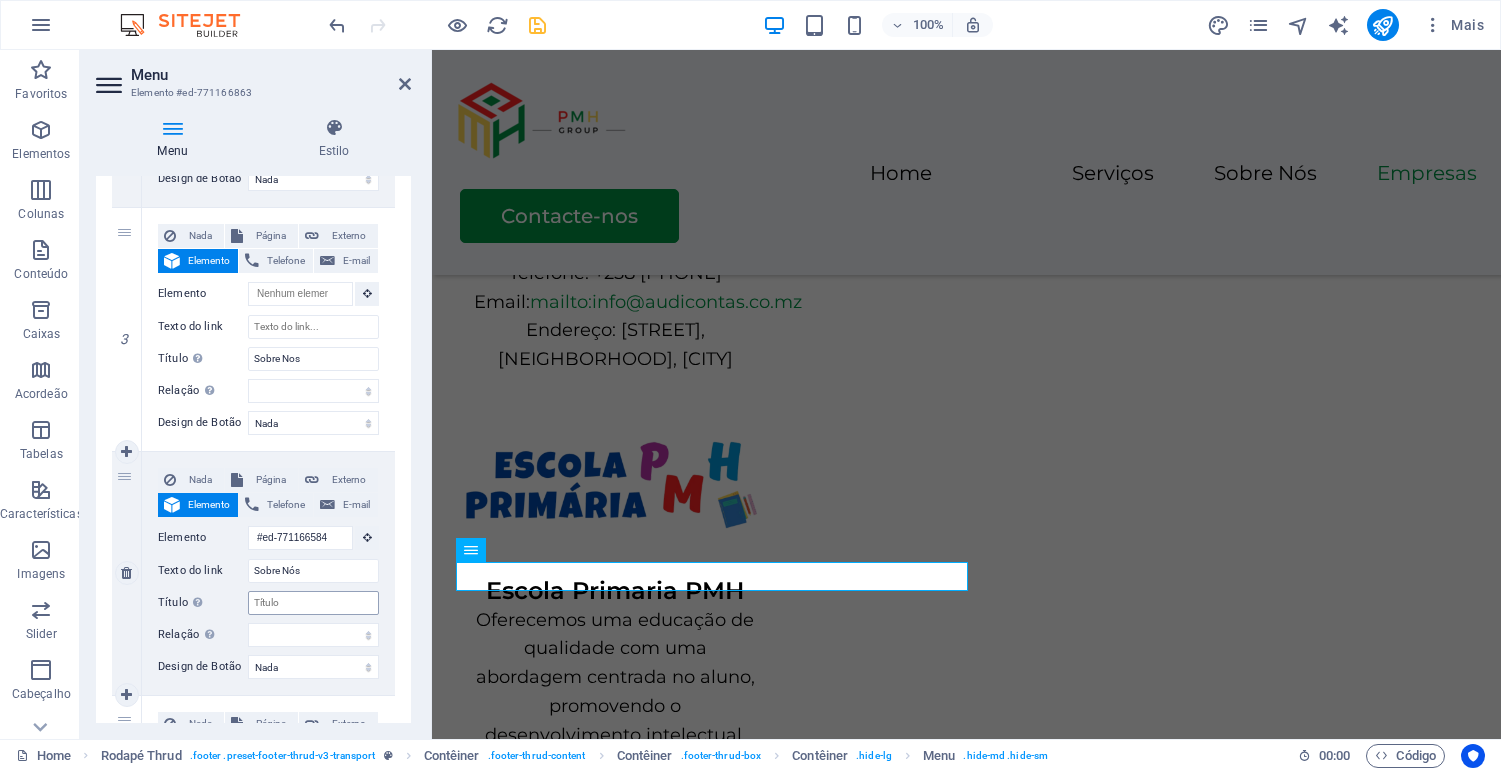 scroll, scrollTop: 632, scrollLeft: 0, axis: vertical 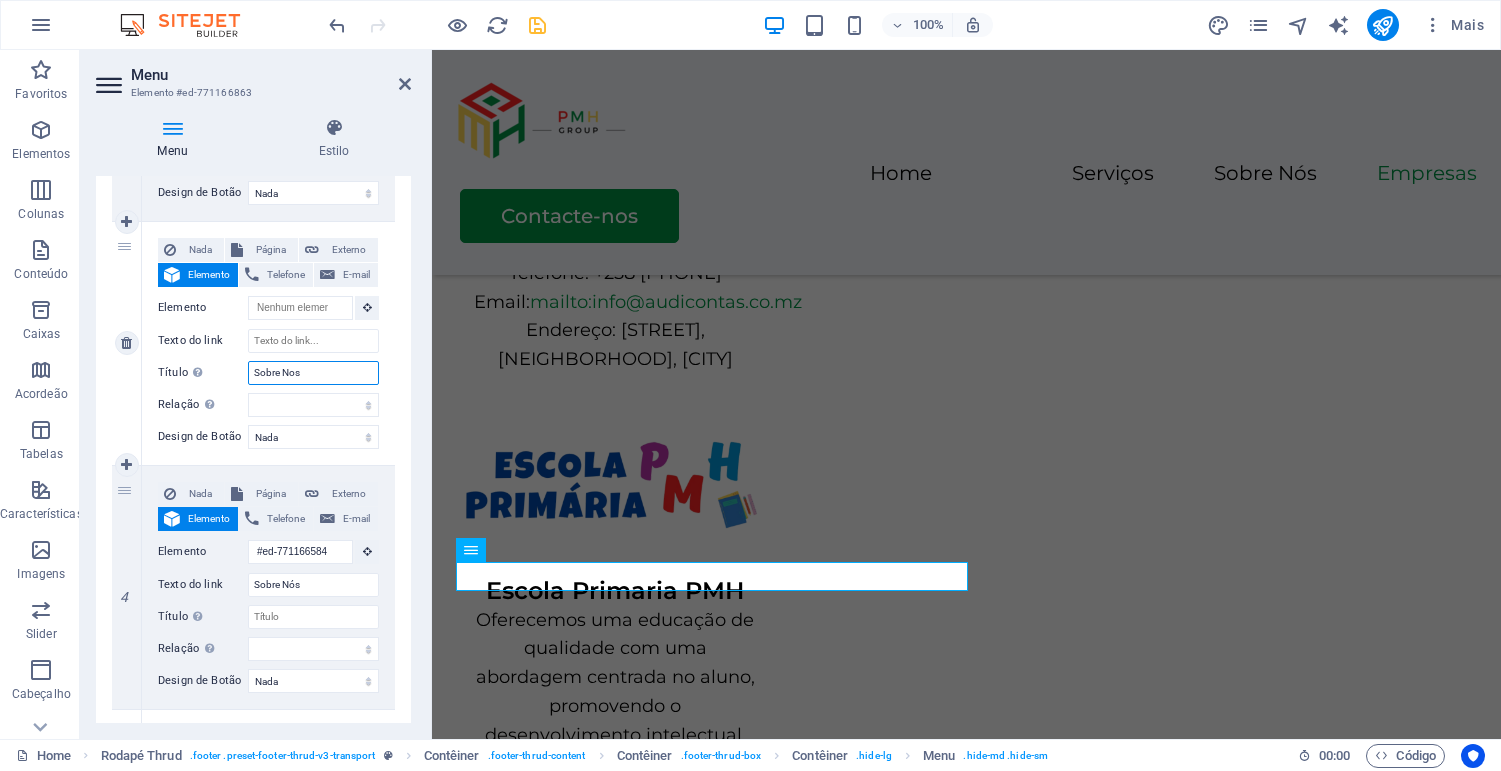 drag, startPoint x: 315, startPoint y: 373, endPoint x: 235, endPoint y: 368, distance: 80.1561 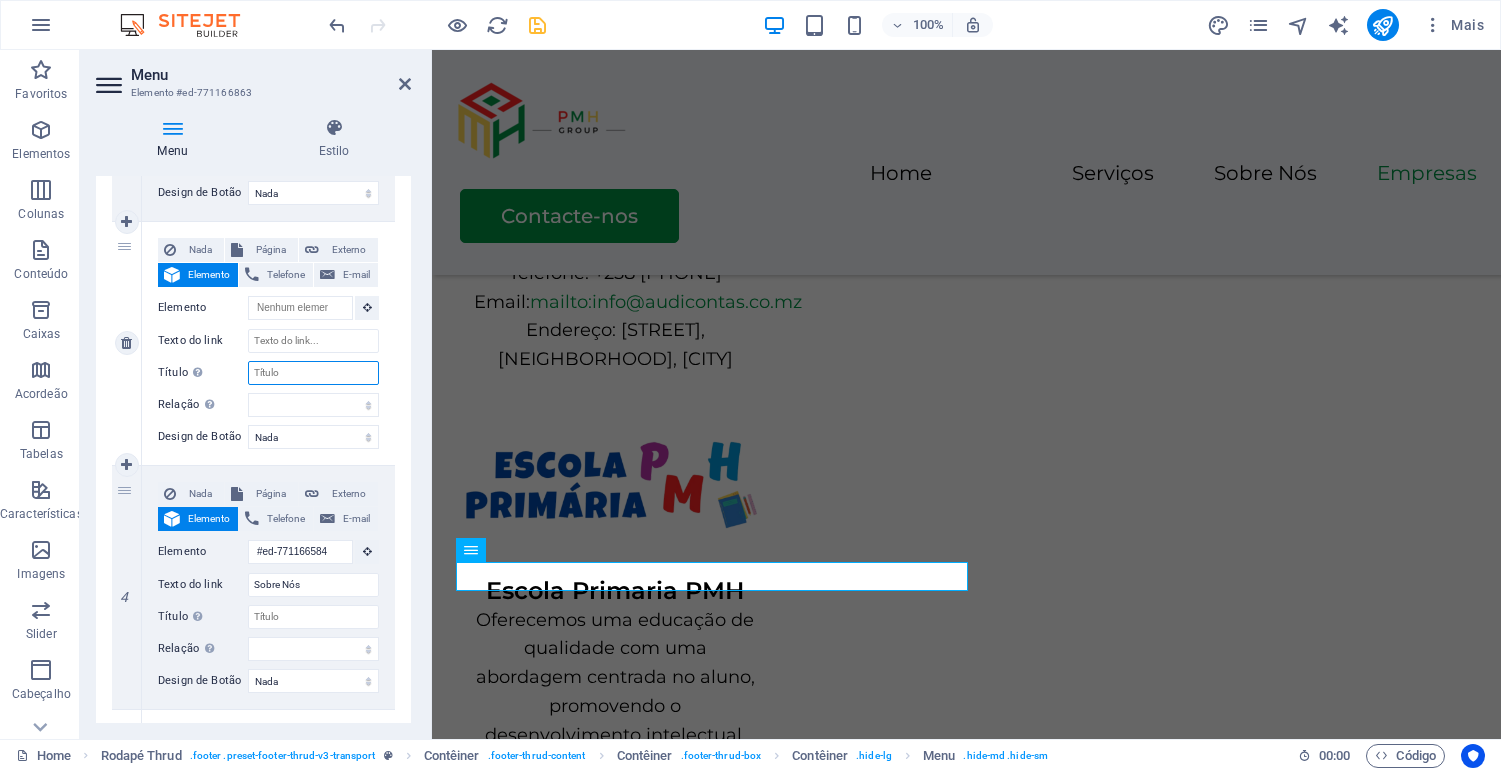 select 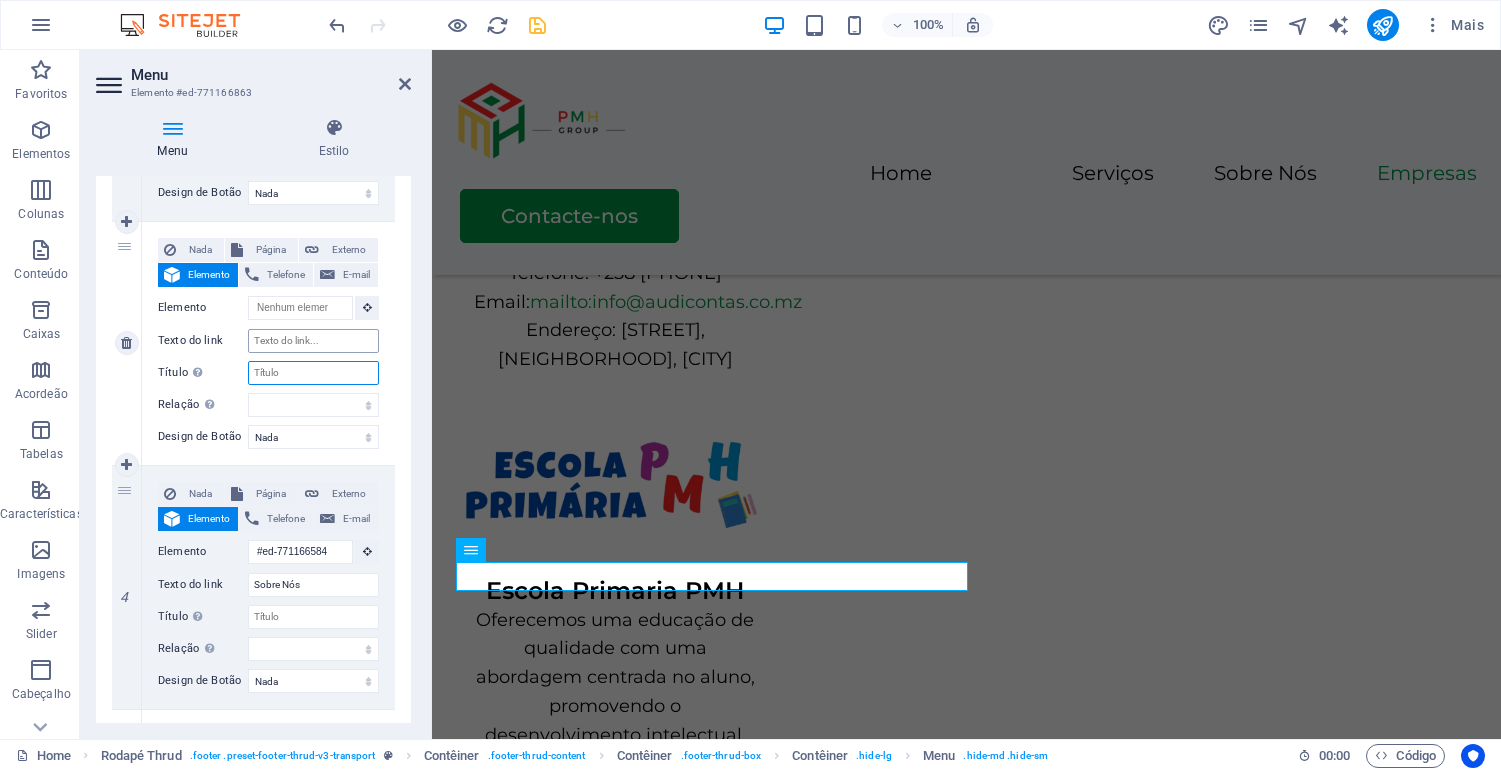 type 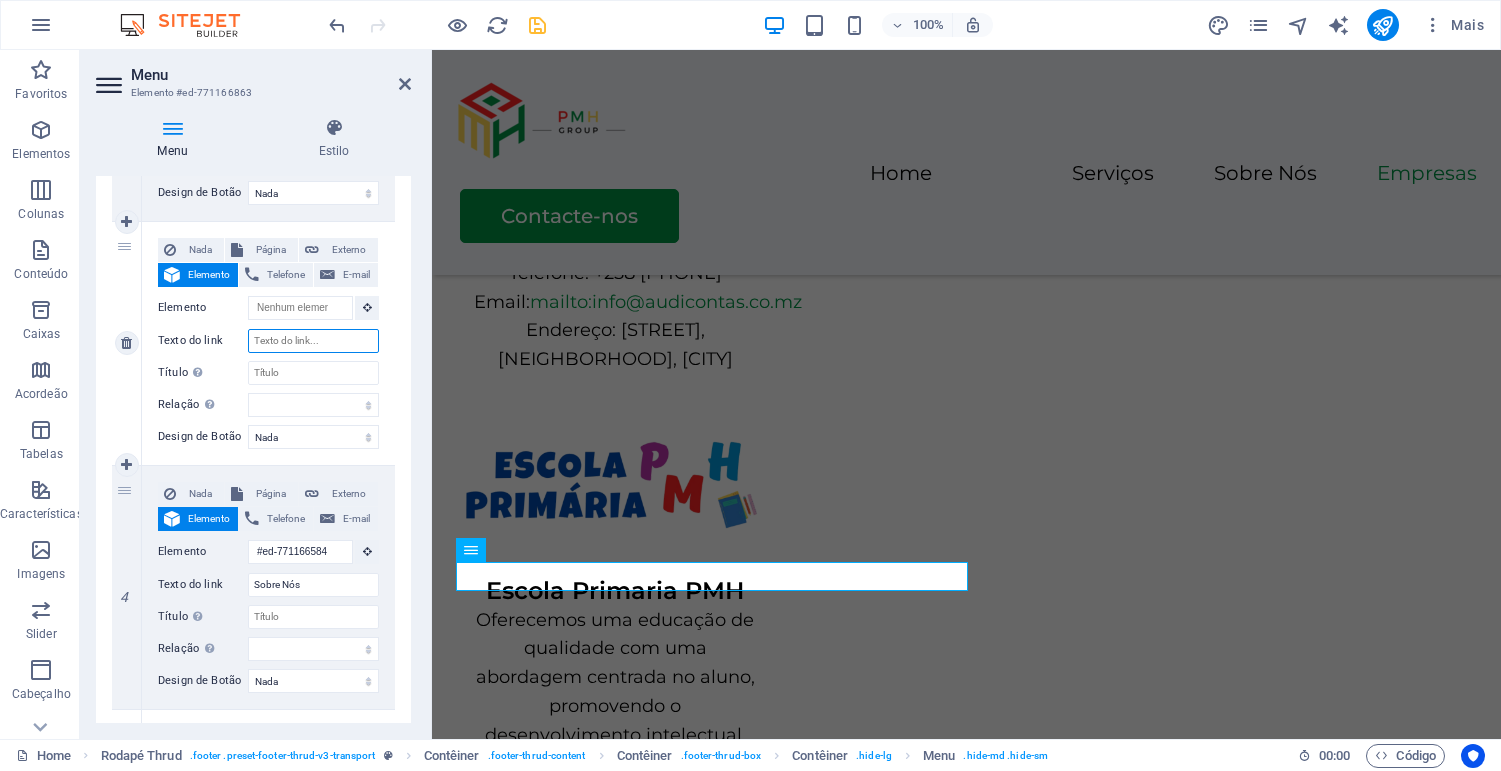 click on "Texto do link" at bounding box center [313, 341] 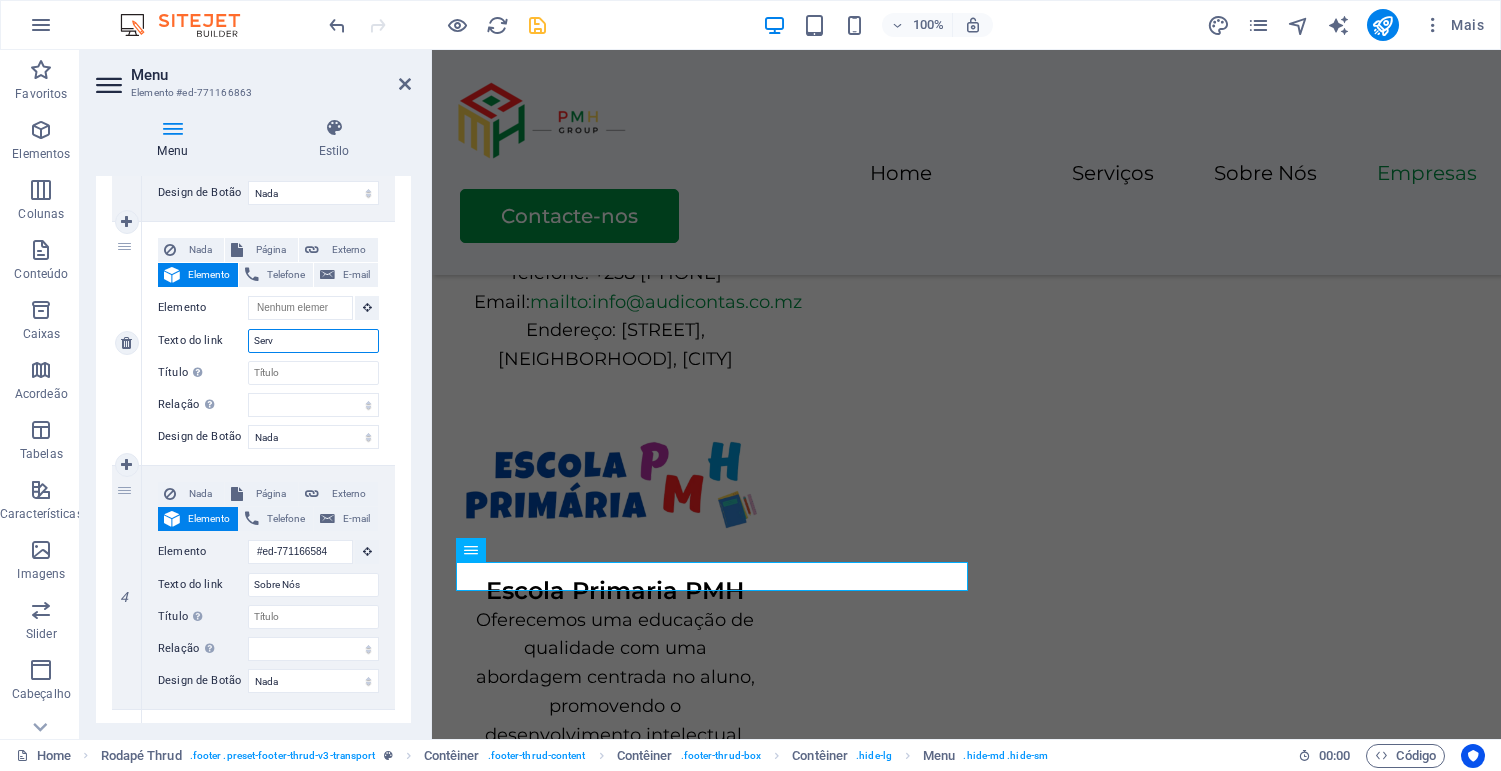type on "Servi" 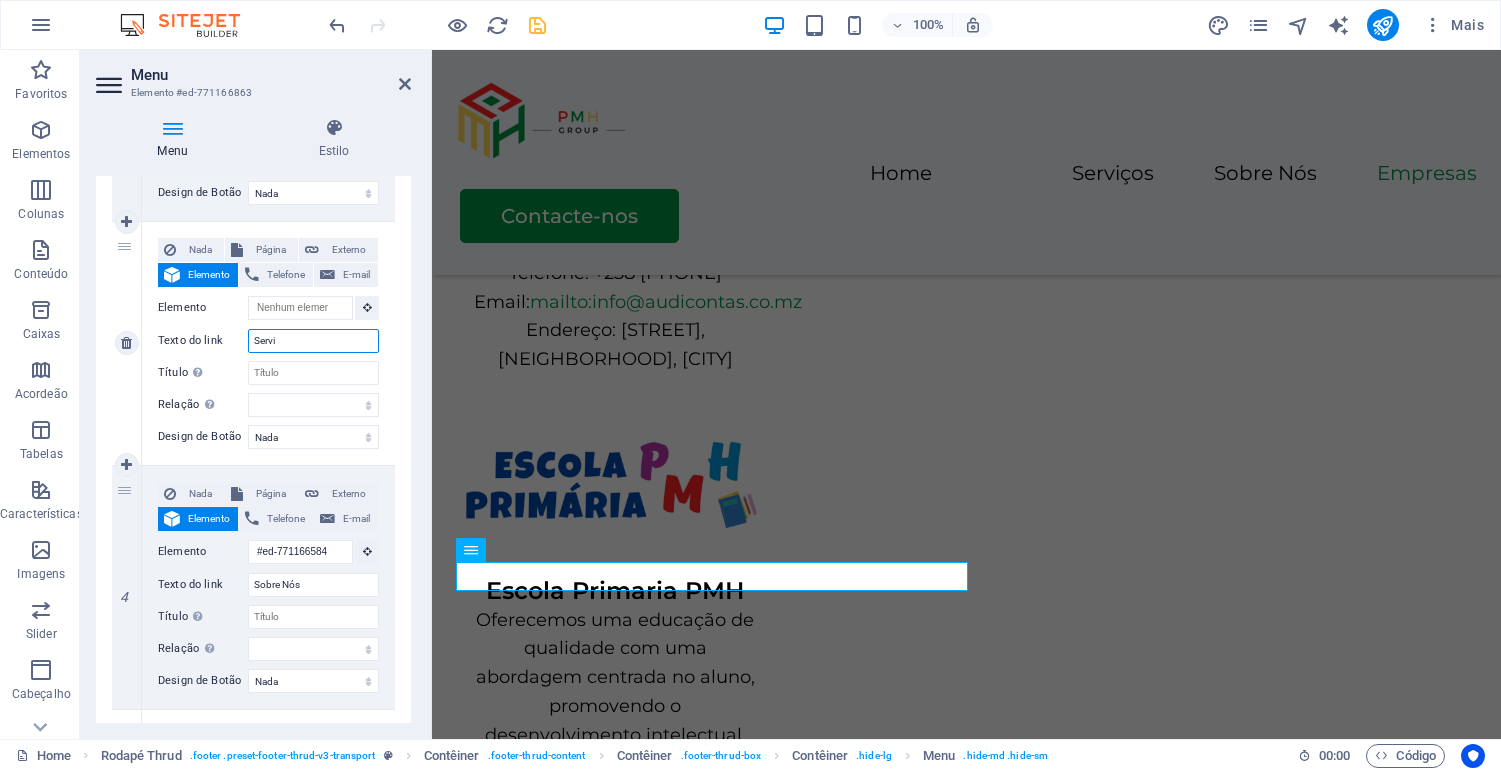 select 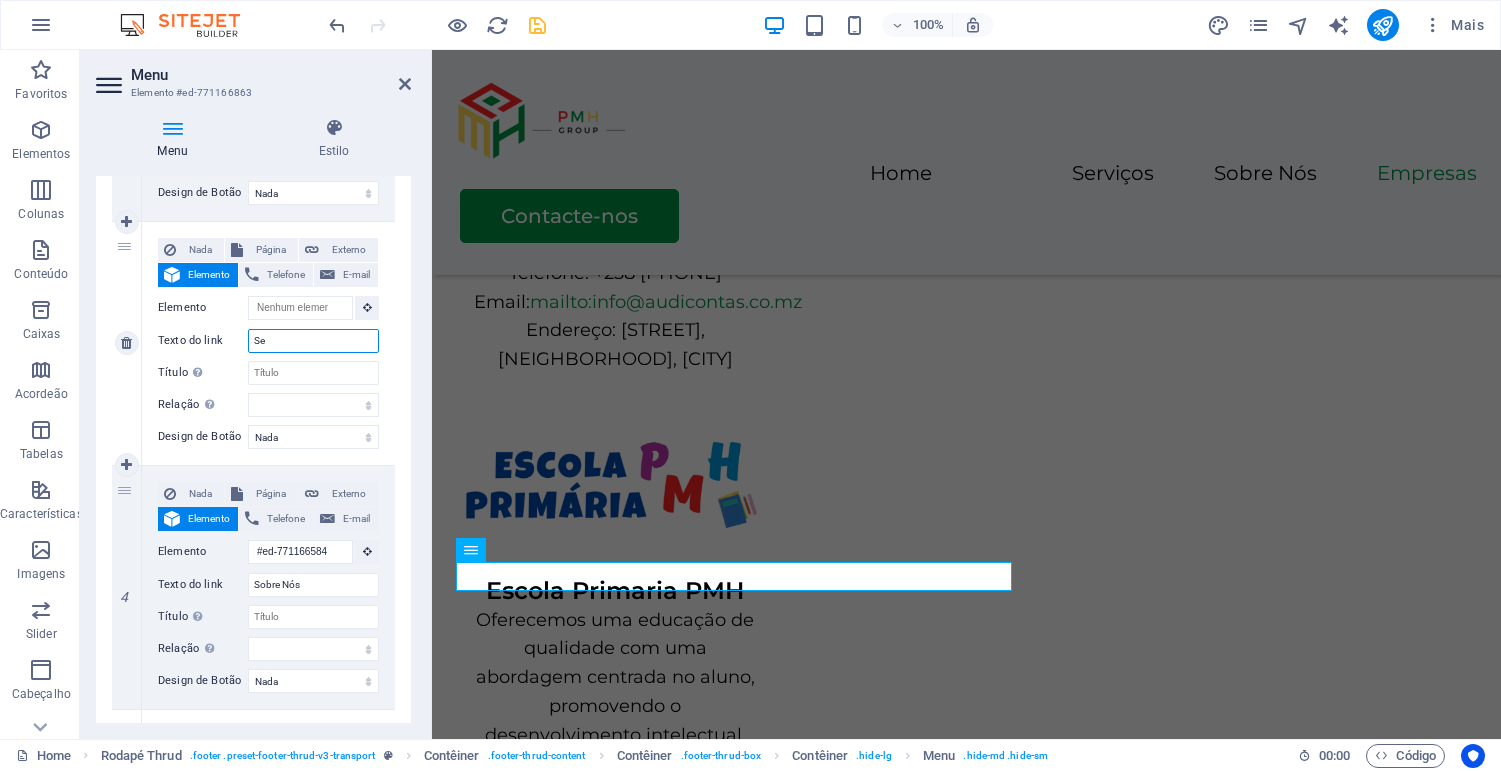 type on "S" 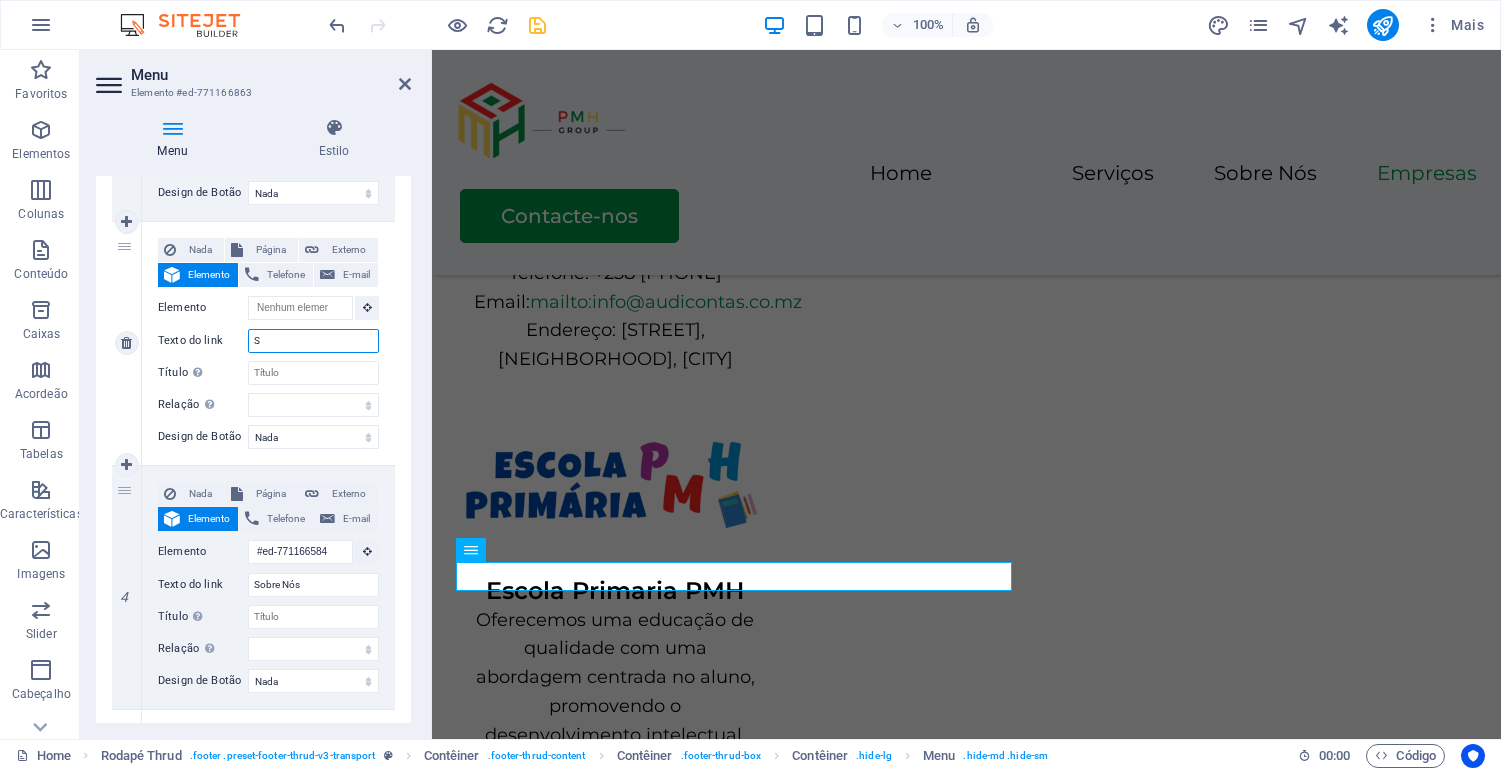 select 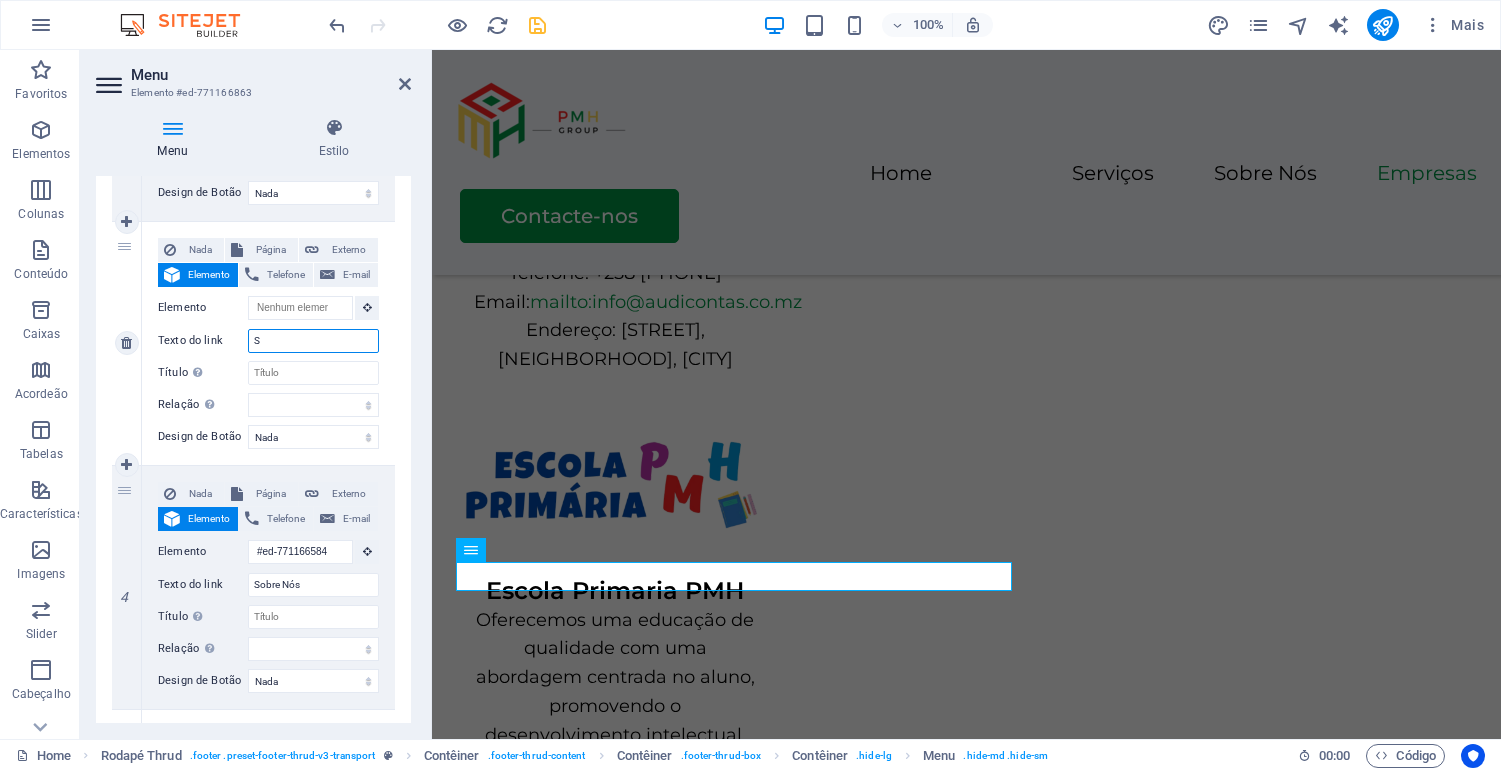 type 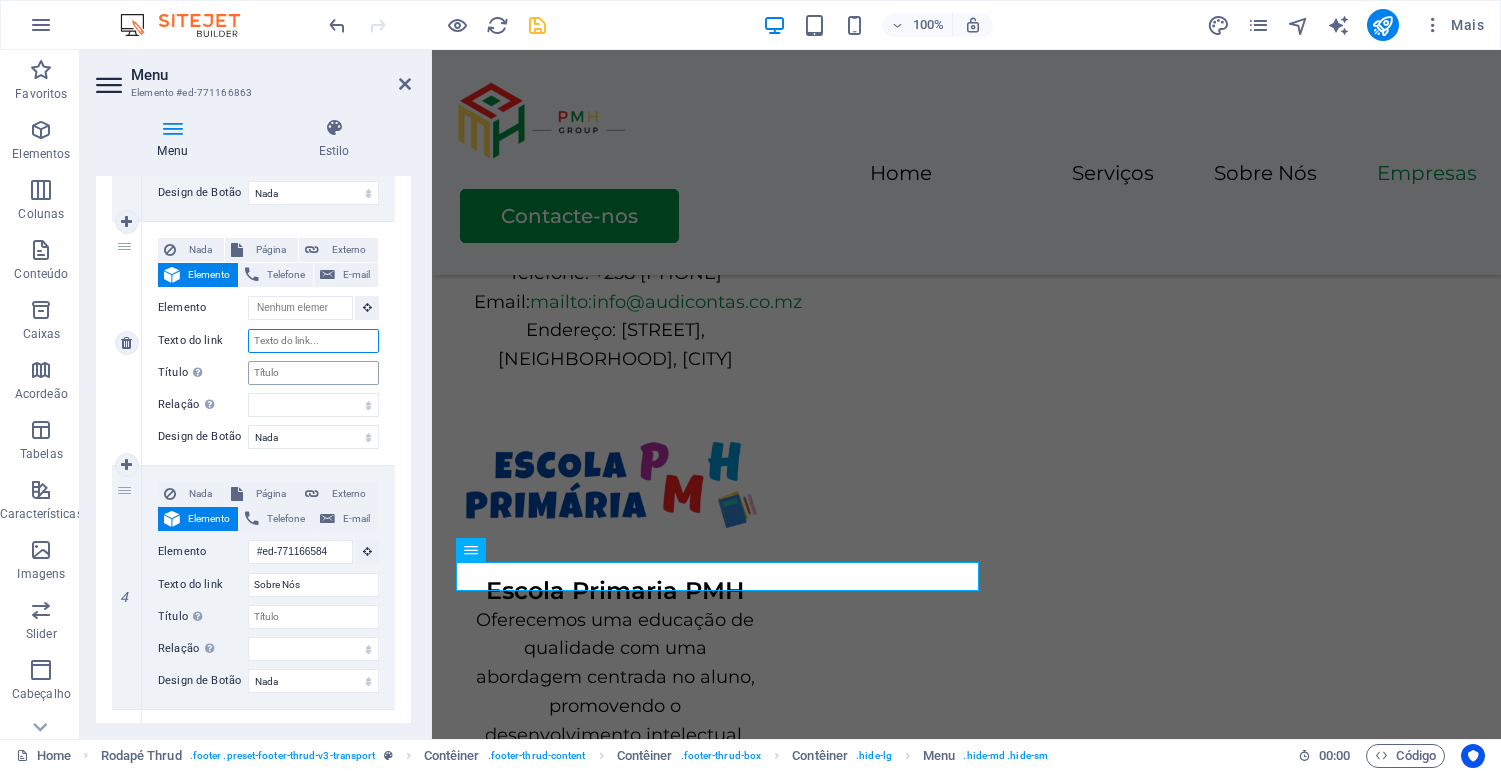 select 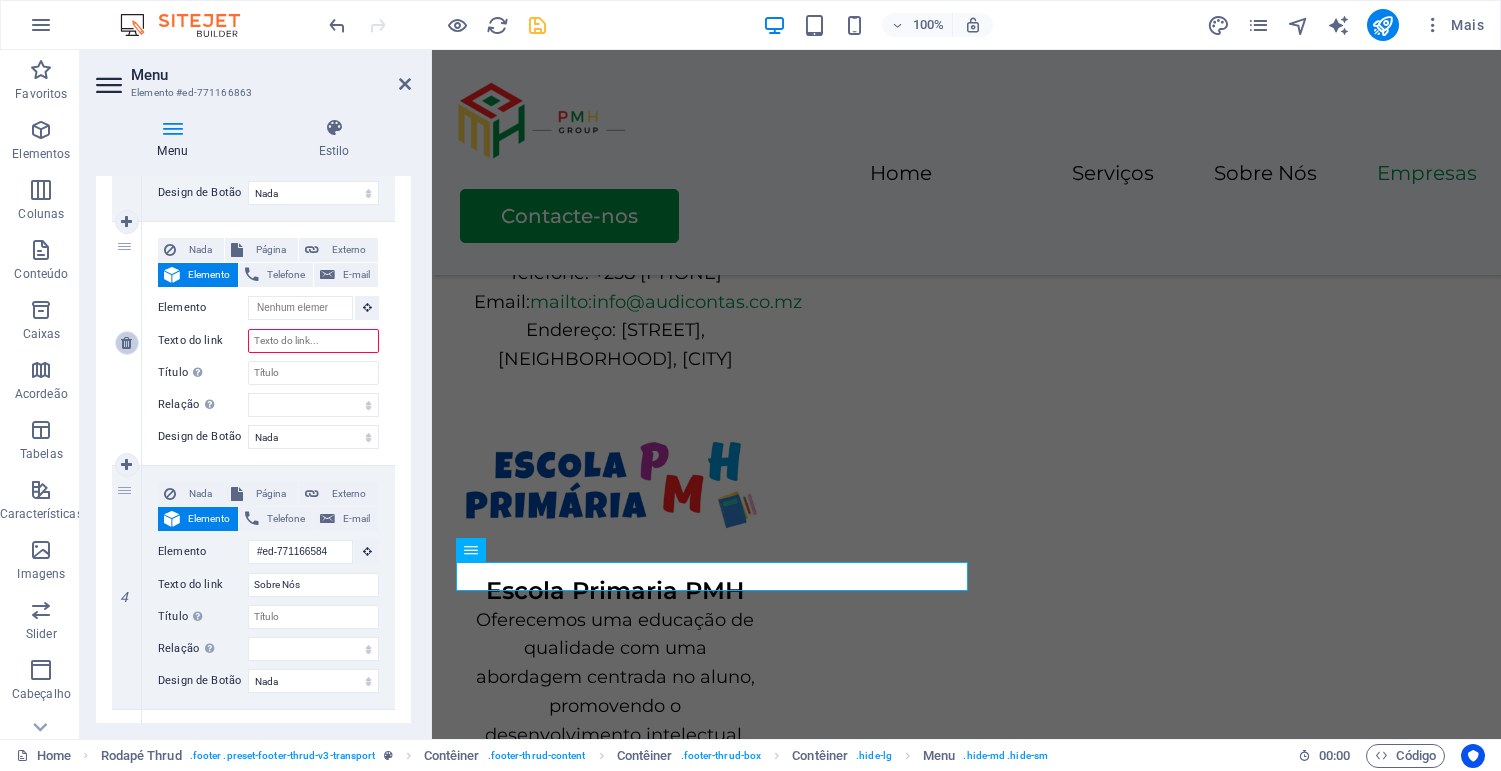 click at bounding box center [126, 343] 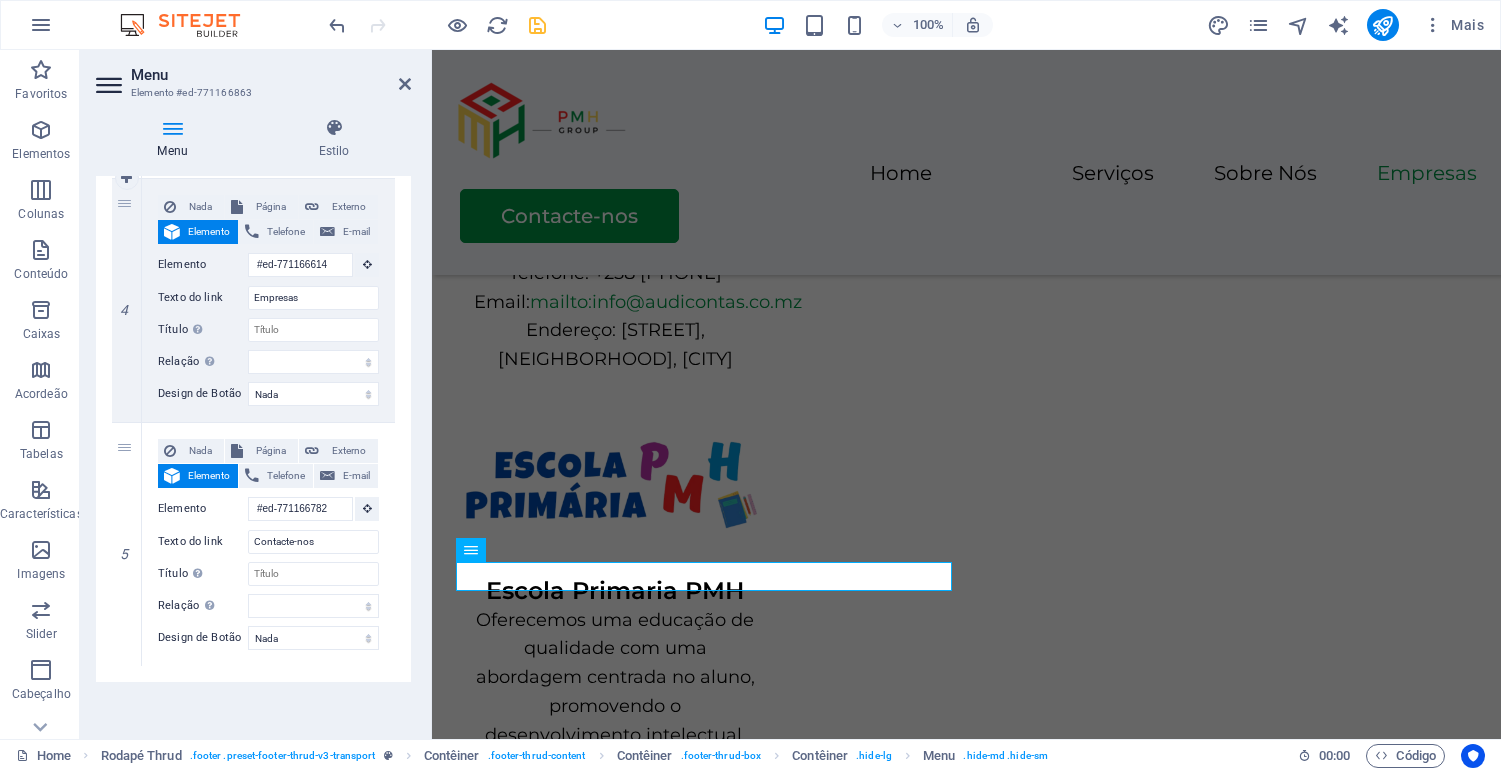 scroll, scrollTop: 933, scrollLeft: 0, axis: vertical 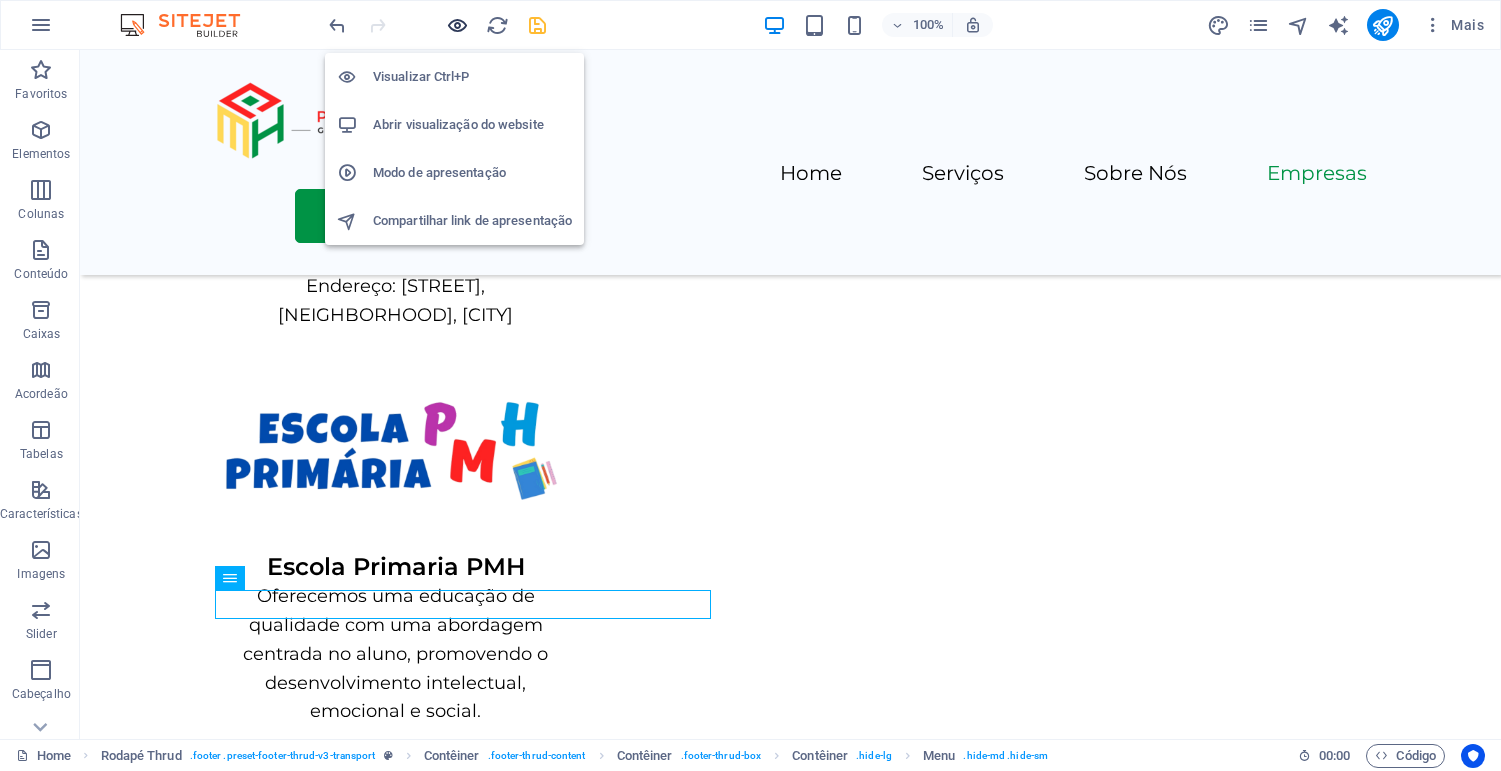 click at bounding box center (457, 25) 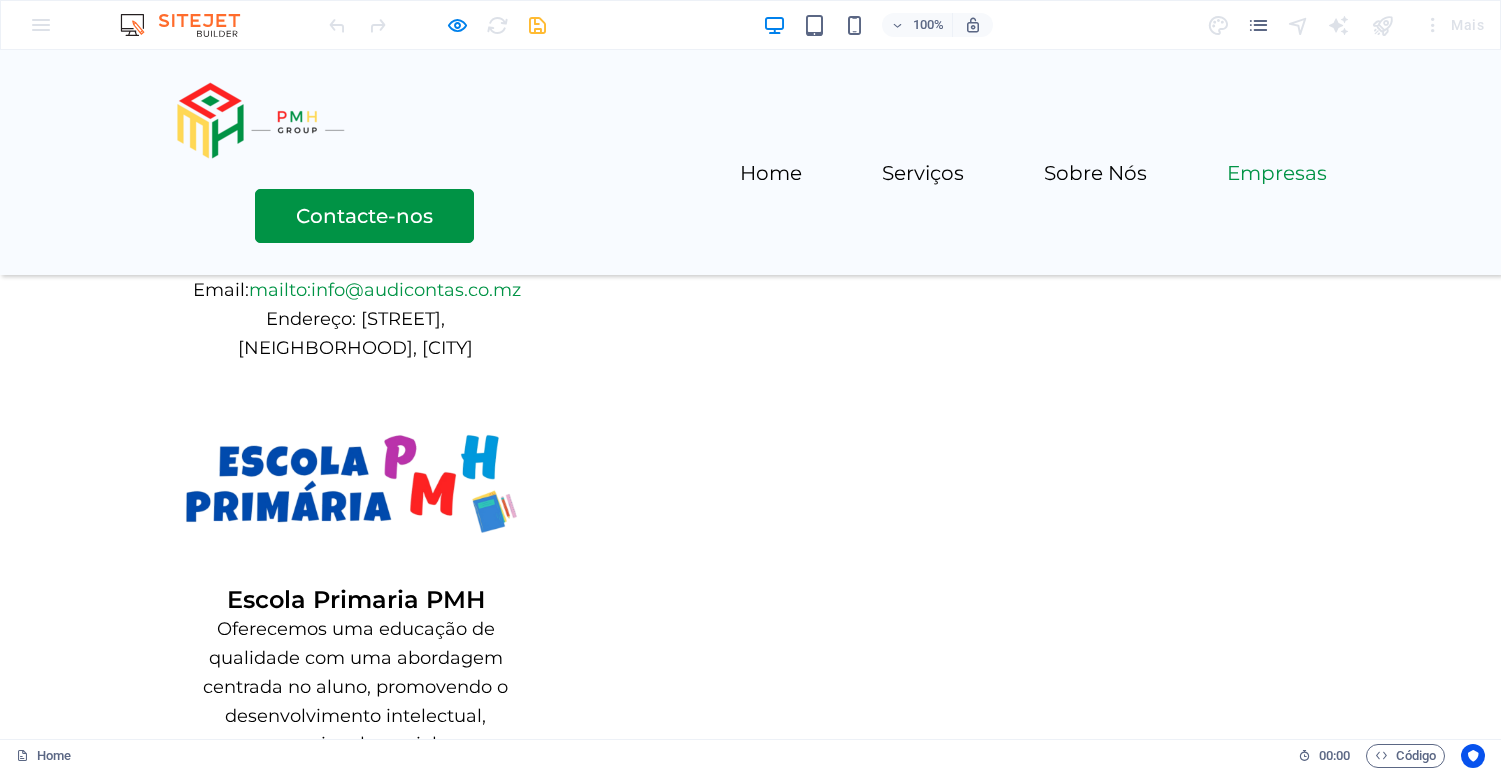 scroll, scrollTop: 4531, scrollLeft: 0, axis: vertical 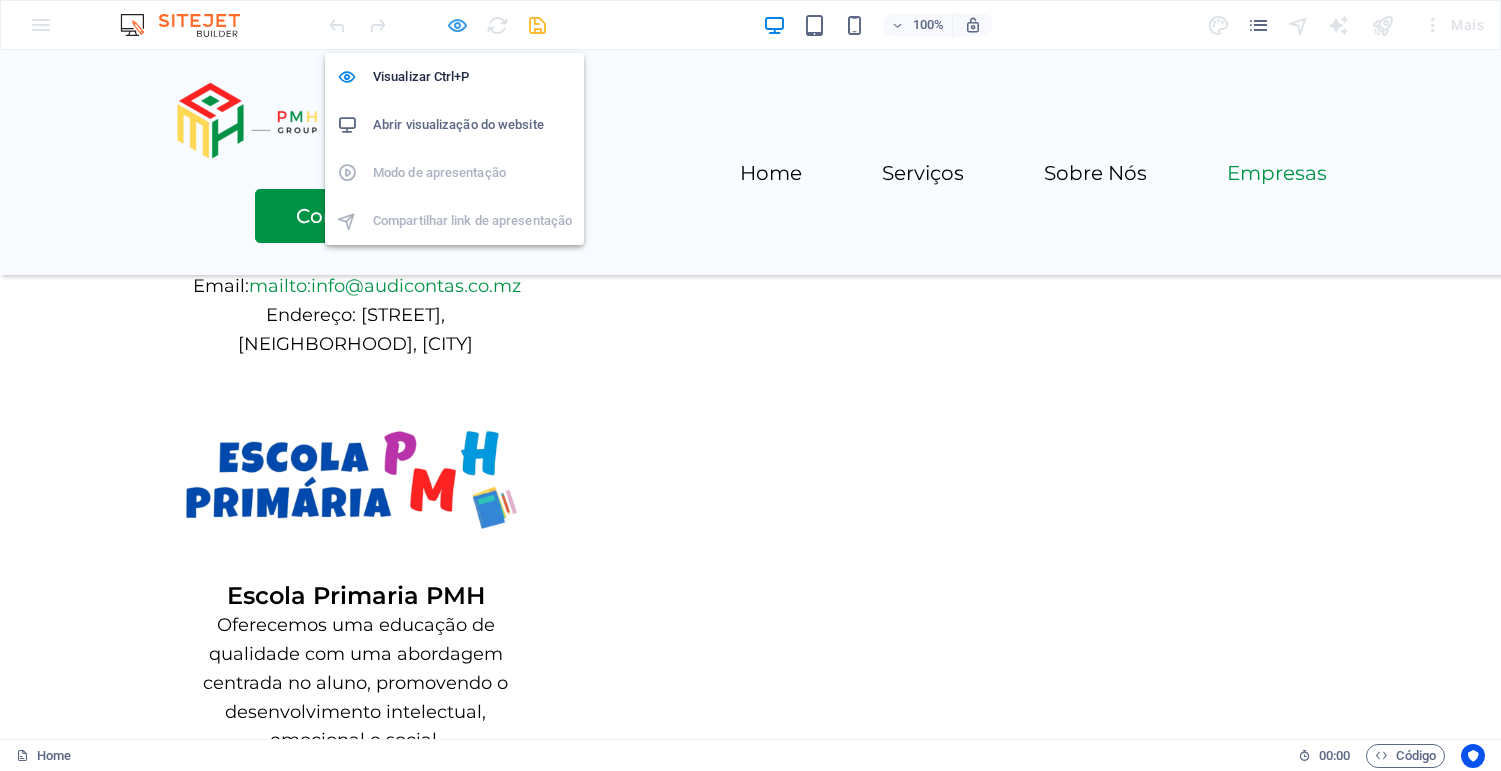click at bounding box center [457, 25] 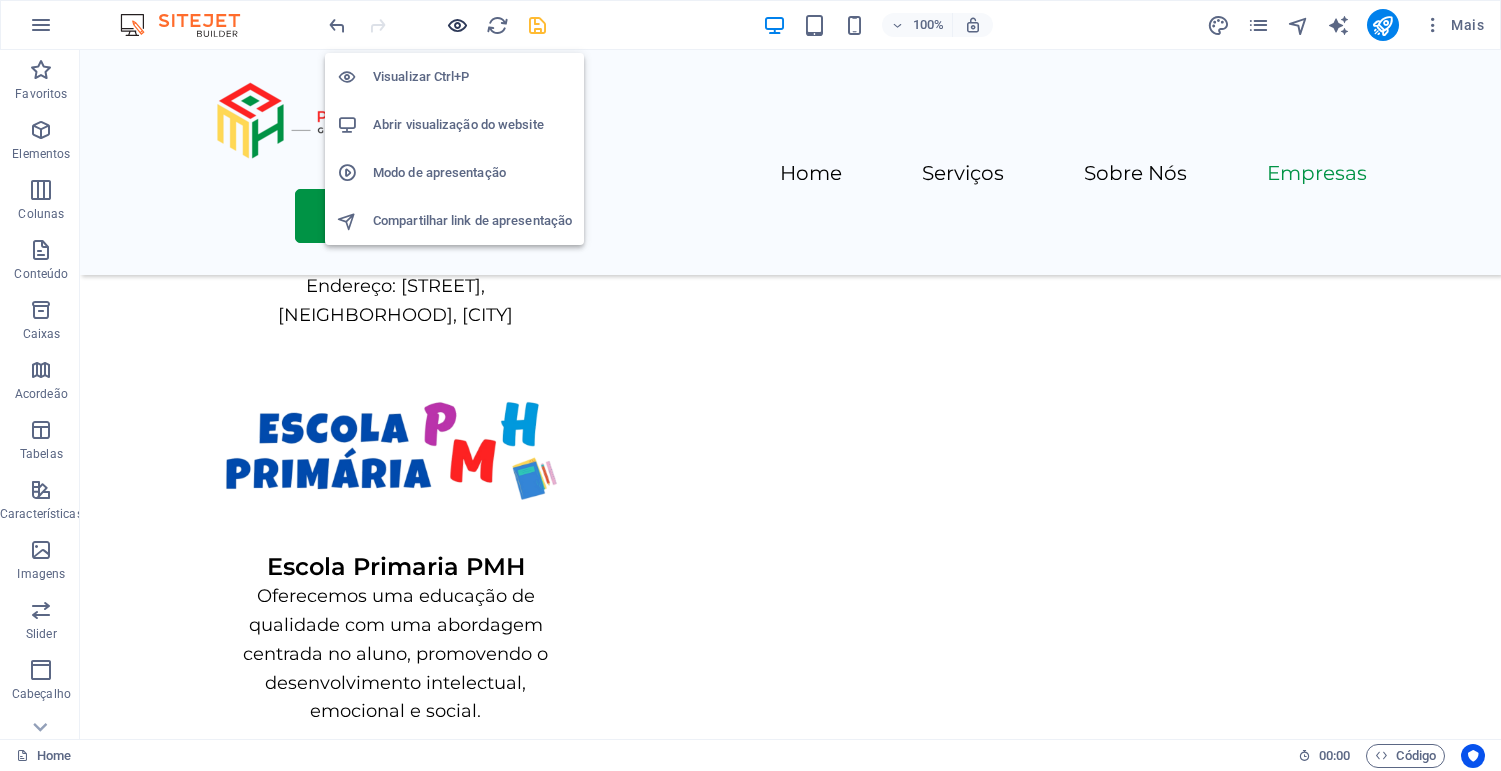 click at bounding box center (457, 25) 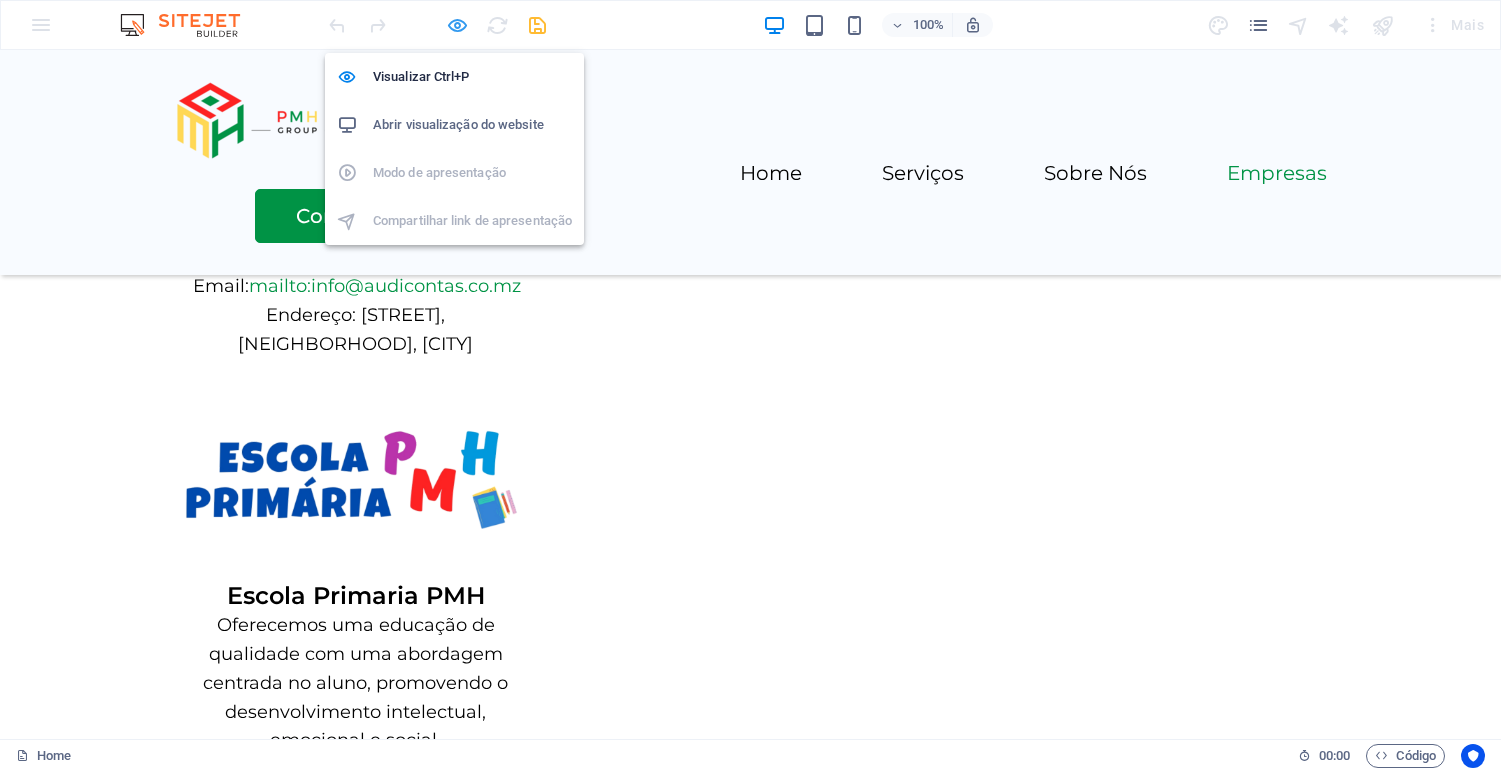 click at bounding box center [457, 25] 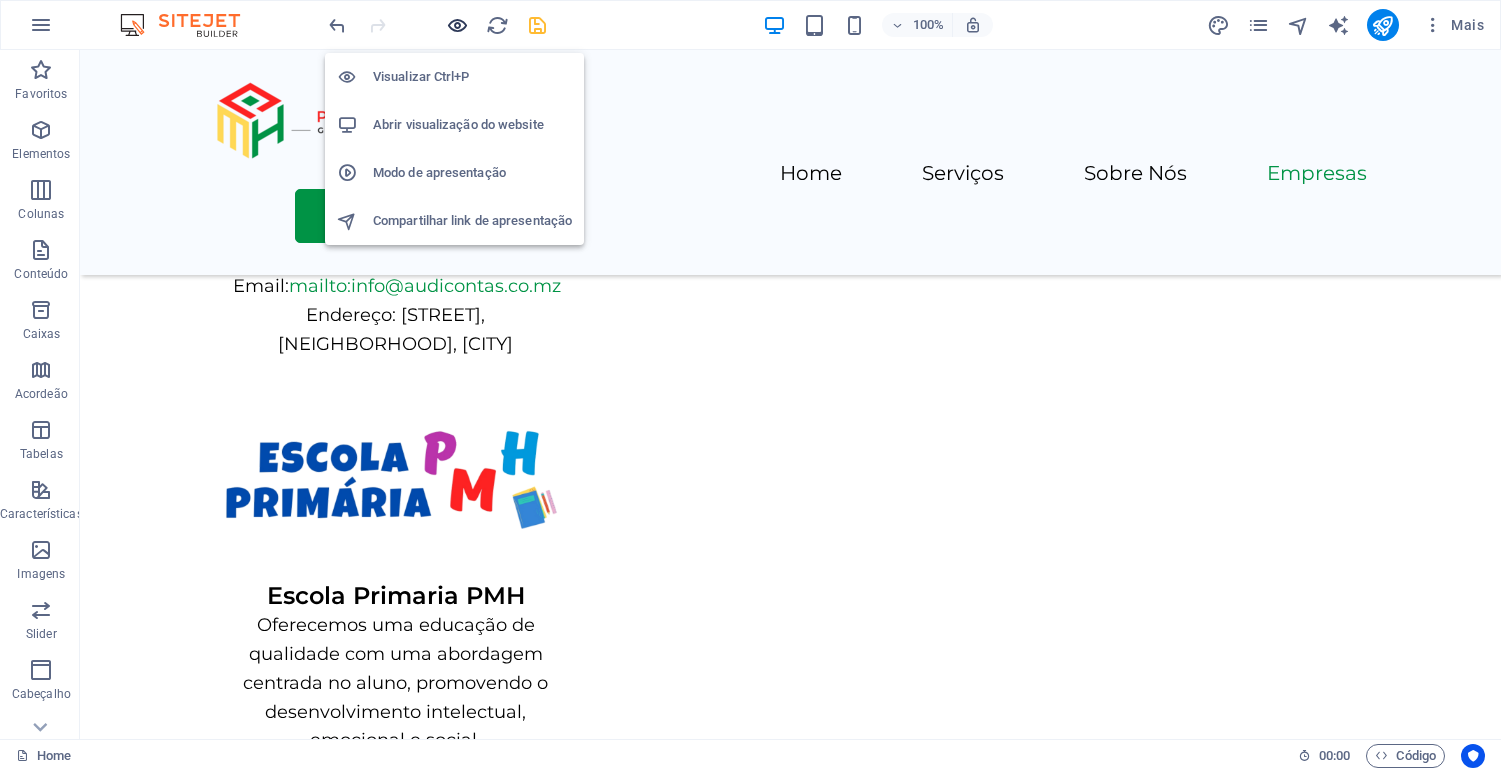 scroll, scrollTop: 4560, scrollLeft: 0, axis: vertical 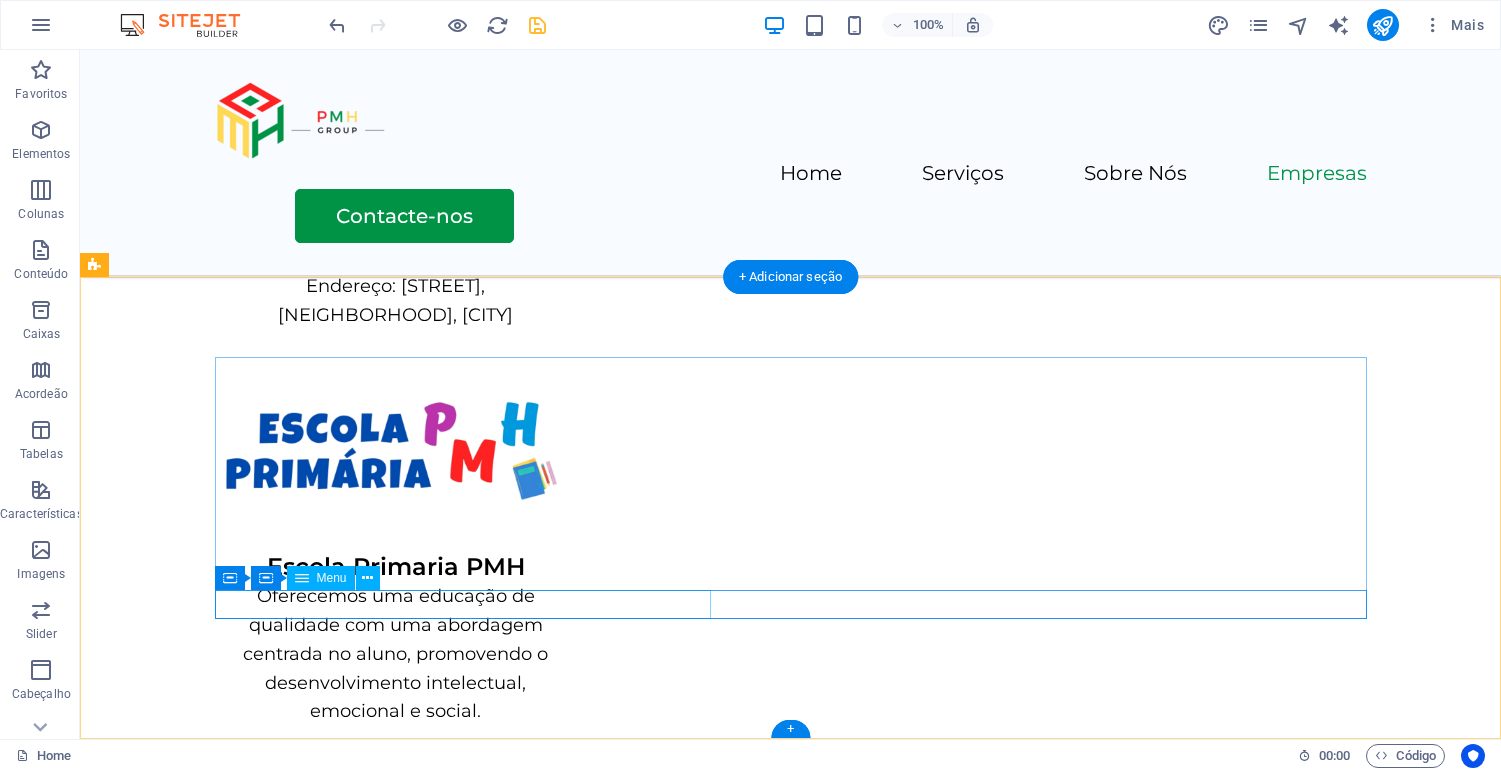 click on "Home Serviços Sobre Nós Empresas Contacte-nos" at bounding box center (791, 2744) 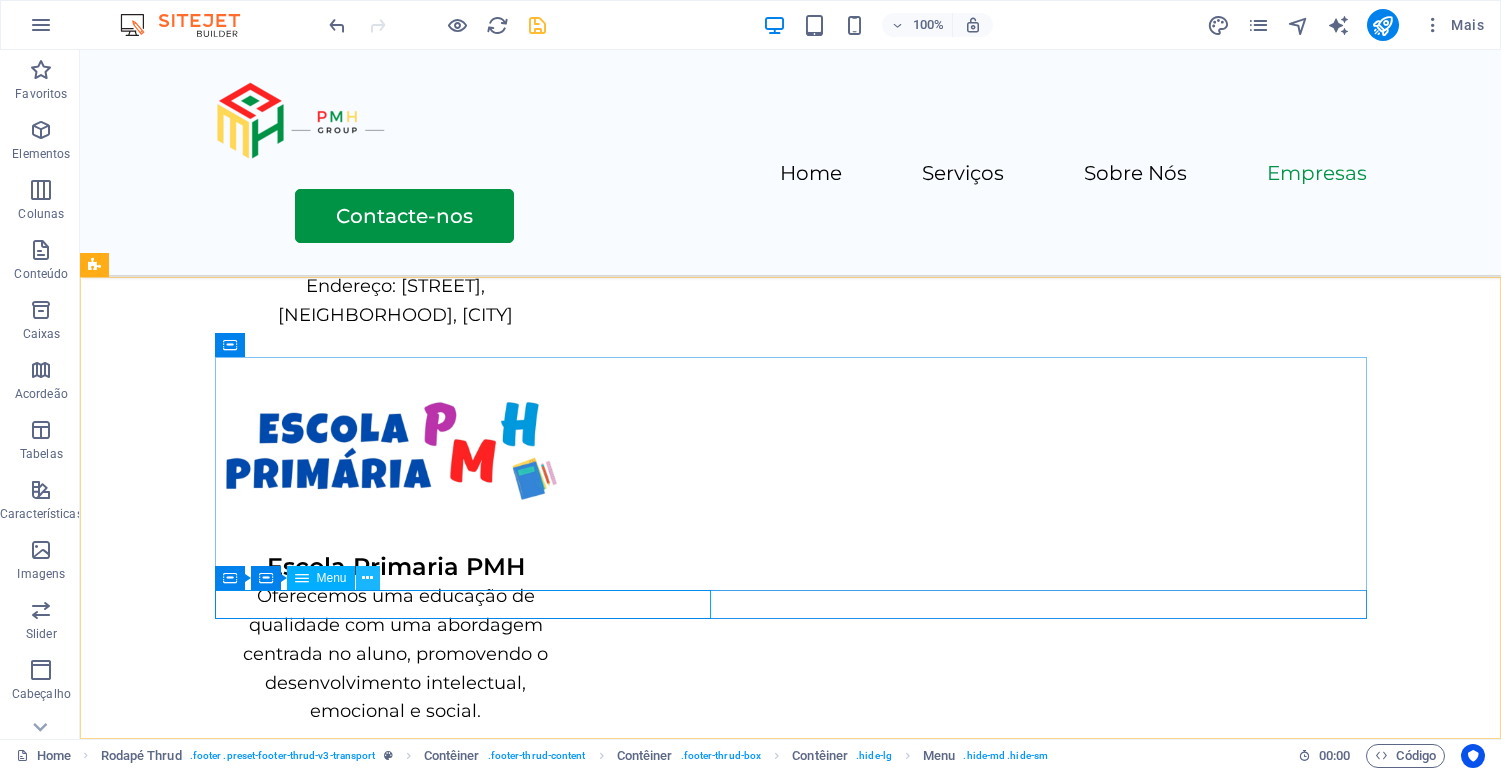 click at bounding box center [367, 578] 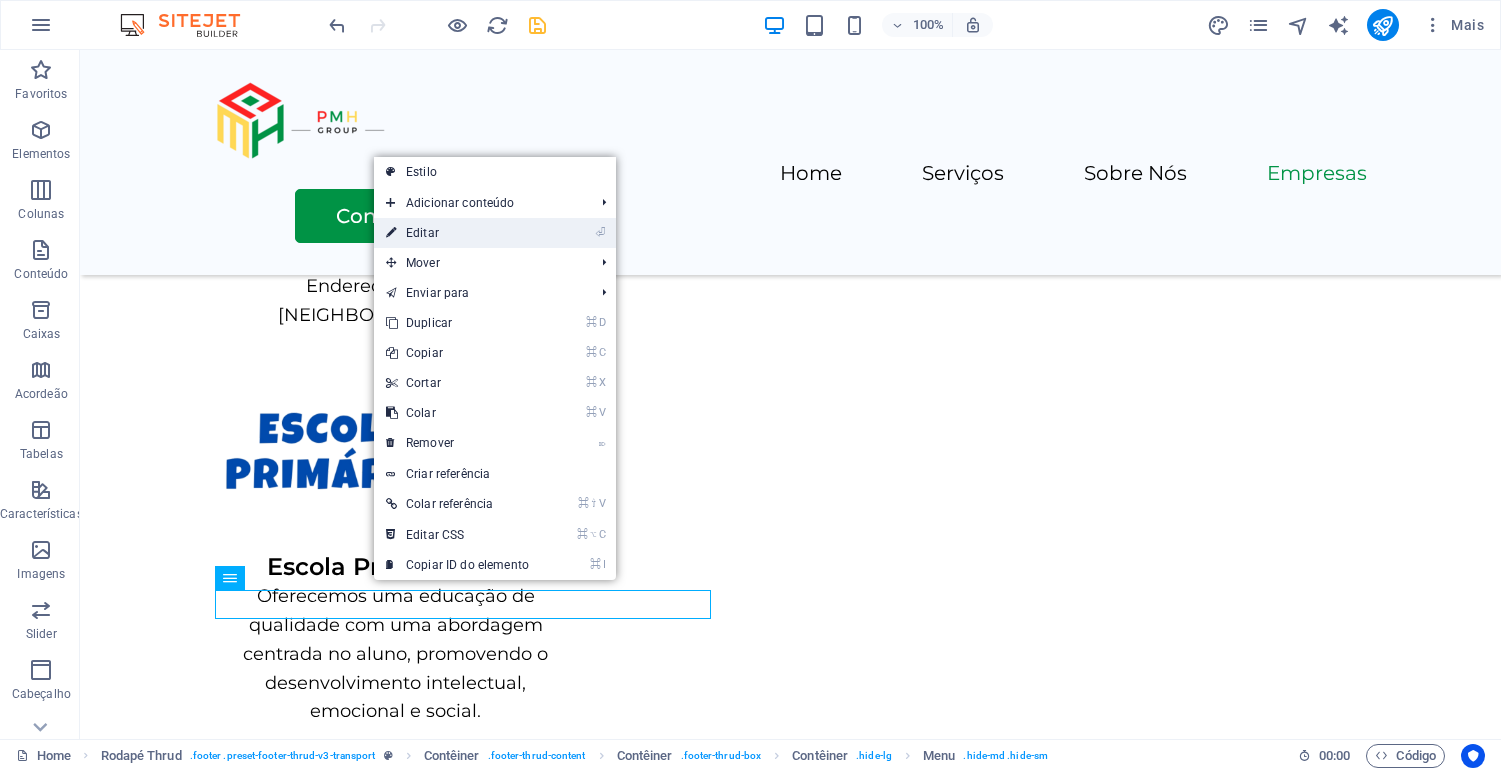 click on "⏎  Editar" at bounding box center [457, 233] 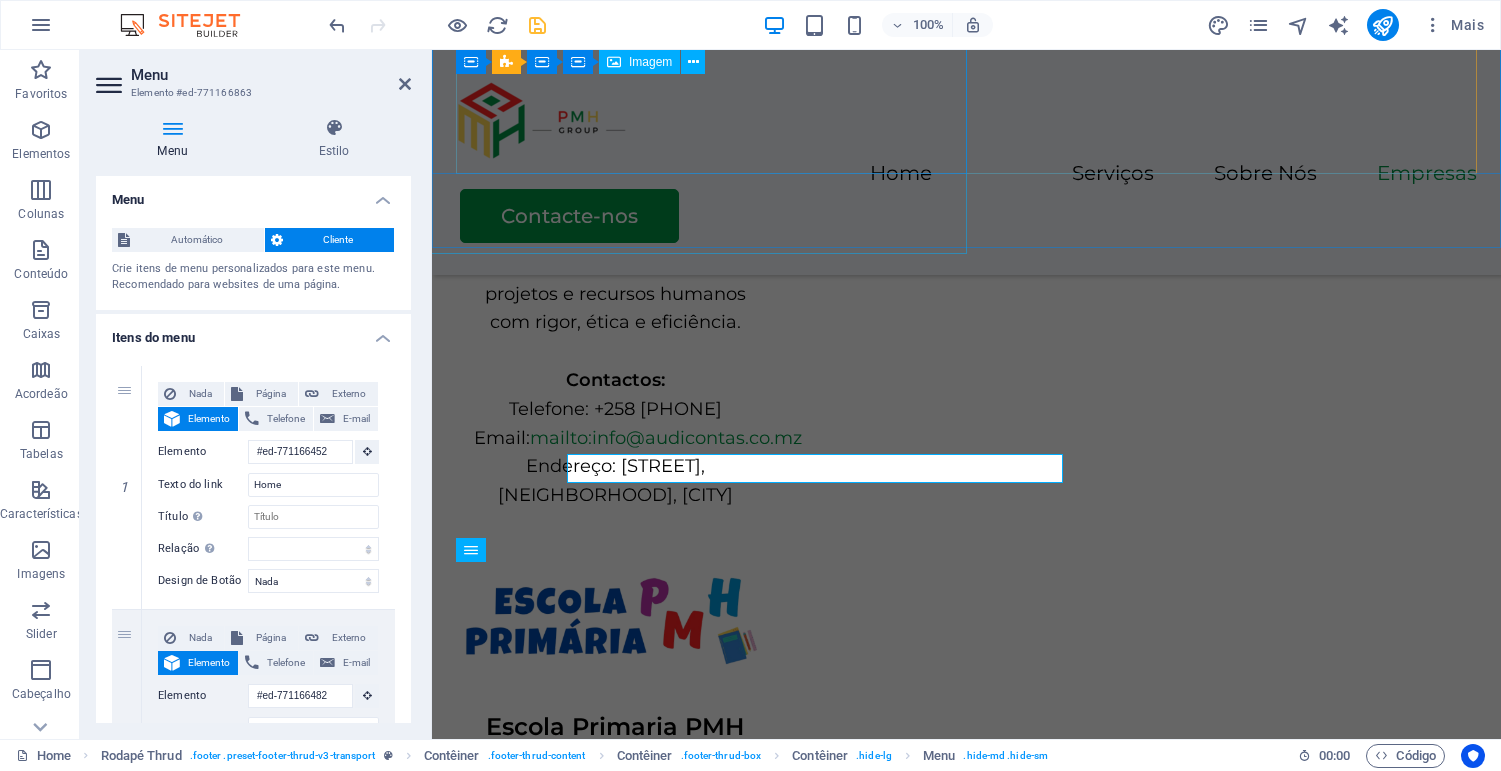 scroll, scrollTop: 4696, scrollLeft: 0, axis: vertical 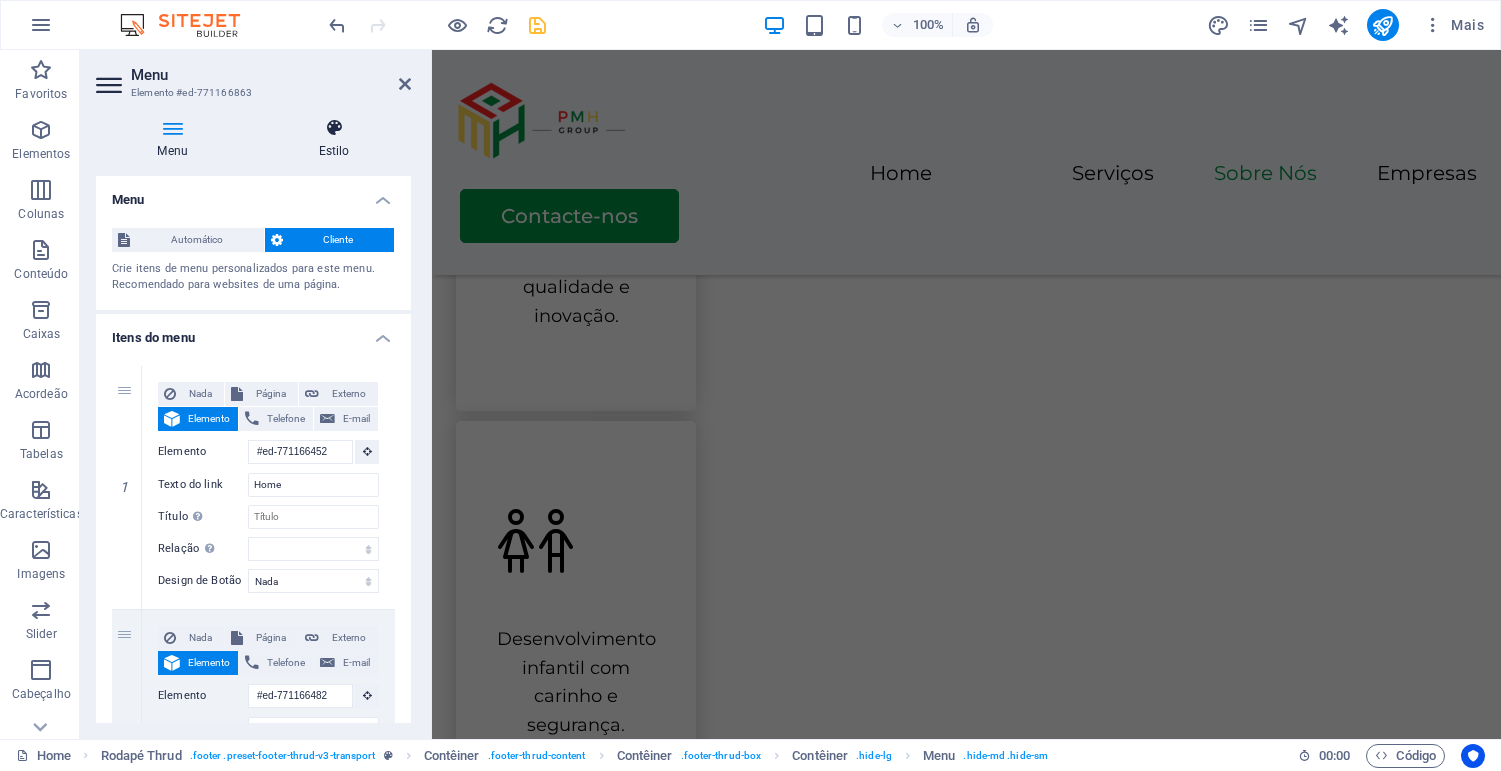 click at bounding box center [334, 128] 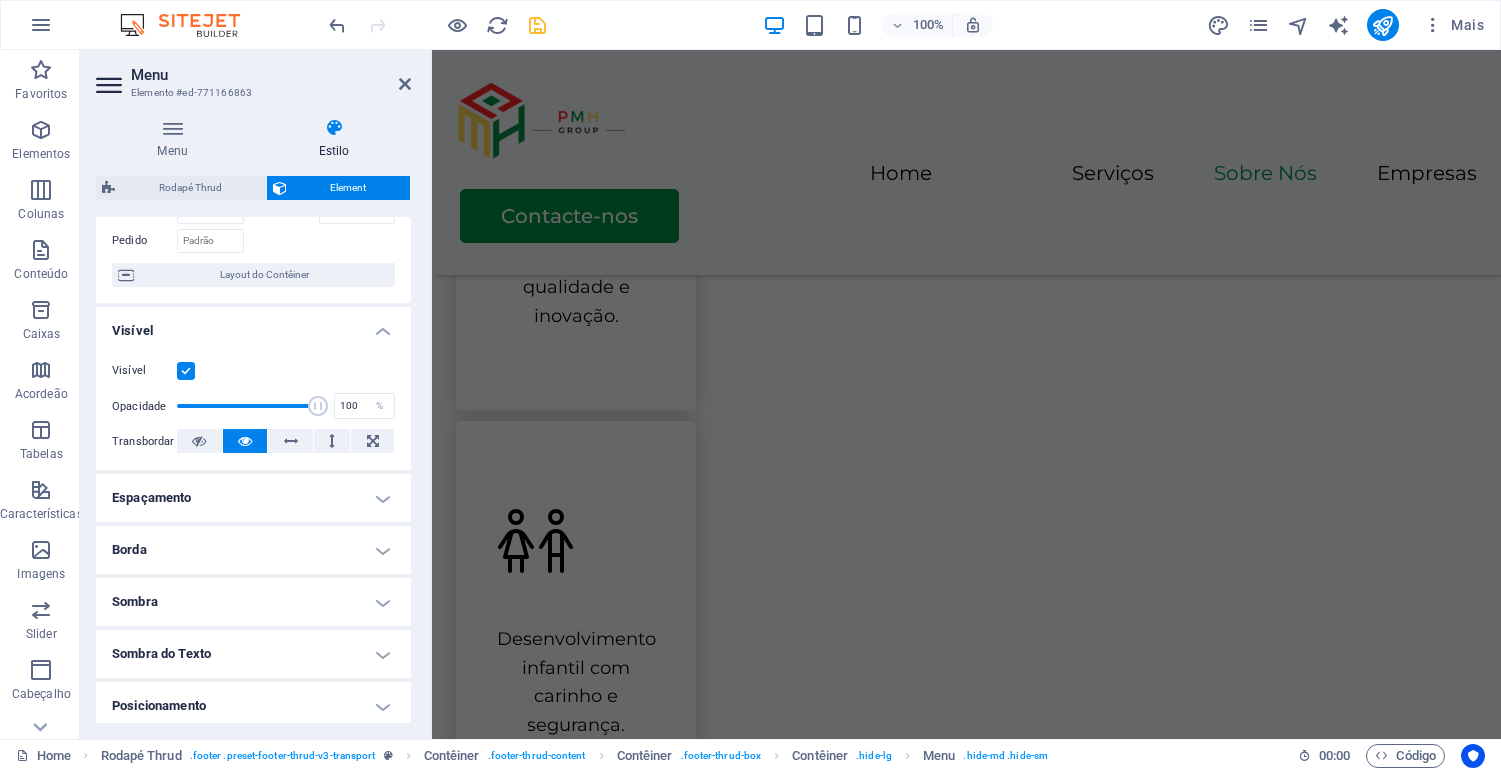 click on "Visível" at bounding box center (253, 325) 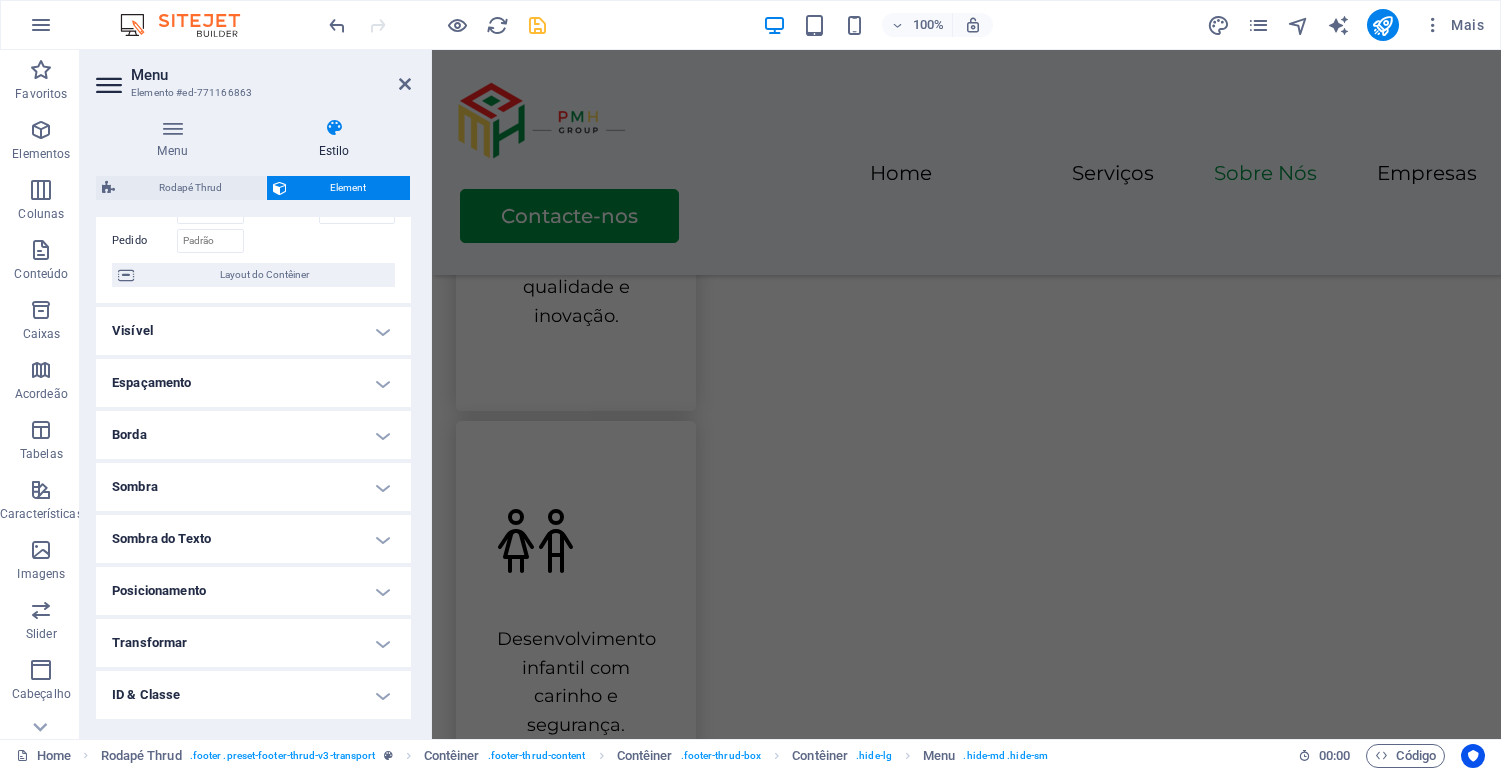 click on "Visível" at bounding box center (253, 331) 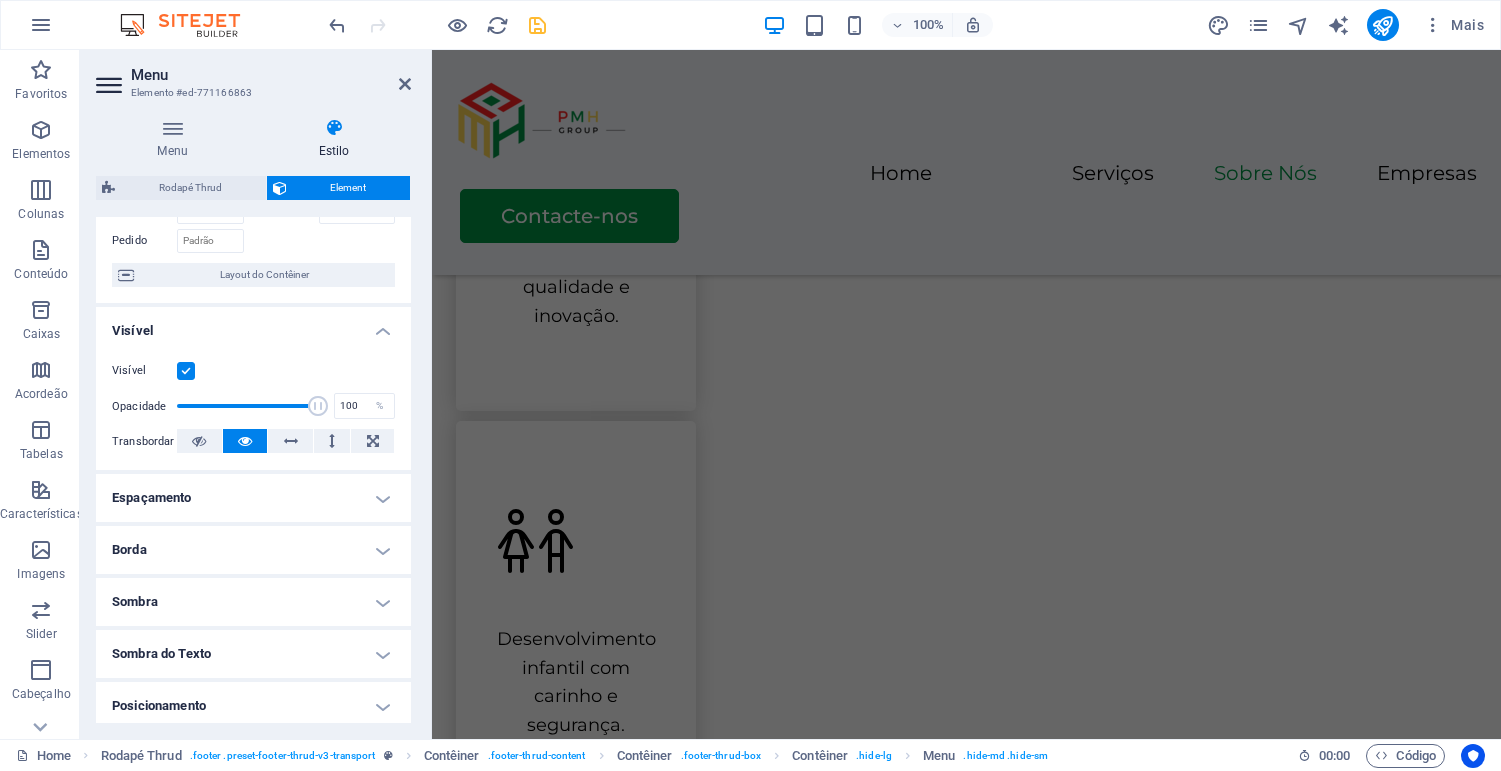 click on "Visível" at bounding box center (253, 325) 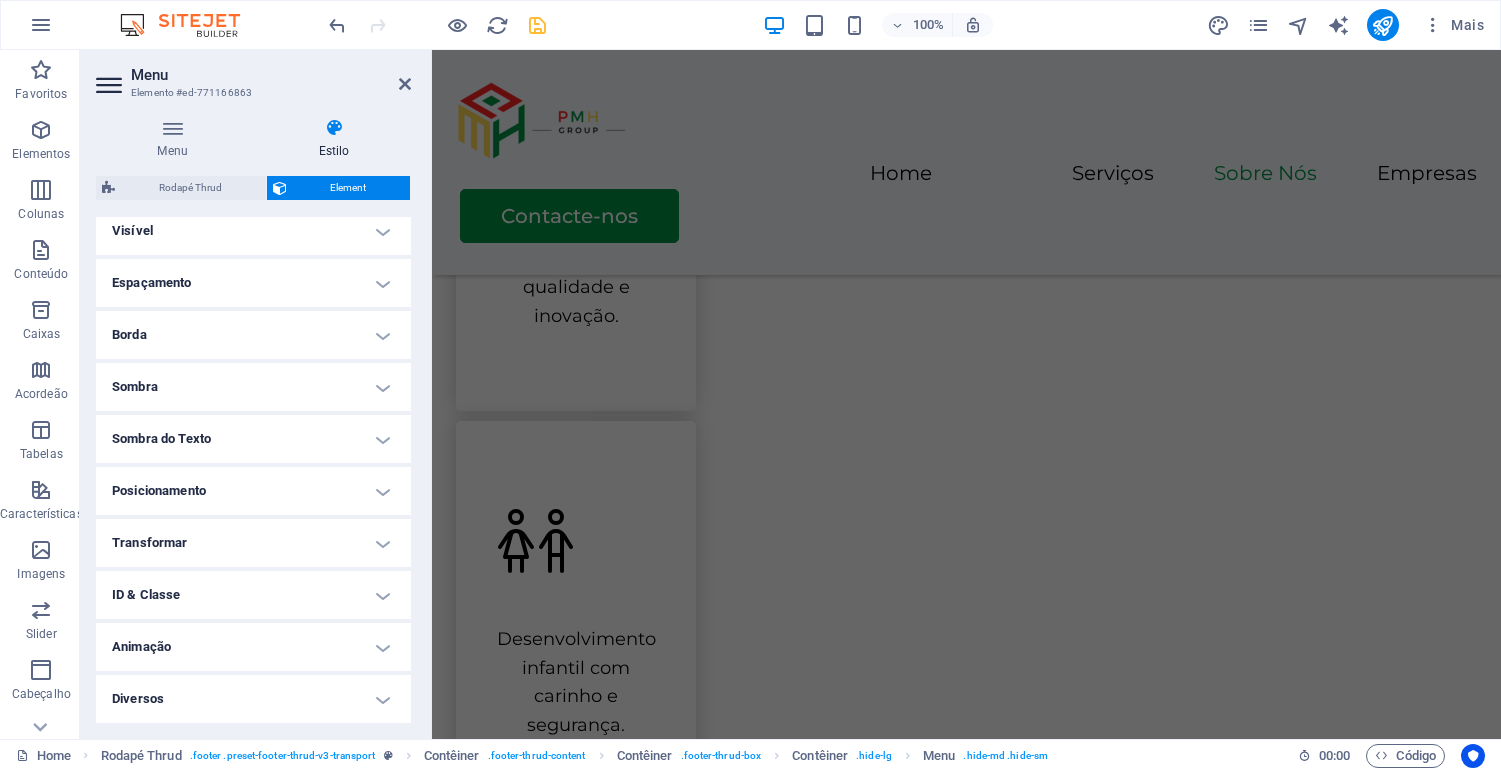 click on "ID & Classe" at bounding box center (253, 595) 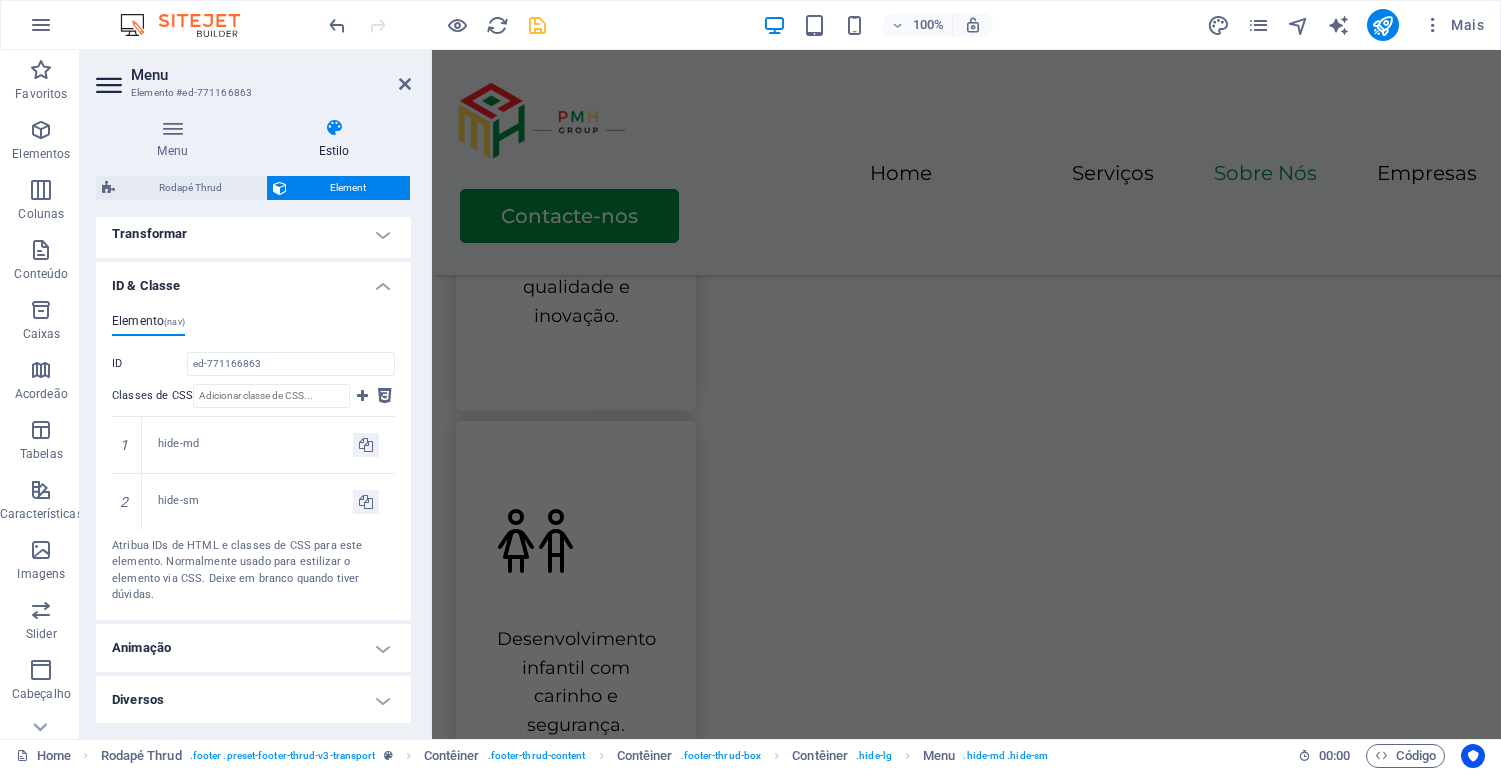 click on "ID & Classe" at bounding box center (253, 280) 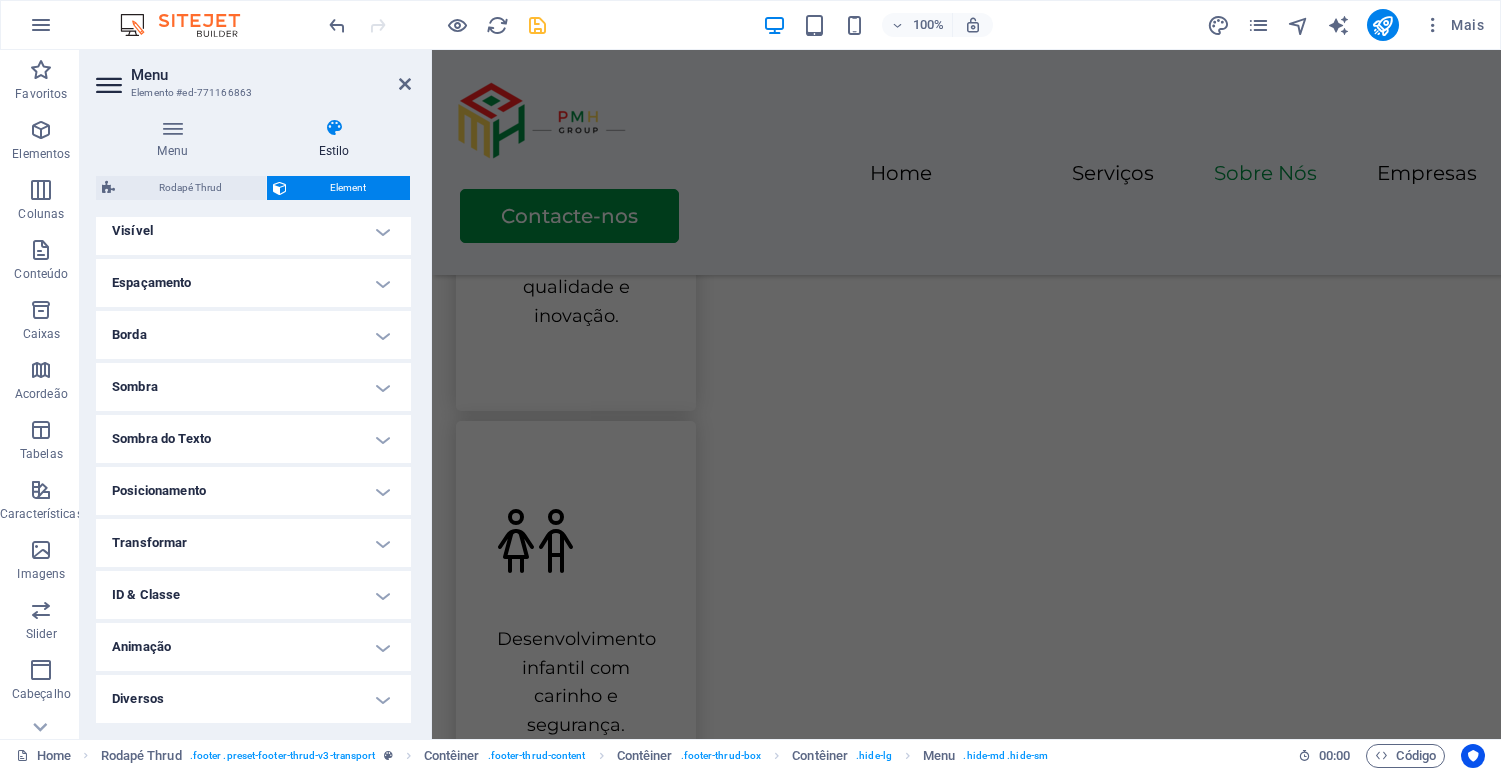 click on "Espaçamento" at bounding box center (253, 283) 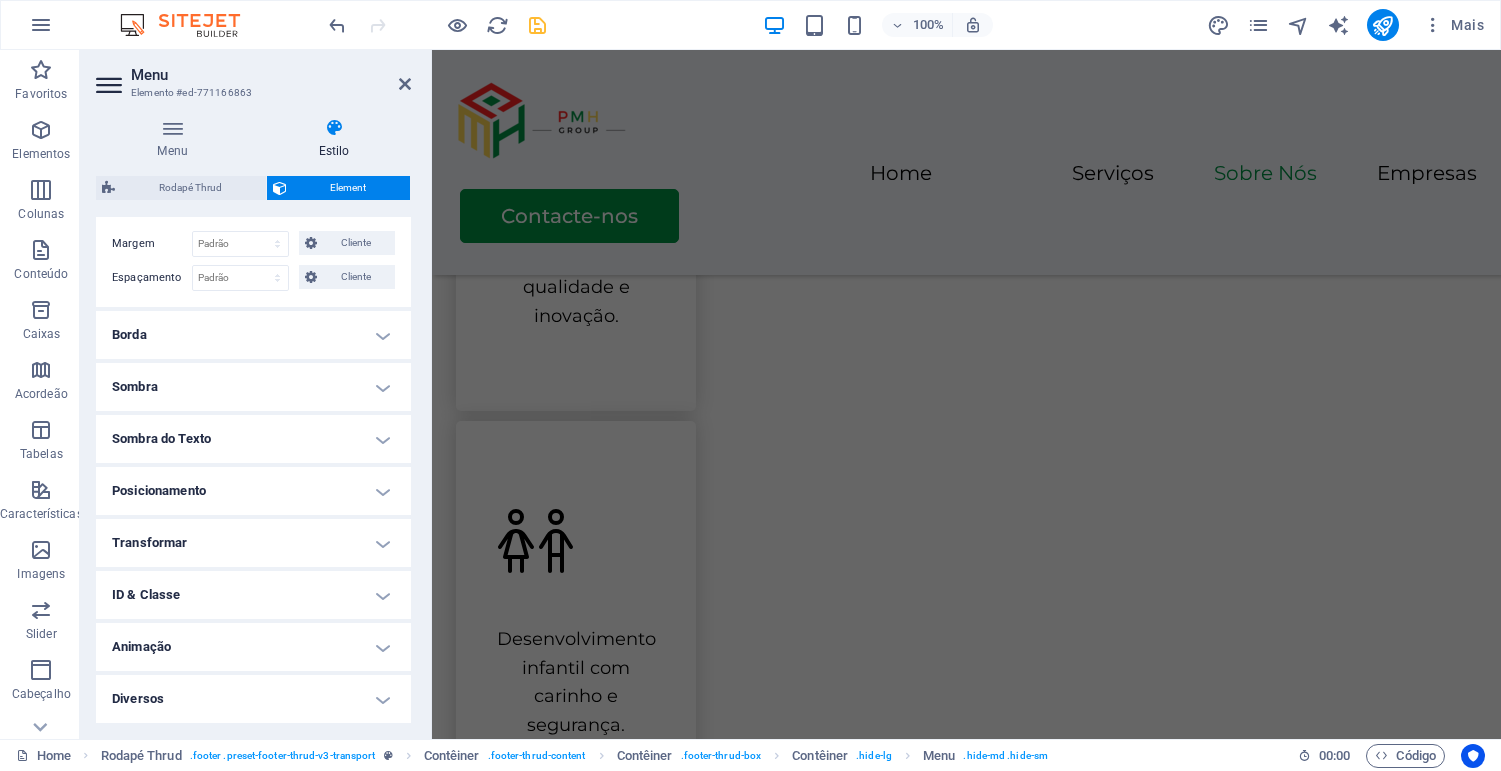 click on "Borda" at bounding box center [253, 335] 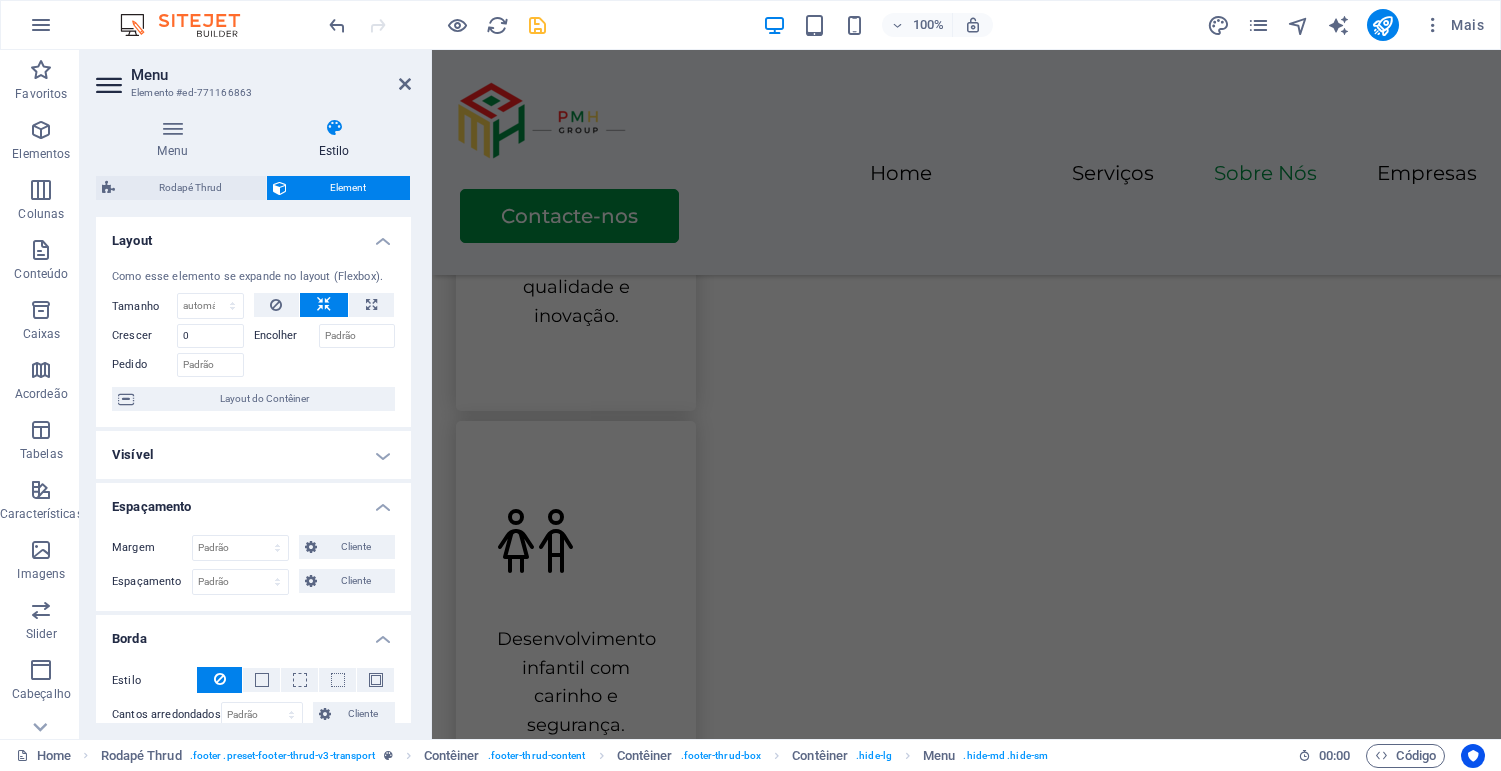 click on "Layout" at bounding box center (253, 235) 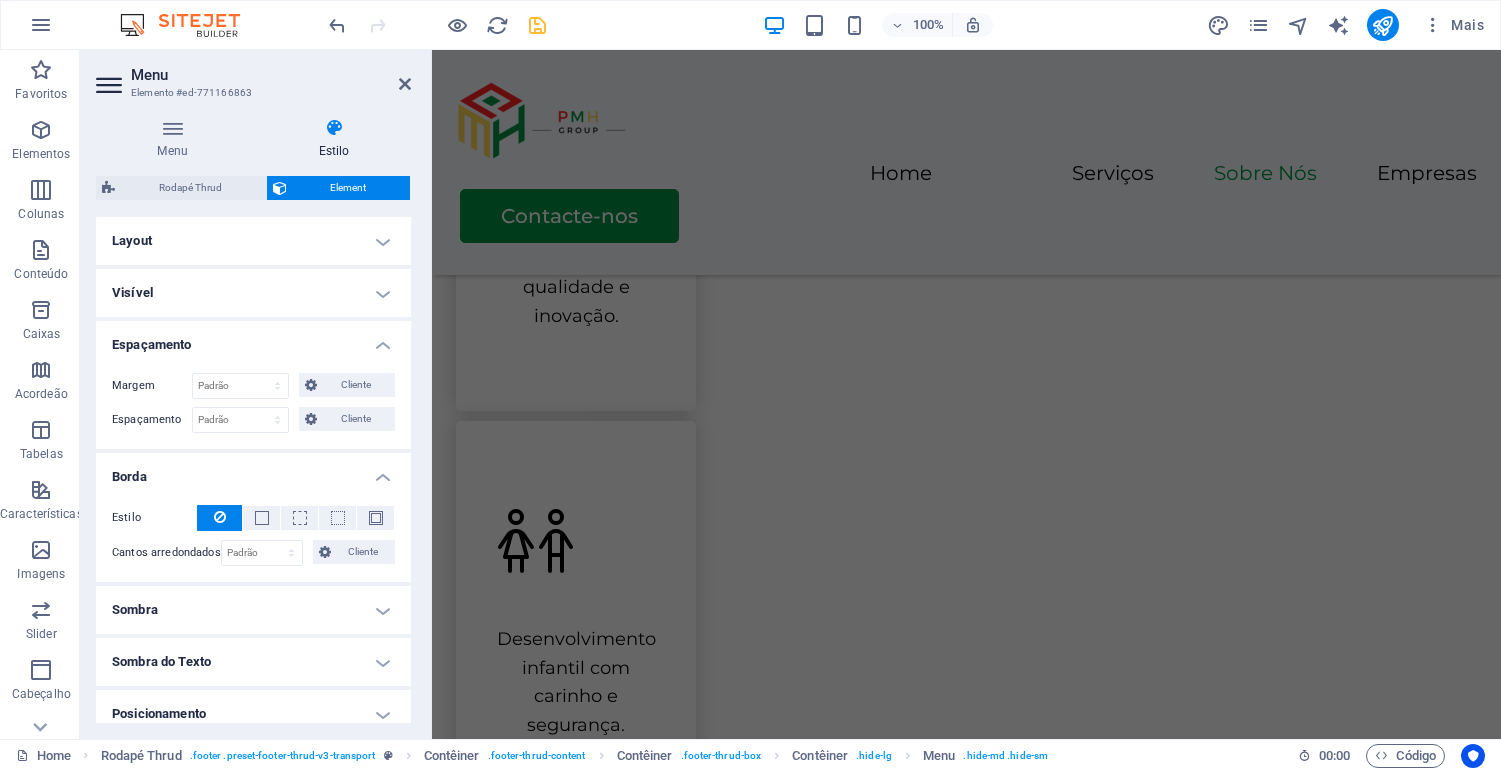 click on "Espaçamento" at bounding box center (253, 339) 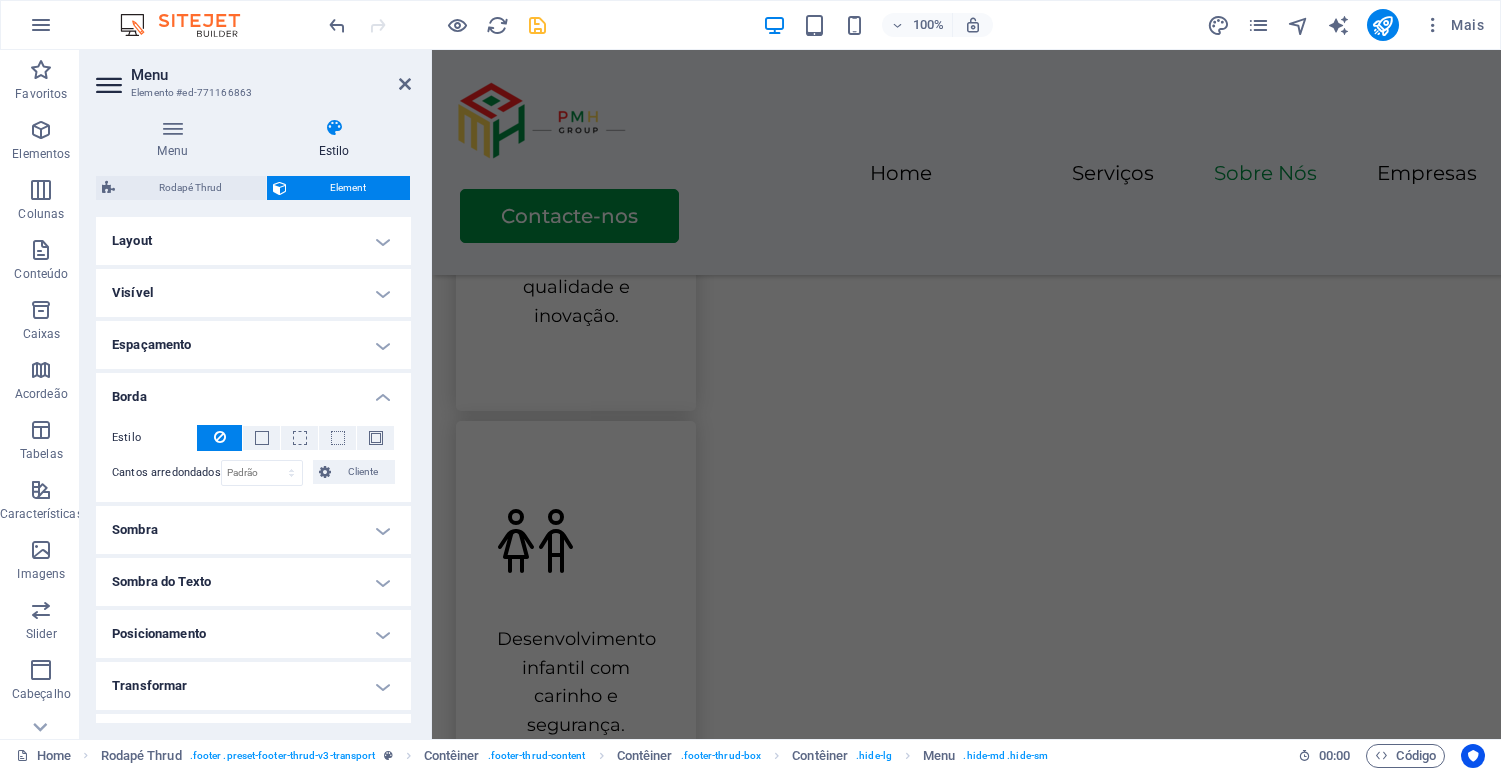 click on "Borda" at bounding box center (253, 391) 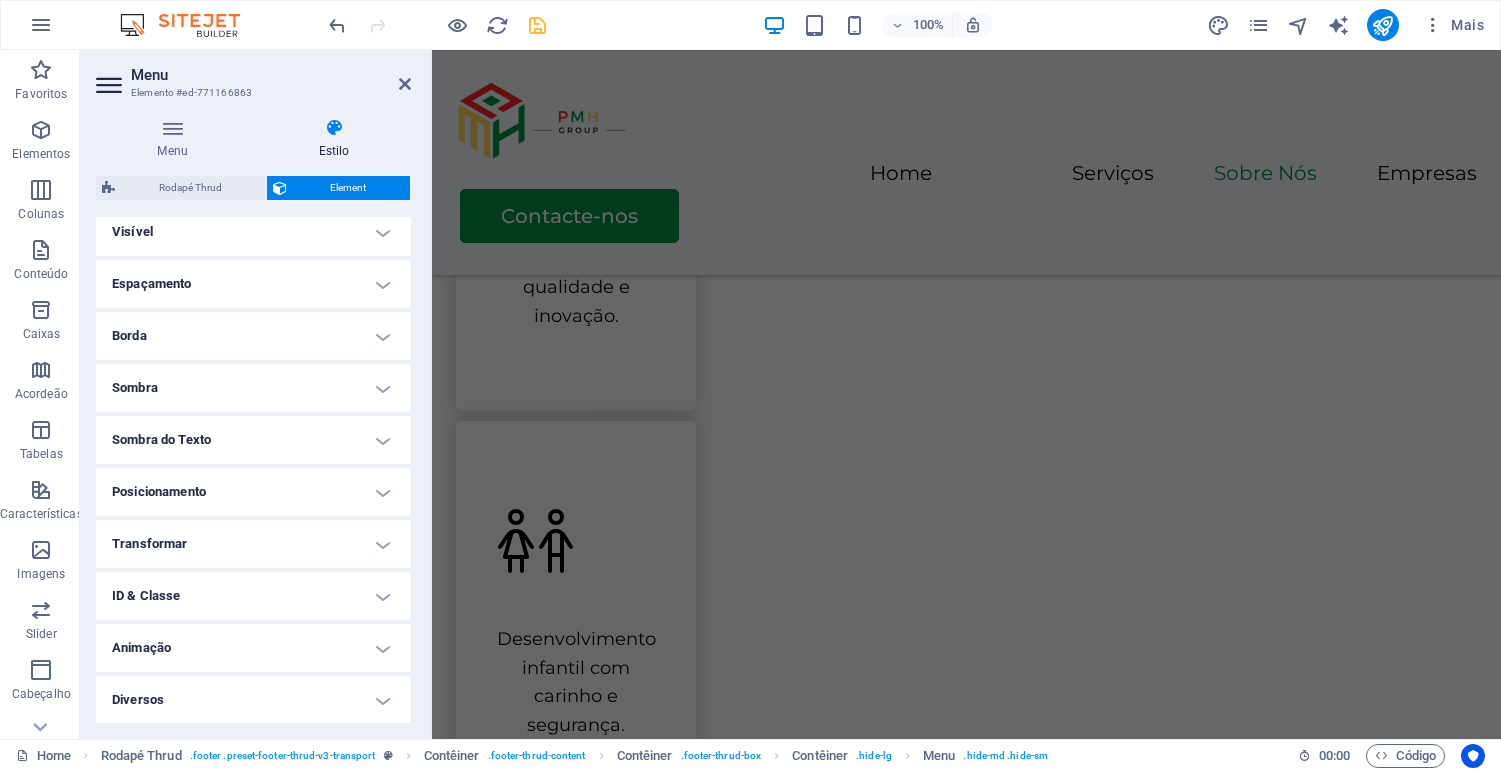 click on "ID & Classe" at bounding box center (253, 596) 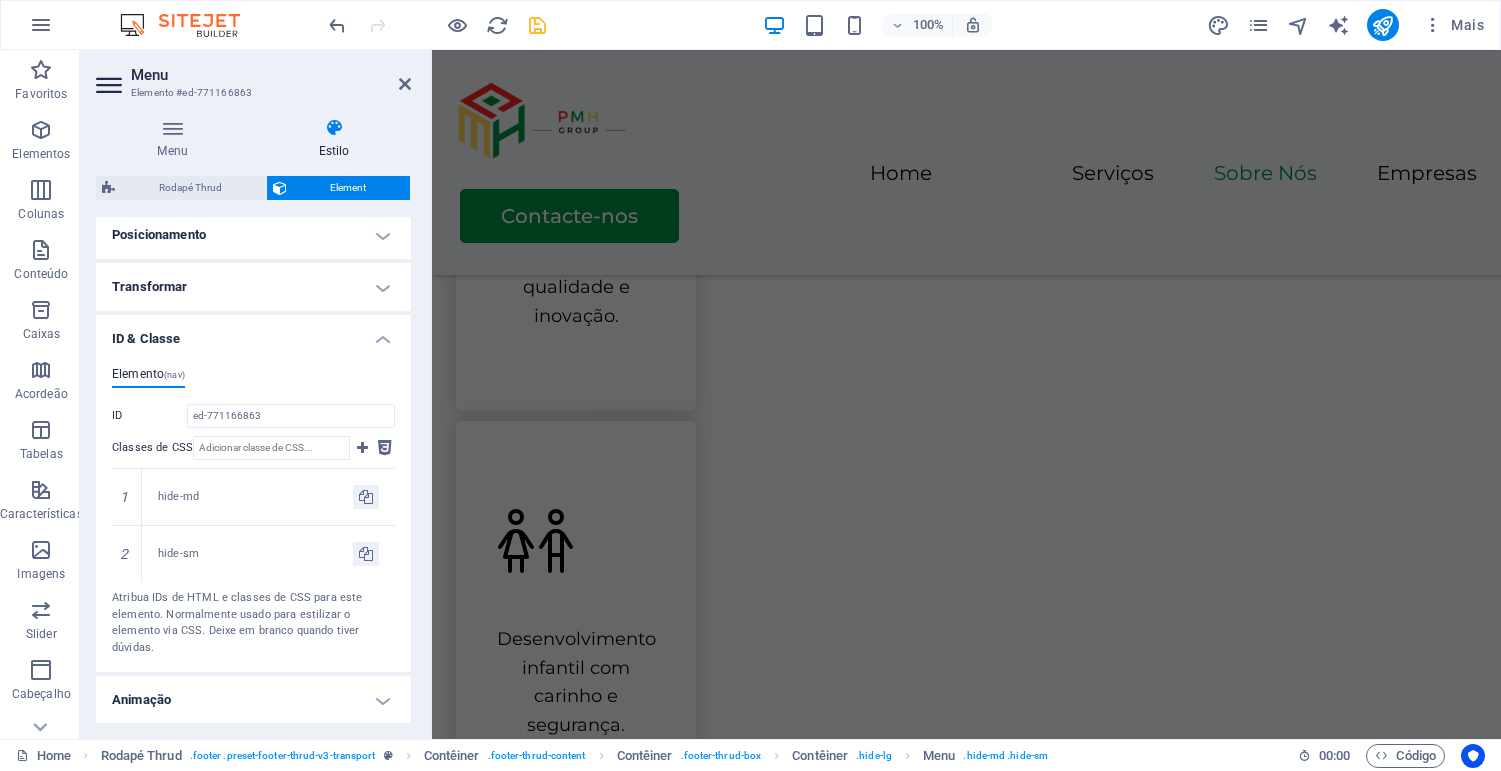 click on "ID & Classe" at bounding box center [253, 333] 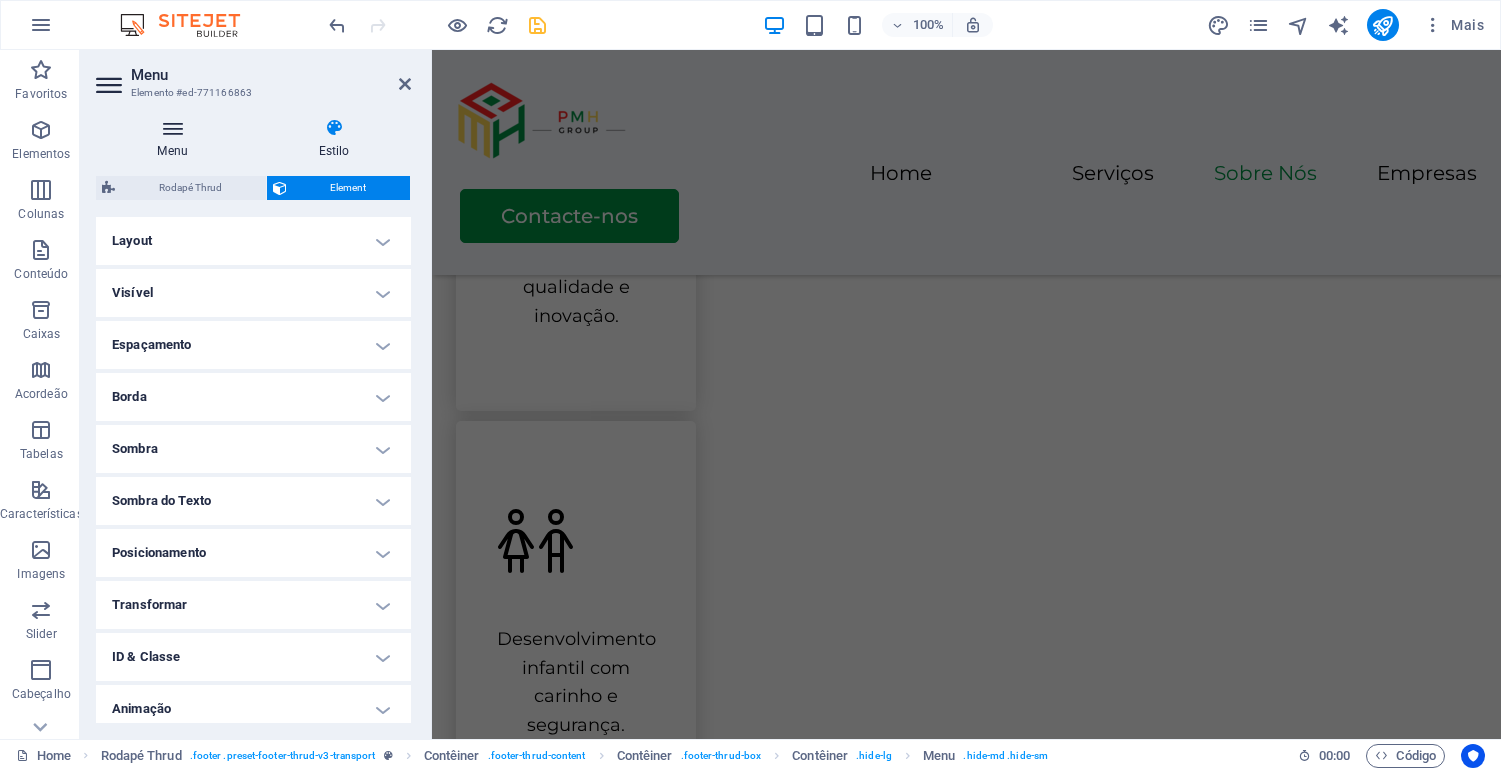 click at bounding box center [172, 128] 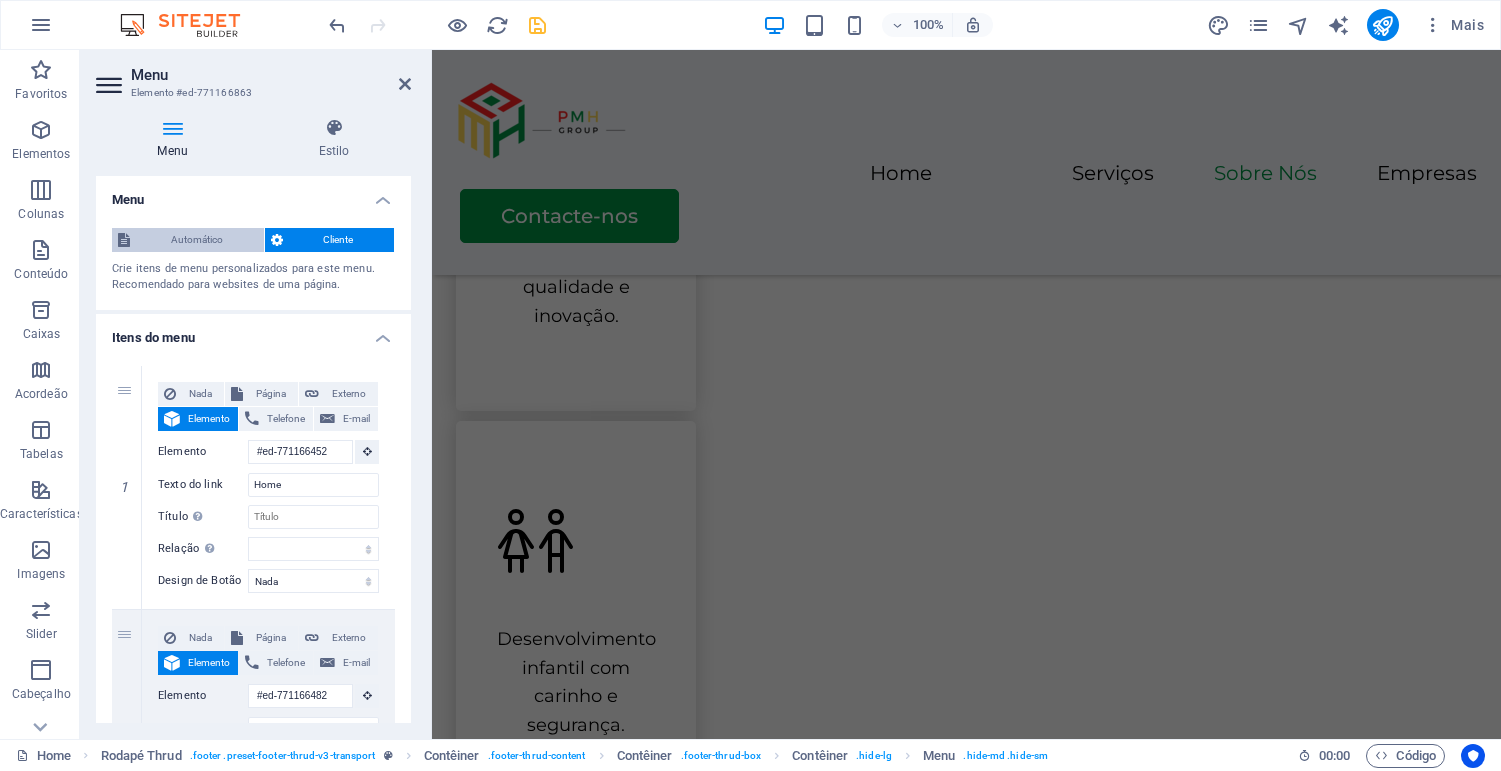 click on "Automático" at bounding box center [197, 240] 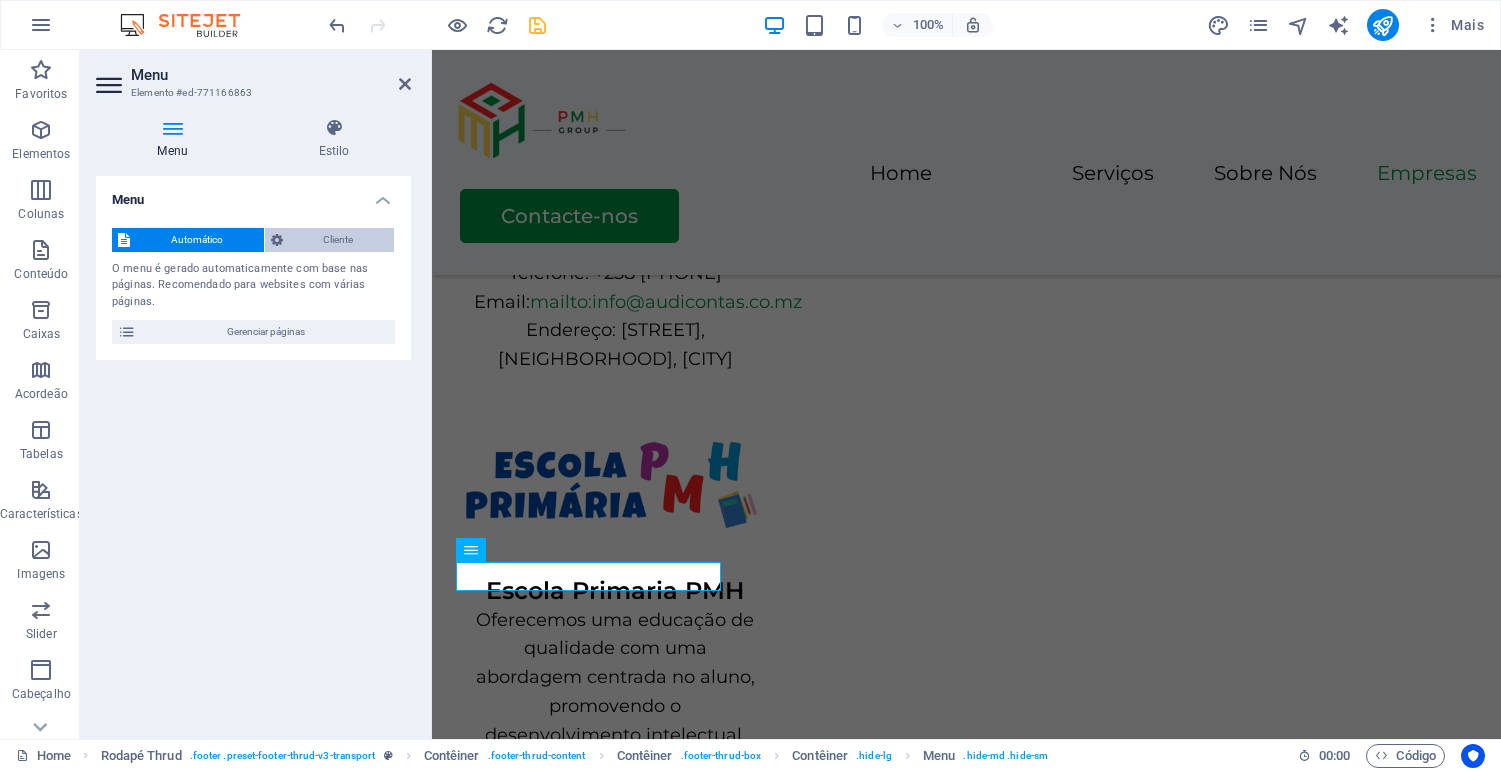 click on "Cliente" at bounding box center [330, 240] 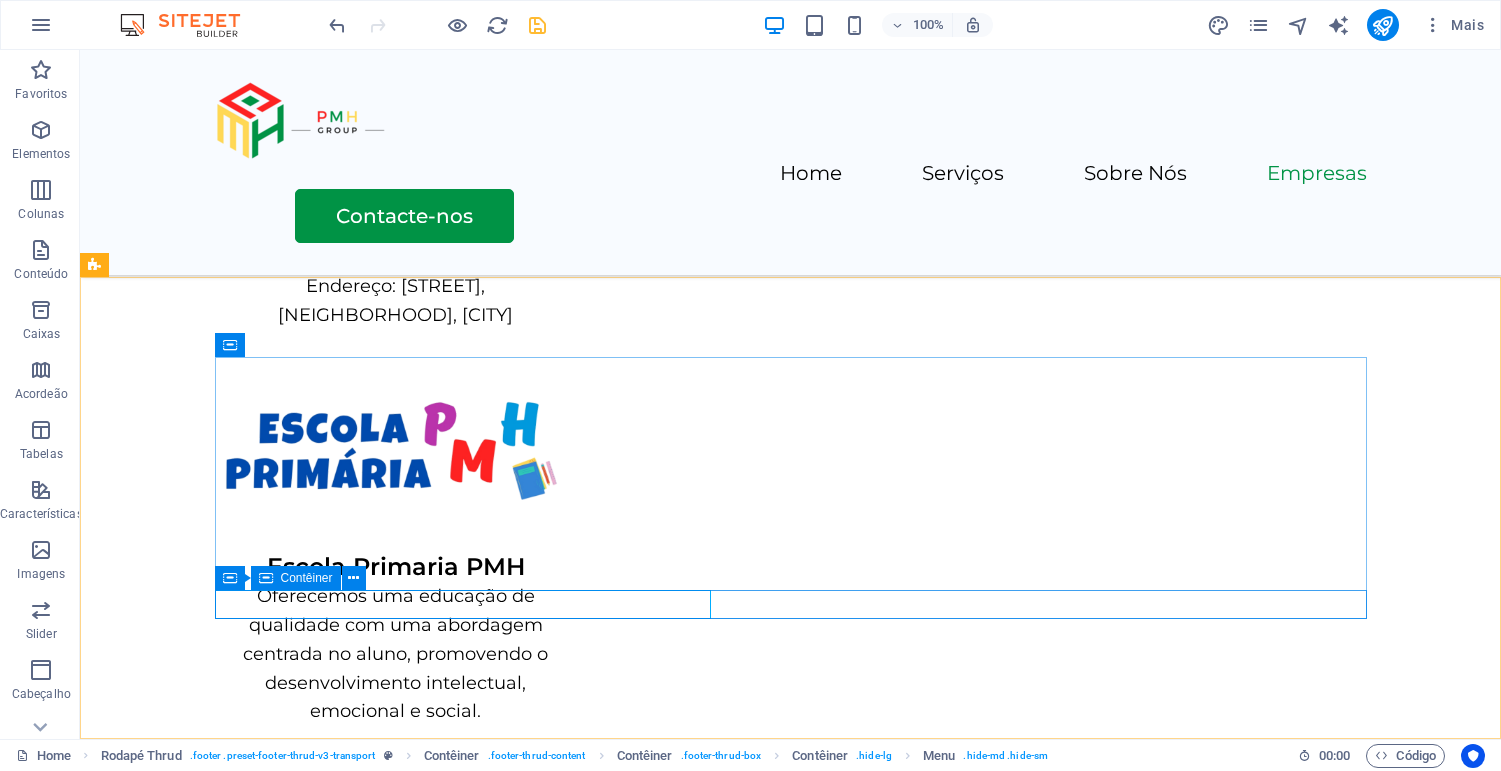click at bounding box center [266, 578] 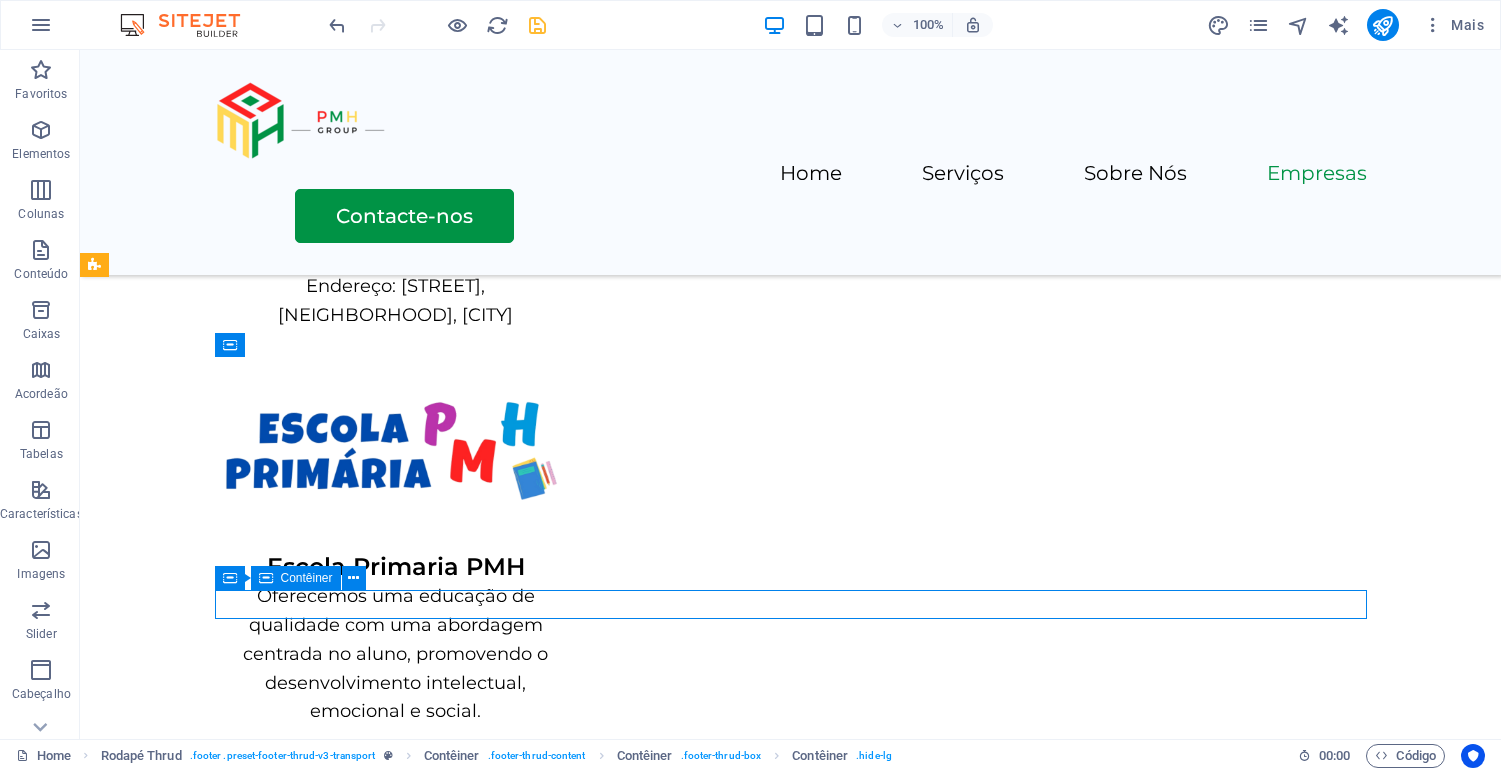 click at bounding box center [266, 578] 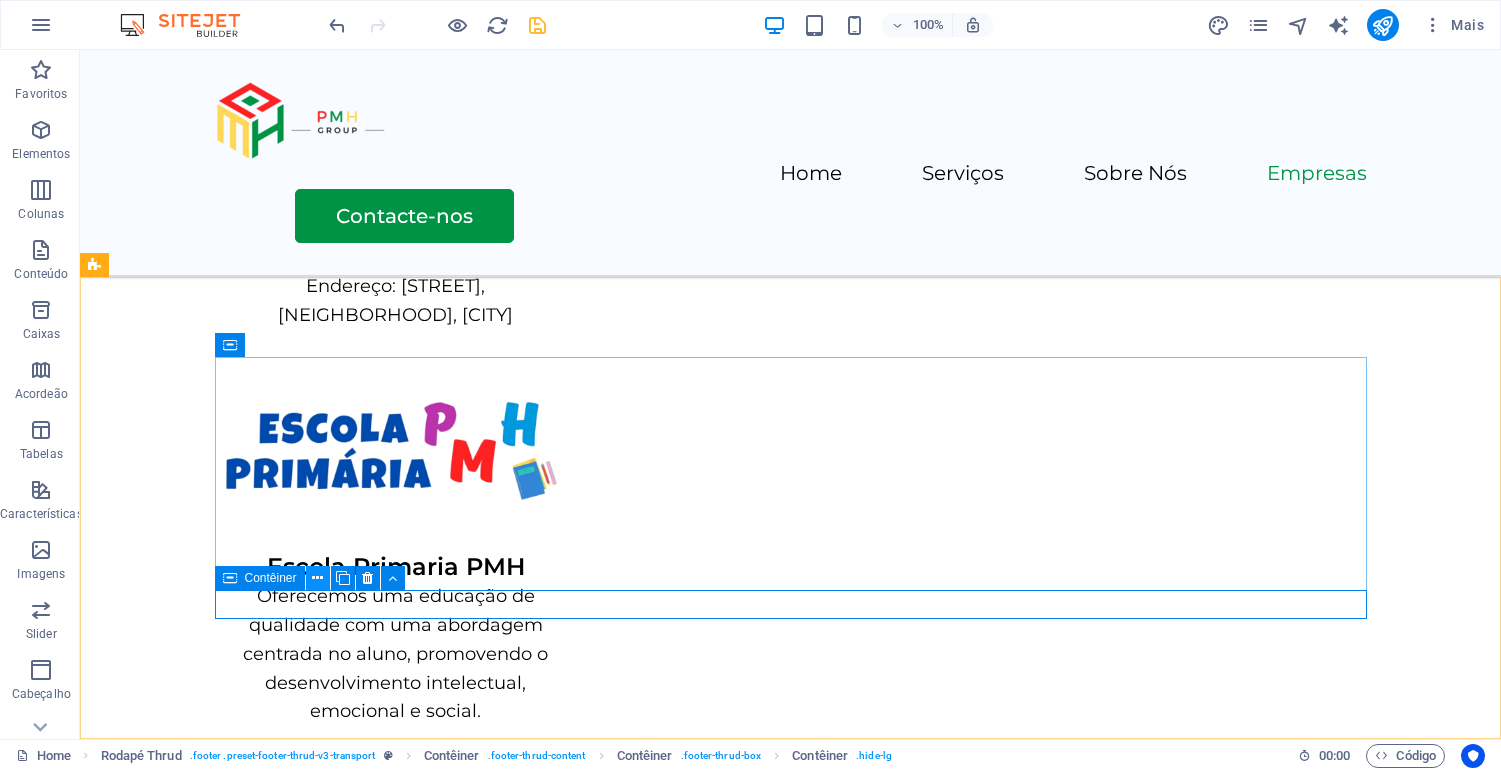 click at bounding box center (317, 578) 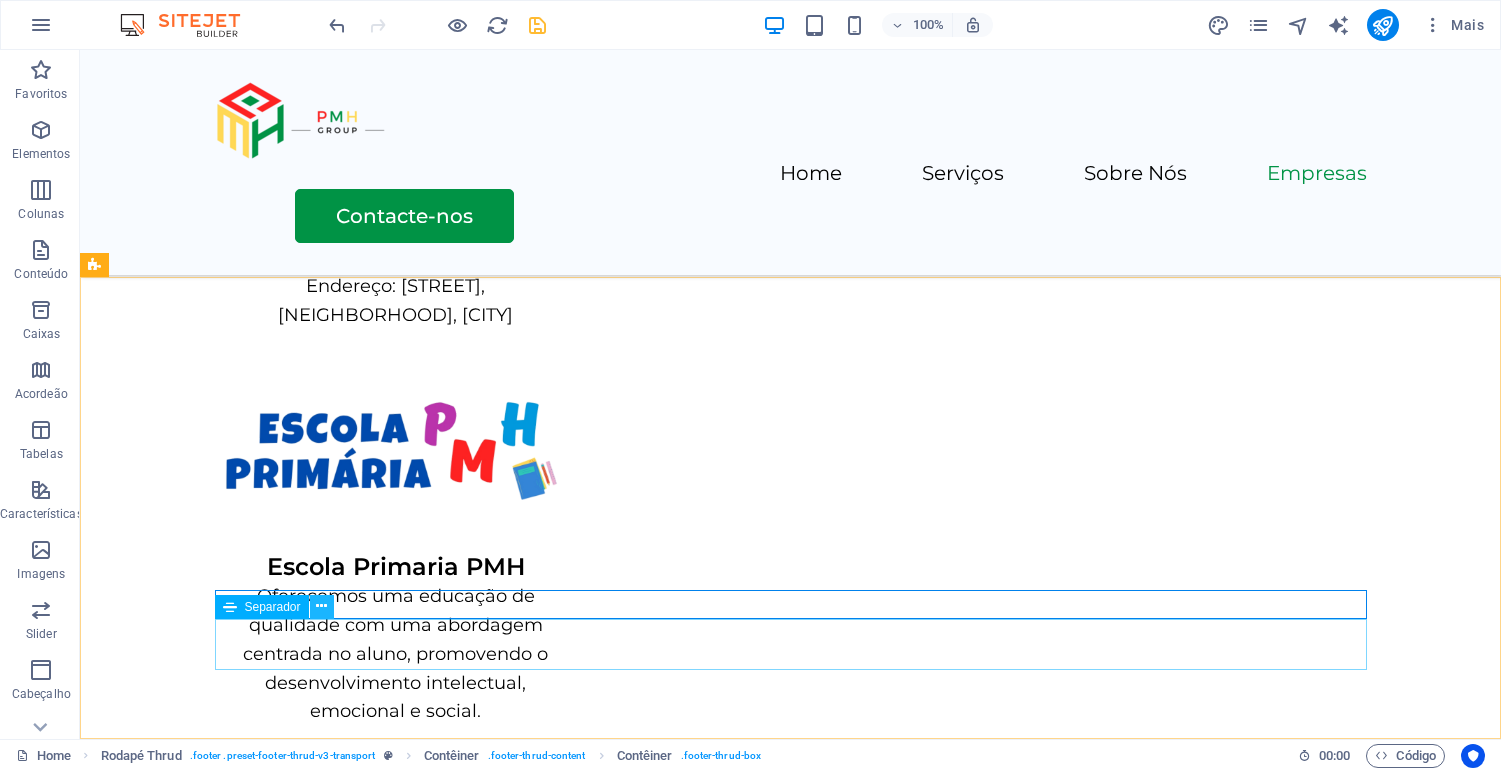 click at bounding box center [321, 606] 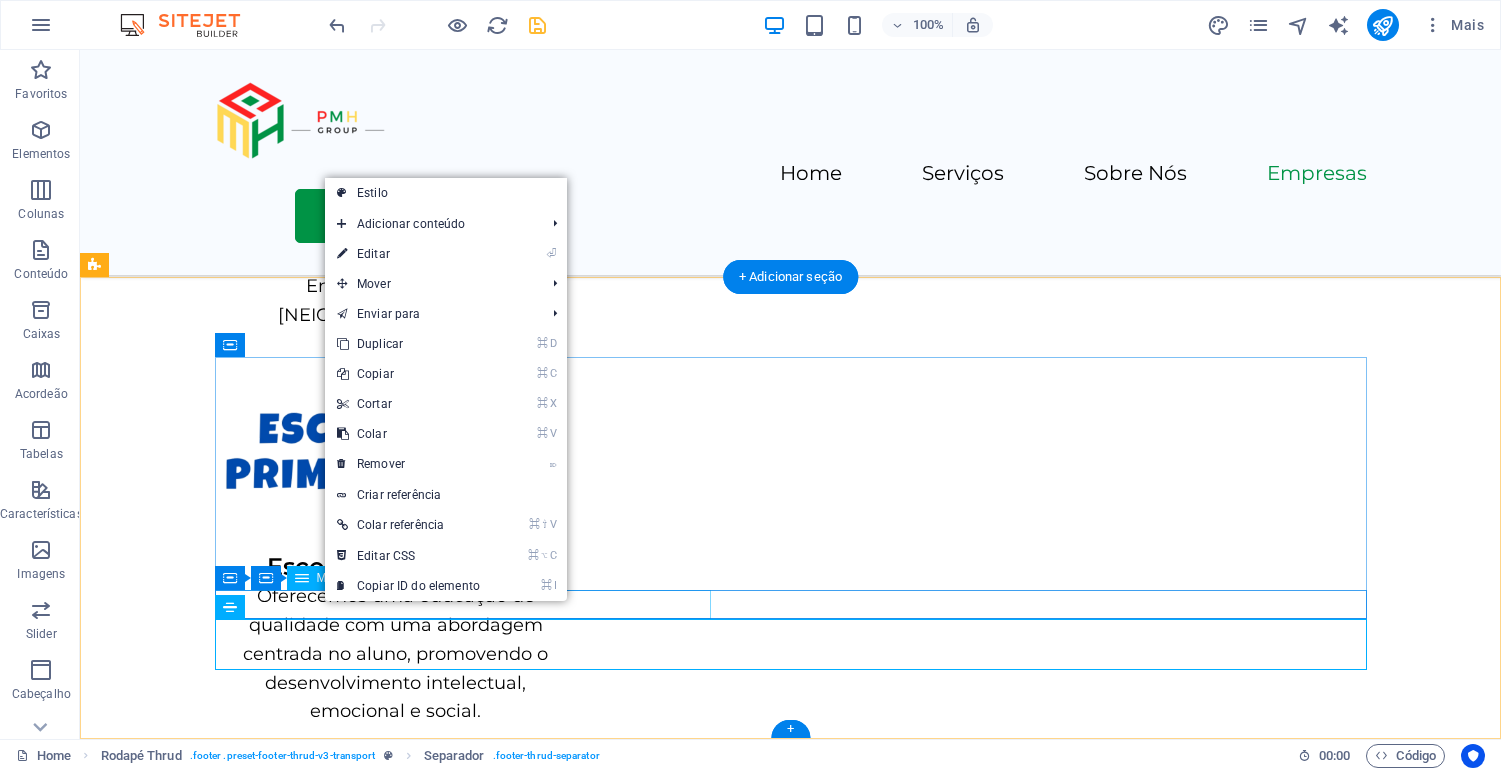 click on "Home Serviços Sobre Nós Empresas Contacte-nos" at bounding box center (791, 2744) 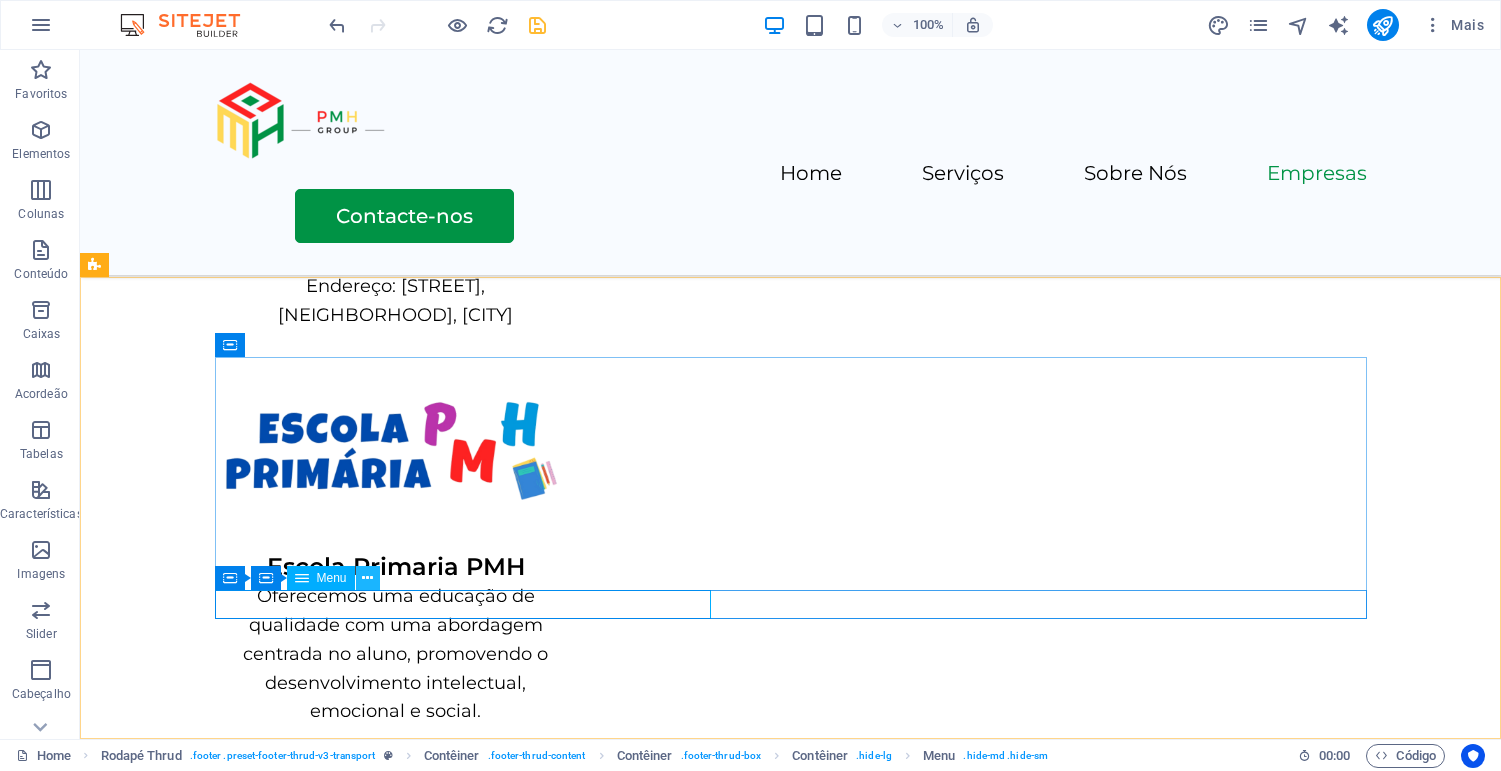 click at bounding box center (367, 578) 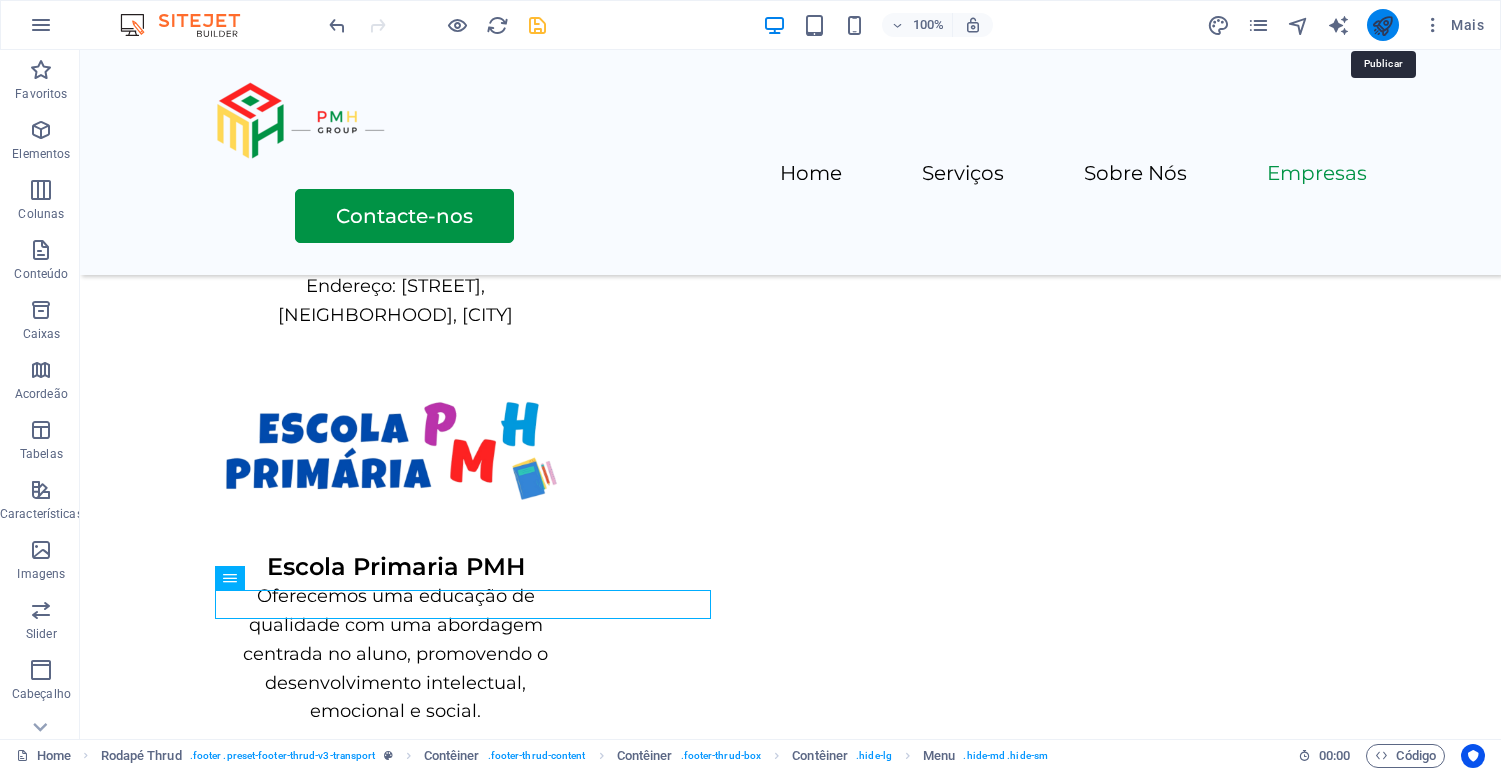 click at bounding box center [1382, 25] 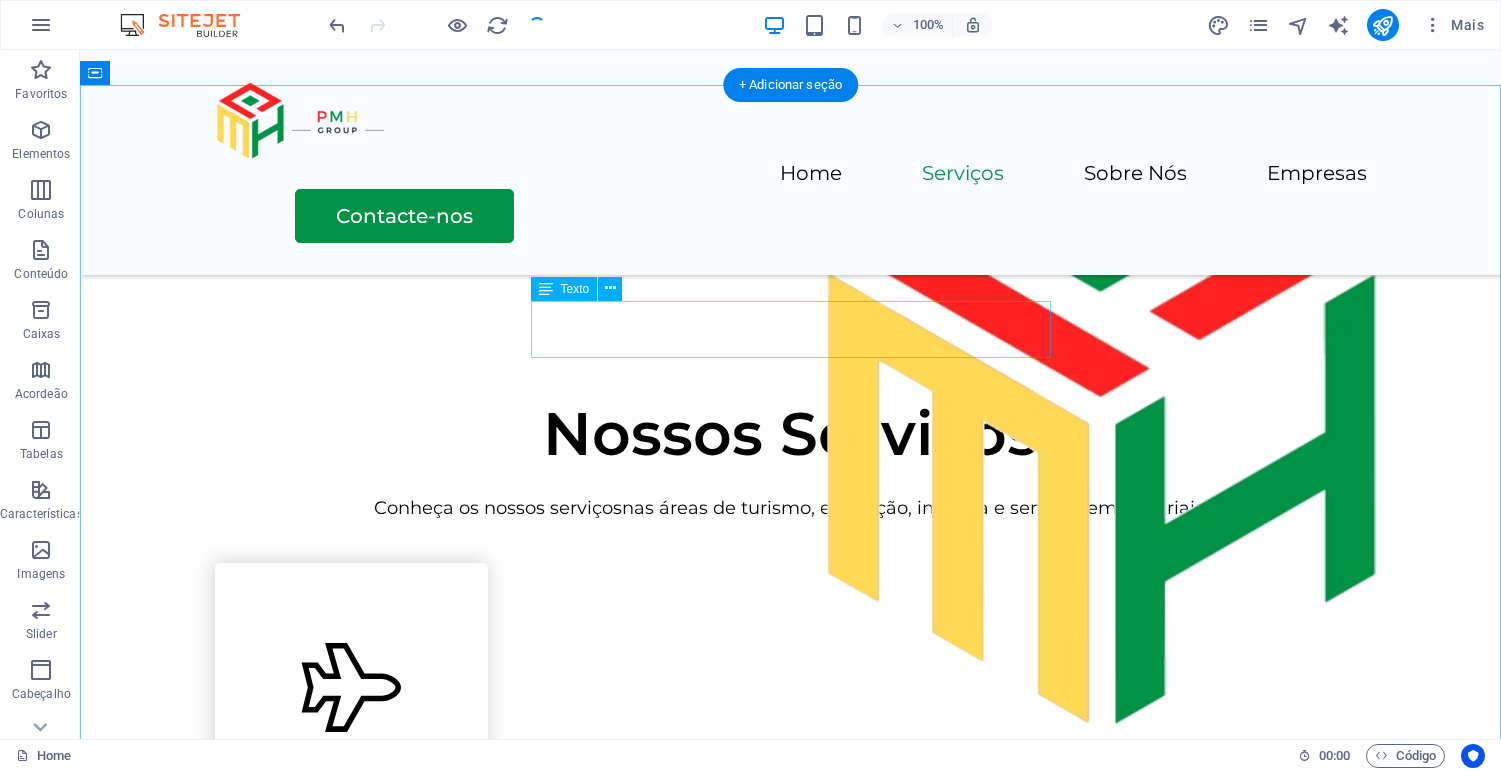 scroll, scrollTop: 0, scrollLeft: 0, axis: both 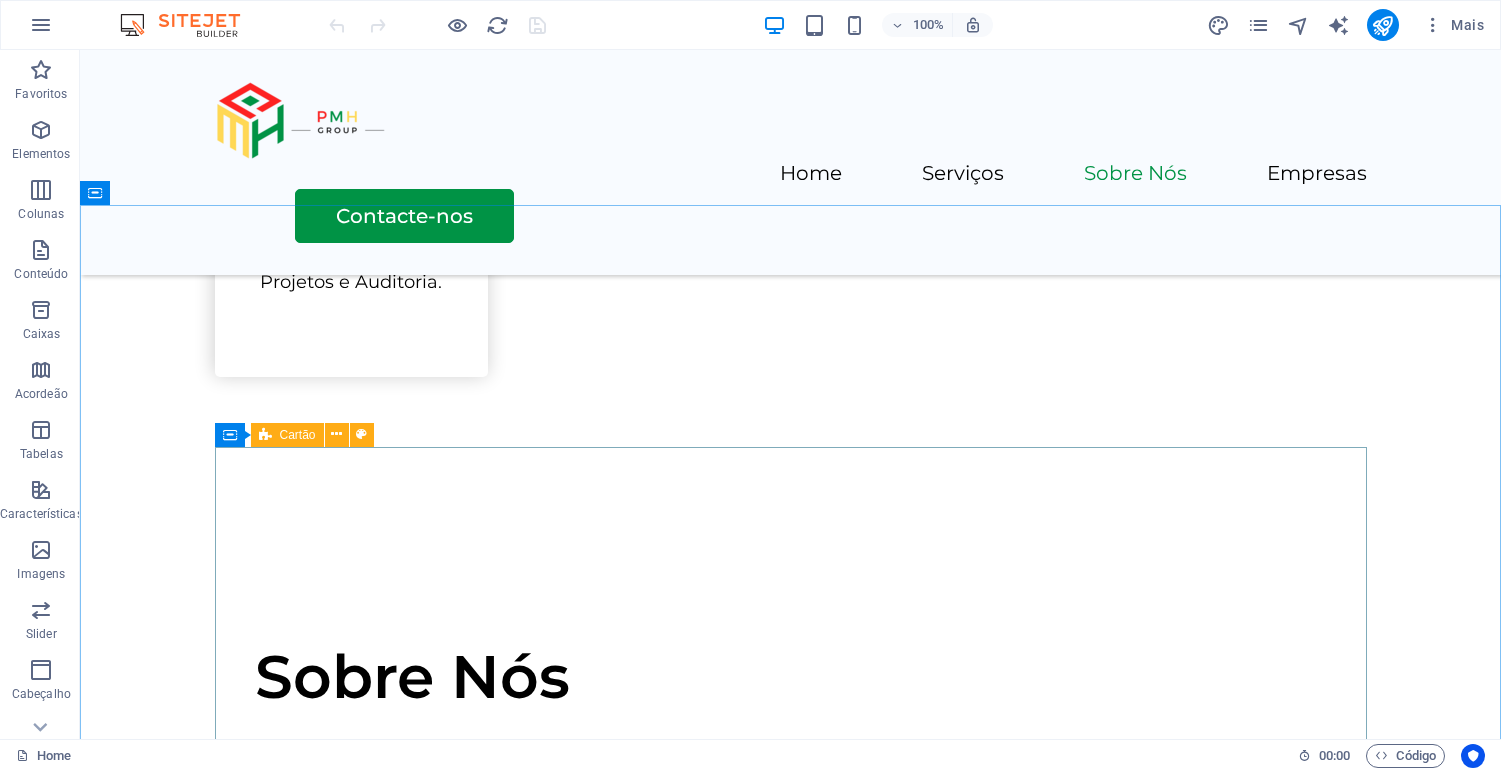 click at bounding box center [265, 435] 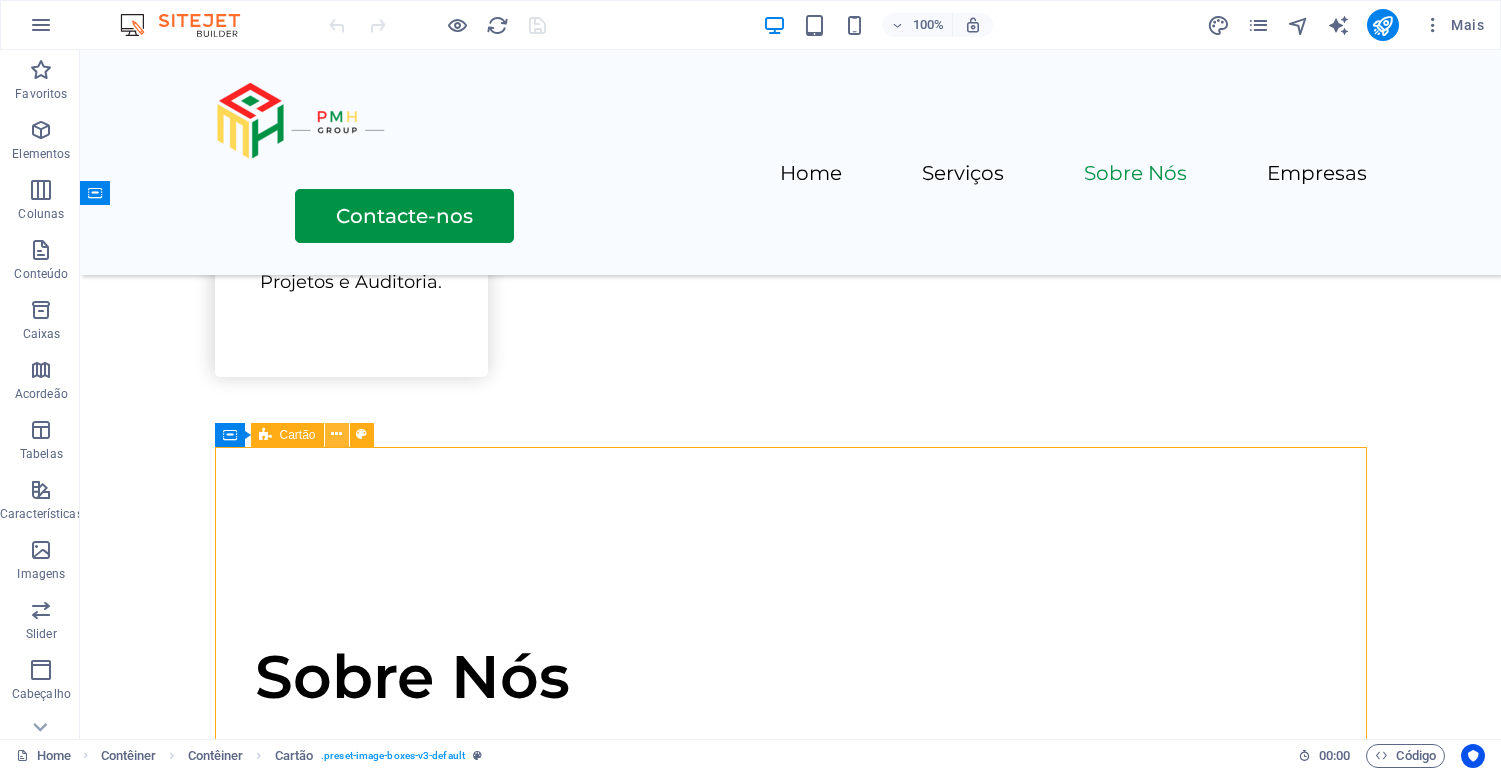 click at bounding box center (337, 435) 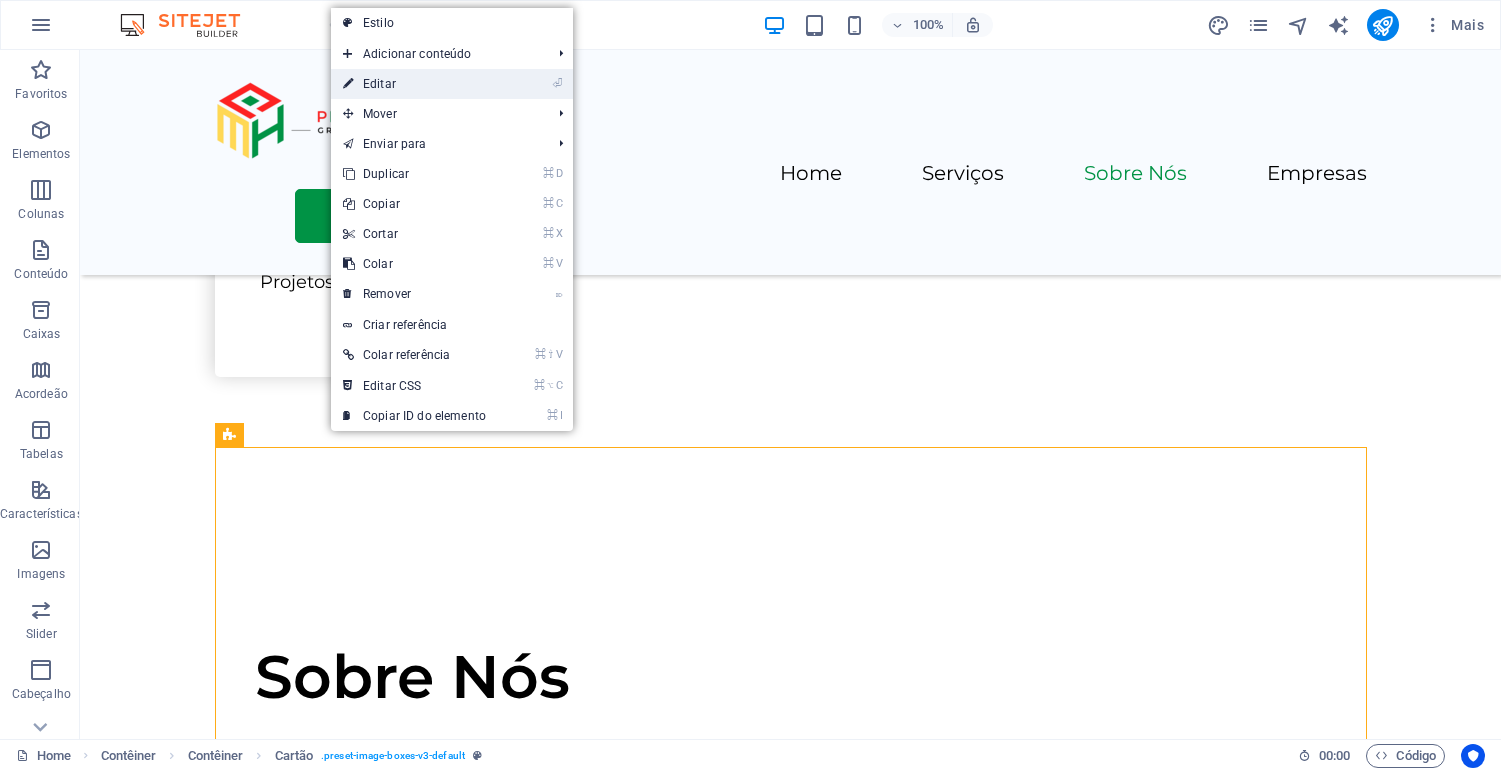 click on "⏎  Editar" at bounding box center (414, 84) 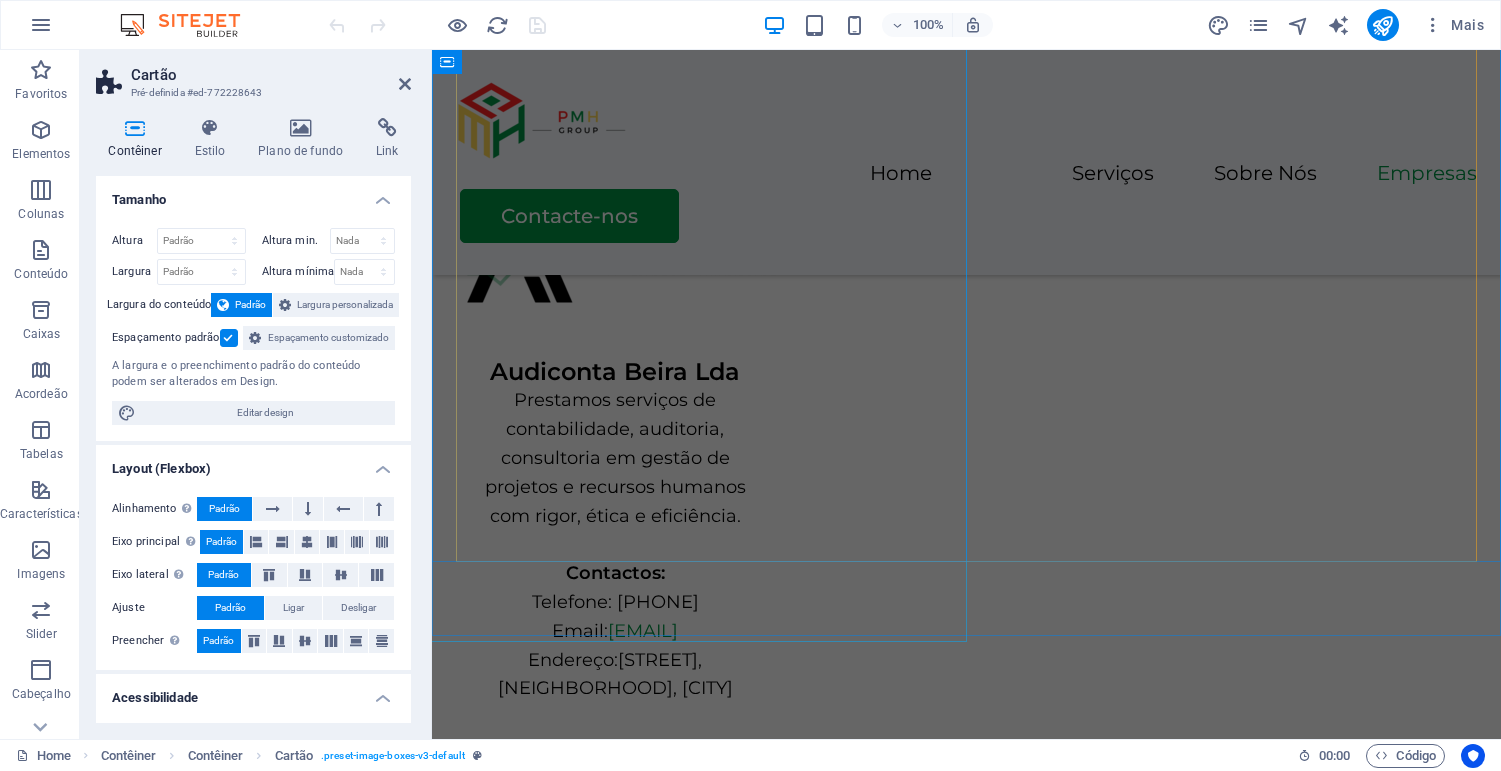 scroll, scrollTop: 4486, scrollLeft: 0, axis: vertical 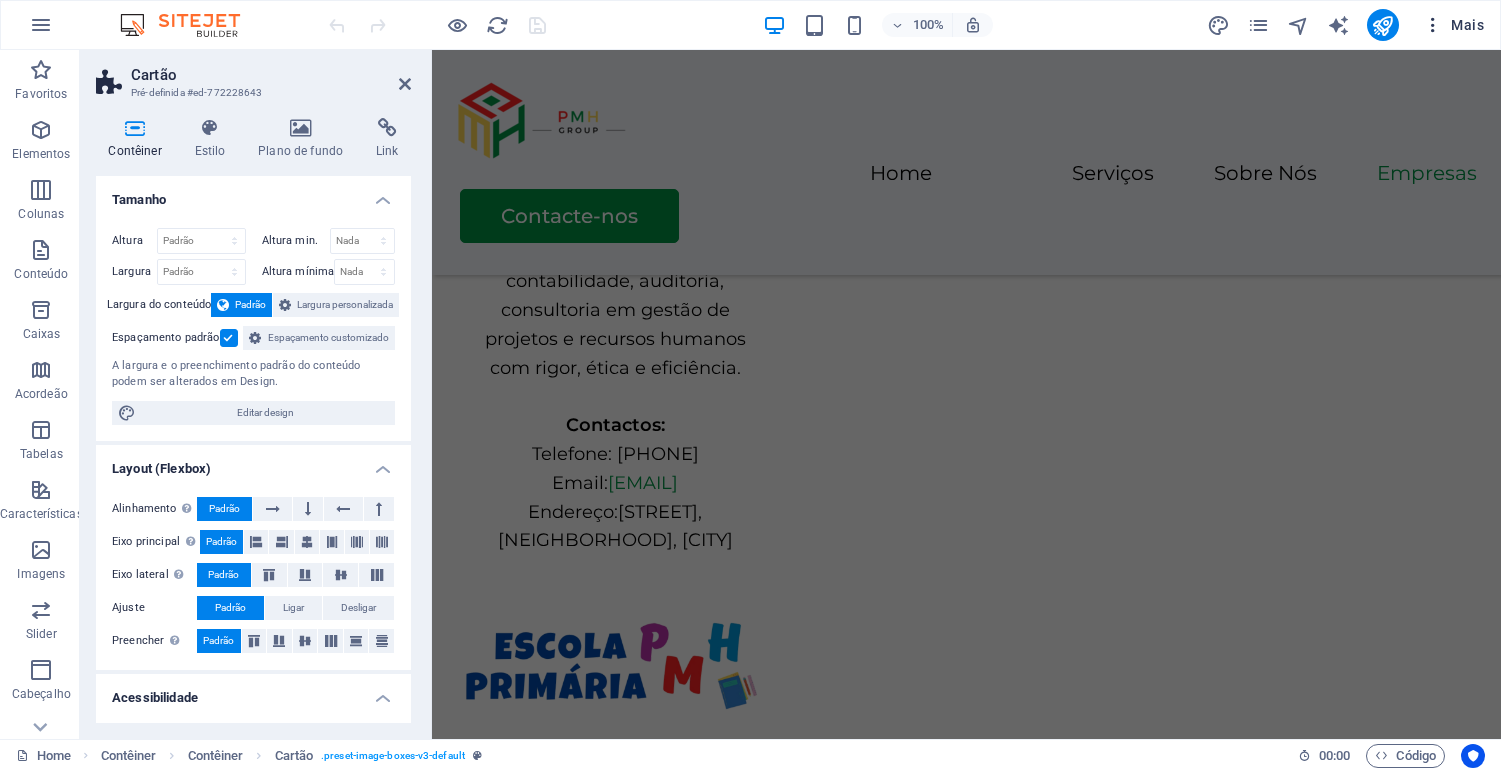 click at bounding box center (1433, 25) 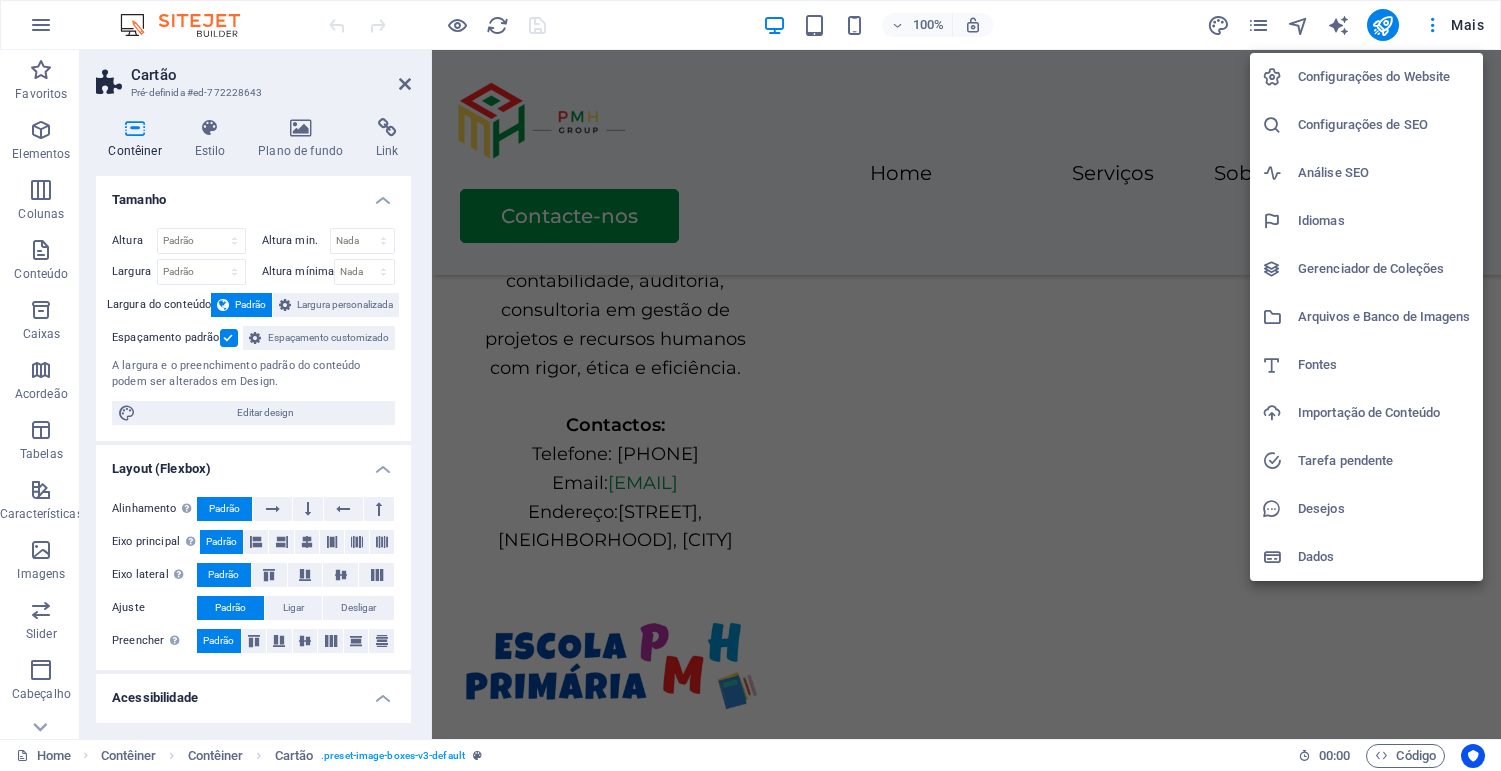 click on "Configurações do Website" at bounding box center (1384, 77) 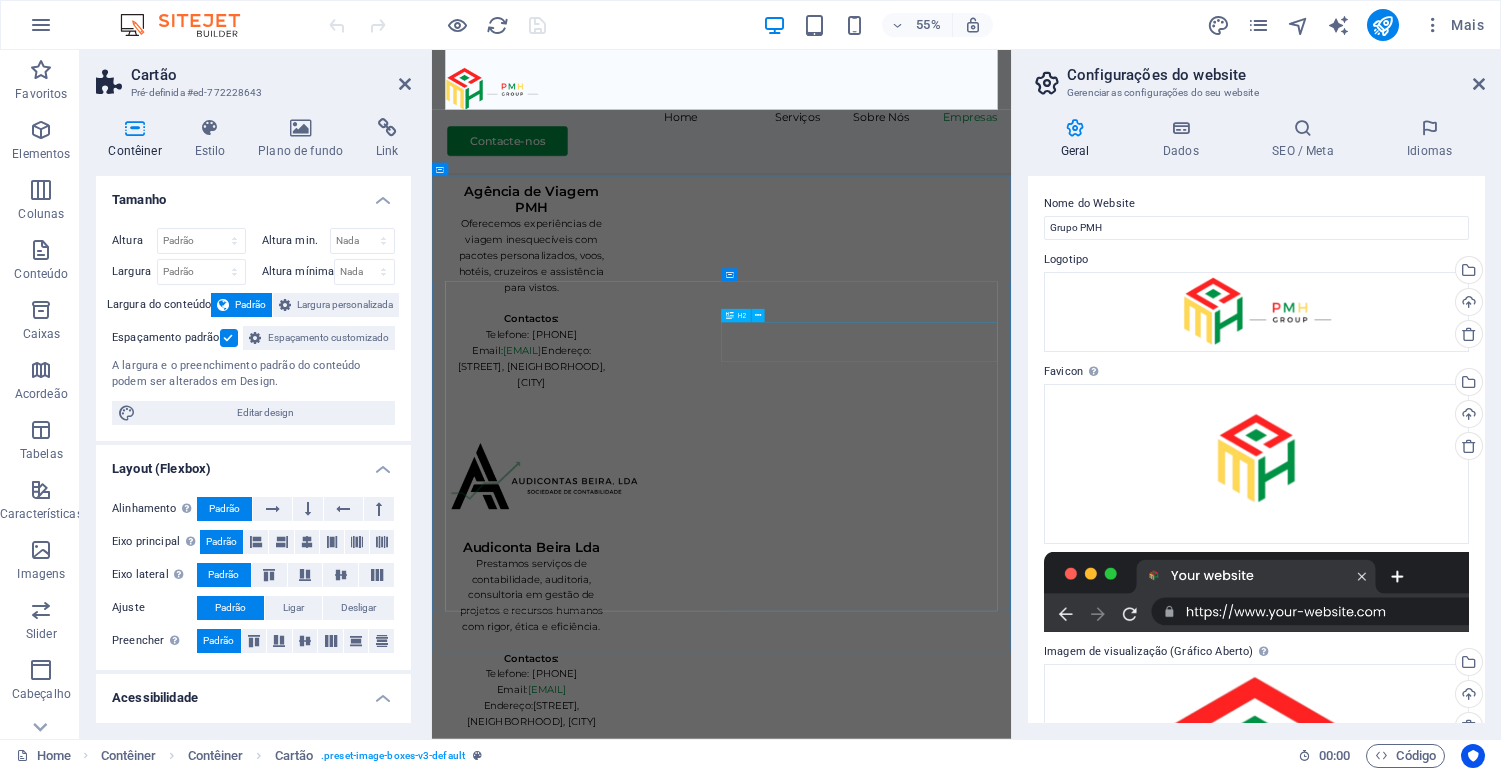 scroll, scrollTop: 4128, scrollLeft: 0, axis: vertical 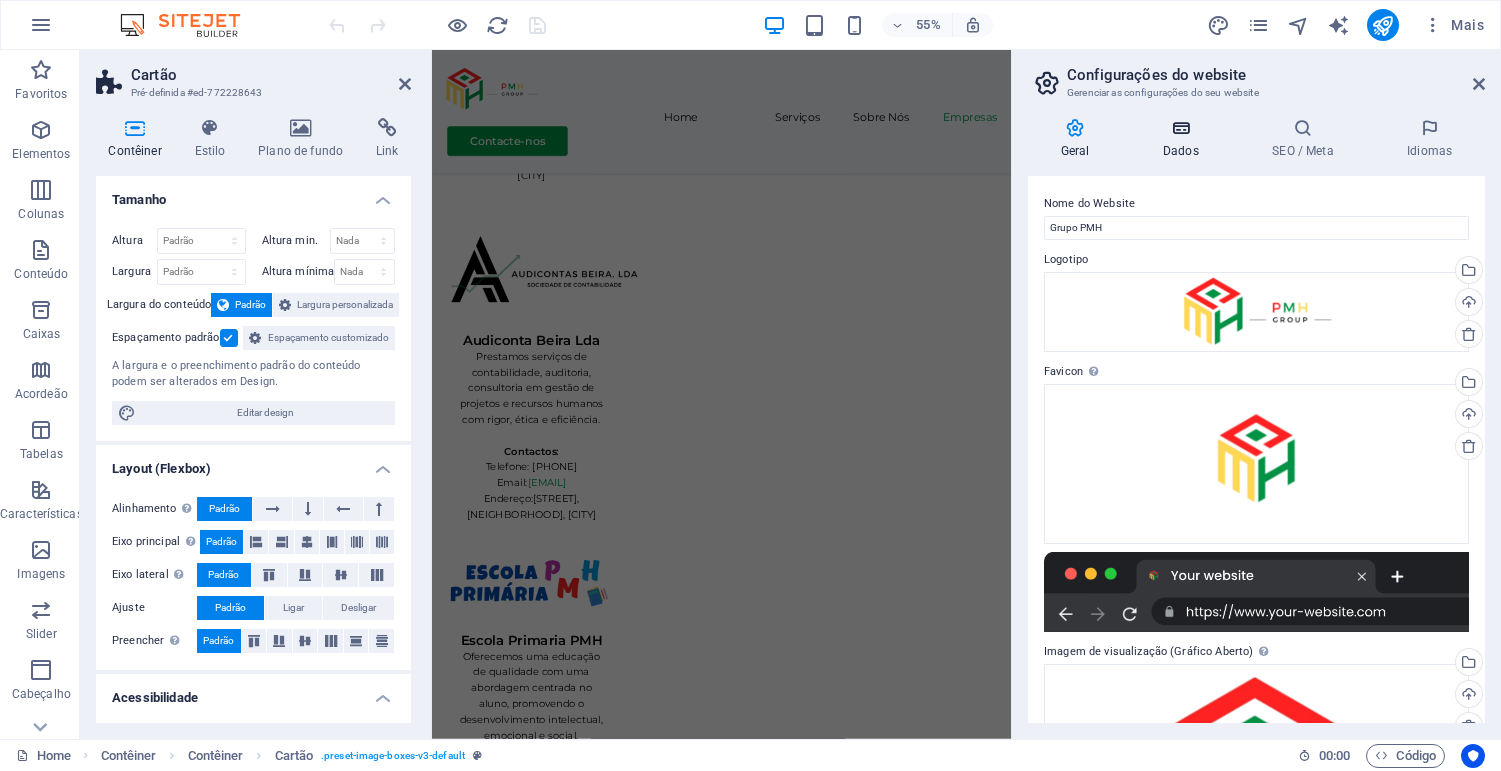 click on "Dados" at bounding box center (1184, 139) 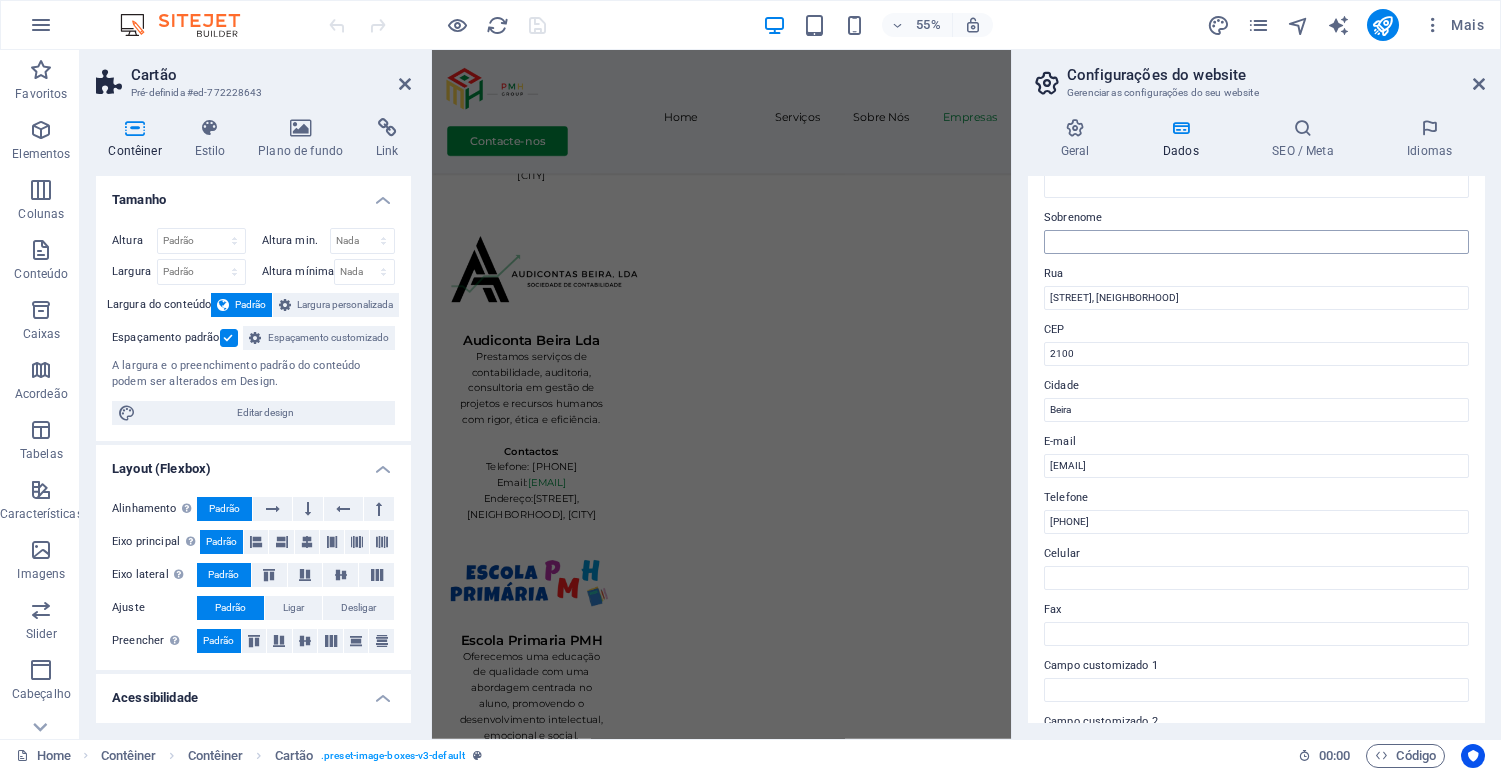 scroll, scrollTop: 413, scrollLeft: 0, axis: vertical 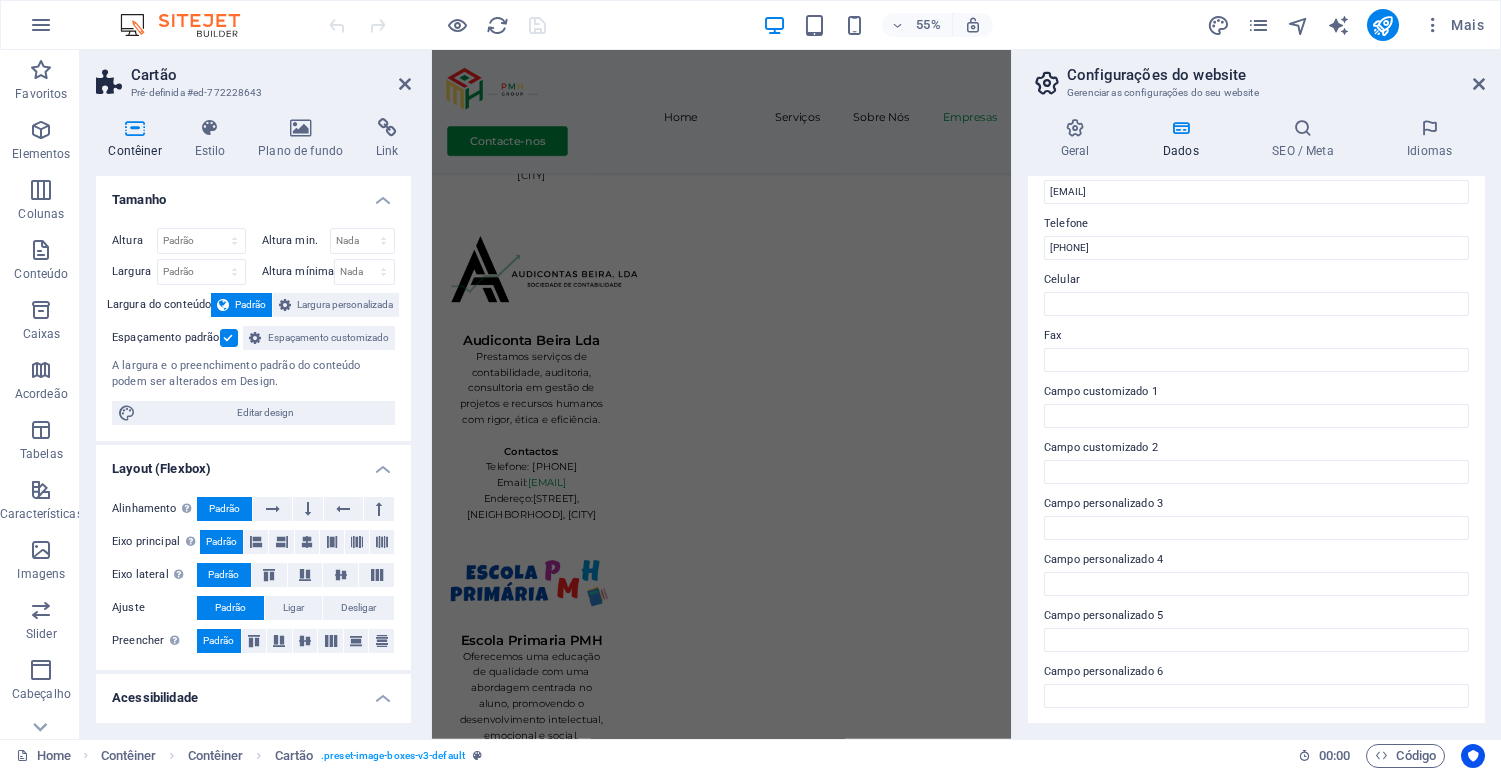 click on "Geral Dados SEO / Meta Idiomas Nome do Website Grupo PMH Logotipo Arraste os arquivos aqui, clique para escolher os arquivos ou selecione os arquivos em Arquivos ou em nossa galeria de fotos e vídeos gratuitos Selecione arquivos do gerenciador de arquivos, galeria de fotos ou faça upload de arquivo(s) Upload Favicon Defina o favicon do seu website aqui. Um favicon é um pequeno ícone mostrado na guia do navegador ao lado do título do seu website. Ajuda os visitantes a identificarem o seu website. Arraste os arquivos aqui, clique para escolher os arquivos ou selecione os arquivos em Arquivos ou em nossa galeria de fotos e vídeos gratuitos Selecione arquivos do gerenciador de arquivos, galeria de fotos ou faça upload de arquivo(s) Upload Imagem de visualização (Gráfico Aberto) Esta imagem será mostrada quando o website for compartilhado nas redes sociais Arraste os arquivos aqui, clique para escolher os arquivos ou selecione os arquivos em Arquivos ou em nossa galeria de fotos e vídeos gratuitos" at bounding box center (1256, 420) 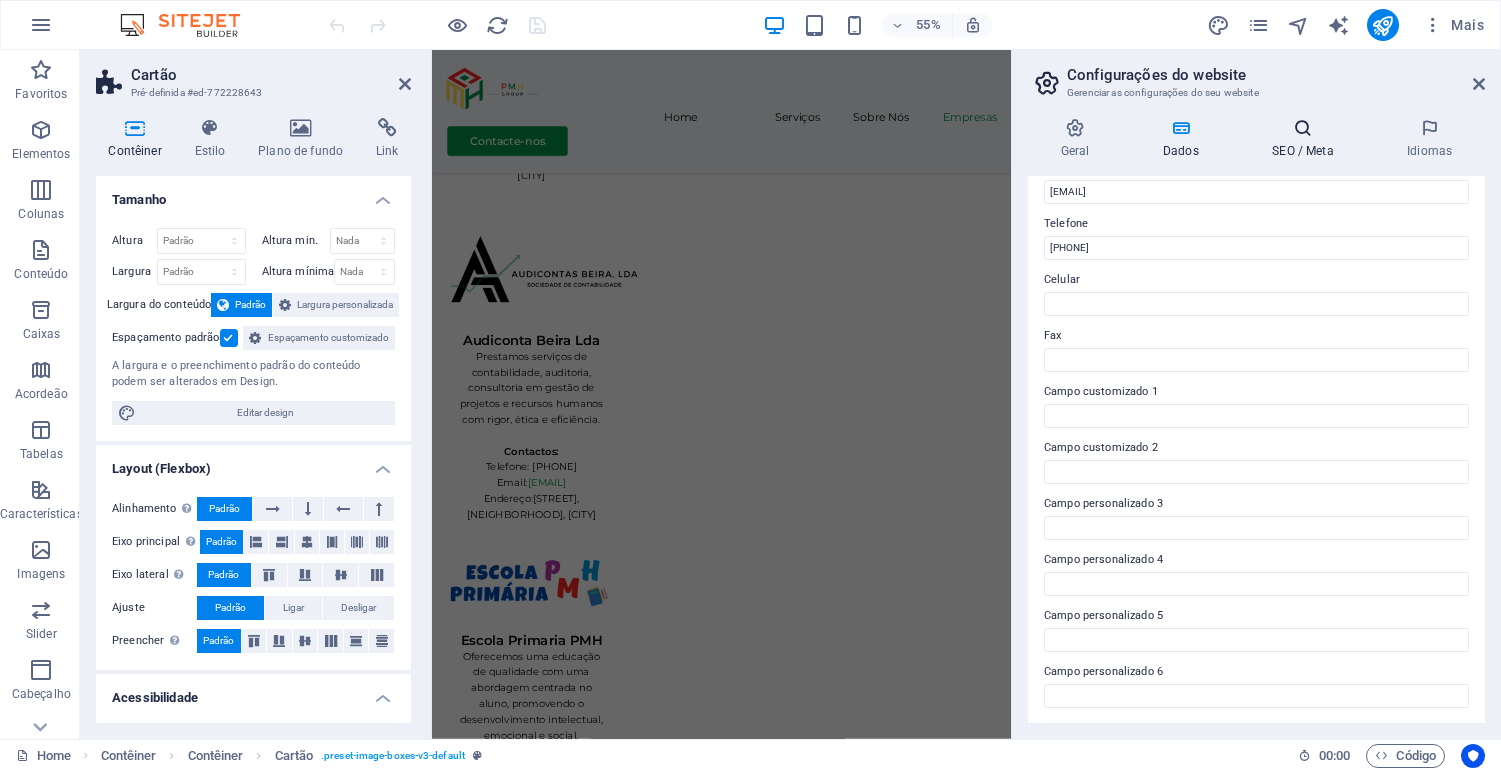 click at bounding box center [1303, 128] 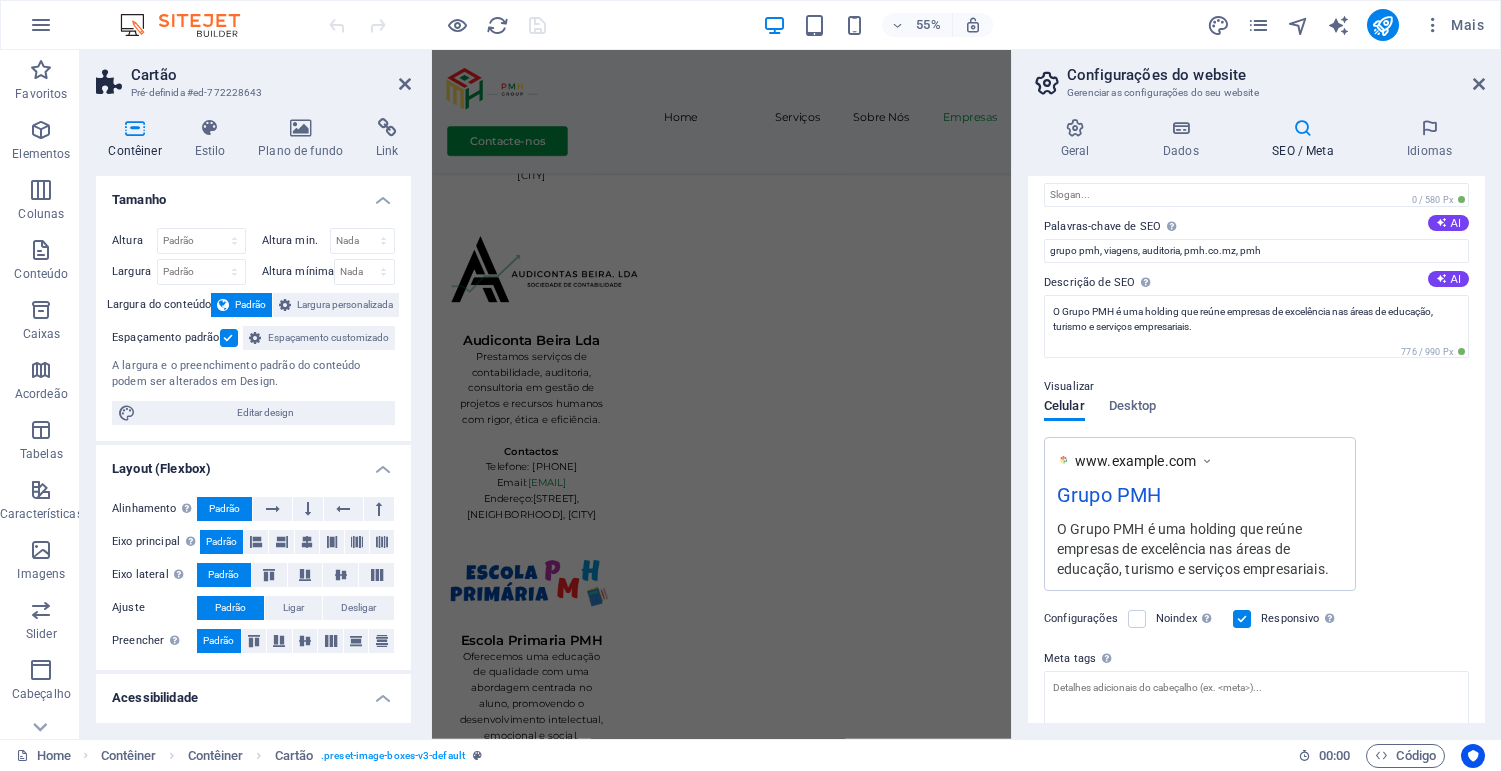 scroll, scrollTop: 0, scrollLeft: 0, axis: both 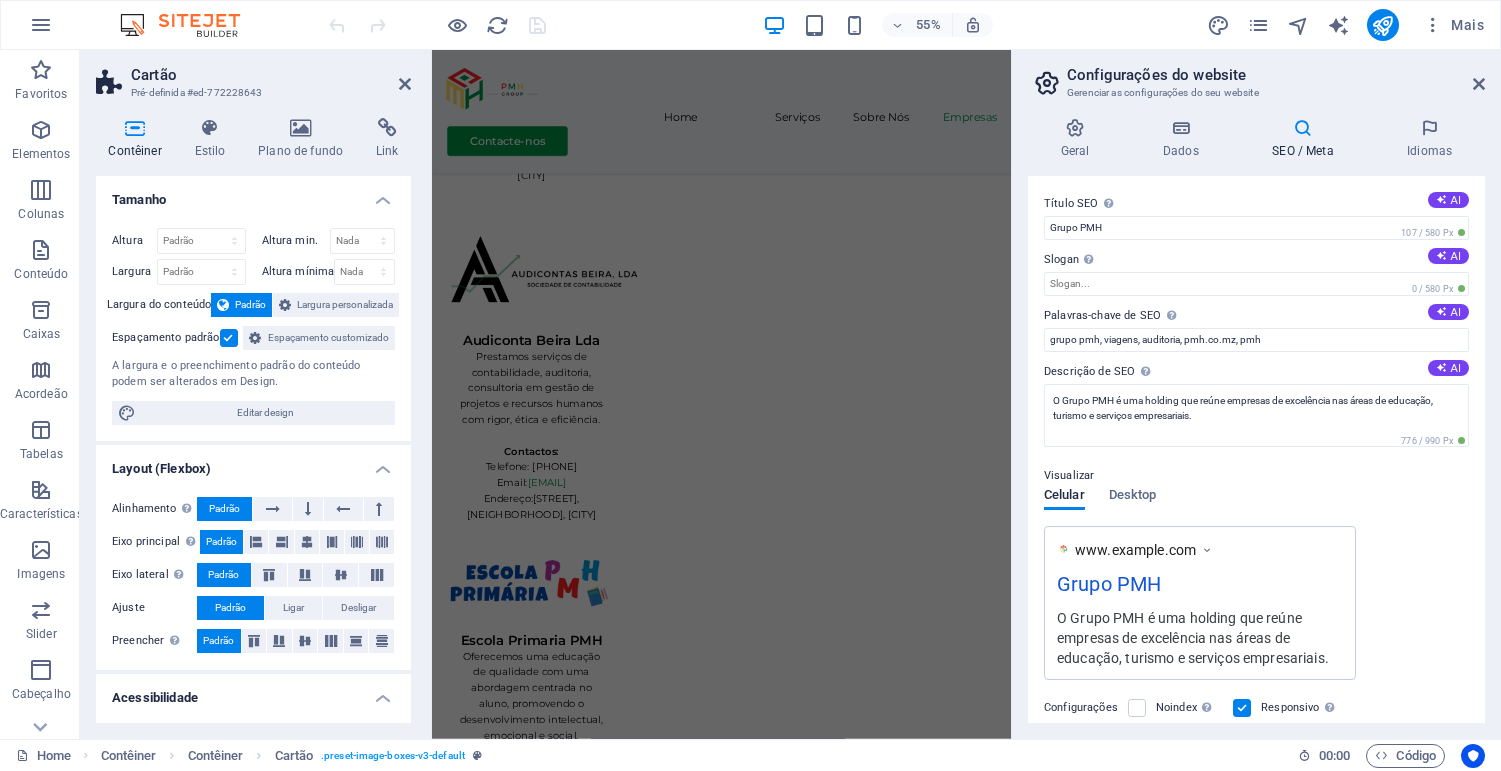 click on "Geral Dados SEO / Meta Idiomas Nome do Website Grupo PMH Logotipo Arraste os arquivos aqui, clique para escolher os arquivos ou selecione os arquivos em Arquivos ou em nossa galeria de fotos e vídeos gratuitos Selecione arquivos do gerenciador de arquivos, galeria de fotos ou faça upload de arquivo(s) Upload Favicon Defina o favicon do seu website aqui. Um favicon é um pequeno ícone mostrado na guia do navegador ao lado do título do seu website. Ajuda os visitantes a identificarem o seu website. Arraste os arquivos aqui, clique para escolher os arquivos ou selecione os arquivos em Arquivos ou em nossa galeria de fotos e vídeos gratuitos Selecione arquivos do gerenciador de arquivos, galeria de fotos ou faça upload de arquivo(s) Upload Imagem de visualização (Gráfico Aberto) Esta imagem será mostrada quando o website for compartilhado nas redes sociais Arraste os arquivos aqui, clique para escolher os arquivos ou selecione os arquivos em Arquivos ou em nossa galeria de fotos e vídeos gratuitos" at bounding box center (1256, 420) 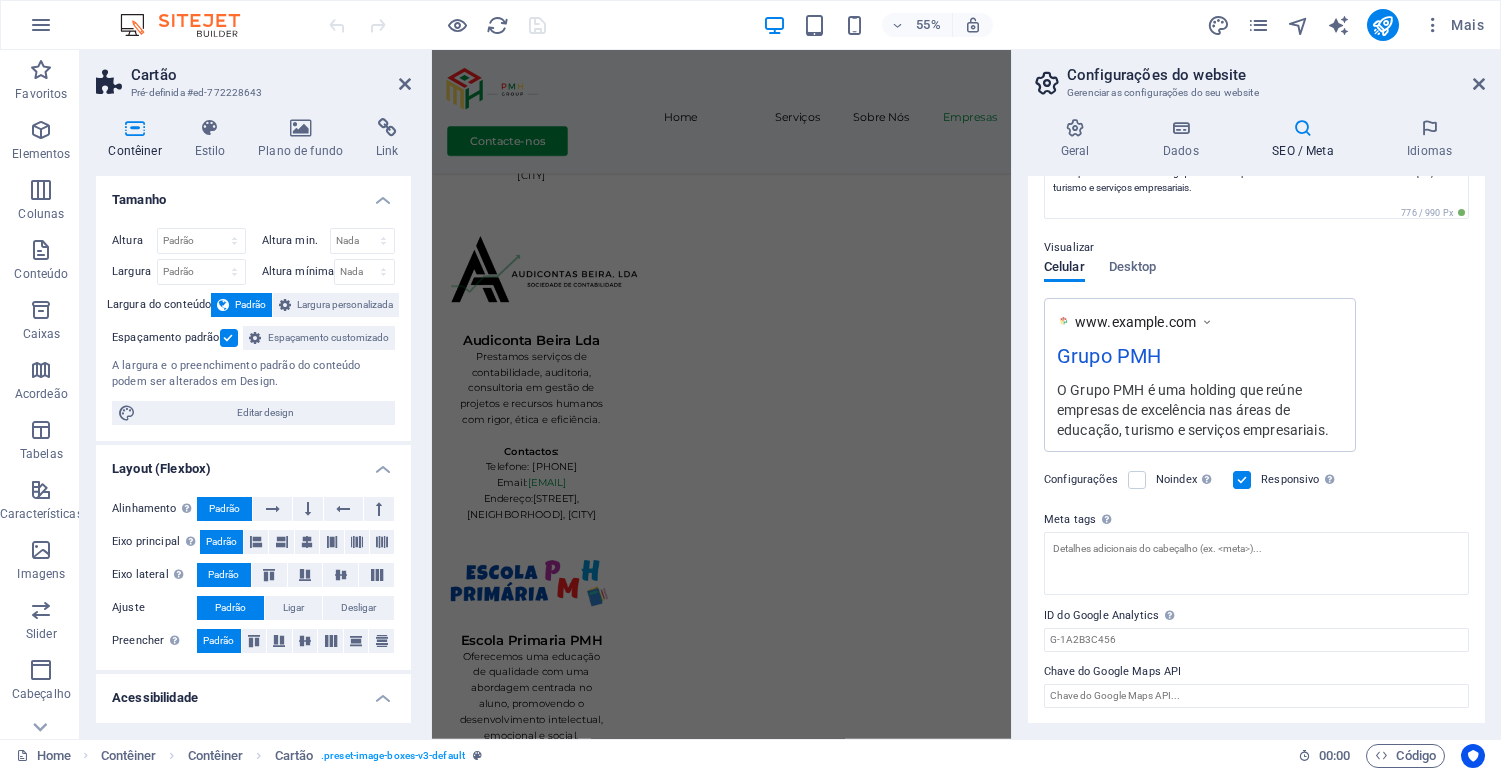 scroll, scrollTop: 0, scrollLeft: 0, axis: both 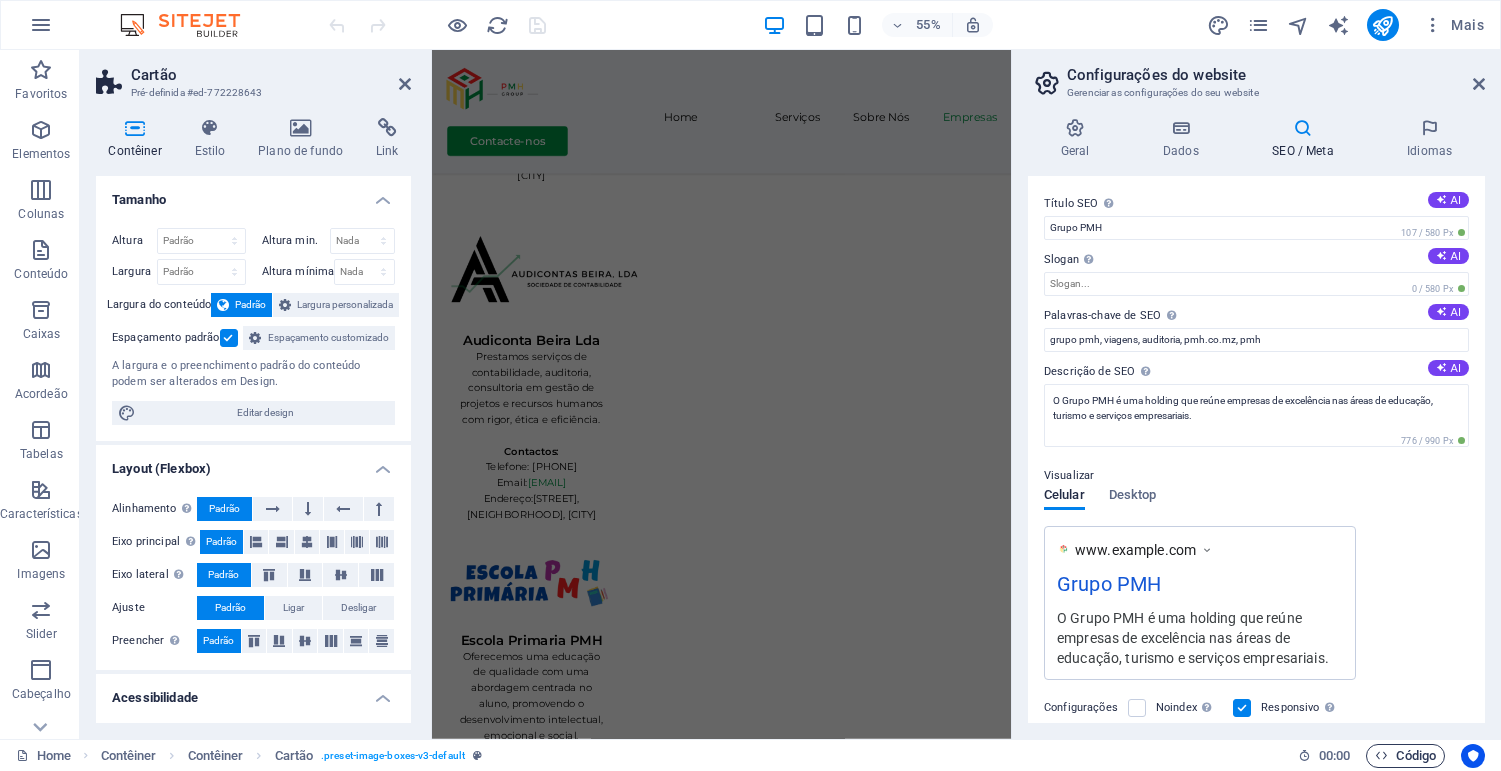 click on "Código" at bounding box center [1405, 756] 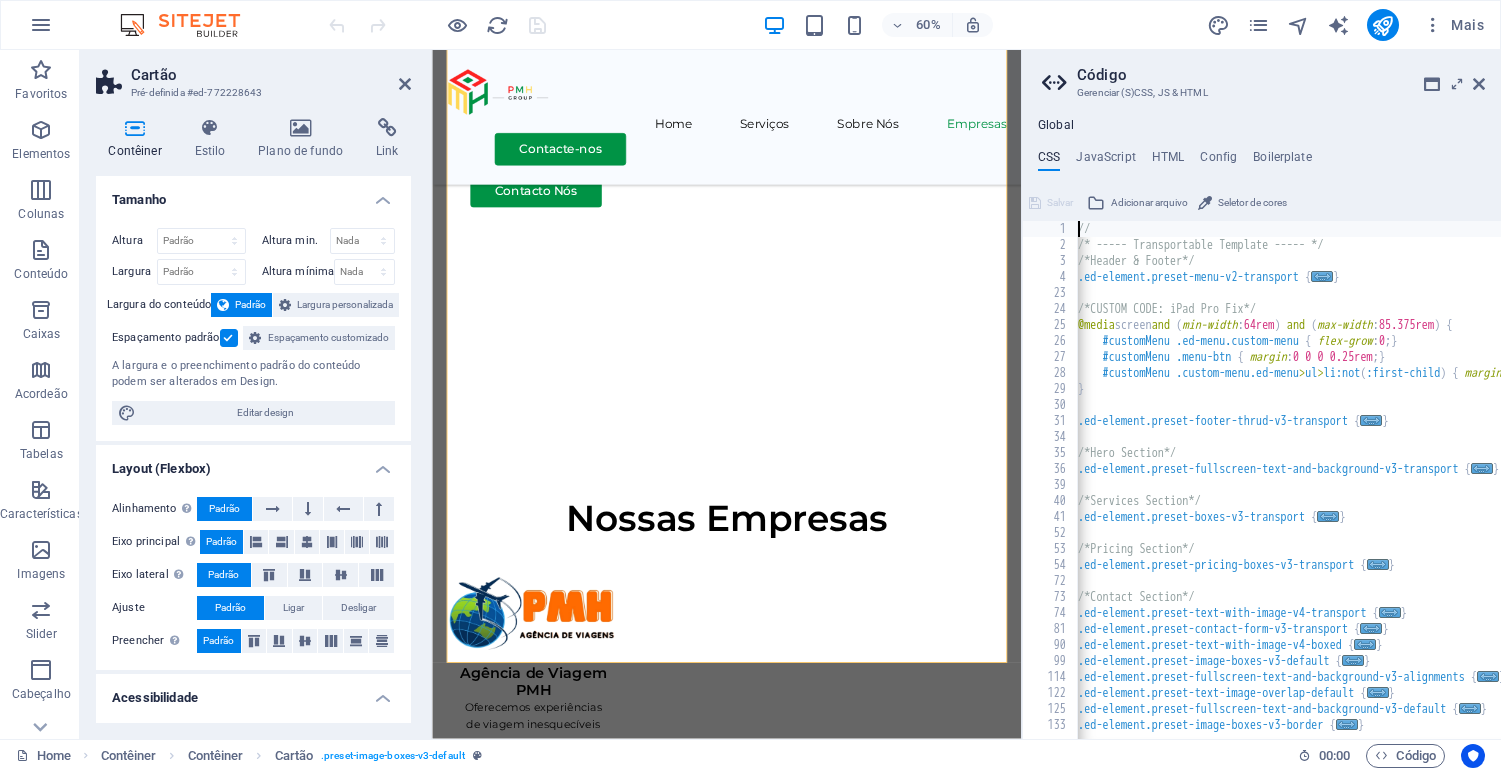 scroll, scrollTop: 0, scrollLeft: 3, axis: horizontal 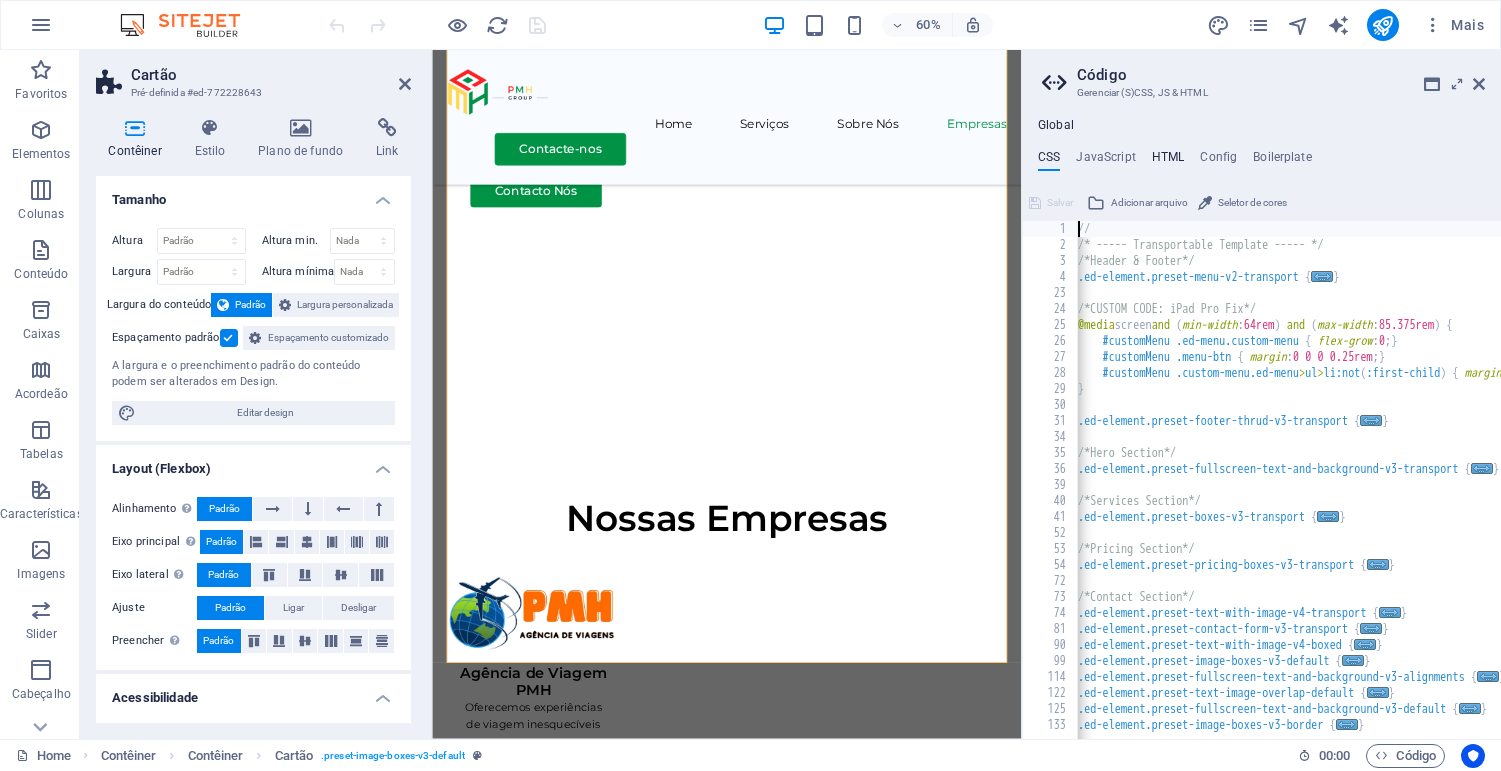 click on "HTML" at bounding box center [1168, 161] 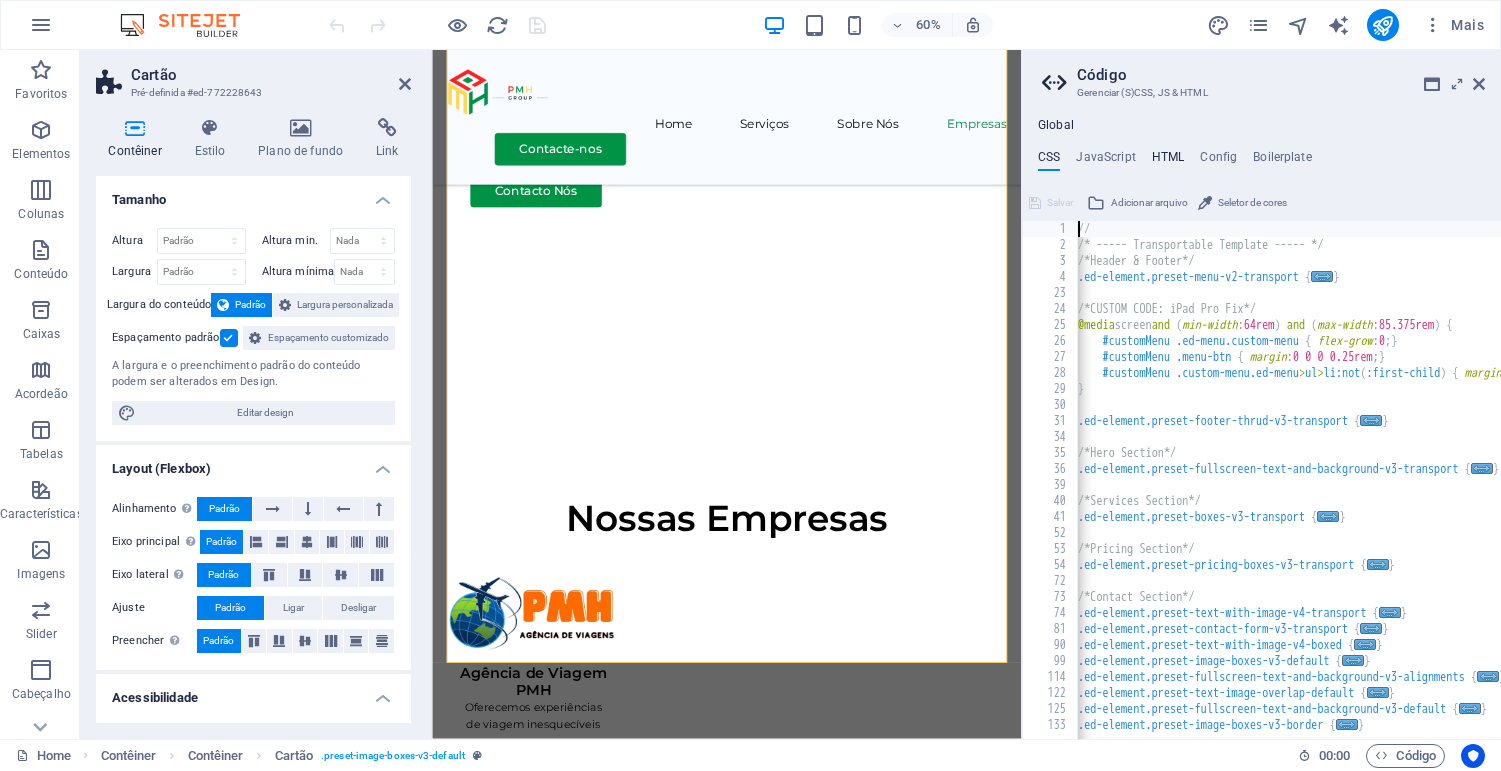 type on "<a href="#main-content" class="wv-link-content button">Skip to main content</a>" 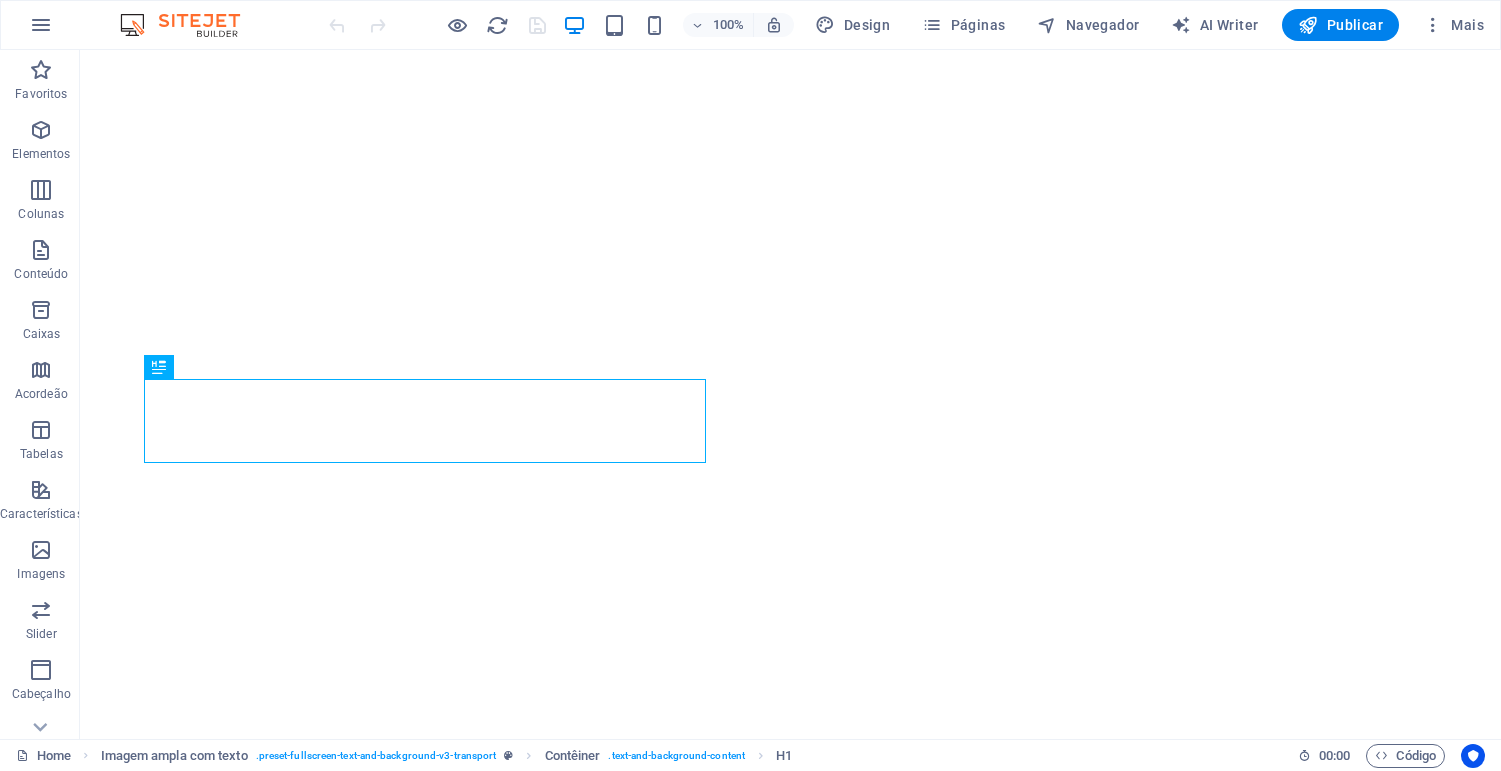 scroll, scrollTop: 0, scrollLeft: 0, axis: both 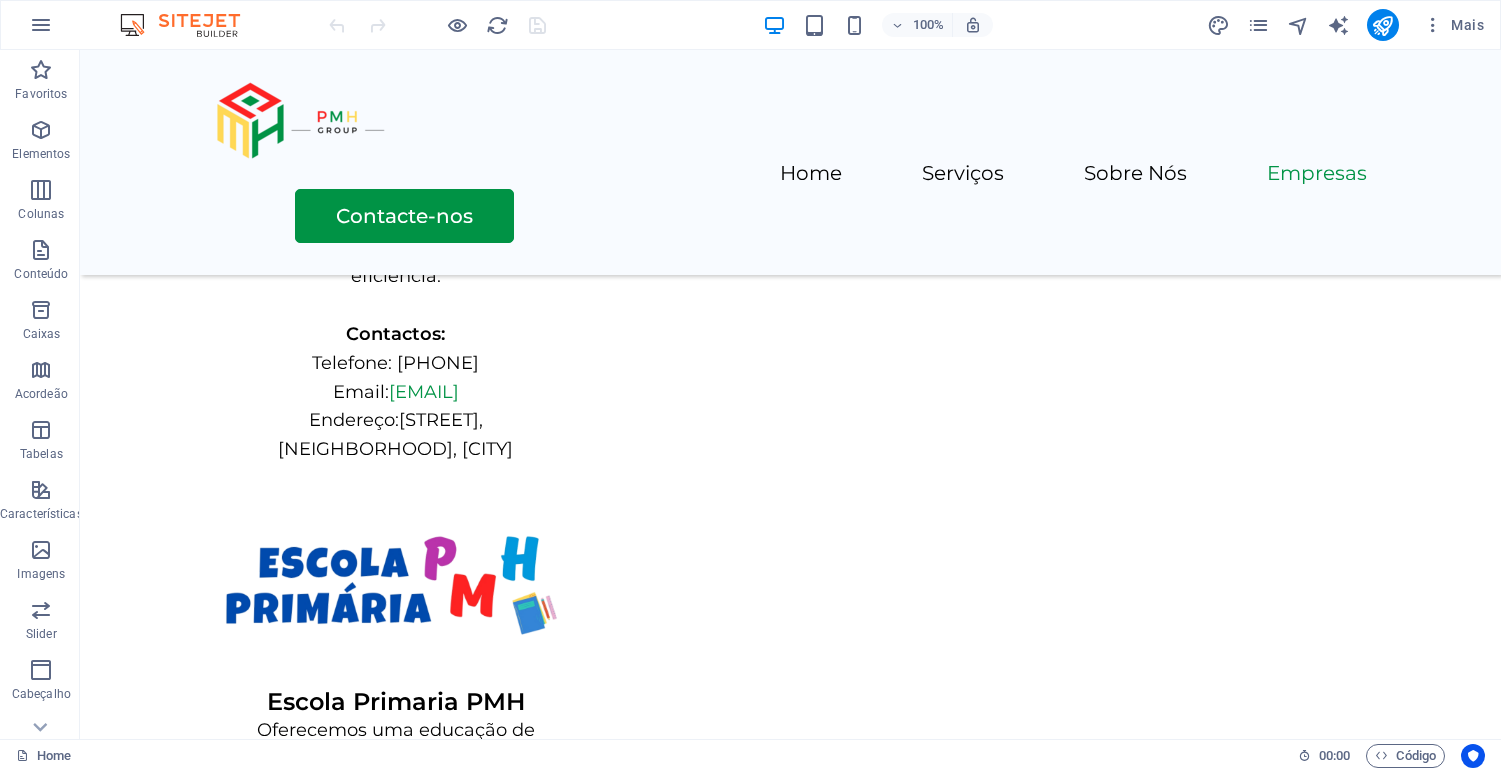 click at bounding box center (1304, 755) 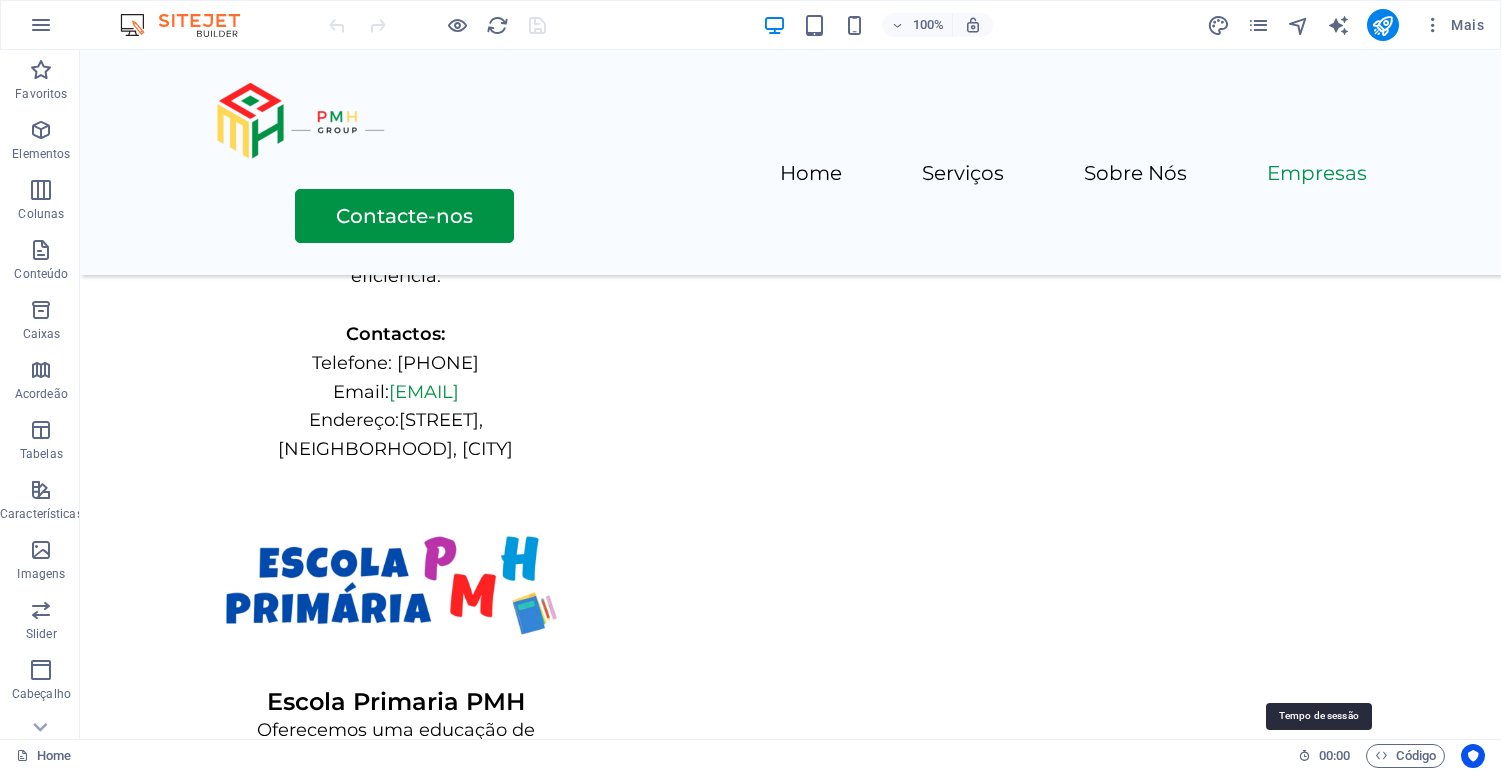 click at bounding box center [1304, 755] 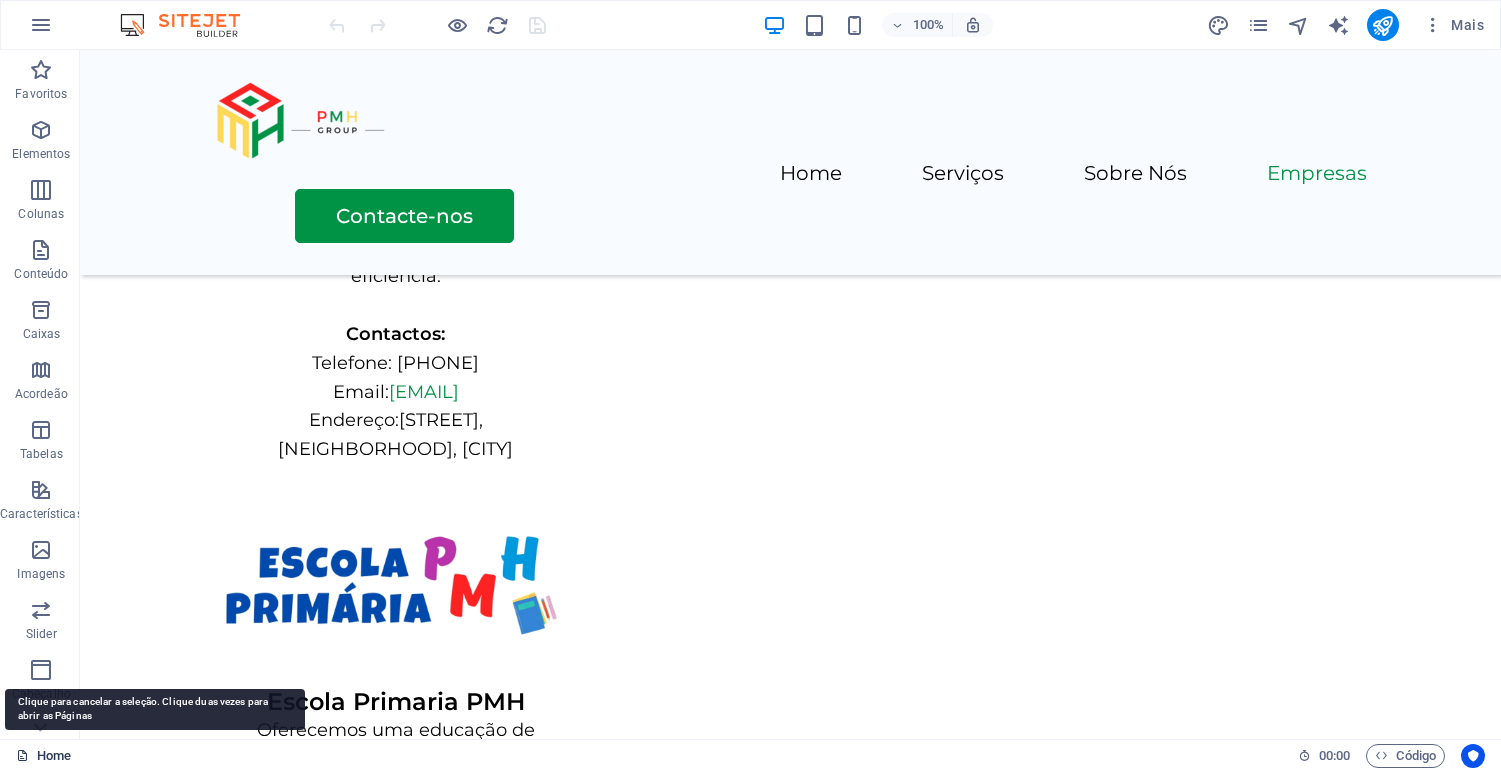 click on "Home" at bounding box center (43, 756) 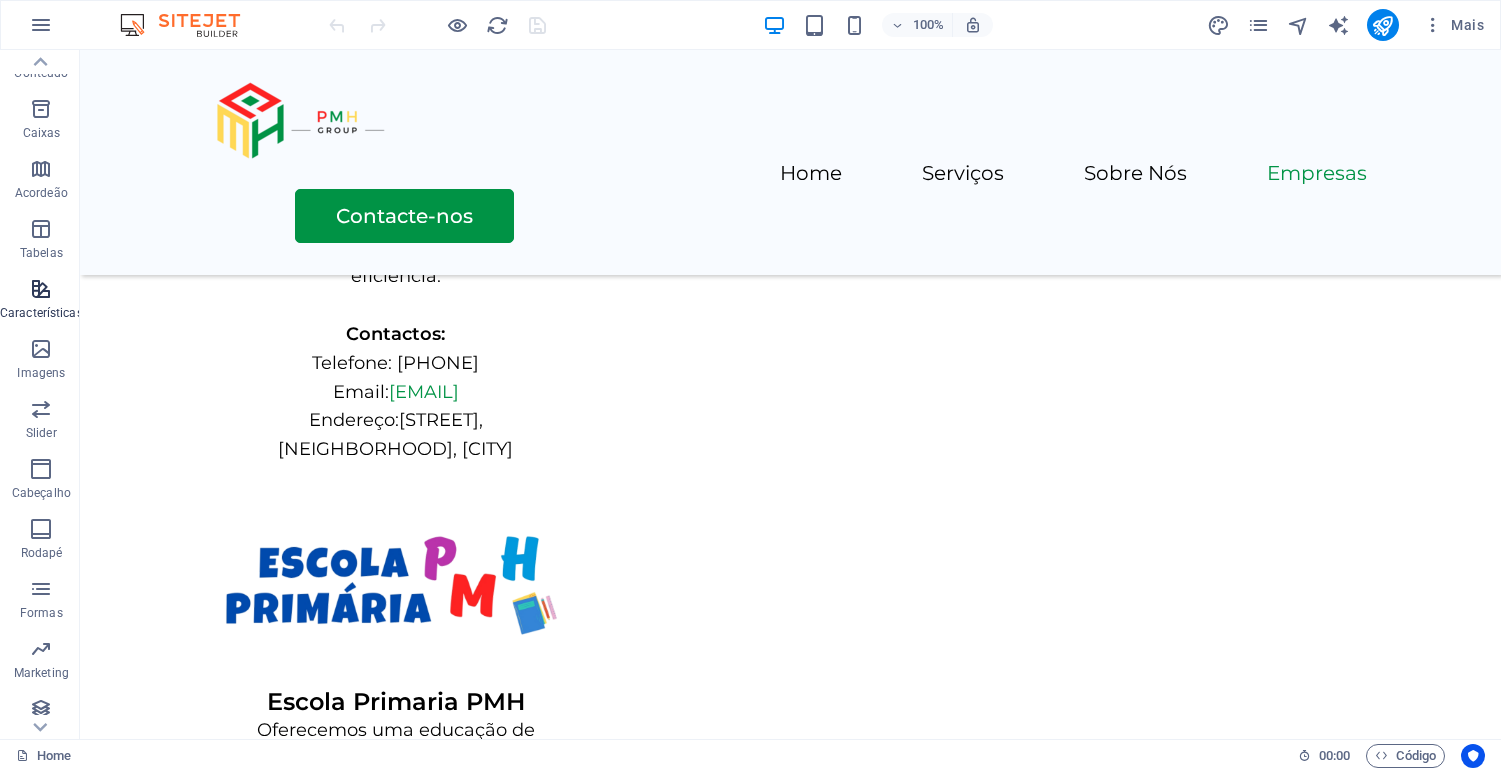 scroll, scrollTop: 211, scrollLeft: 0, axis: vertical 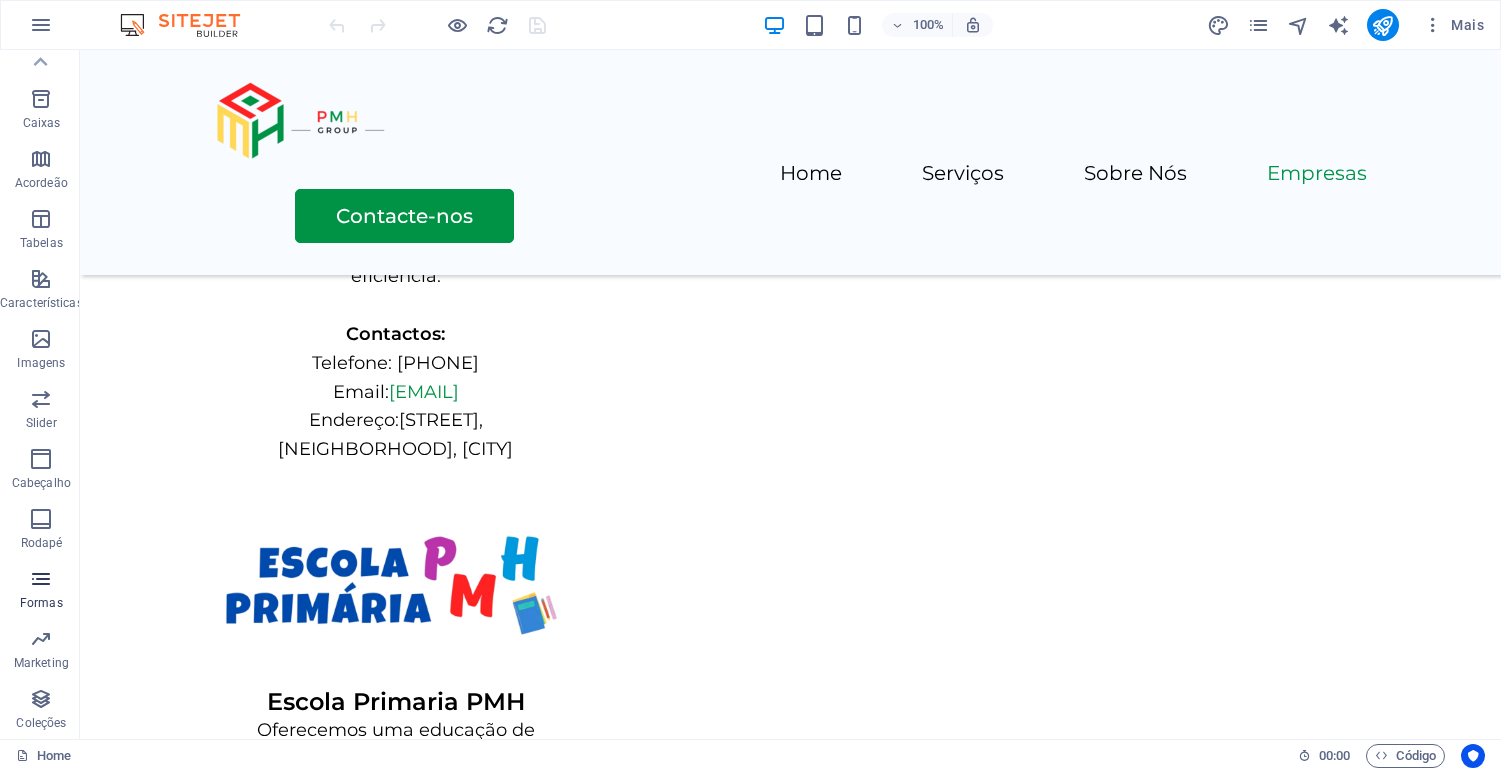 click at bounding box center [41, 579] 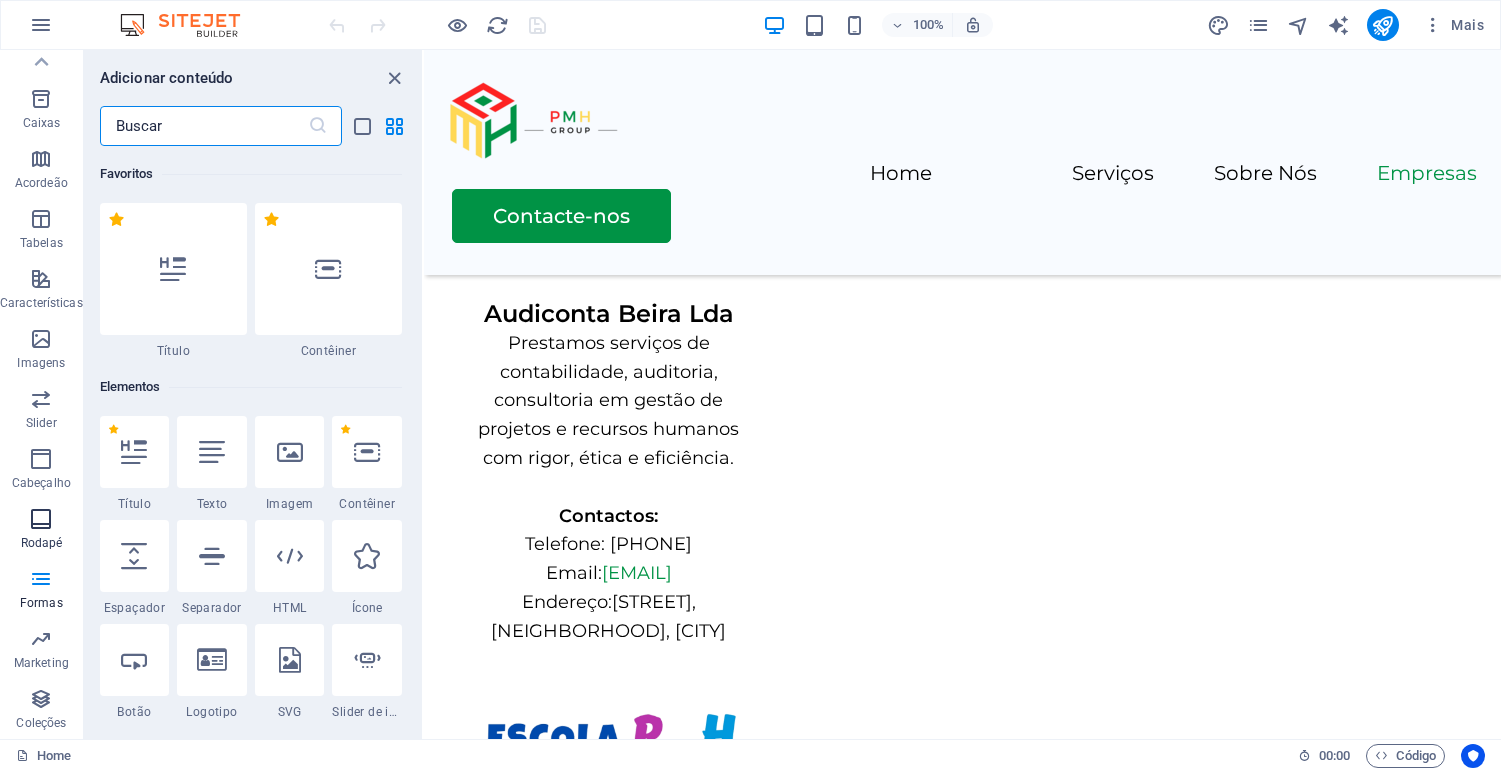 scroll, scrollTop: 4499, scrollLeft: 0, axis: vertical 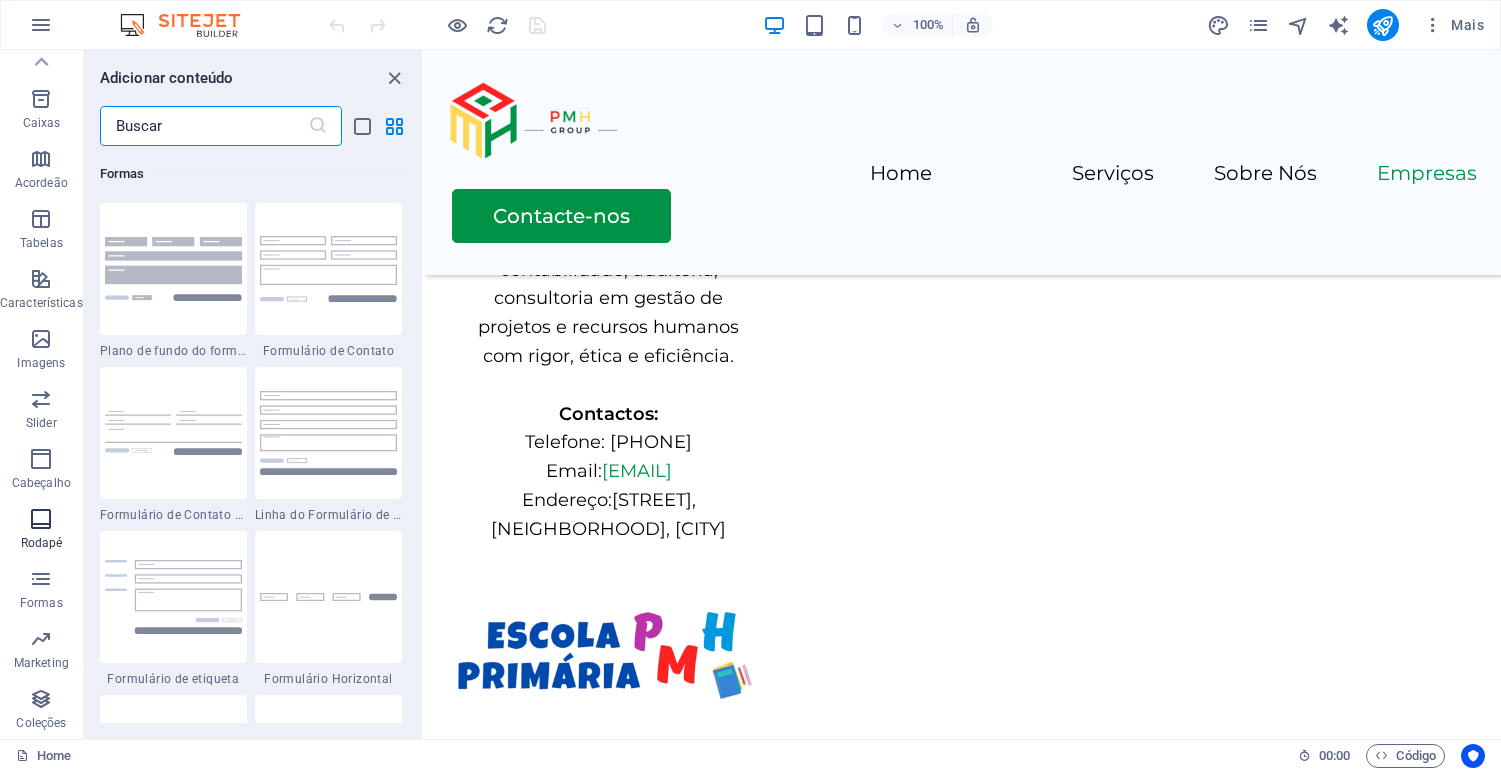 click at bounding box center [41, 519] 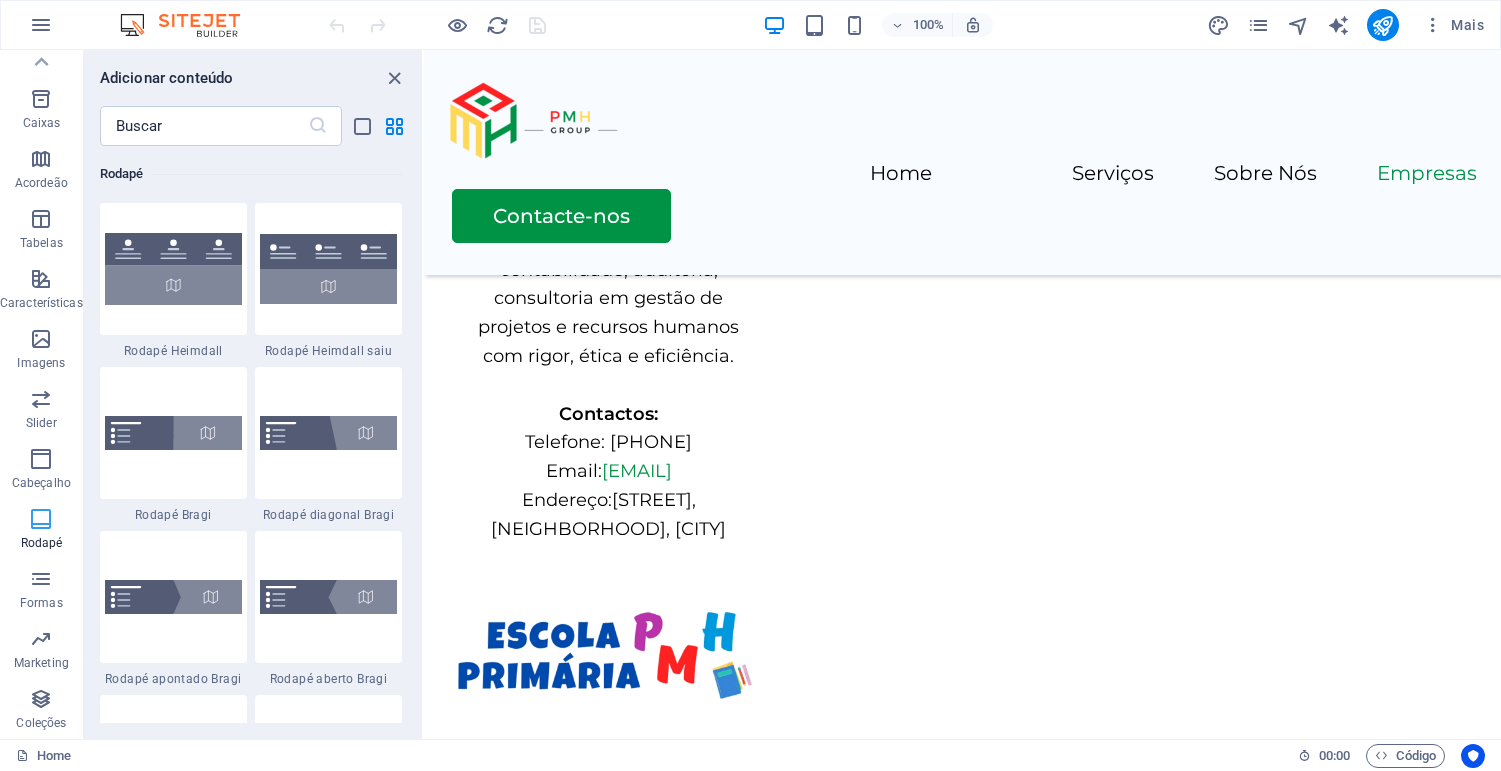 scroll, scrollTop: 13403, scrollLeft: 0, axis: vertical 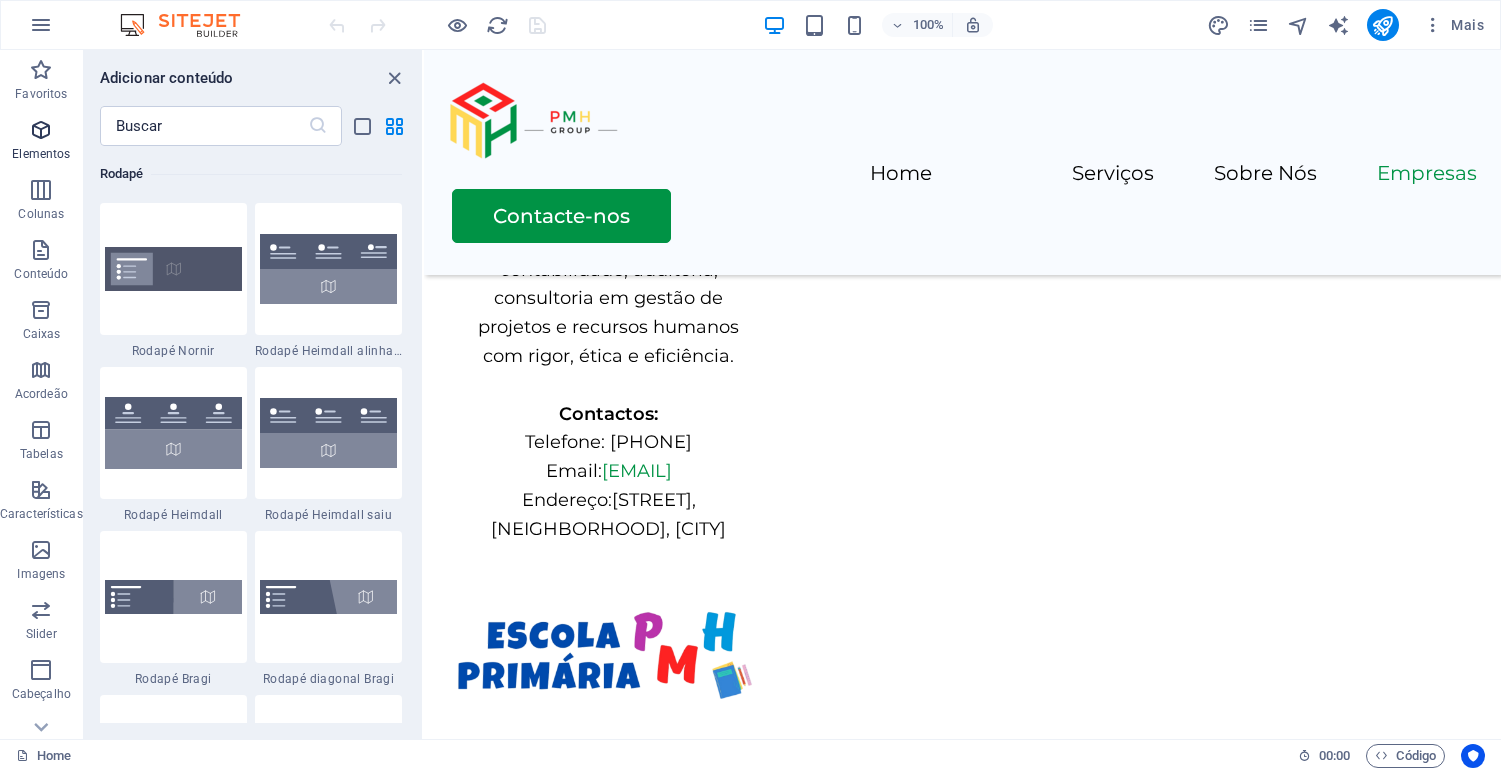 click on "Elementos" at bounding box center [41, 140] 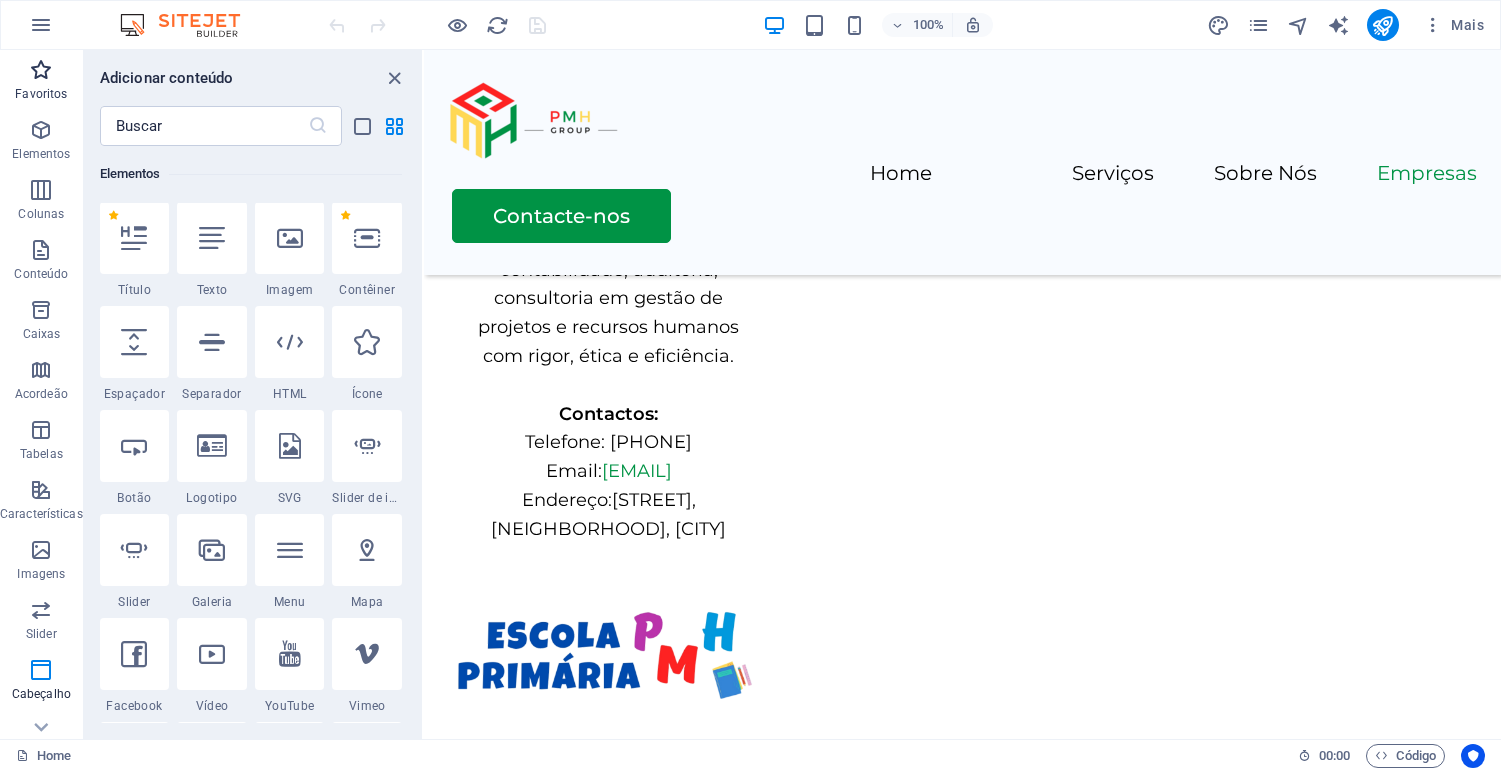 click at bounding box center [41, 70] 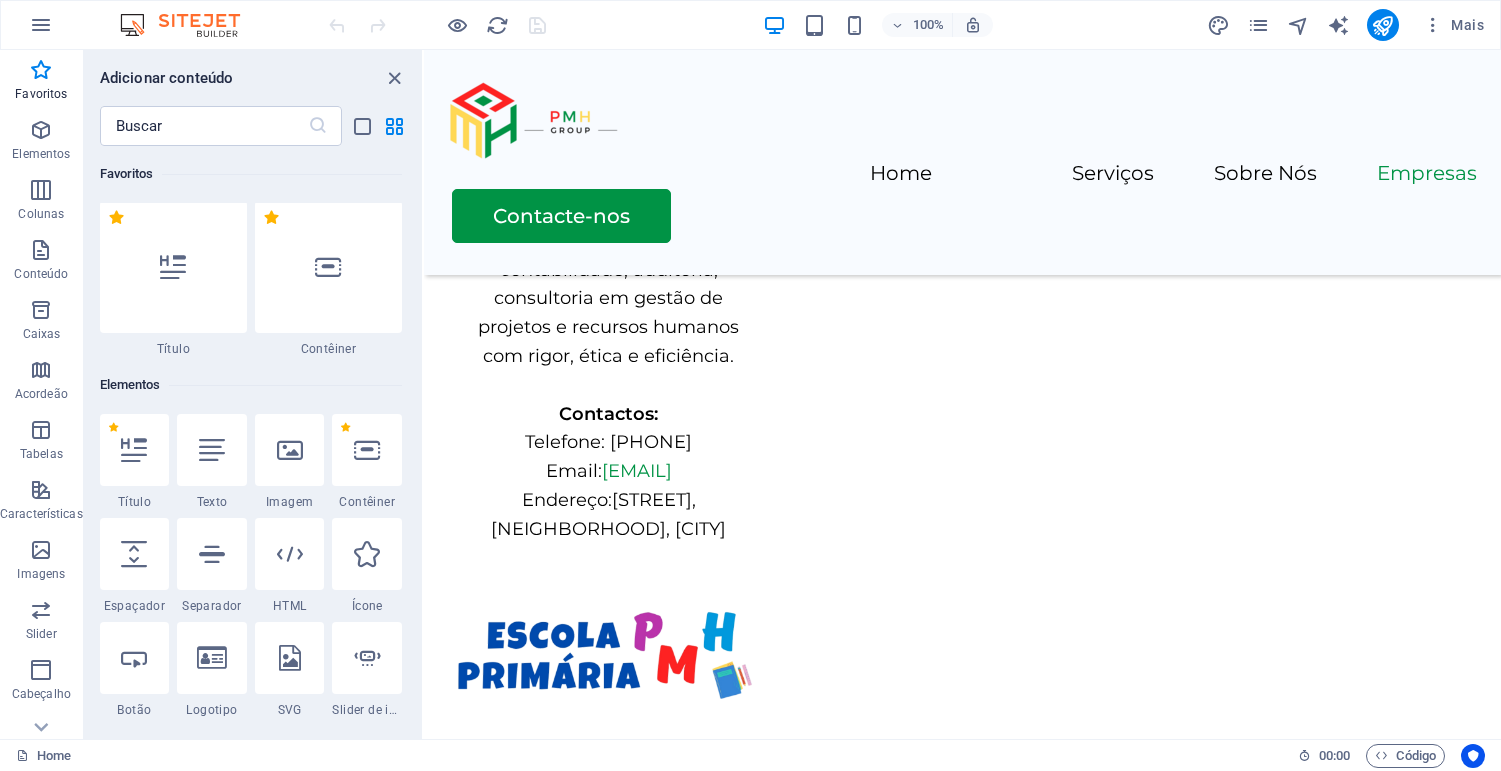 scroll, scrollTop: 0, scrollLeft: 0, axis: both 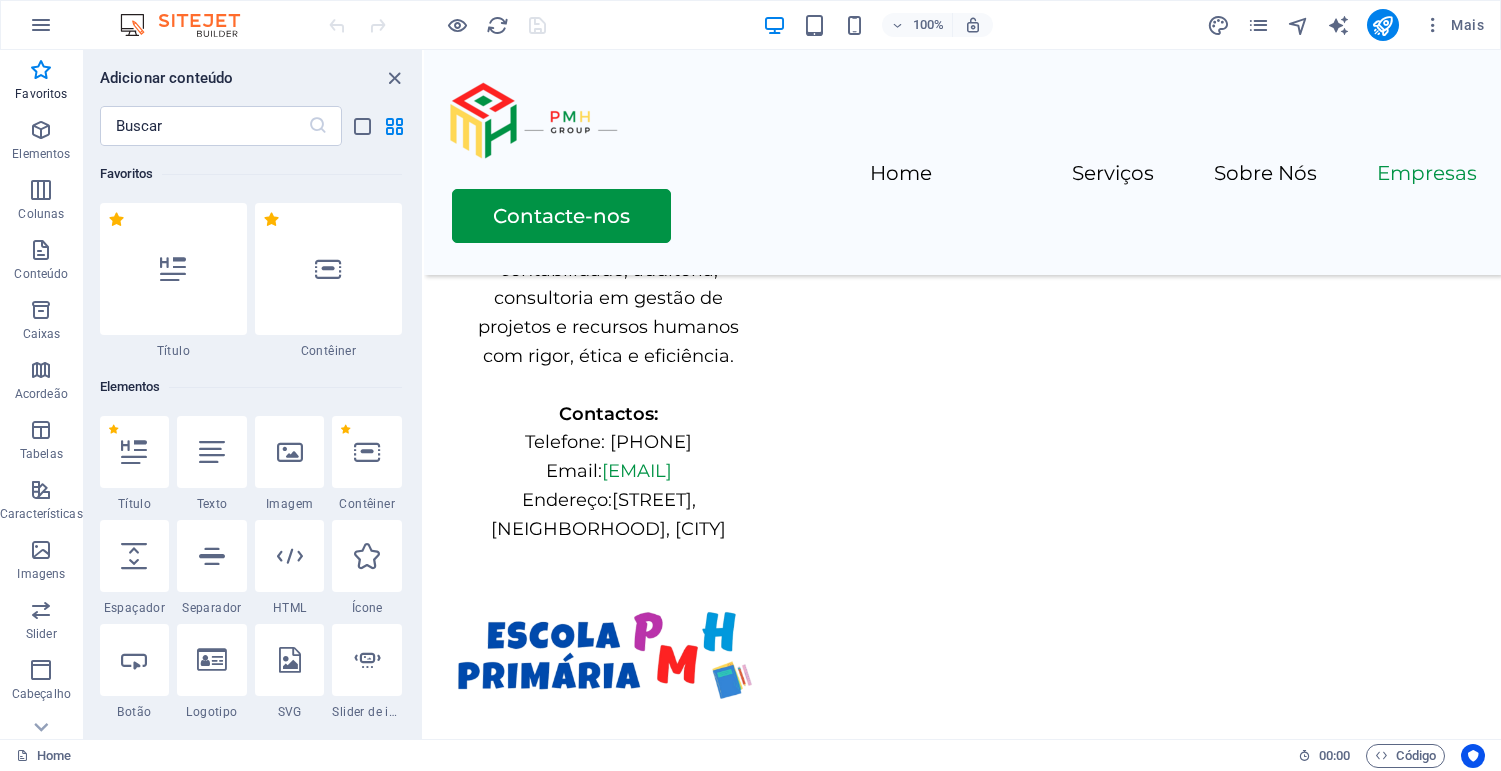 click on "100% Mais" at bounding box center [750, 25] 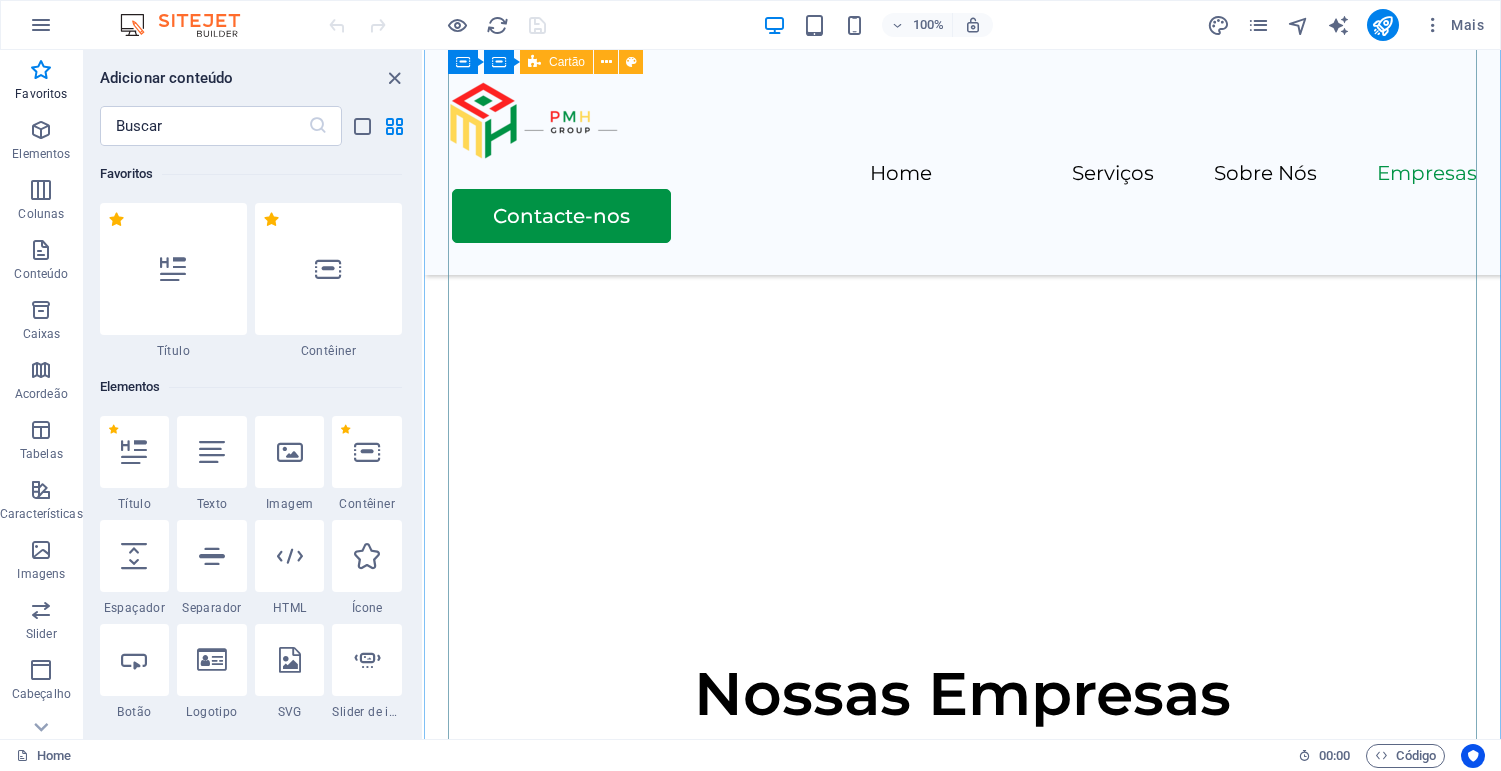 scroll, scrollTop: 3015, scrollLeft: 0, axis: vertical 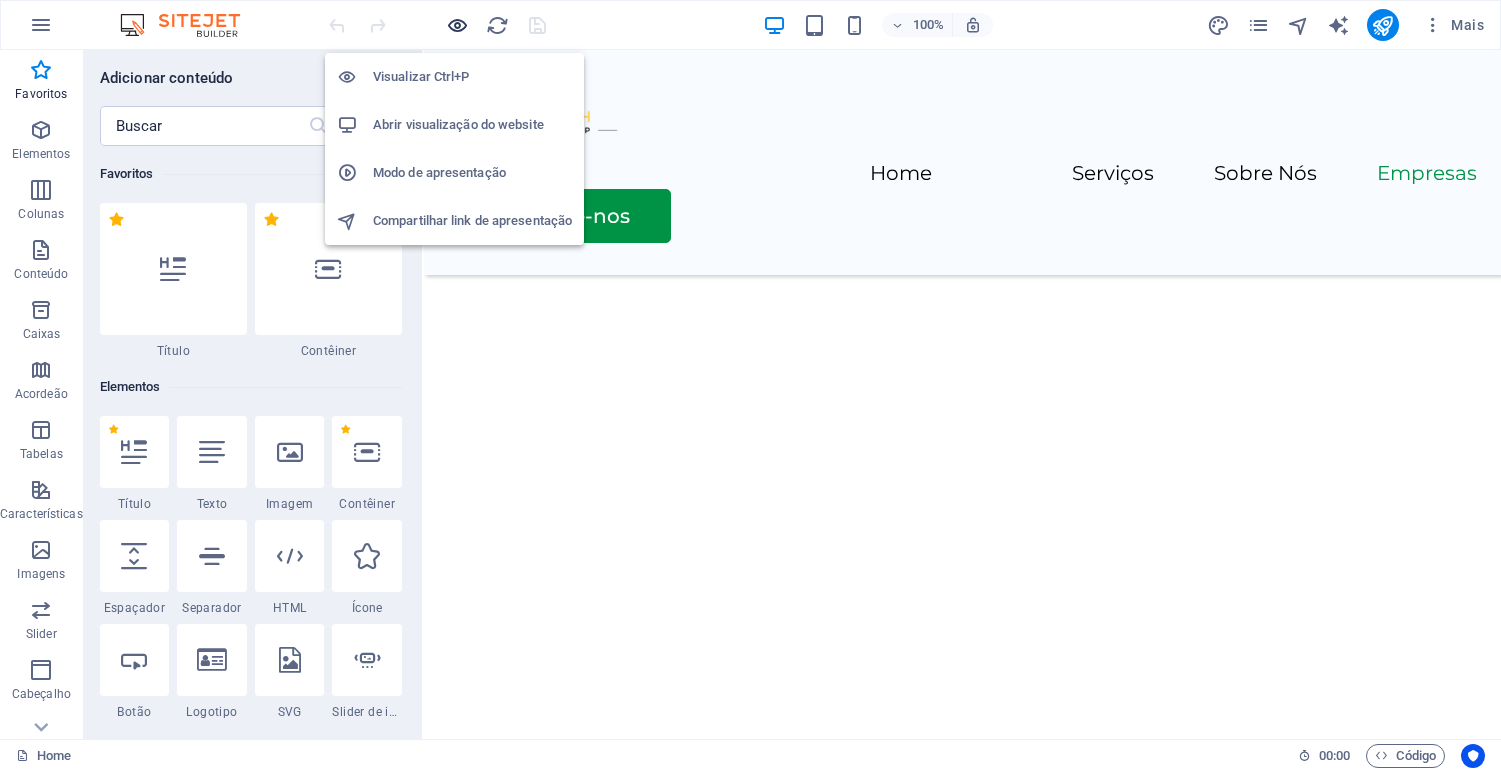 click at bounding box center [457, 25] 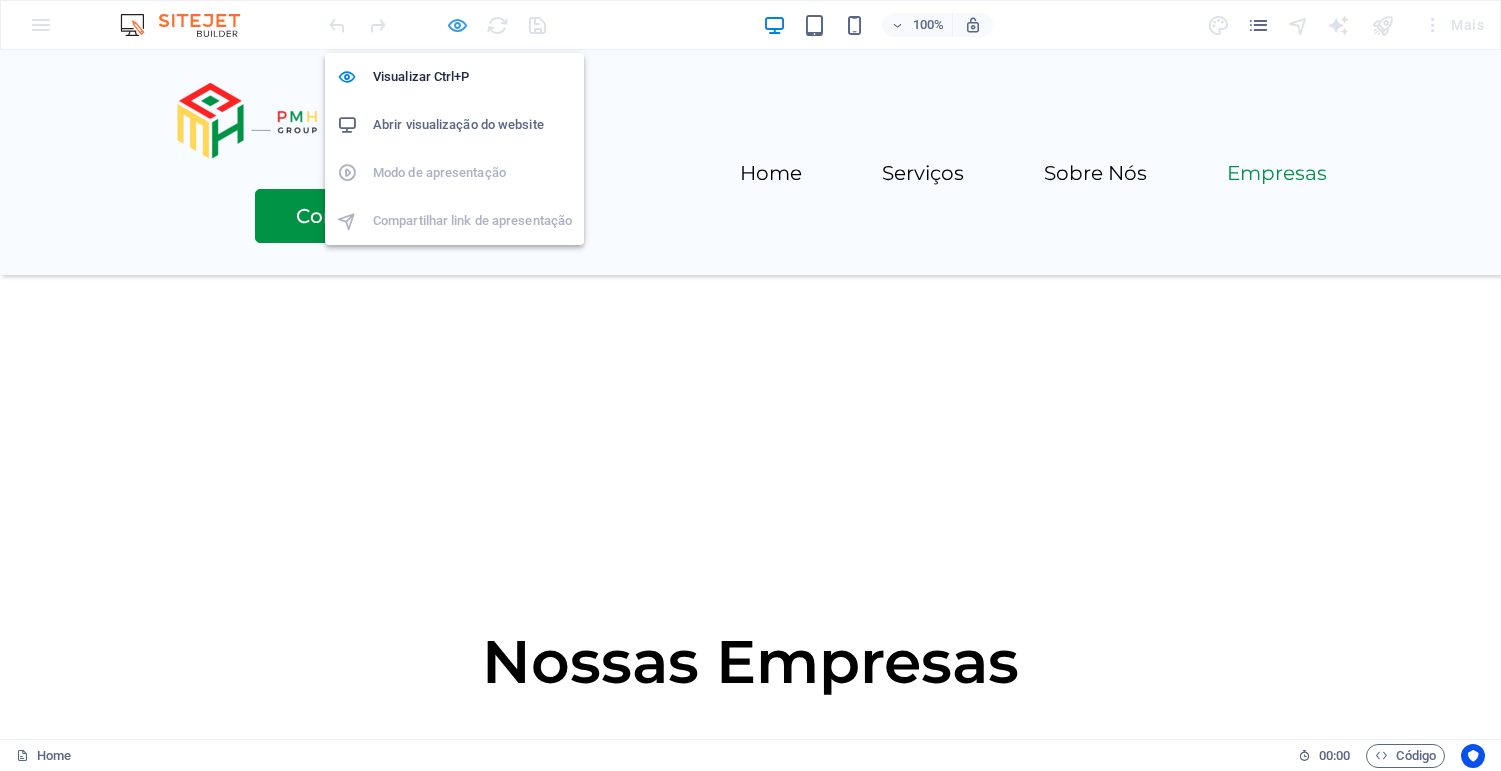 scroll, scrollTop: 2977, scrollLeft: 0, axis: vertical 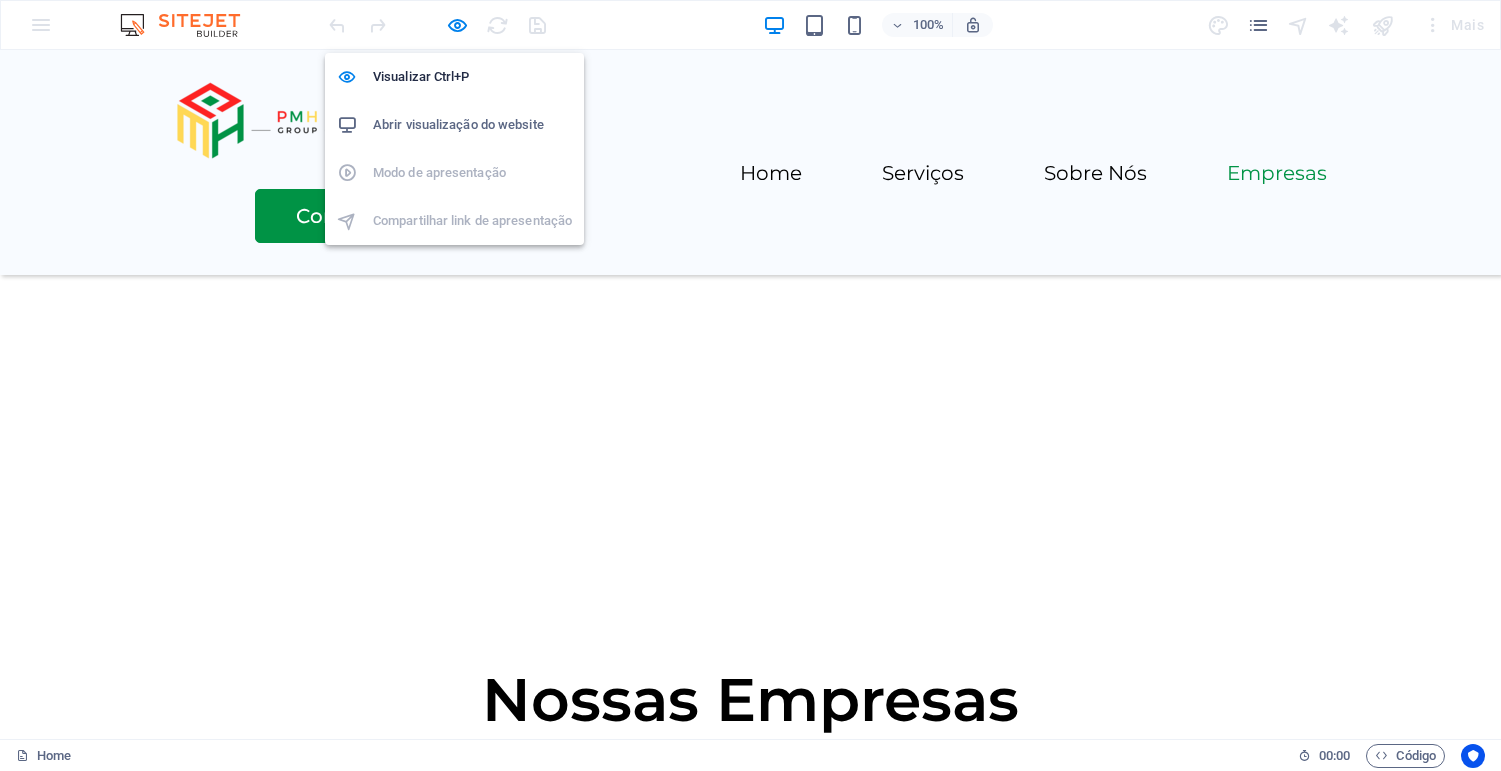 click on "Abrir visualização do website" at bounding box center [472, 125] 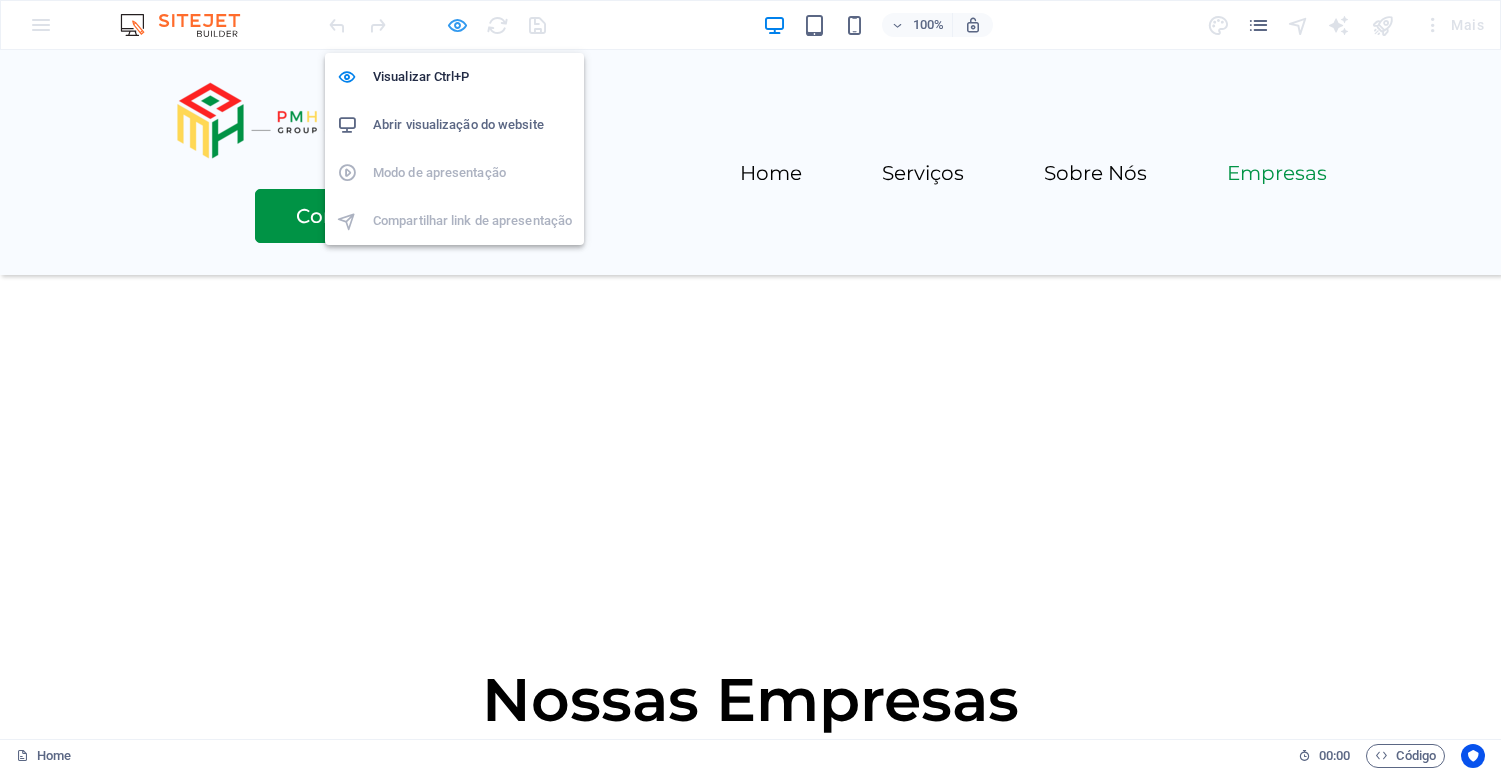 click at bounding box center (457, 25) 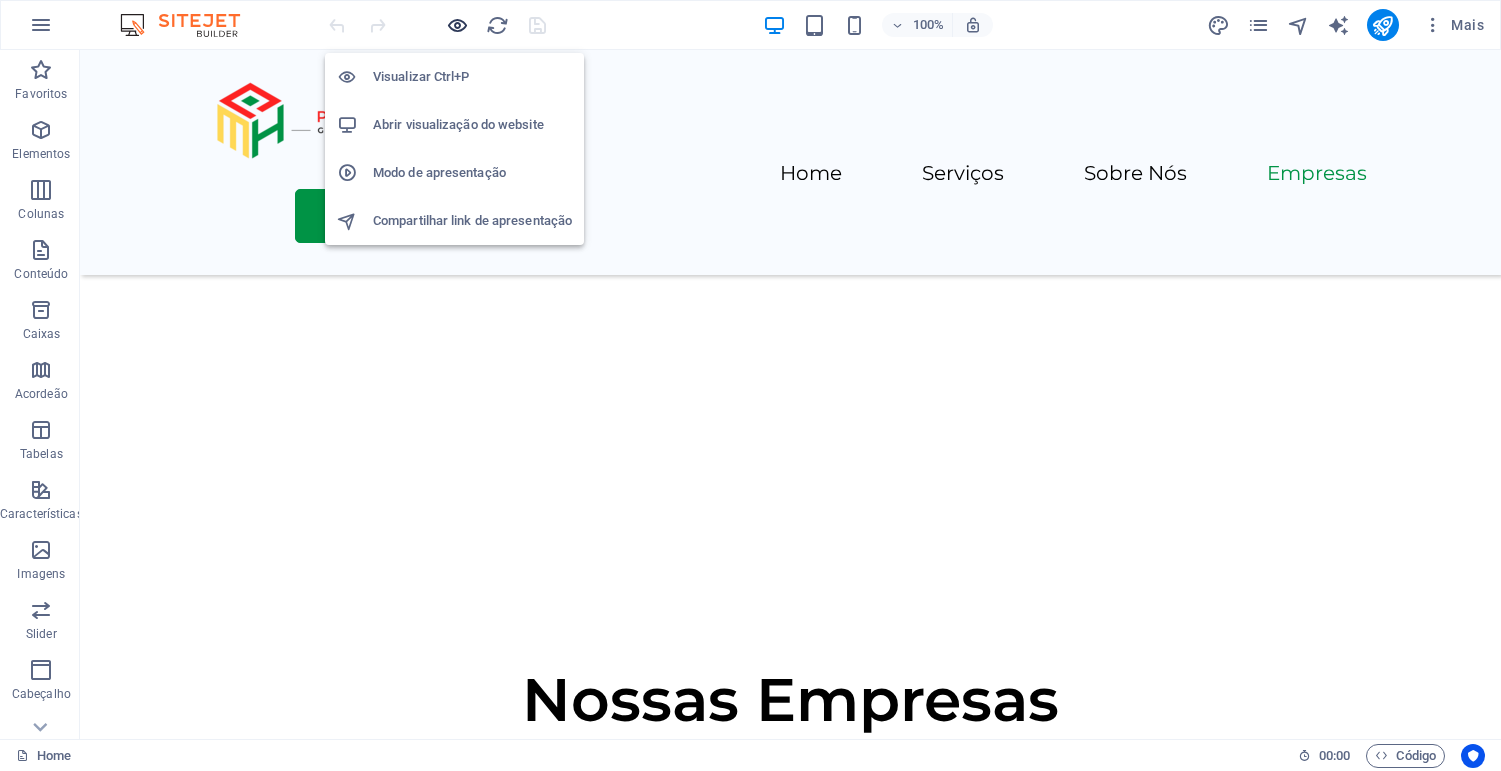 click at bounding box center [457, 25] 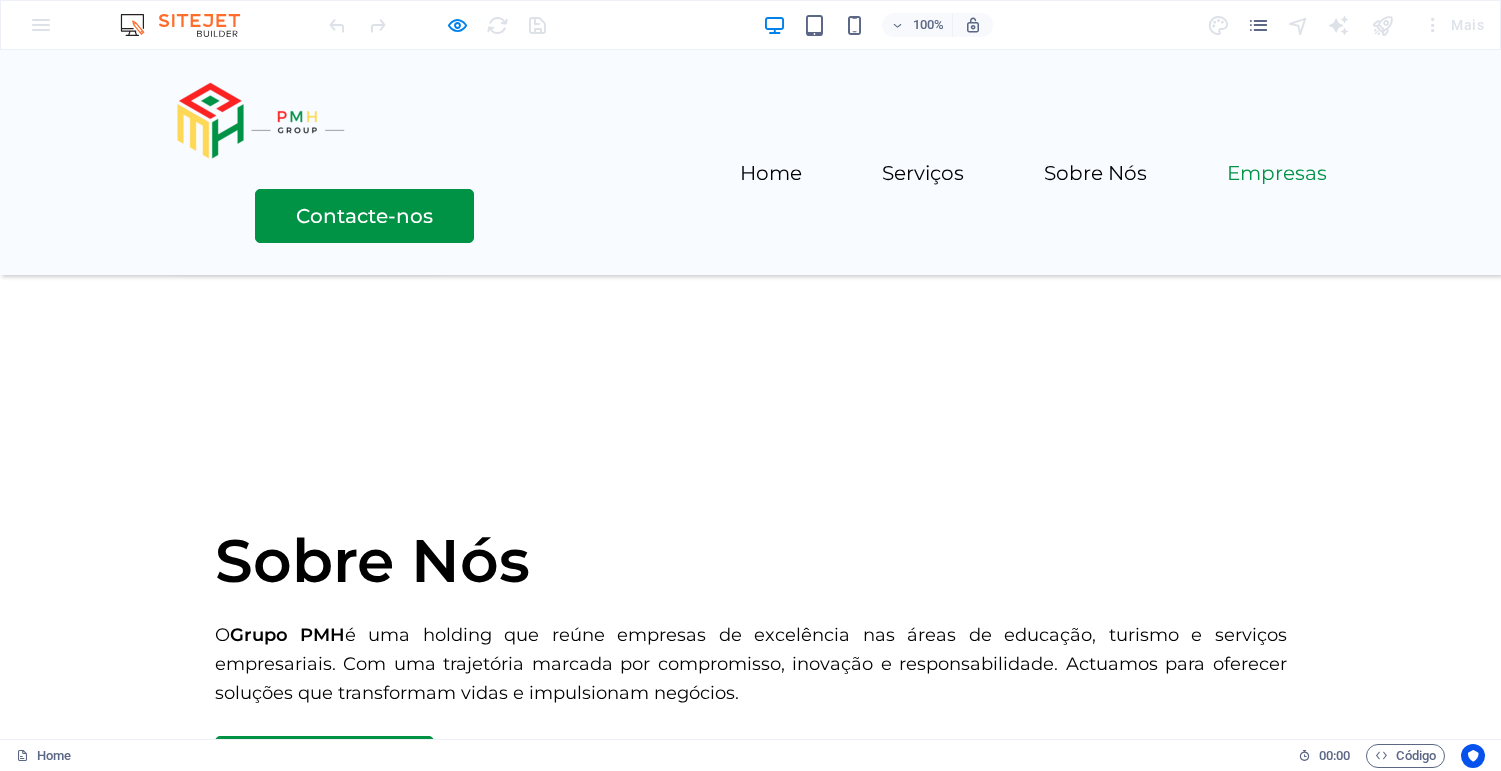scroll, scrollTop: 2336, scrollLeft: 0, axis: vertical 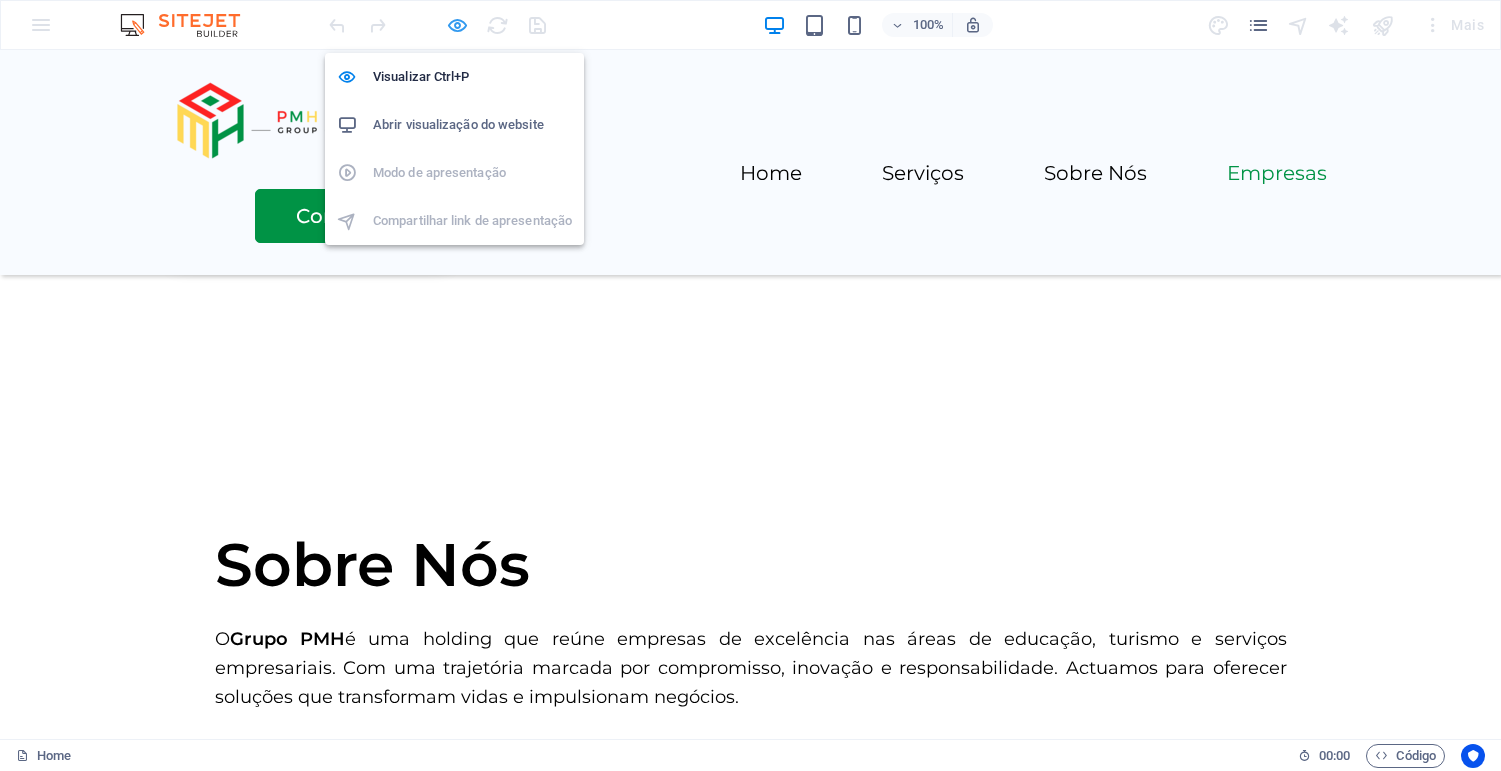 click at bounding box center (457, 25) 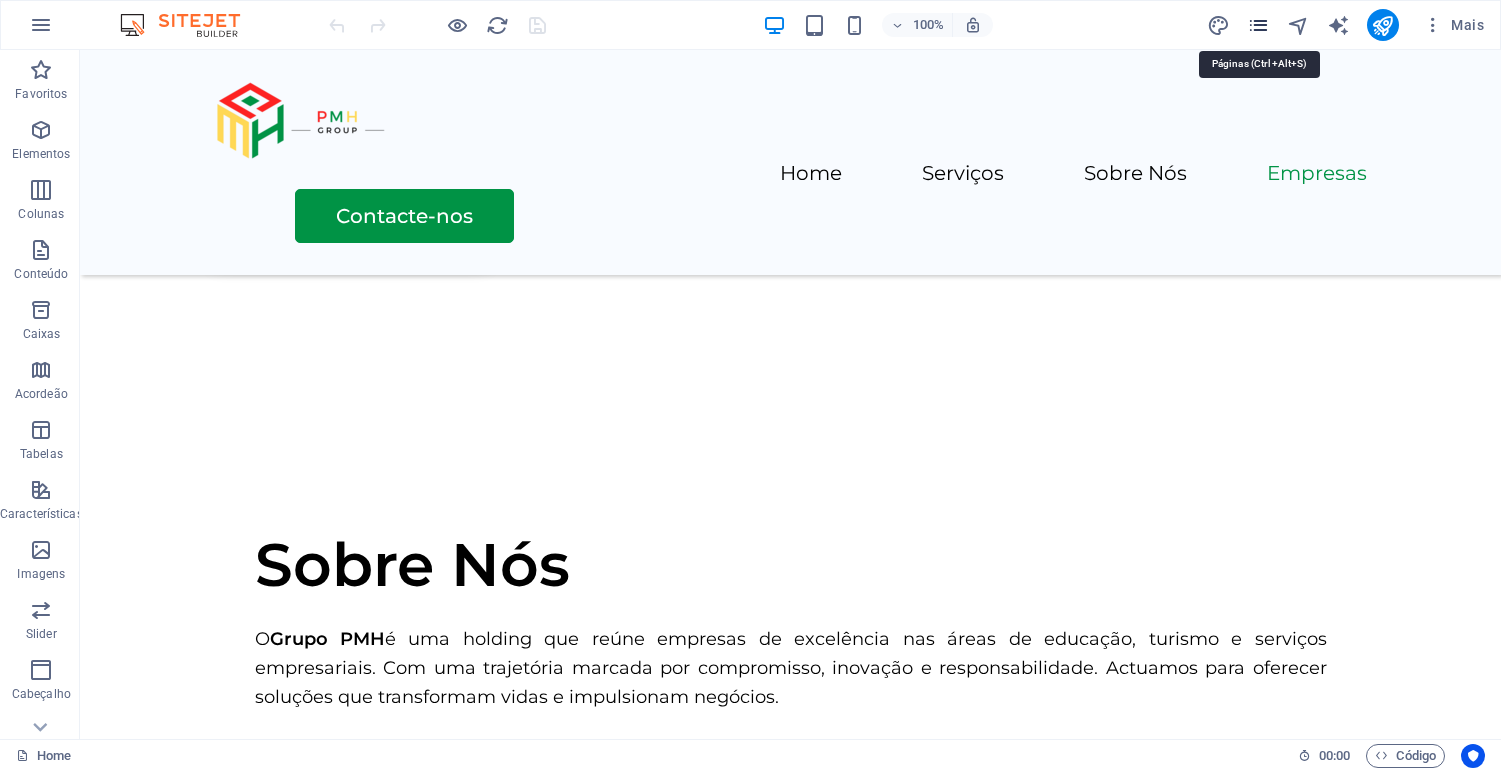 click at bounding box center (1258, 25) 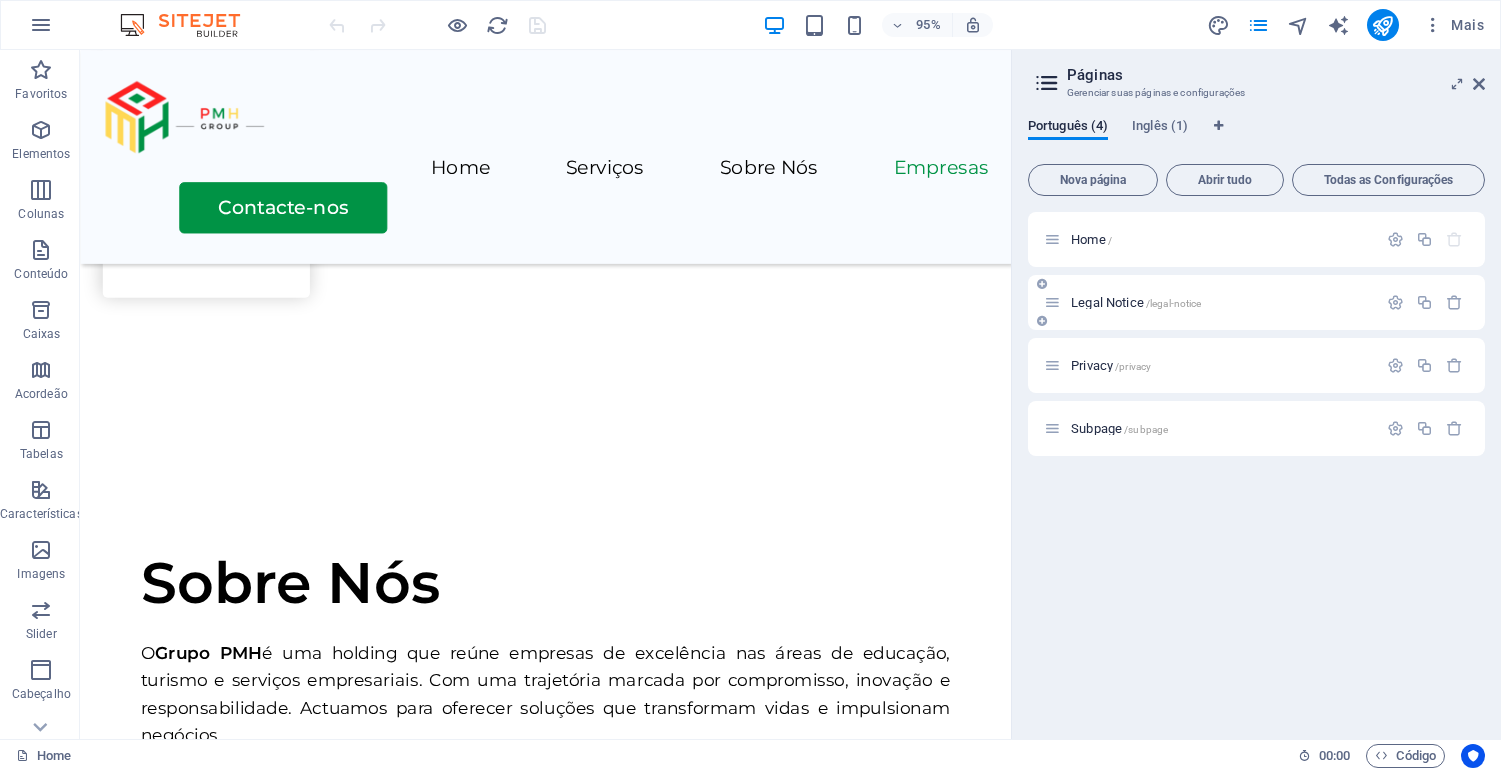 click on "Legal Notice /legal-notice" at bounding box center (1136, 302) 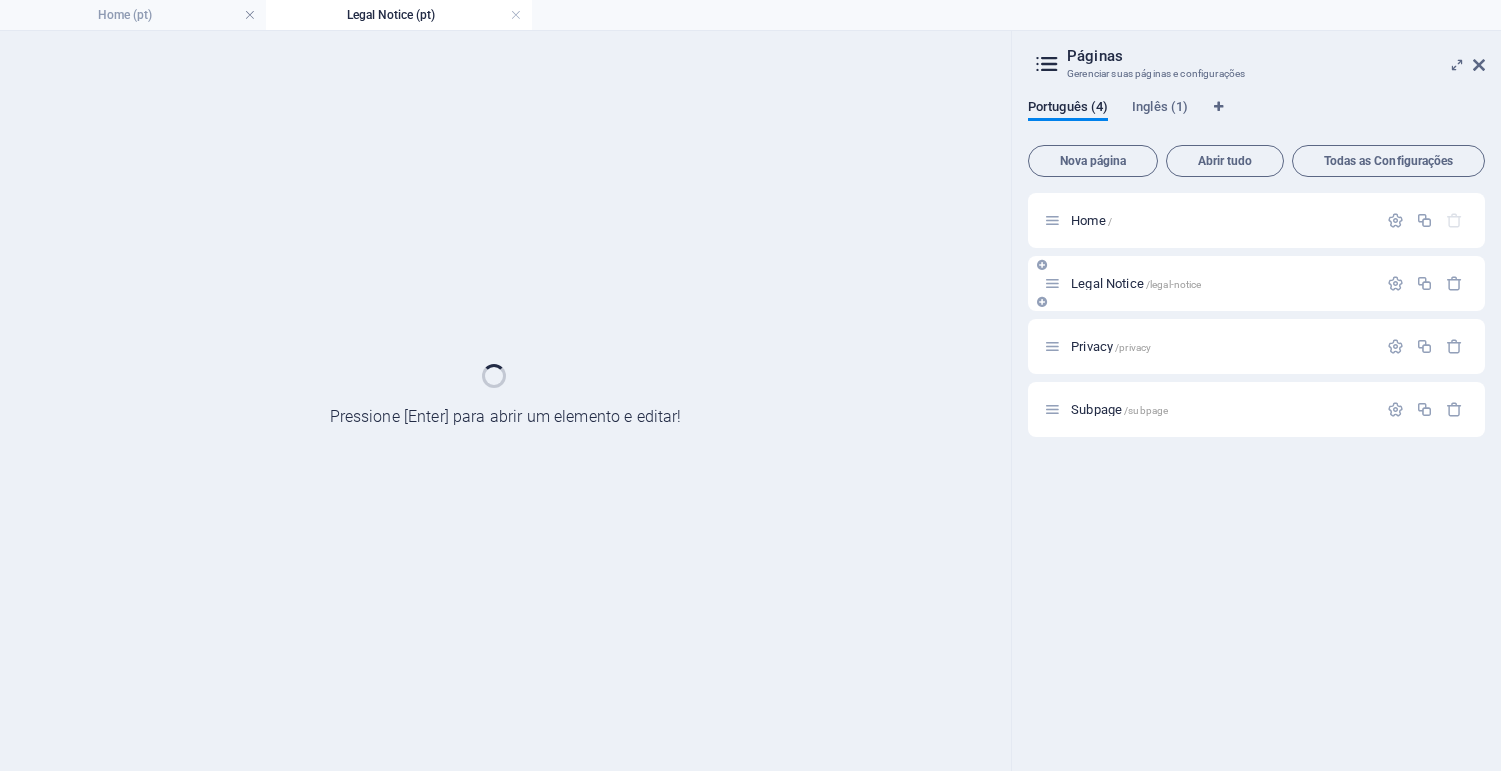scroll, scrollTop: 0, scrollLeft: 0, axis: both 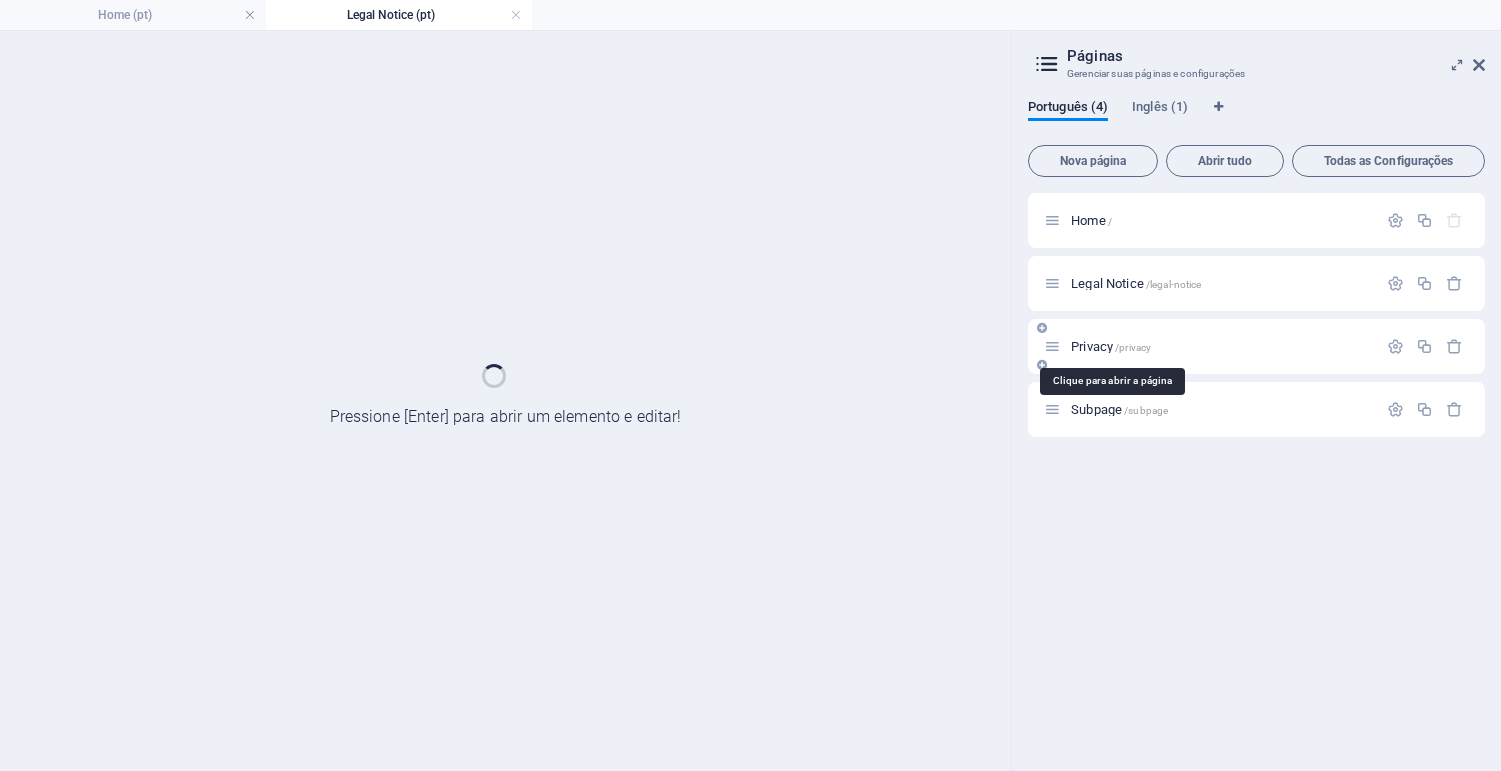 click on "Privacy /privacy" at bounding box center [1111, 346] 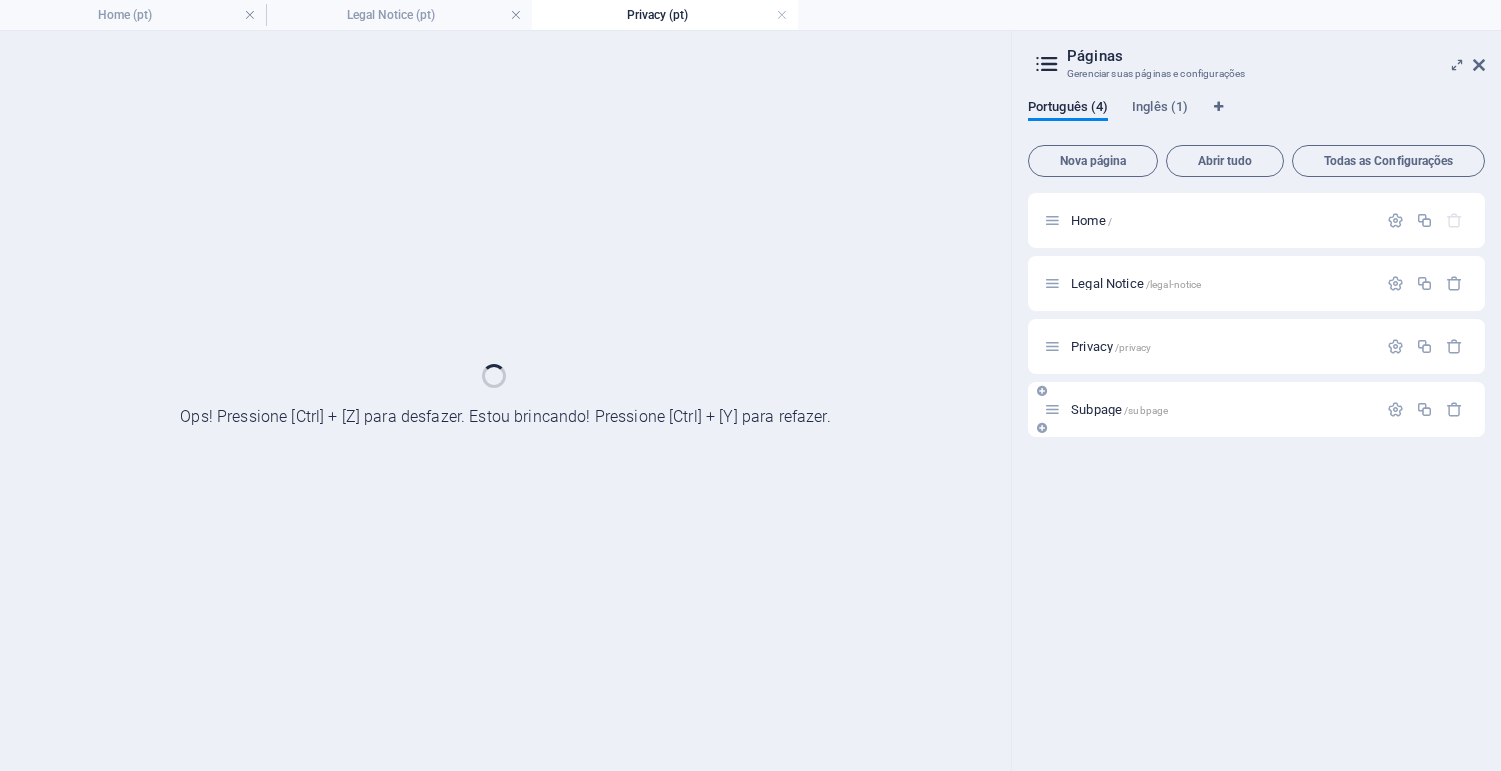 click on "Subpage /subpage" at bounding box center (1210, 409) 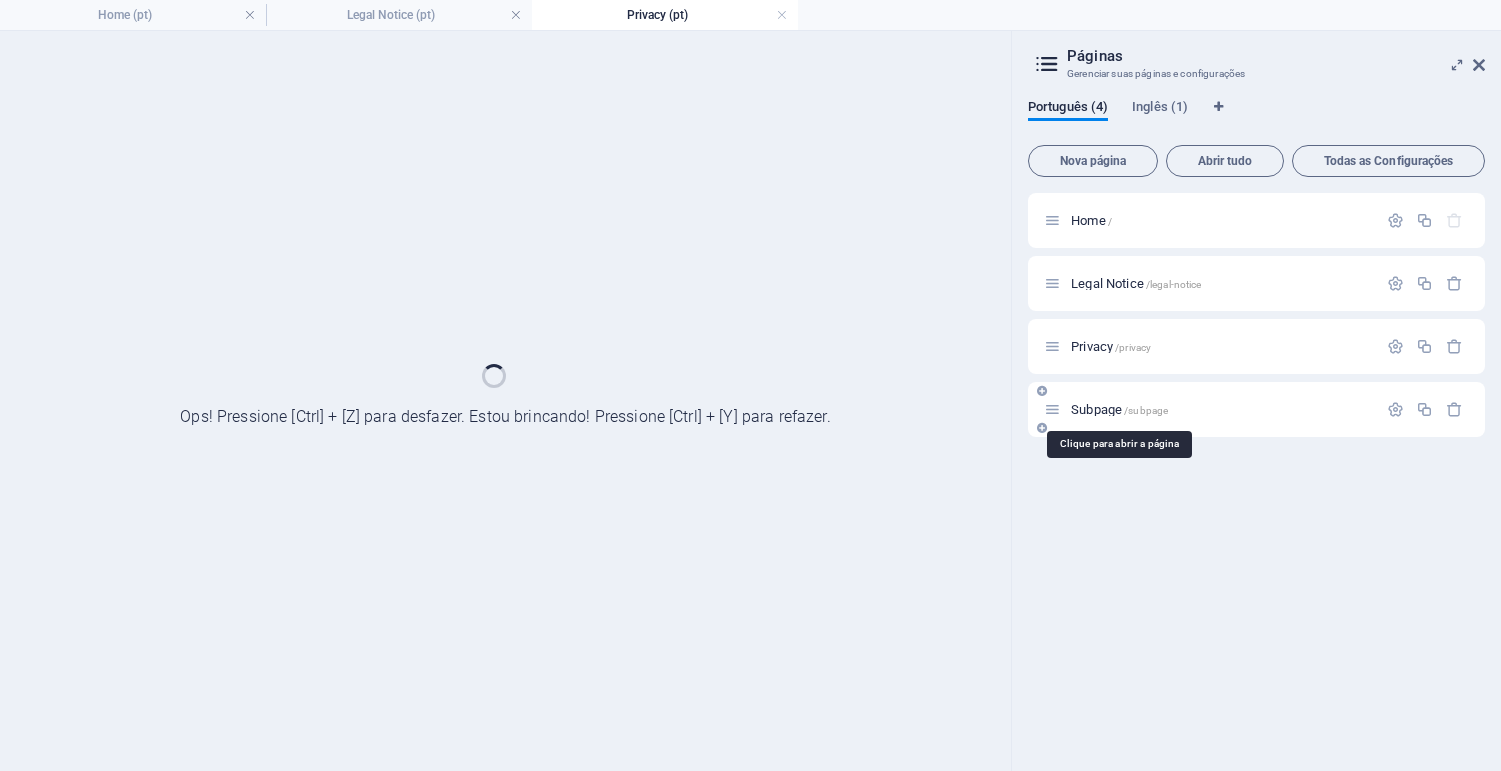 click on "Subpage /subpage" at bounding box center (1119, 409) 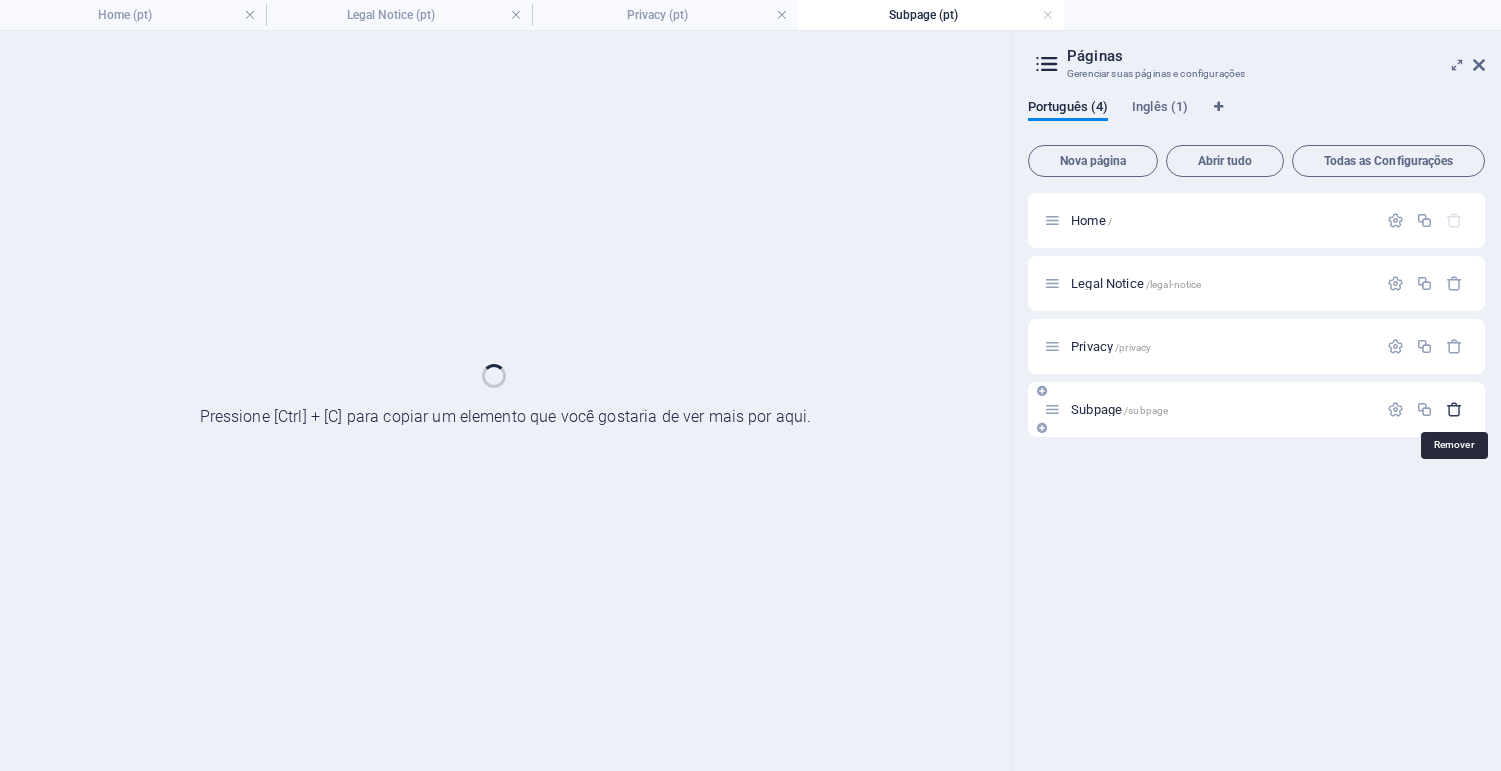 click at bounding box center (1454, 409) 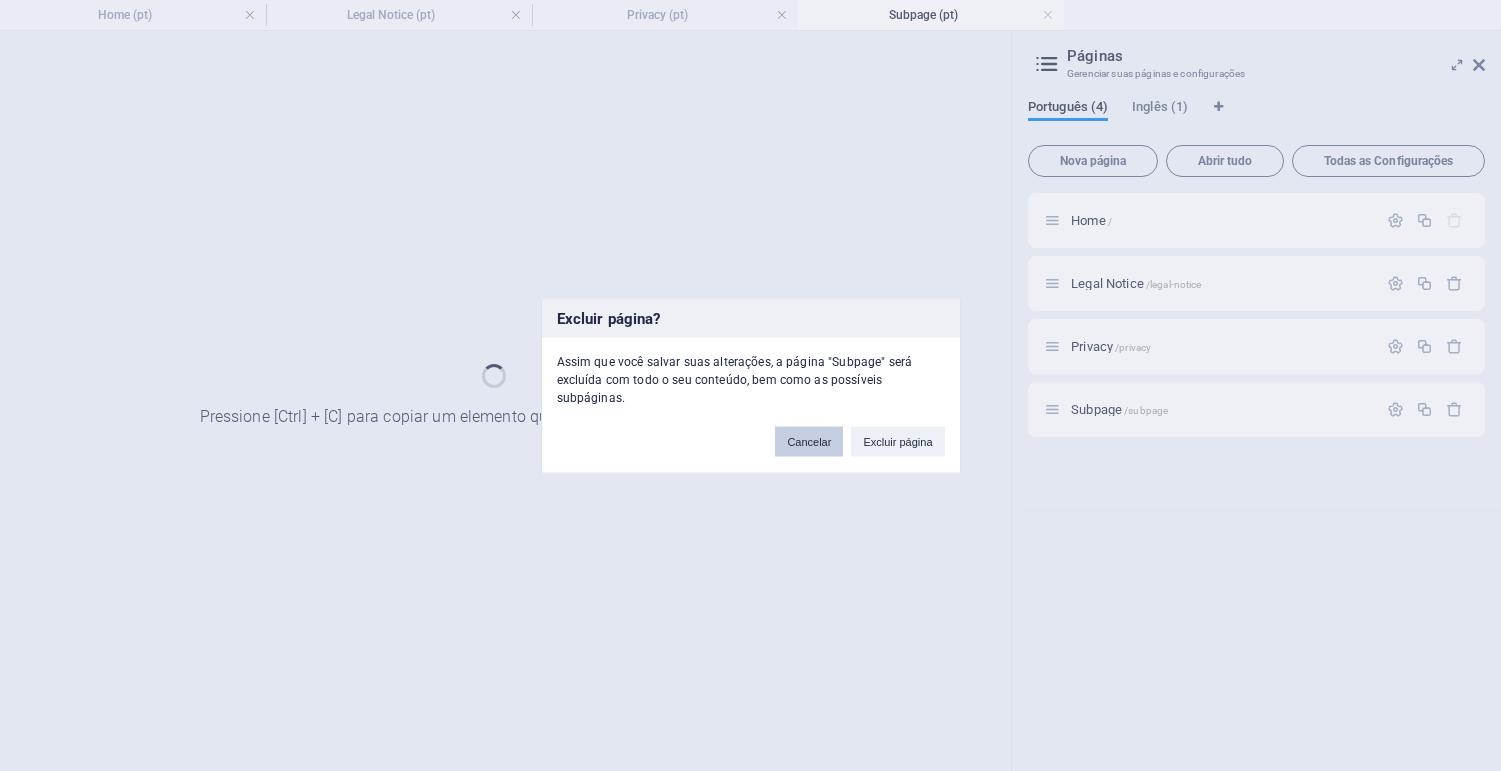 click on "Cancelar" at bounding box center [809, 441] 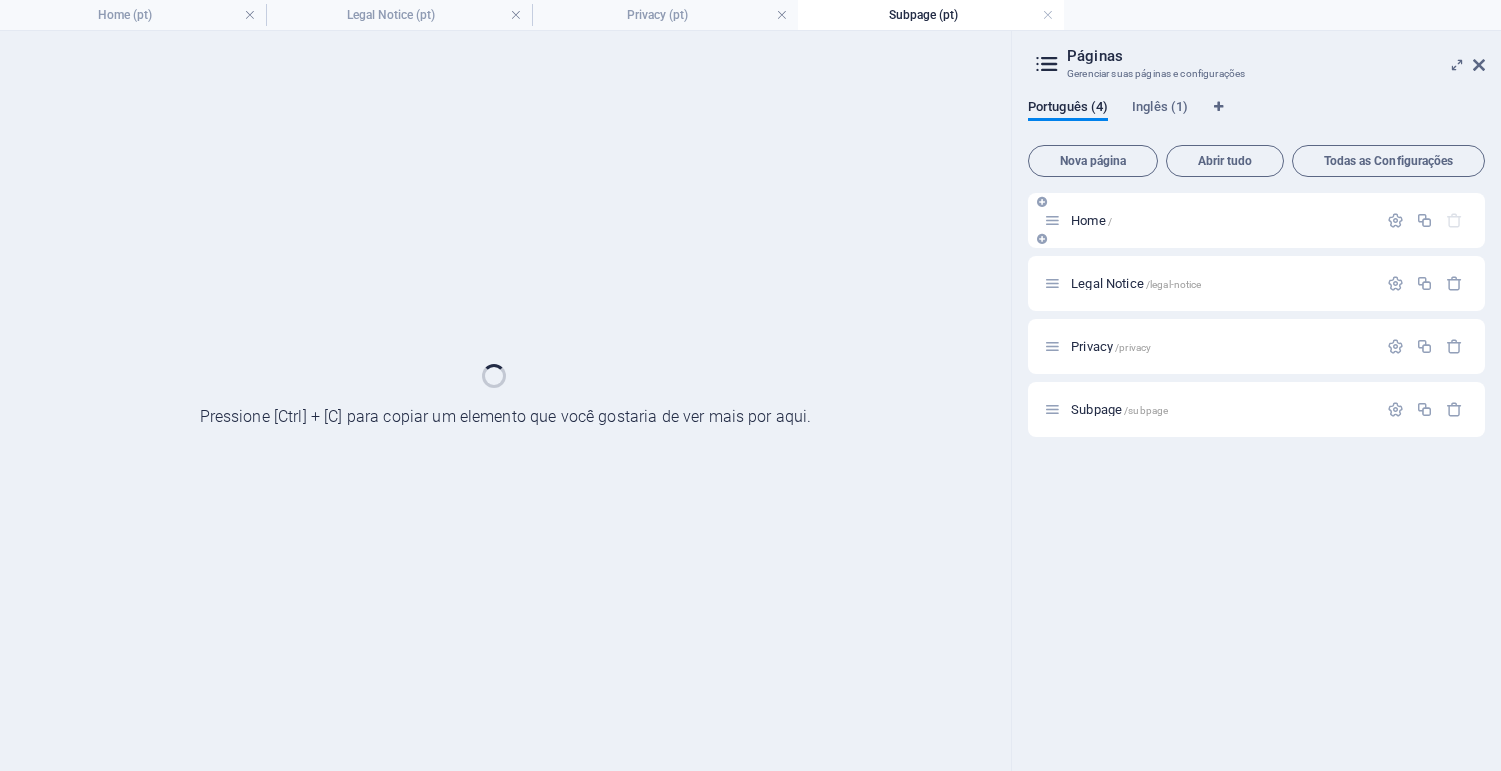 click on "Home /" at bounding box center [1210, 220] 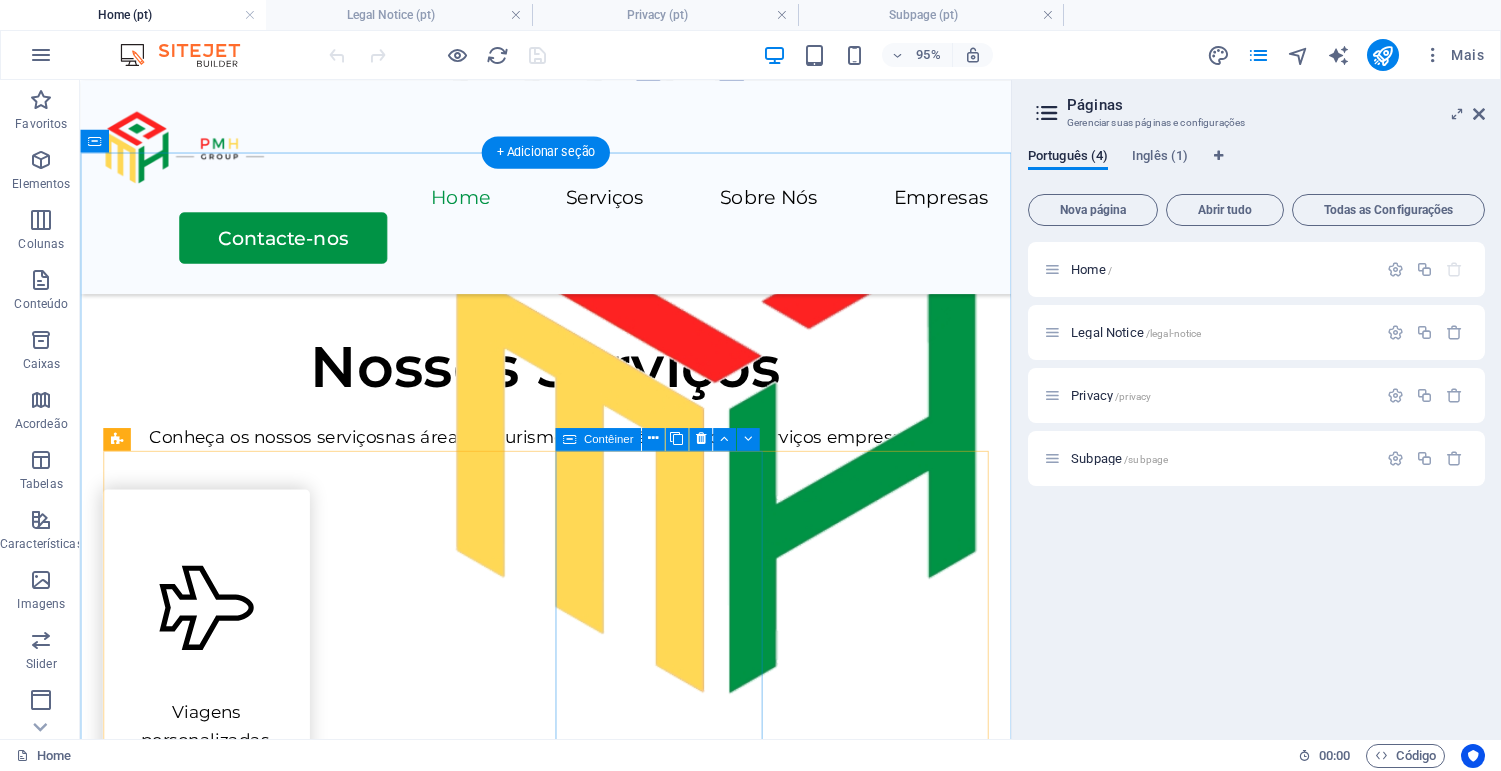 scroll, scrollTop: 867, scrollLeft: 0, axis: vertical 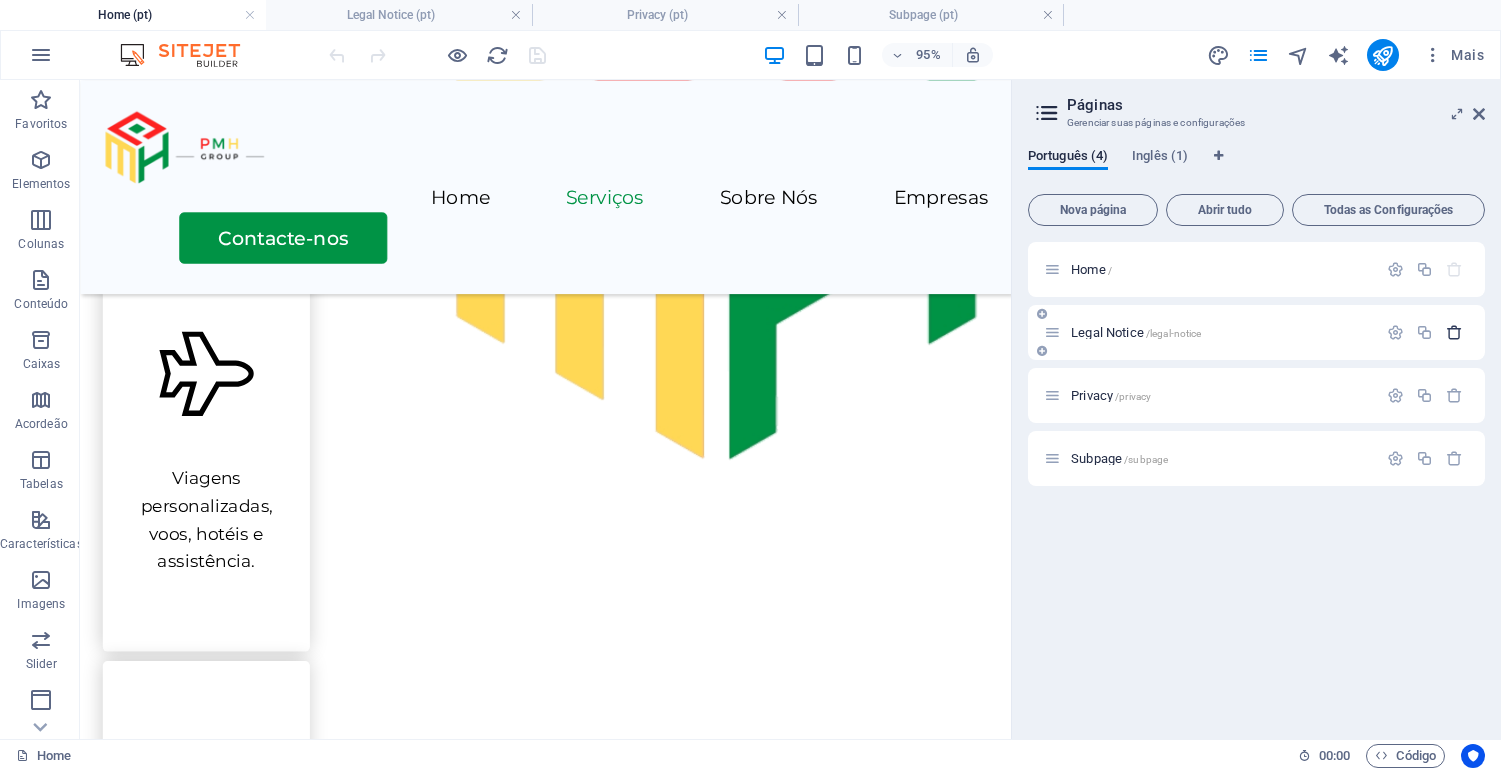 click at bounding box center [1454, 332] 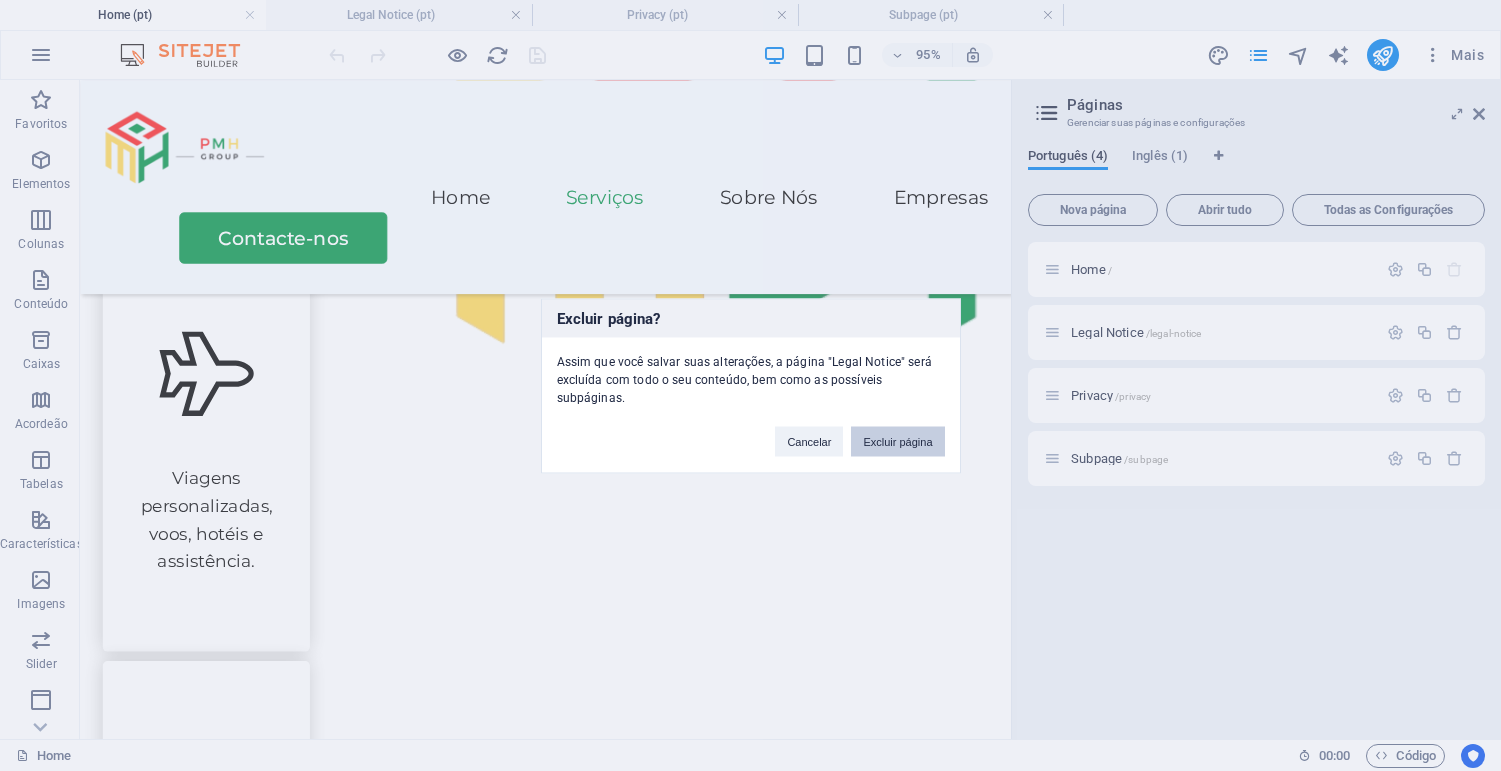 click on "Excluir página" at bounding box center (897, 441) 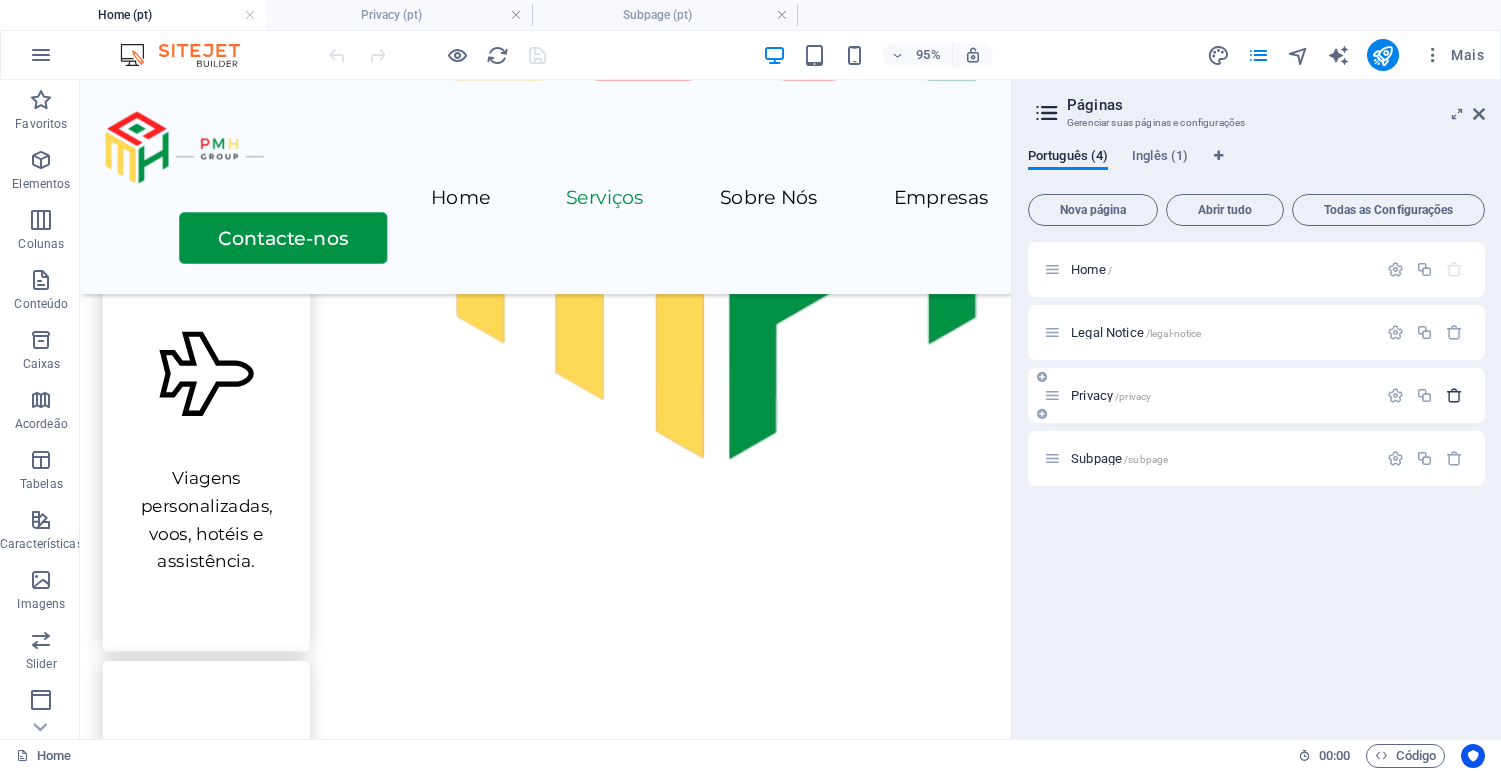 click at bounding box center [1454, 395] 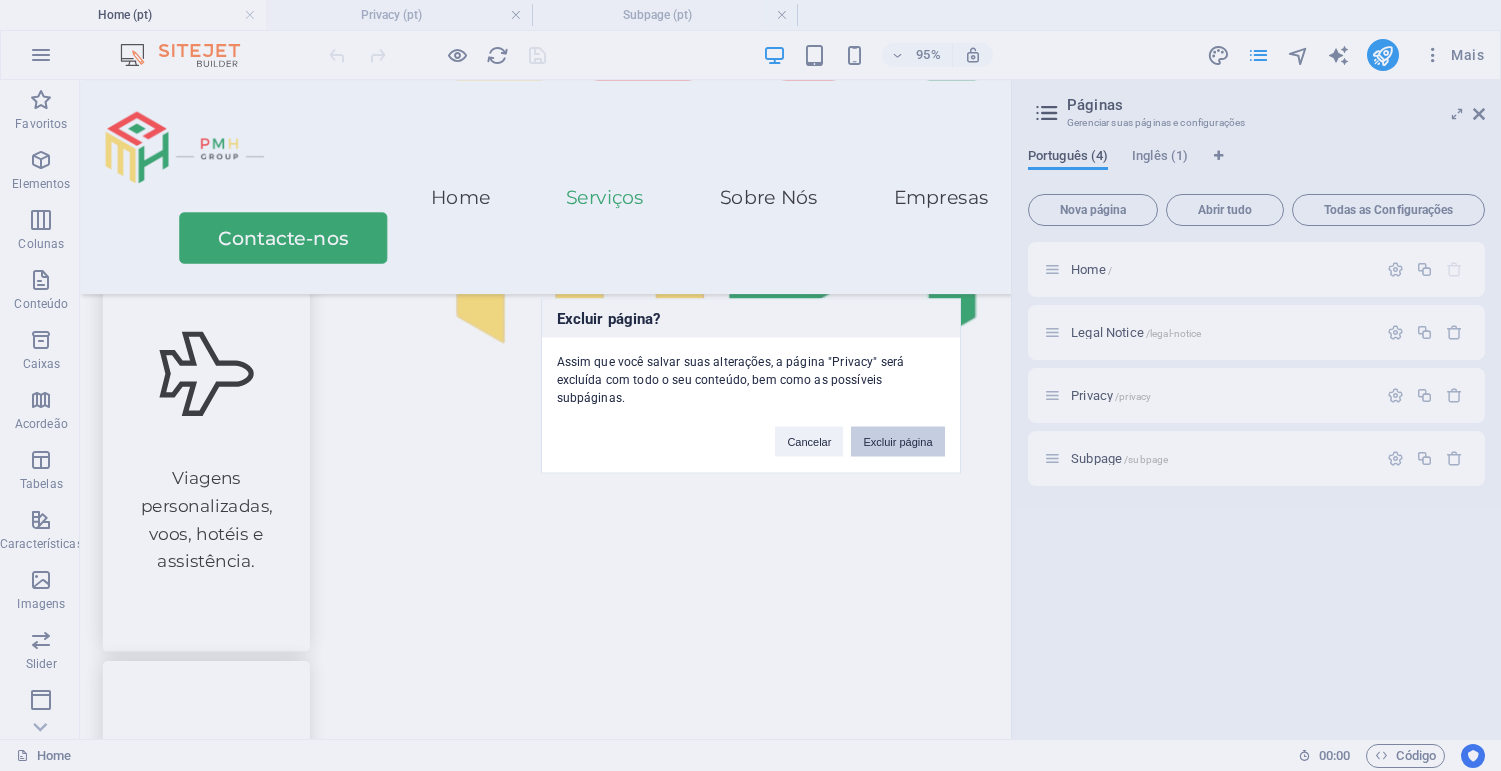 click on "Excluir página" at bounding box center (897, 441) 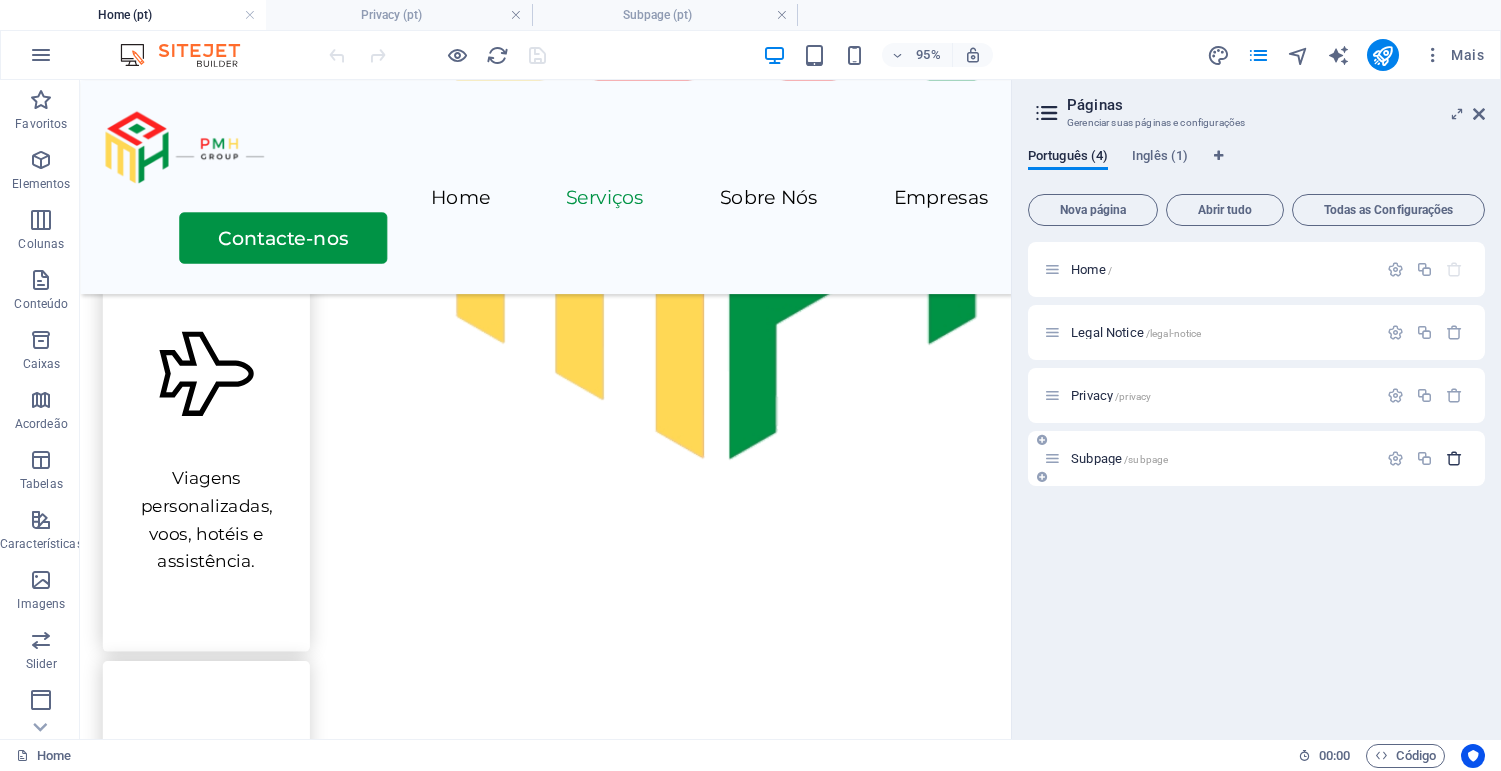 click at bounding box center [1454, 458] 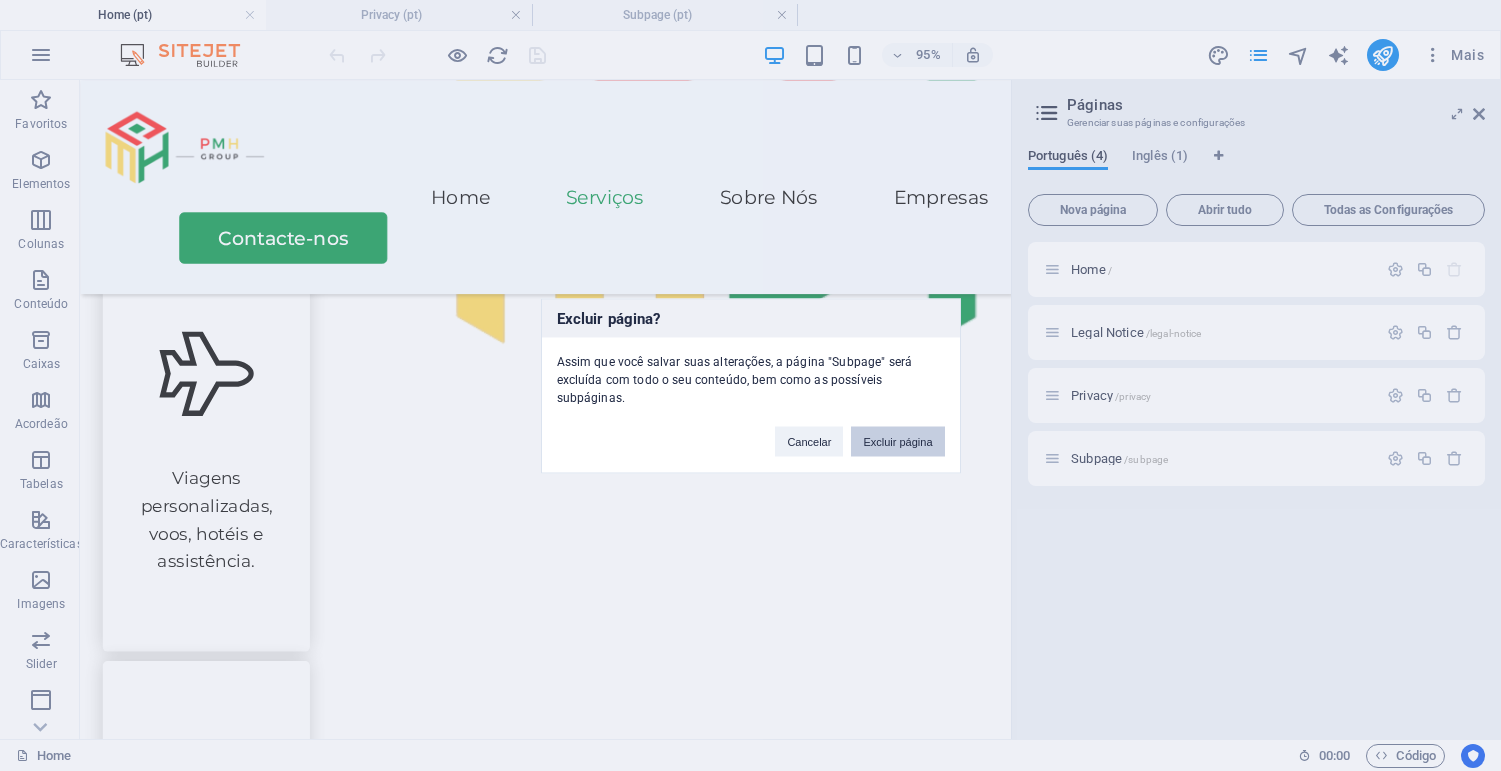 click on "Excluir página" at bounding box center [897, 441] 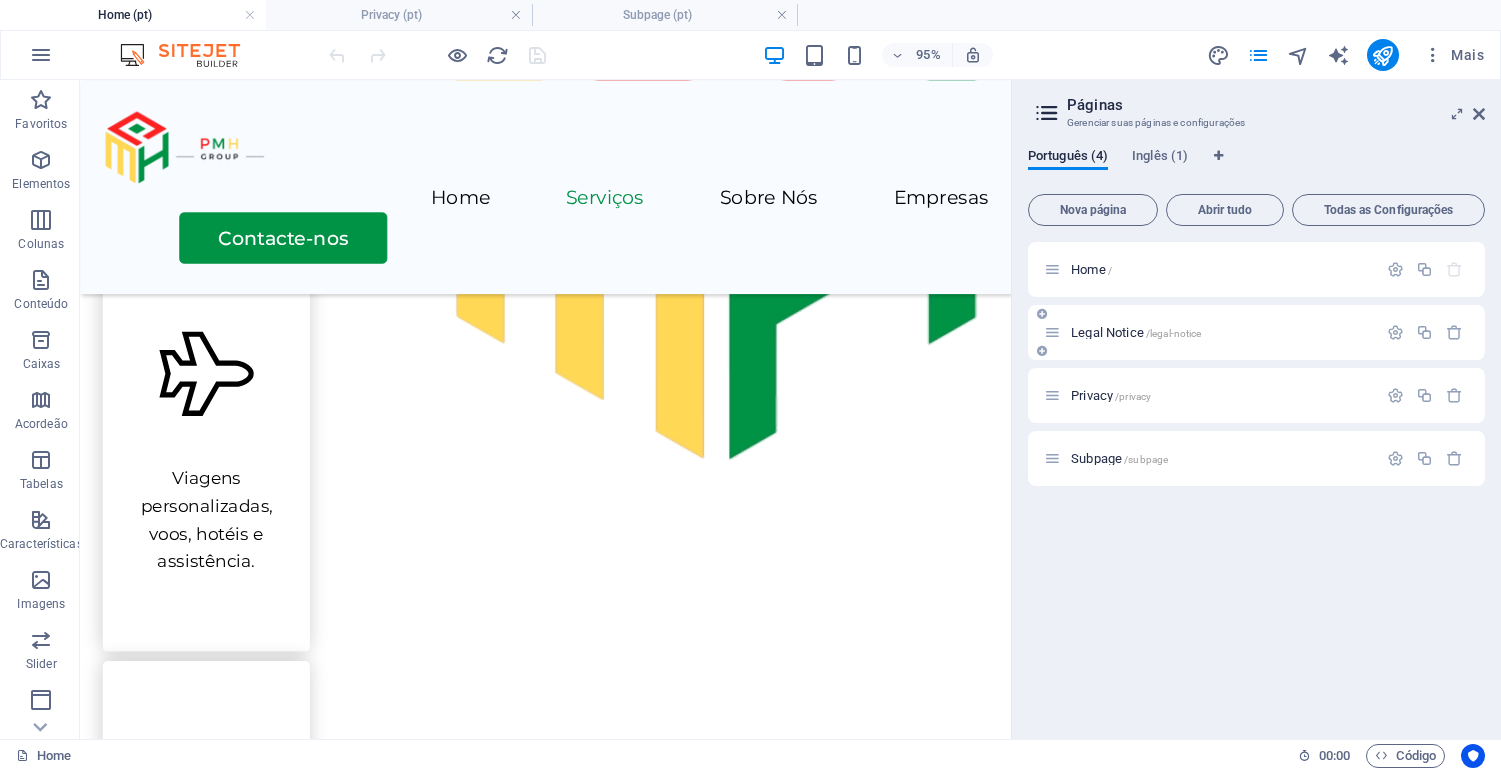 scroll, scrollTop: 0, scrollLeft: 0, axis: both 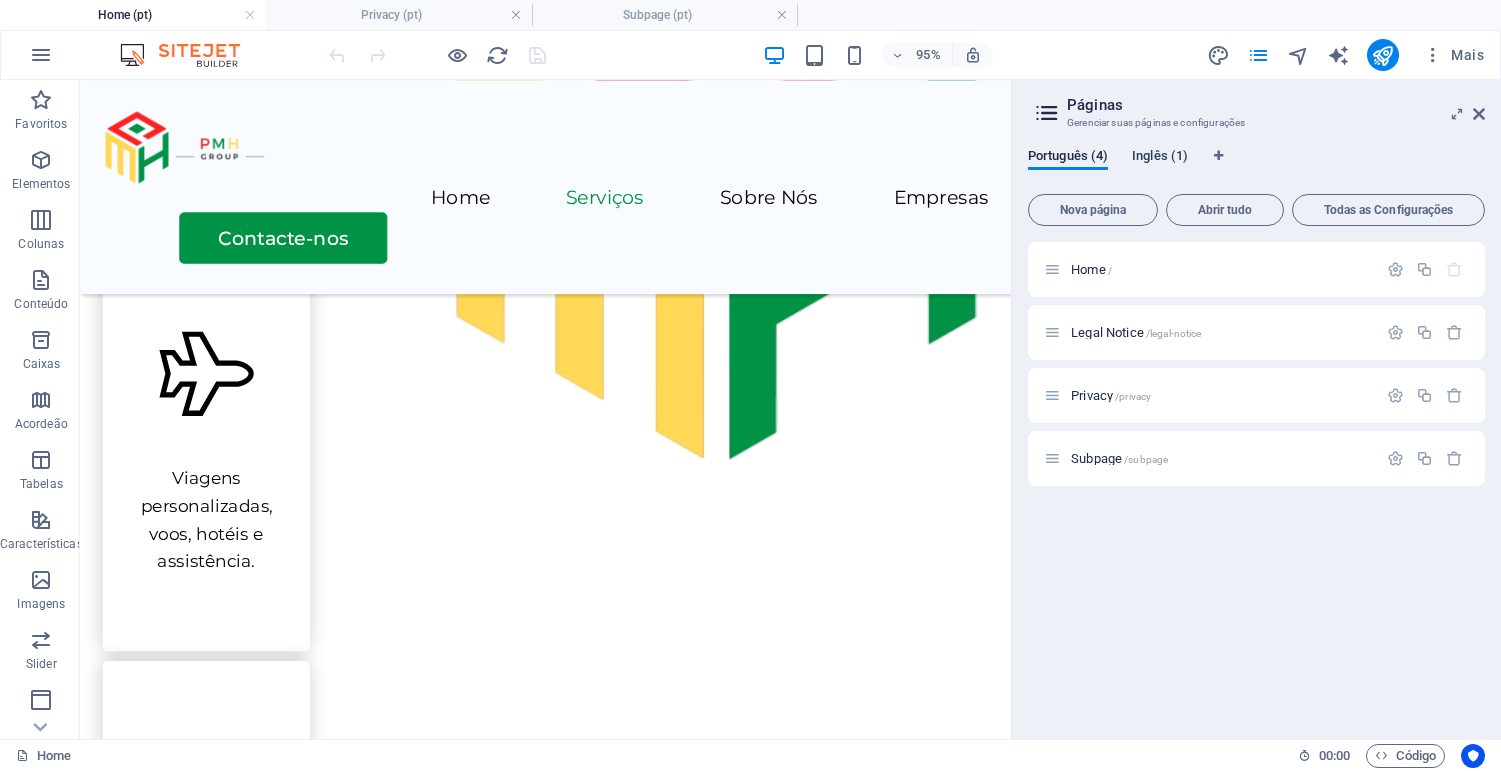 click on "Inglês (1)" at bounding box center [1160, 158] 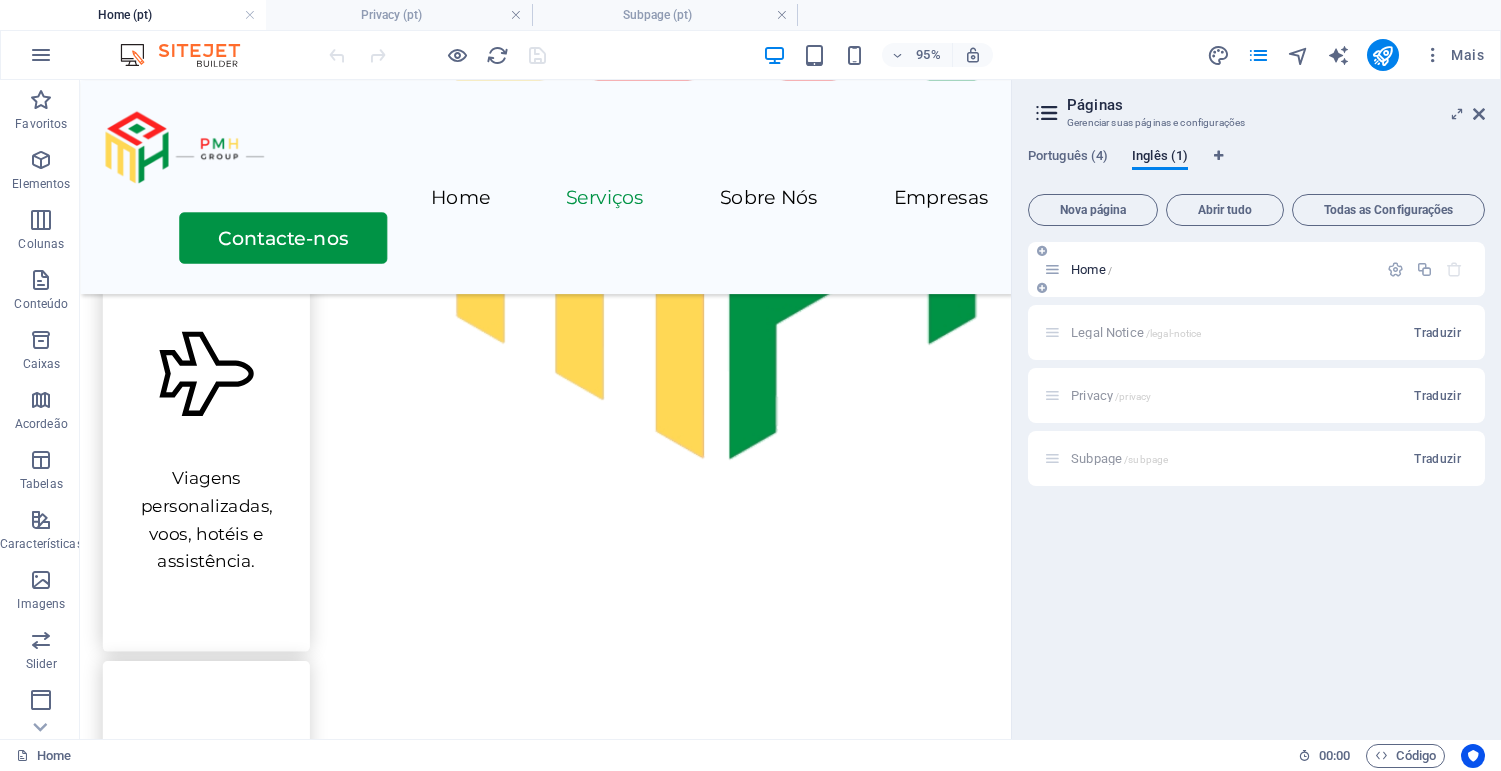 click on "Home /" at bounding box center (1091, 269) 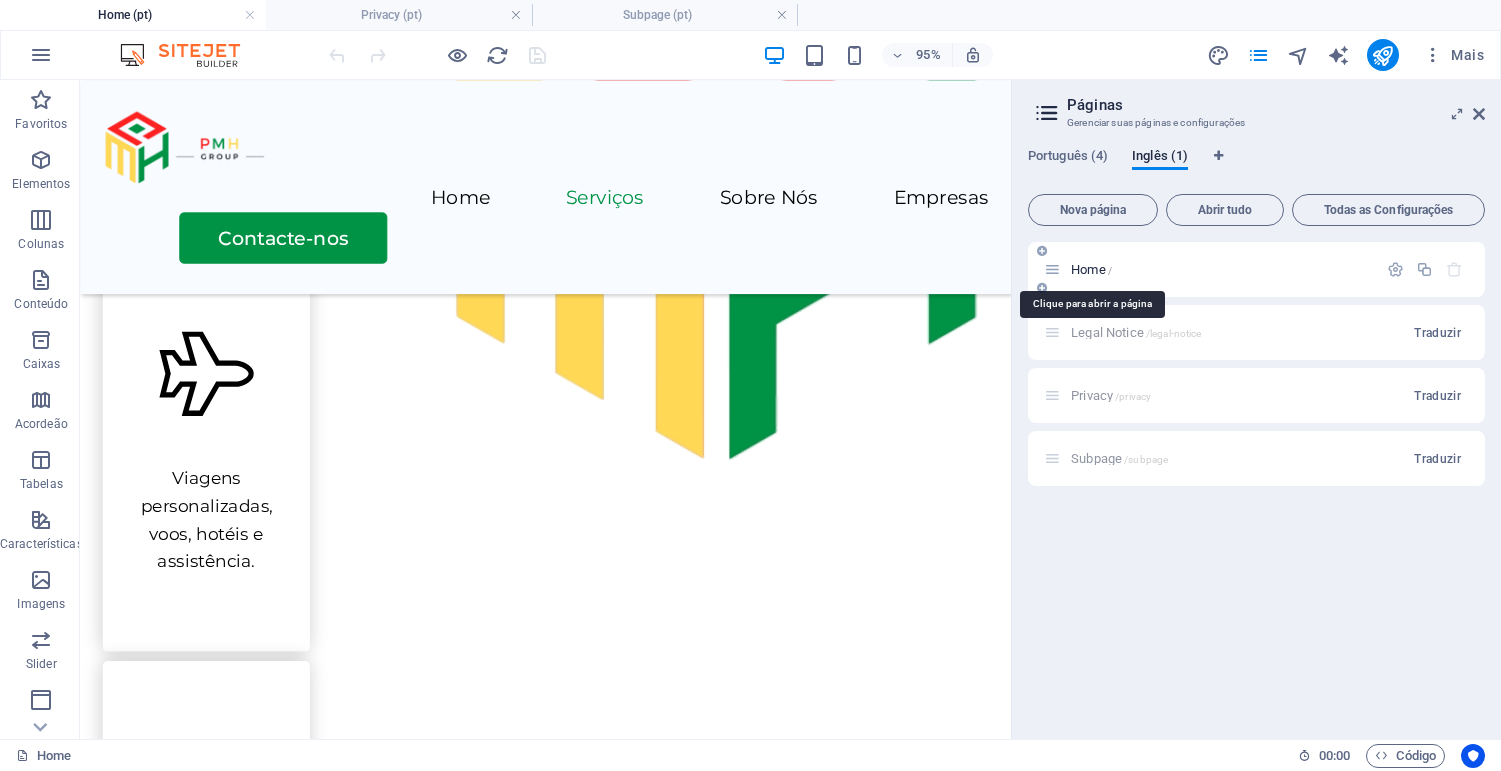 click on "Home /" at bounding box center [1091, 269] 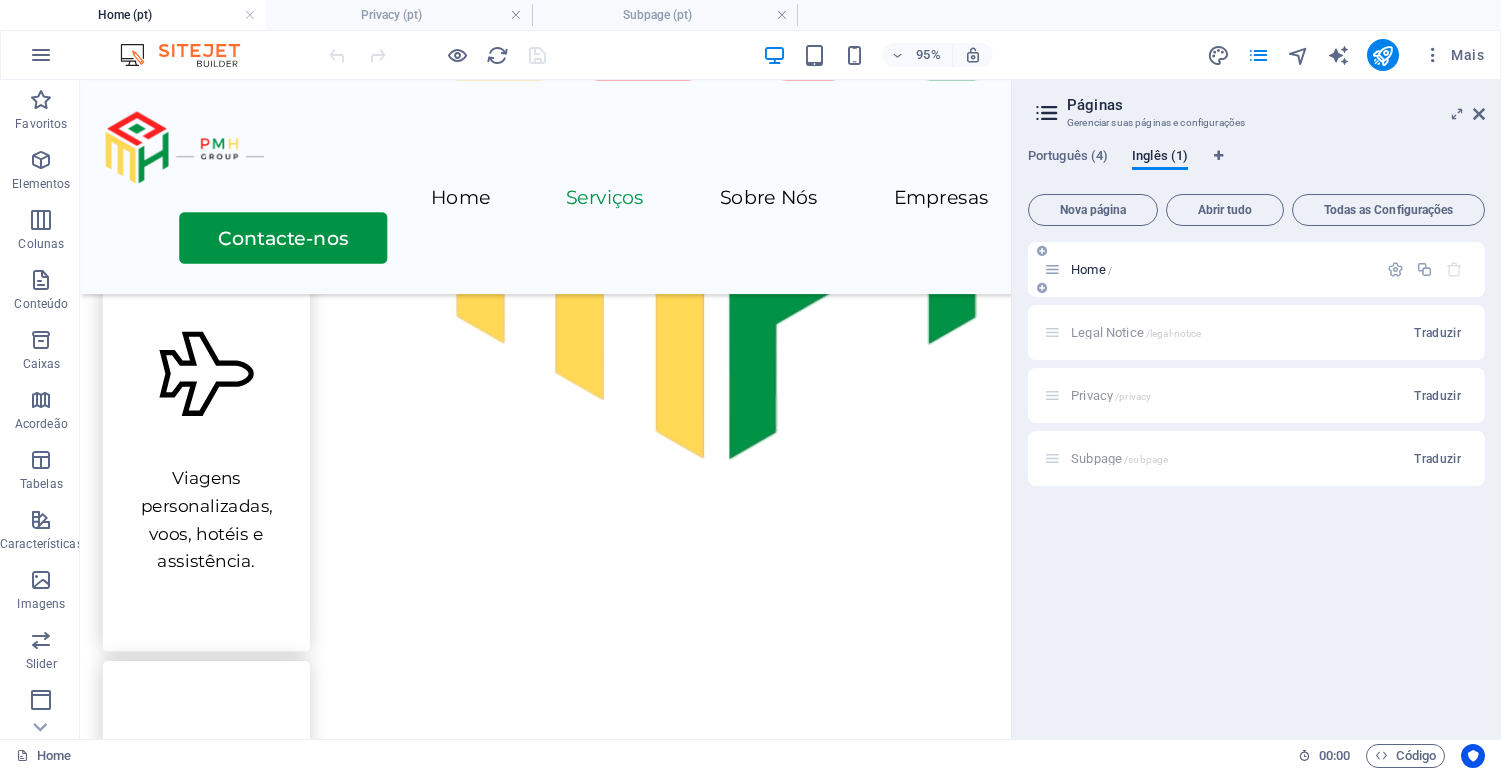 click at bounding box center (1052, 269) 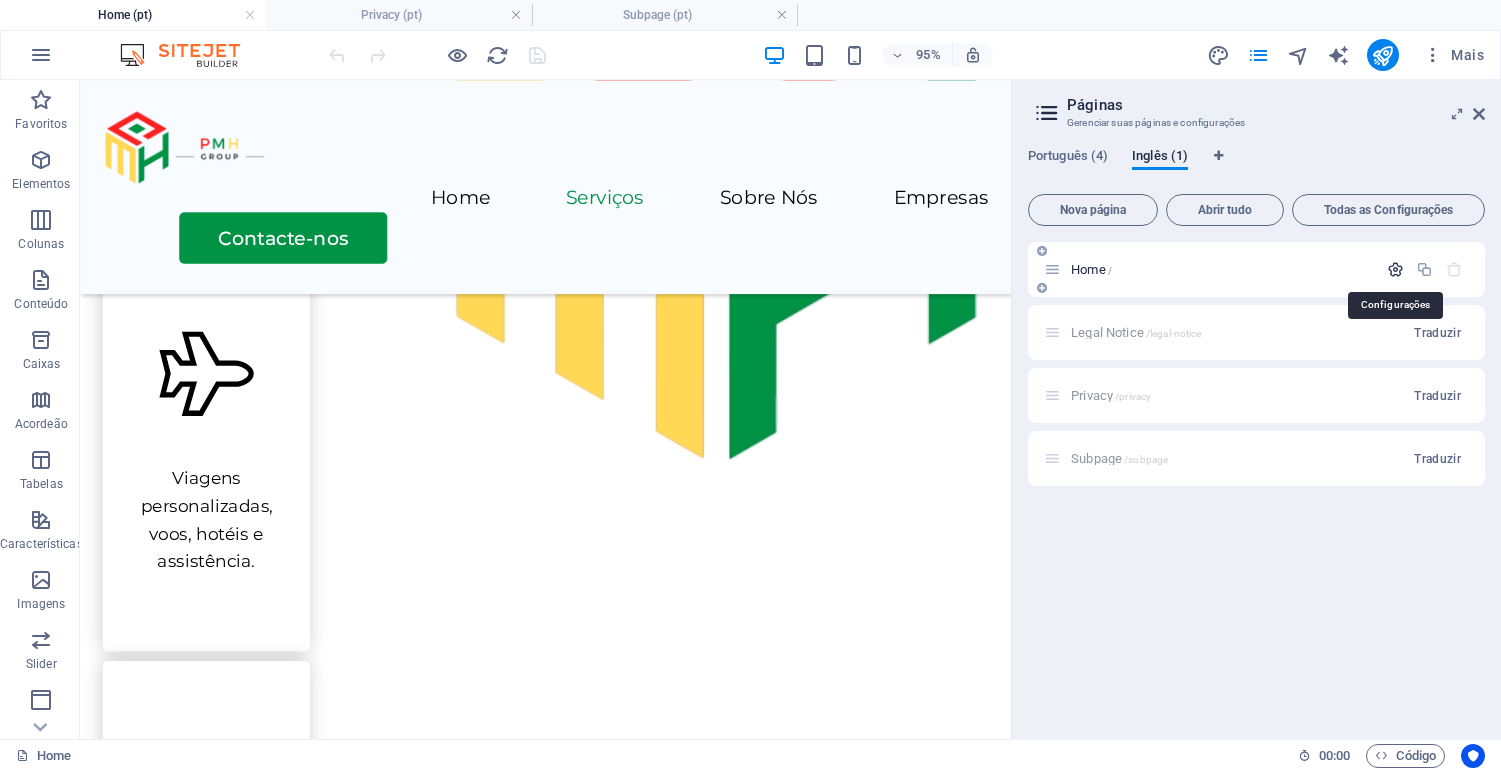 click at bounding box center [1395, 269] 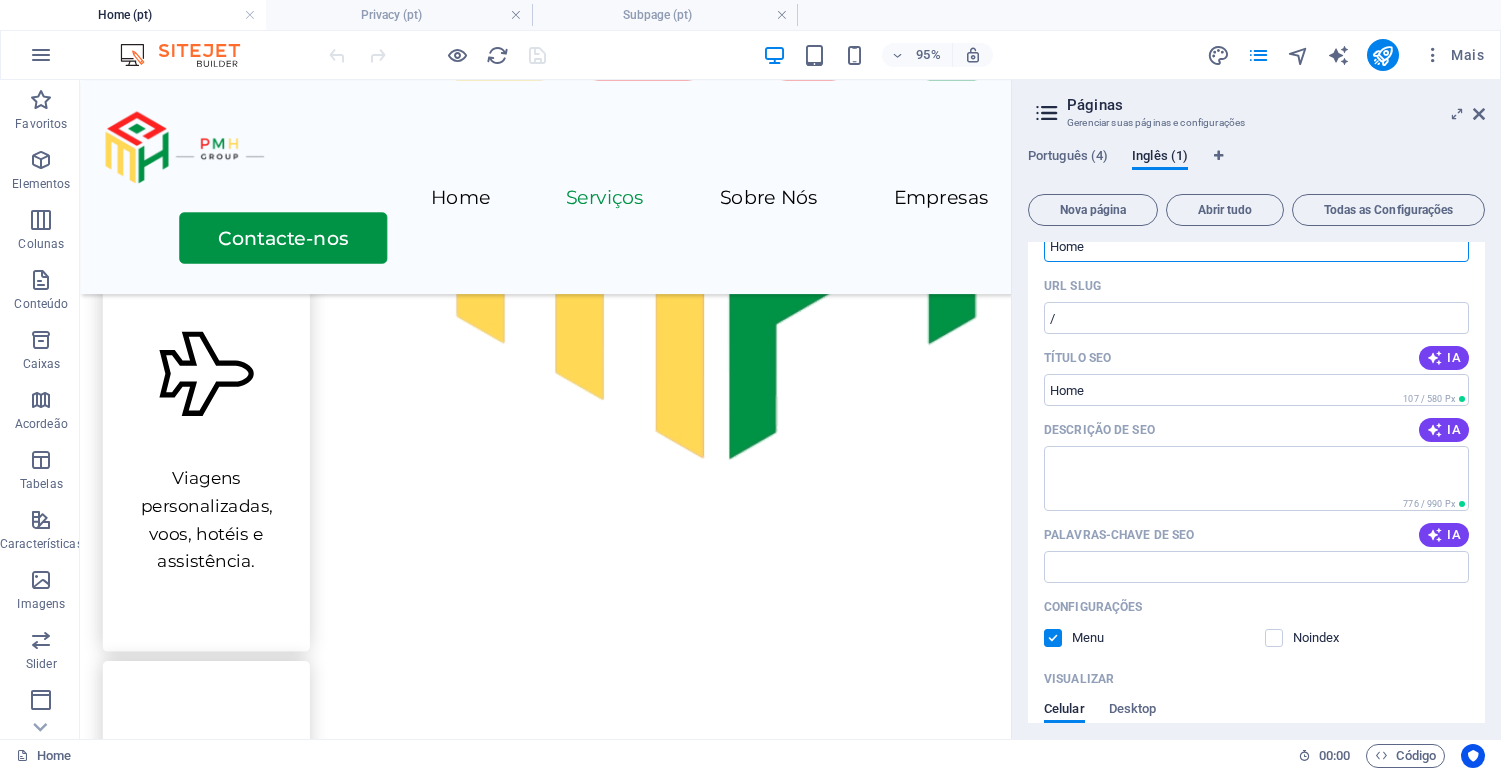 scroll, scrollTop: 0, scrollLeft: 0, axis: both 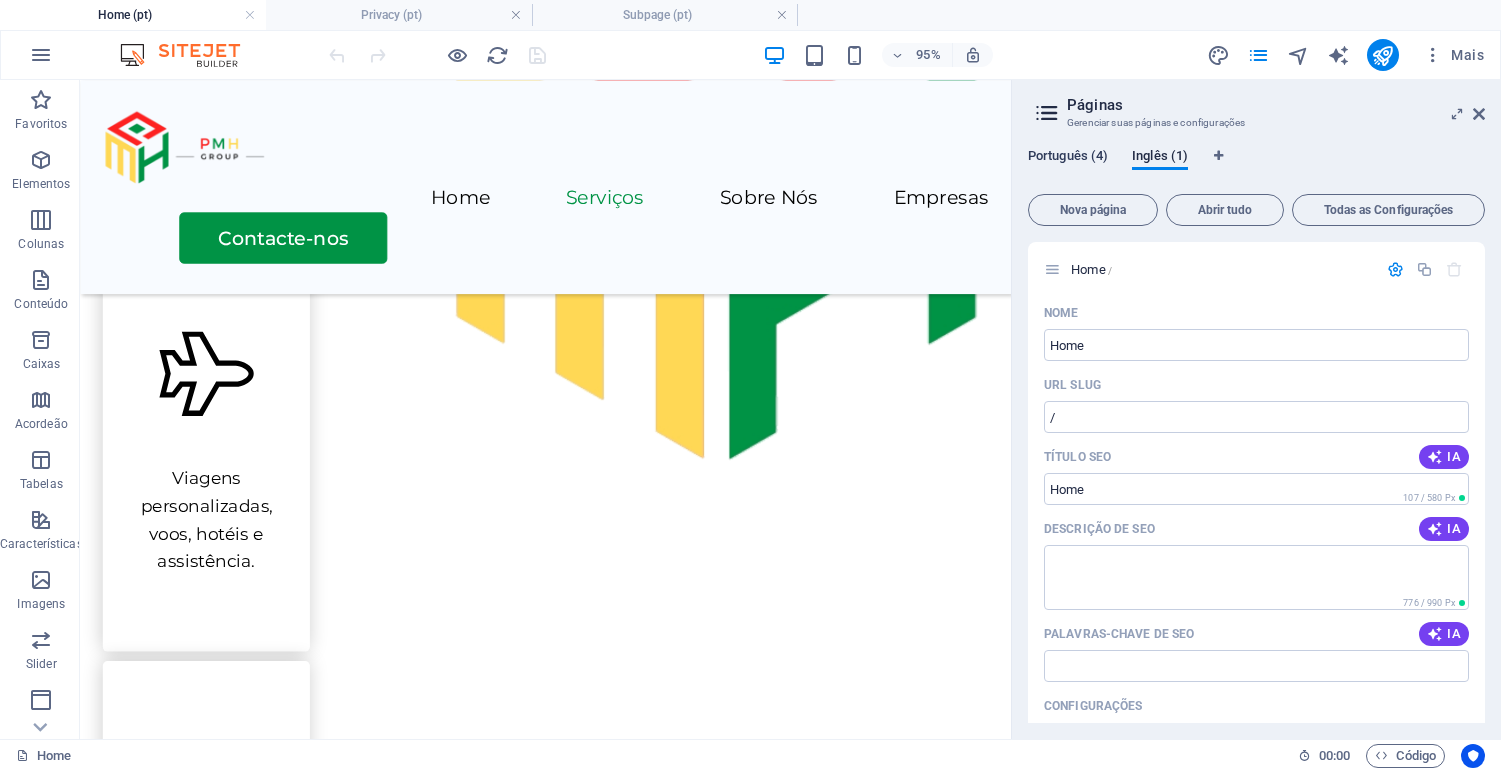 click on "Português (4)" at bounding box center [1068, 158] 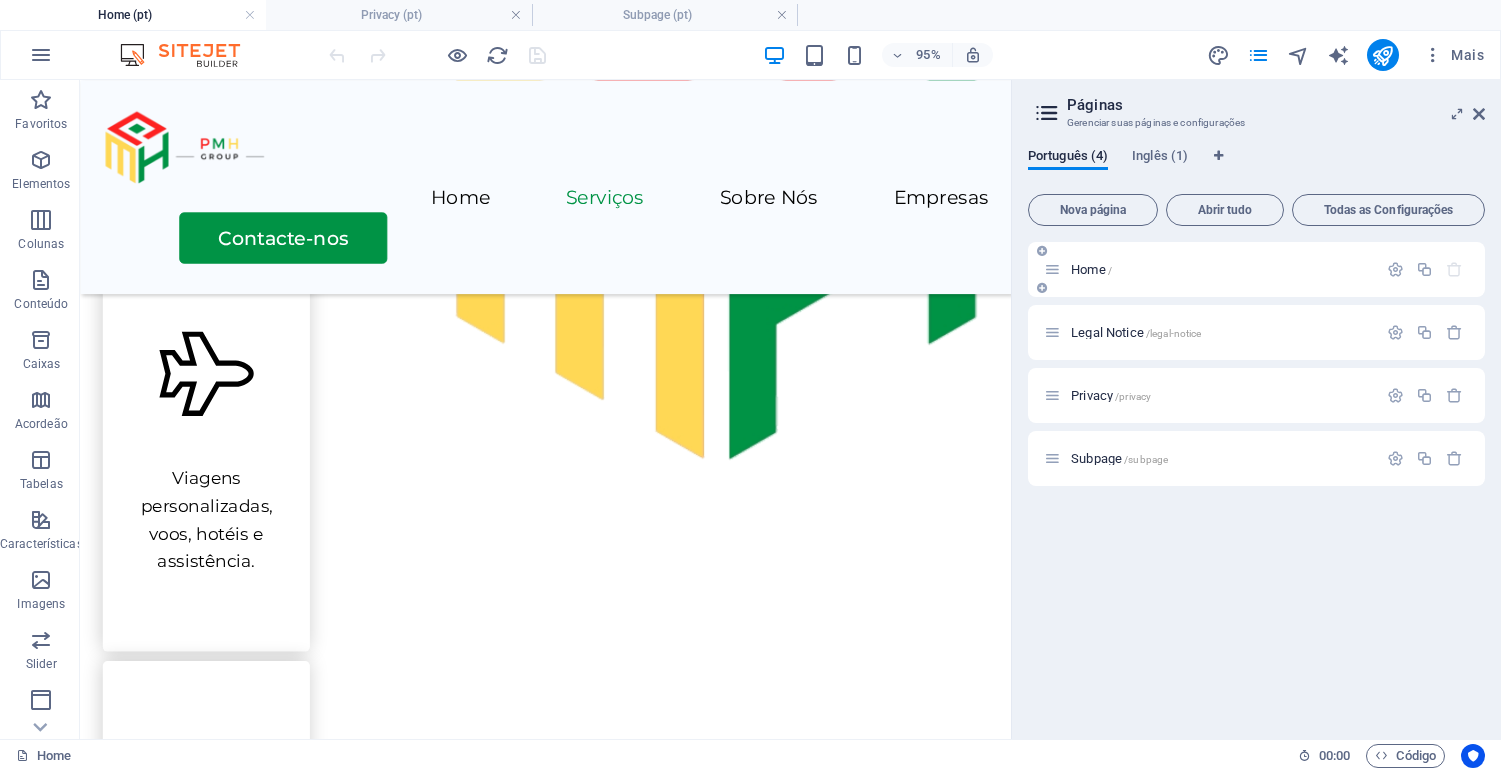 click on "Home /" at bounding box center (1091, 269) 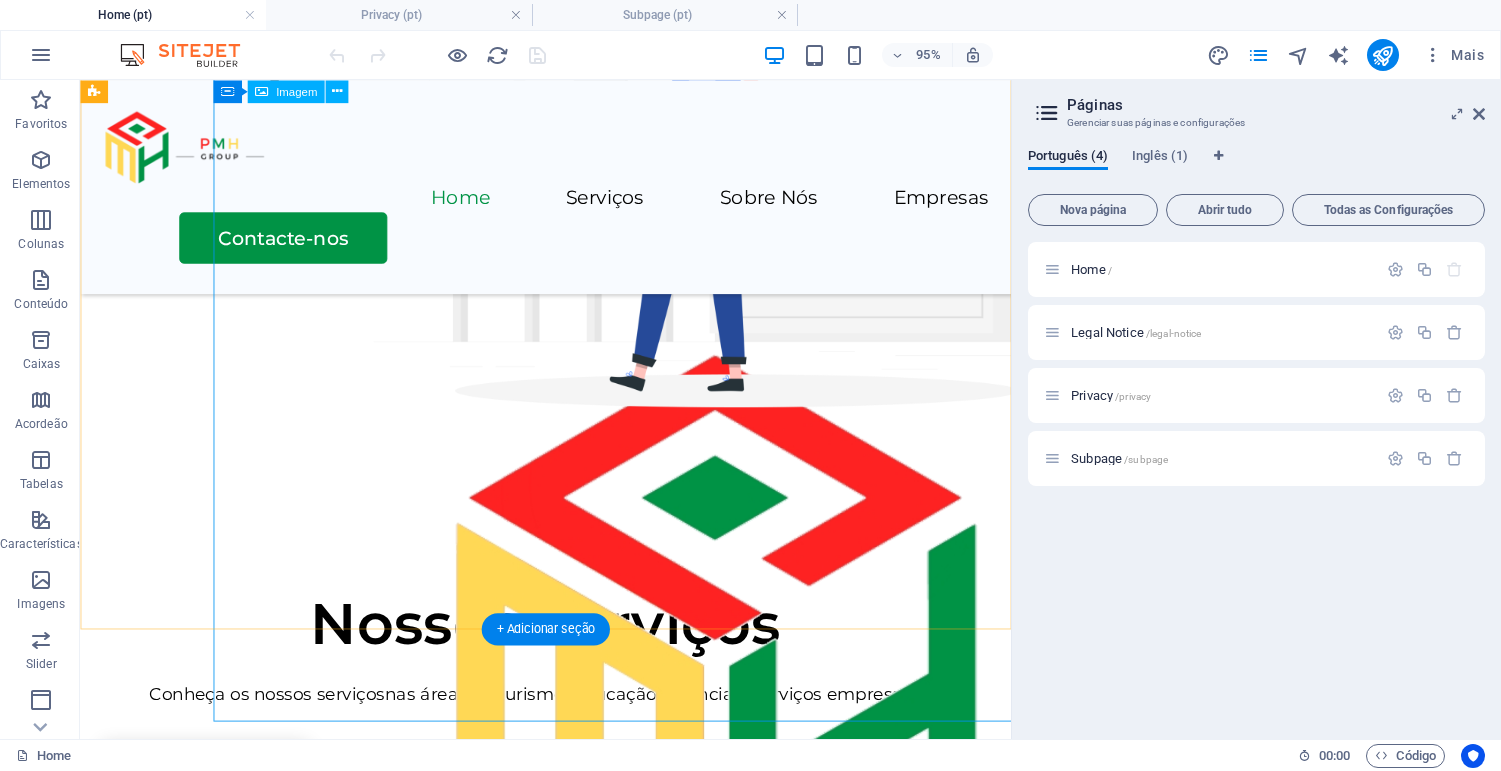 scroll, scrollTop: 0, scrollLeft: 0, axis: both 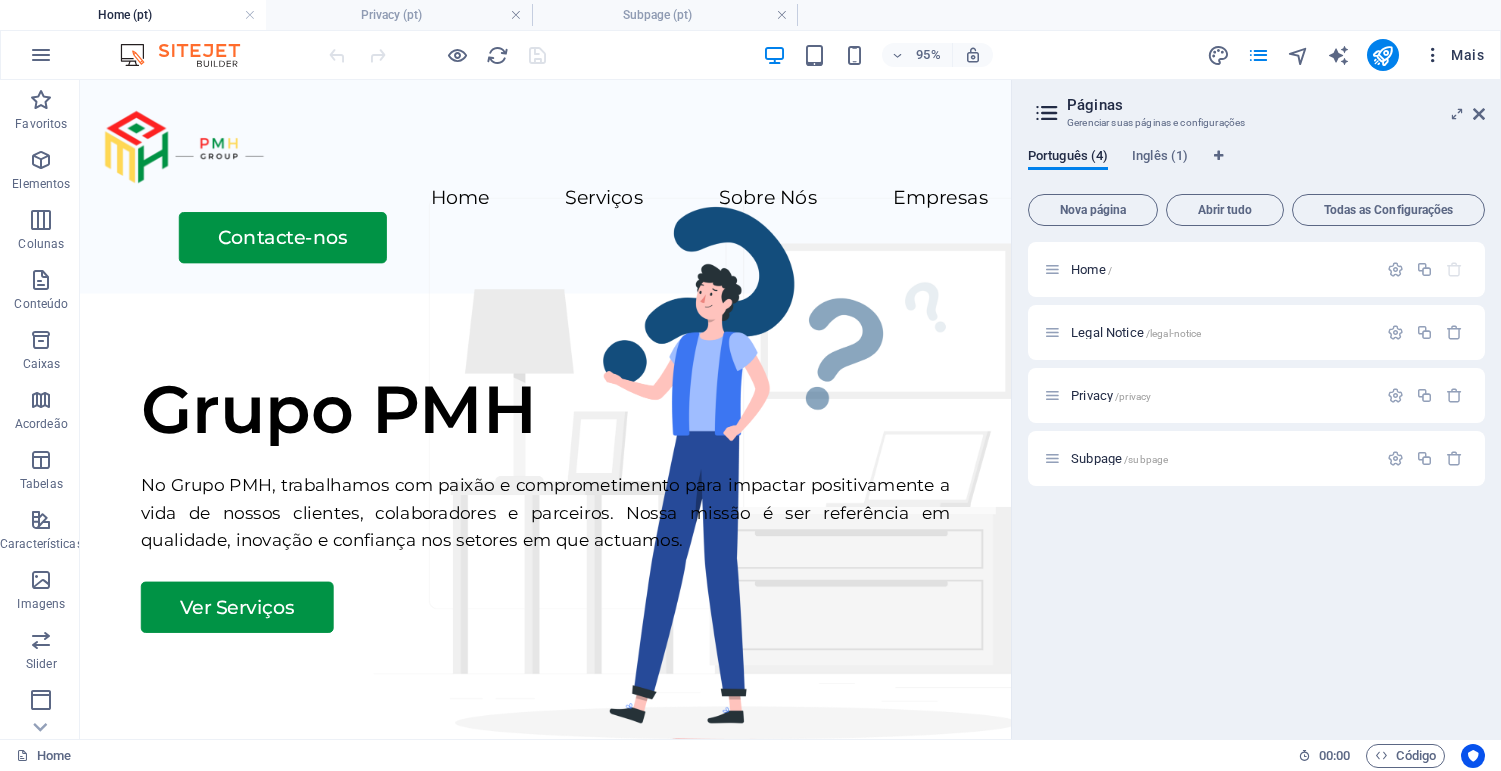 click at bounding box center [1433, 55] 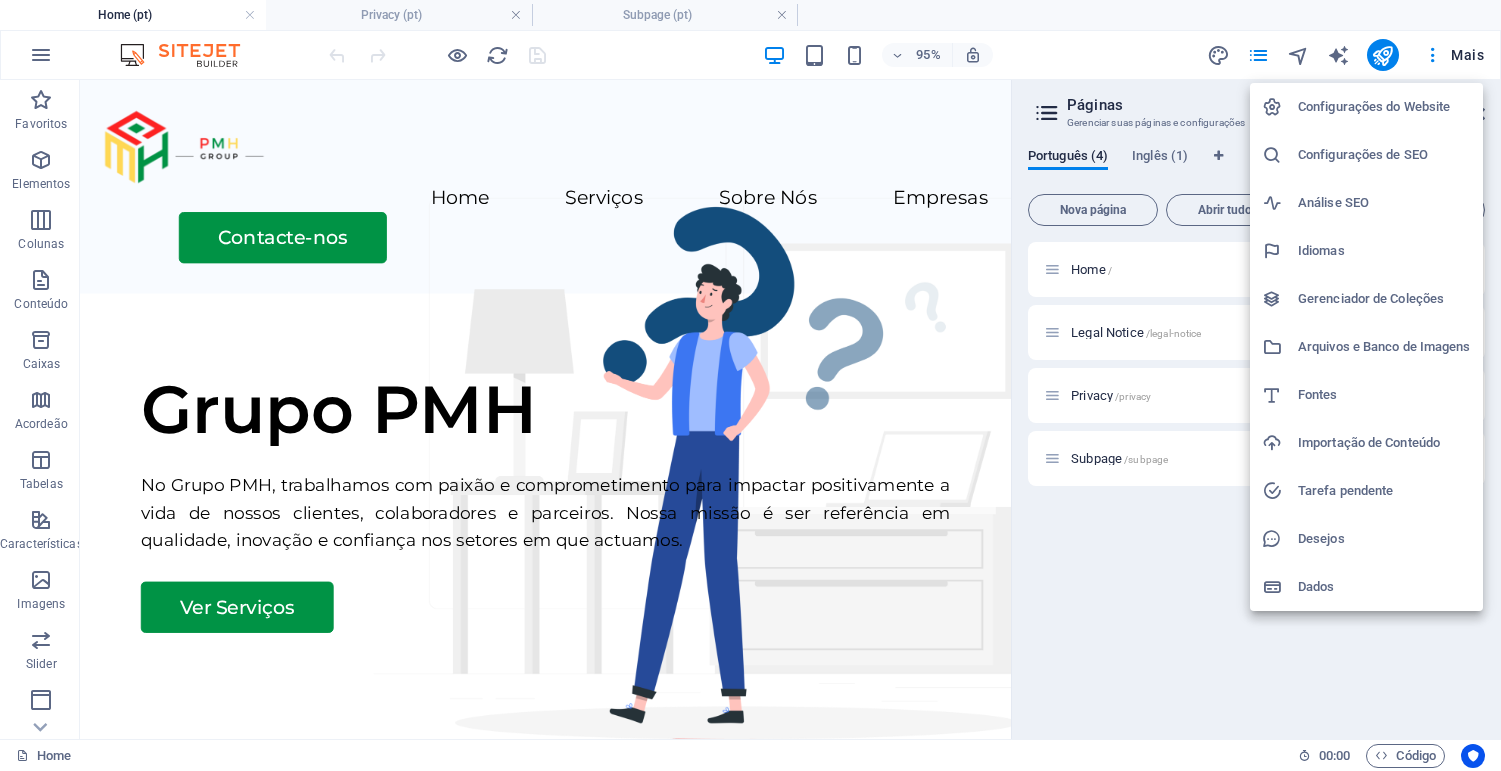 click at bounding box center (750, 385) 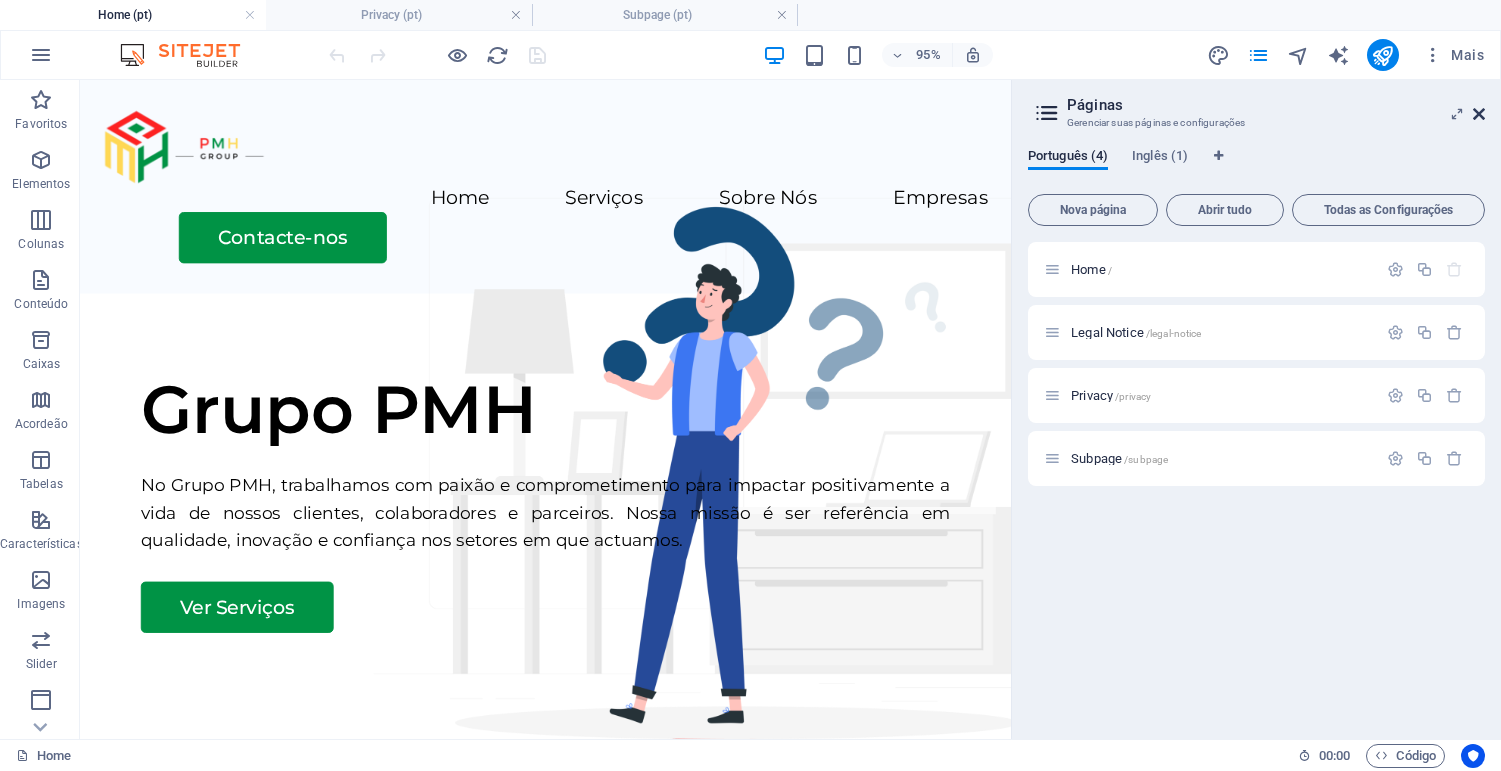 click at bounding box center (1479, 114) 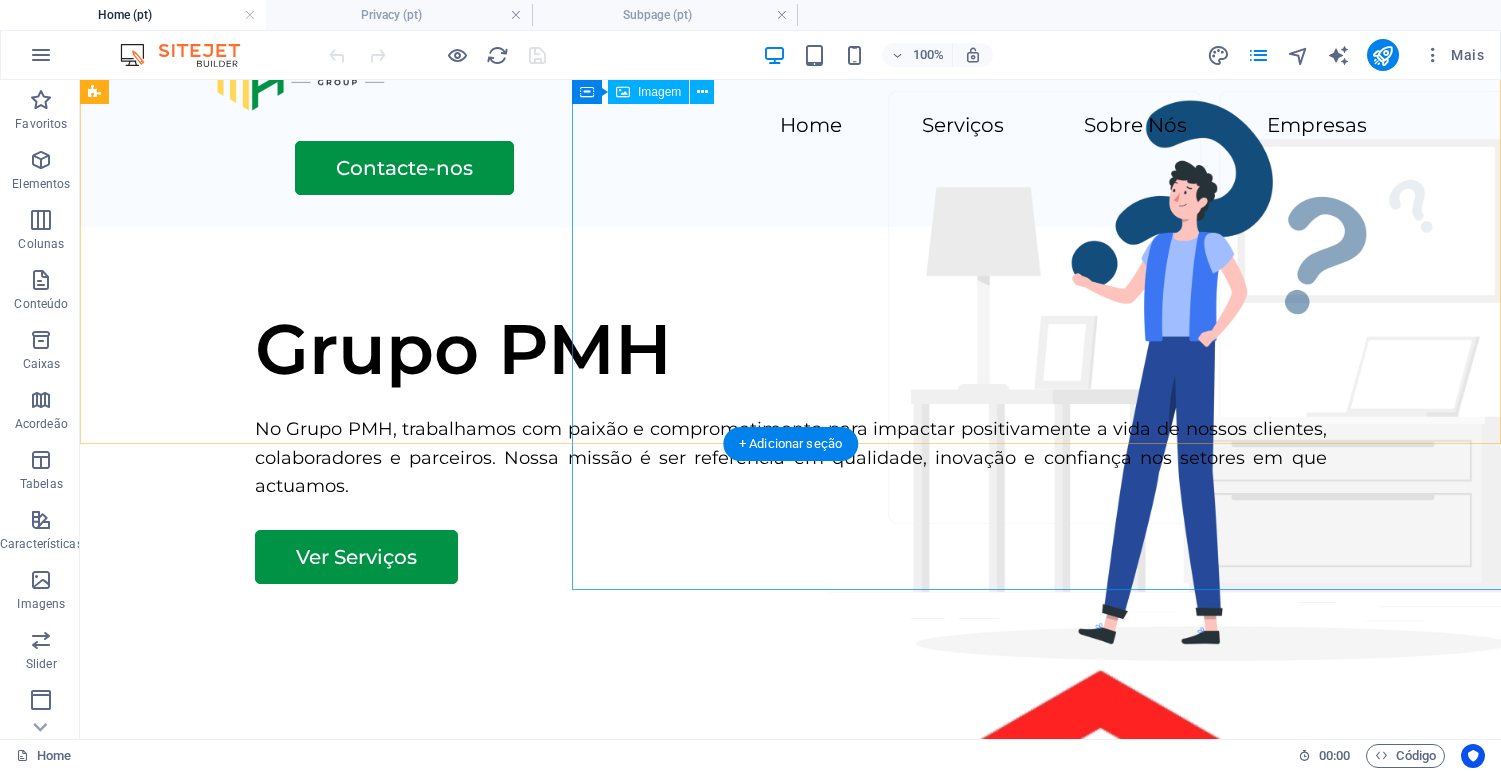 scroll, scrollTop: 0, scrollLeft: 0, axis: both 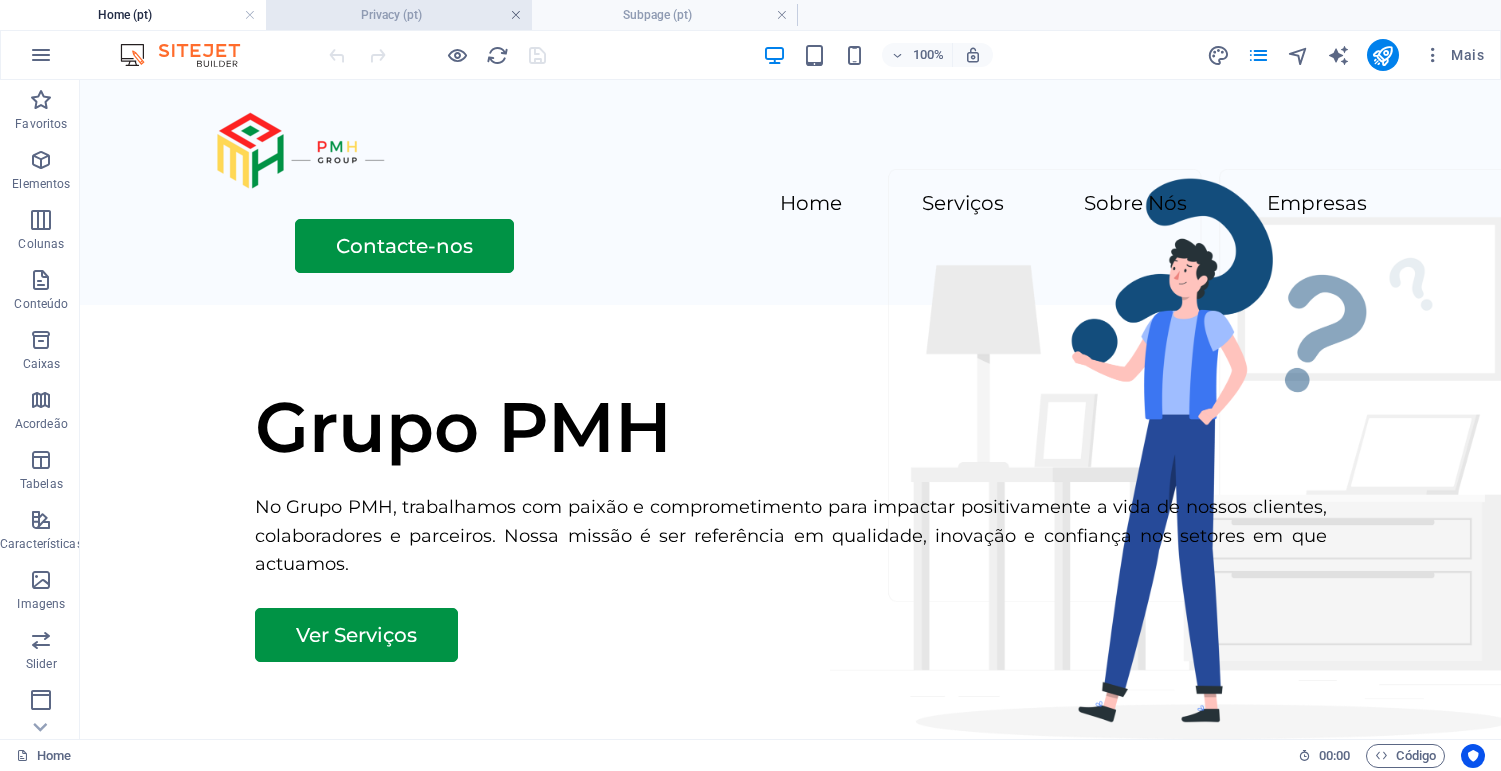 click at bounding box center (516, 15) 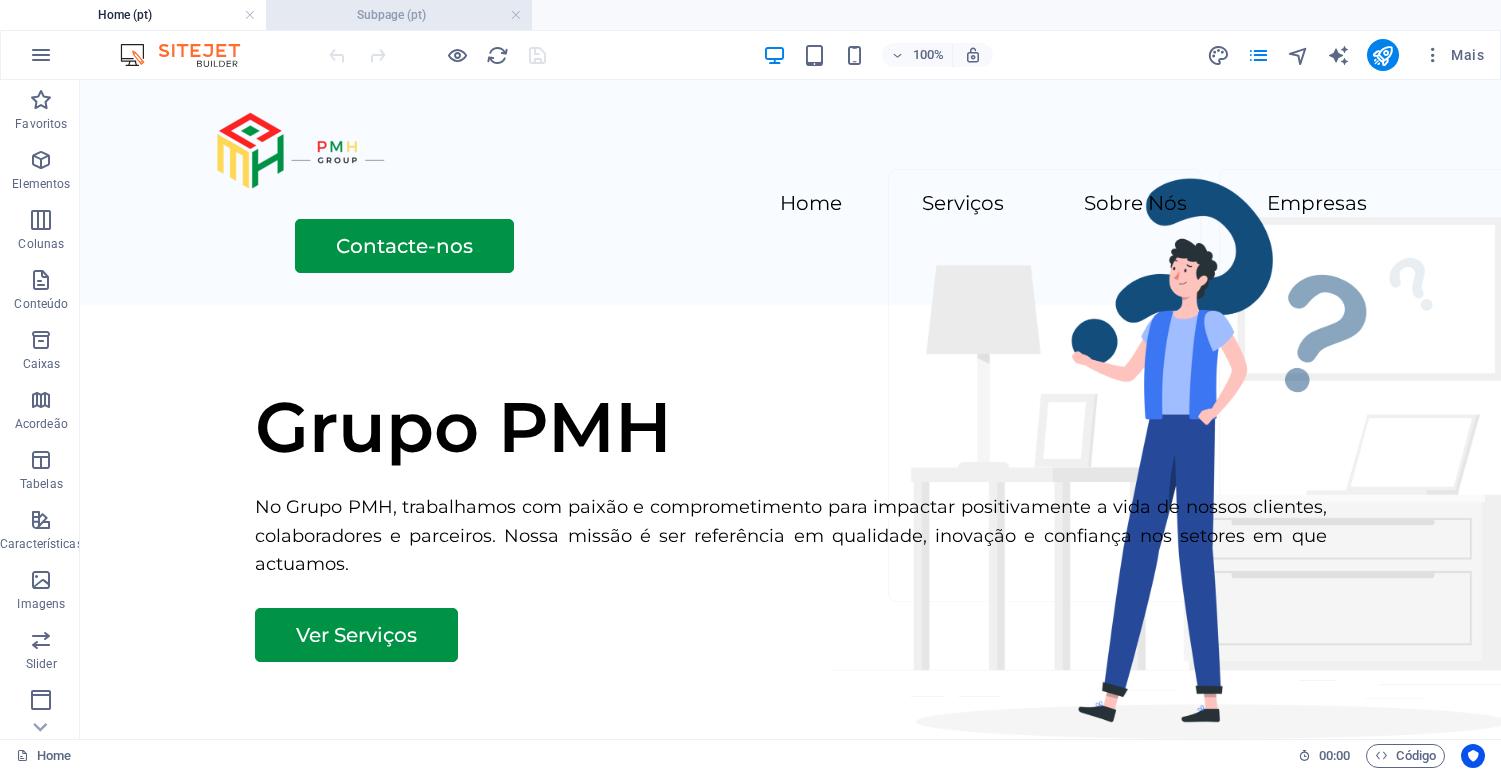 click on "Subpage (pt)" at bounding box center (399, 15) 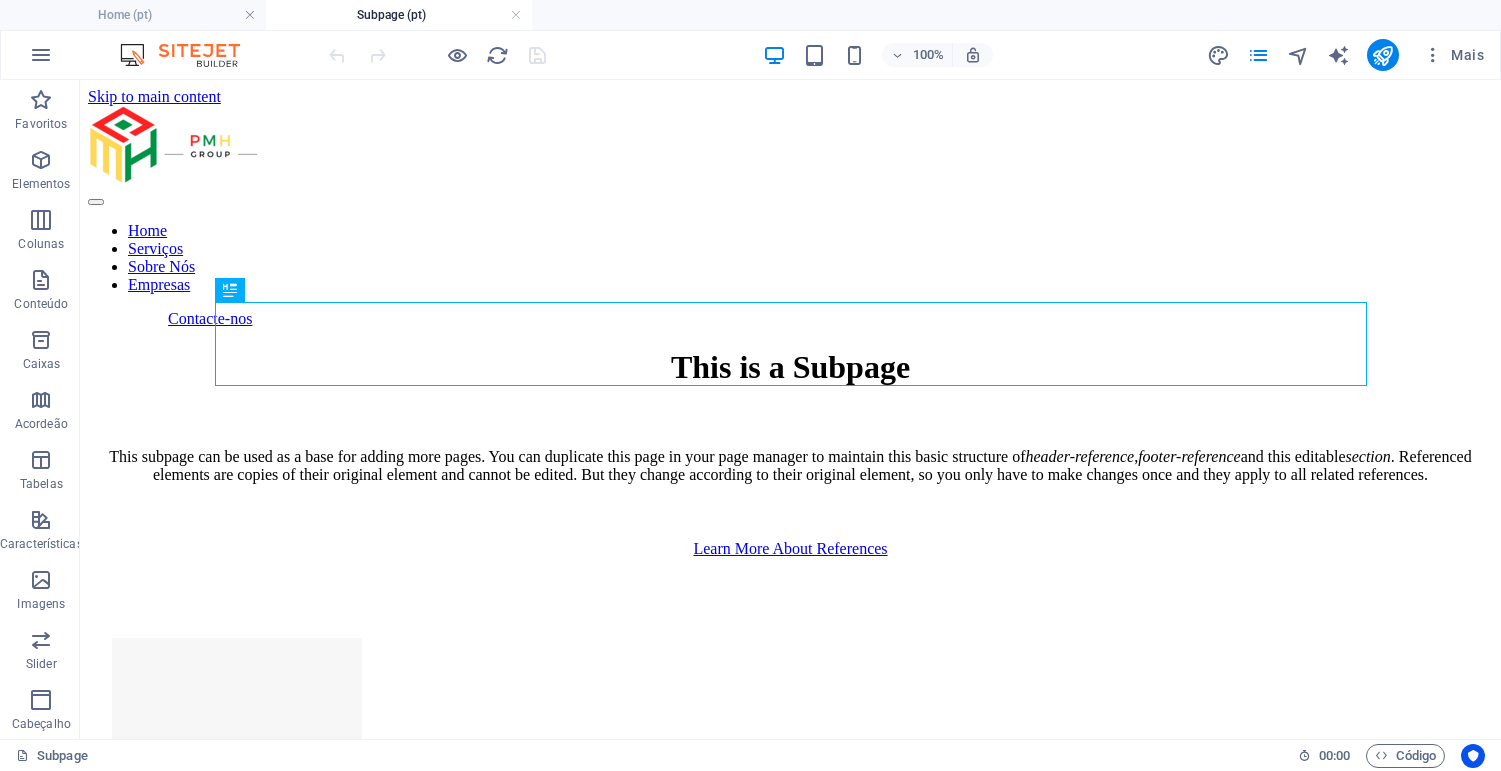 click on "Subpage (pt)" at bounding box center (399, 15) 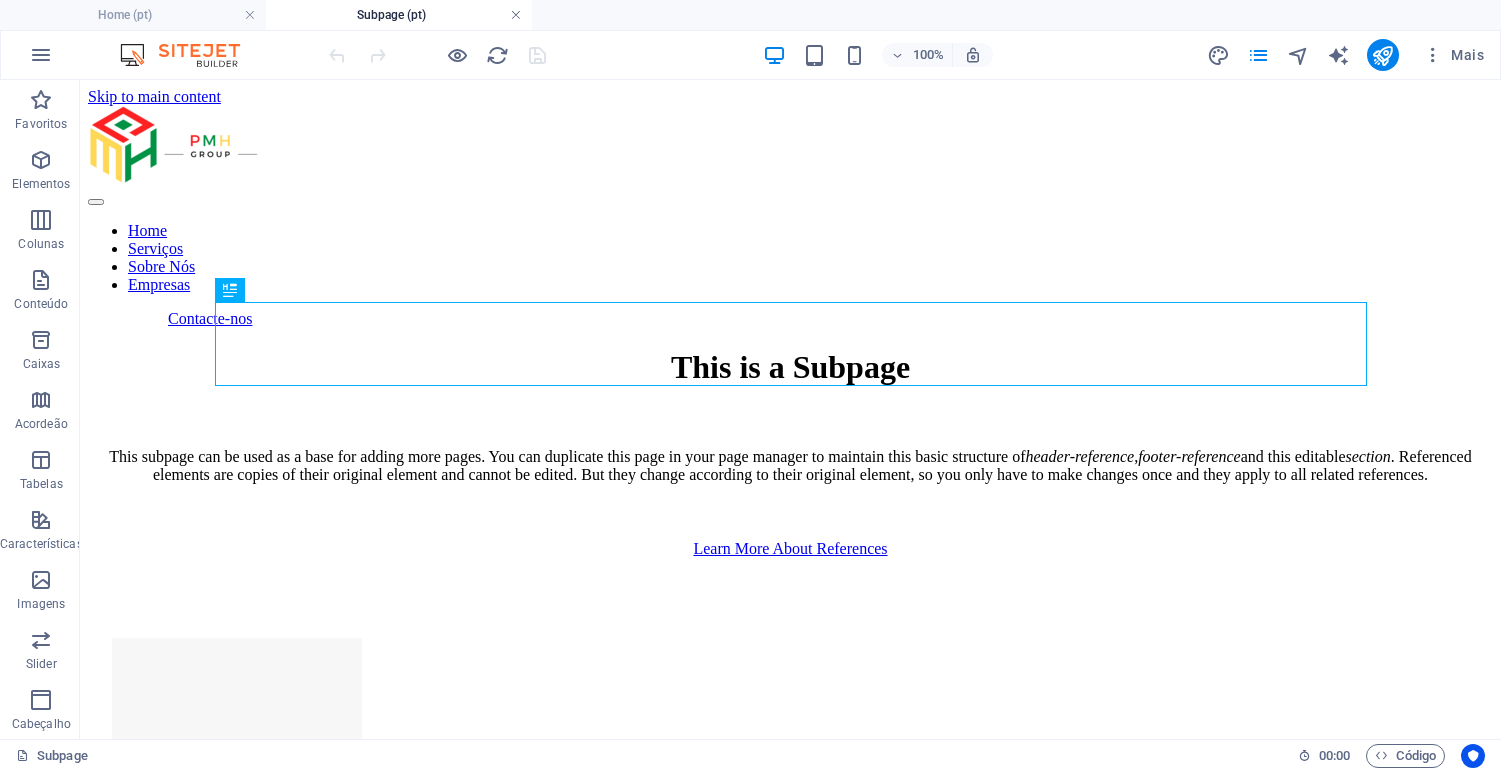 click at bounding box center (516, 15) 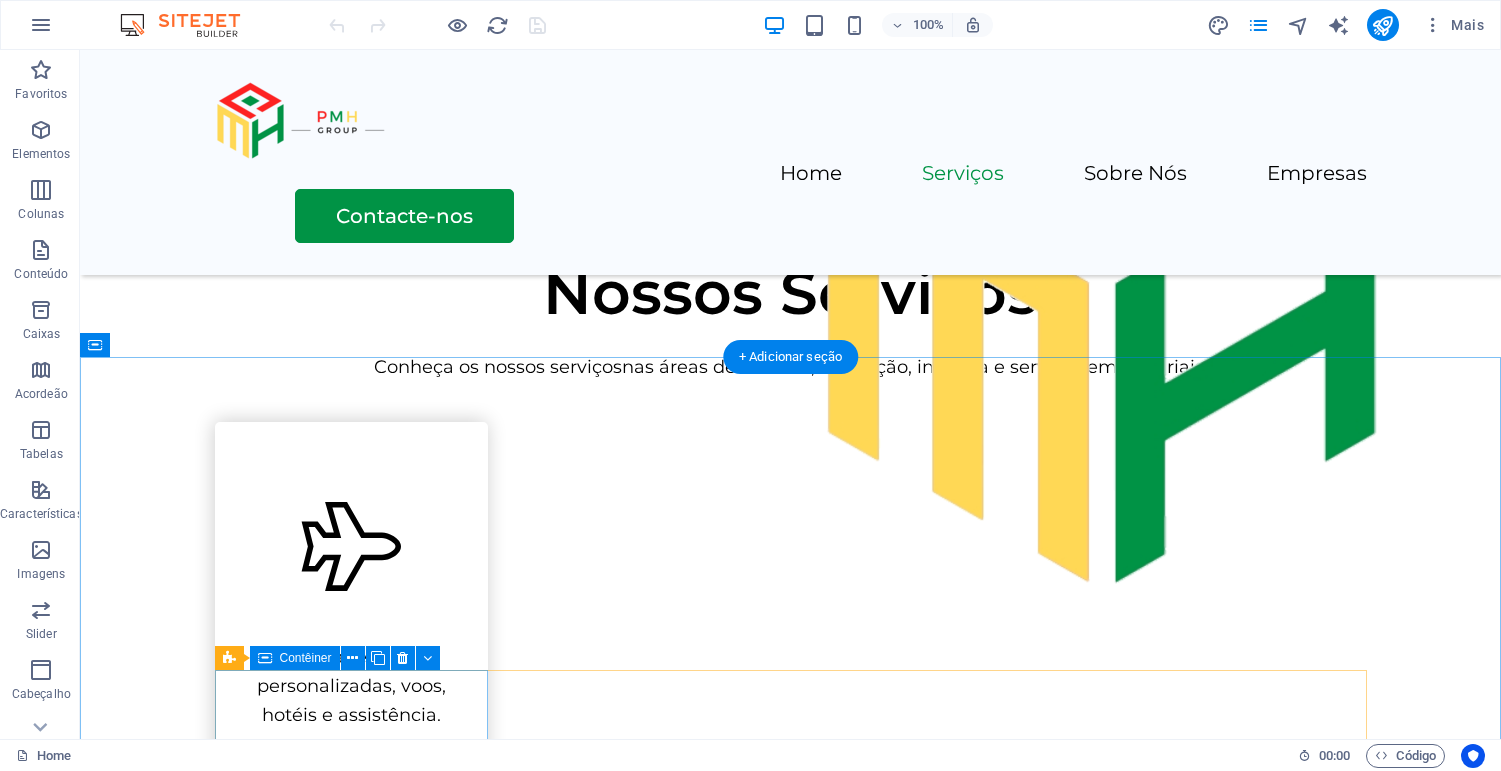 scroll, scrollTop: 209, scrollLeft: 0, axis: vertical 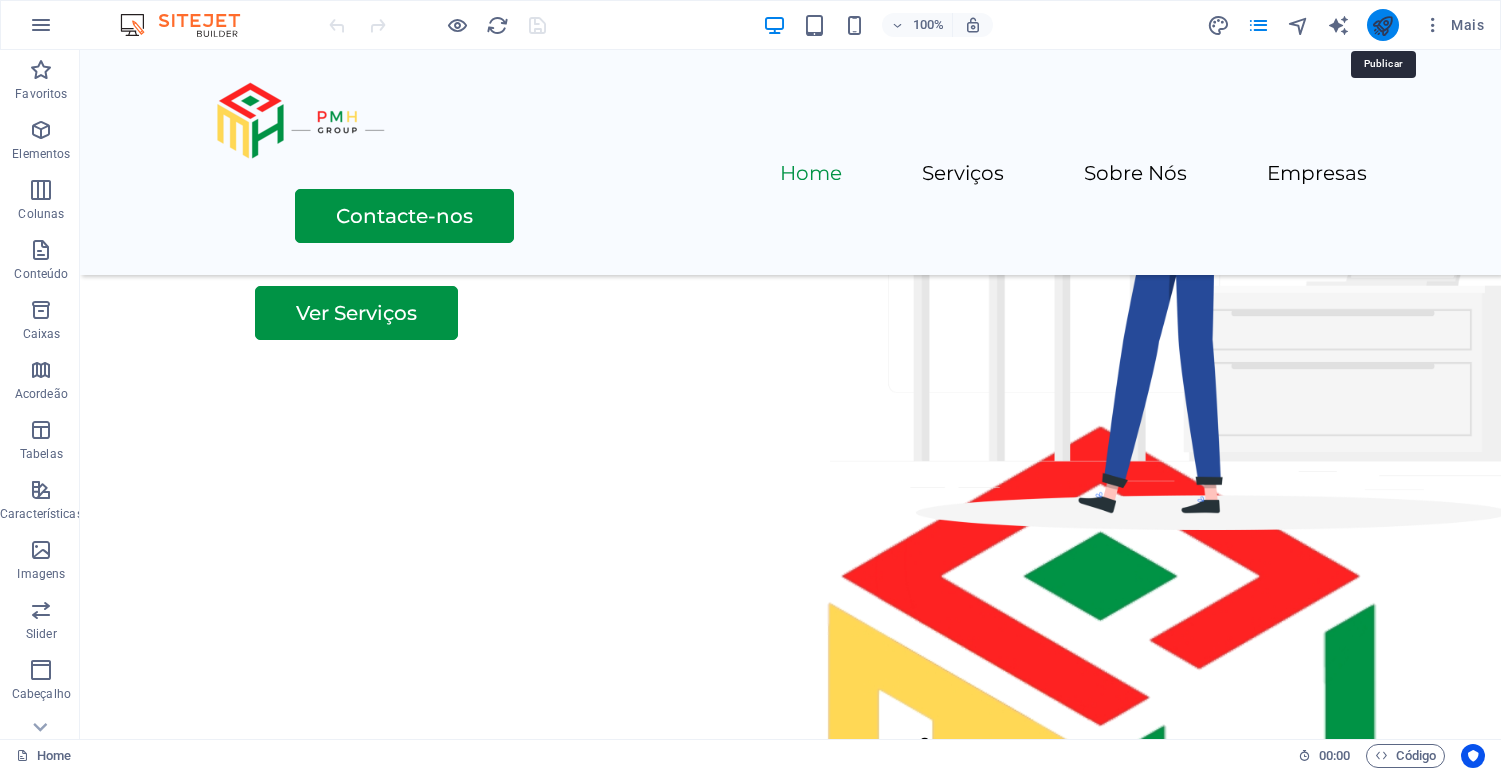 click at bounding box center (1382, 25) 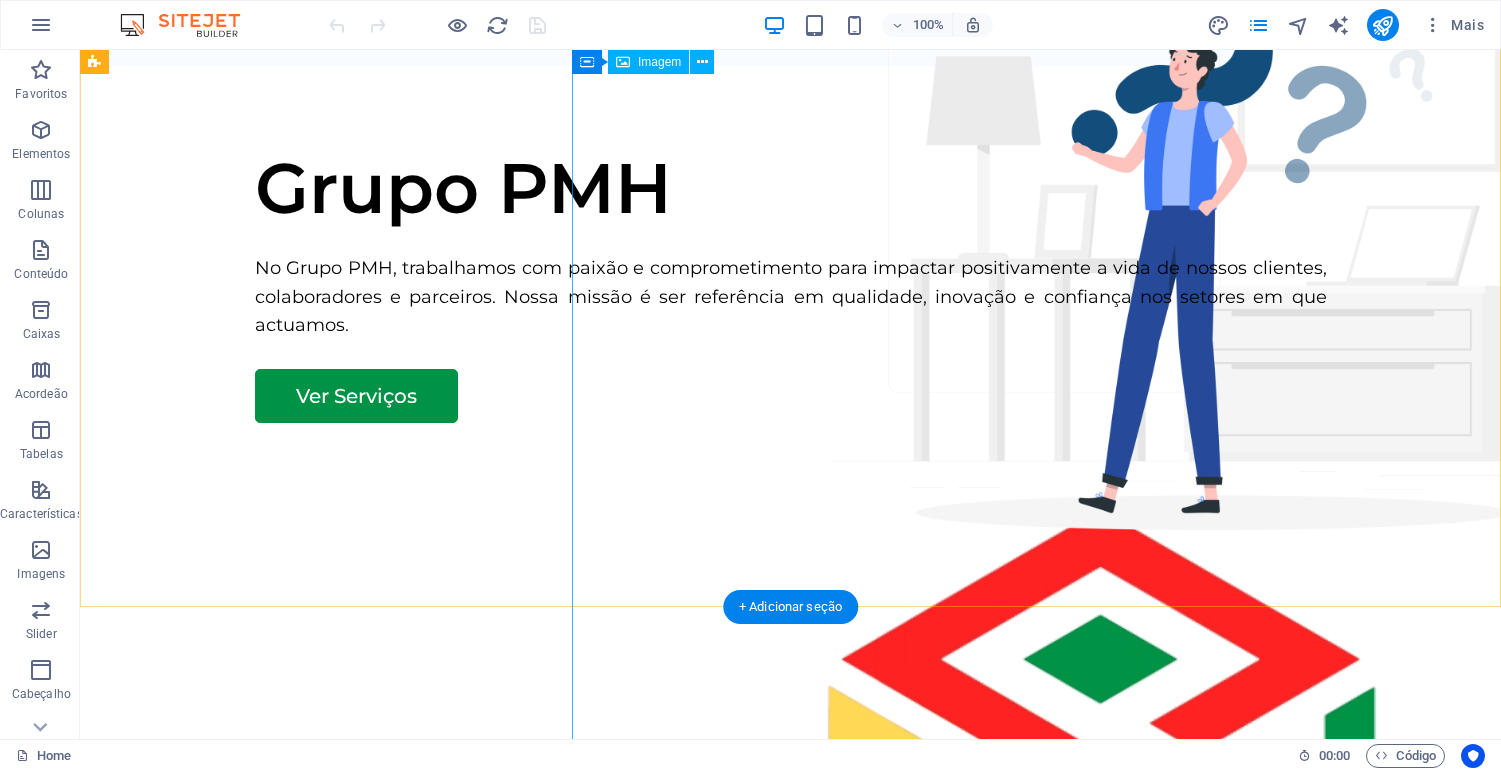 scroll, scrollTop: 0, scrollLeft: 0, axis: both 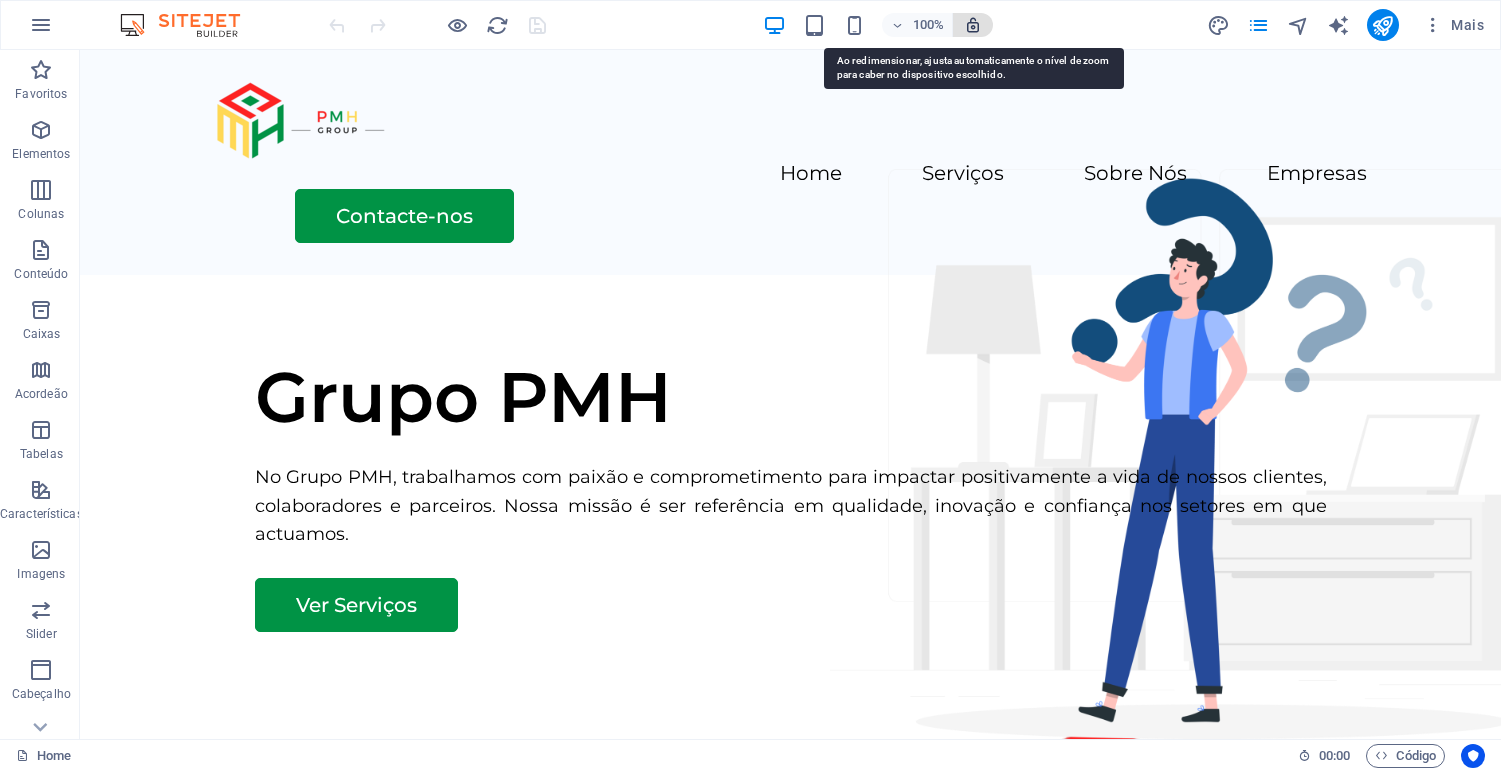 click at bounding box center [973, 25] 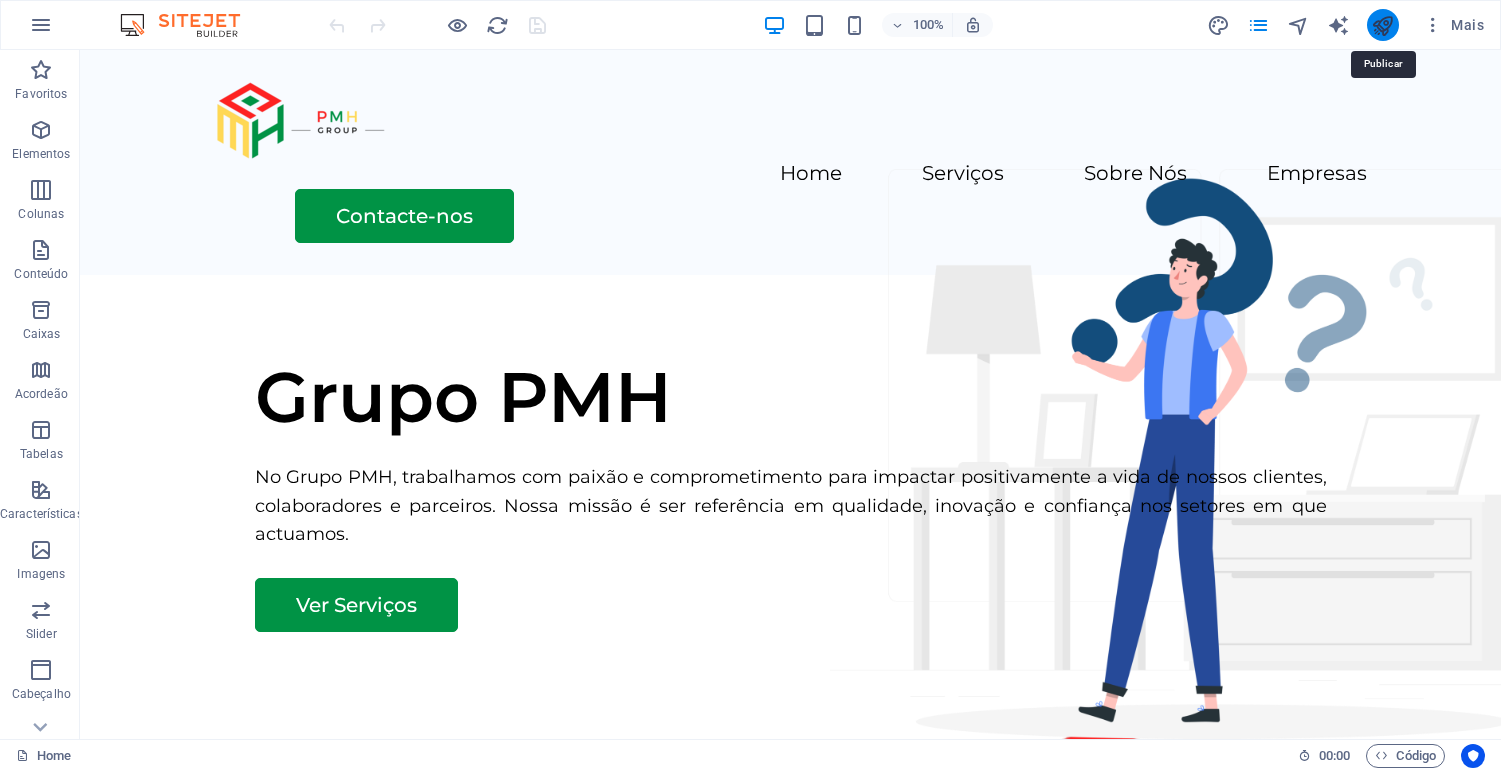 click at bounding box center (1382, 25) 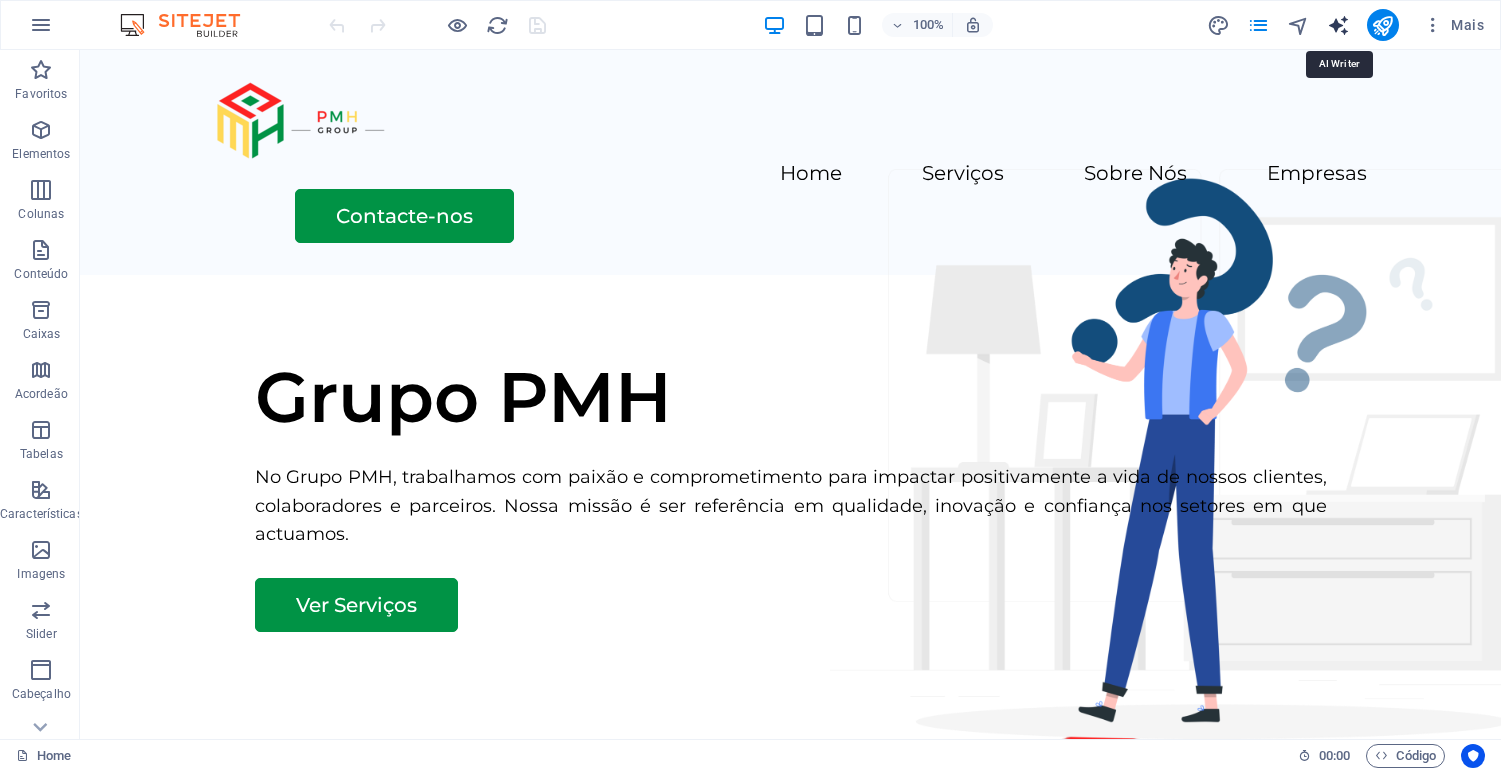 click at bounding box center [1338, 25] 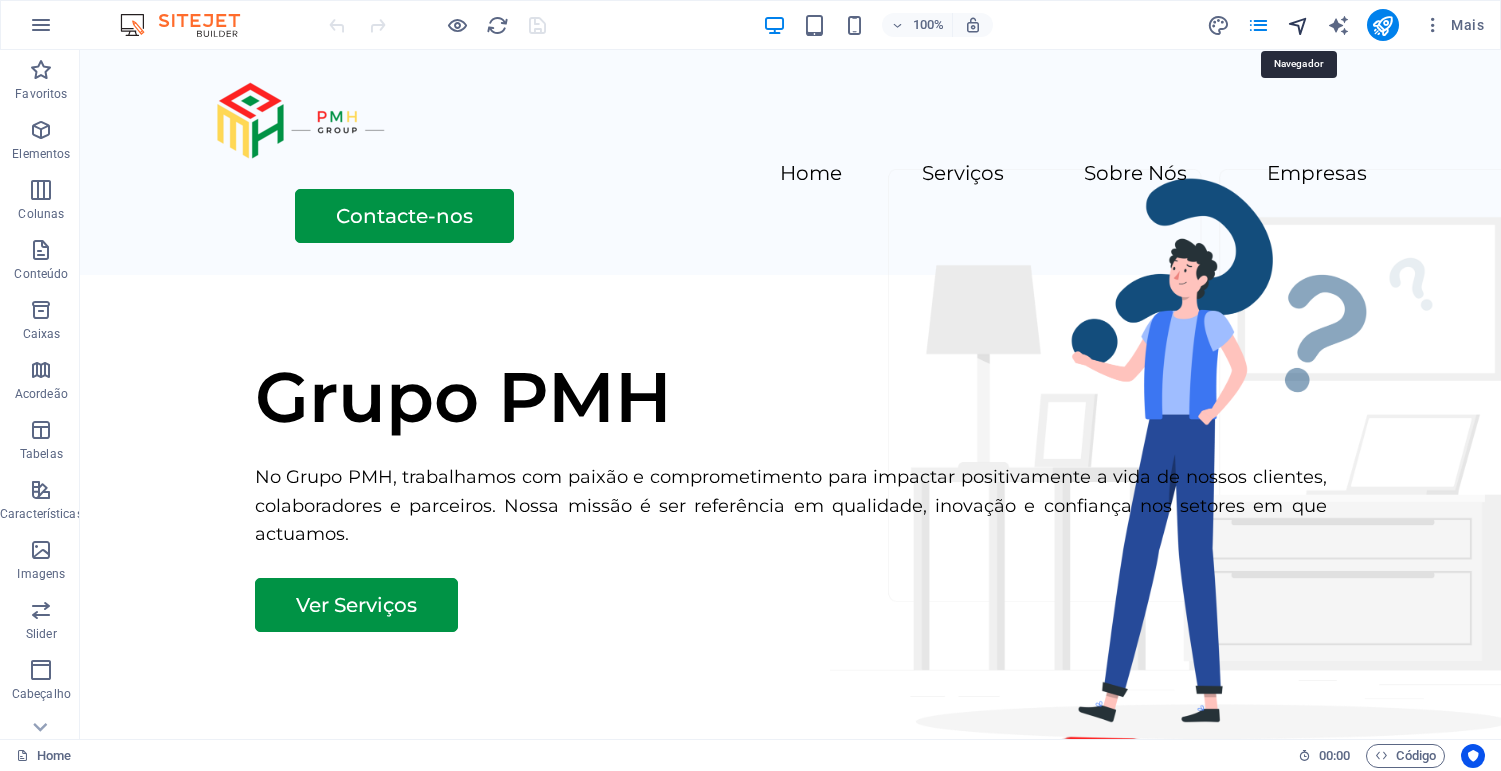click at bounding box center (1298, 25) 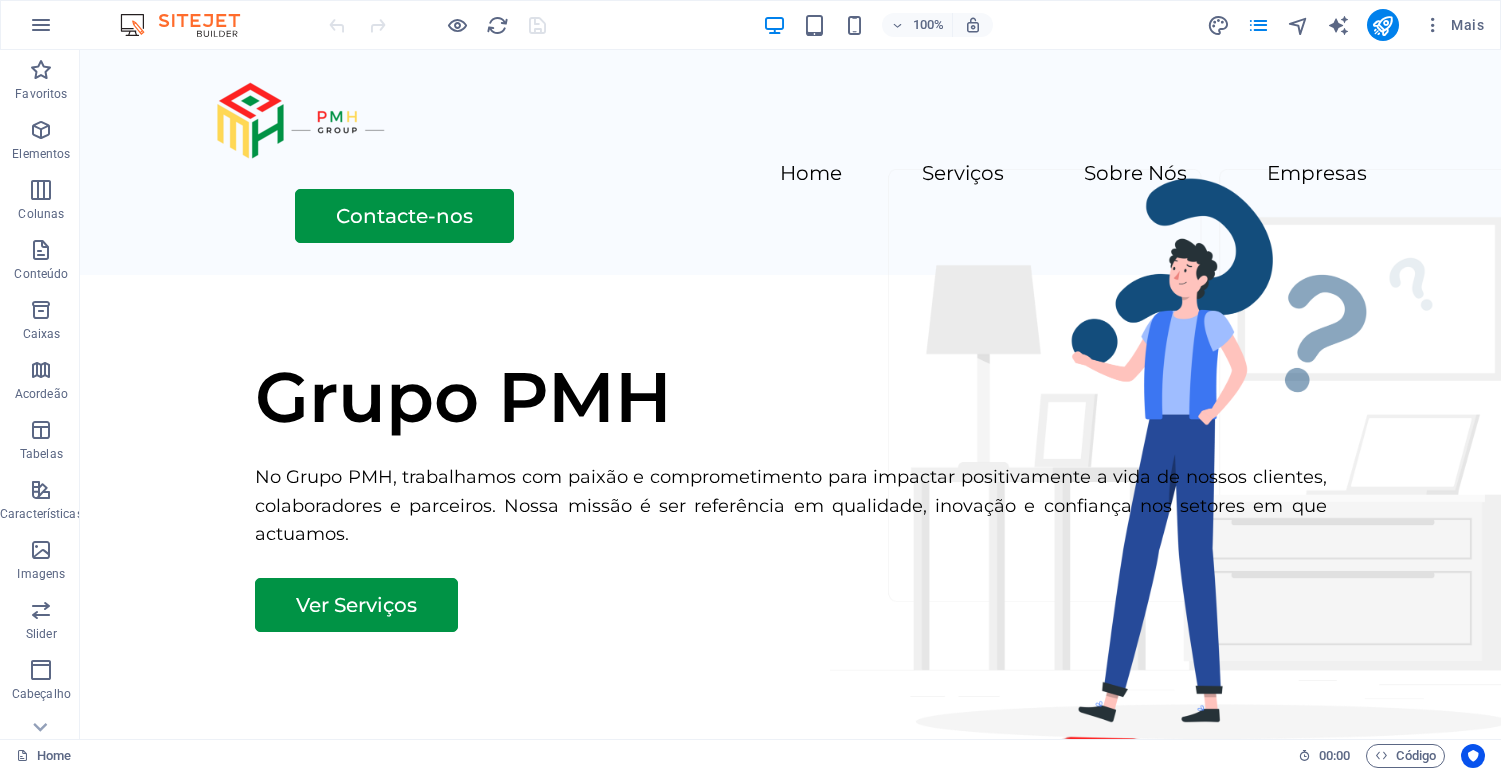 click on "Mais" at bounding box center (1349, 25) 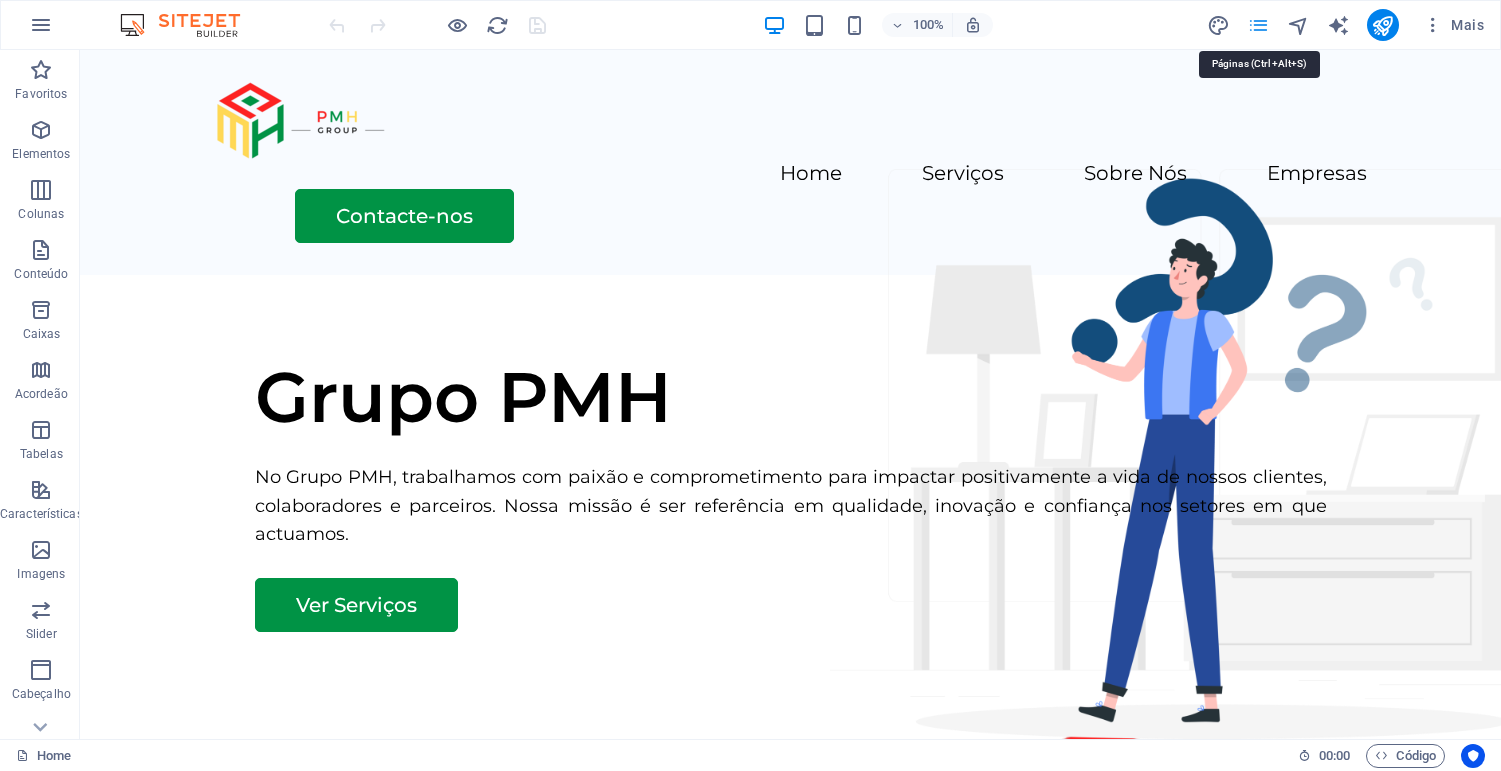 click at bounding box center (1258, 25) 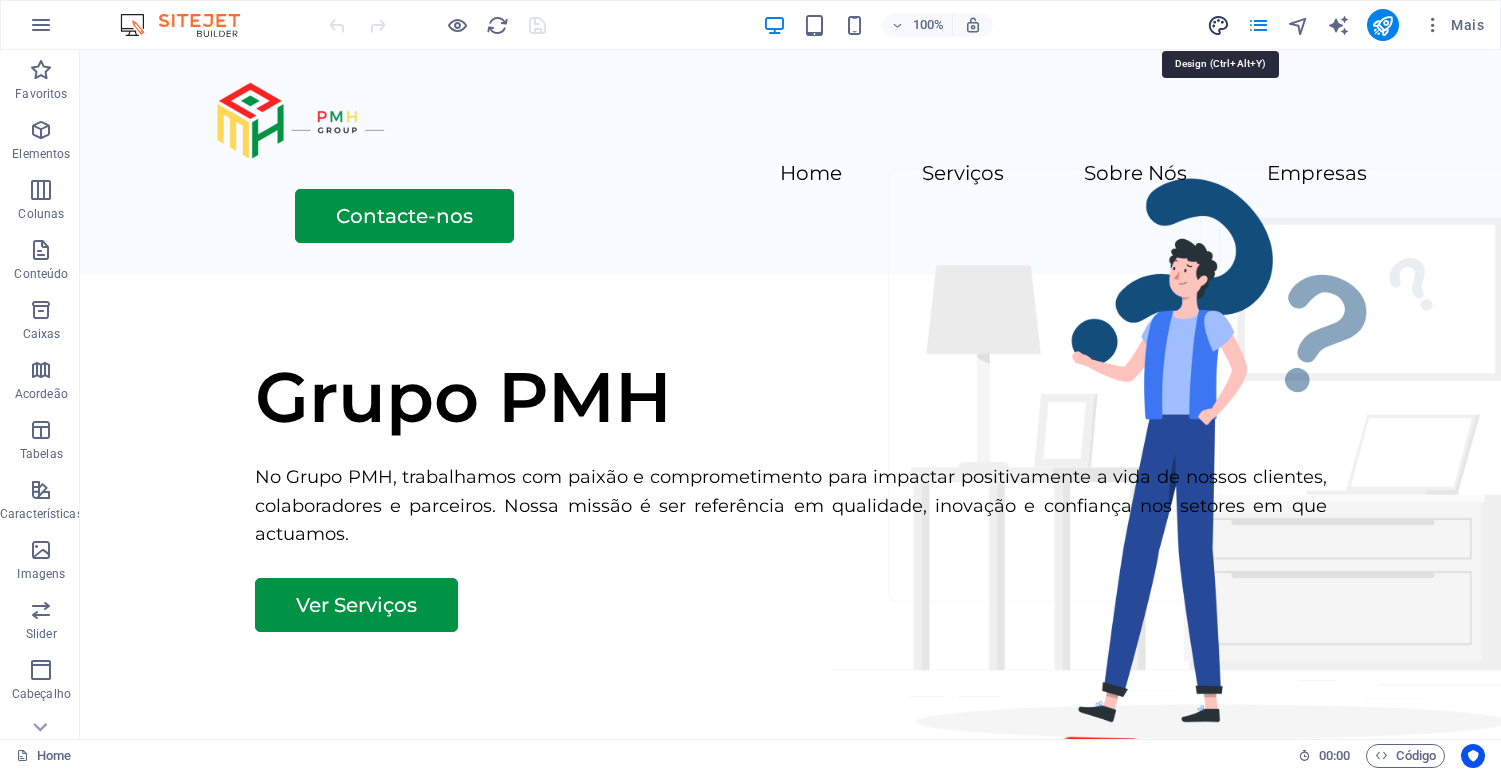 click at bounding box center [1218, 25] 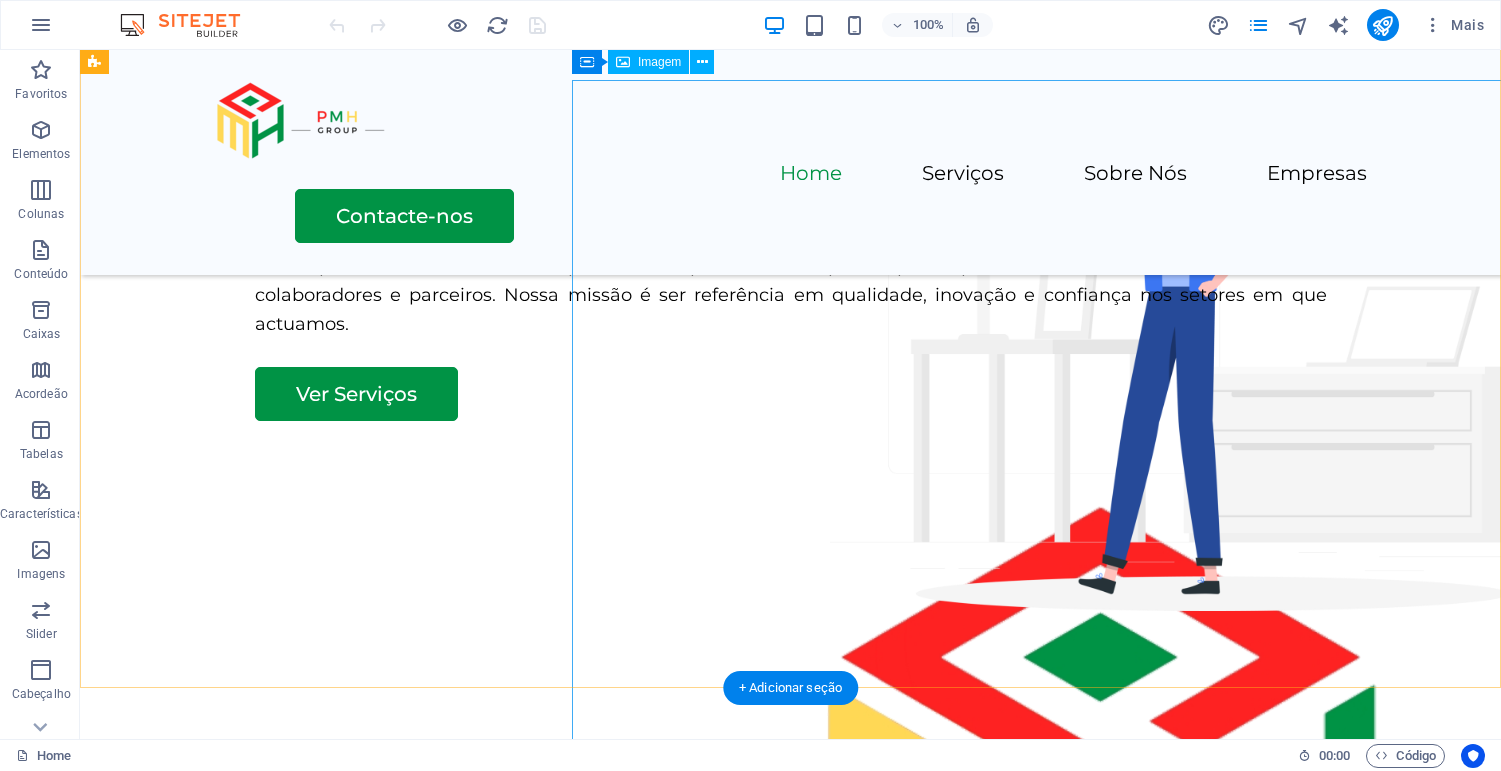 scroll, scrollTop: 0, scrollLeft: 0, axis: both 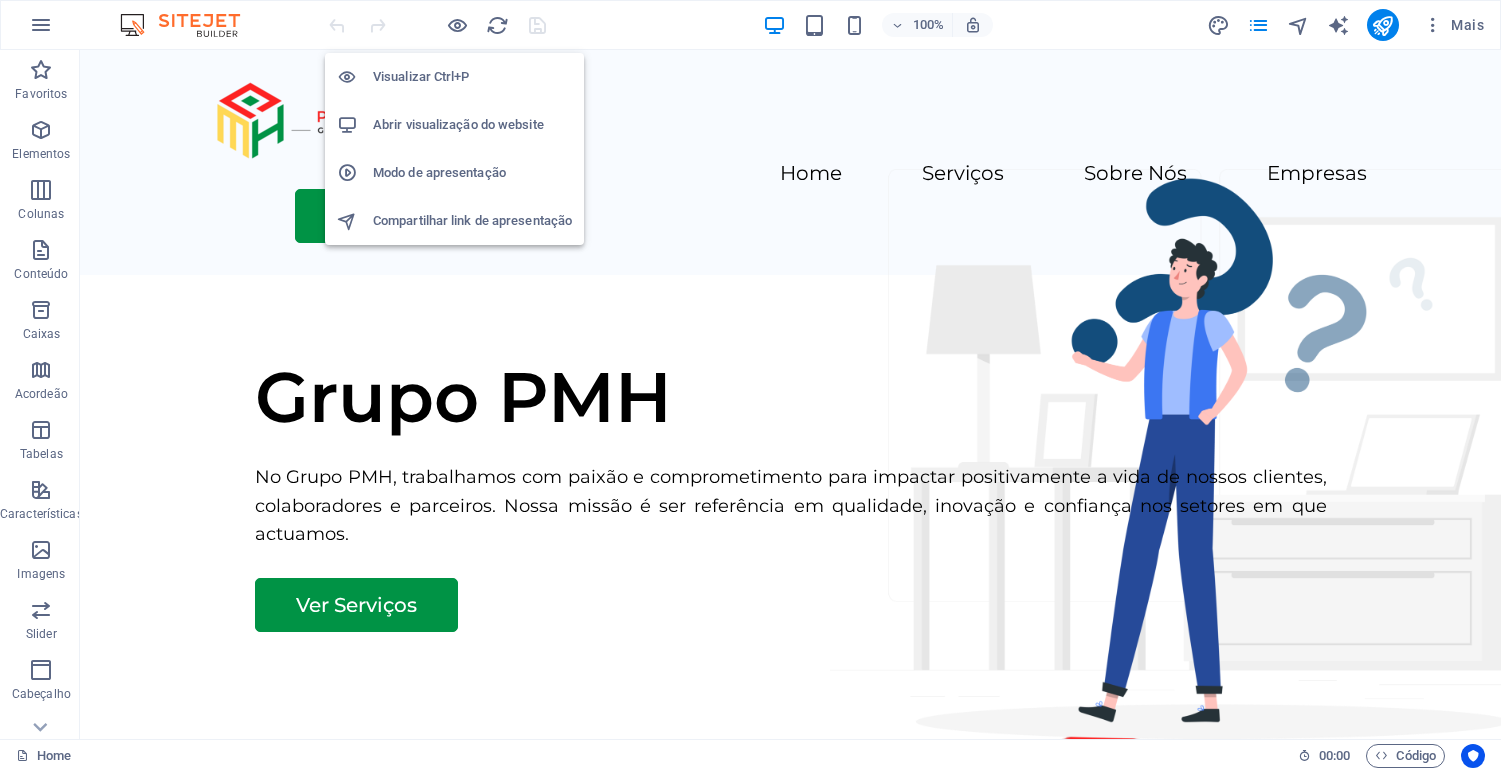 click on "Abrir visualização do website" at bounding box center [472, 125] 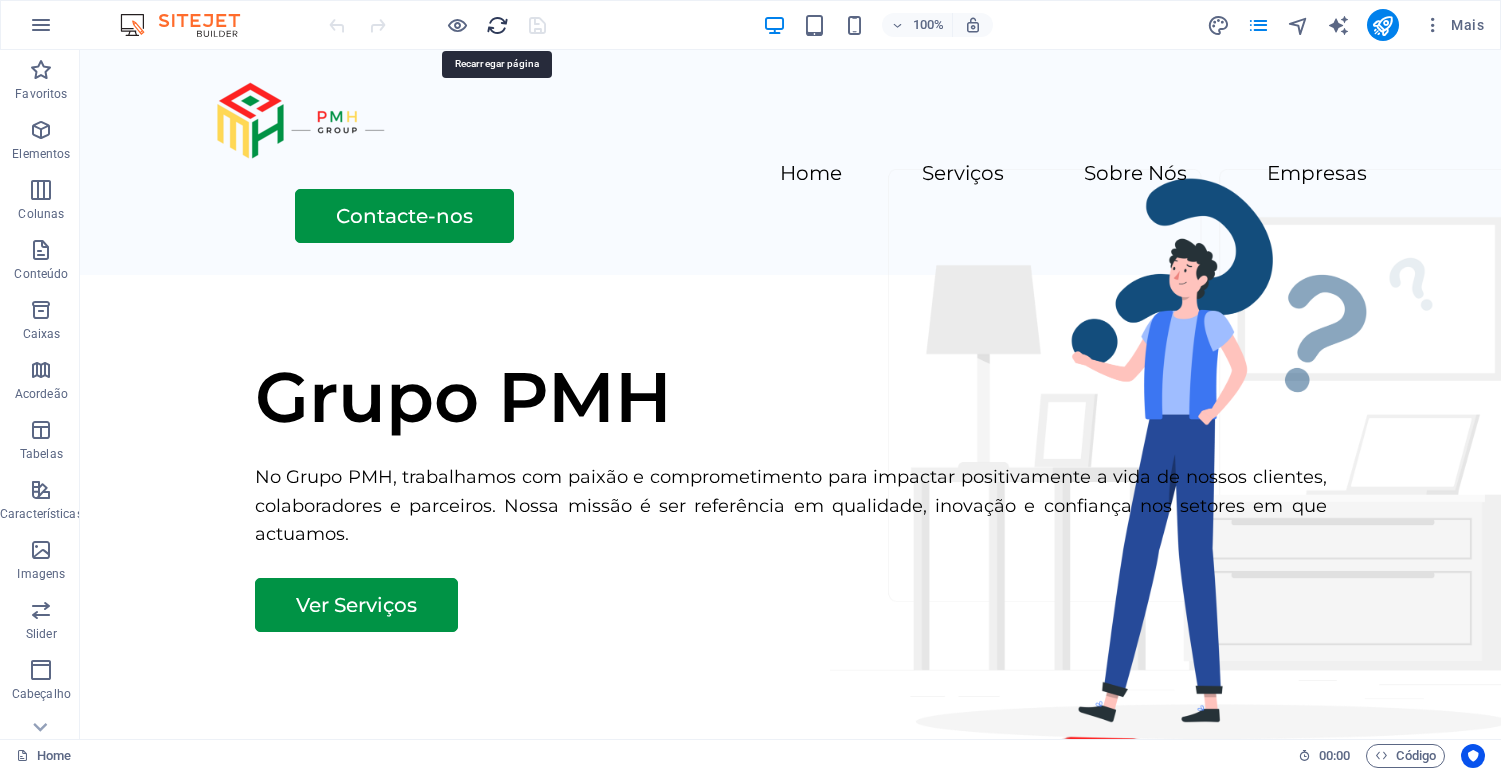 click at bounding box center (497, 25) 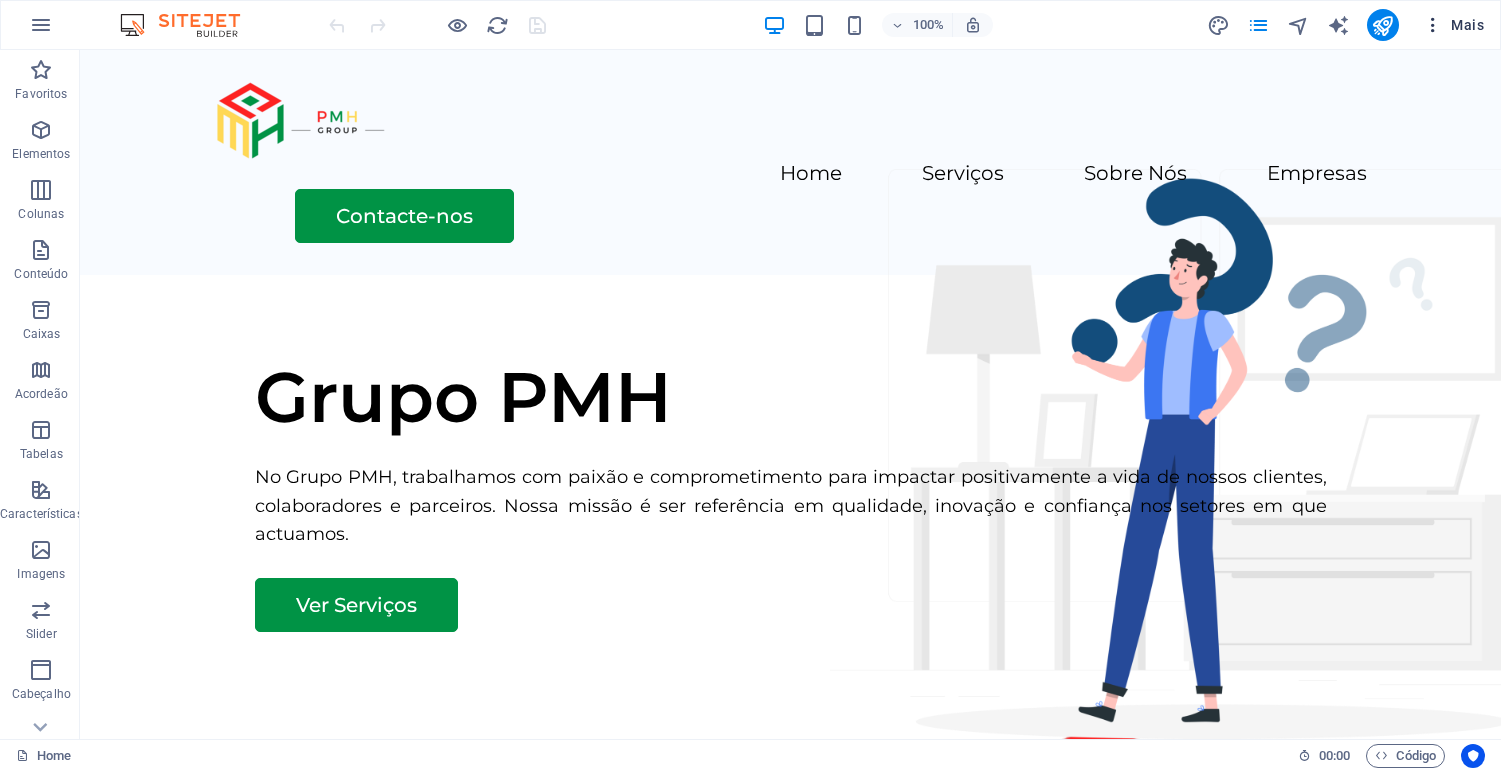 click at bounding box center [1433, 25] 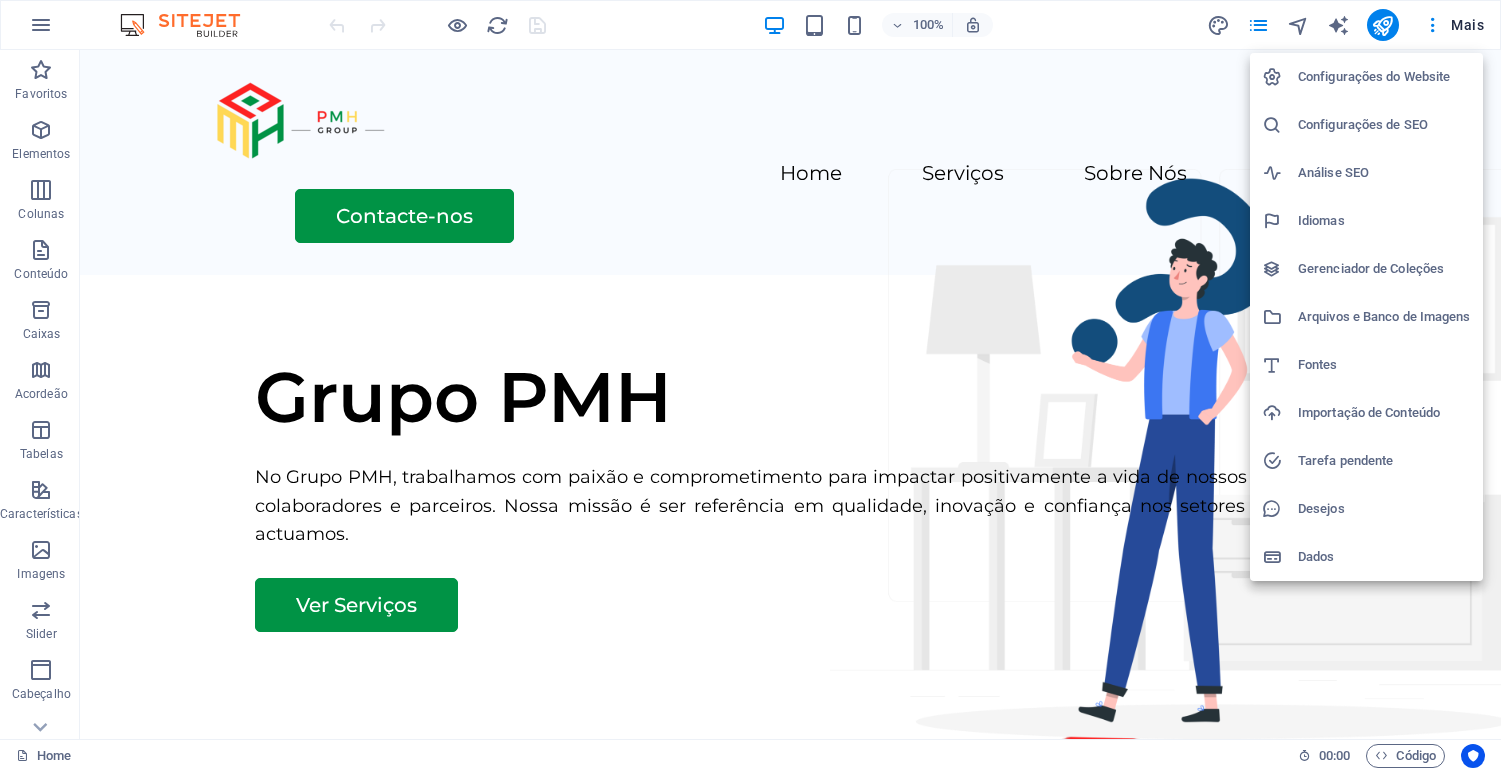 click at bounding box center (750, 385) 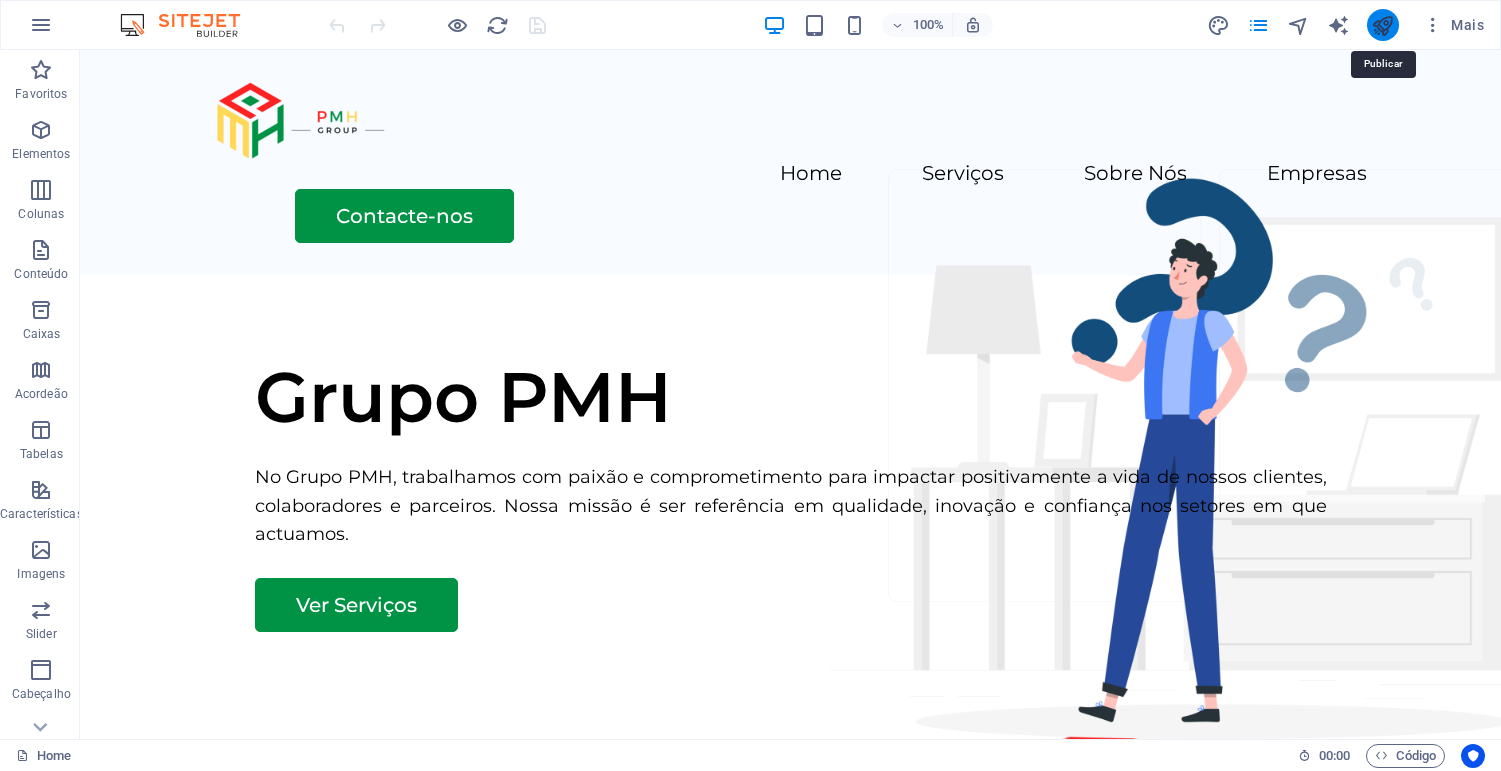 click at bounding box center [1382, 25] 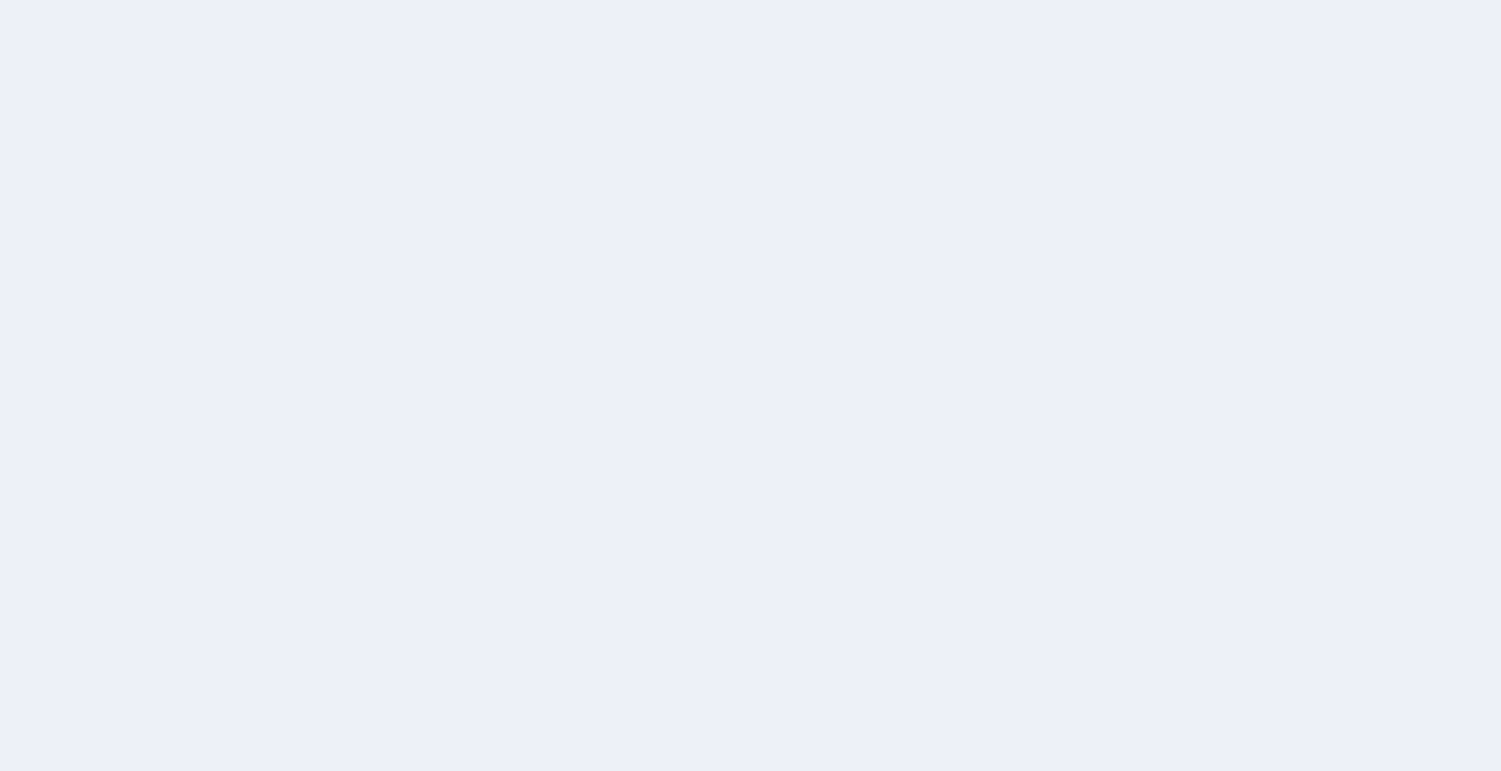 scroll, scrollTop: 0, scrollLeft: 0, axis: both 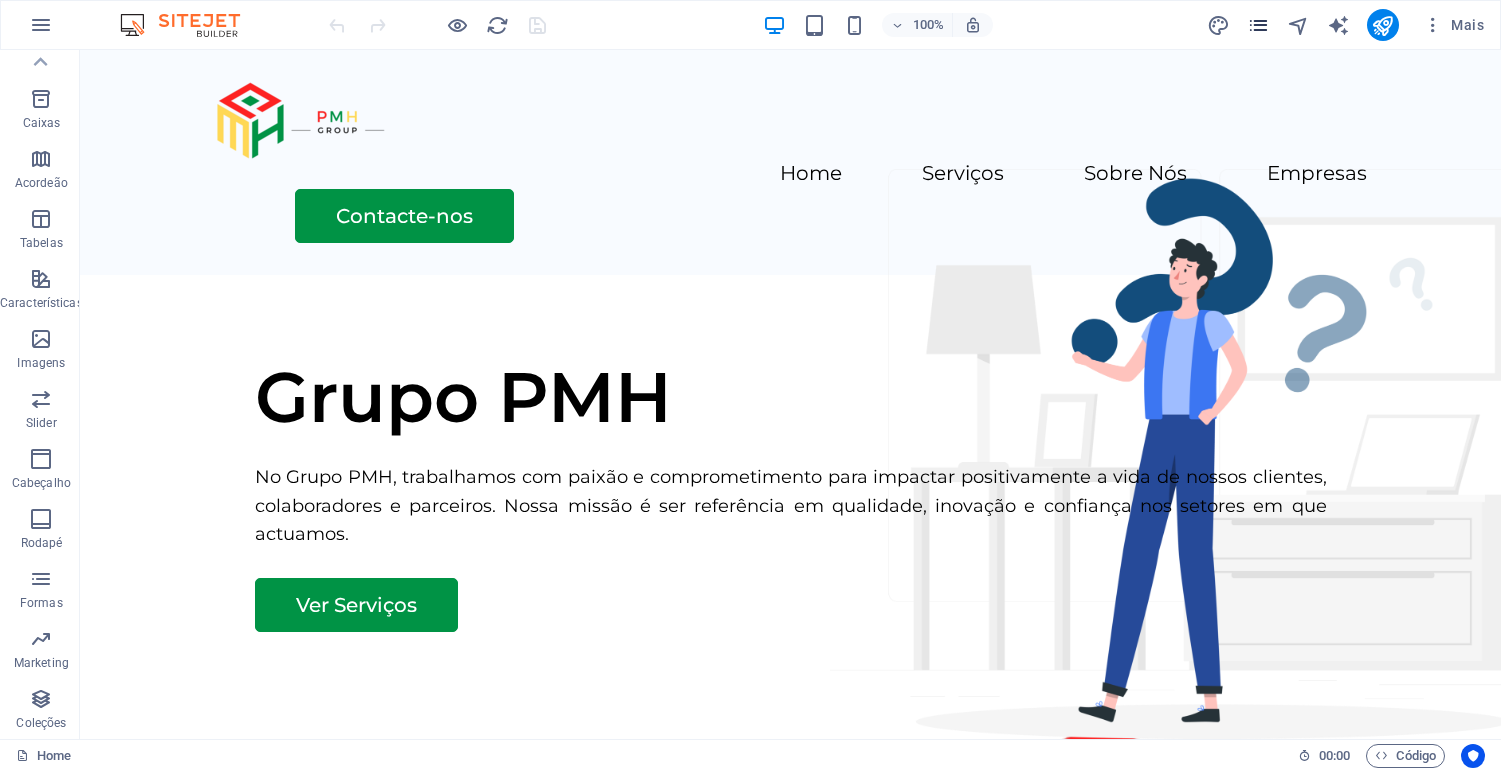 click at bounding box center [1258, 25] 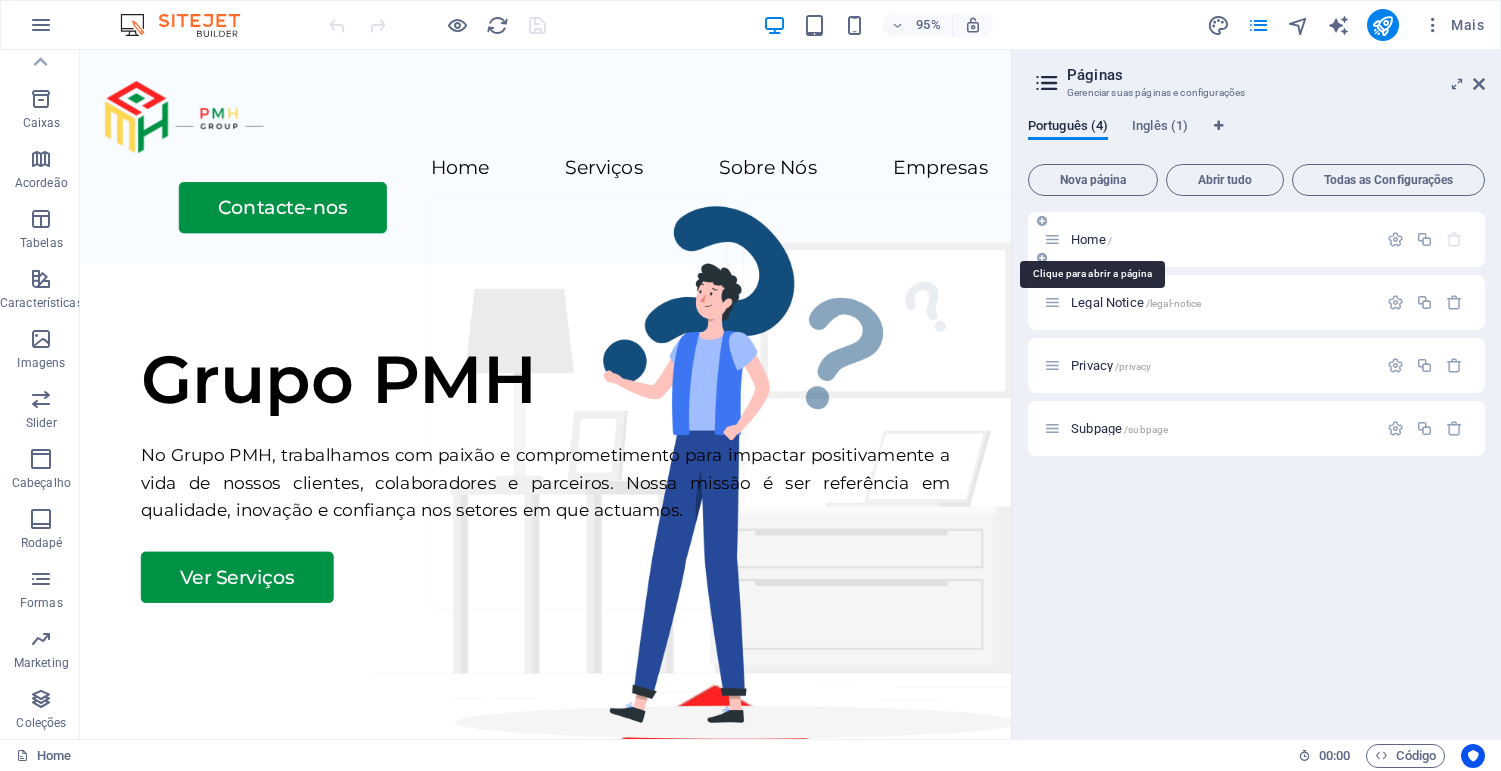 click on "Home /" at bounding box center [1091, 239] 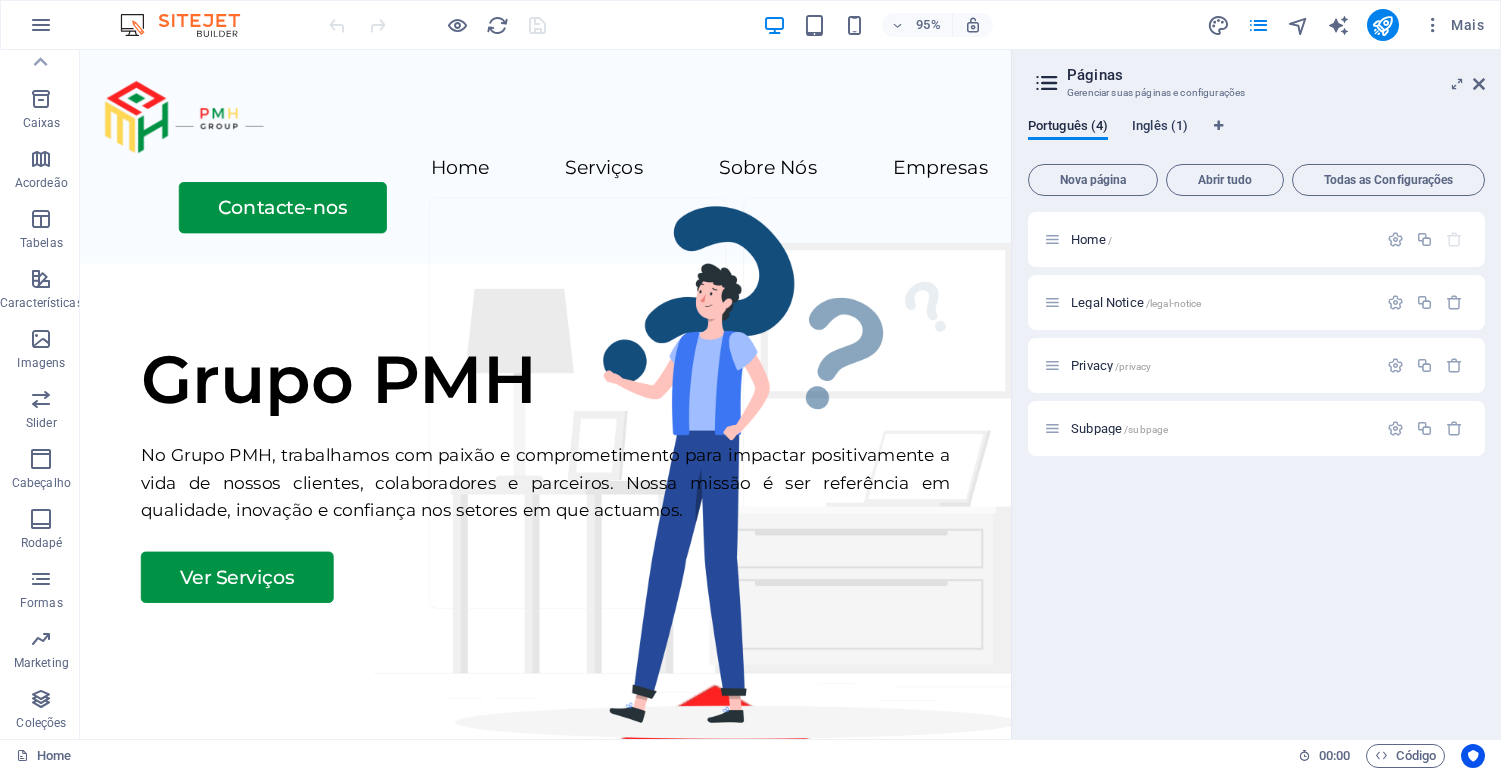 click on "Inglês (1)" at bounding box center (1160, 129) 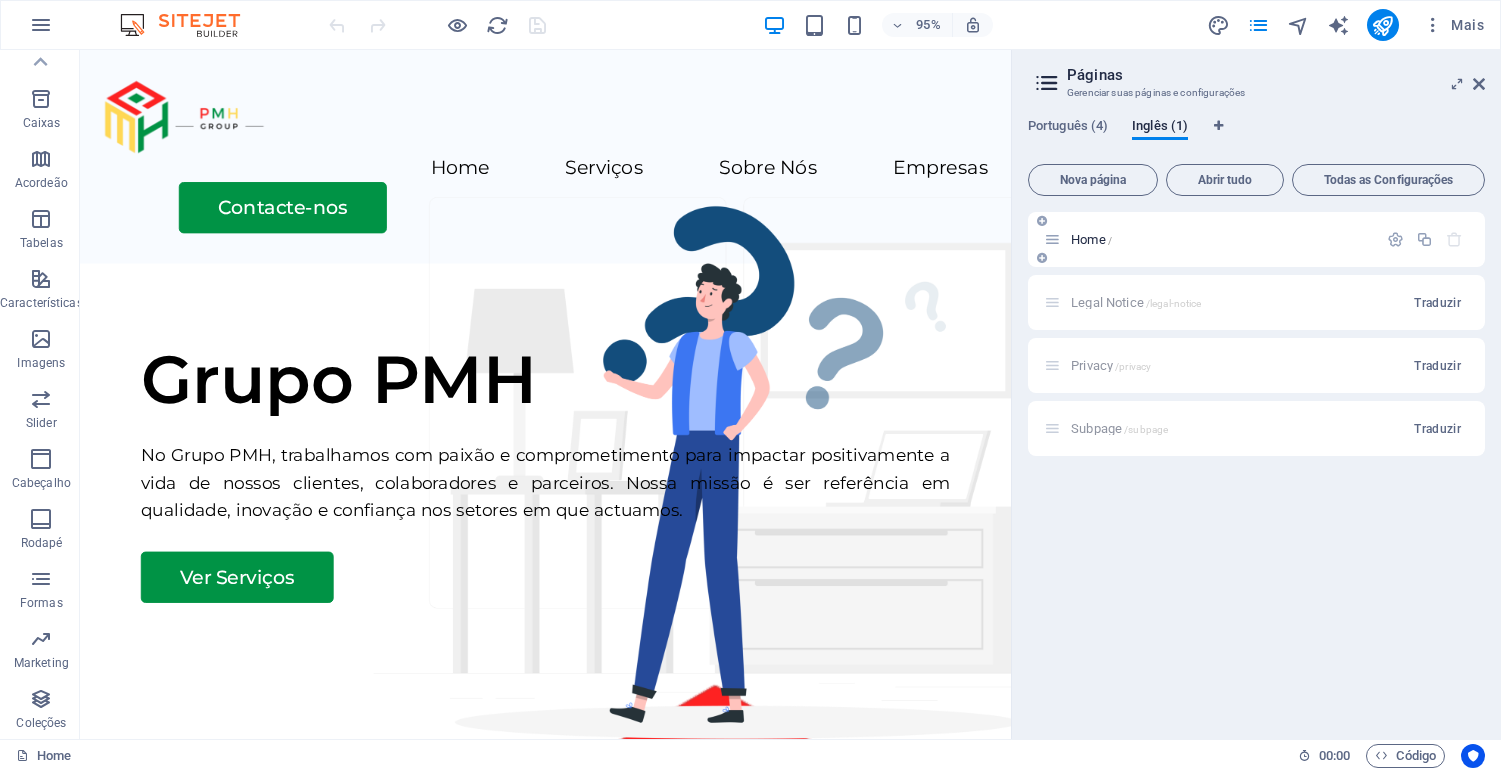 click on "Home /" at bounding box center [1091, 239] 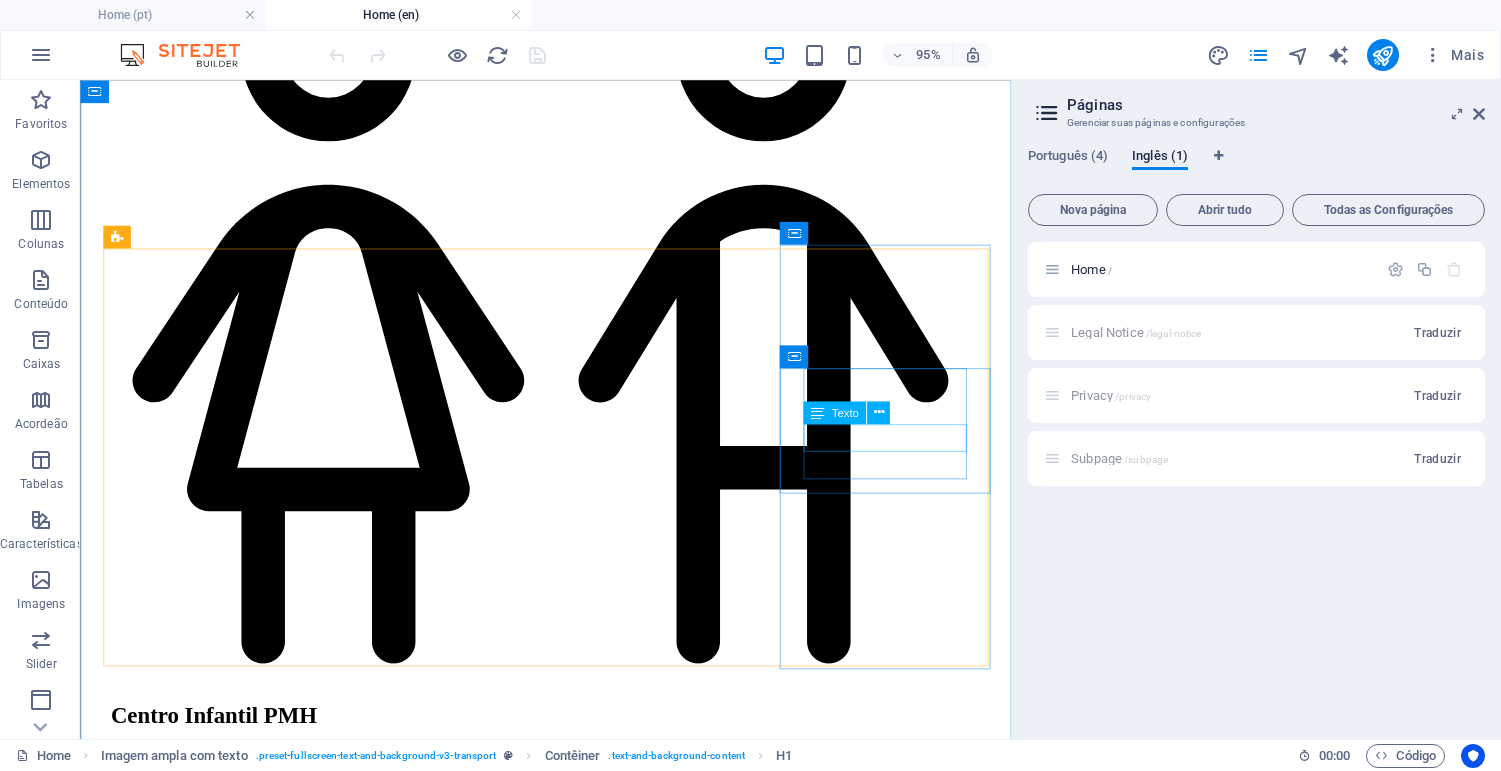 scroll, scrollTop: 2628, scrollLeft: 0, axis: vertical 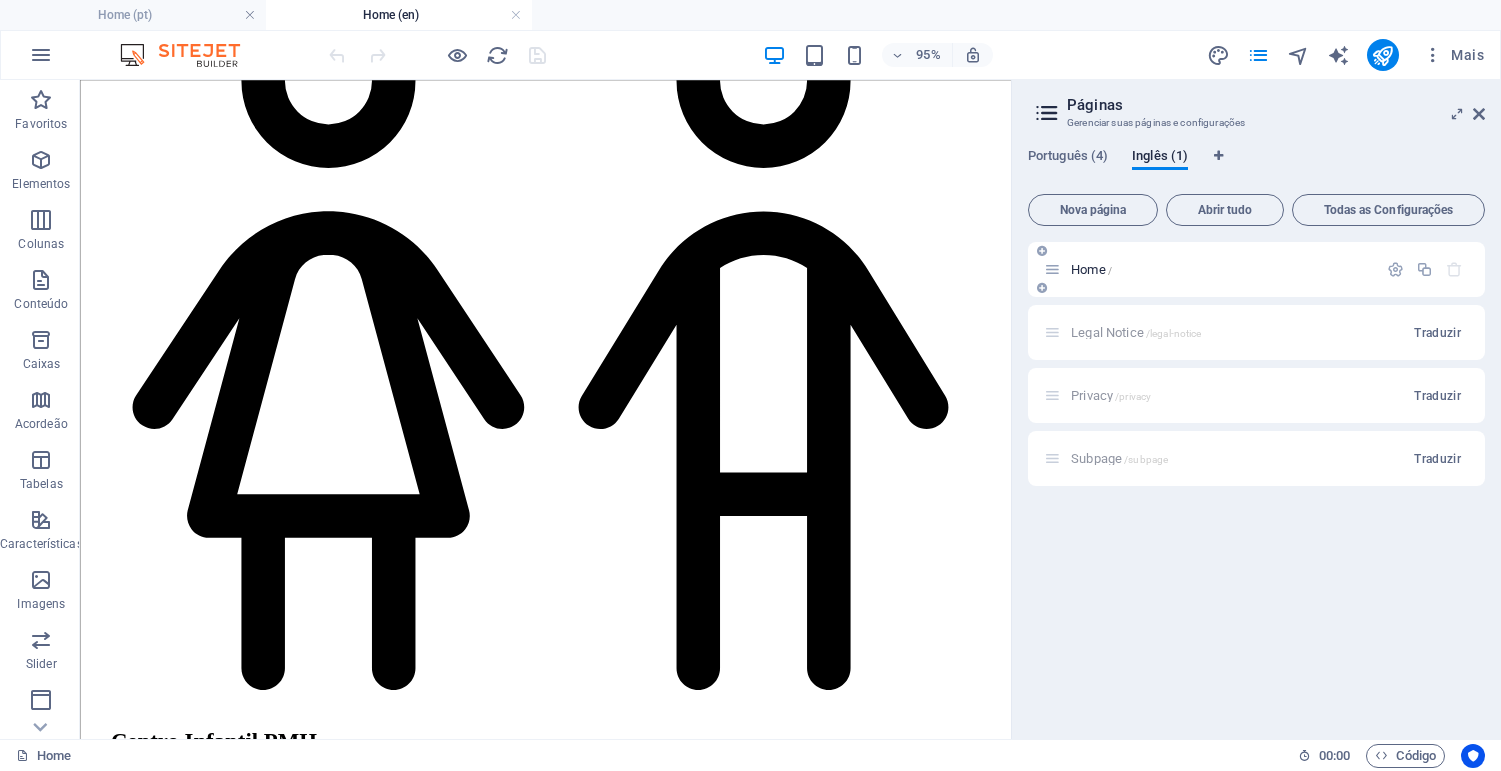 click at bounding box center [1454, 269] 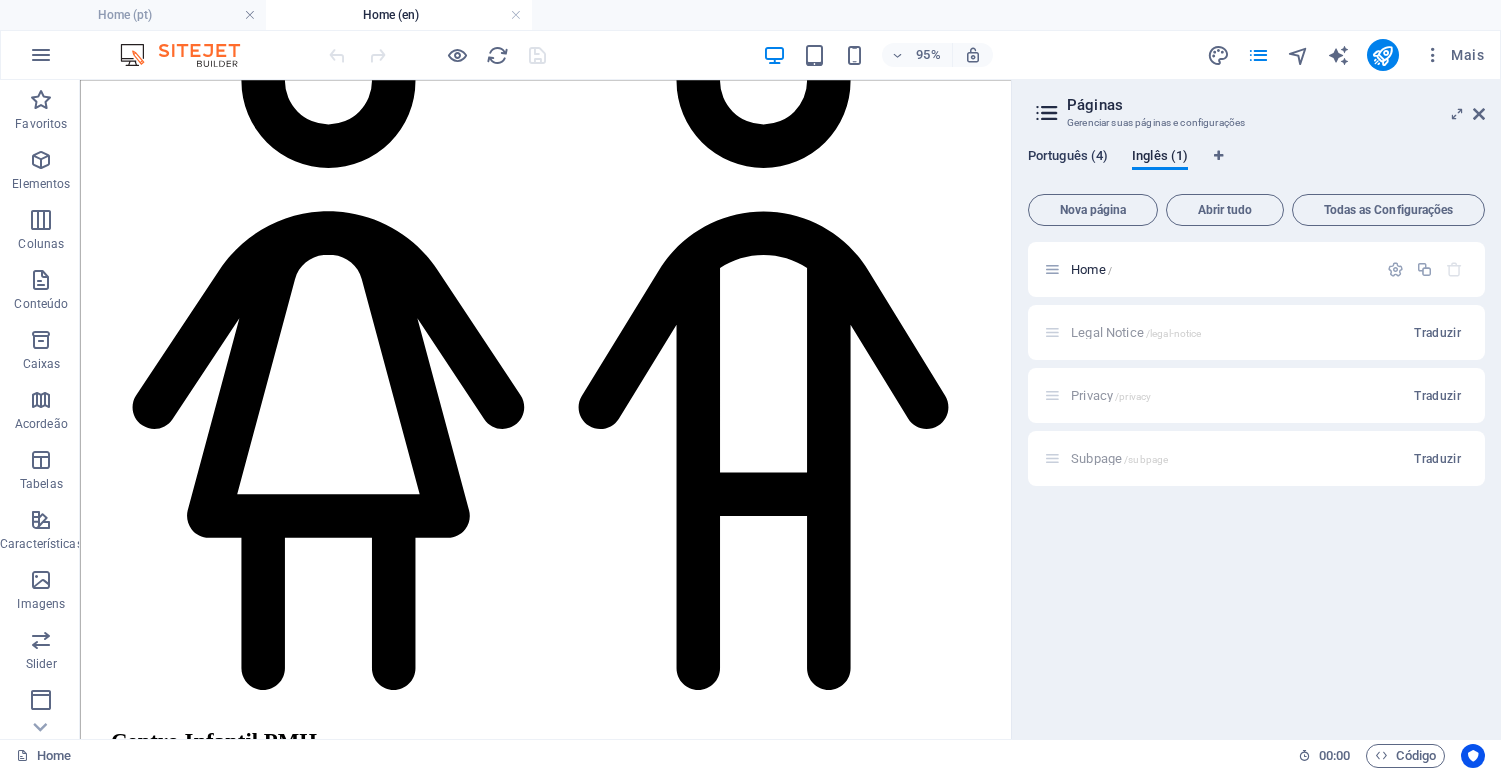 click on "Português (4)" at bounding box center [1068, 158] 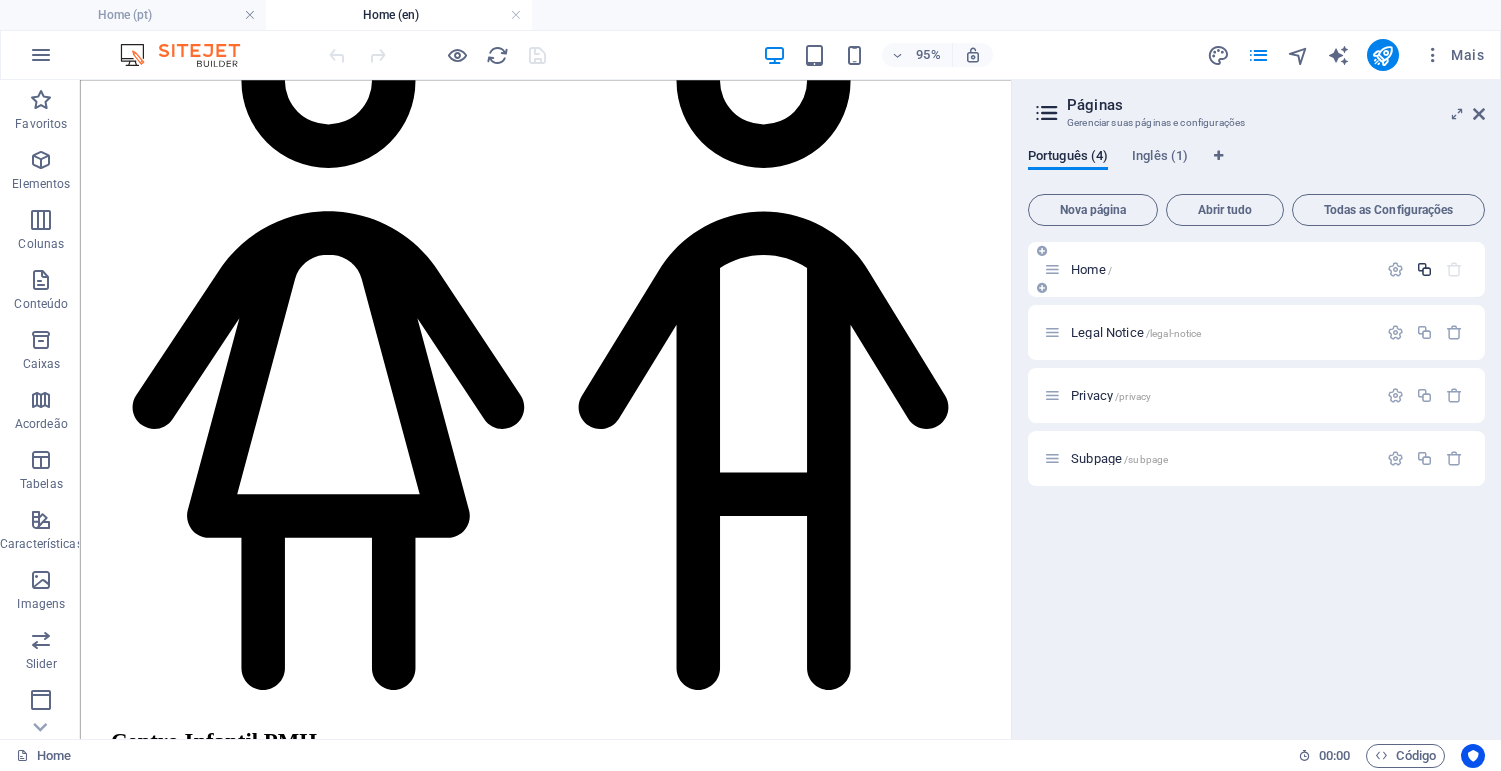 click at bounding box center (1424, 269) 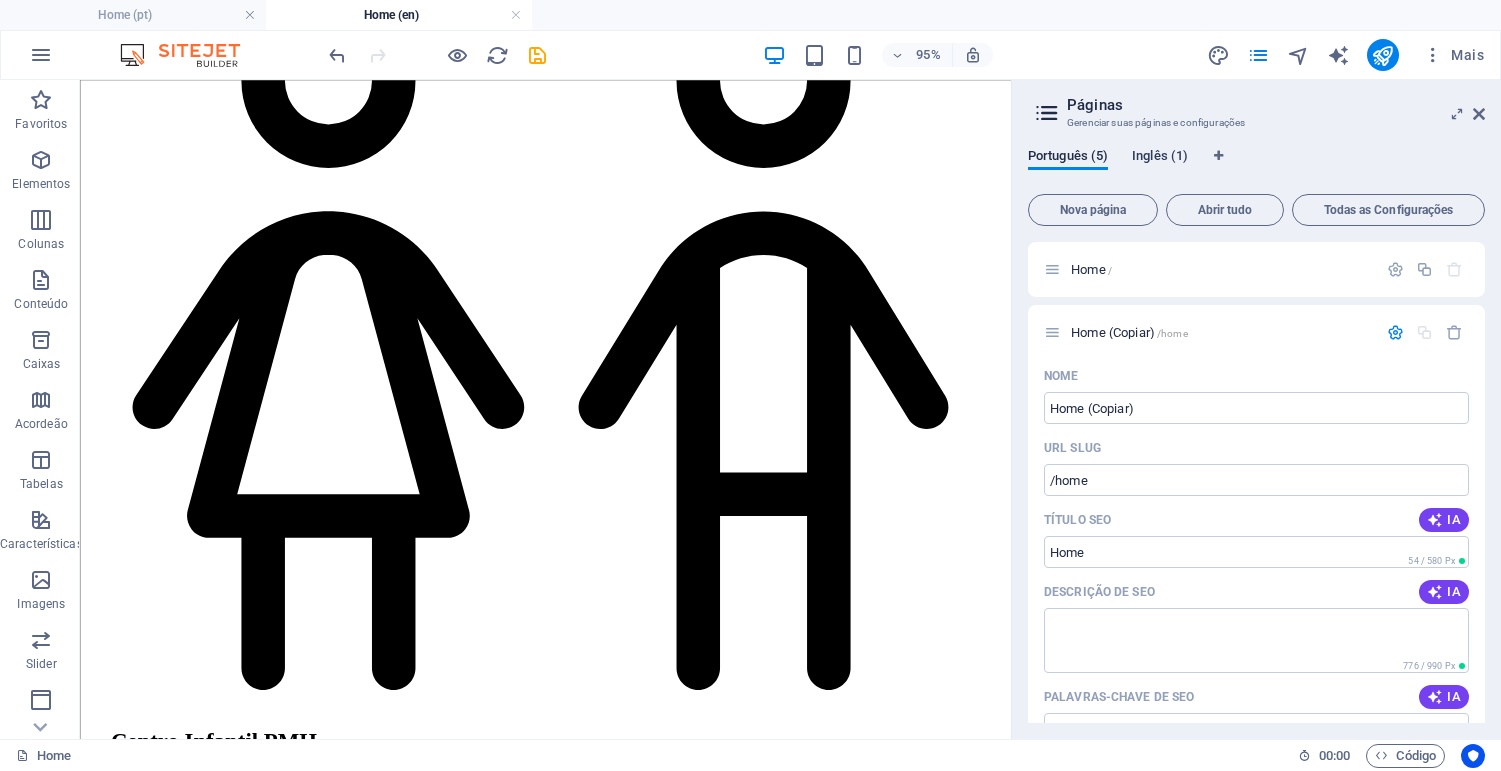 drag, startPoint x: 1118, startPoint y: 331, endPoint x: 1166, endPoint y: 154, distance: 183.39302 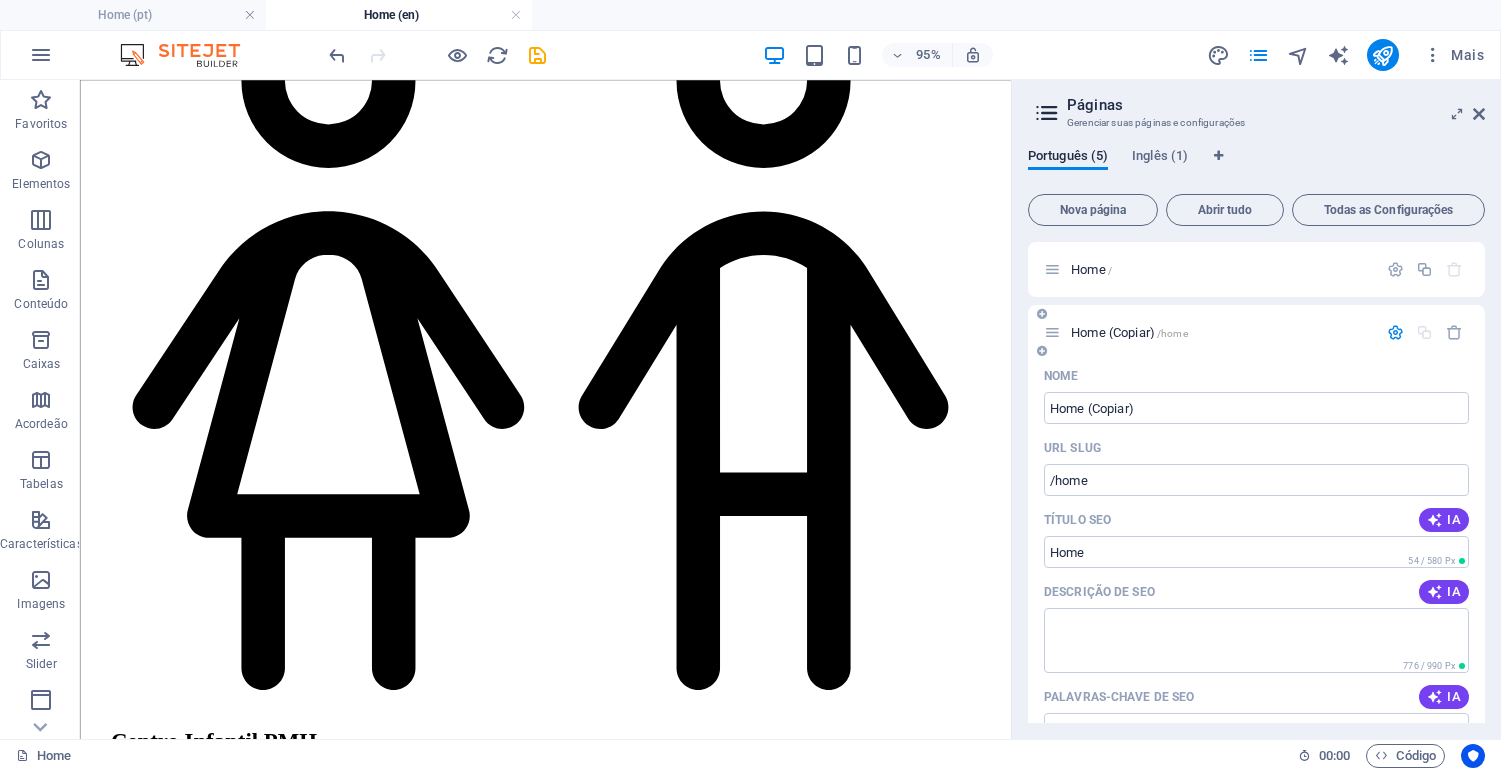 click at bounding box center (1395, 332) 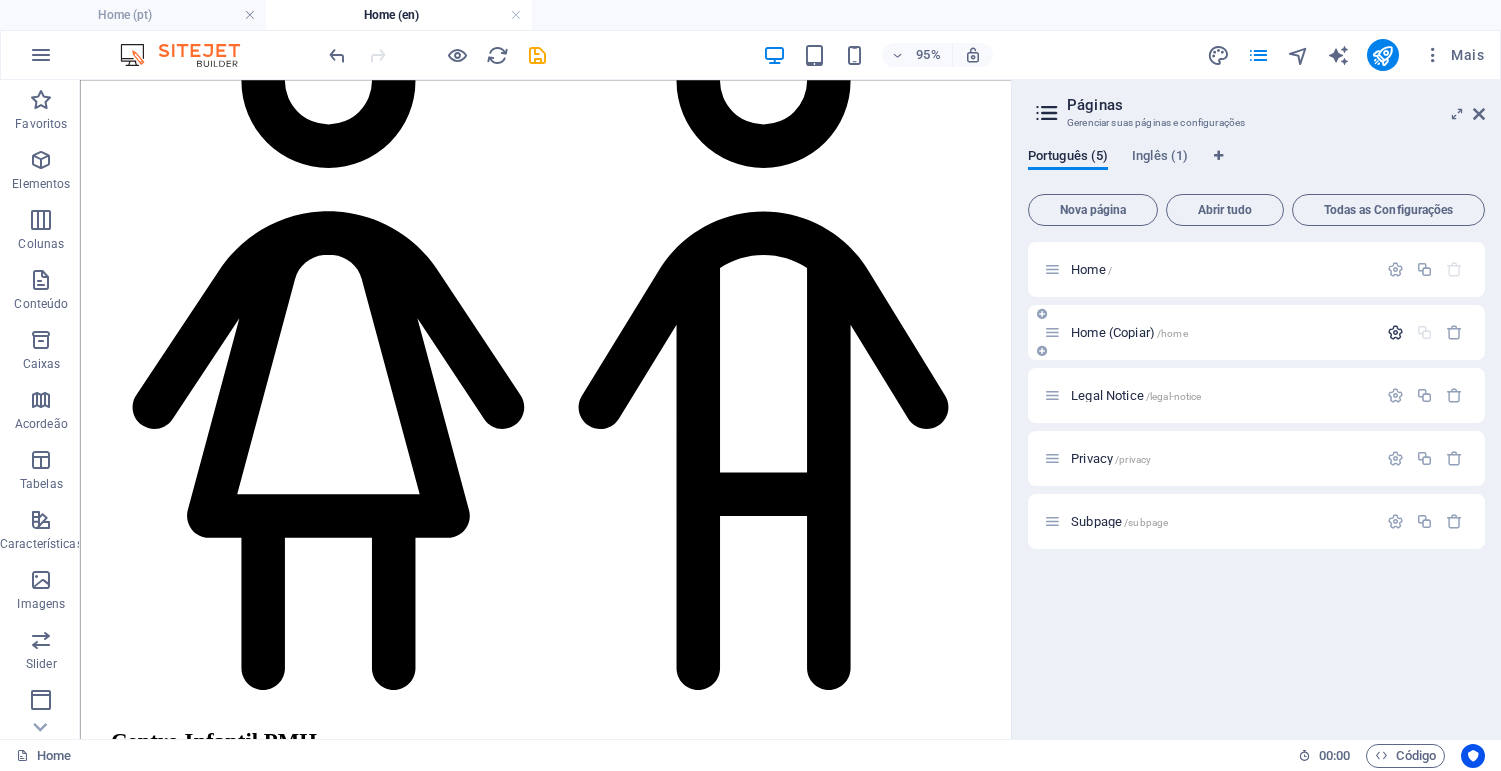 click at bounding box center [1395, 332] 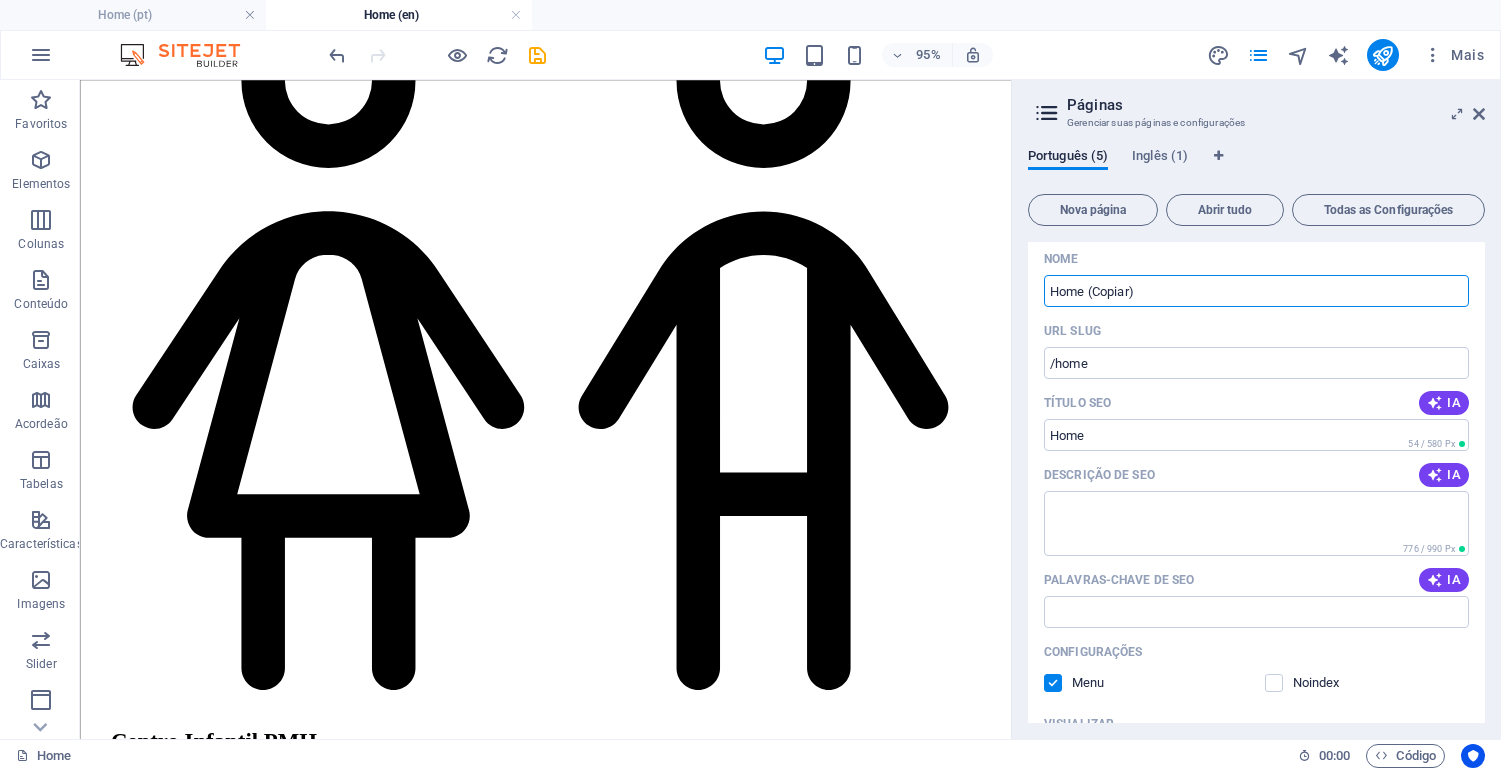 scroll, scrollTop: 115, scrollLeft: 0, axis: vertical 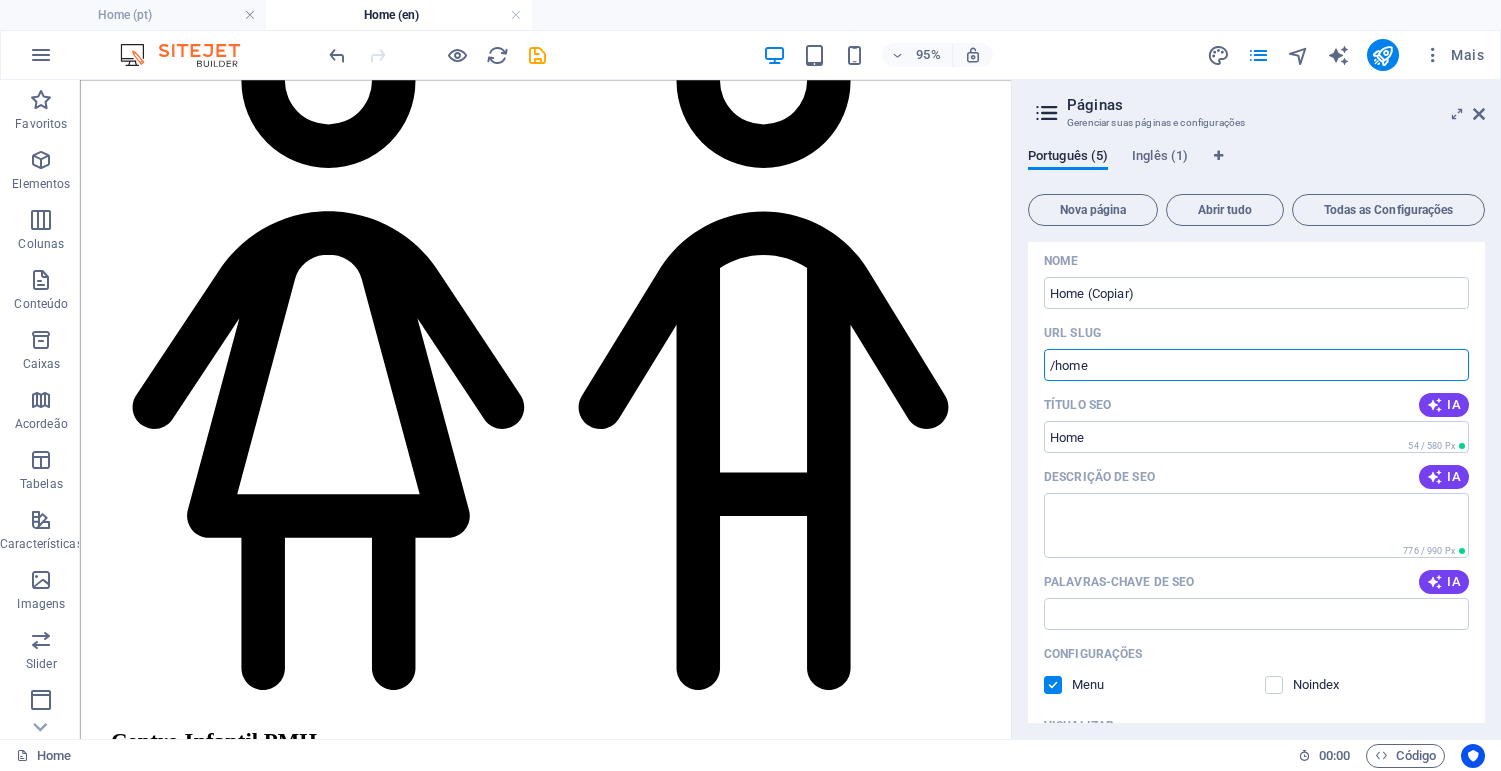 click on "/home" at bounding box center [1256, 365] 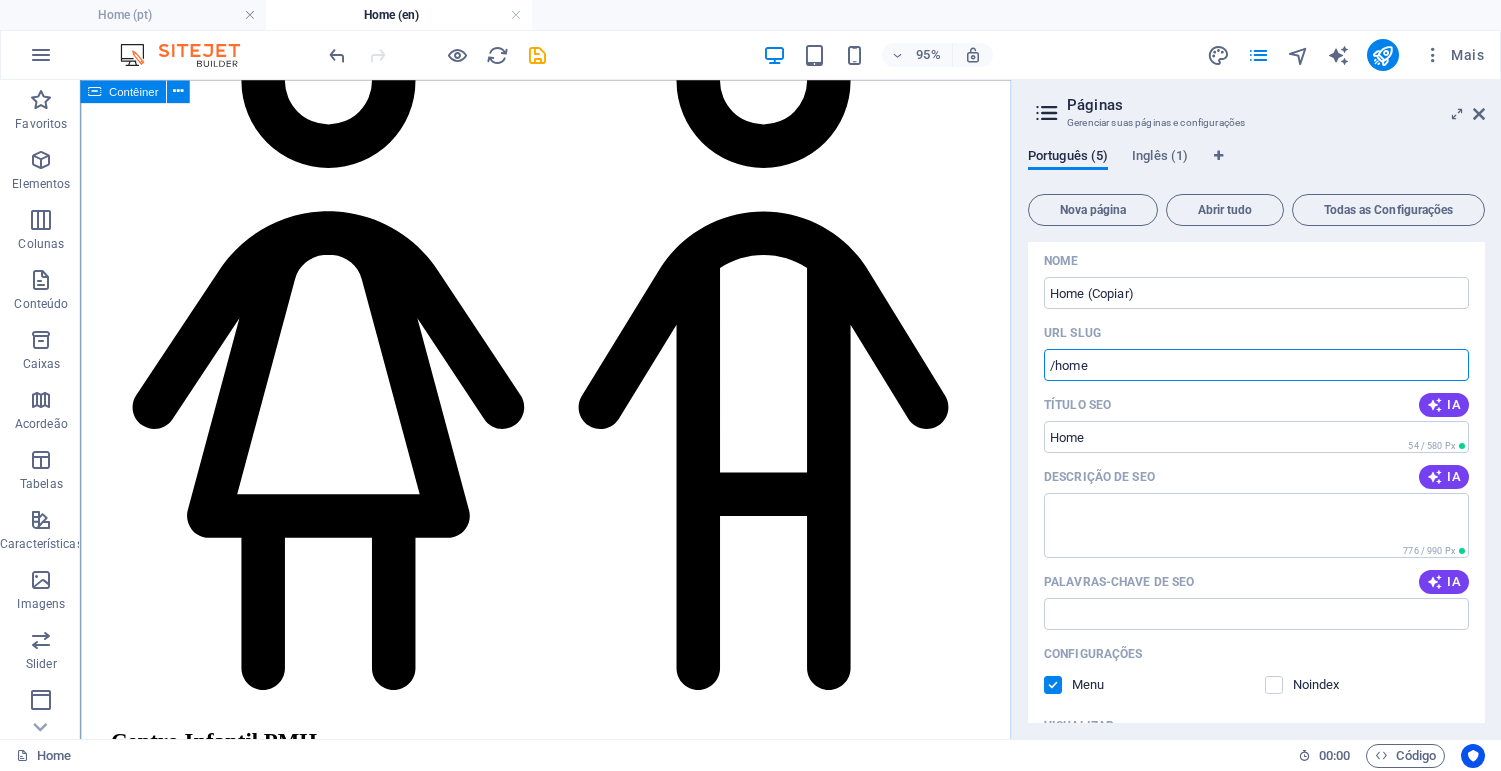 drag, startPoint x: 1276, startPoint y: 445, endPoint x: 1051, endPoint y: 380, distance: 234.20078 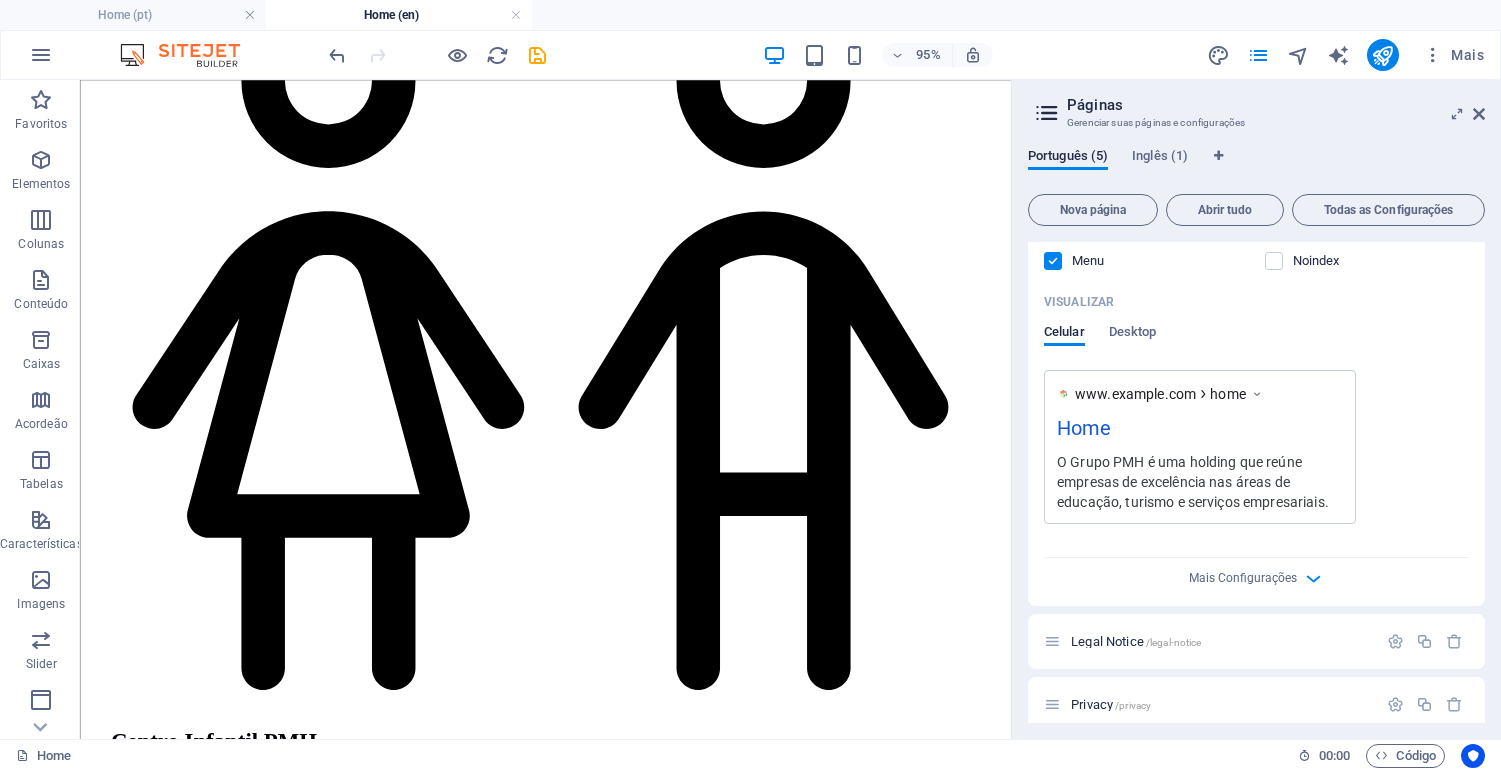 scroll, scrollTop: 537, scrollLeft: 0, axis: vertical 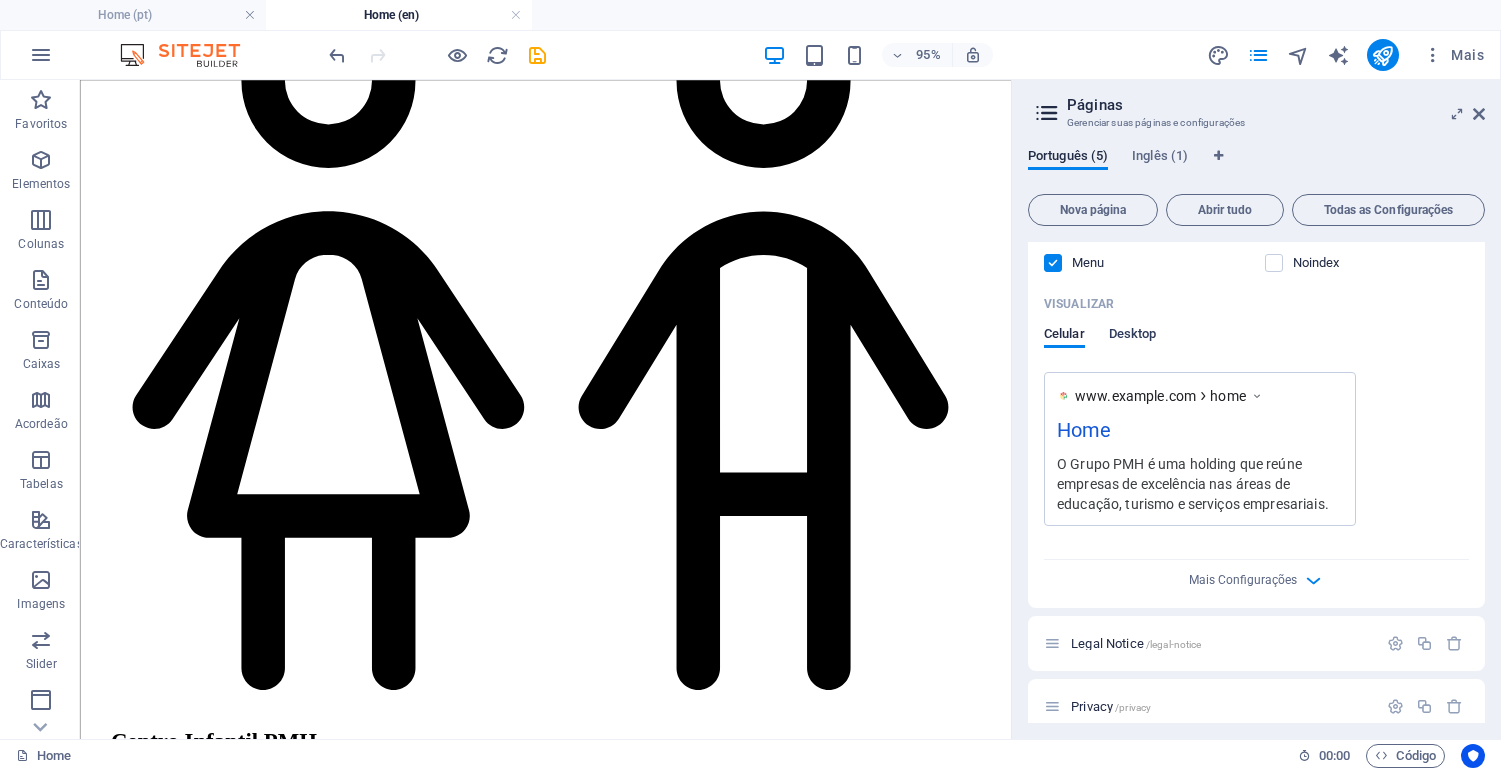 click on "Desktop" at bounding box center (1133, 336) 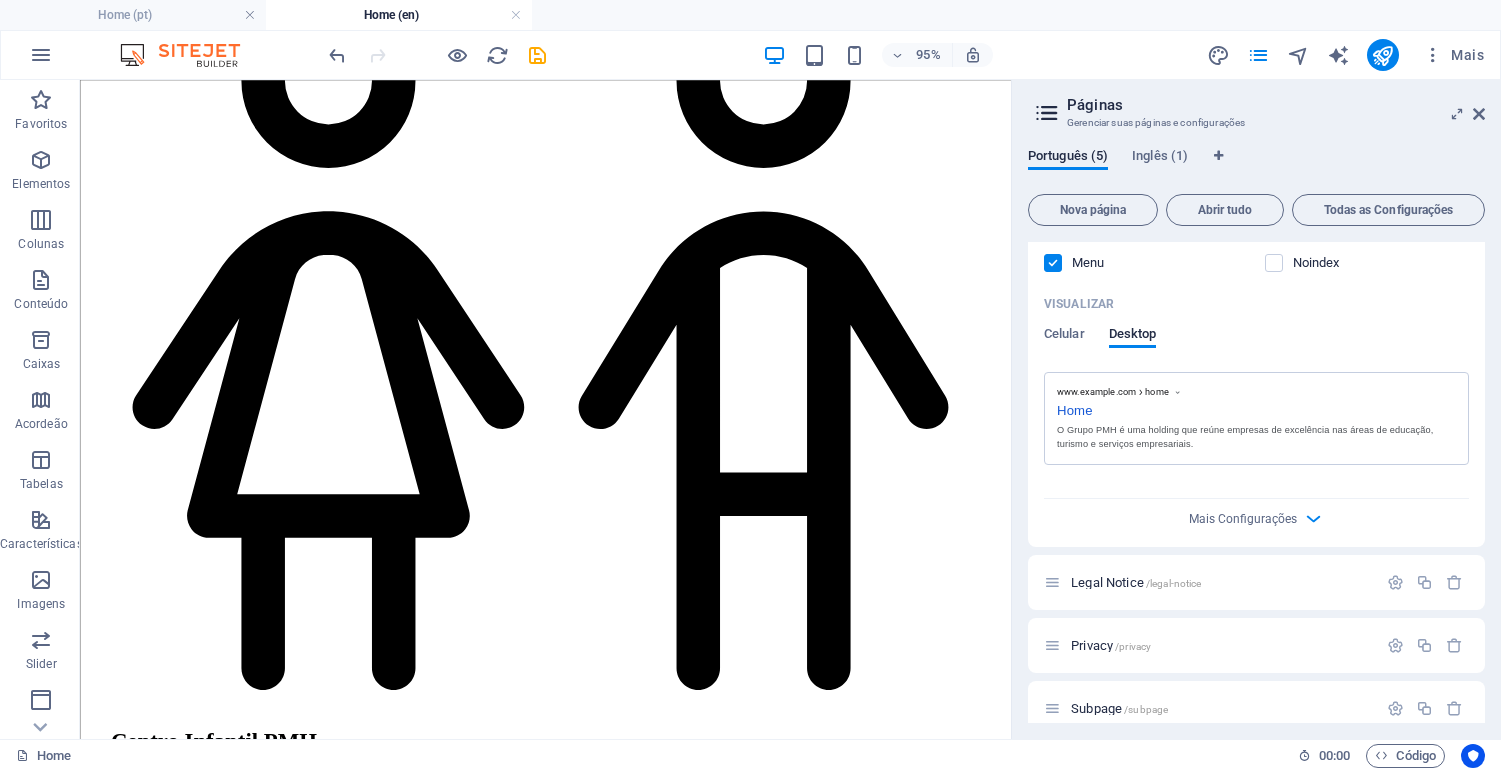 click on "Celular Desktop" at bounding box center (1100, 345) 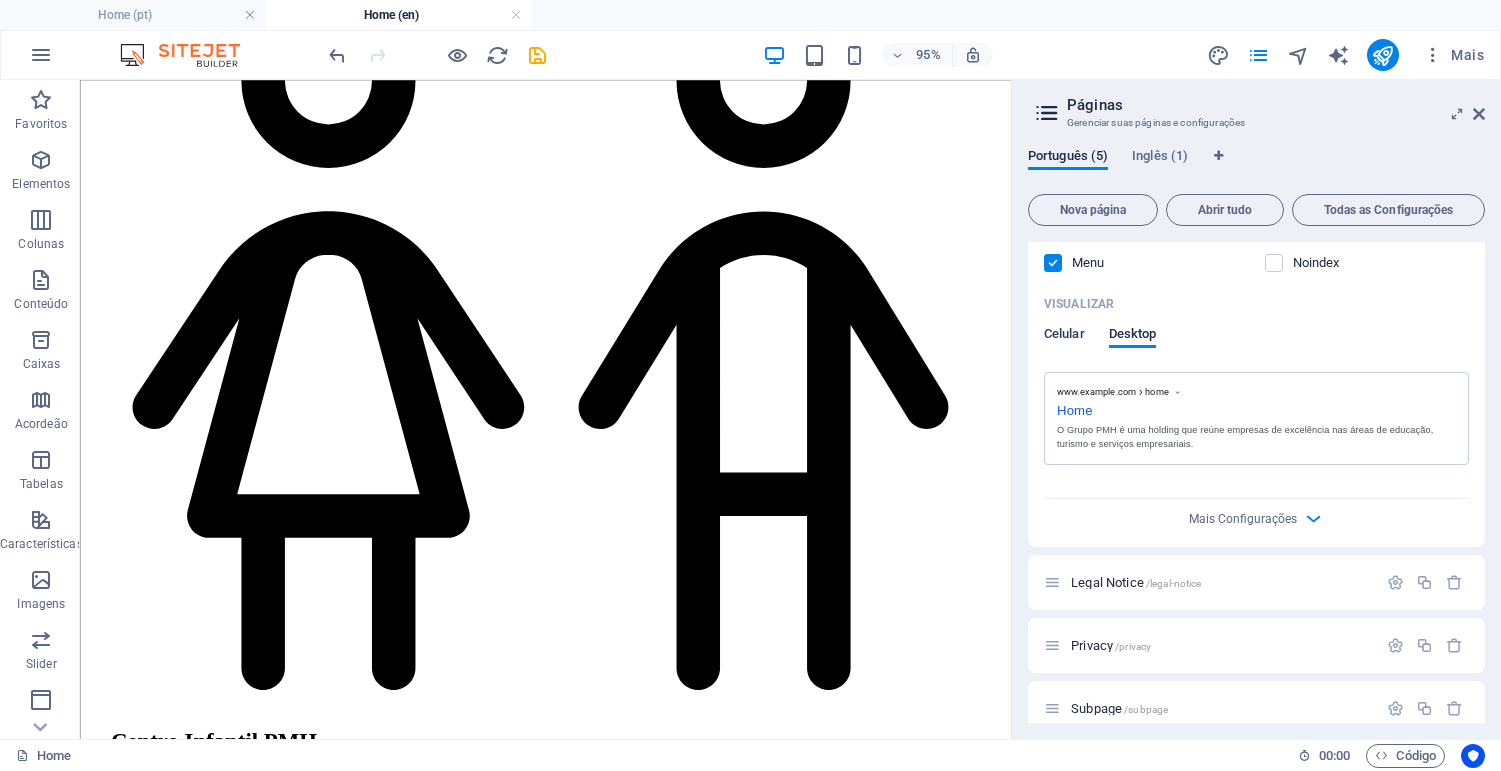 click on "Celular" at bounding box center [1064, 336] 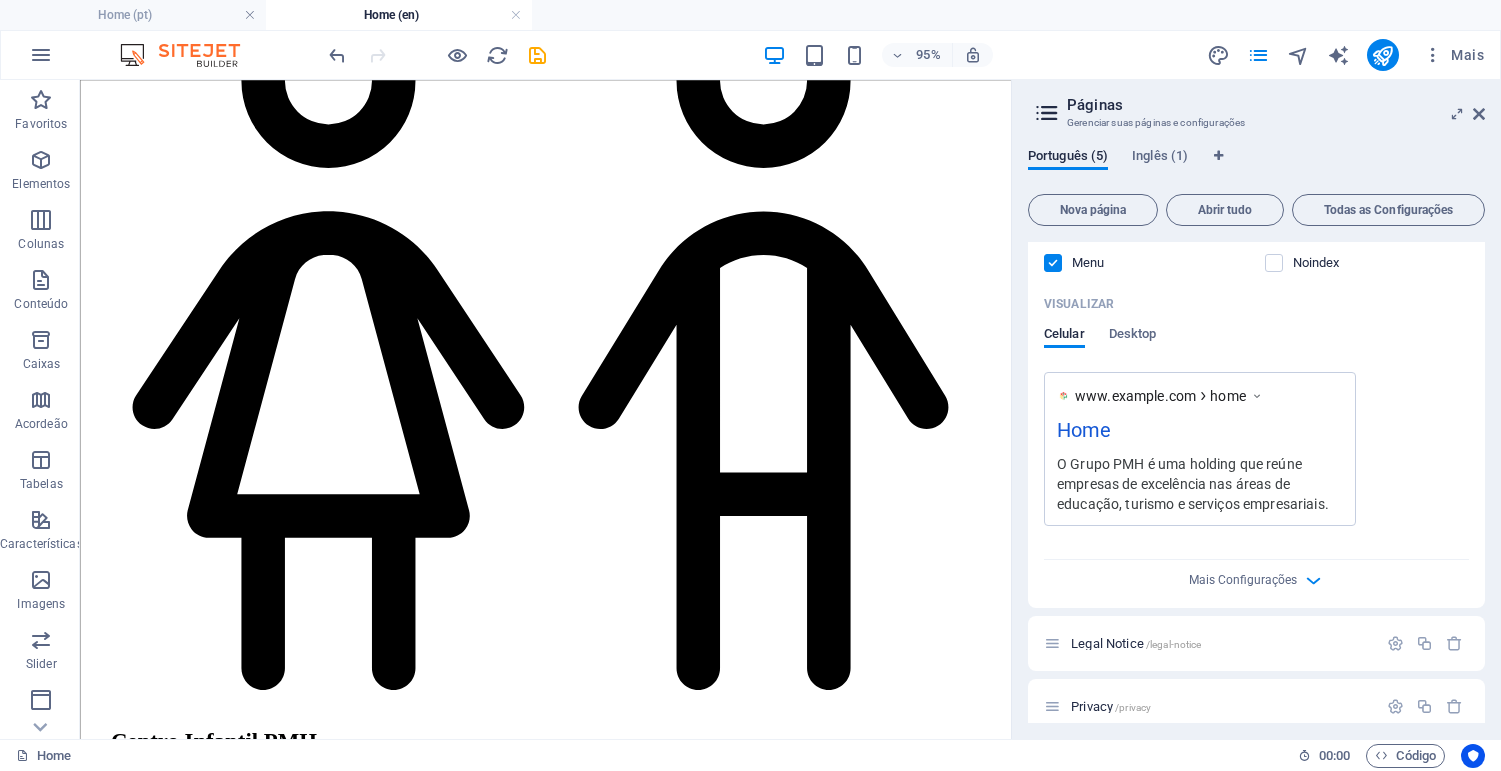scroll, scrollTop: 619, scrollLeft: 0, axis: vertical 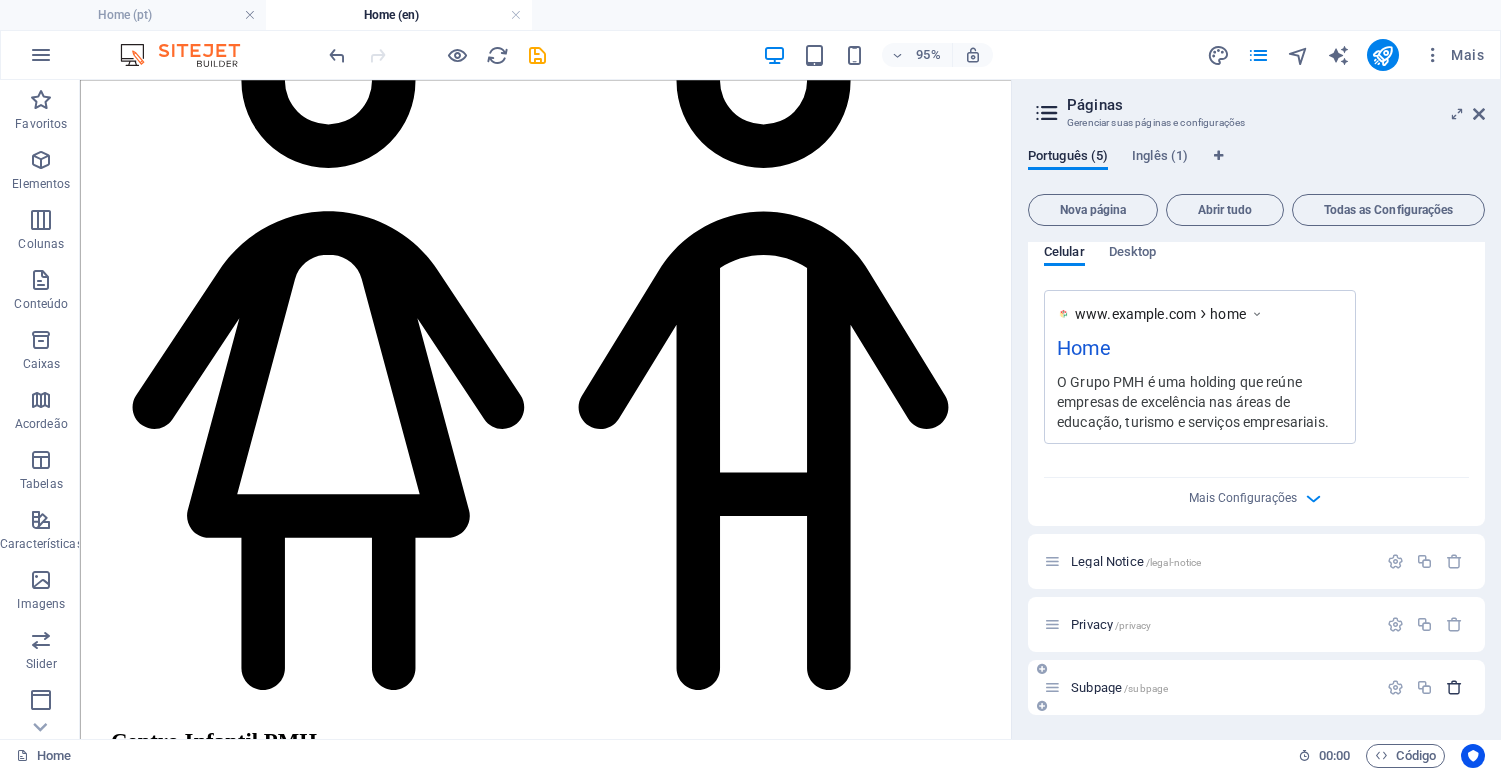 click at bounding box center [1454, 687] 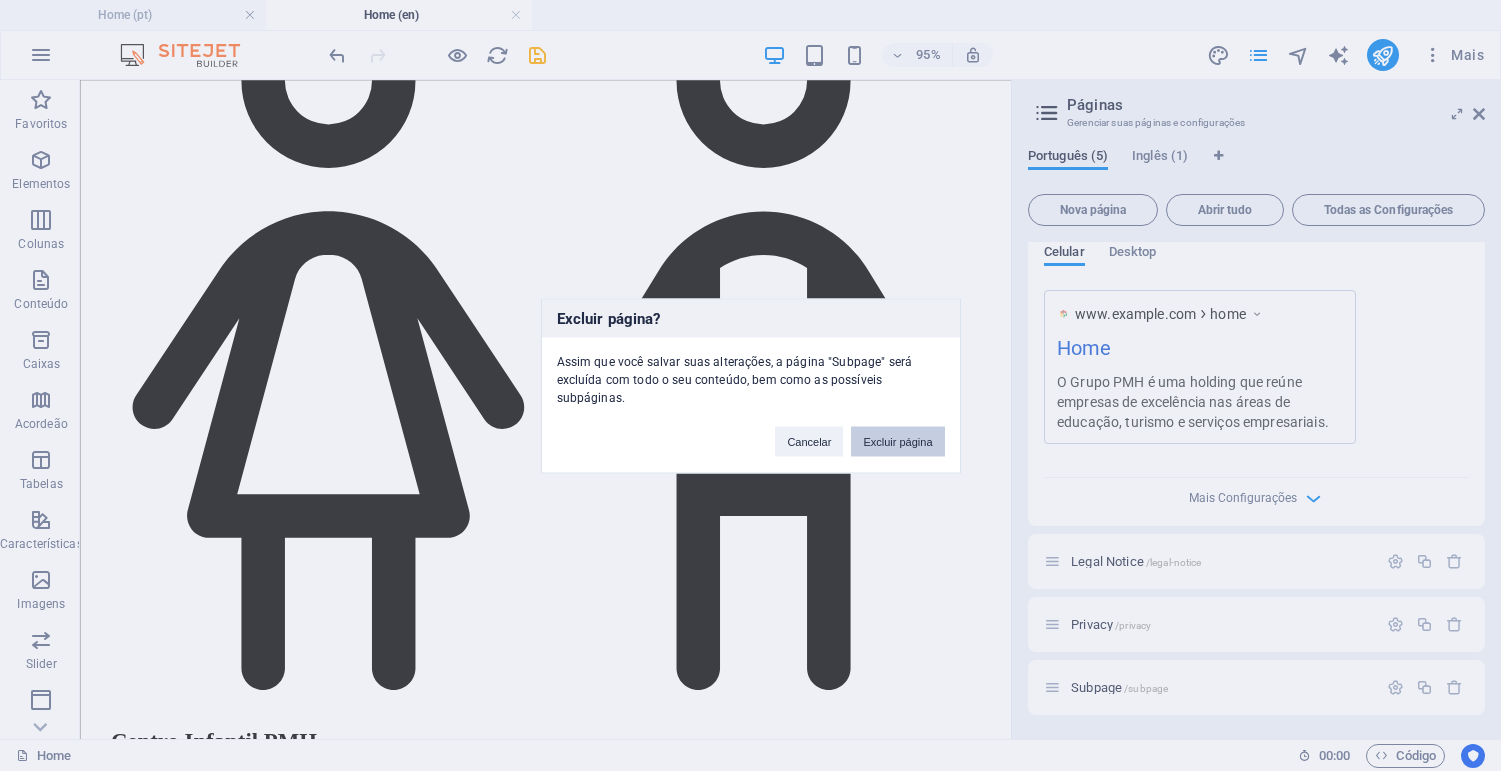 click on "Excluir página" at bounding box center [897, 441] 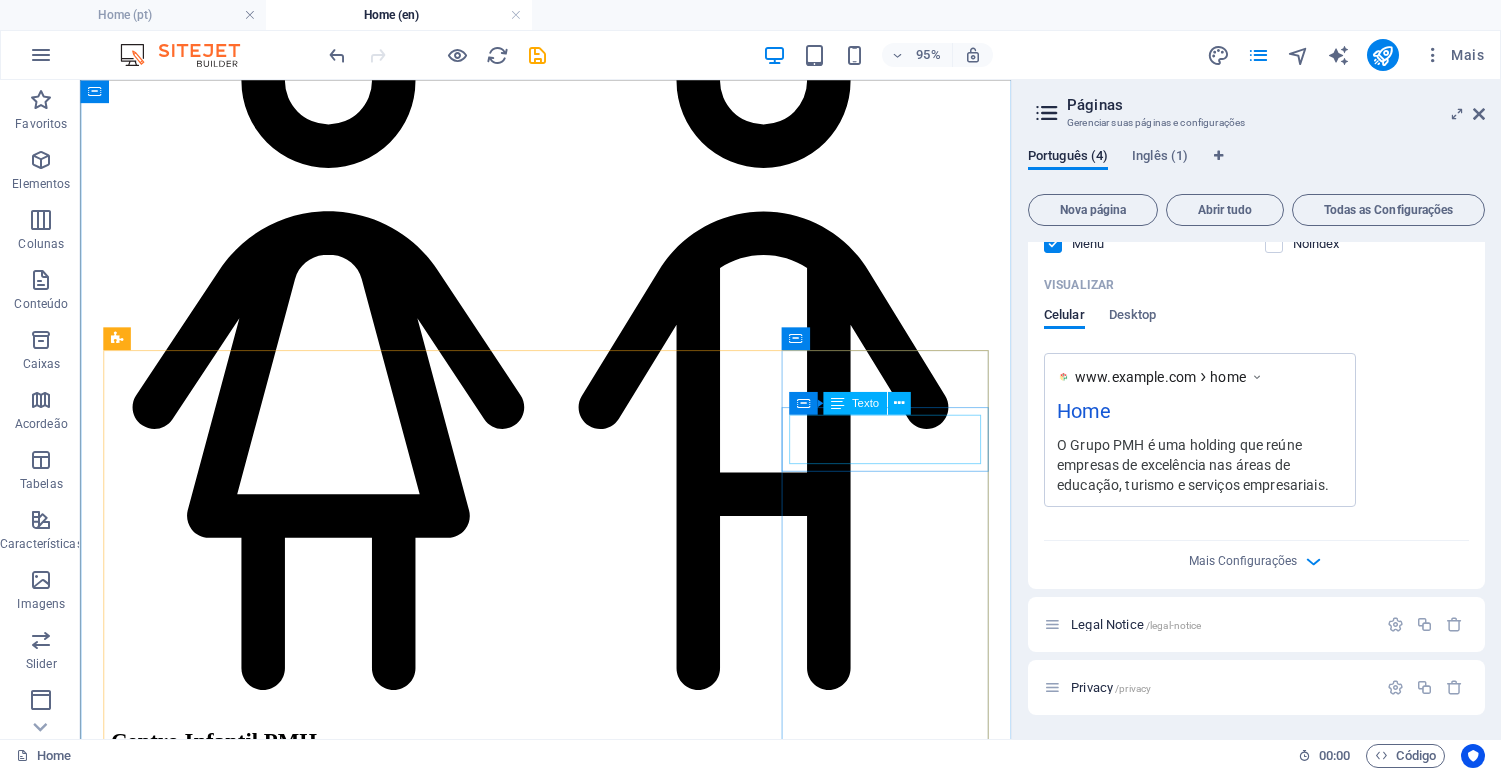 scroll, scrollTop: 556, scrollLeft: 0, axis: vertical 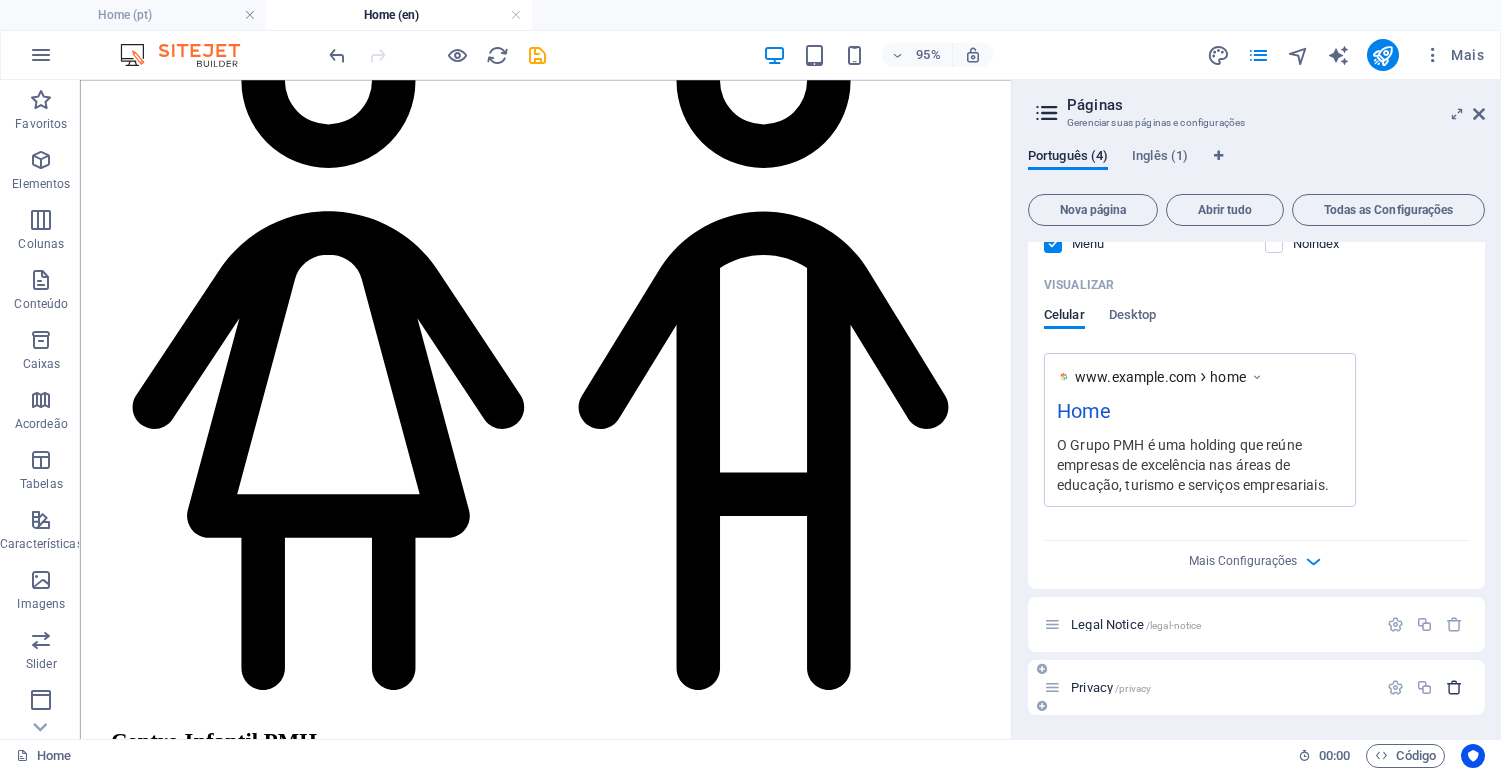 click at bounding box center [1454, 687] 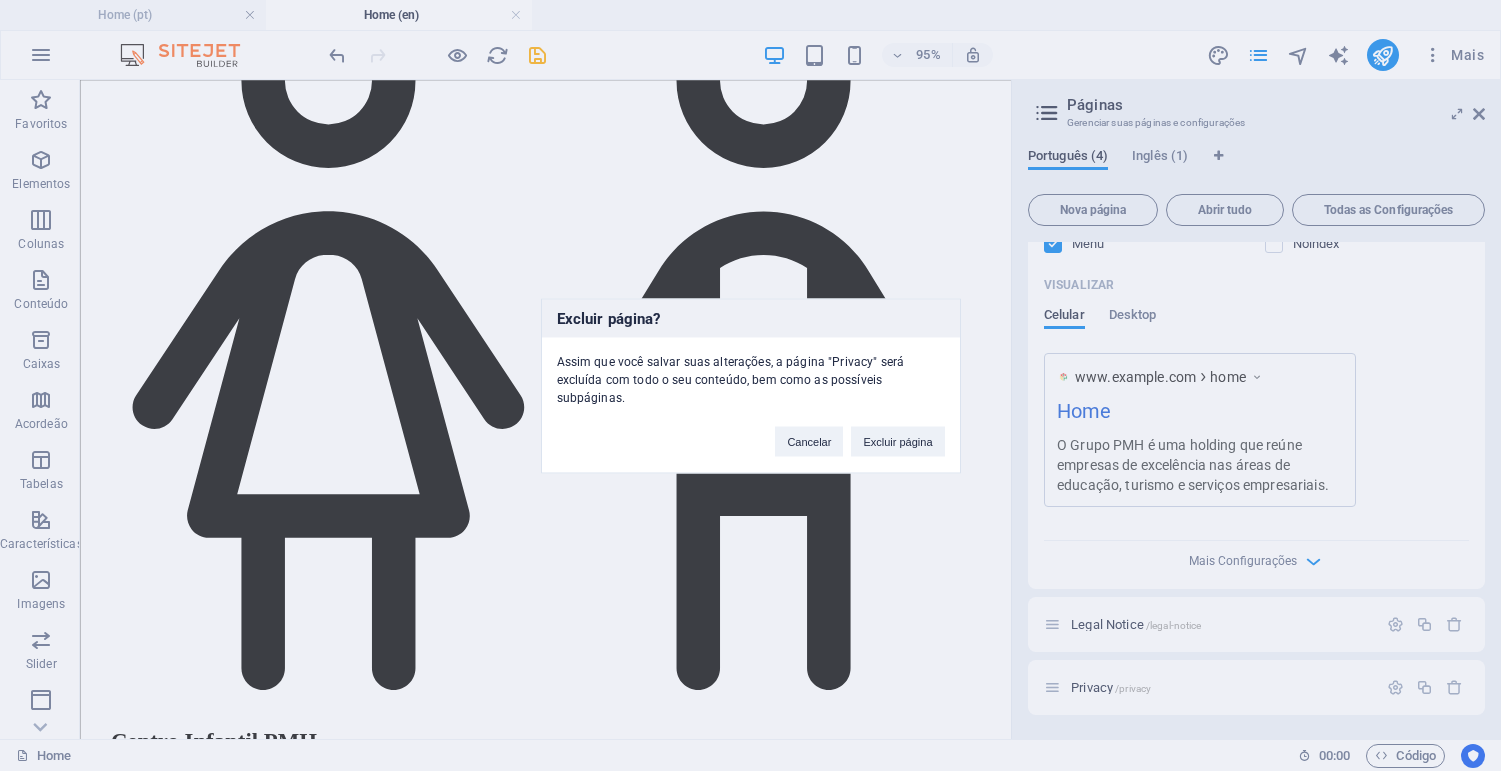 click on "Cancelar Excluir página" at bounding box center [859, 431] 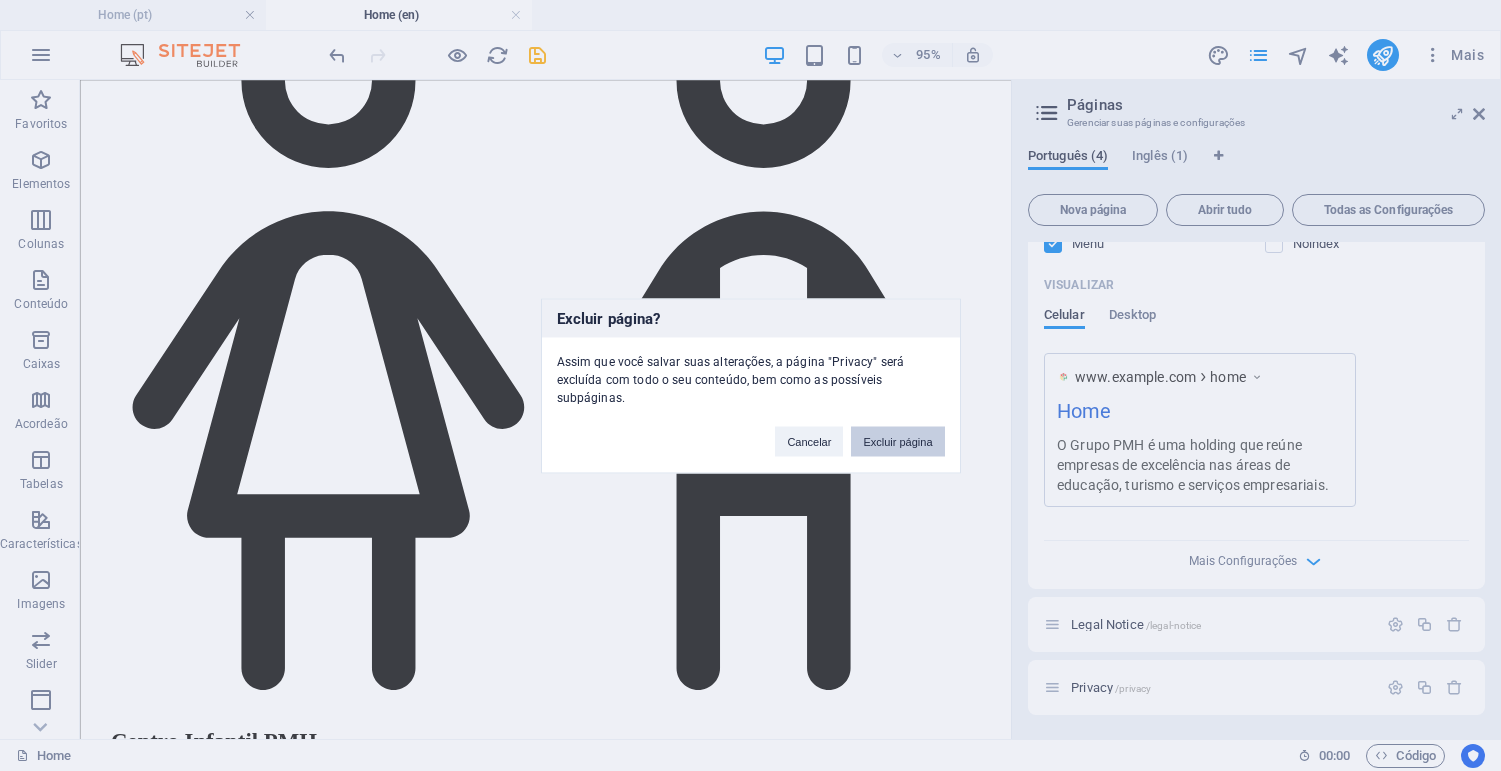click on "Excluir página" at bounding box center (897, 441) 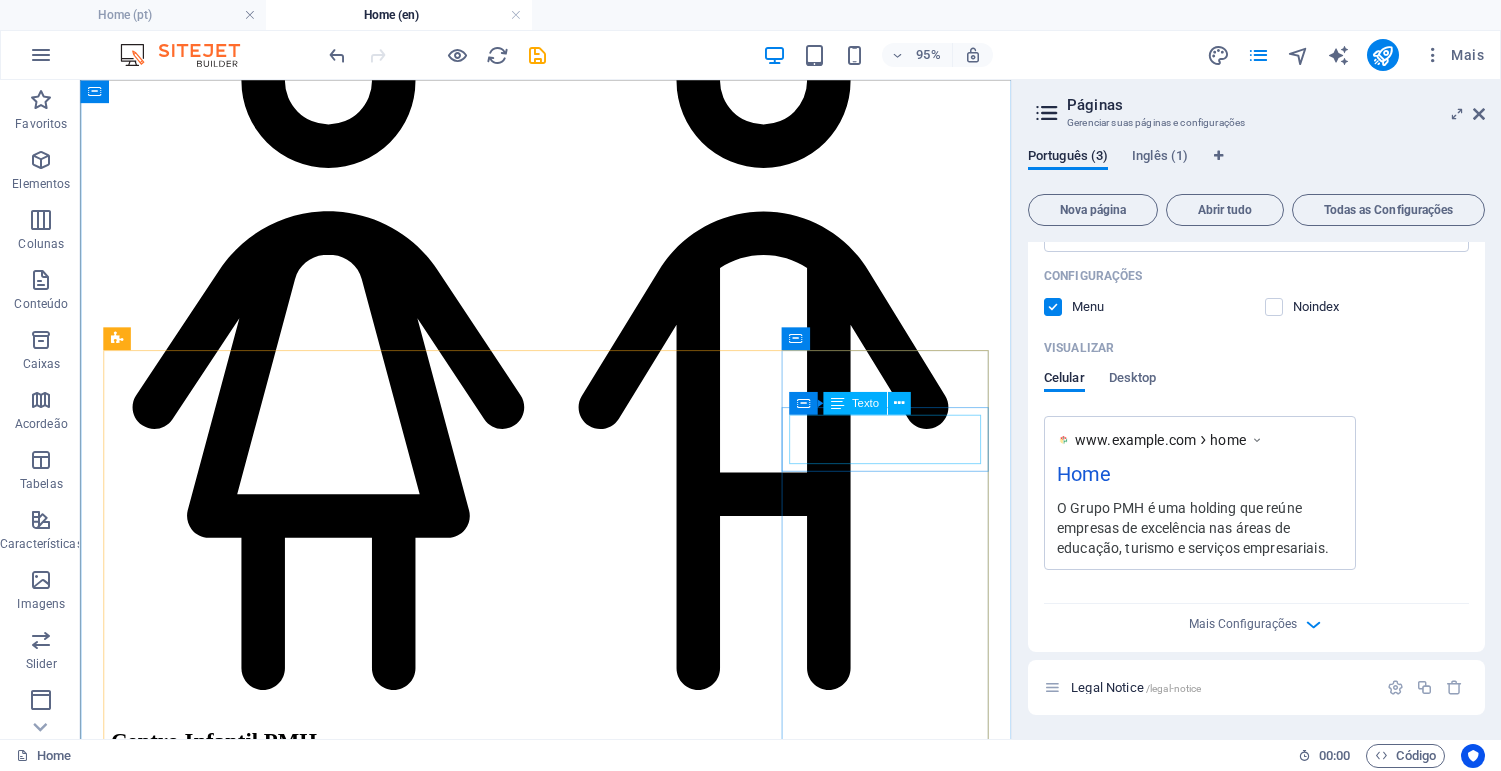 scroll, scrollTop: 493, scrollLeft: 0, axis: vertical 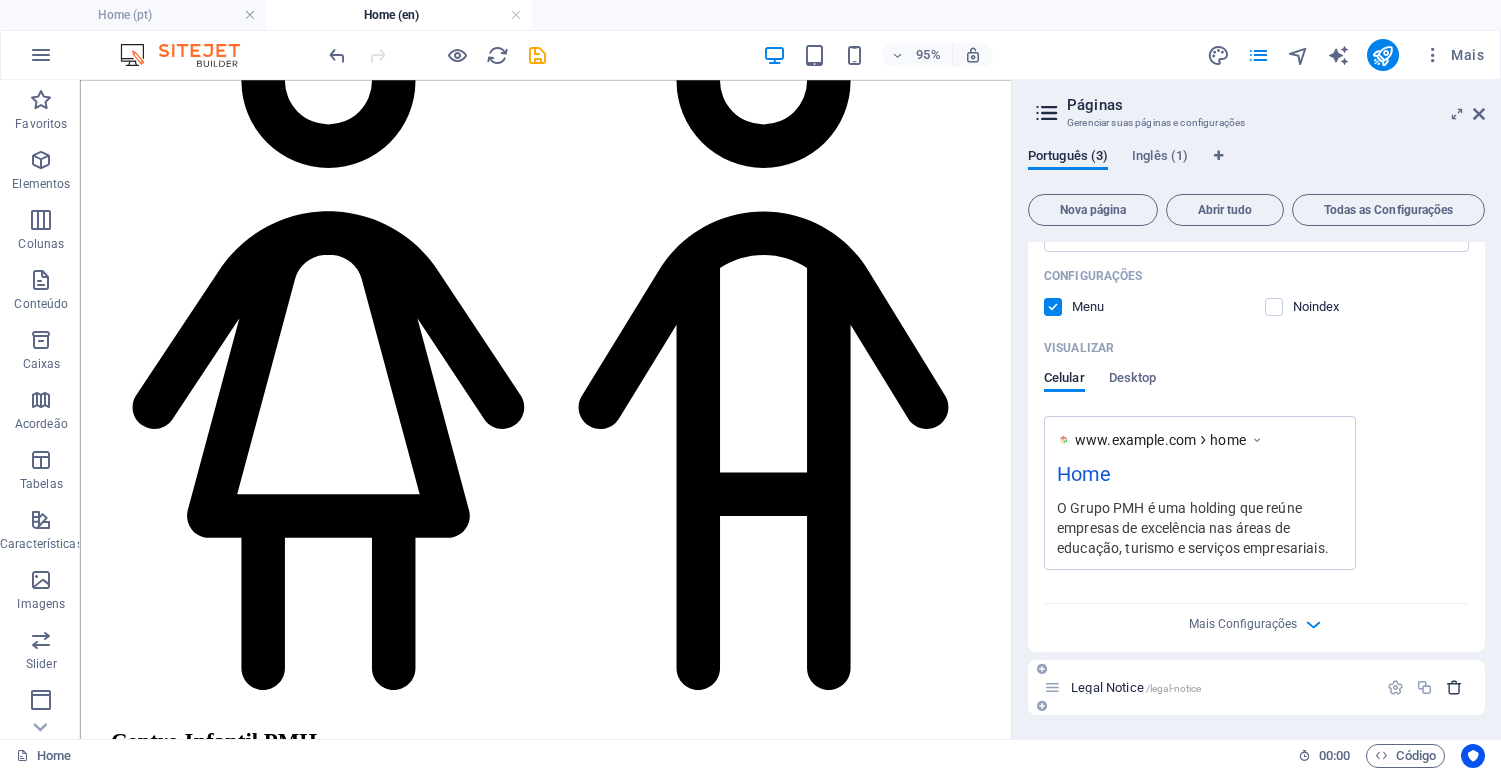 click at bounding box center [1454, 687] 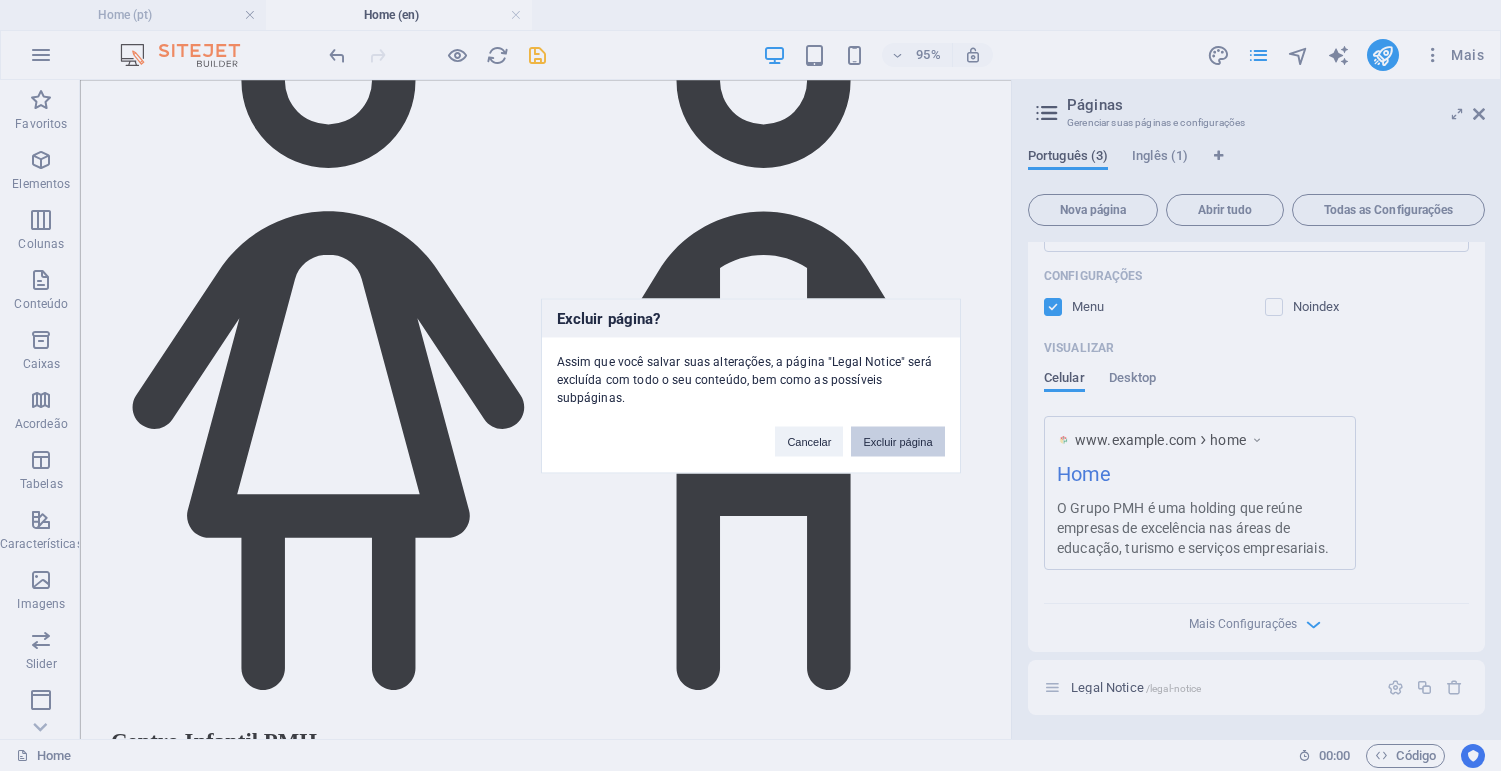 click on "Excluir página" at bounding box center (897, 441) 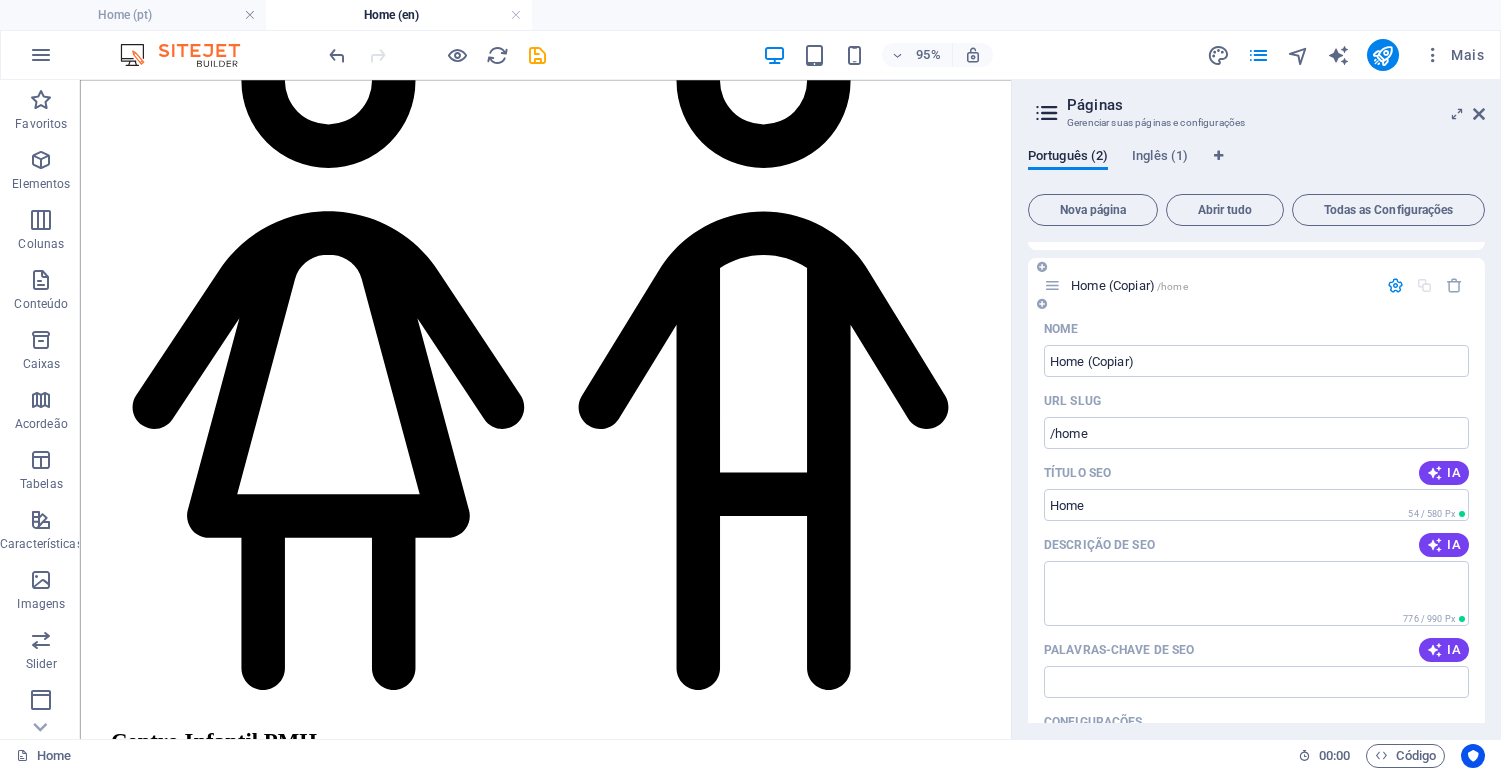 scroll, scrollTop: 0, scrollLeft: 0, axis: both 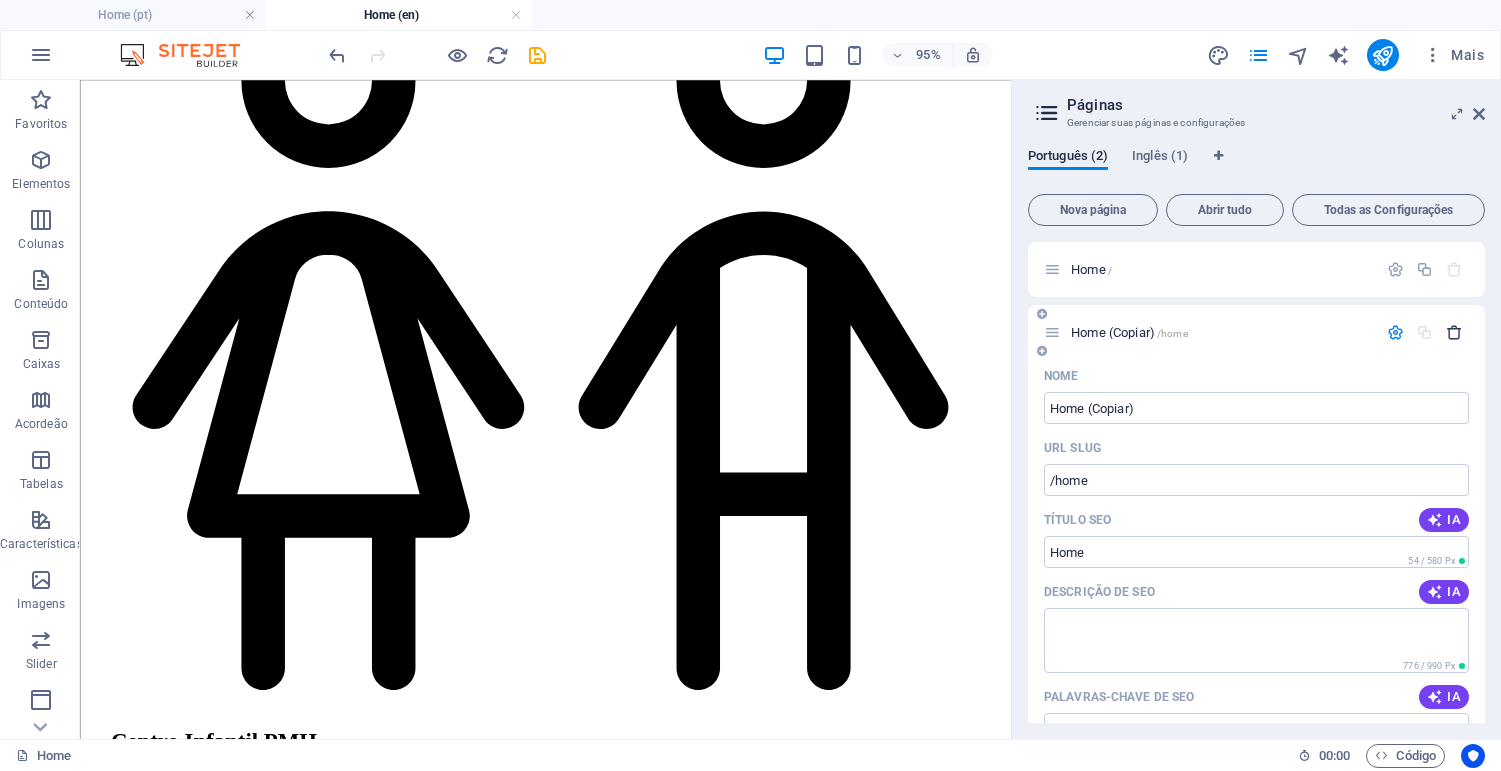click at bounding box center [1454, 332] 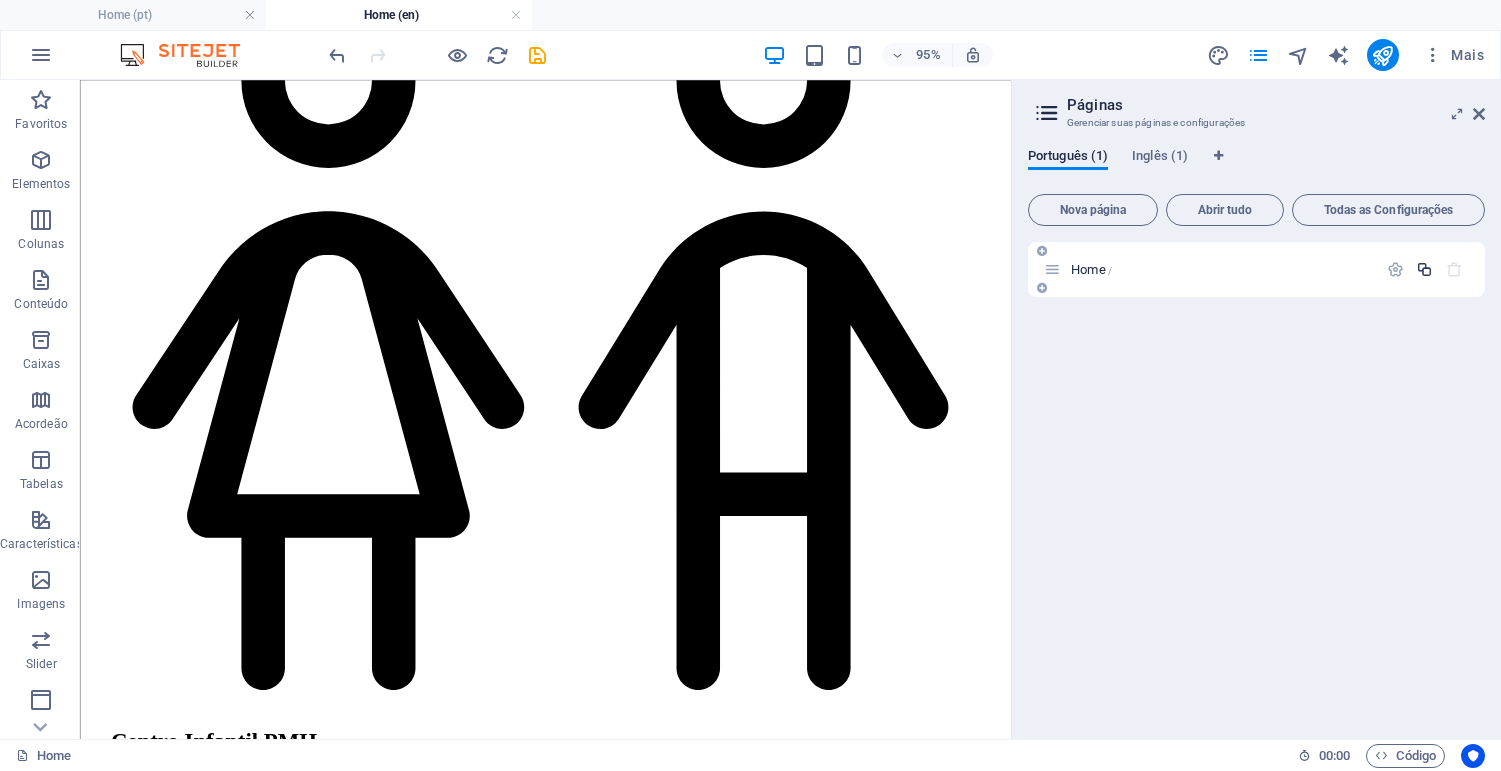 click at bounding box center [1424, 269] 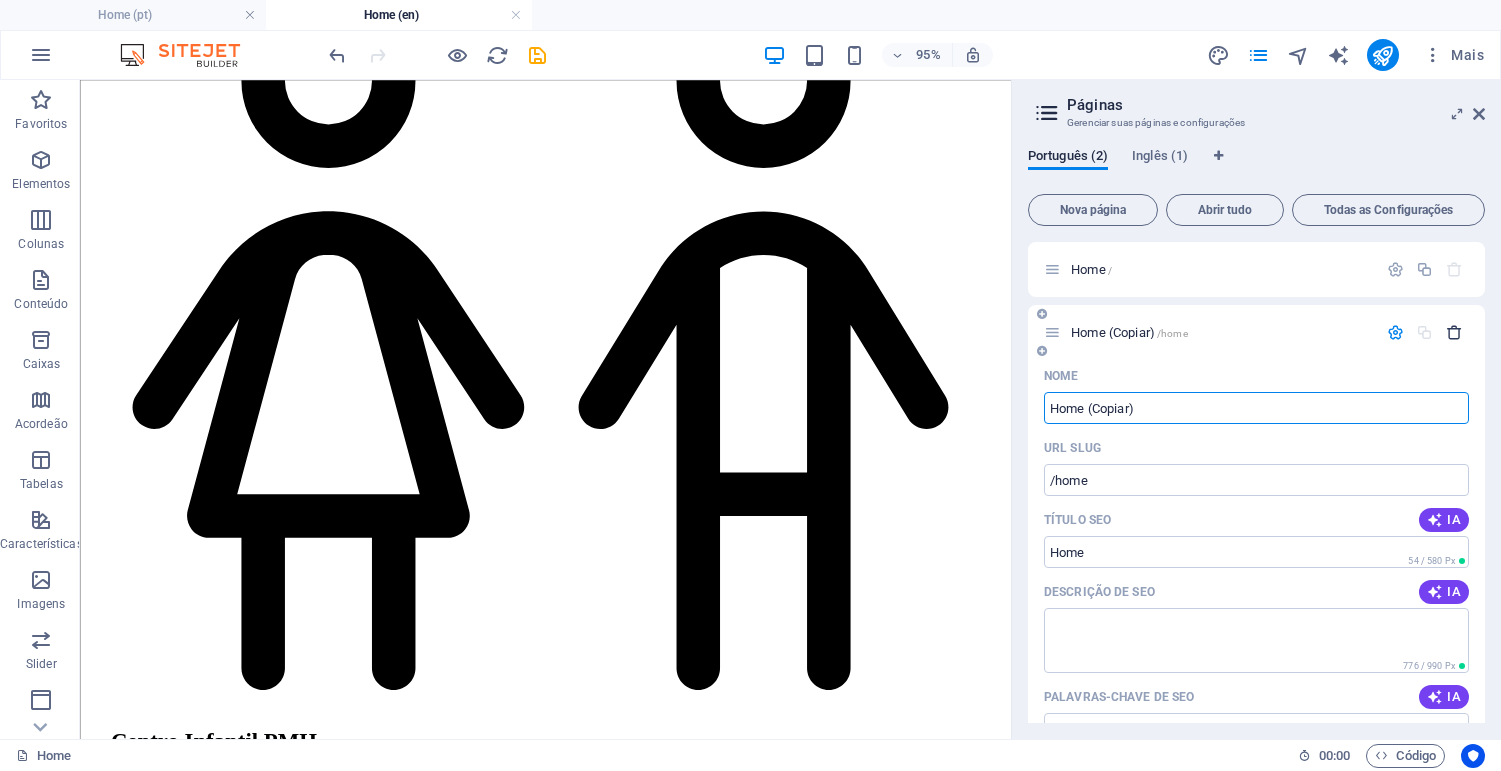 click at bounding box center (1454, 332) 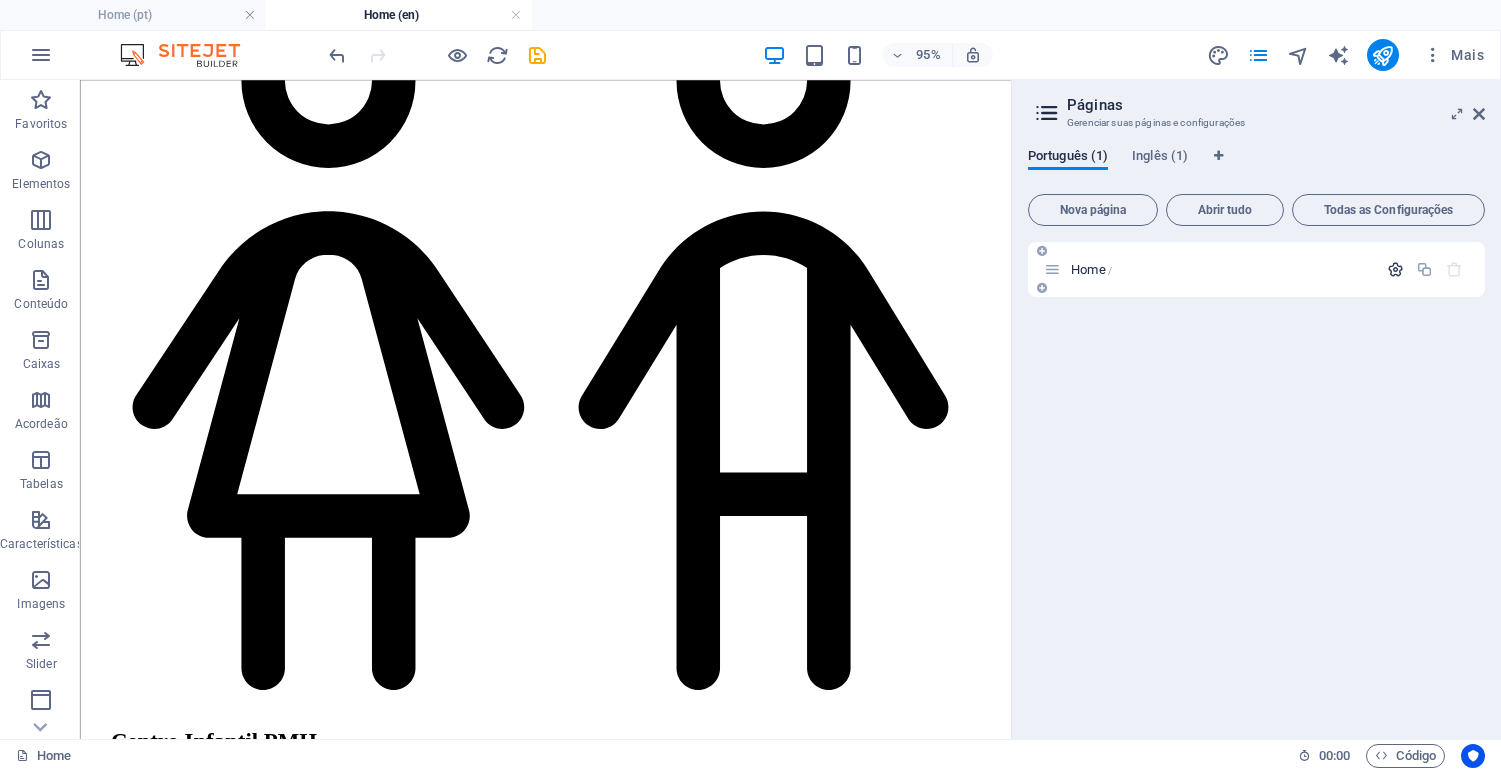 click at bounding box center (1395, 269) 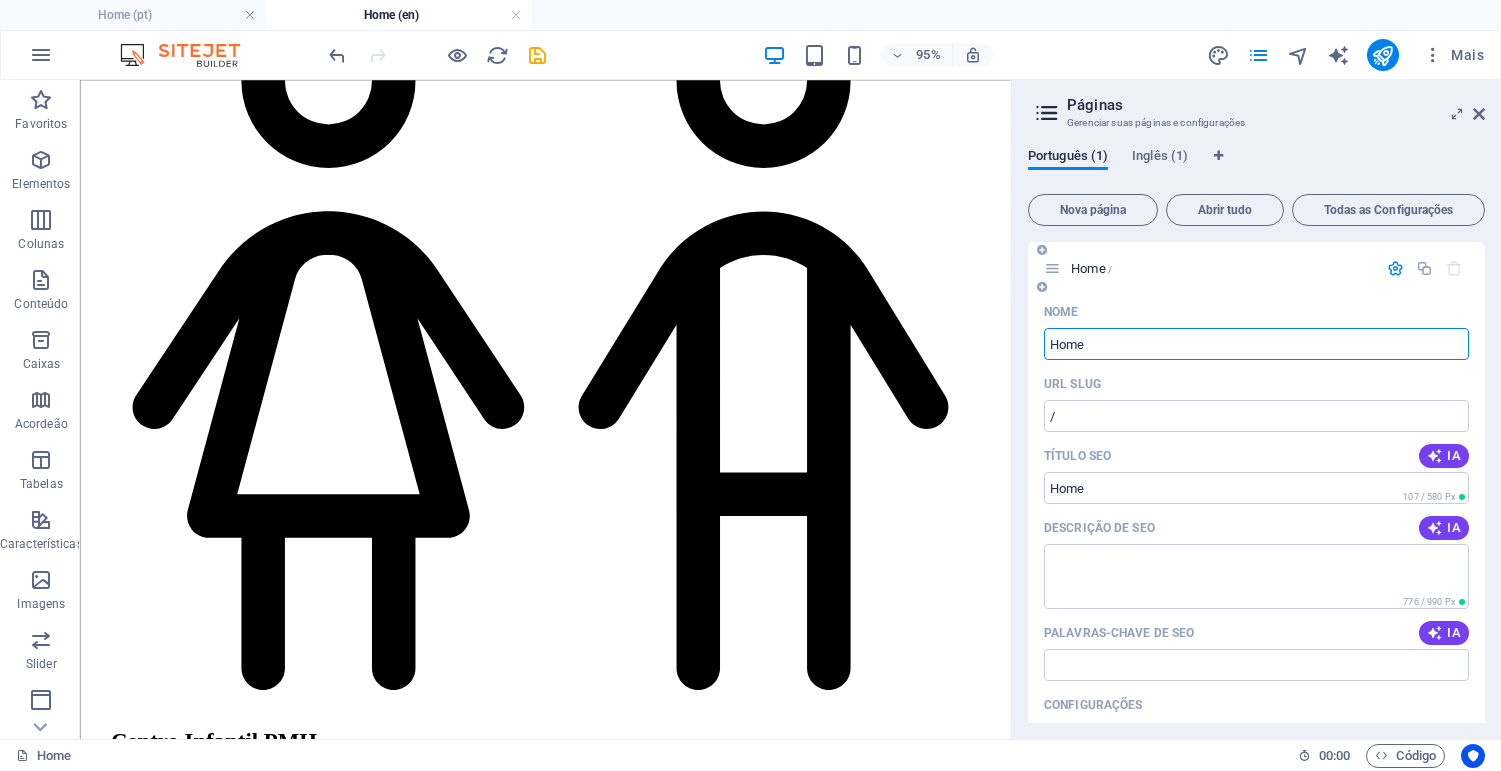 scroll, scrollTop: 0, scrollLeft: 0, axis: both 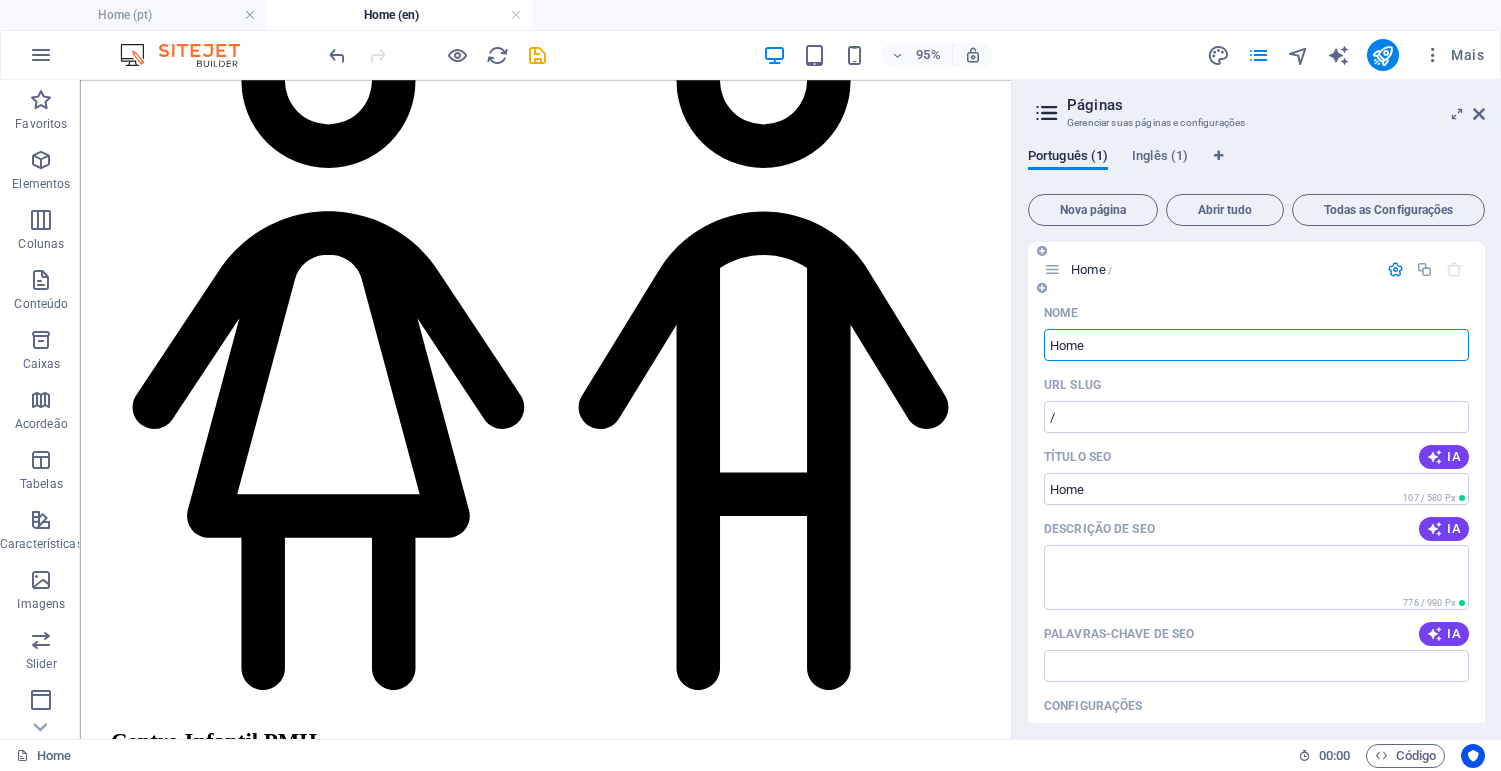 click at bounding box center (1042, 251) 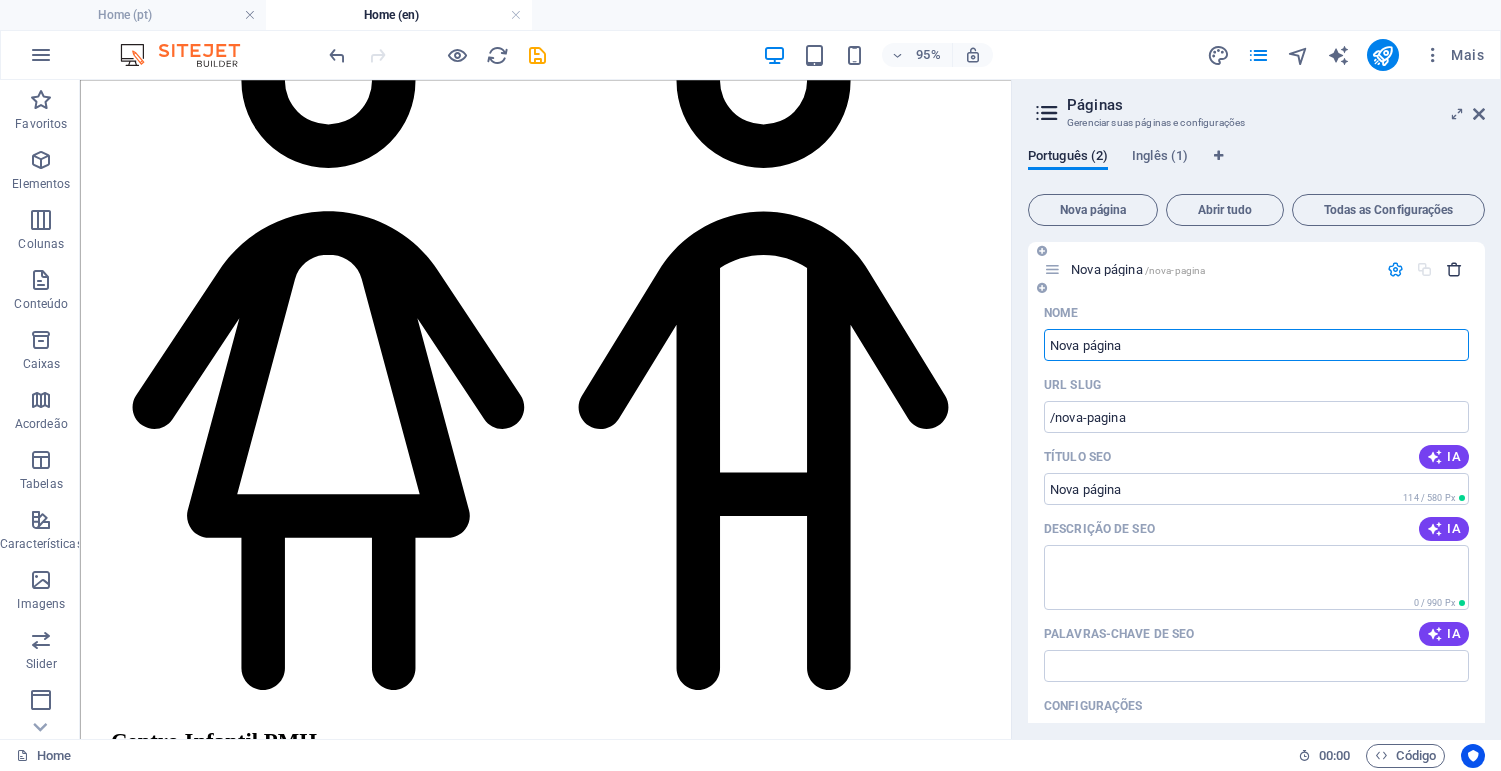 click at bounding box center [1454, 269] 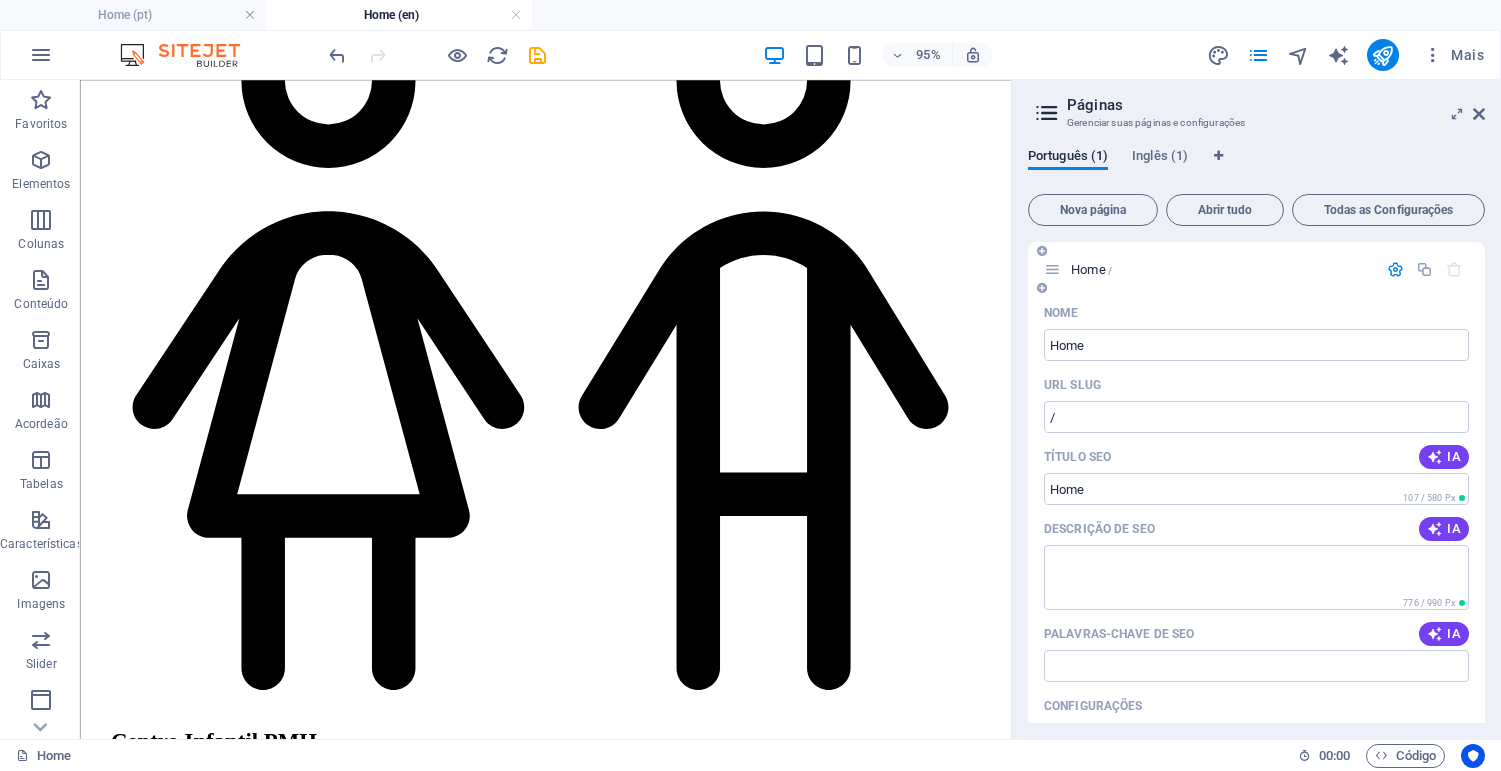 click at bounding box center [1395, 269] 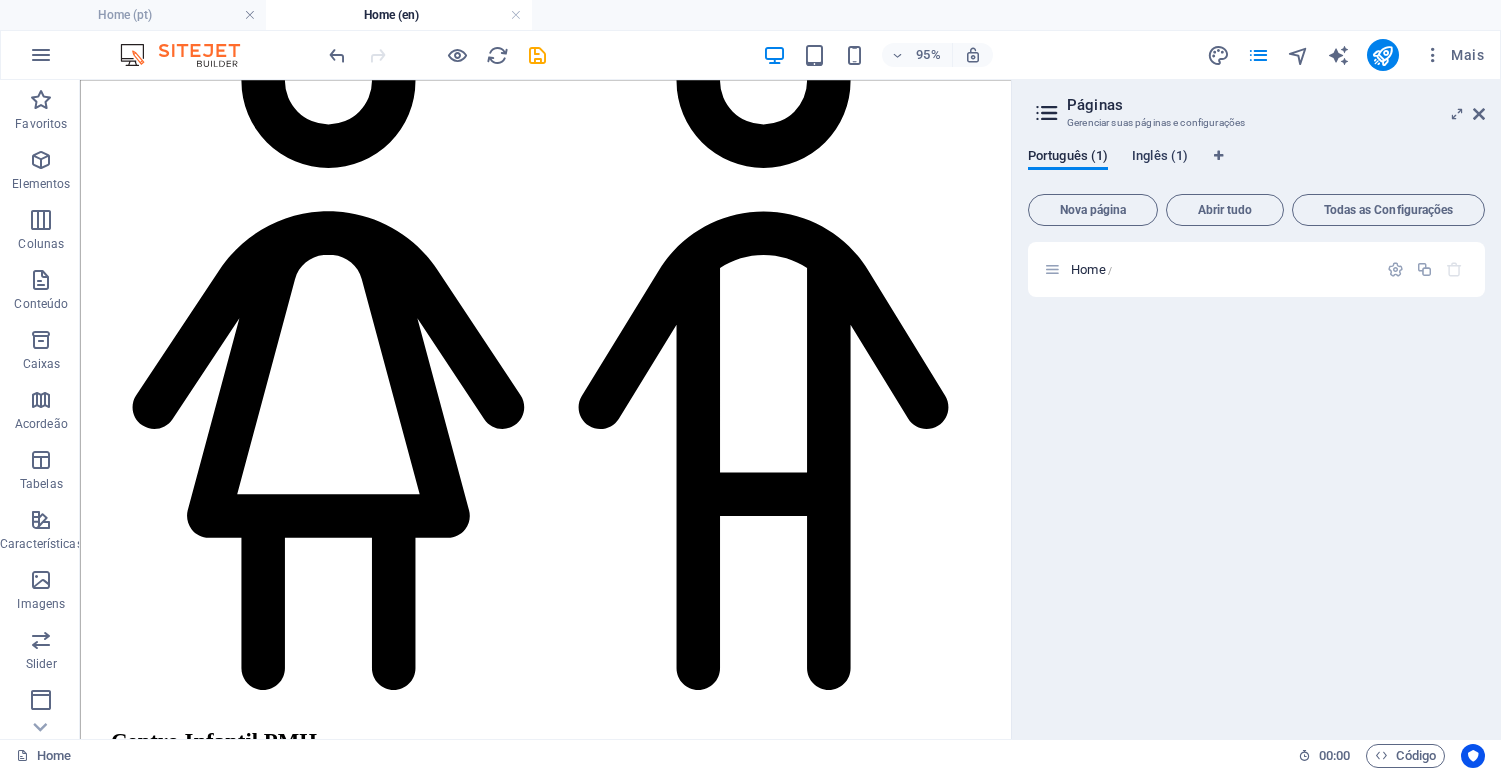 click on "Inglês (1)" at bounding box center (1160, 158) 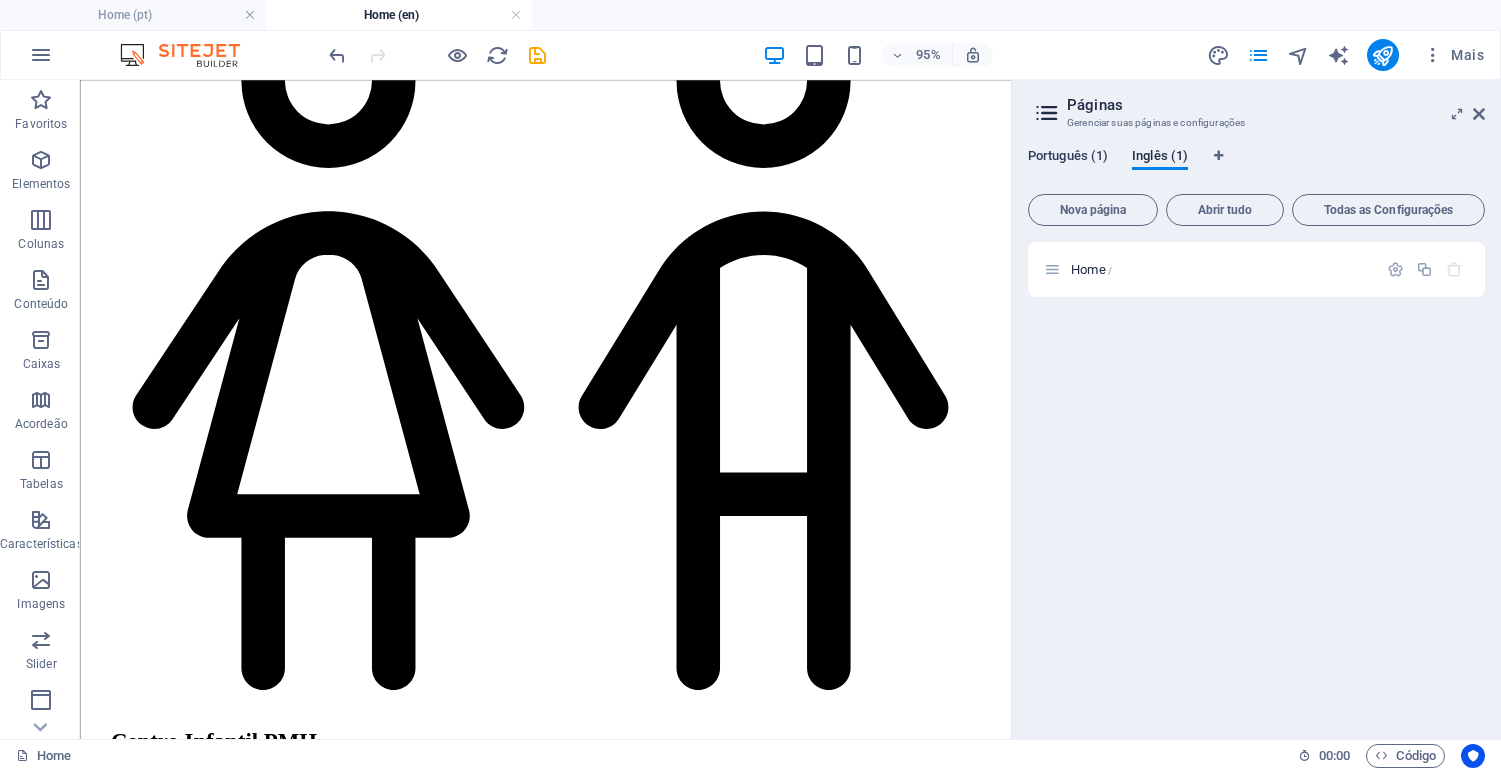 drag, startPoint x: 1165, startPoint y: 155, endPoint x: 1069, endPoint y: 155, distance: 96 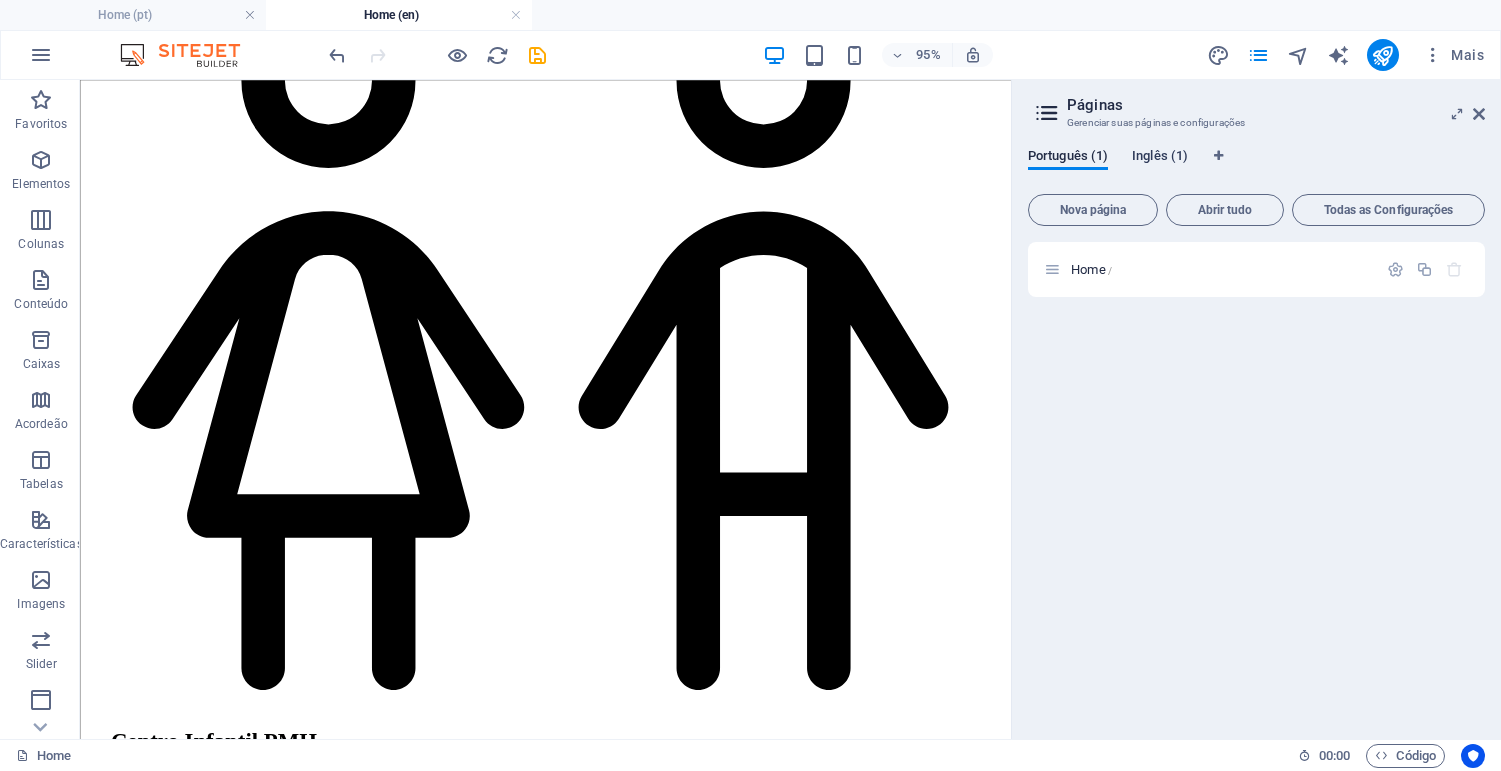 click on "Inglês (1)" at bounding box center (1160, 158) 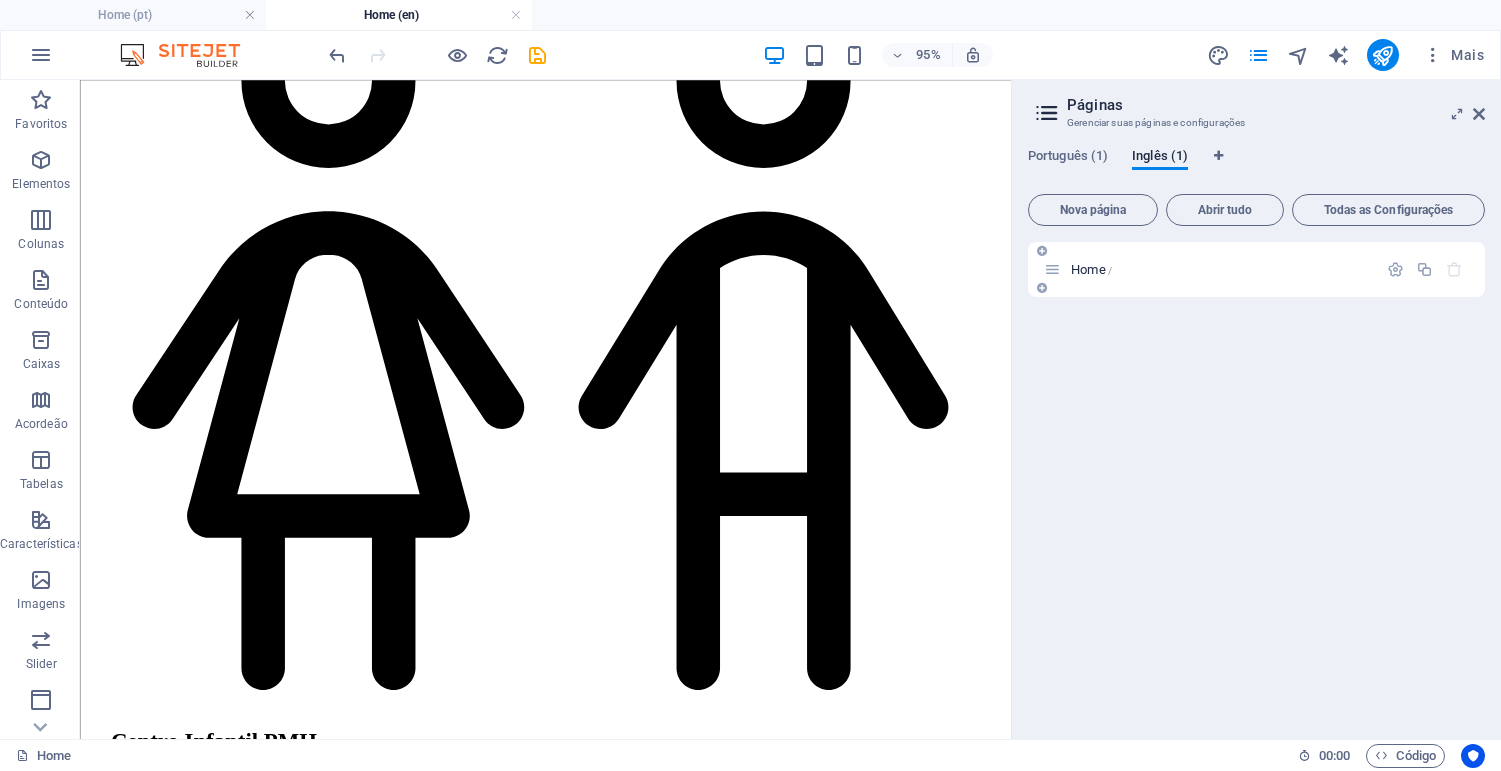 click on "Home /" at bounding box center [1256, 269] 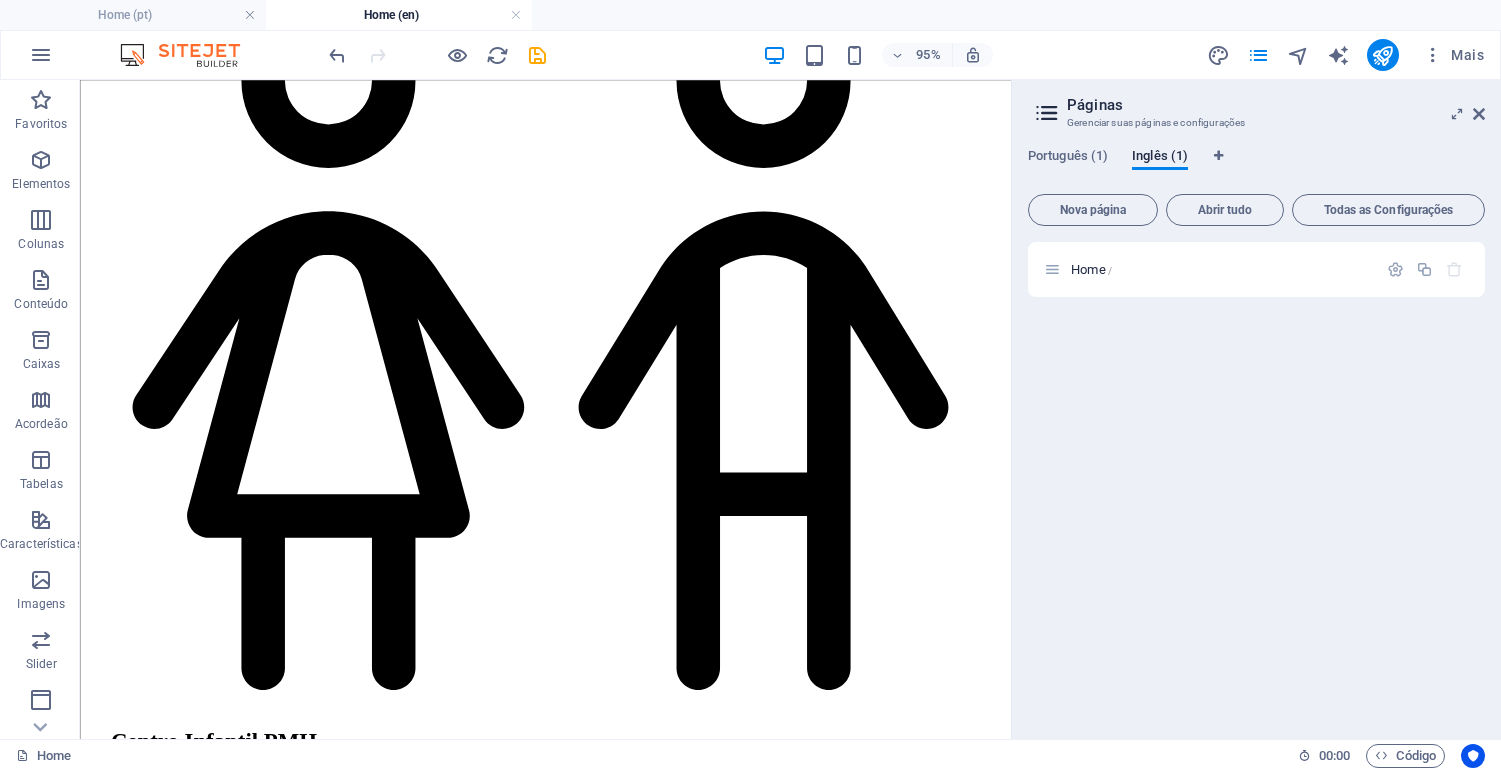 click on "Português (1) Inglês (1) Nova página Abrir tudo Todas as Configurações Home /" at bounding box center (1256, 435) 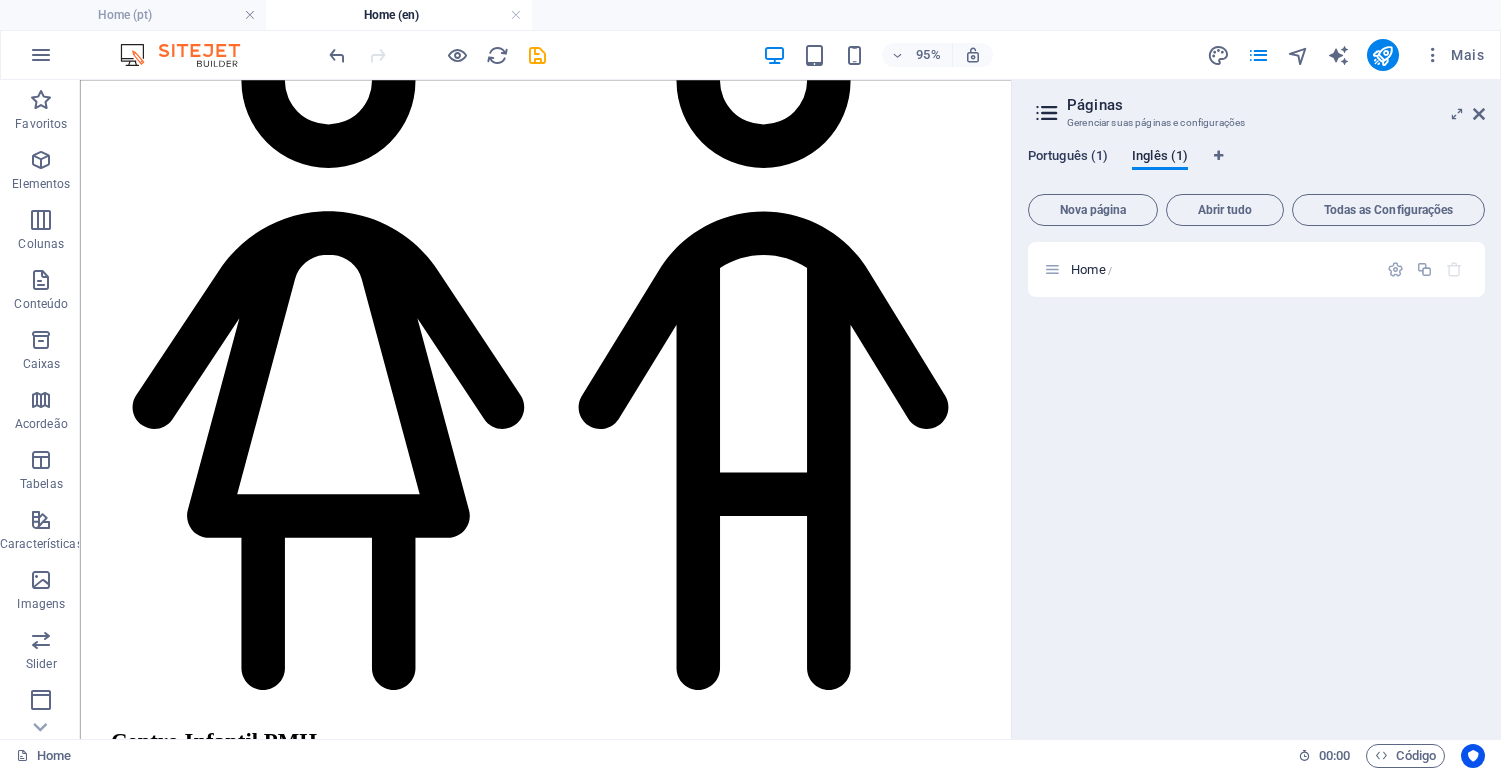 click on "Português (1)" at bounding box center [1068, 158] 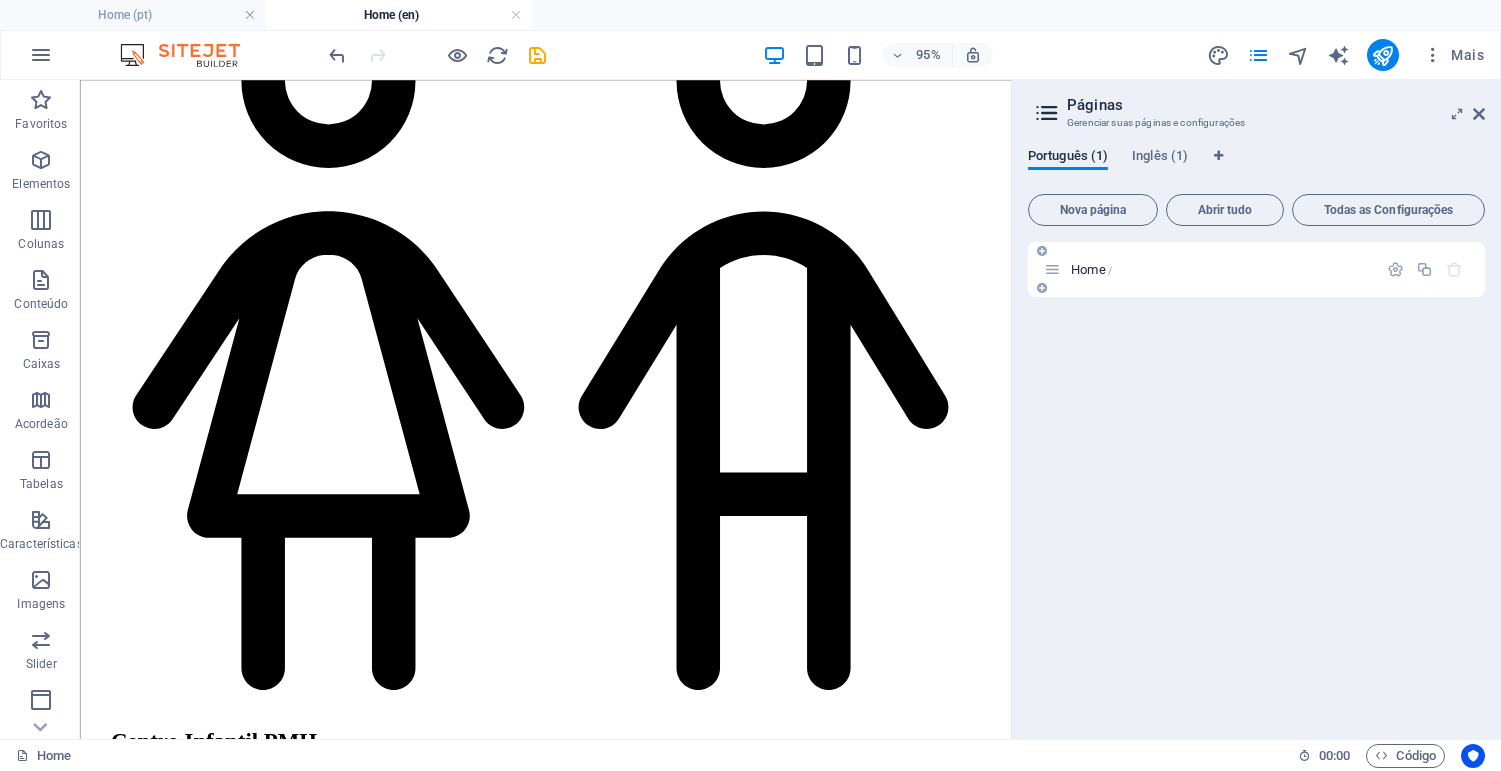 click on "Home /" at bounding box center (1091, 269) 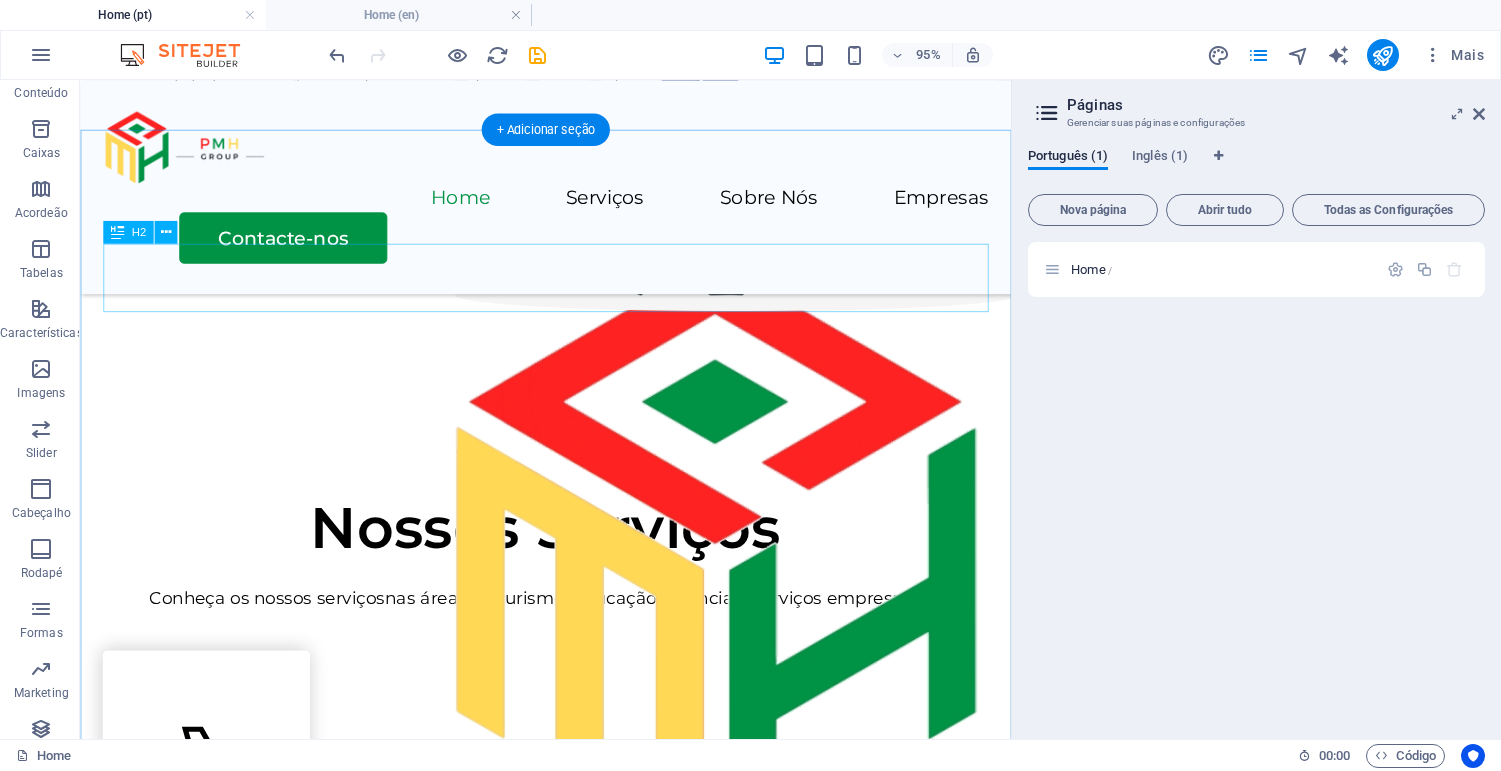scroll, scrollTop: 0, scrollLeft: 0, axis: both 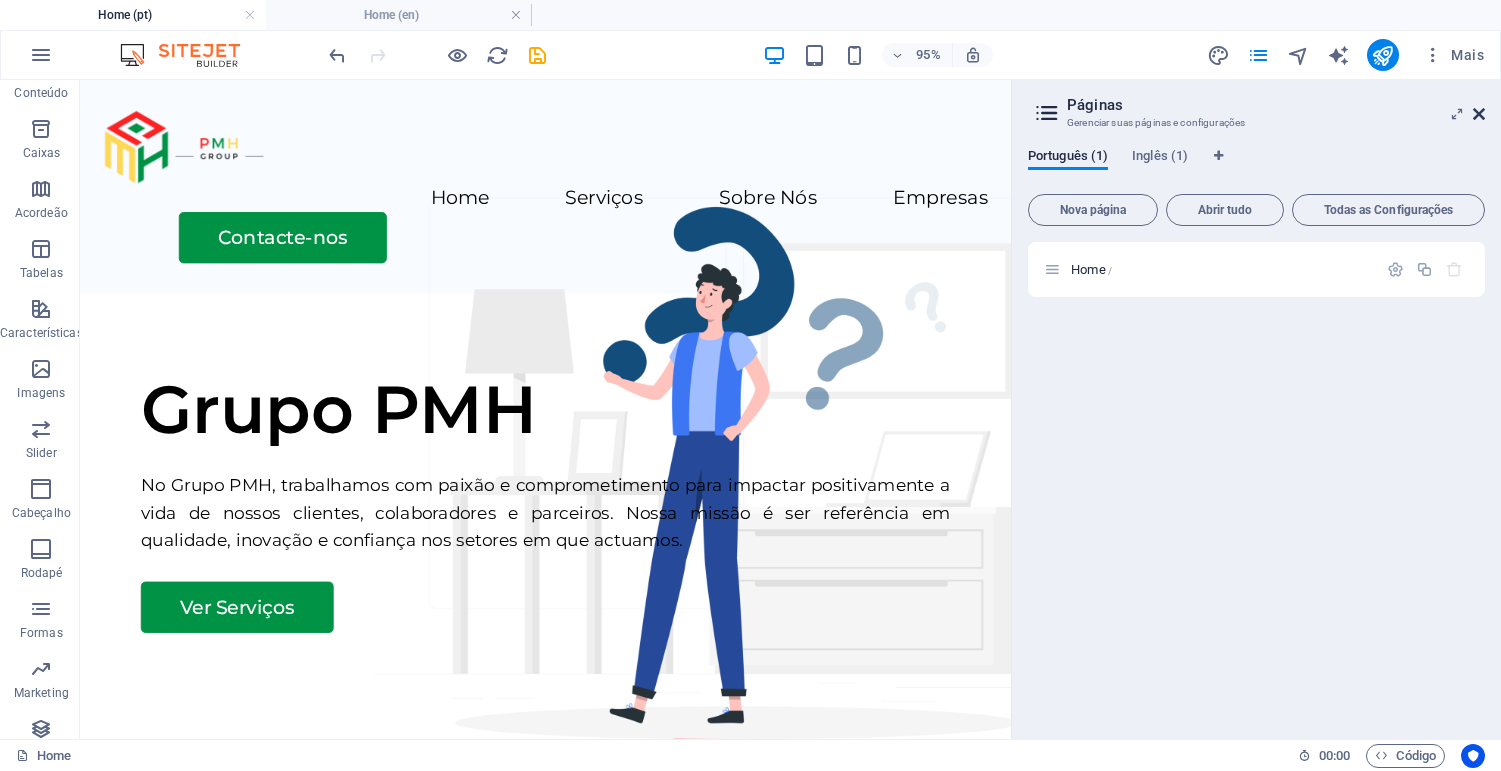 click at bounding box center [1479, 114] 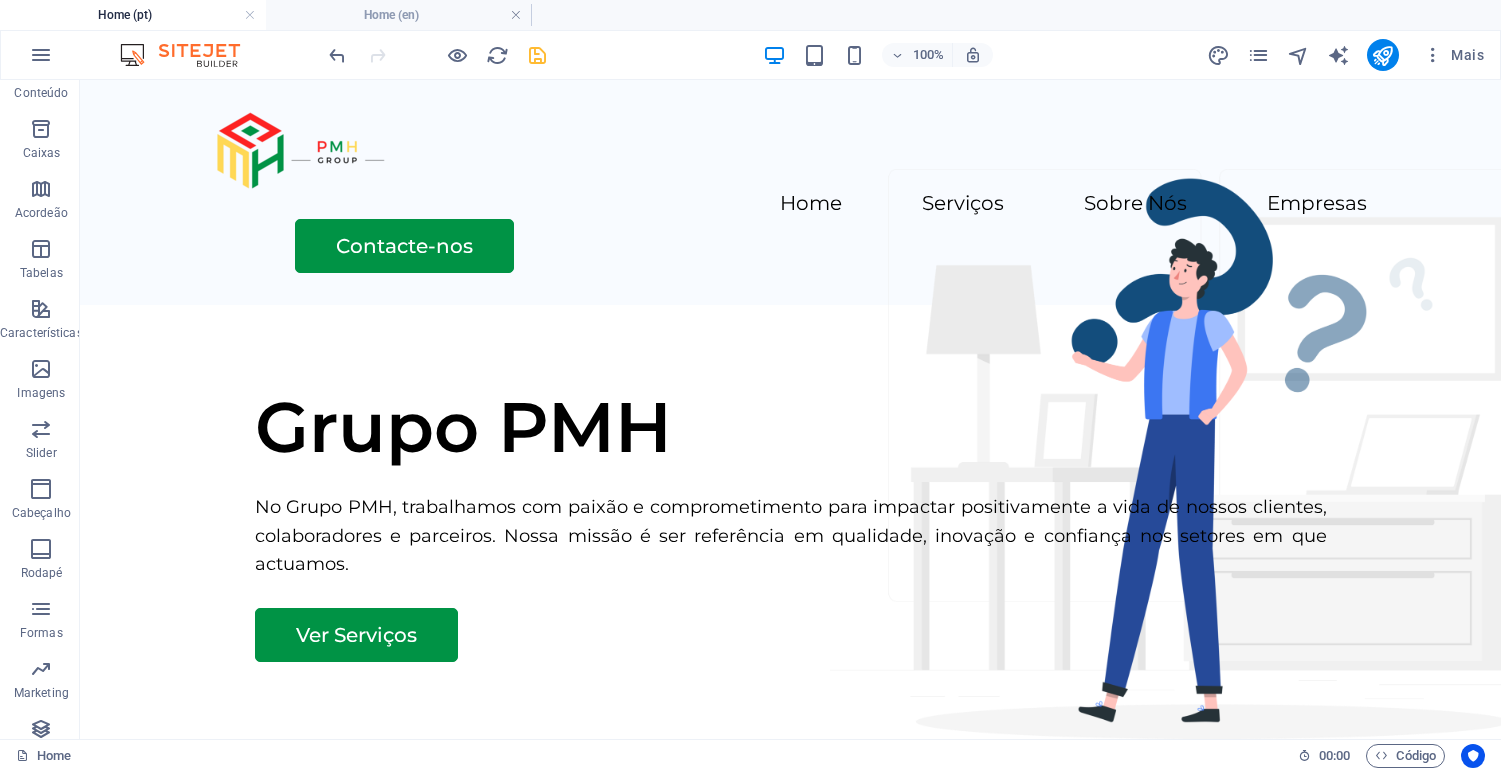 click at bounding box center [537, 55] 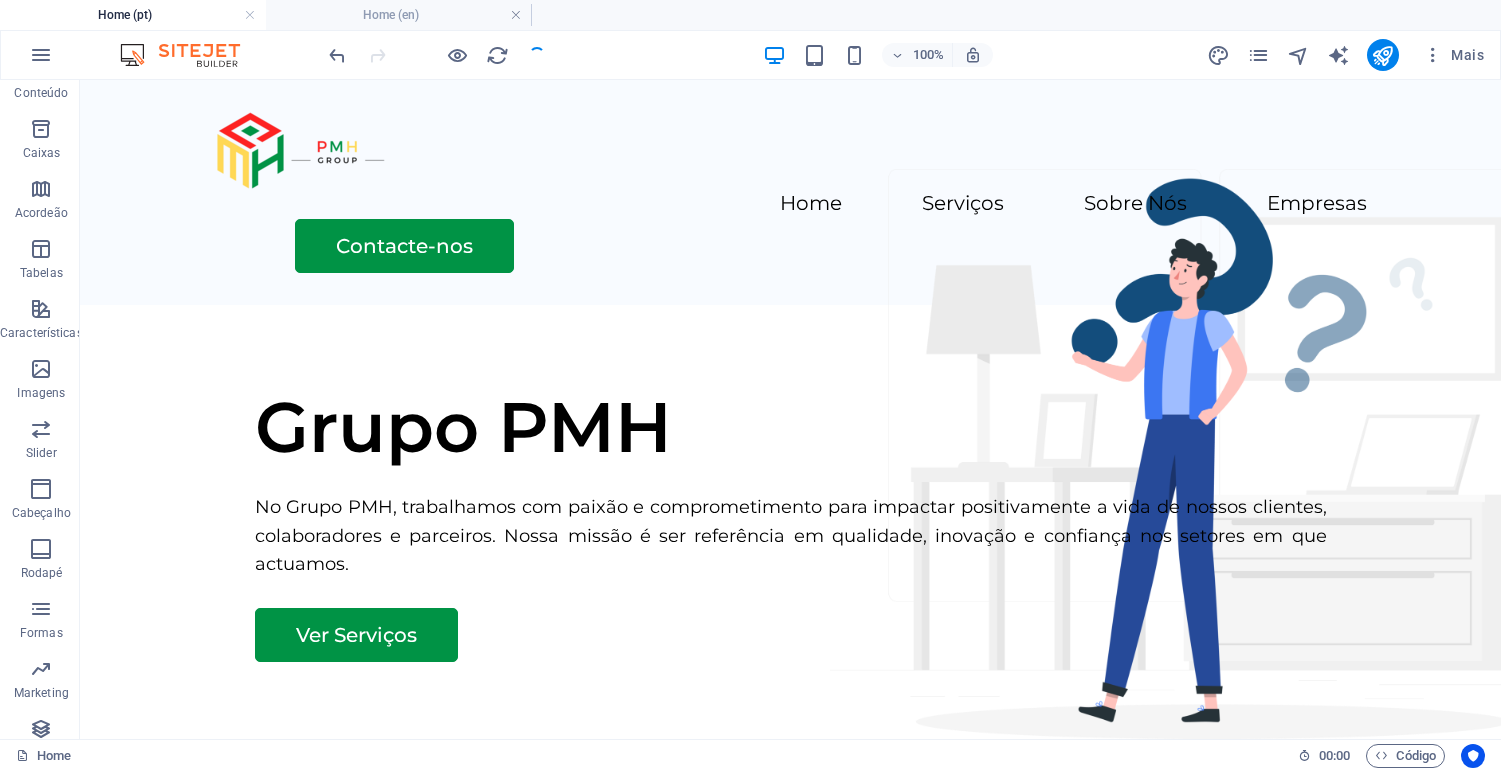 click on "Home (pt)" at bounding box center (133, 15) 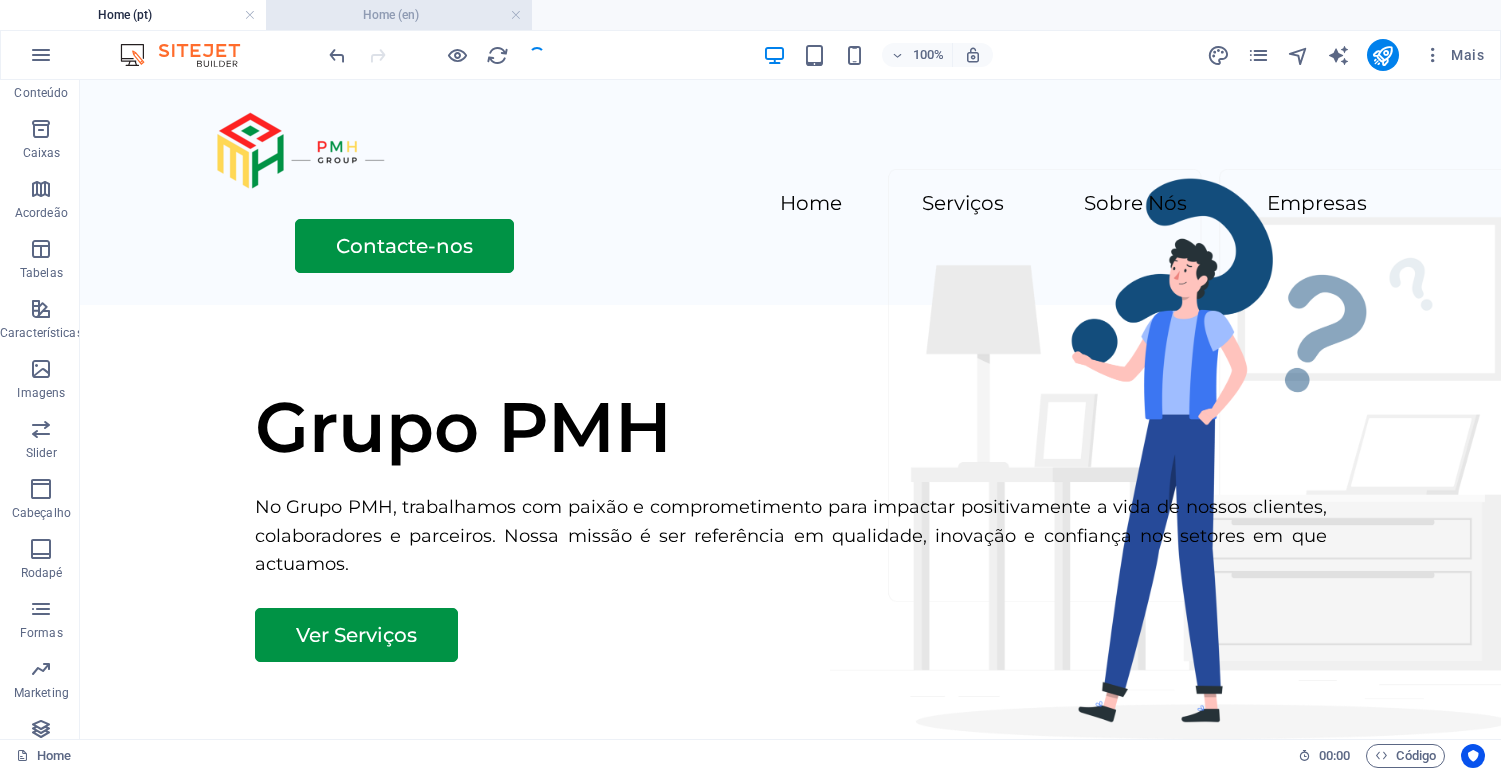 click on "Home (en)" at bounding box center (399, 15) 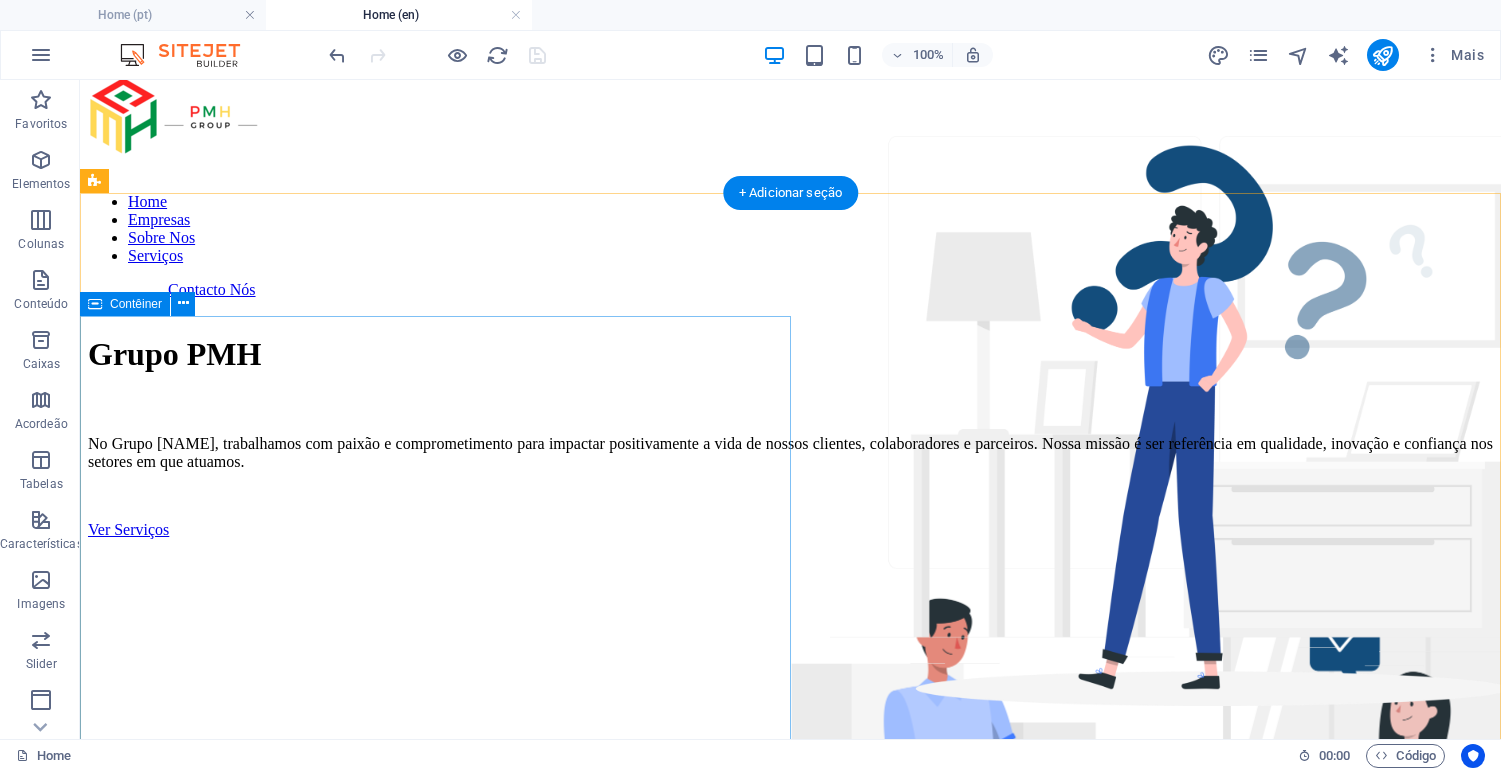 scroll, scrollTop: 0, scrollLeft: 0, axis: both 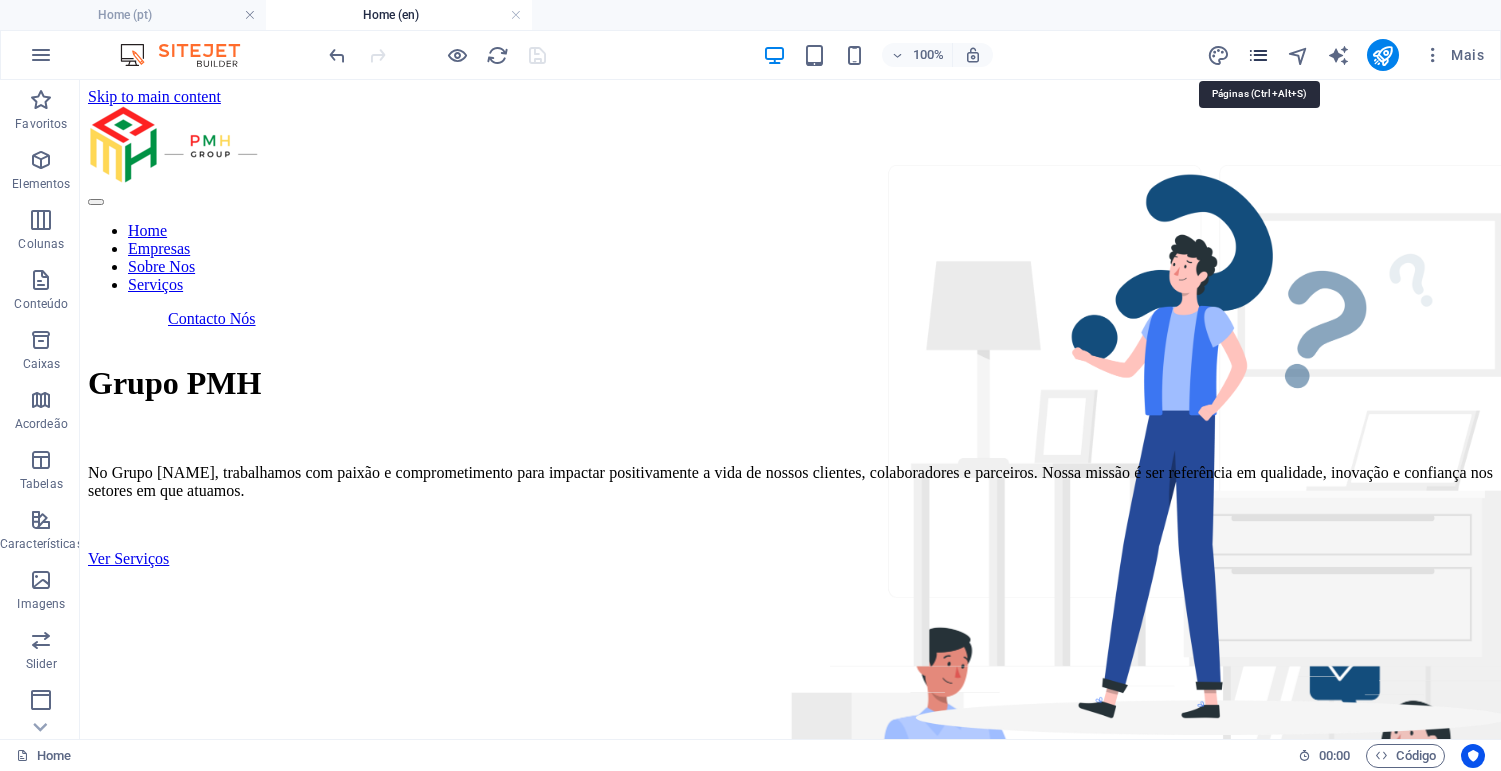 click at bounding box center (1258, 55) 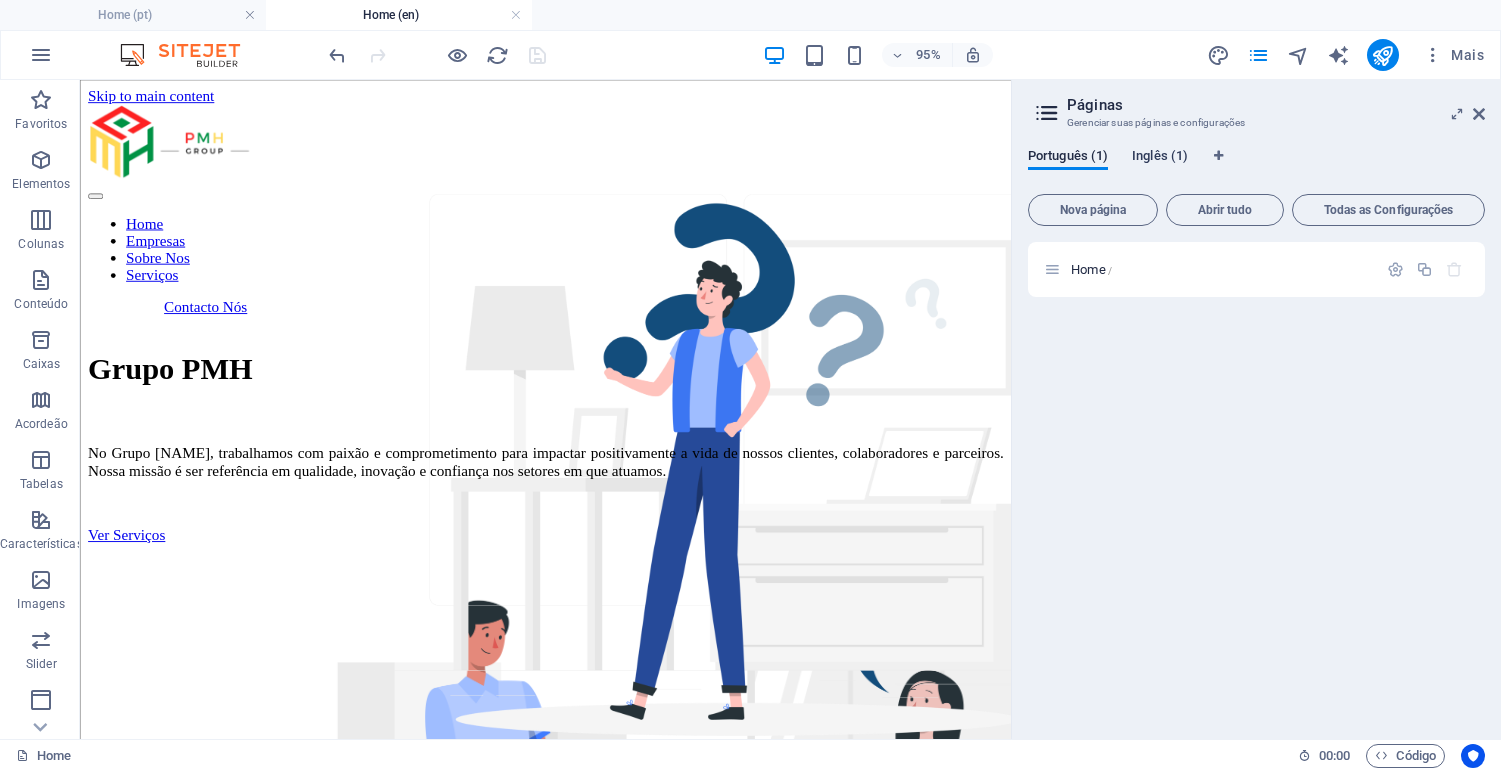 click on "Inglês (1)" at bounding box center [1160, 158] 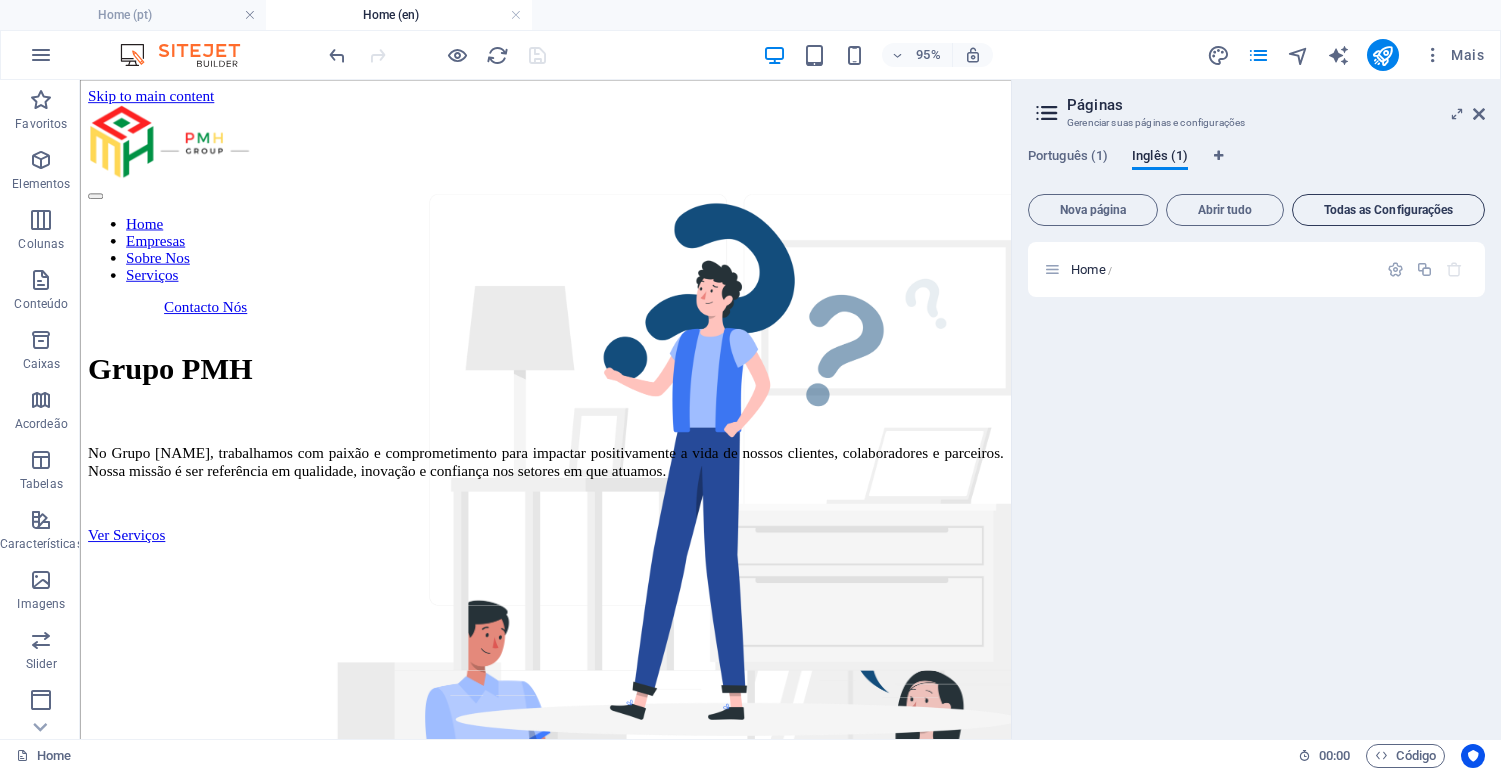 click on "Todas as Configurações" at bounding box center (1388, 210) 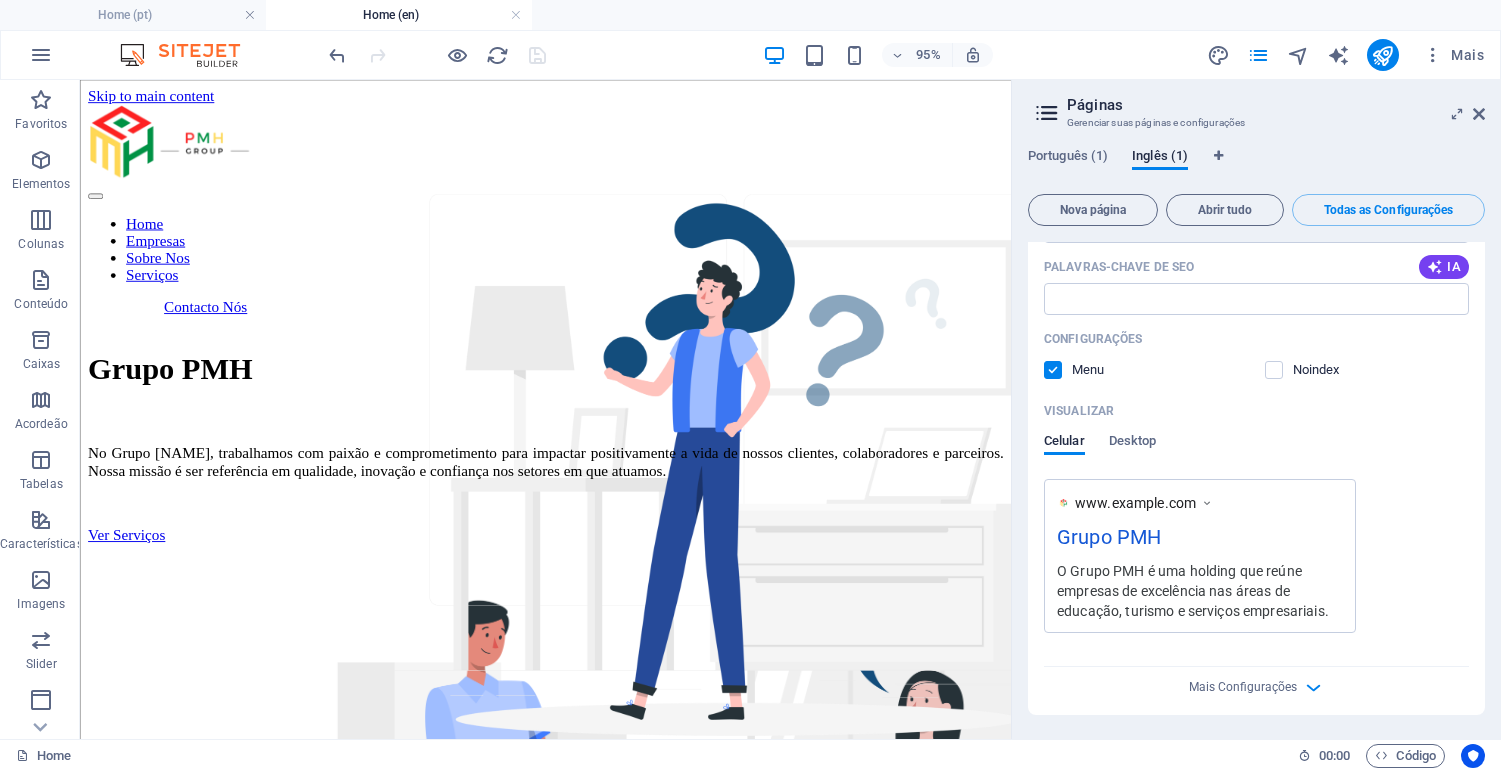 scroll, scrollTop: 0, scrollLeft: 0, axis: both 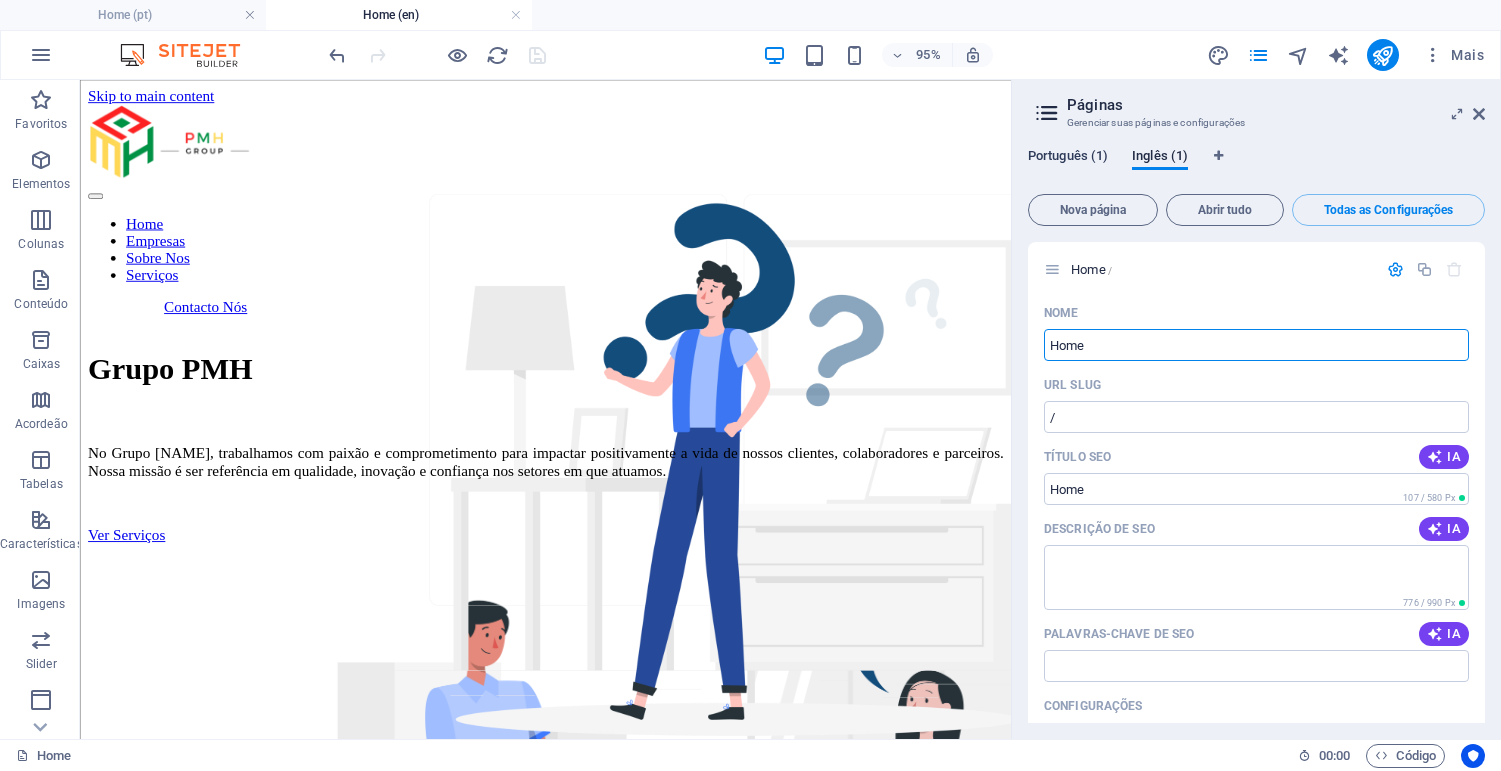 click on "Português (1)" at bounding box center (1068, 158) 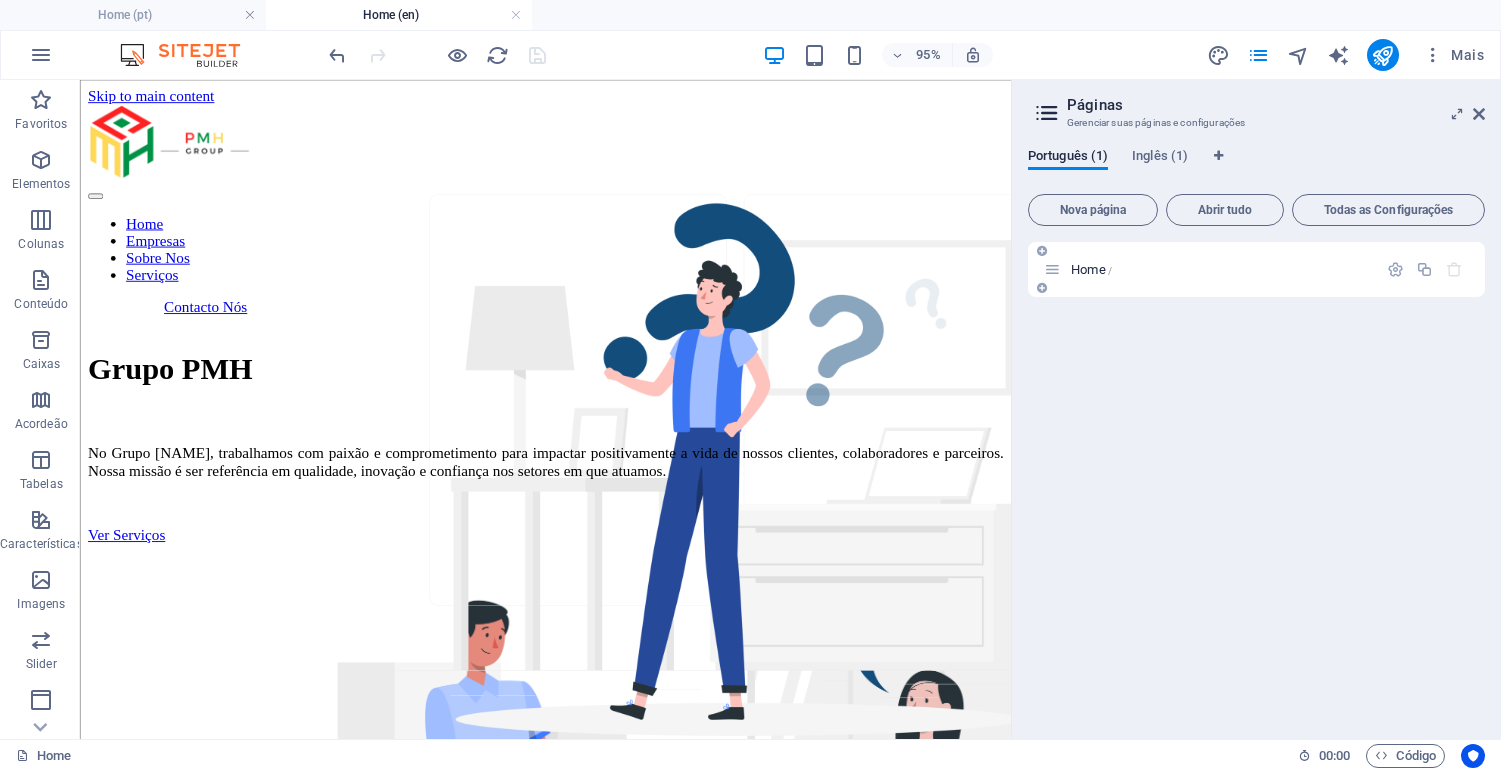 click at bounding box center (1052, 269) 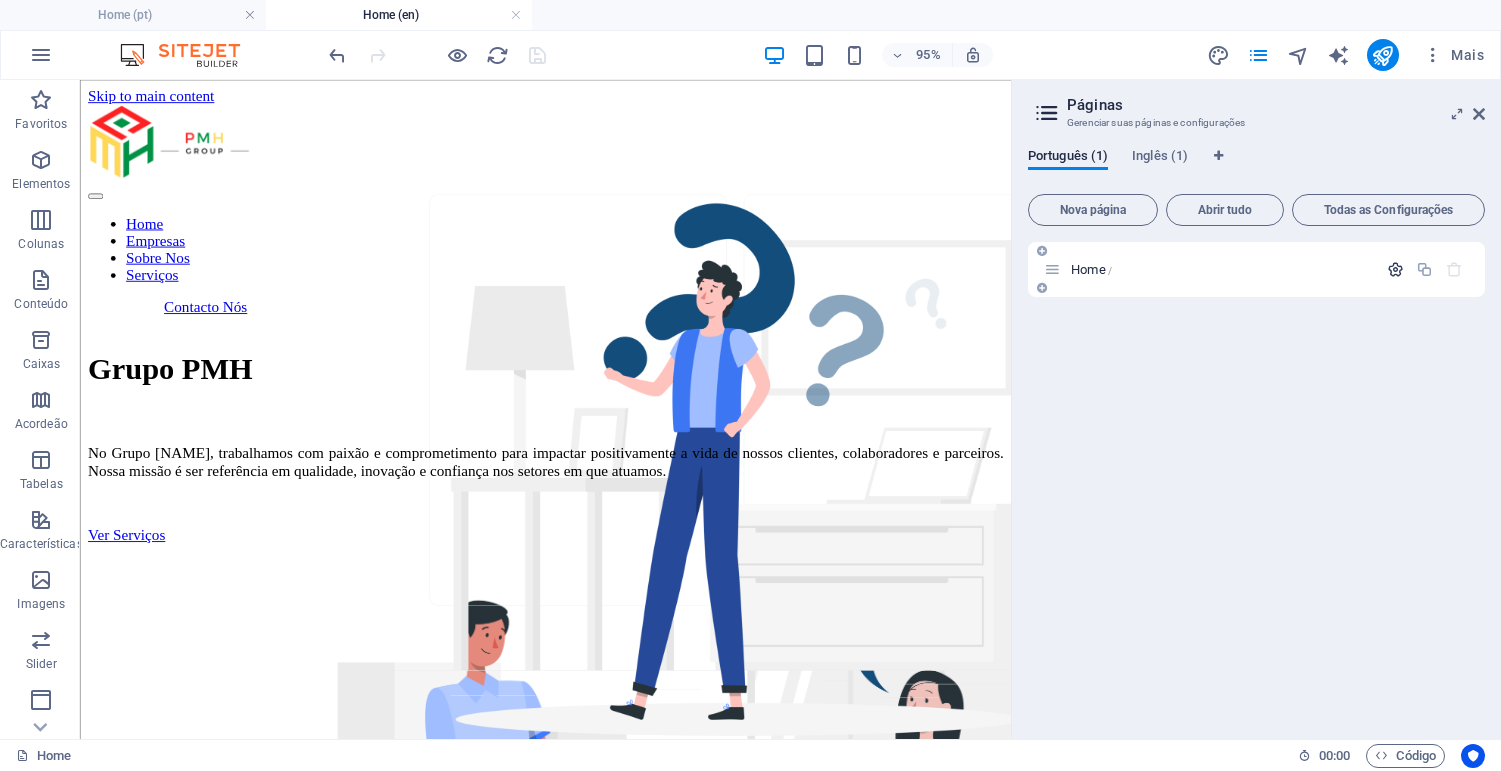 click at bounding box center [1395, 269] 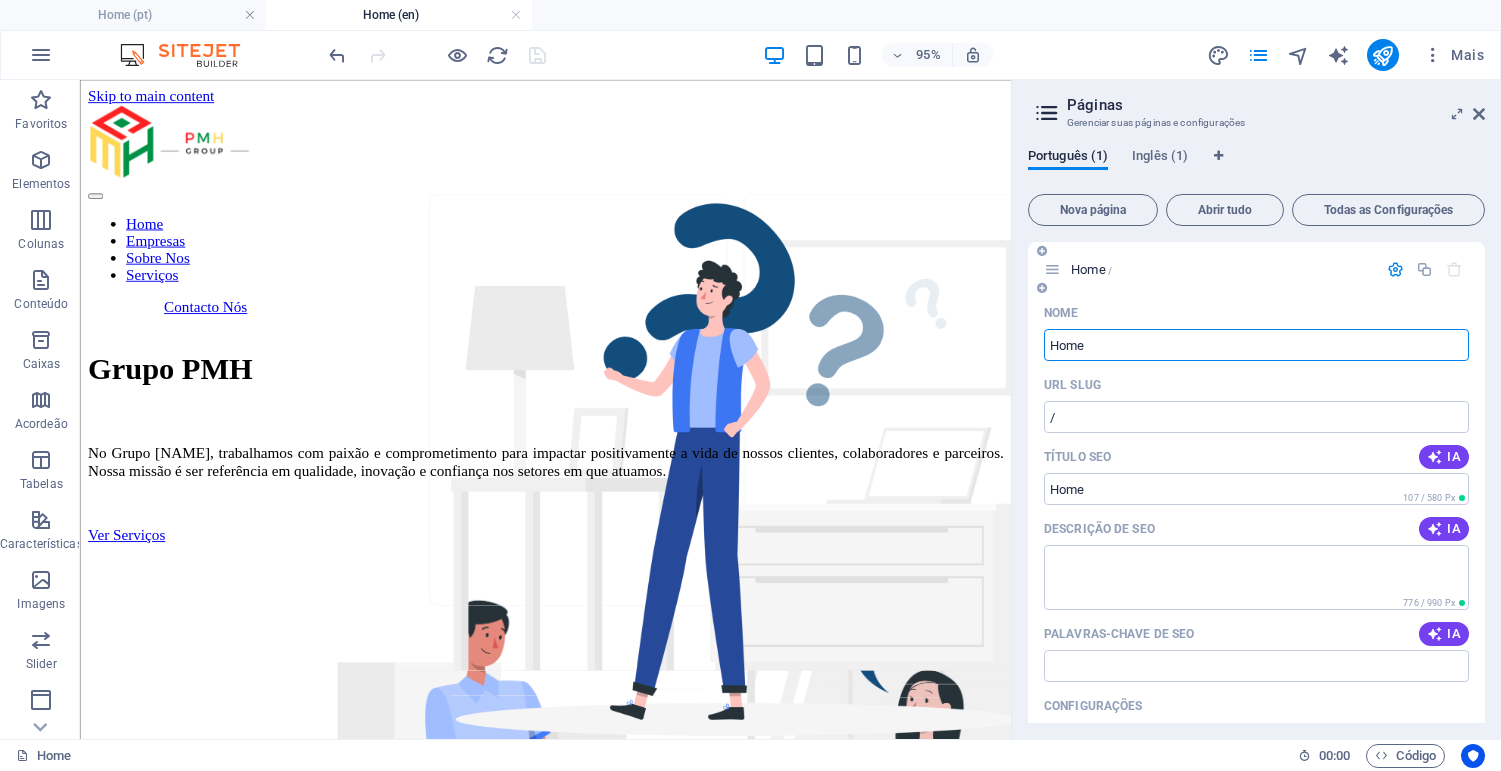 scroll, scrollTop: 367, scrollLeft: 0, axis: vertical 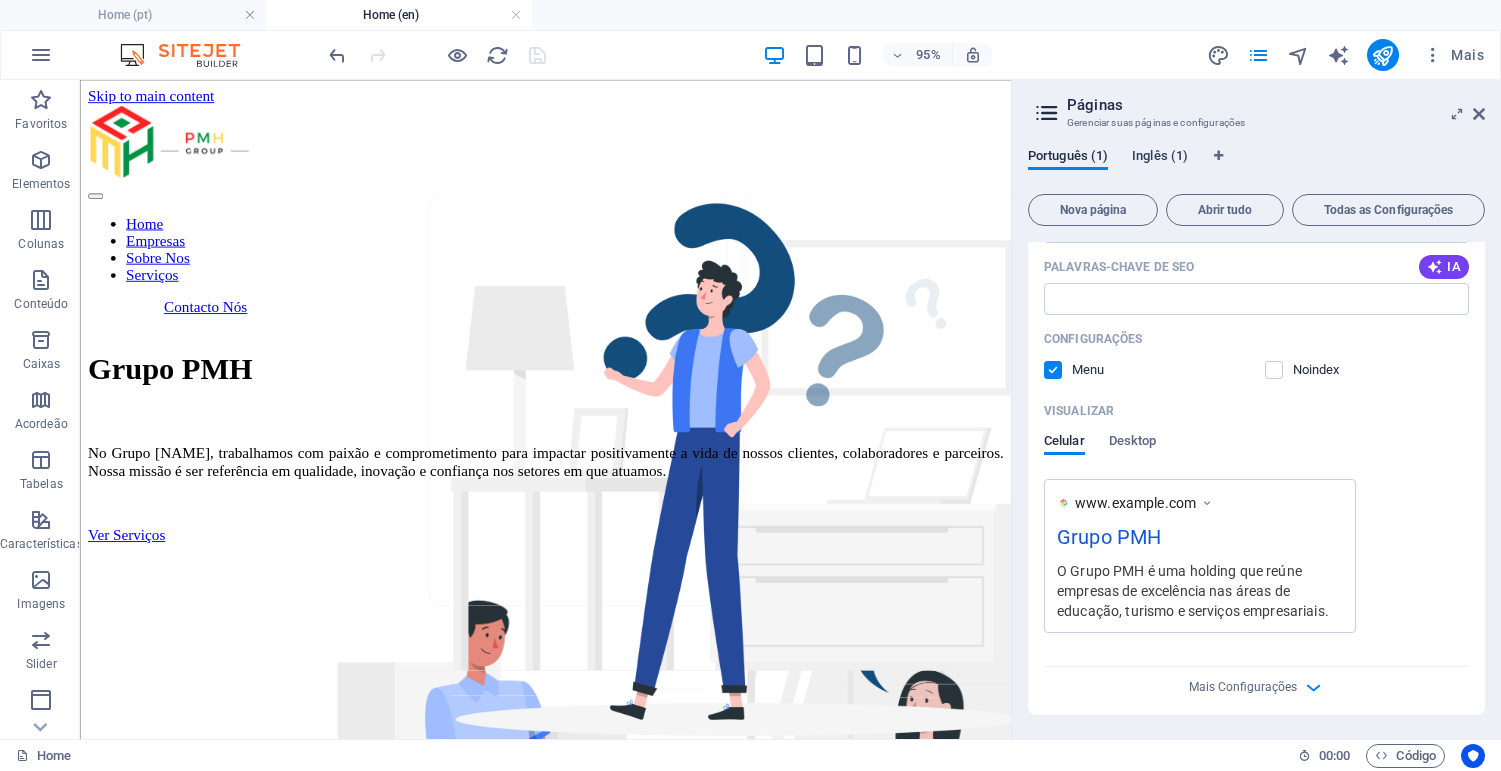click on "Inglês (1)" at bounding box center [1160, 158] 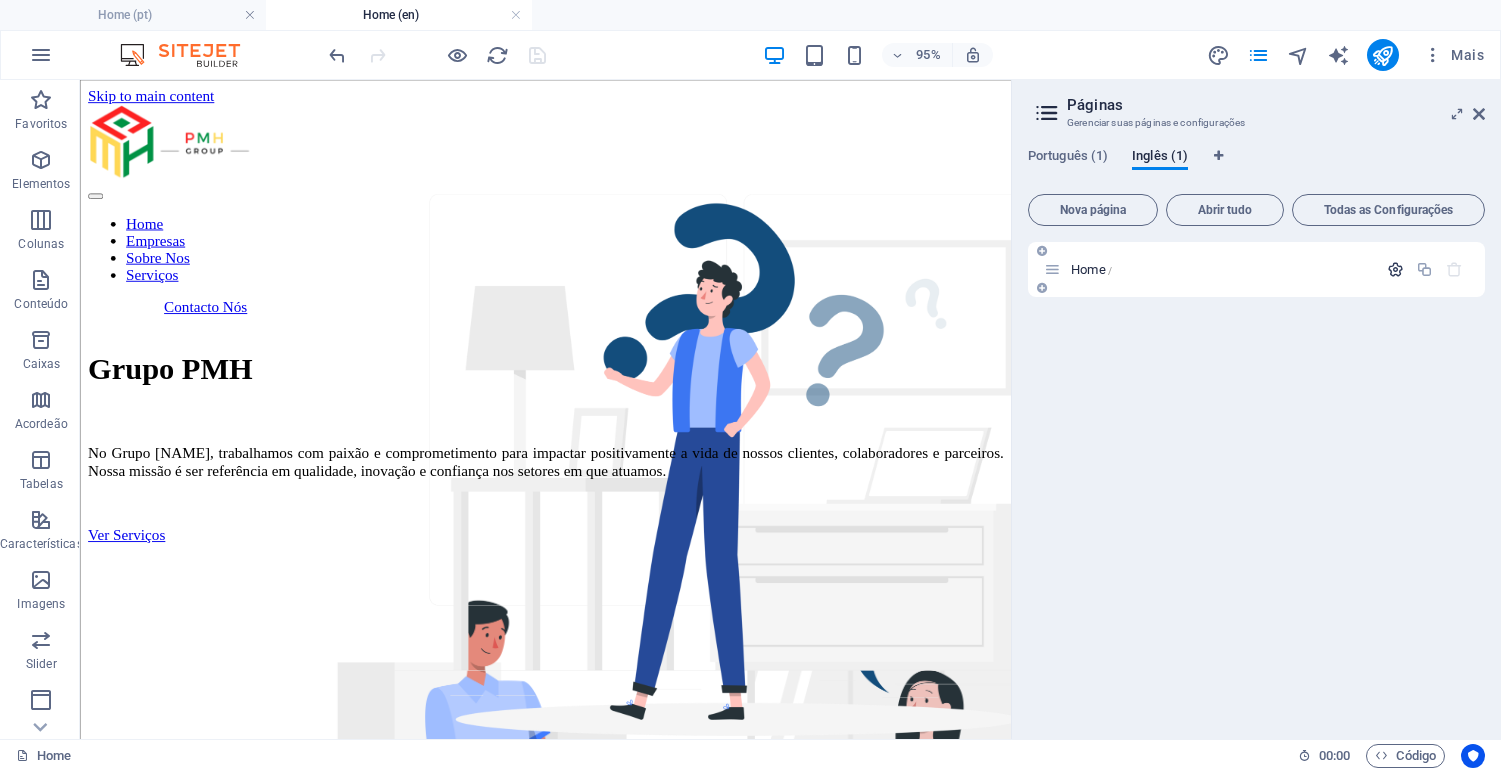 click at bounding box center (1395, 269) 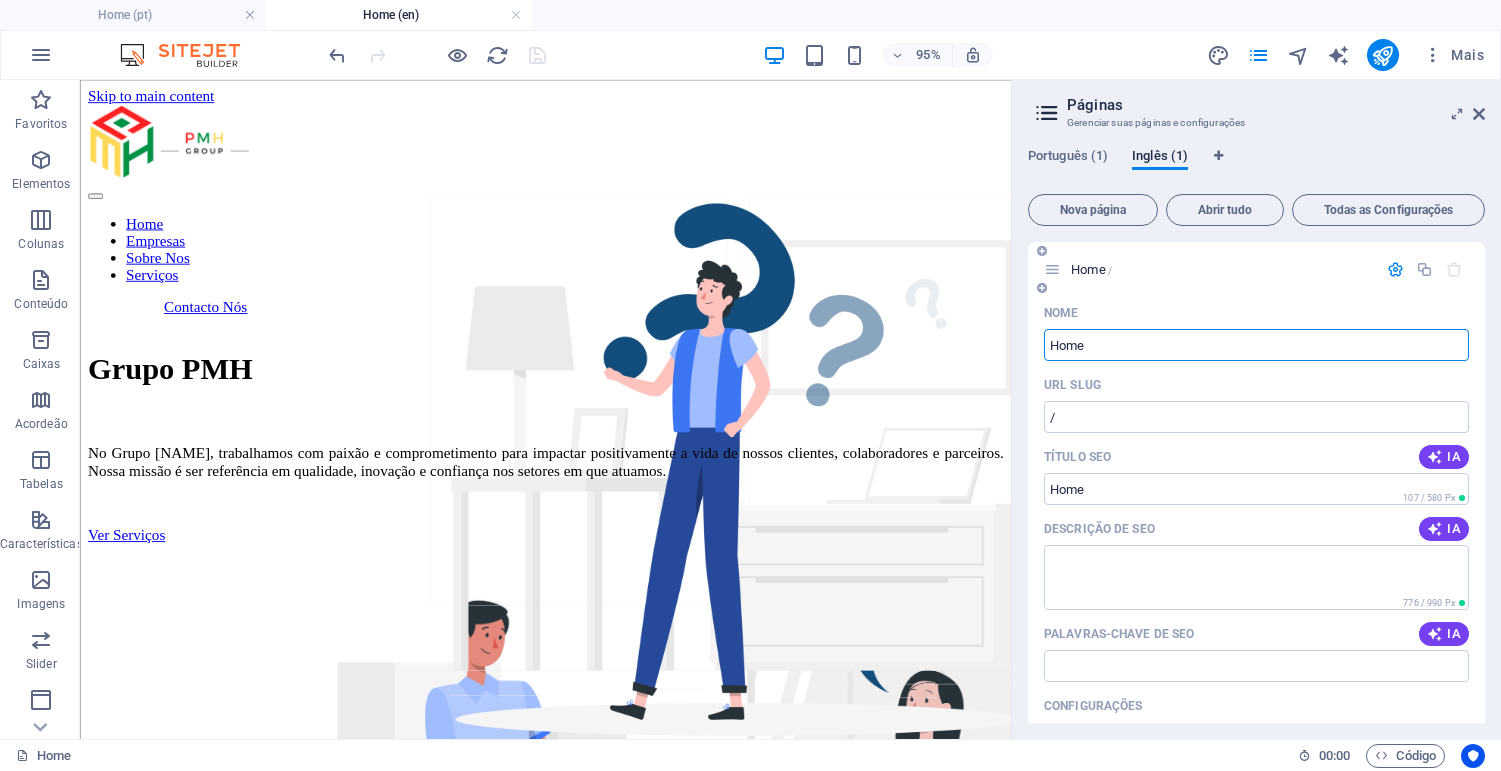 scroll, scrollTop: 367, scrollLeft: 0, axis: vertical 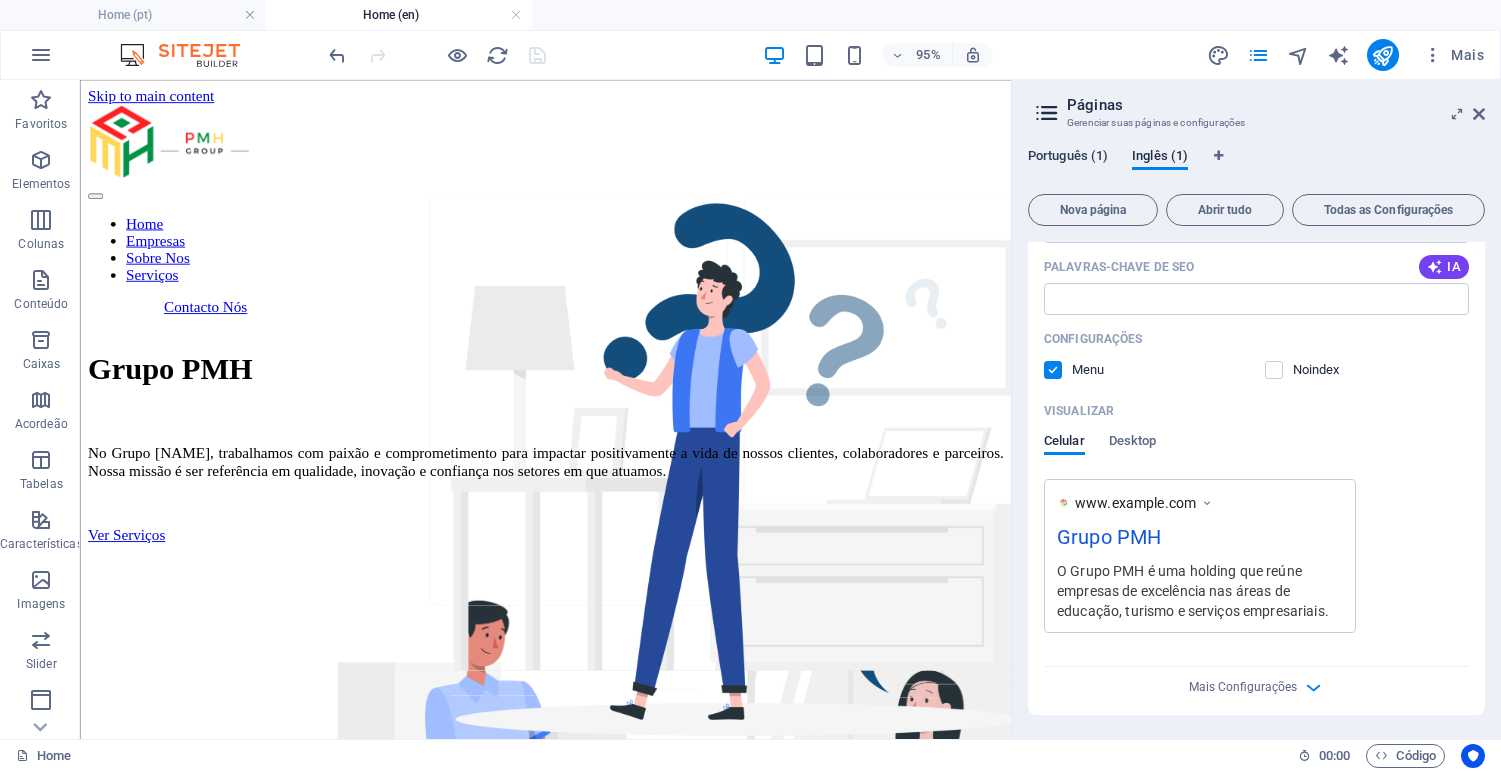 click on "Português (1)" at bounding box center (1068, 158) 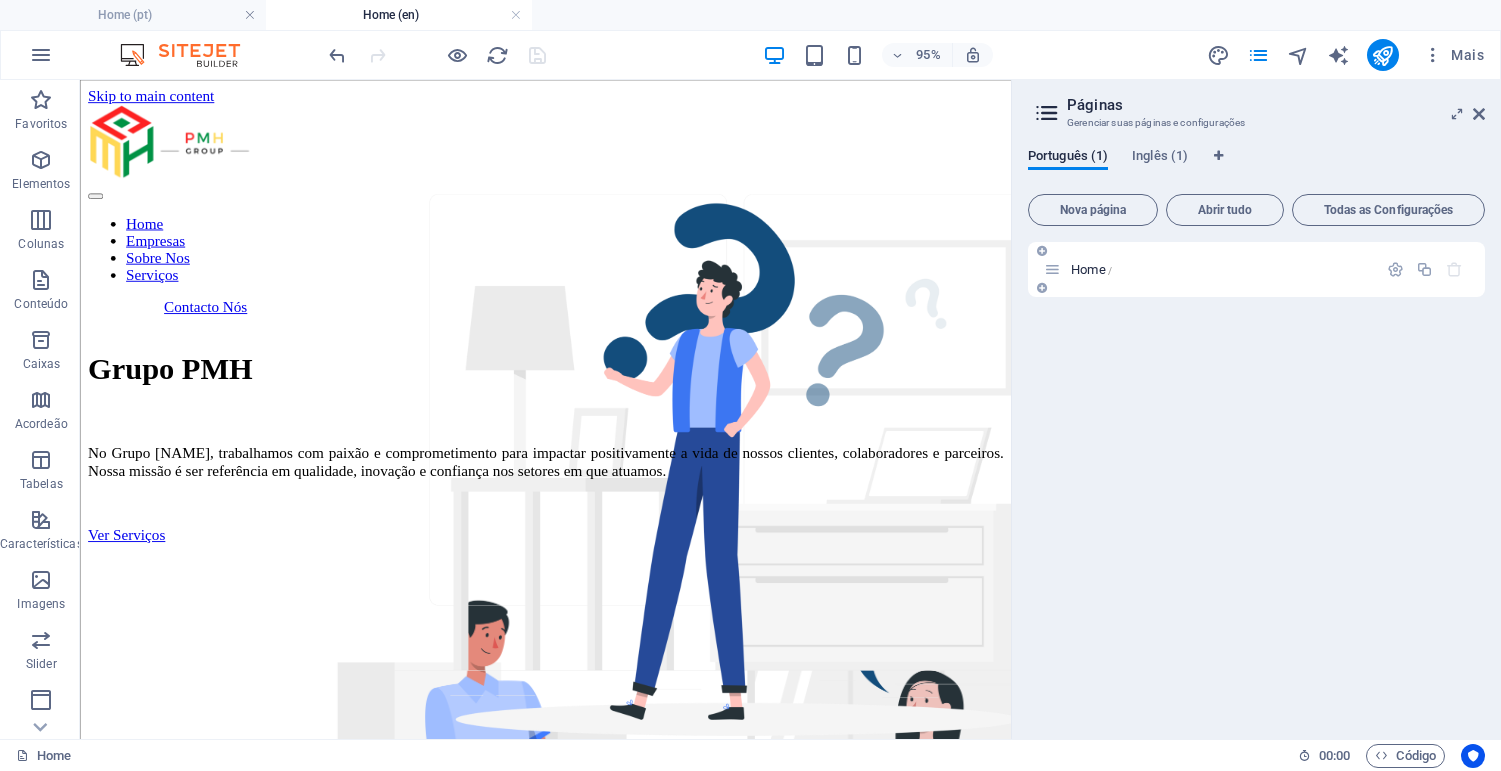 click on "Home /" at bounding box center (1091, 269) 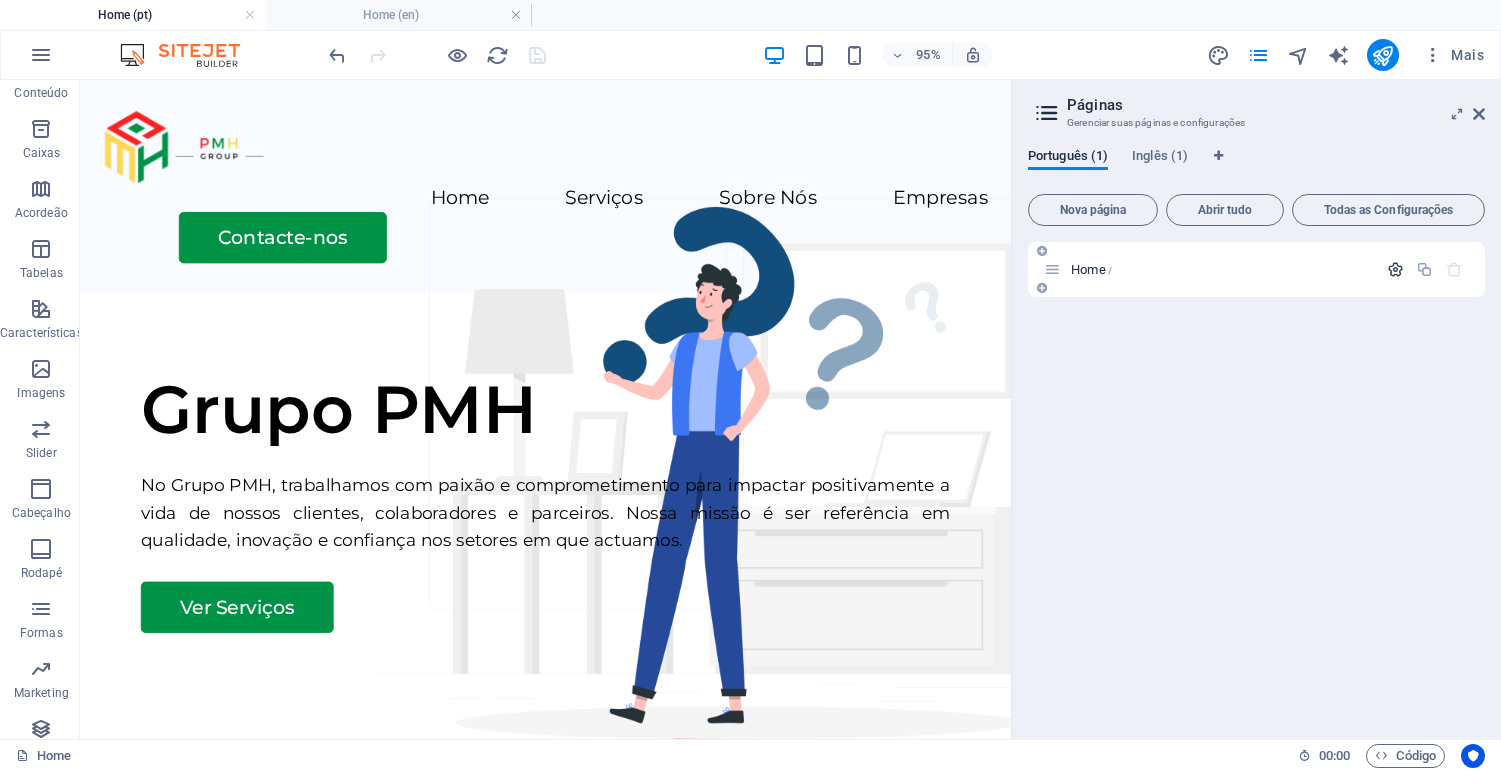 click at bounding box center [1395, 269] 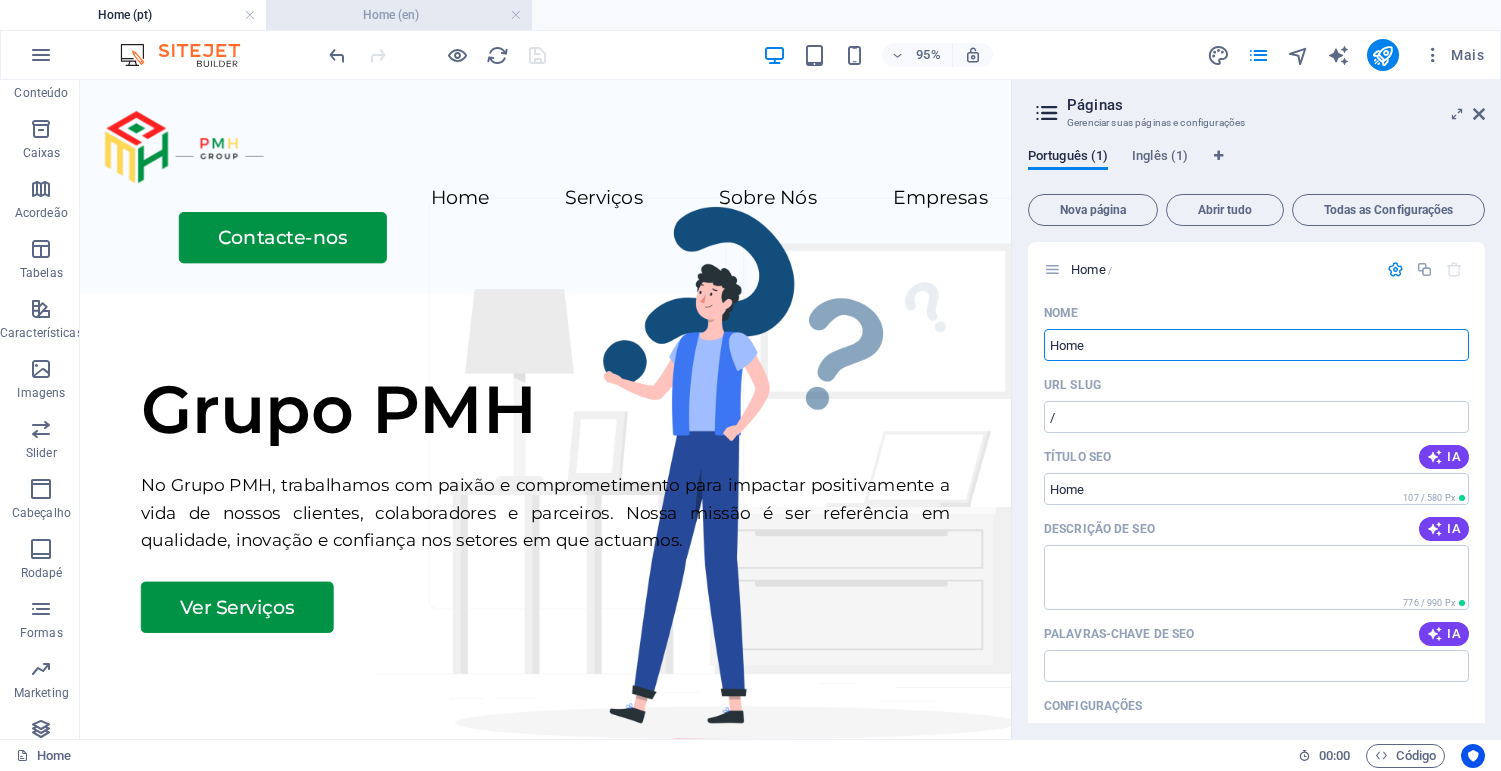 click on "Home (en)" at bounding box center (399, 15) 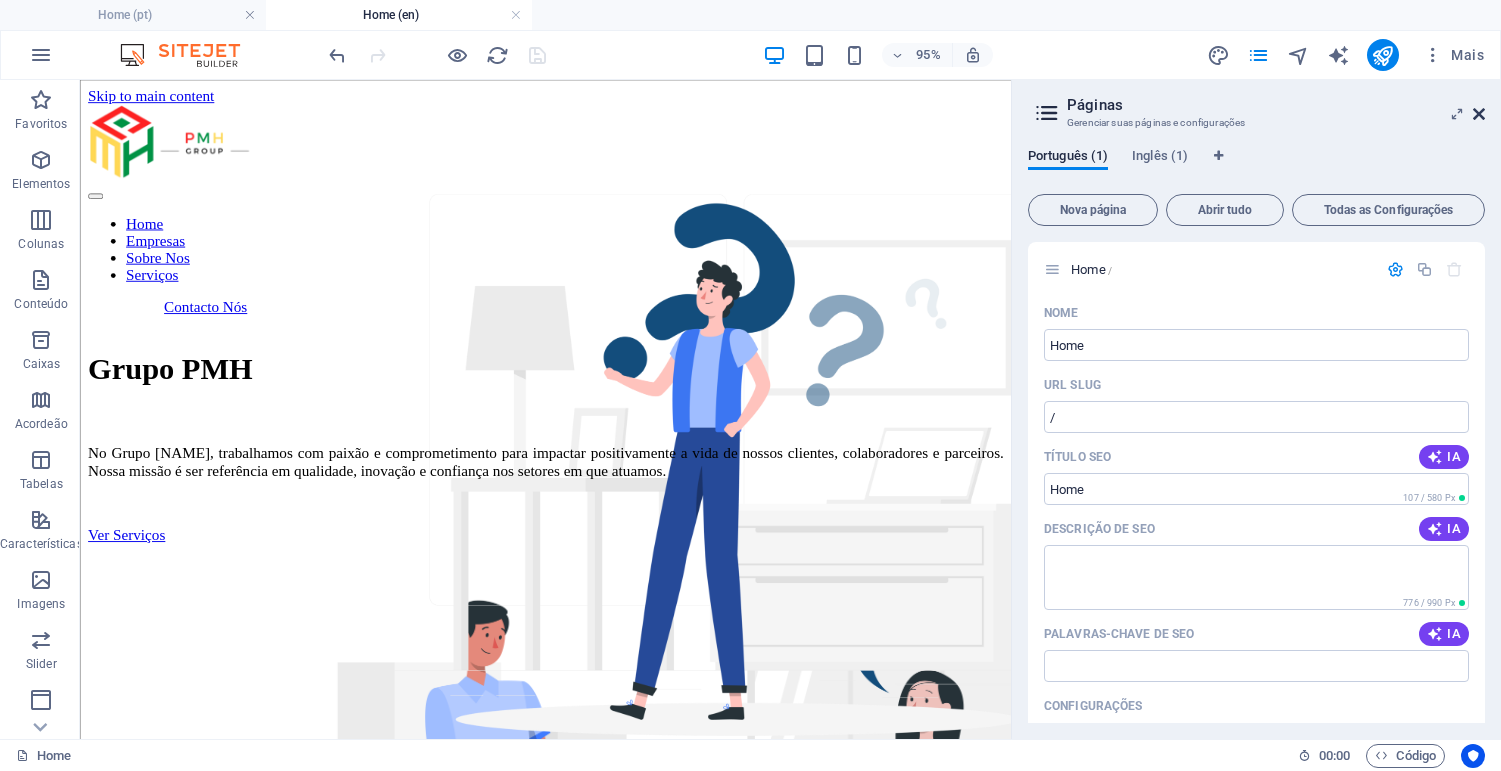 click at bounding box center (1479, 114) 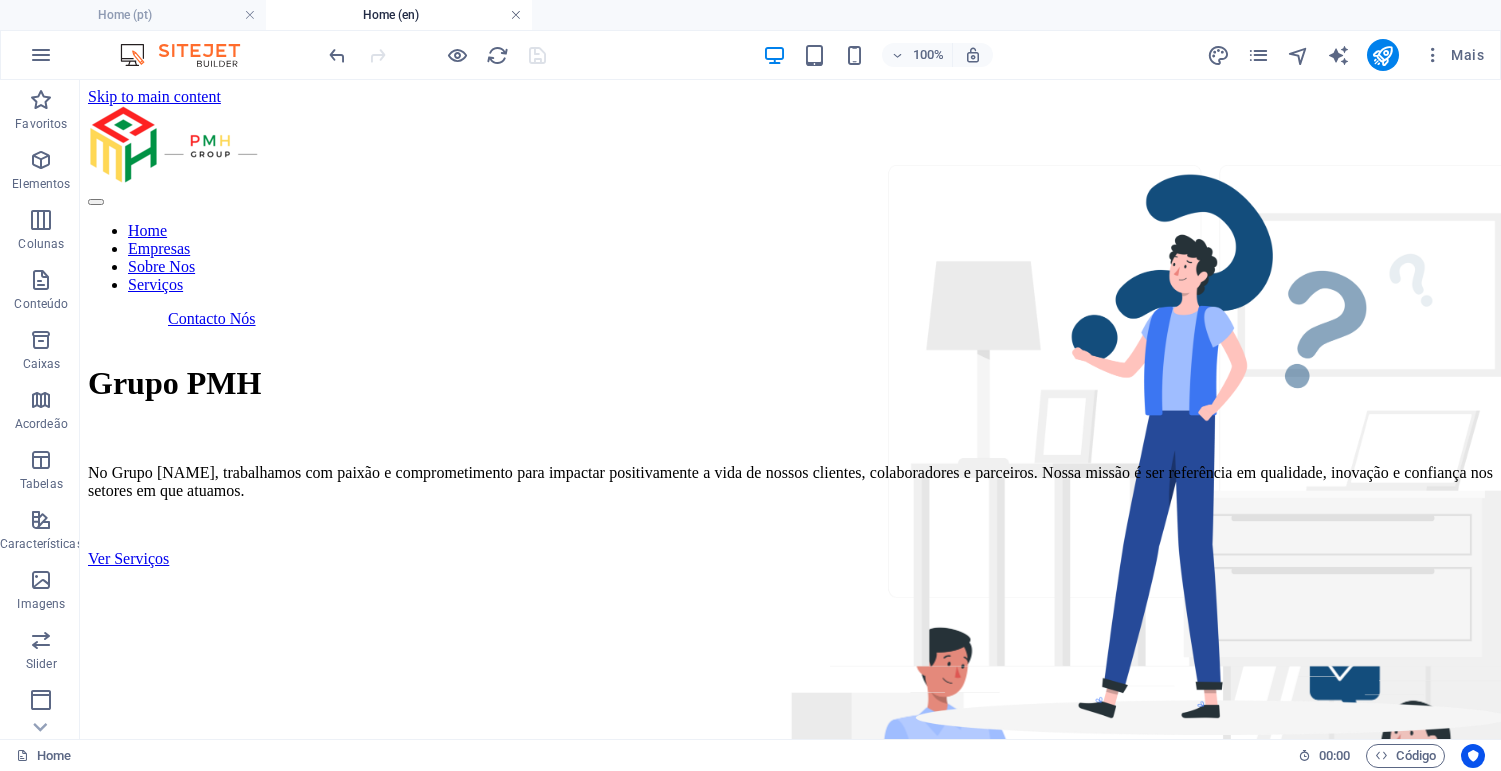 click at bounding box center [516, 15] 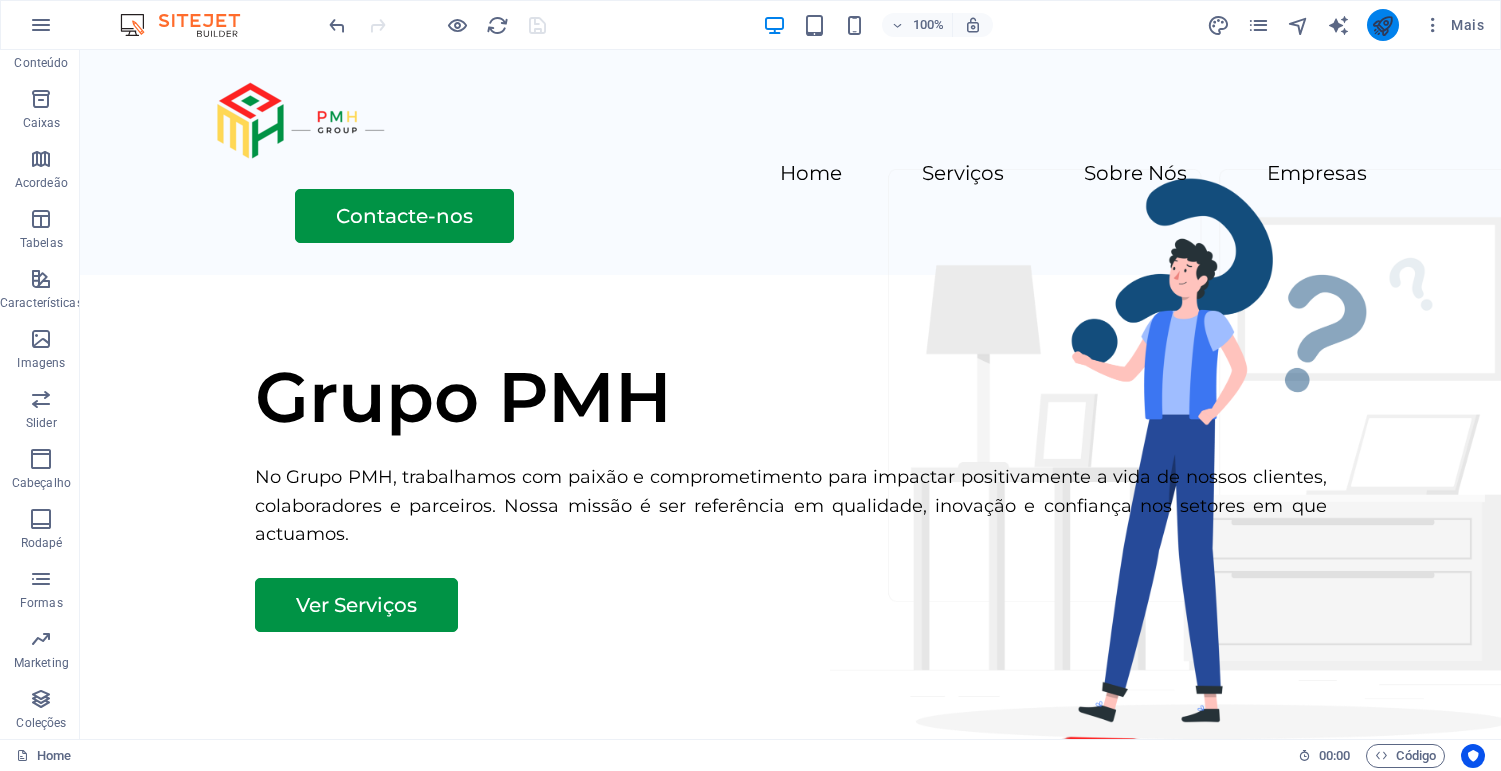 click at bounding box center [1382, 25] 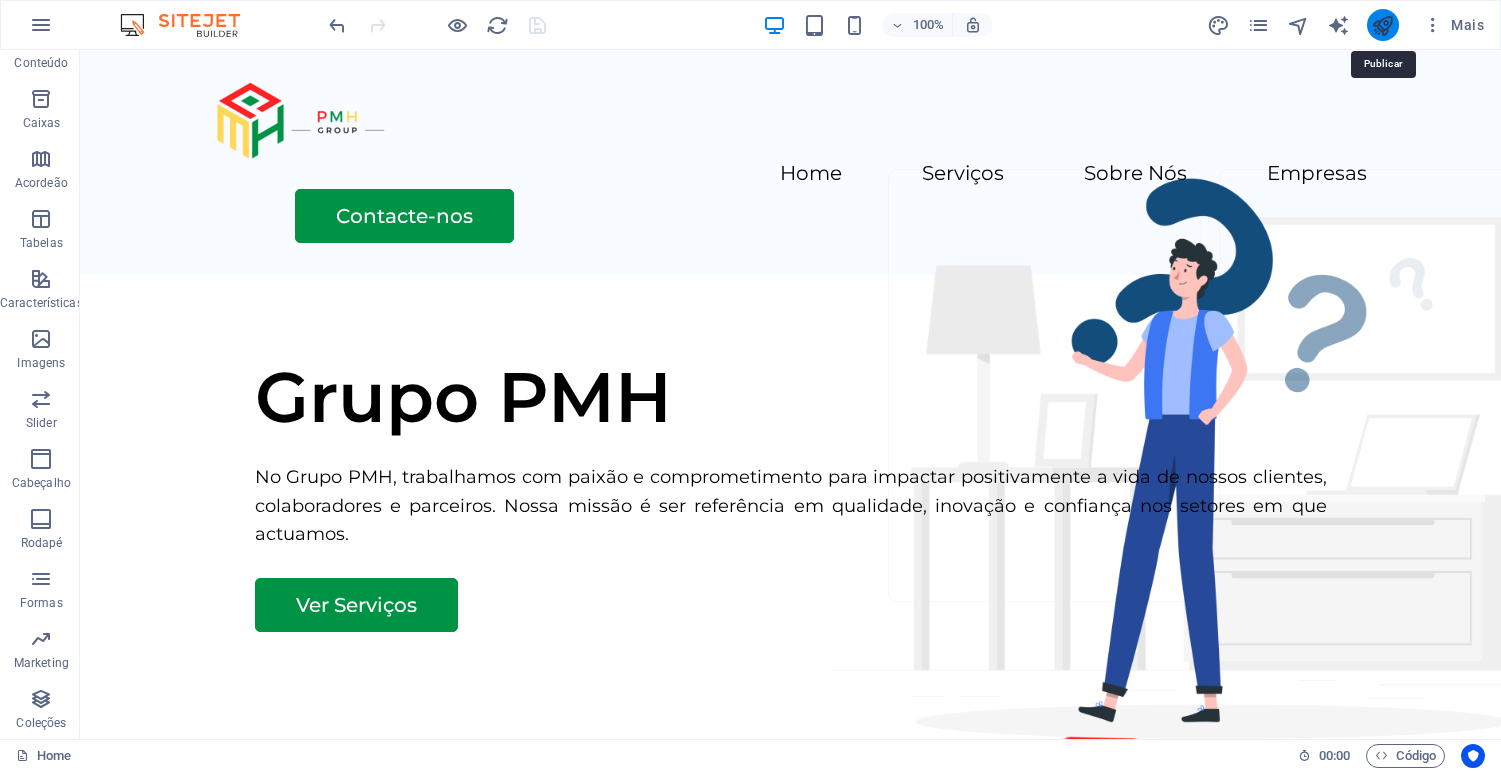click at bounding box center (1382, 25) 